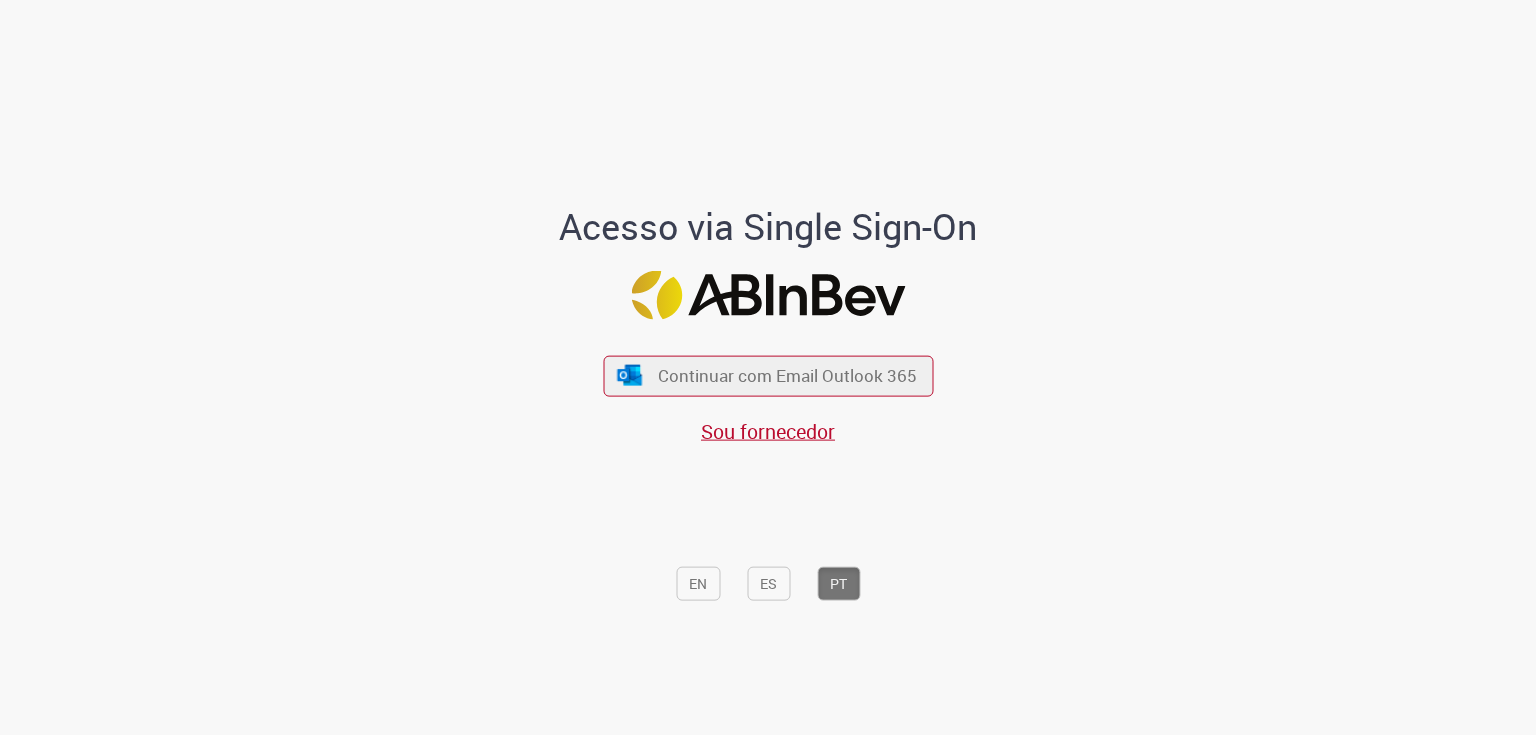 scroll, scrollTop: 0, scrollLeft: 0, axis: both 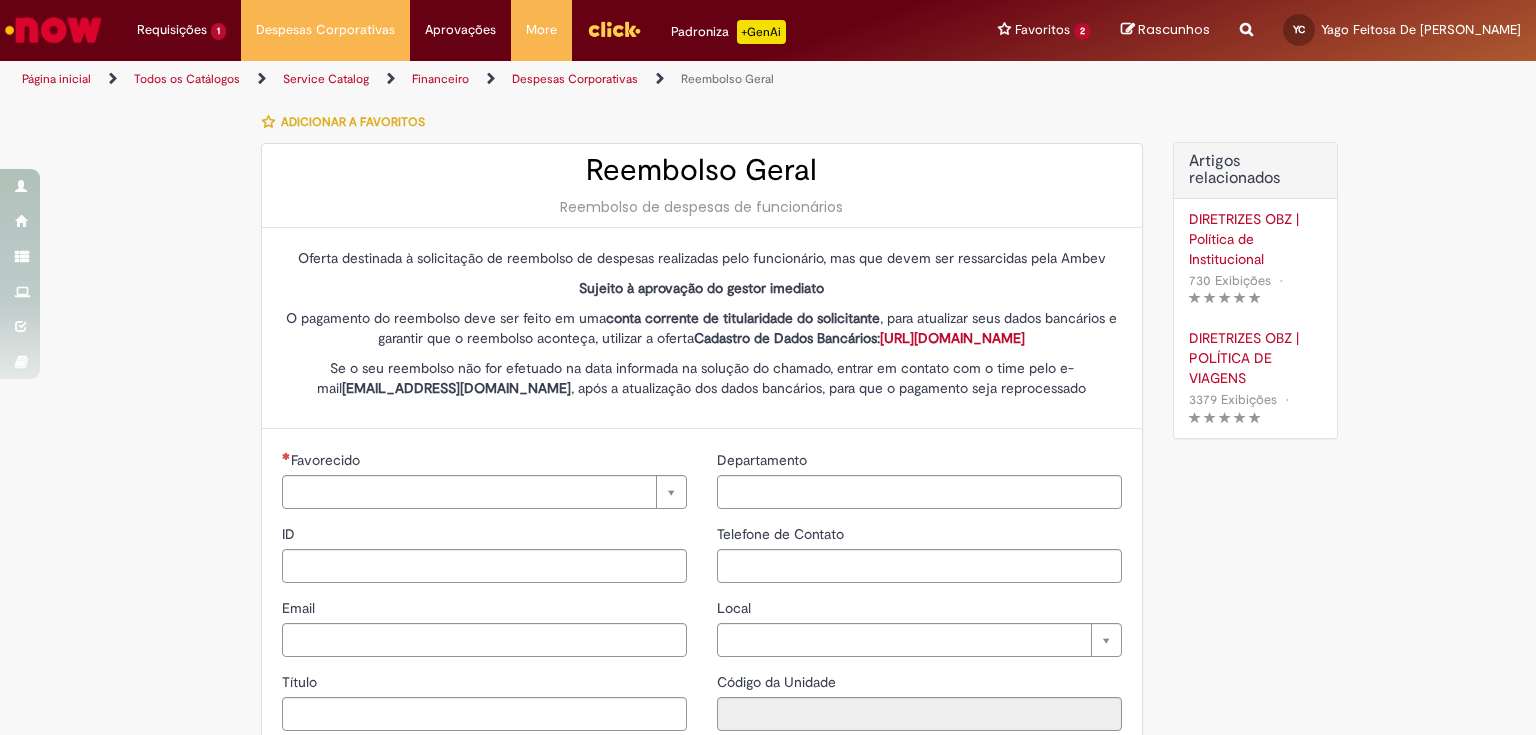 type on "********" 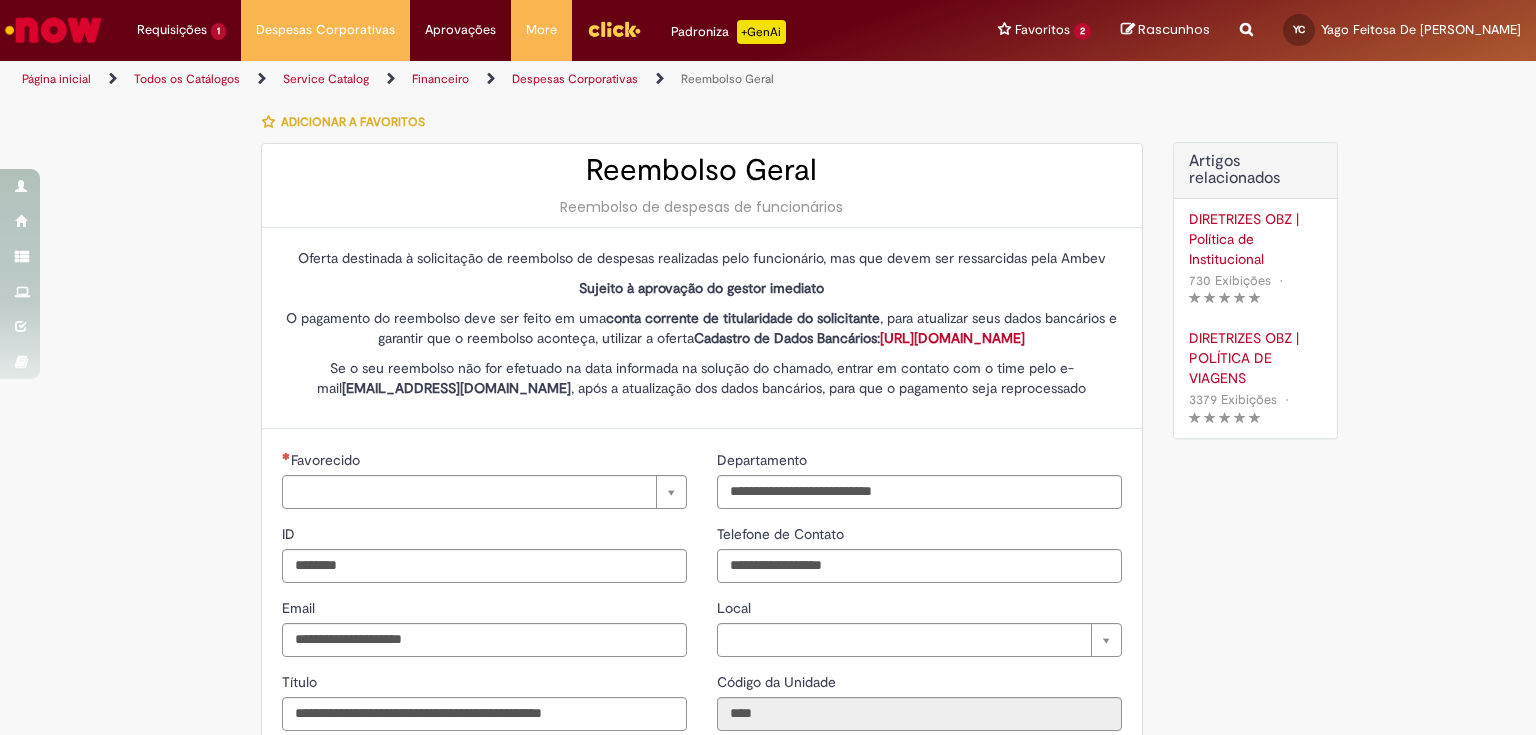 type on "**********" 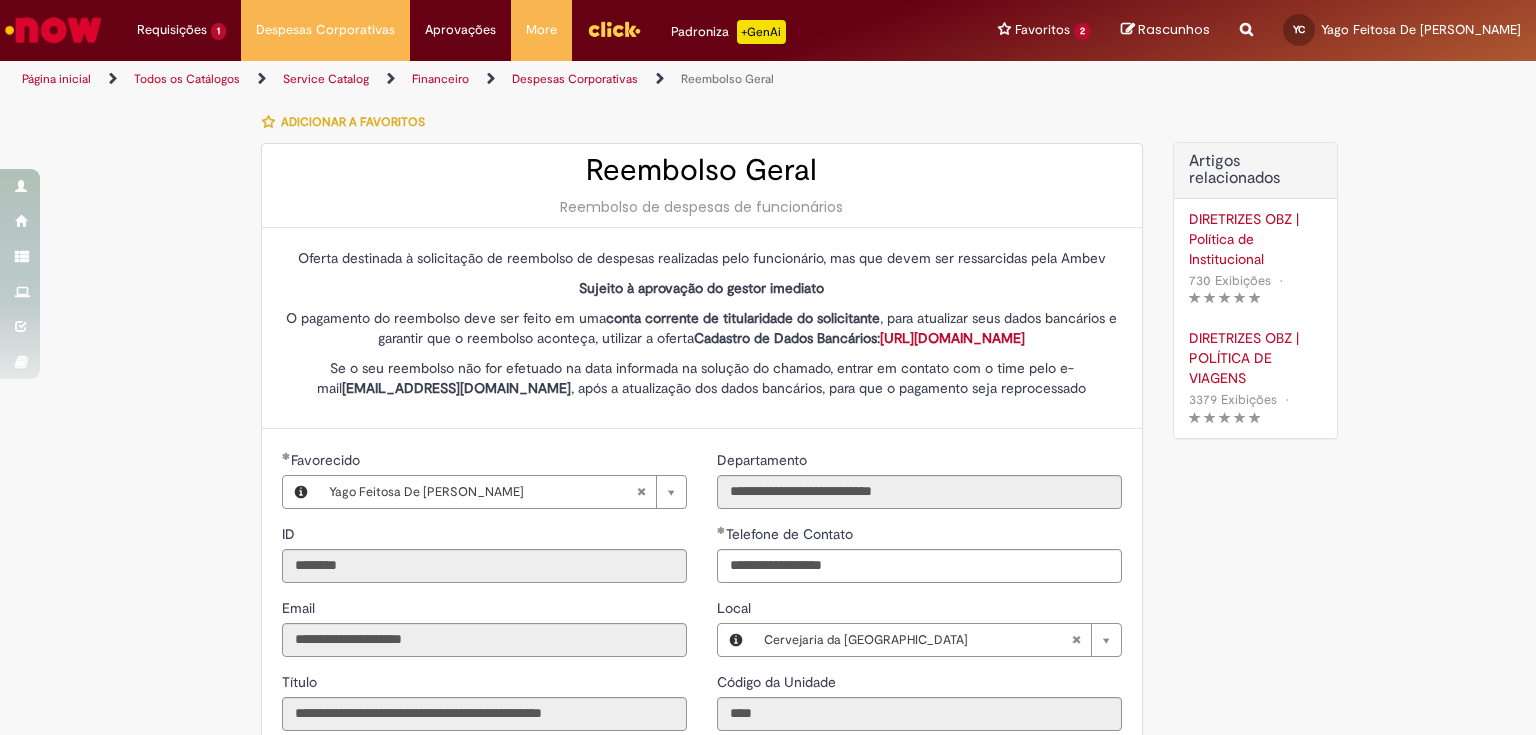 type on "**********" 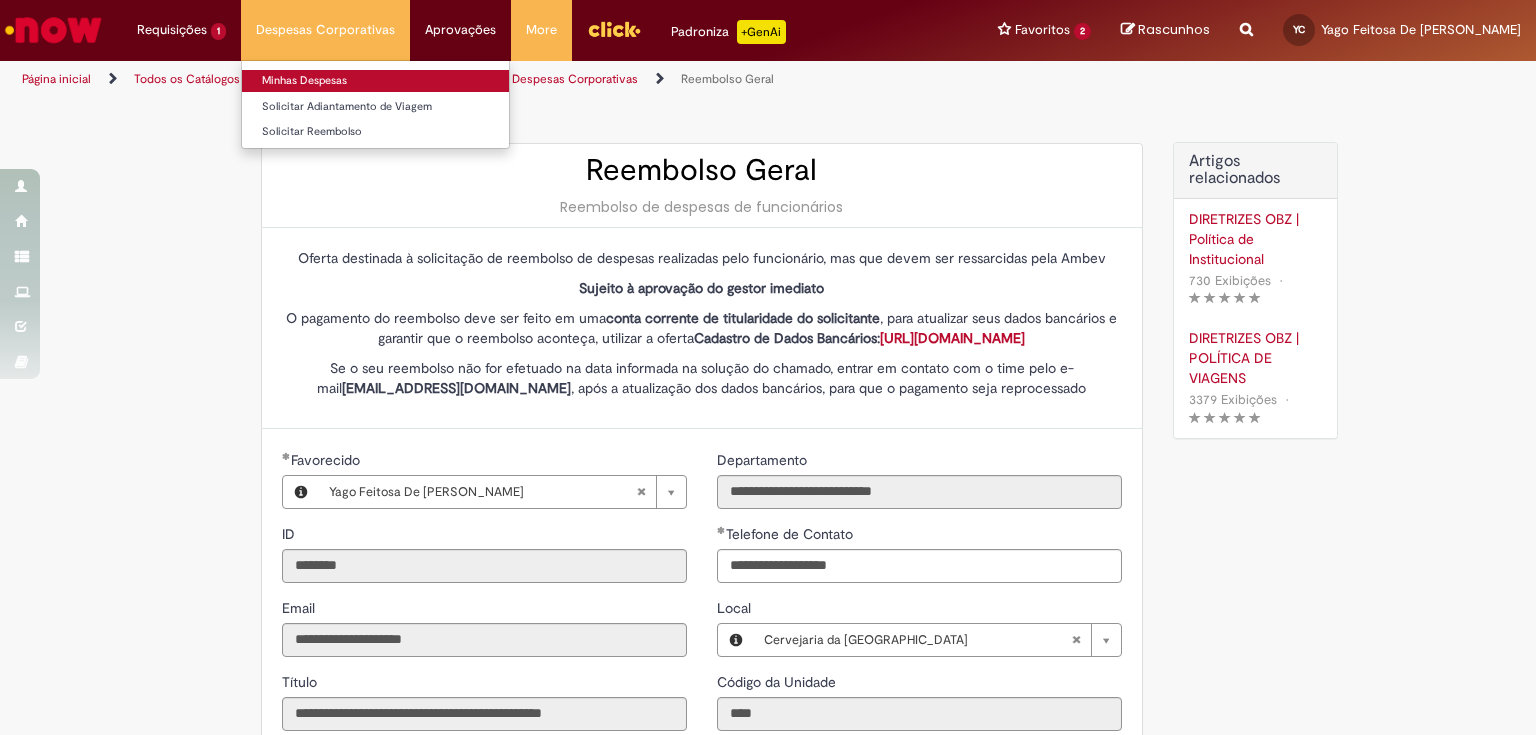 click on "Minhas Despesas" at bounding box center (375, 81) 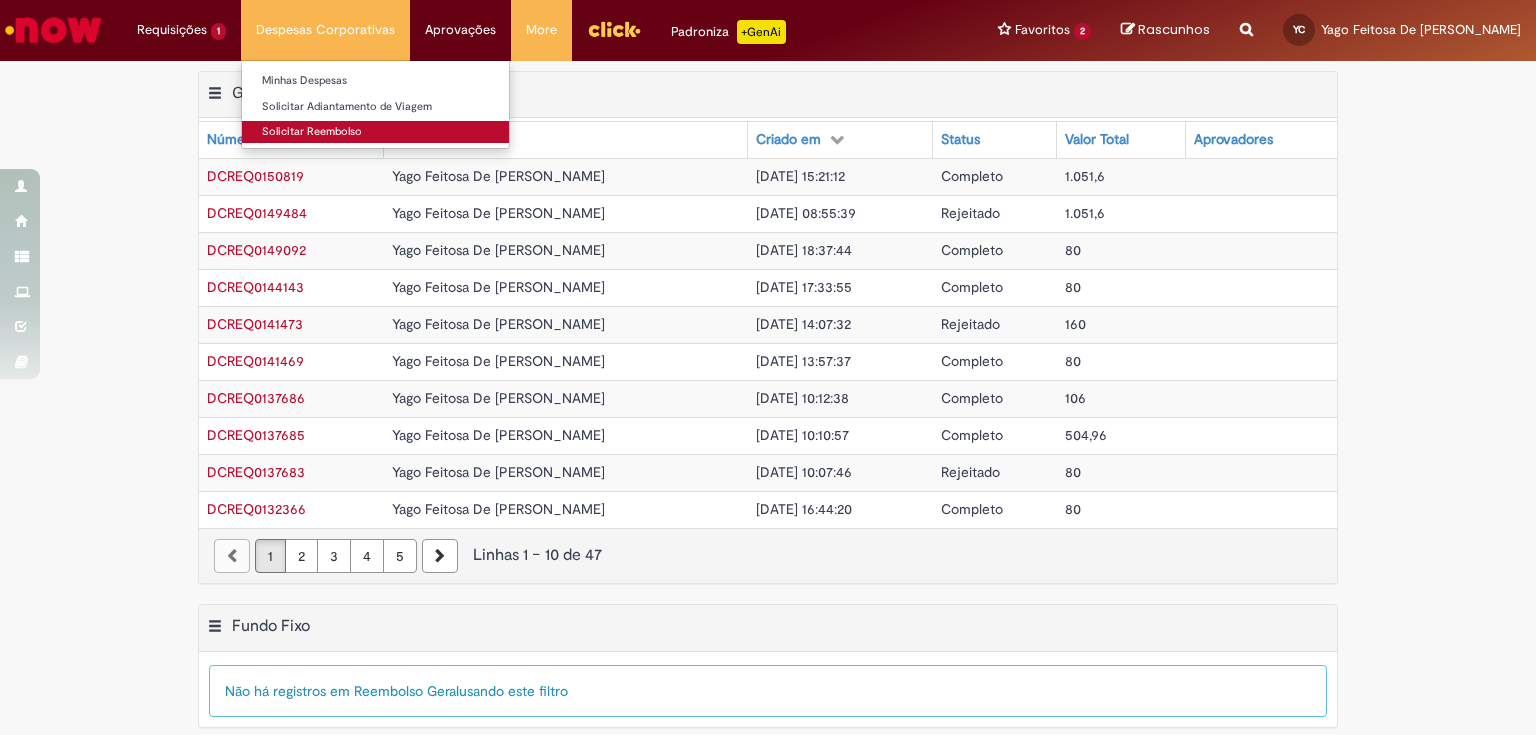 click on "Solicitar Reembolso" at bounding box center (375, 132) 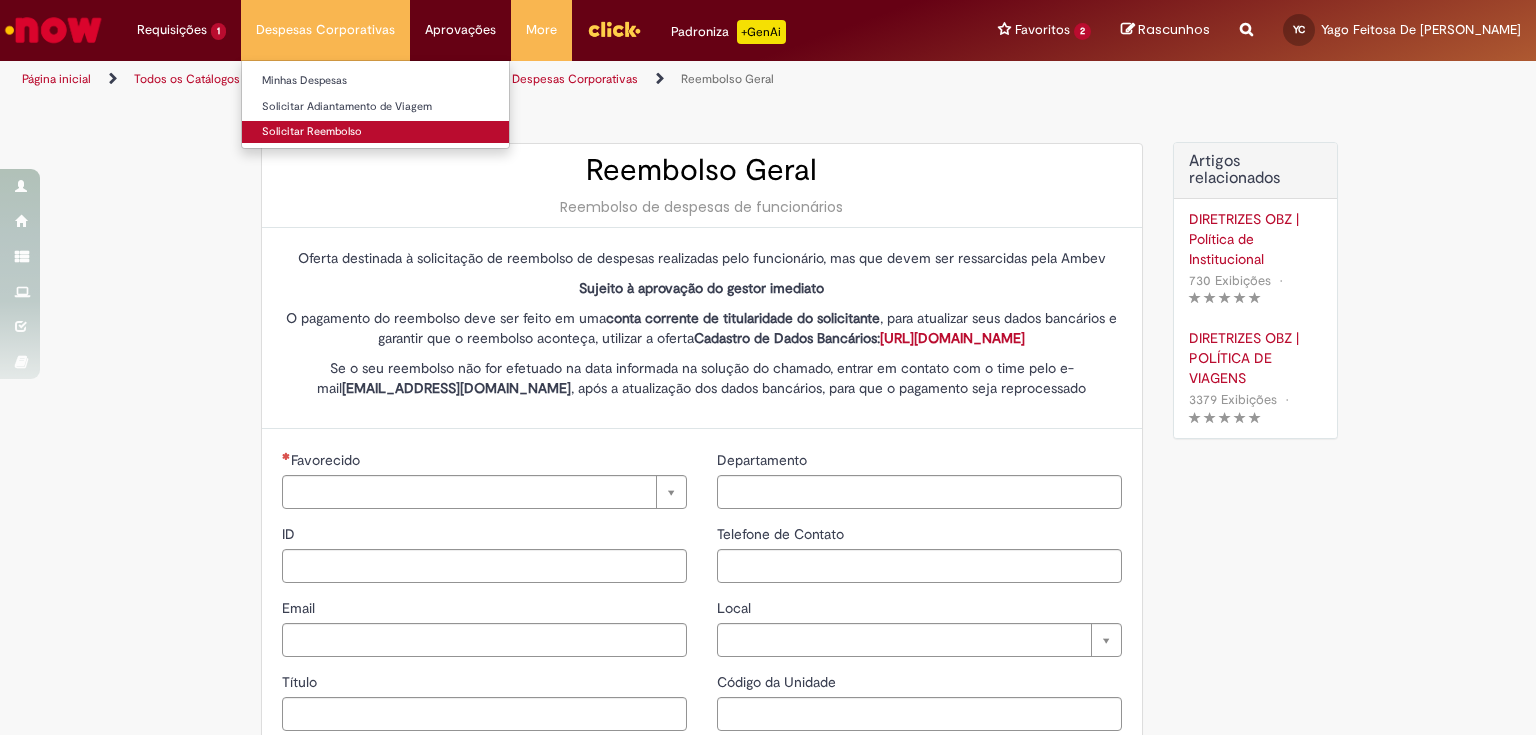 type on "********" 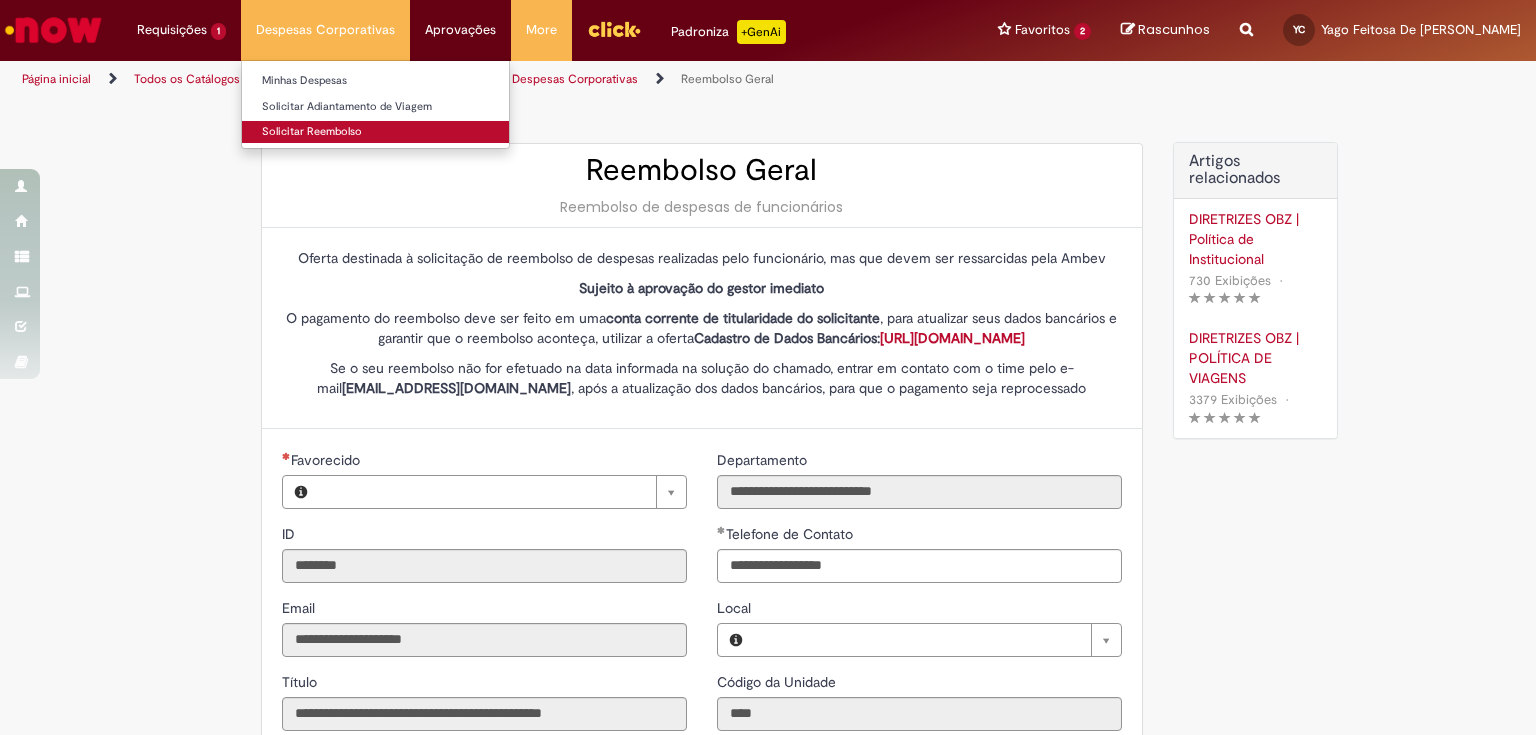type on "**********" 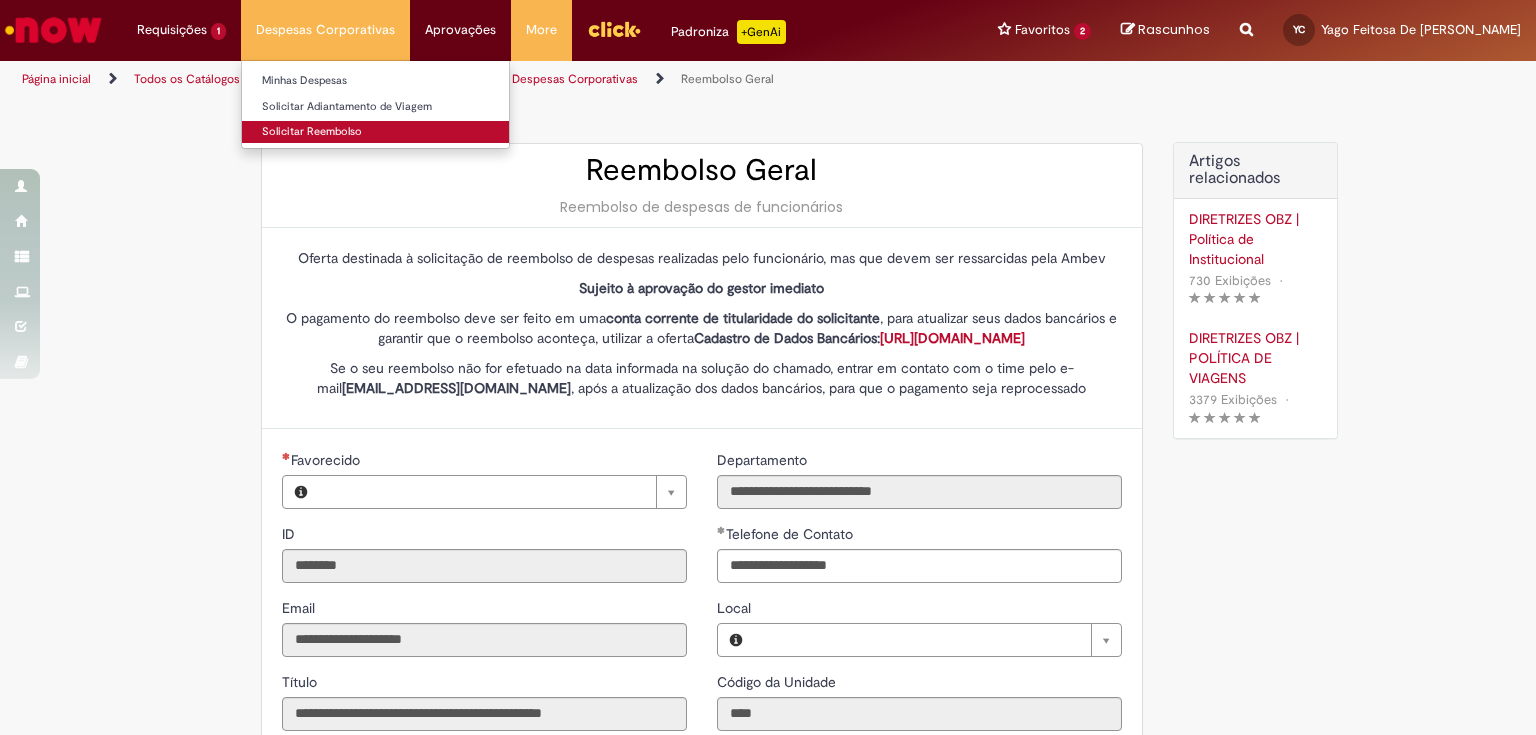 type on "**********" 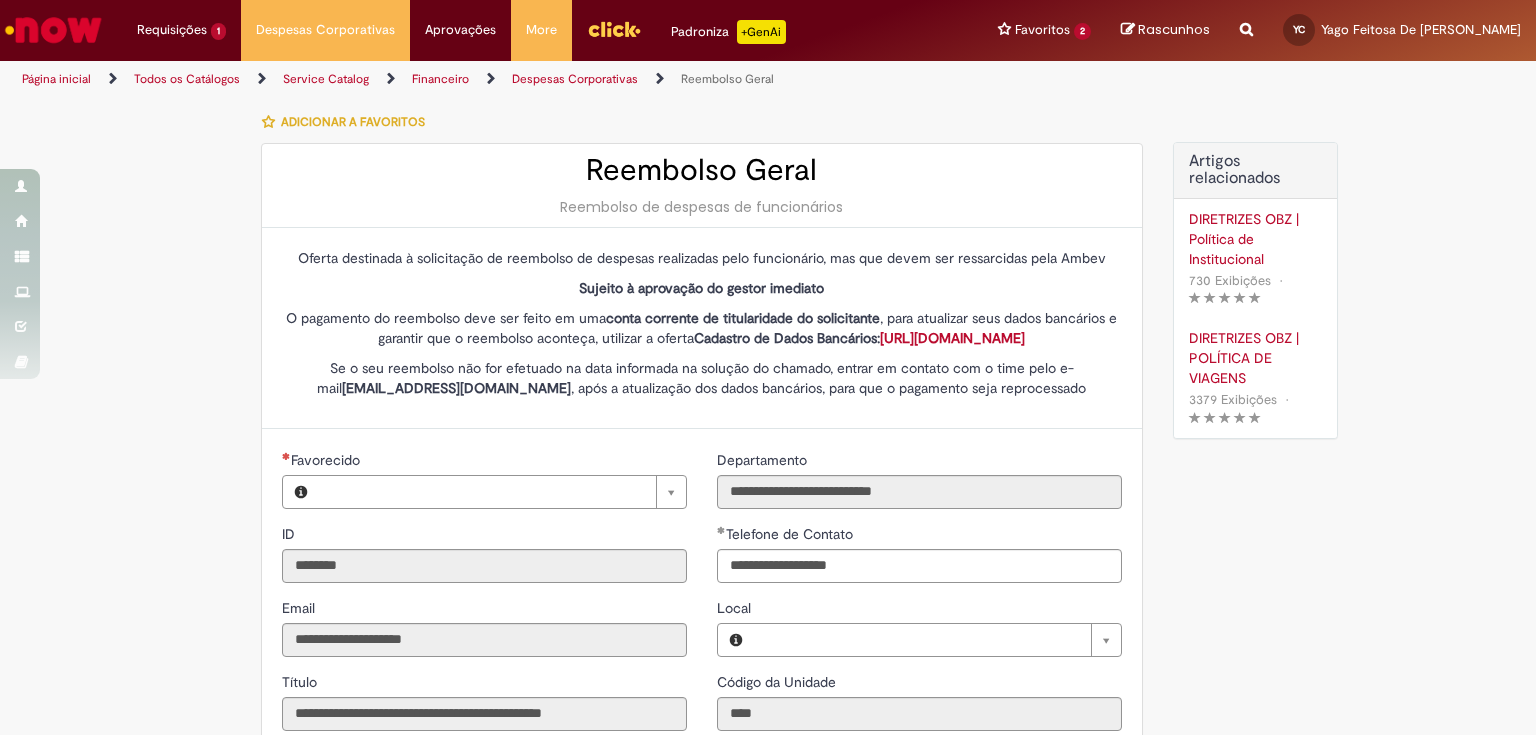 type on "**********" 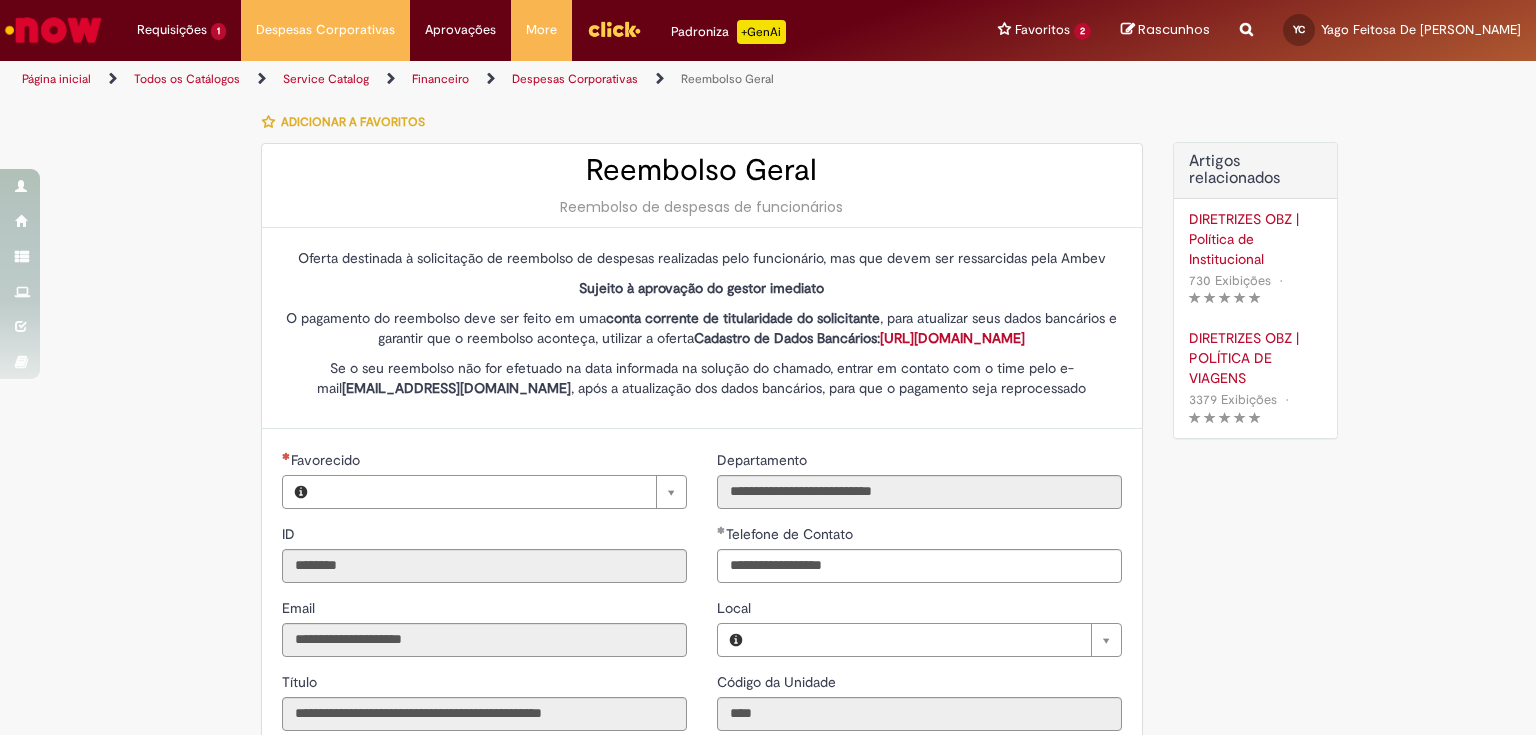 type on "**********" 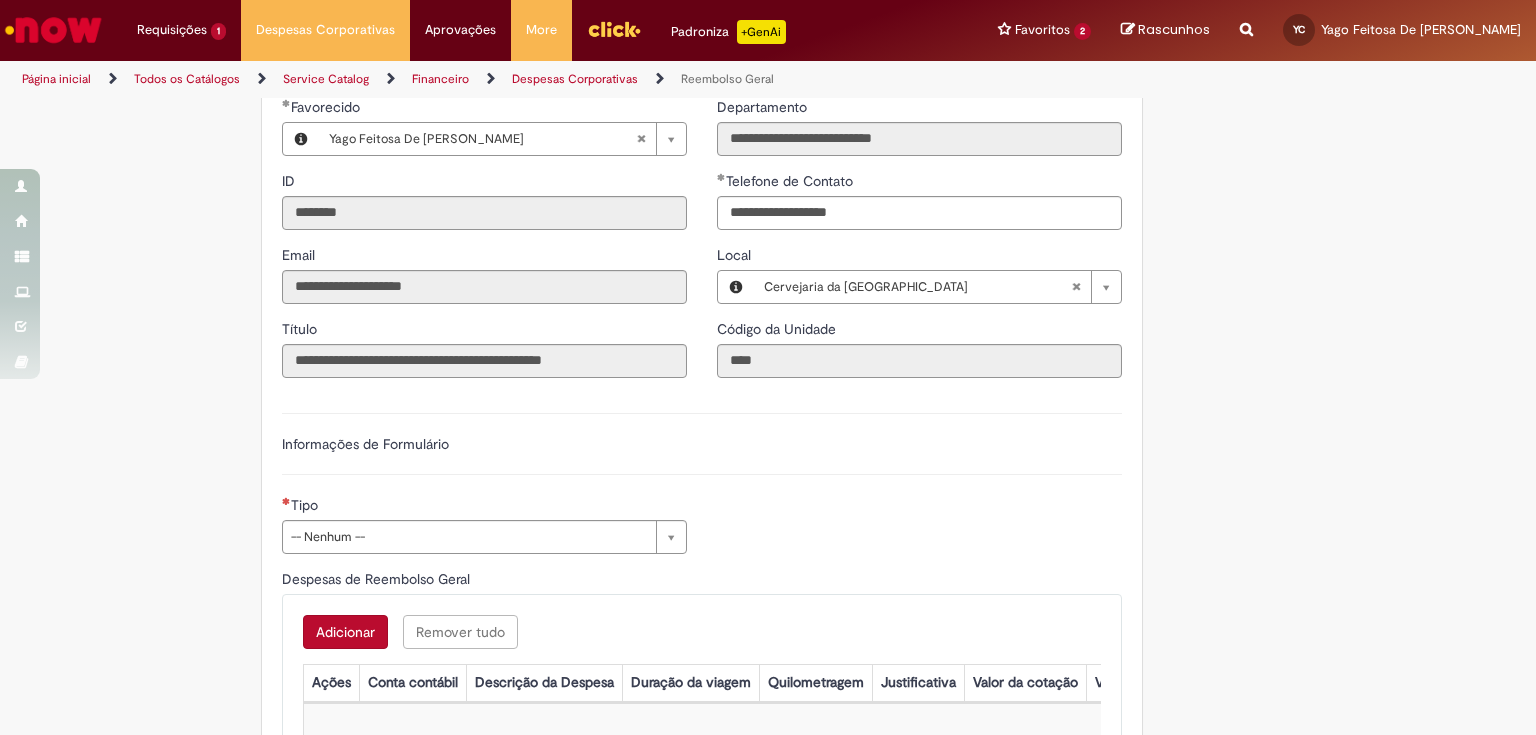 scroll, scrollTop: 400, scrollLeft: 0, axis: vertical 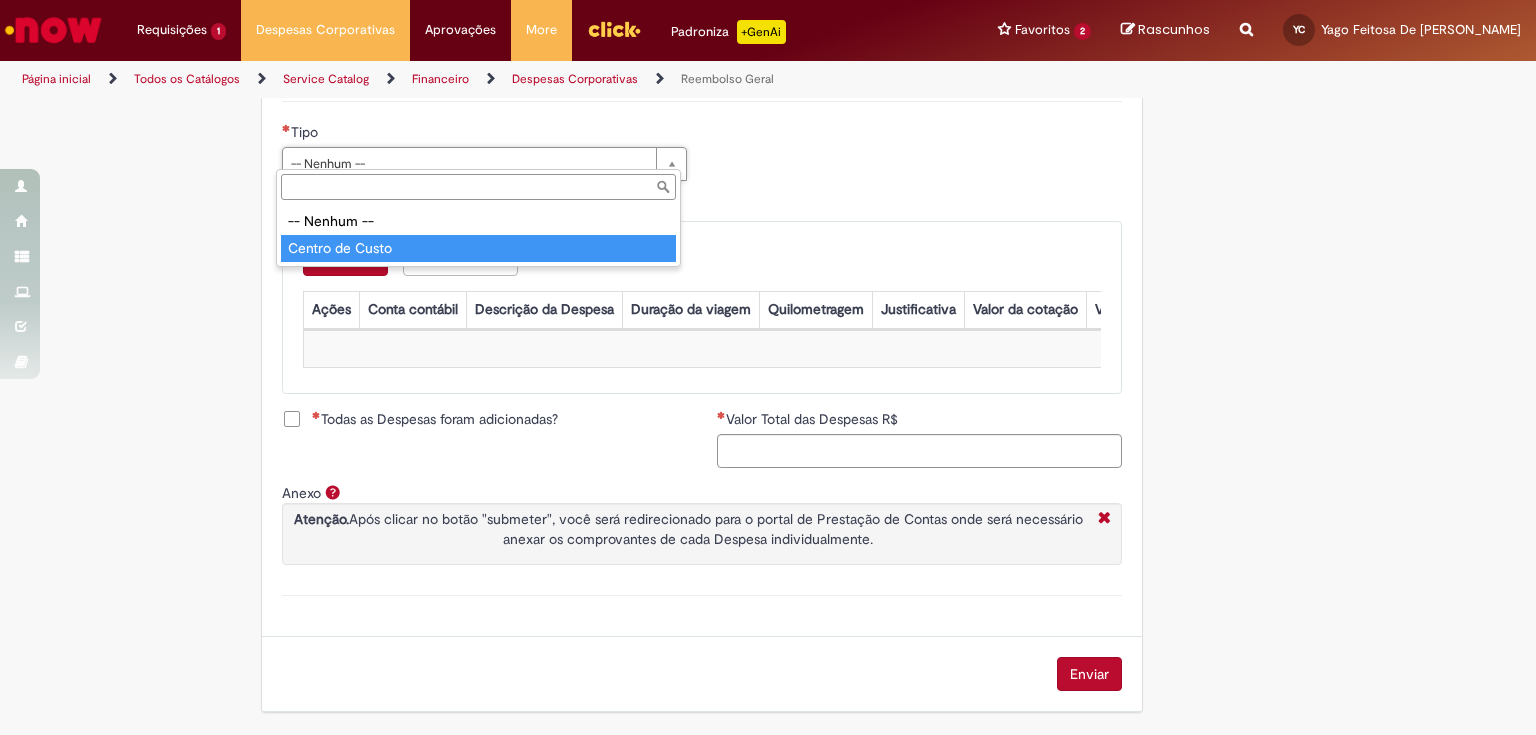 type on "**********" 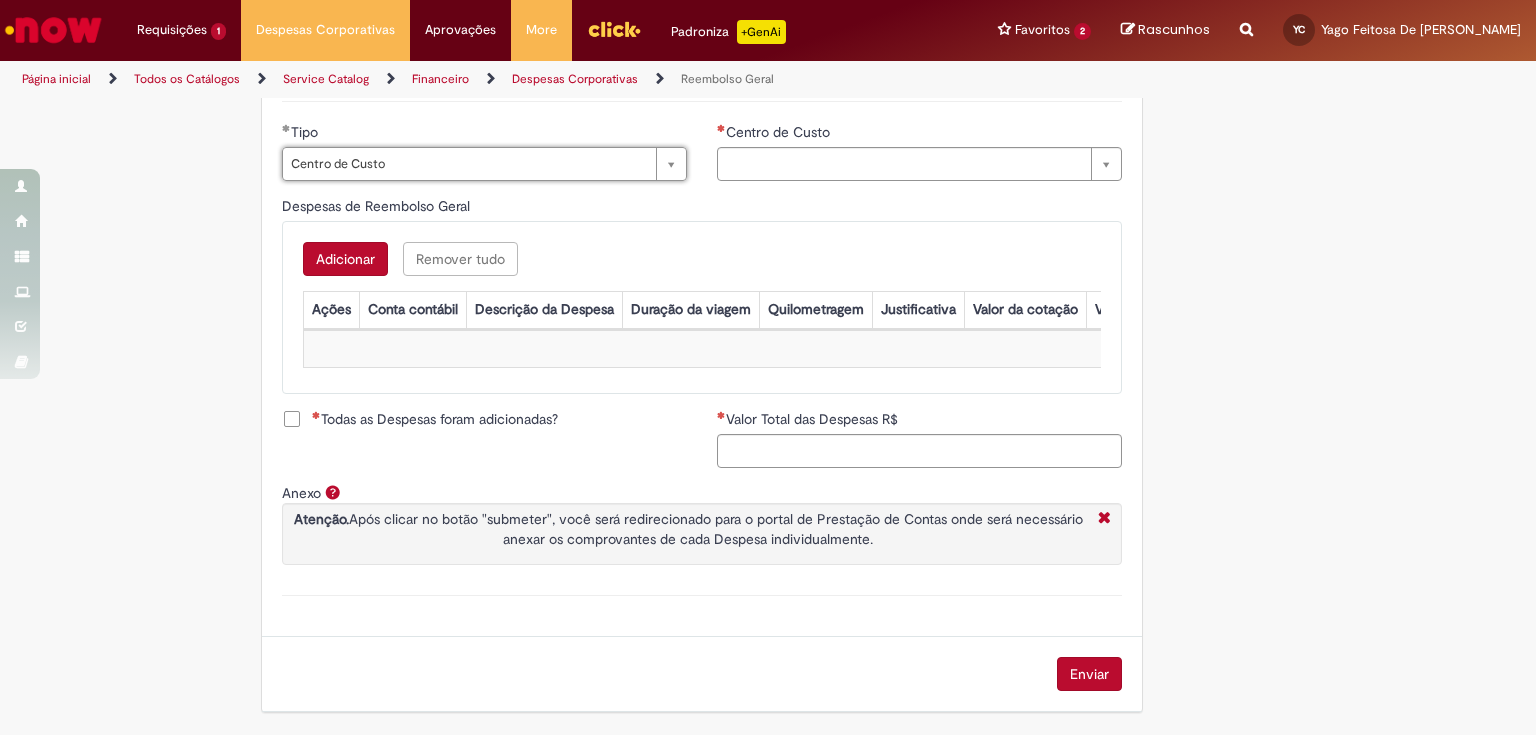 type on "**********" 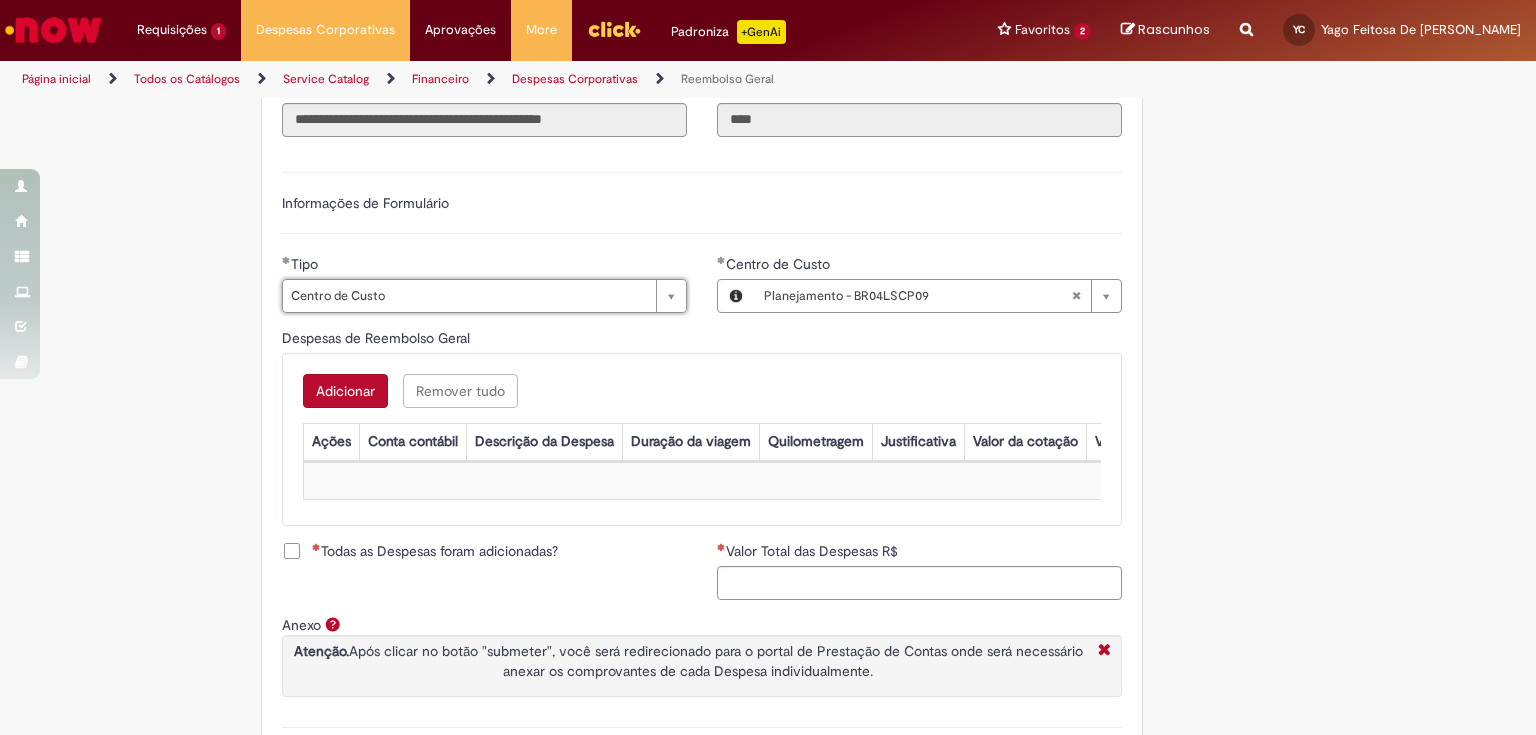 scroll, scrollTop: 592, scrollLeft: 0, axis: vertical 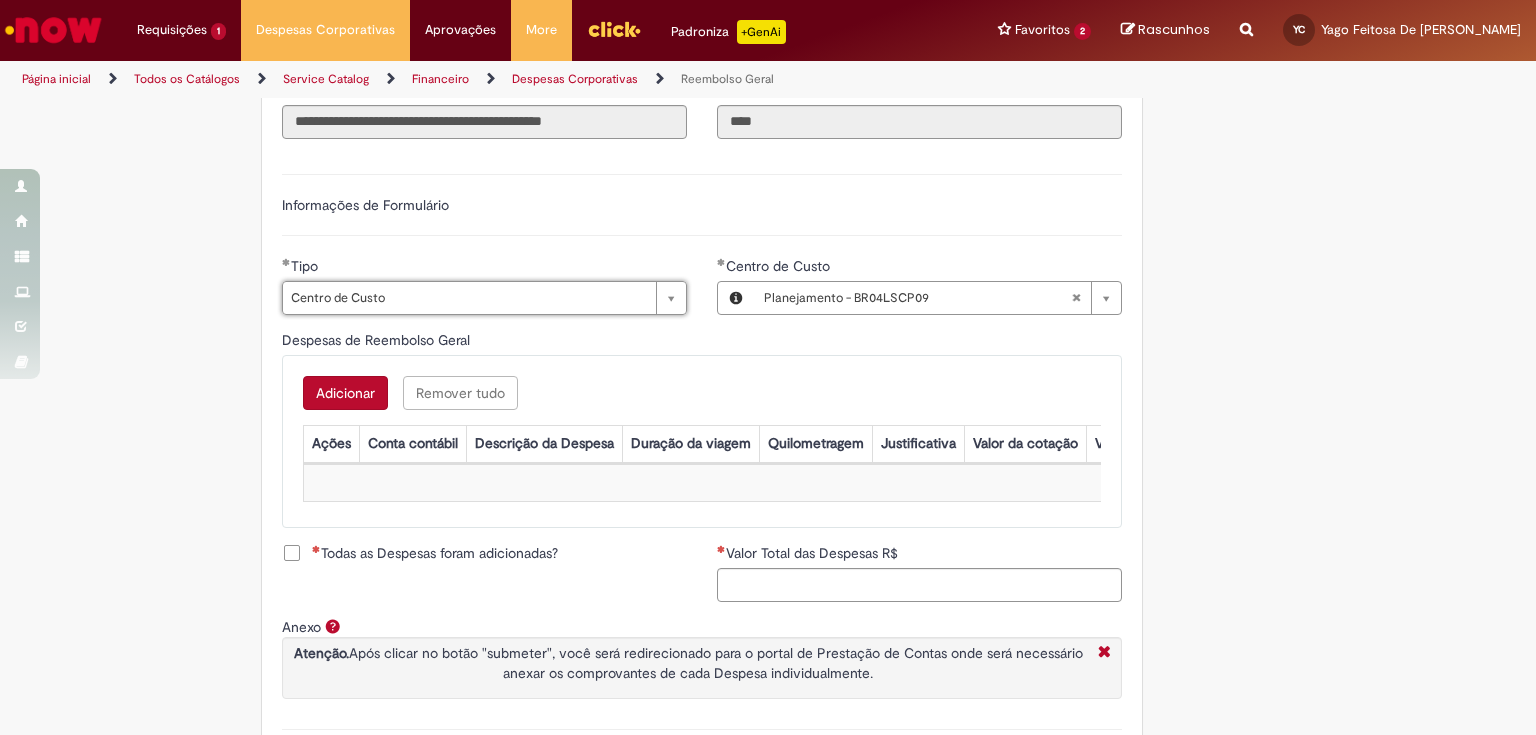 click on "Adicionar" at bounding box center [345, 393] 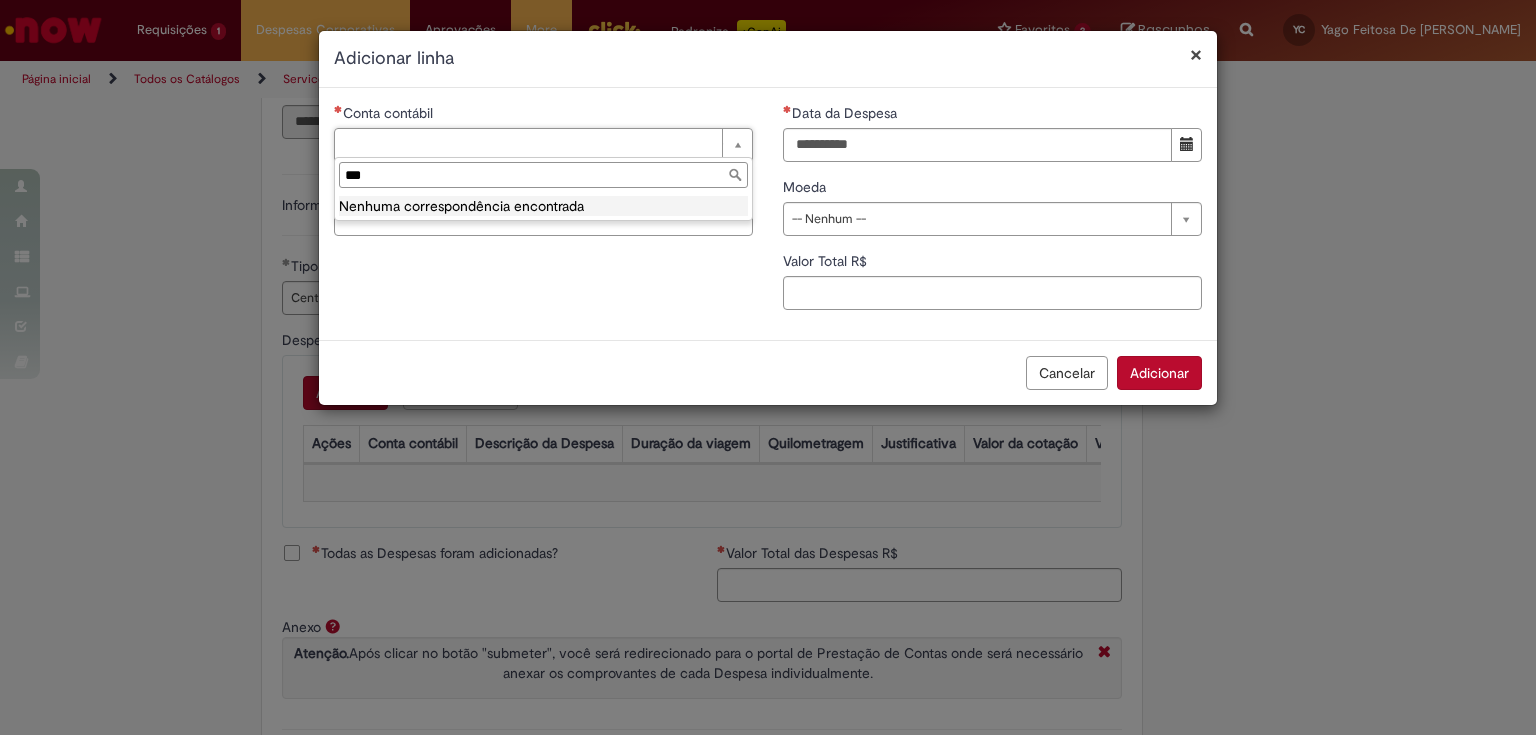 scroll, scrollTop: 0, scrollLeft: 0, axis: both 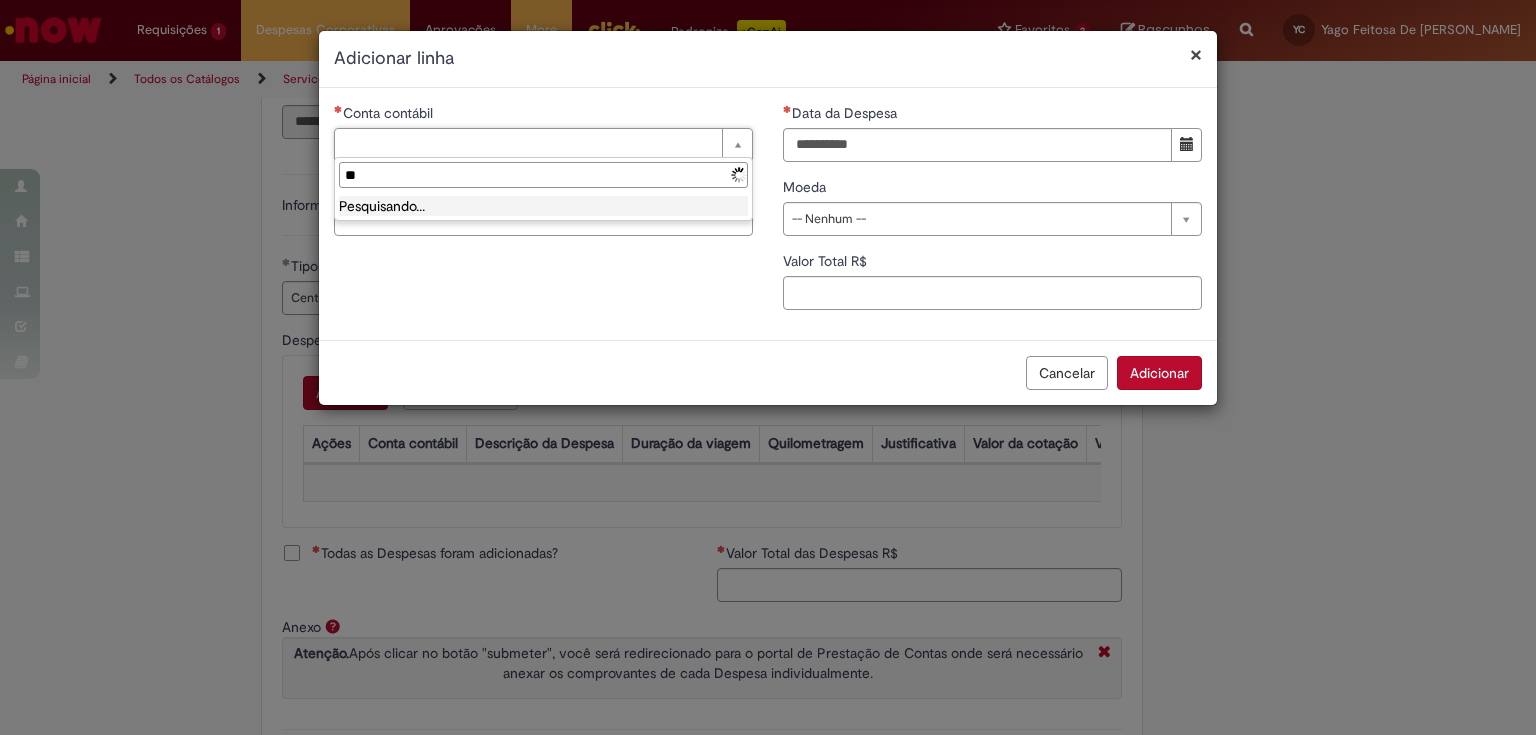 type on "*" 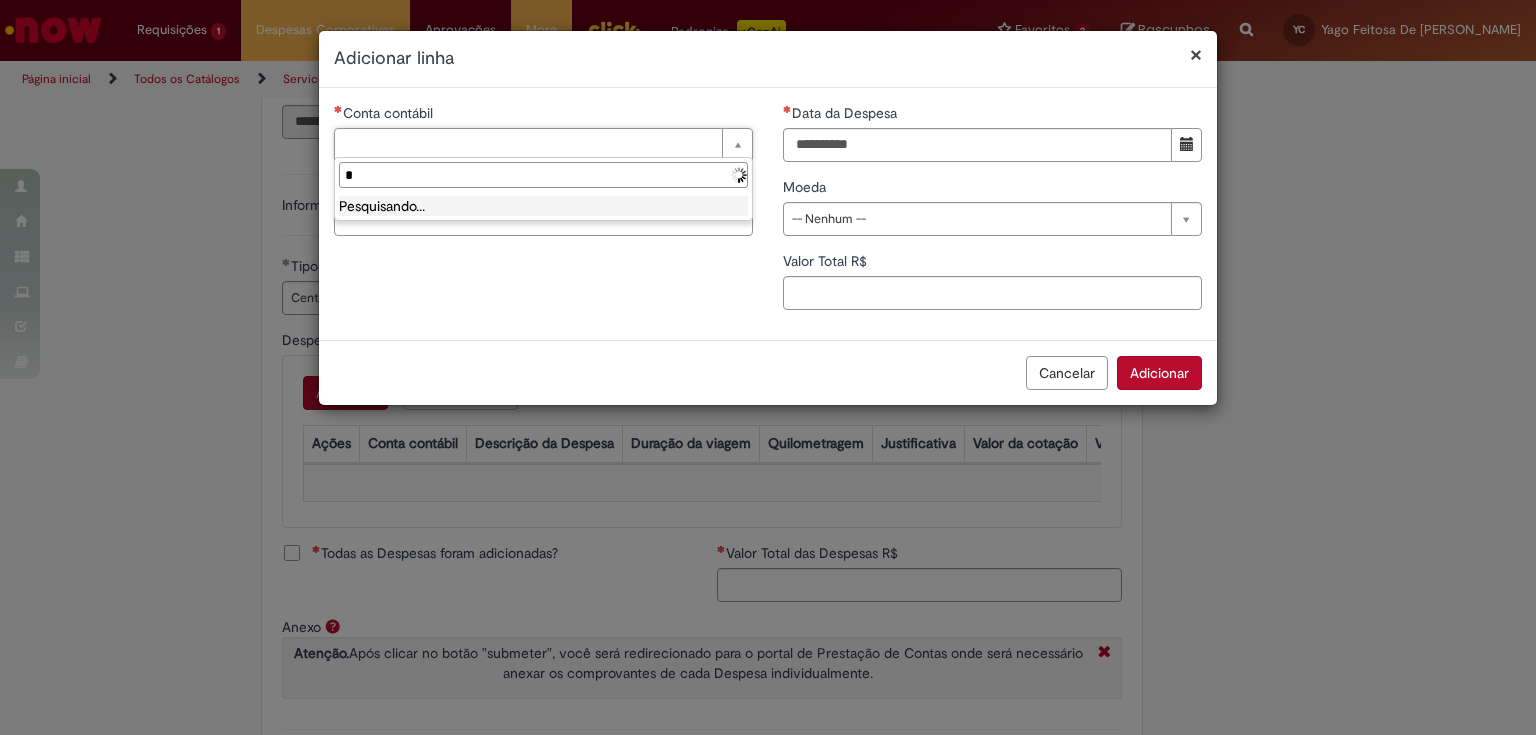 type 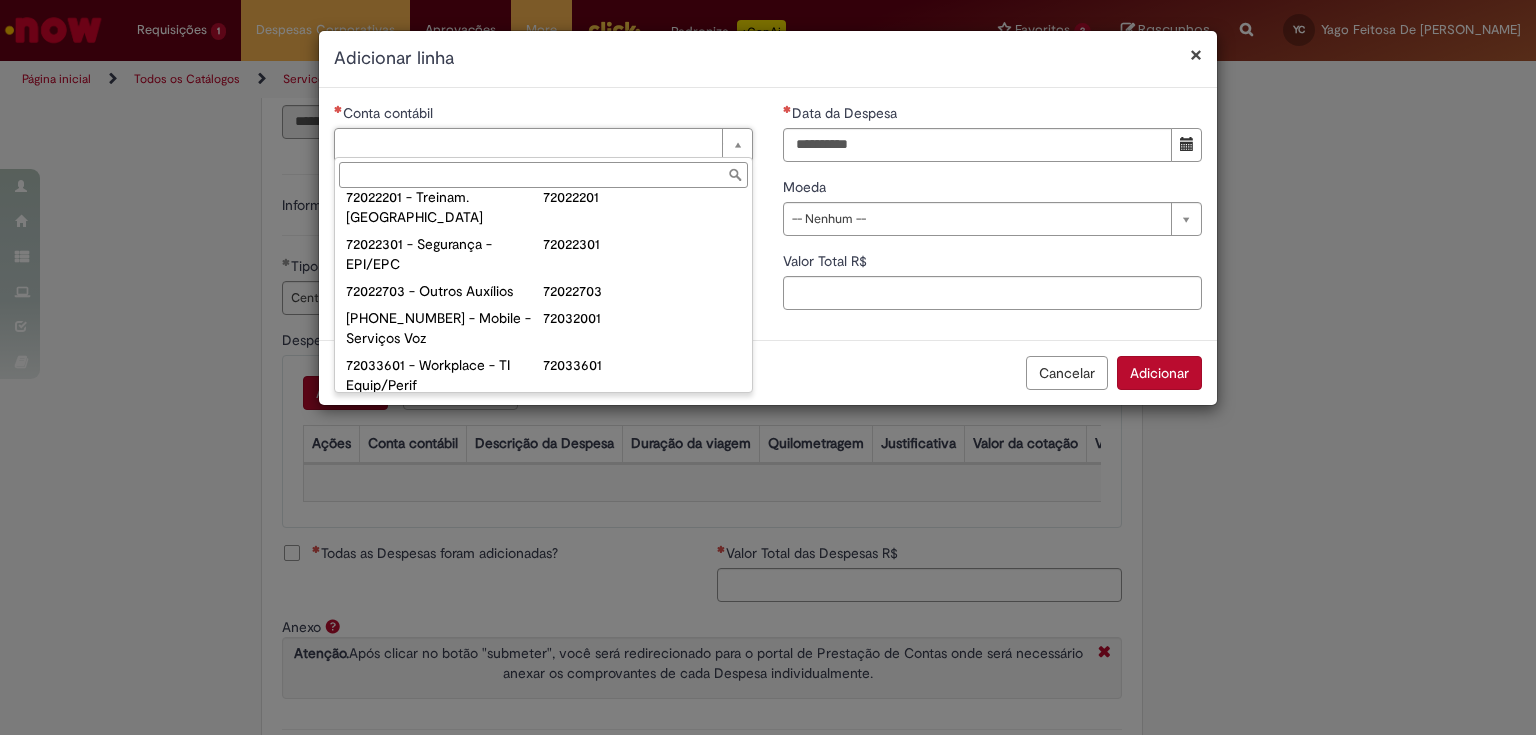 scroll, scrollTop: 240, scrollLeft: 0, axis: vertical 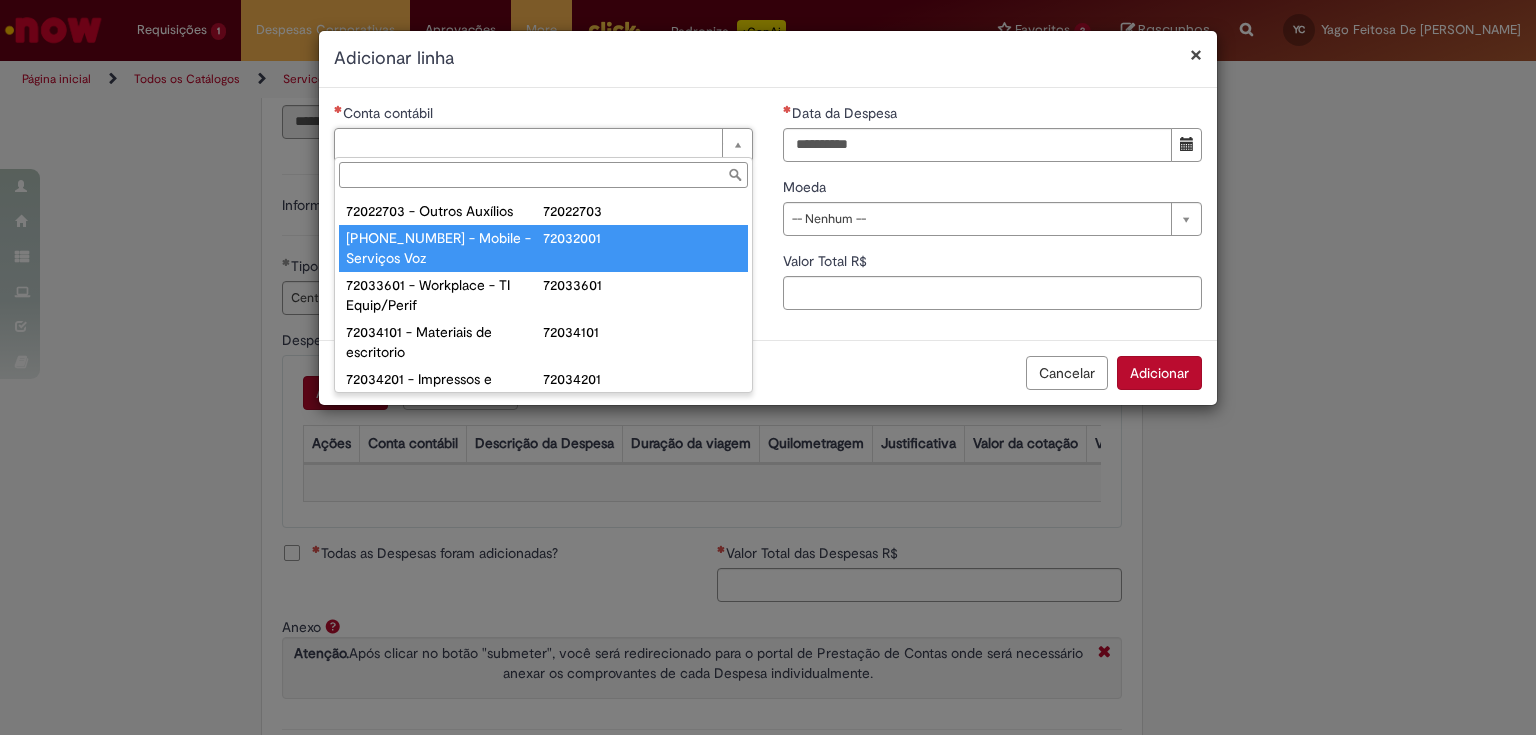type on "**********" 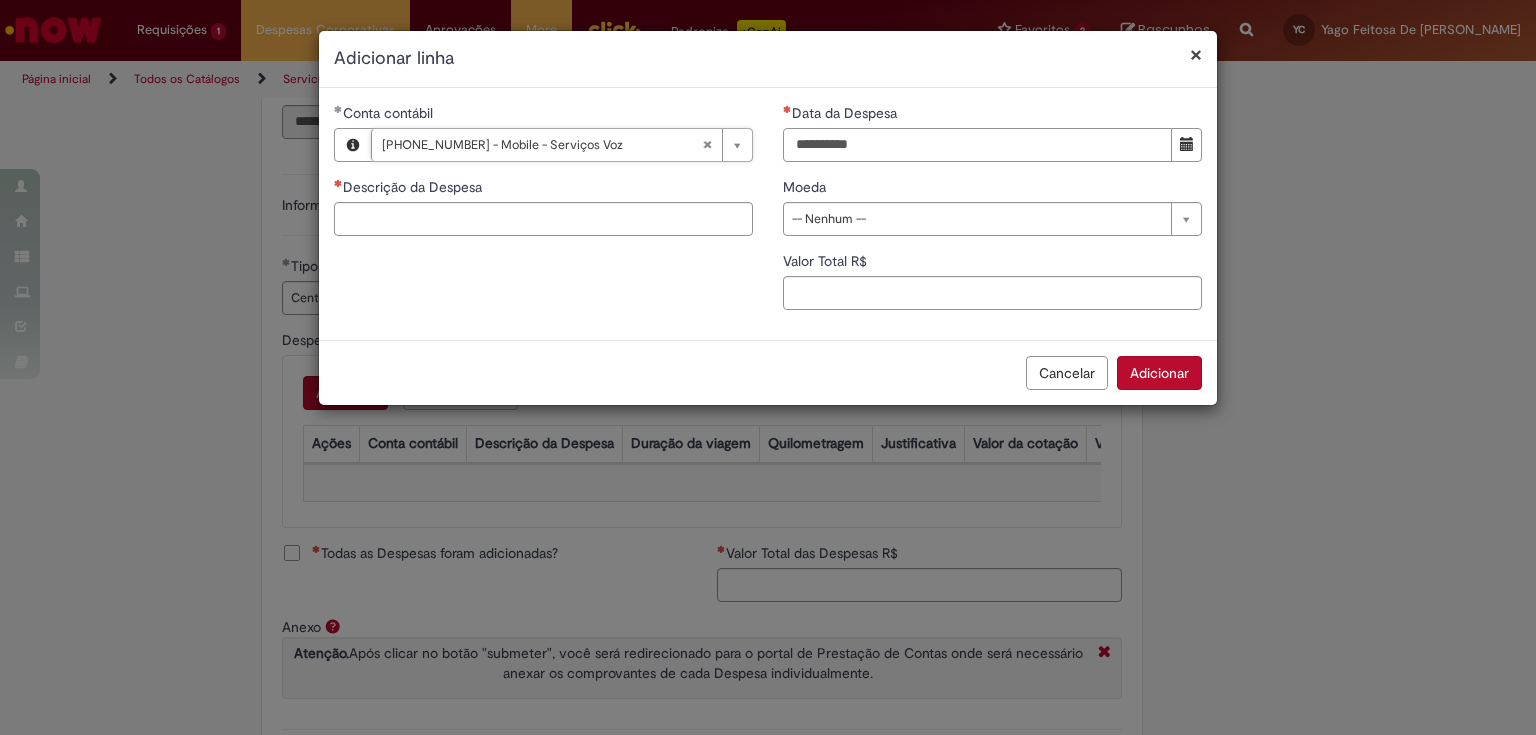 click on "Data da Despesa" at bounding box center (977, 145) 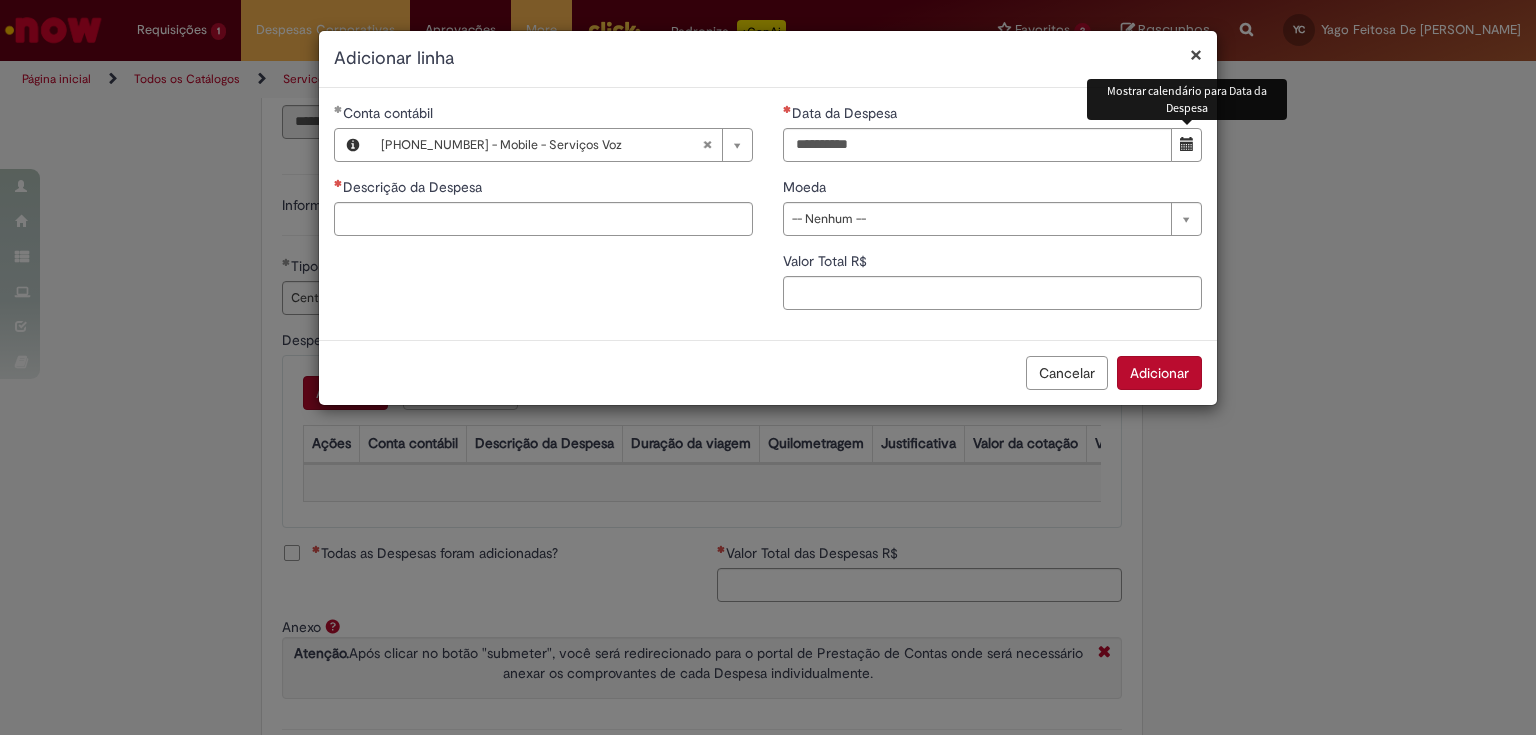 click at bounding box center (1186, 145) 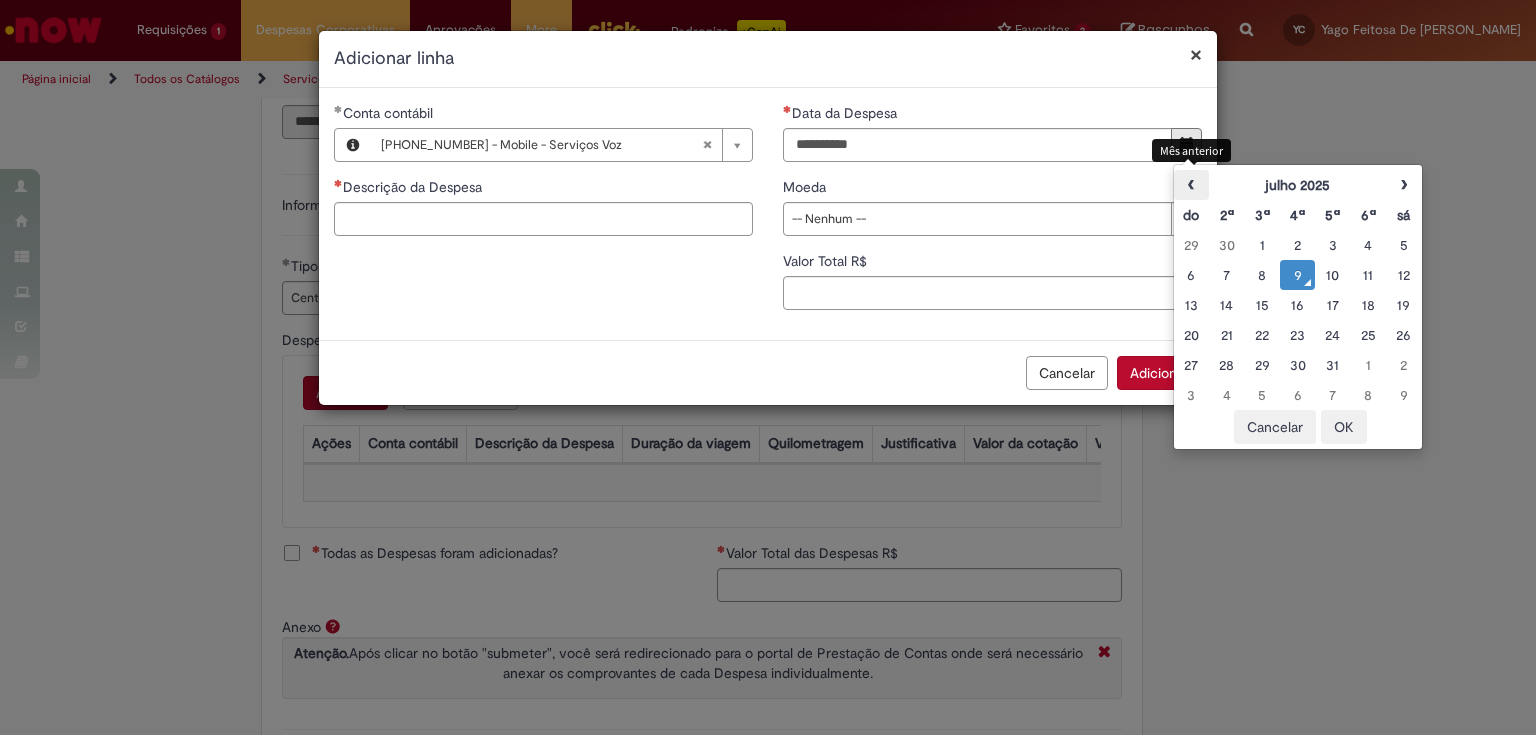 click on "‹" at bounding box center [1191, 185] 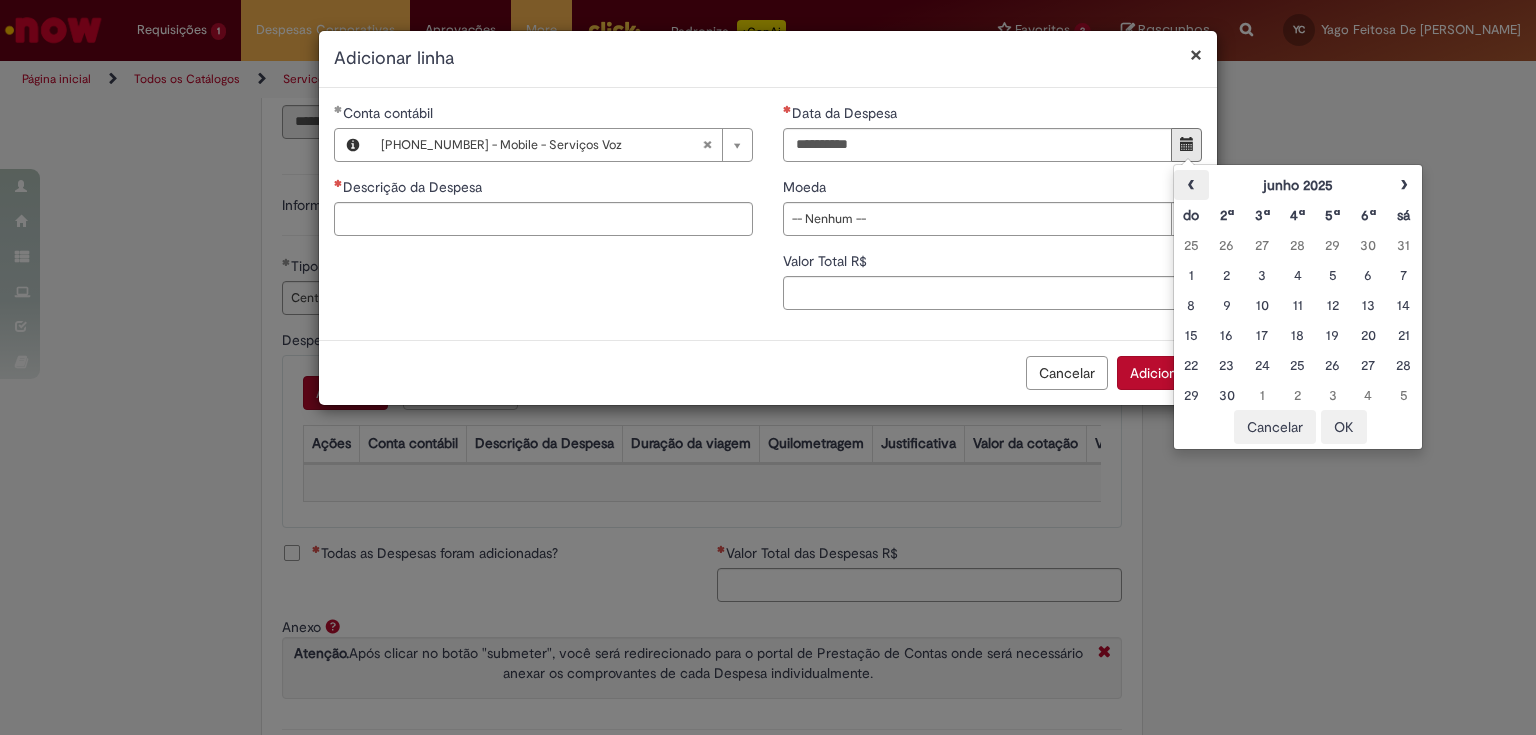 click on "‹" at bounding box center [1191, 185] 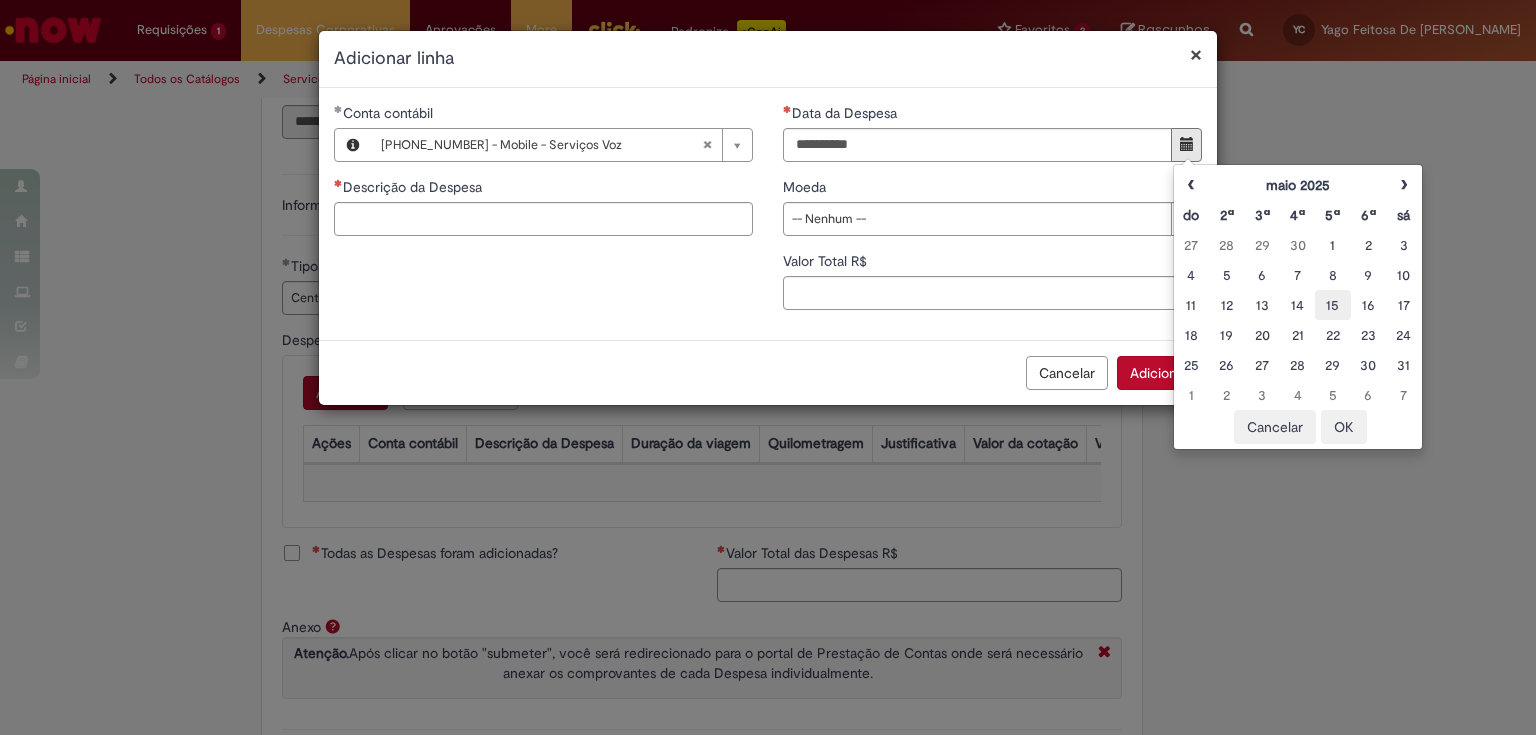 click on "15" at bounding box center [1332, 305] 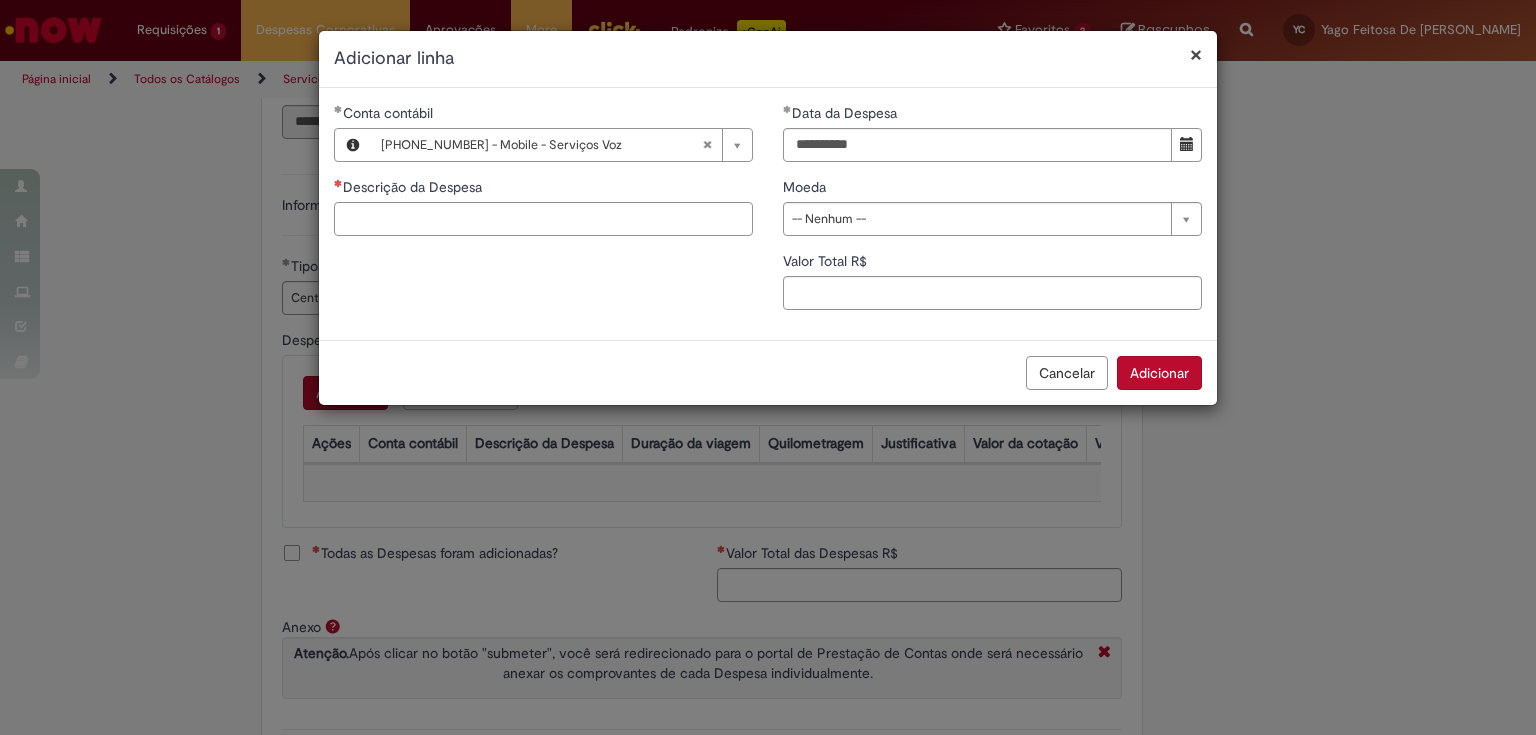 click on "Descrição da Despesa" at bounding box center (543, 219) 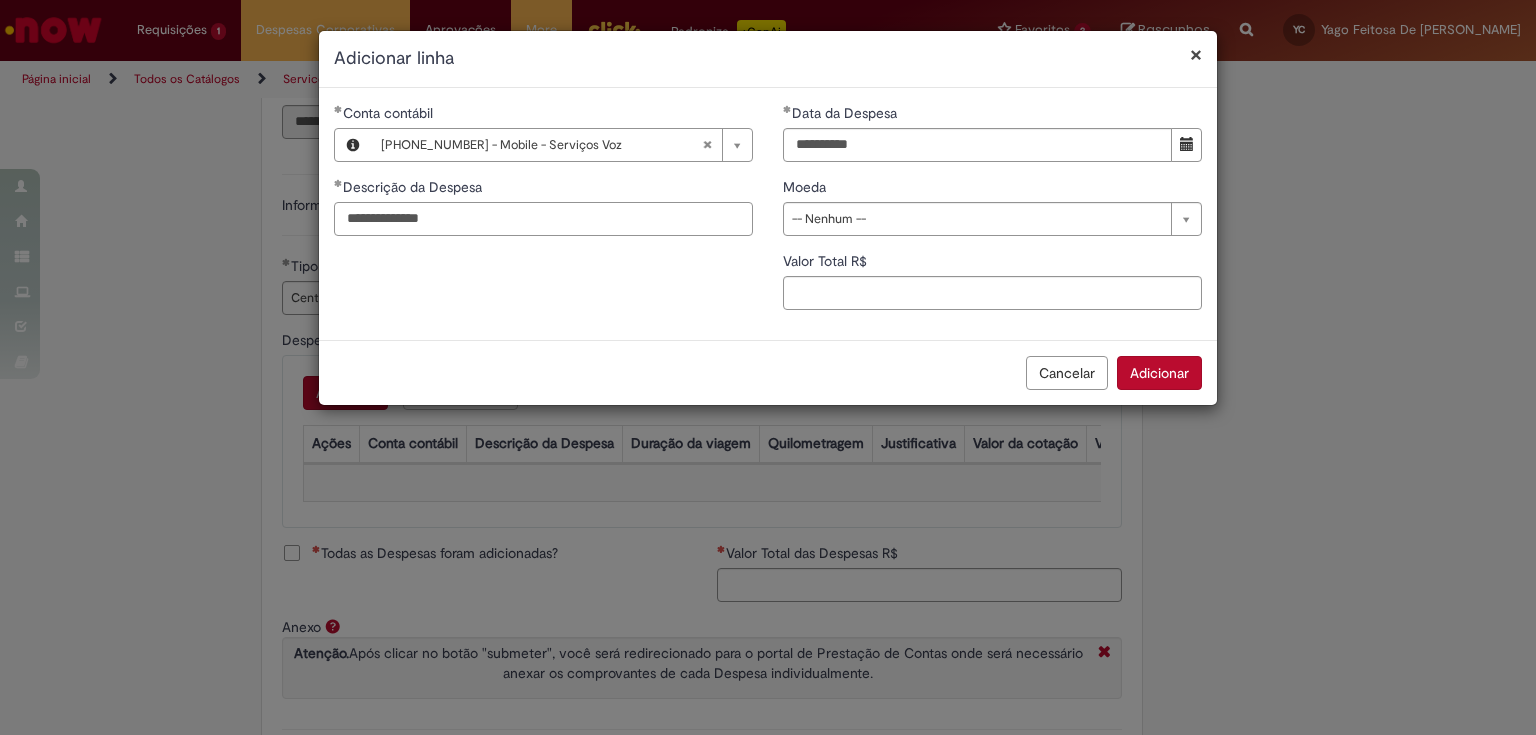 type on "**********" 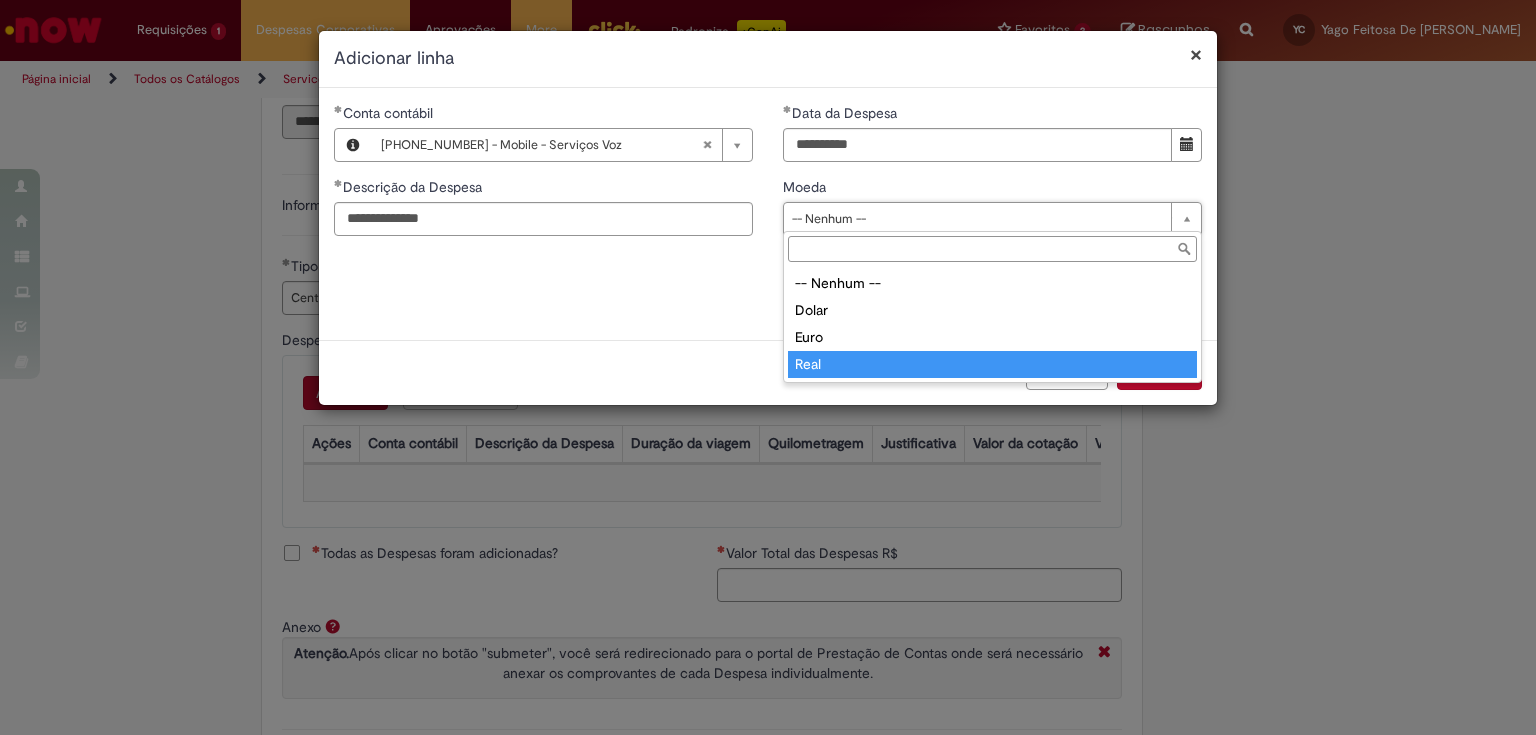 type on "****" 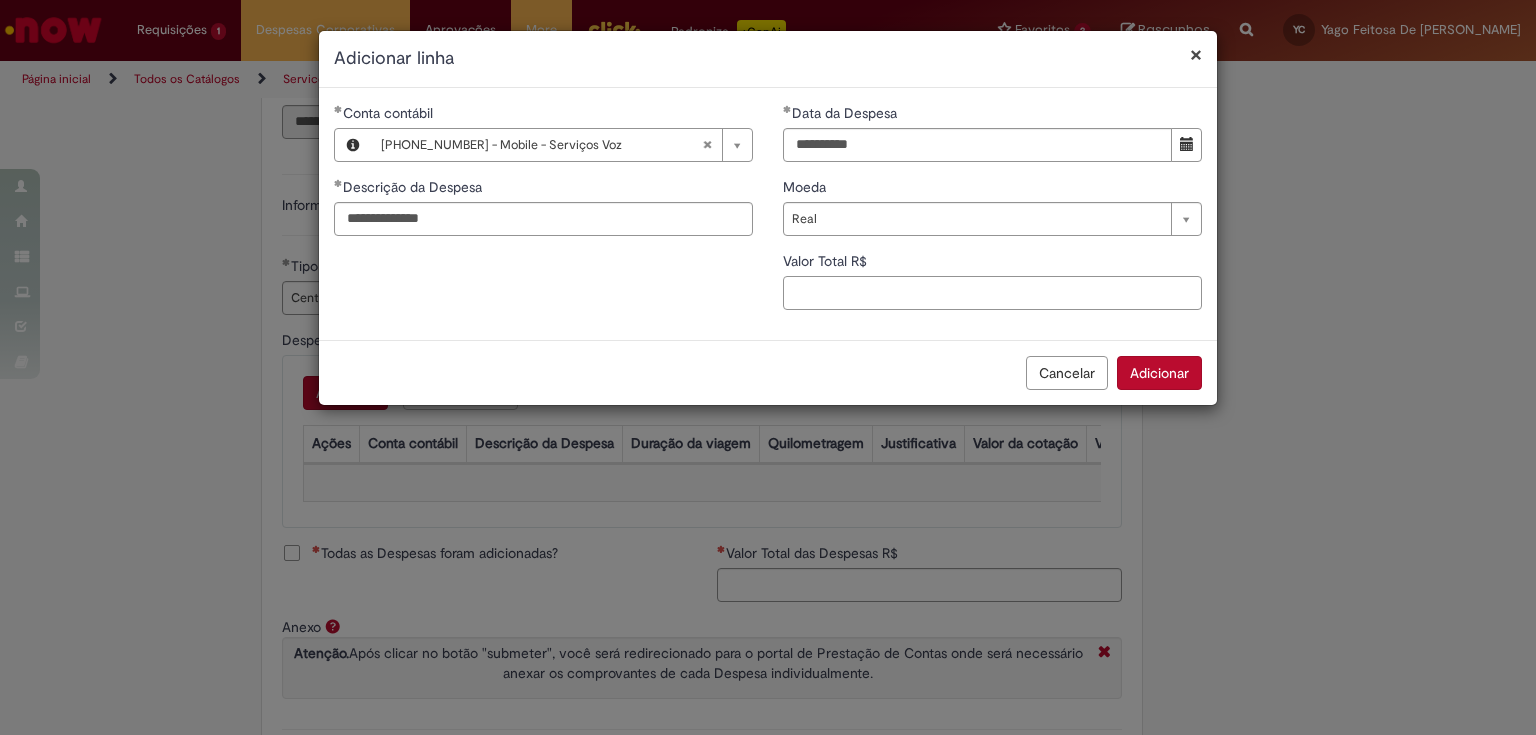 click on "Valor Total R$" at bounding box center [992, 293] 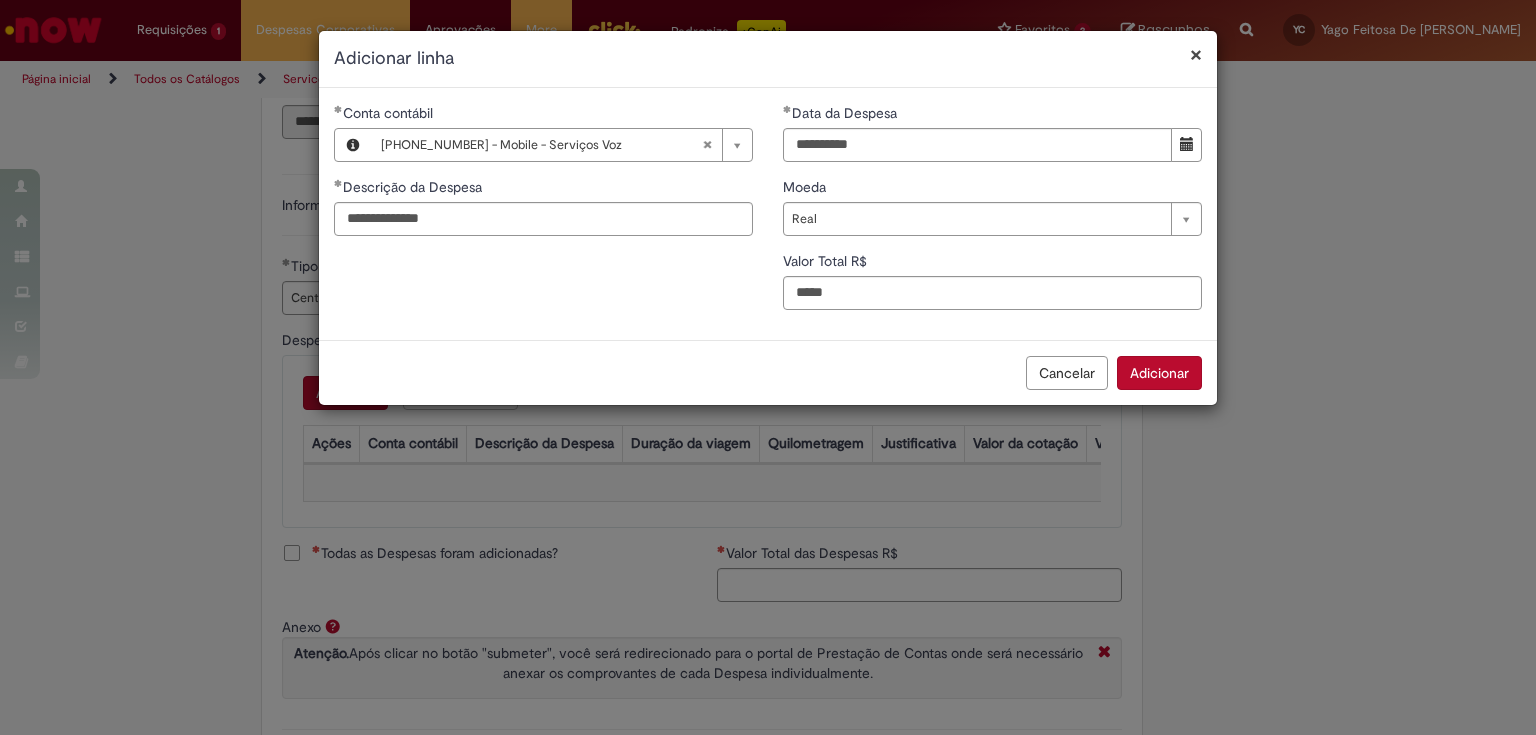type on "**" 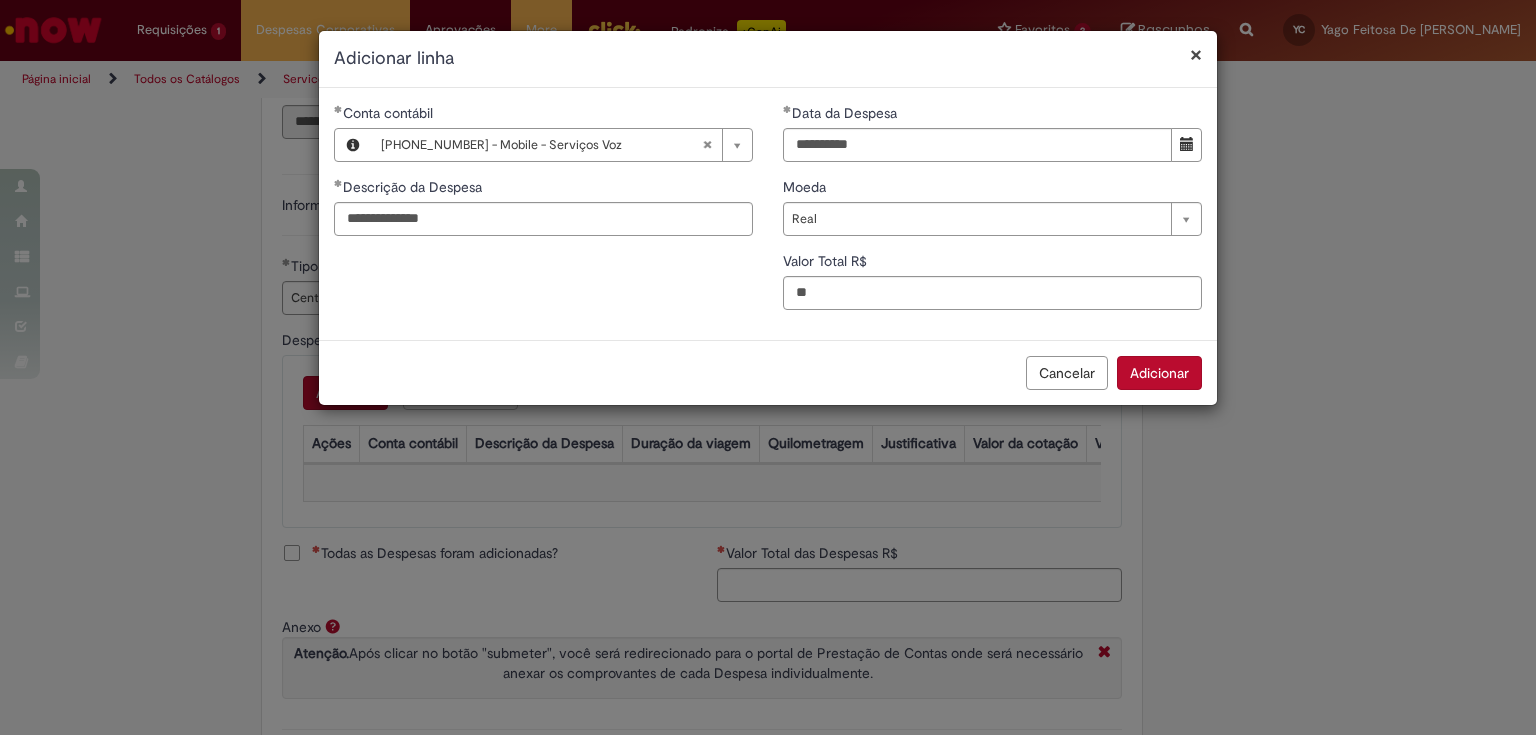 click on "Adicionar" at bounding box center (1159, 373) 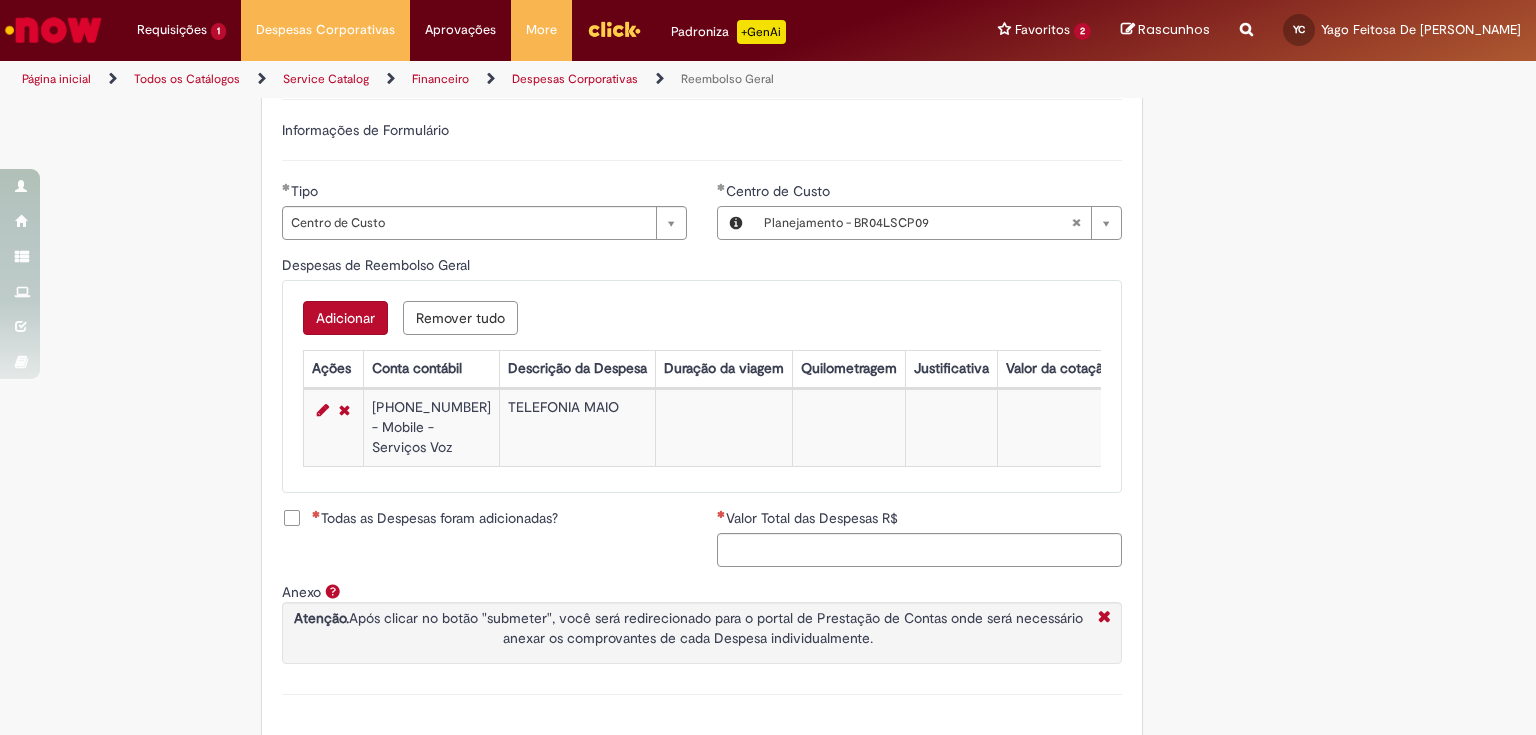 scroll, scrollTop: 792, scrollLeft: 0, axis: vertical 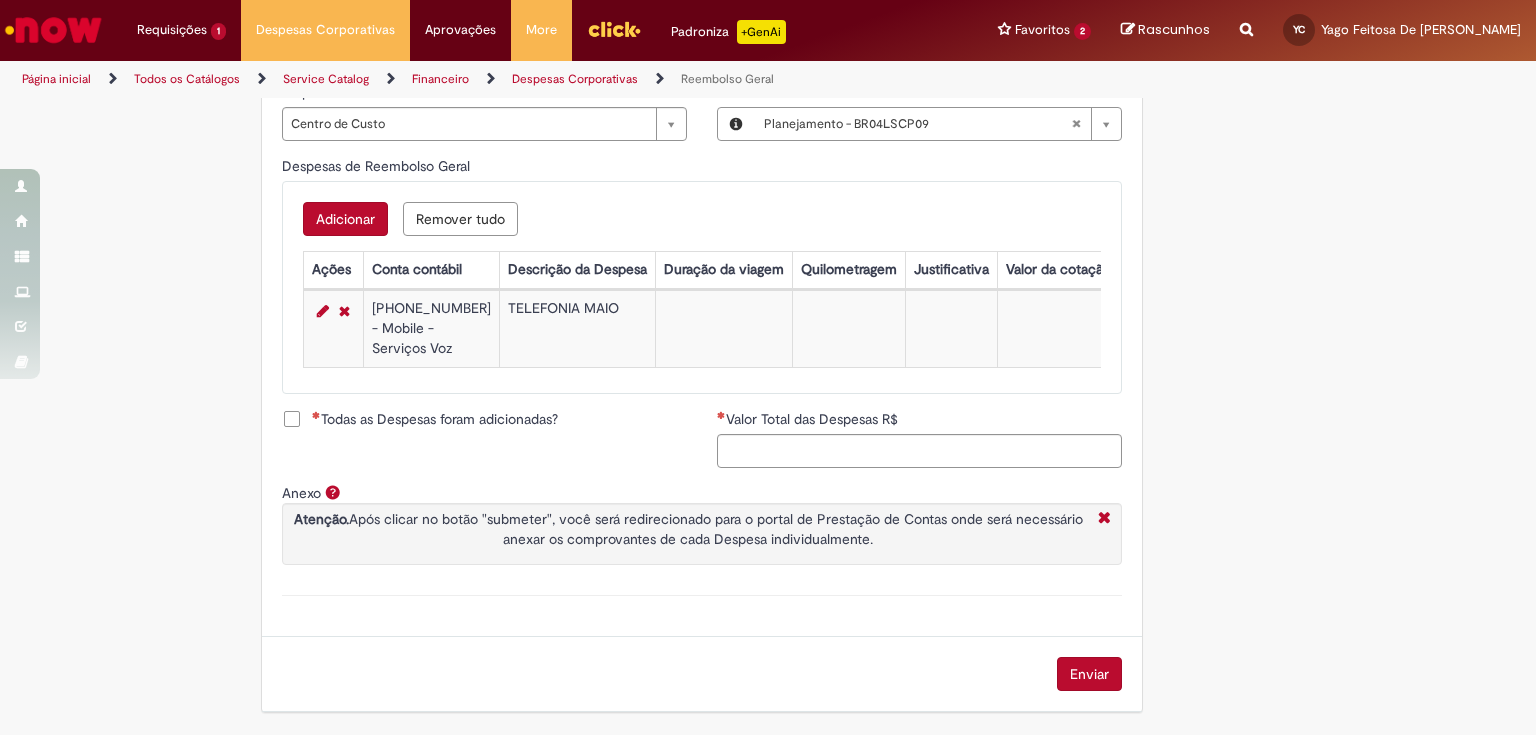 click on "Todas as Despesas foram adicionadas?" at bounding box center (435, 419) 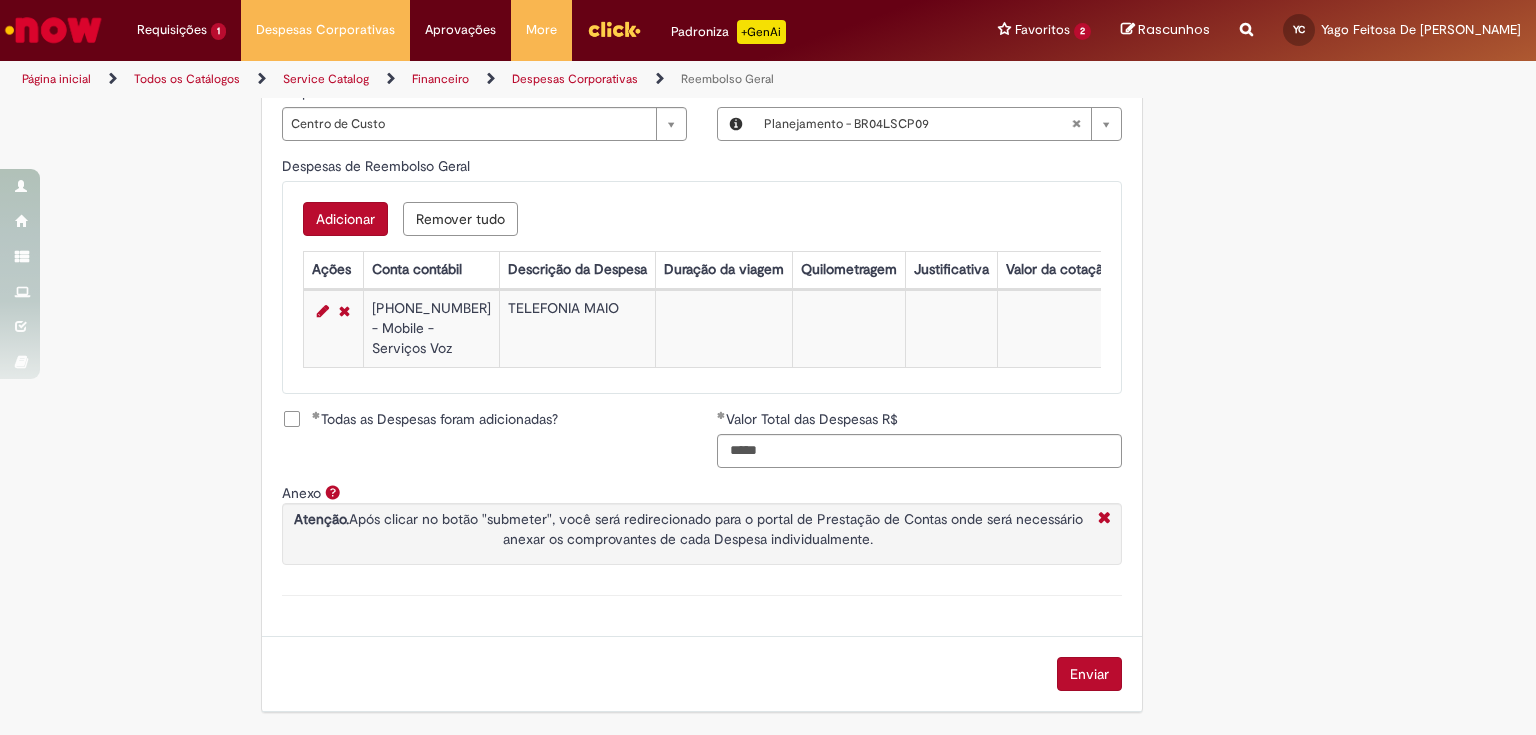 click on "Enviar" at bounding box center (1089, 674) 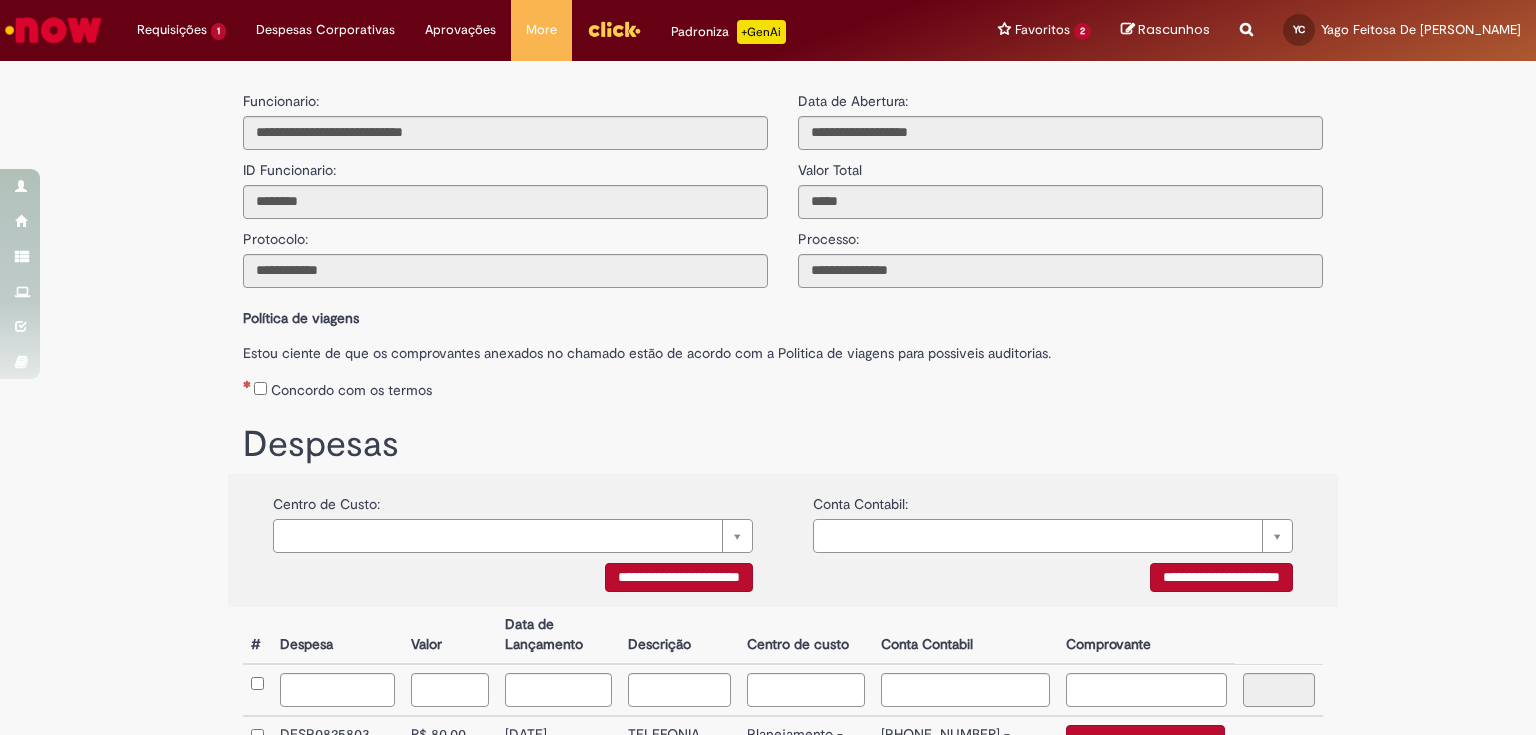 scroll, scrollTop: 0, scrollLeft: 0, axis: both 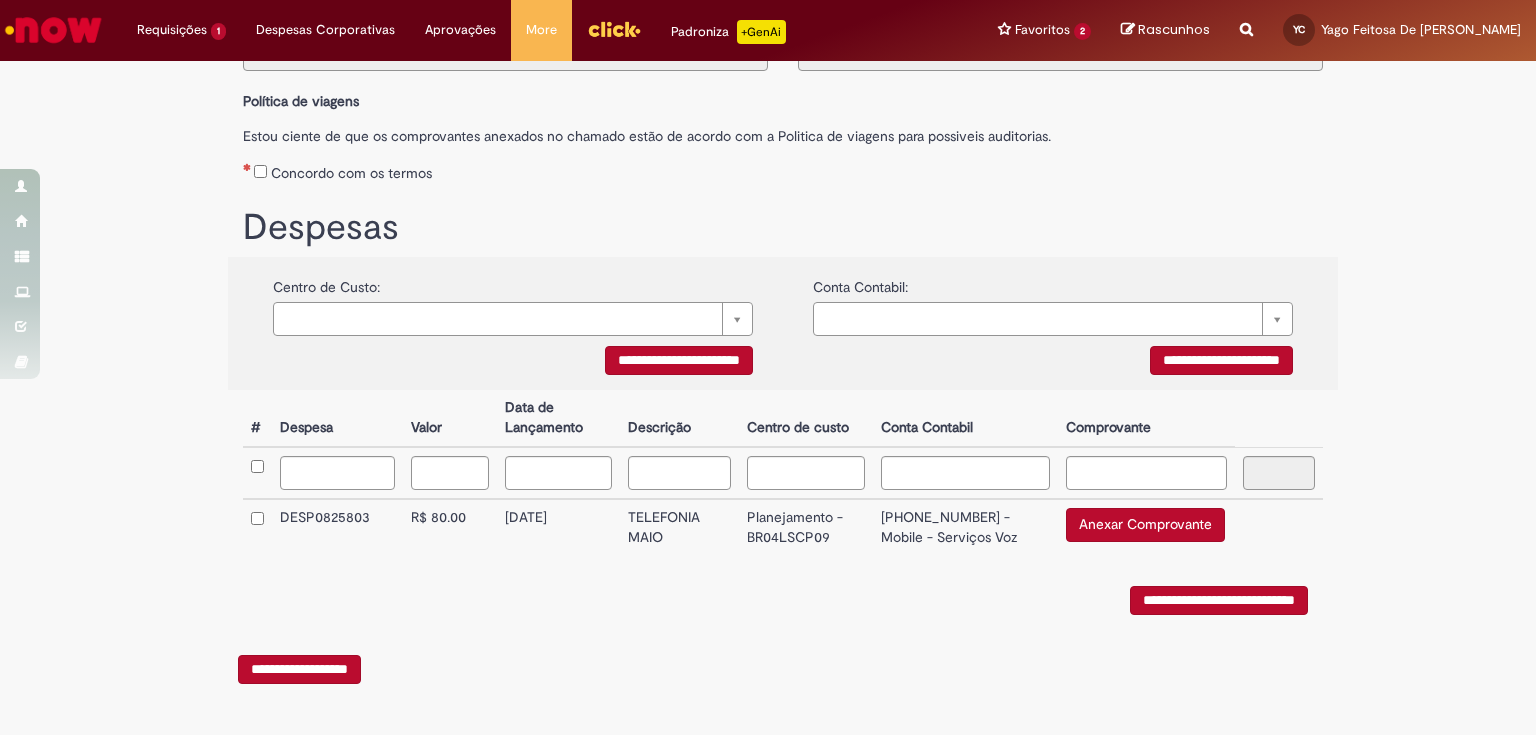 click on "Anexar Comprovante" at bounding box center (1145, 525) 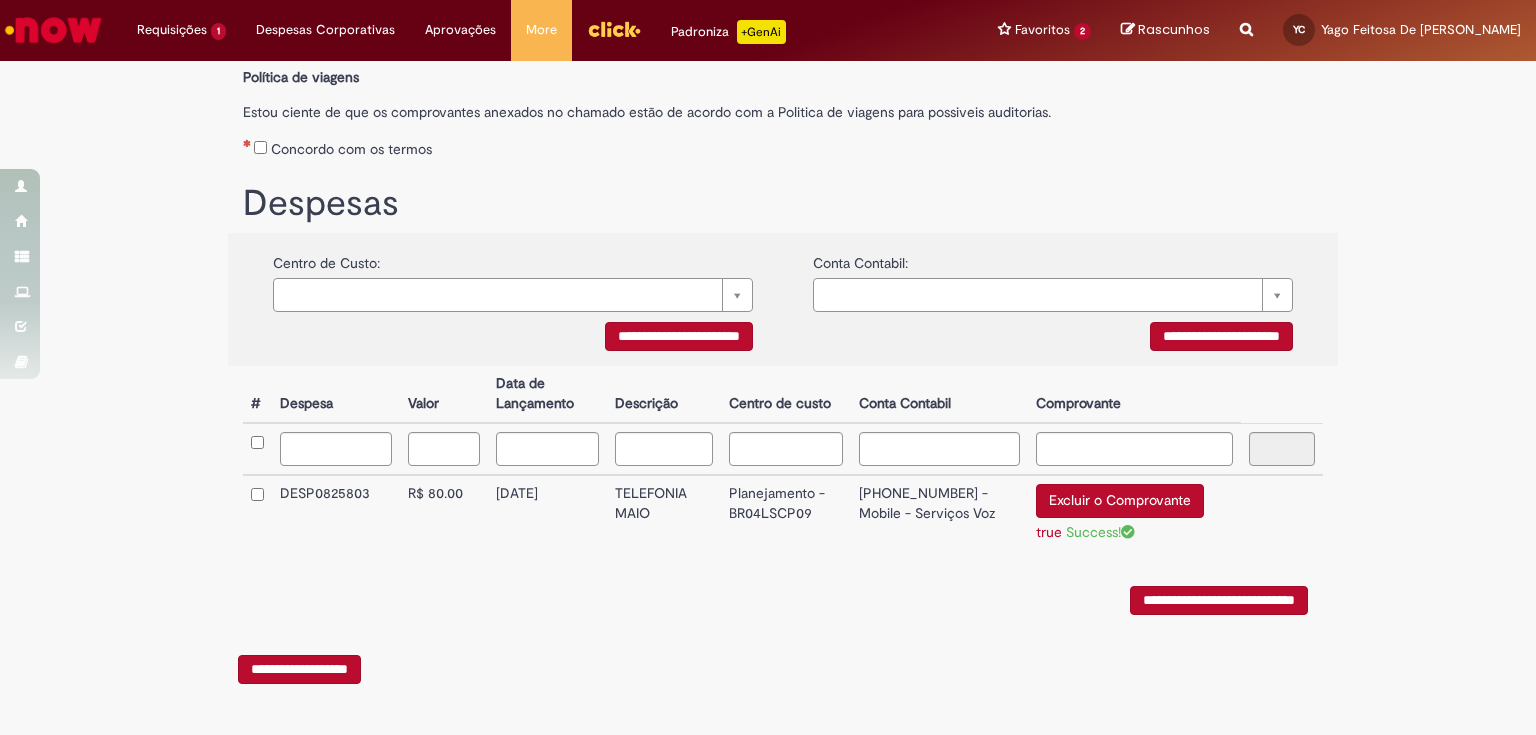 scroll, scrollTop: 248, scrollLeft: 0, axis: vertical 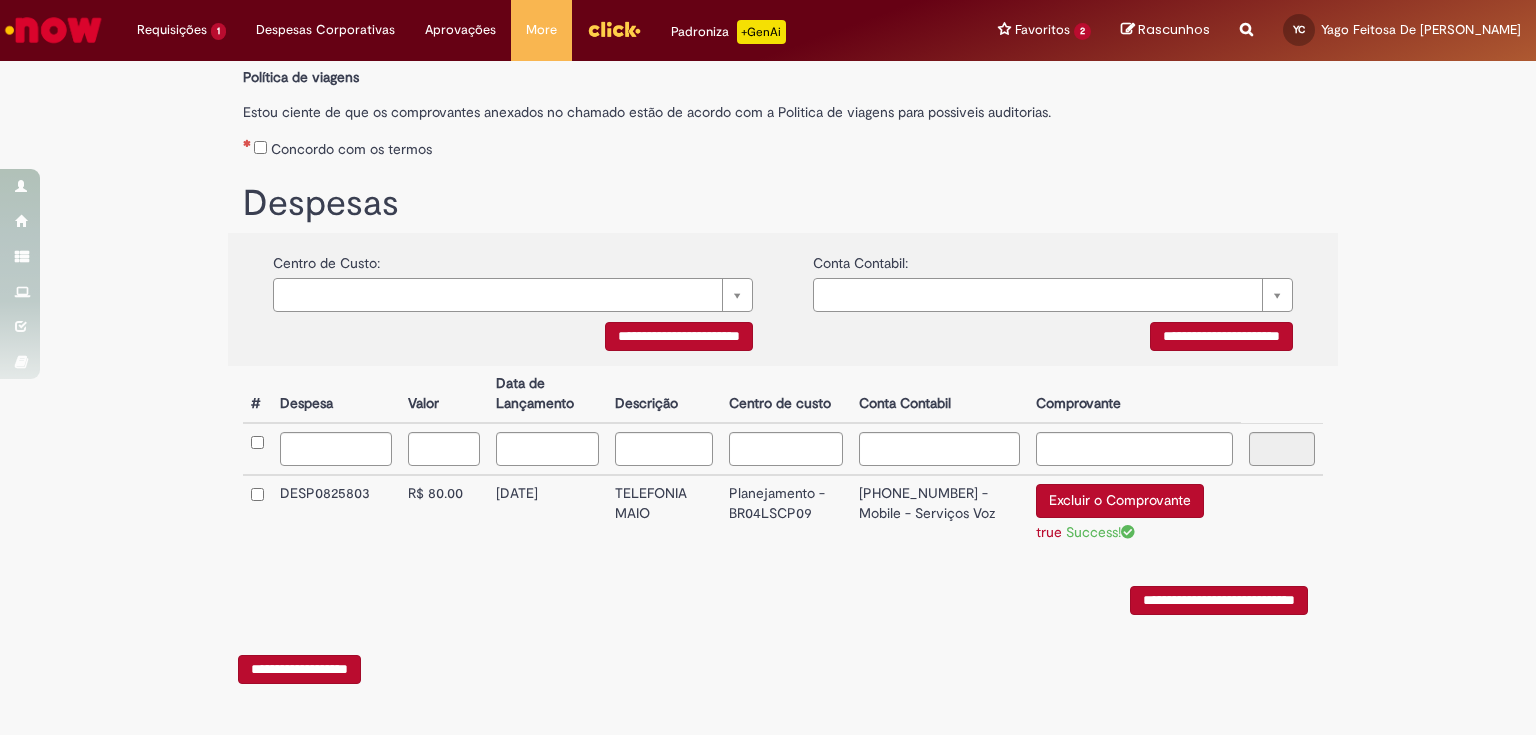 click on "**********" at bounding box center [1219, 600] 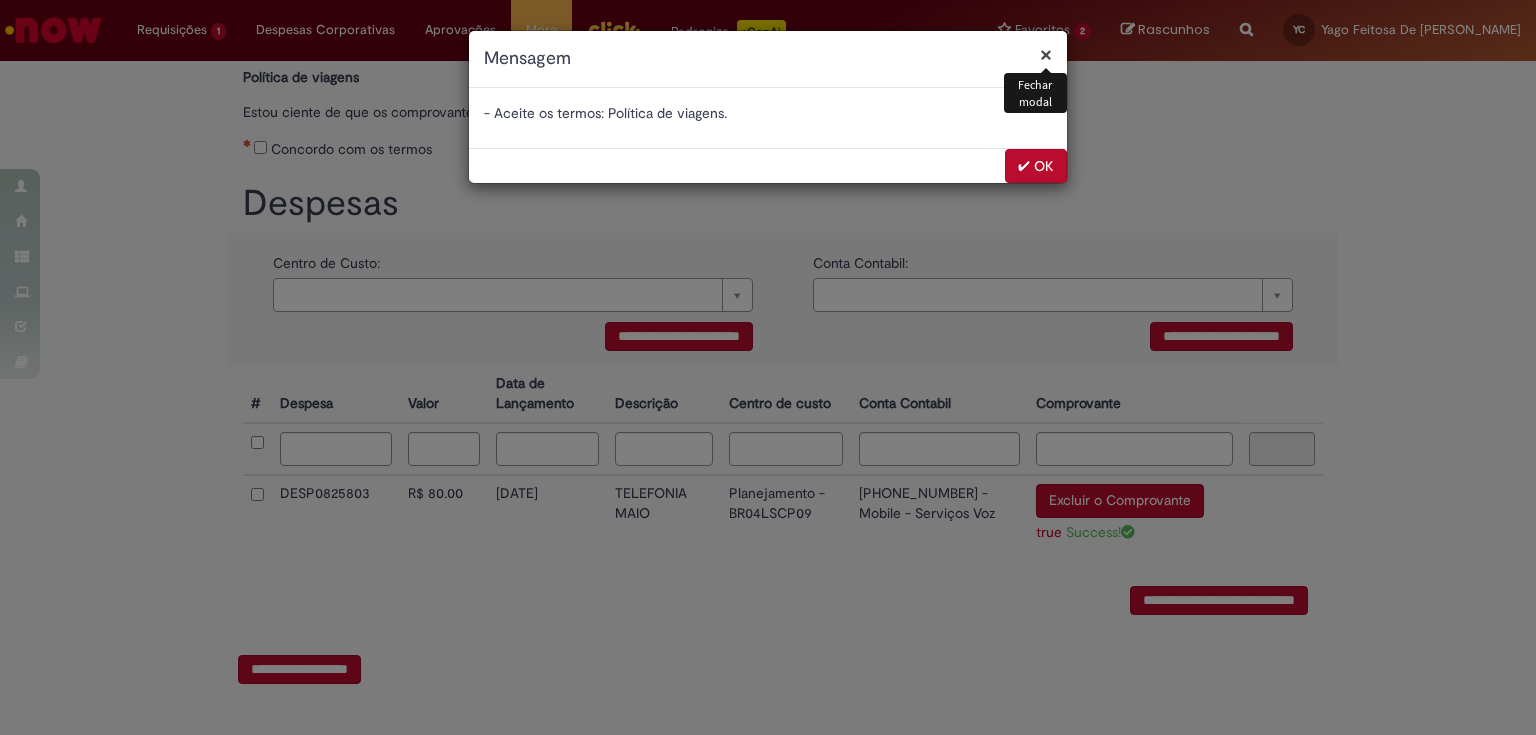 click on "✔ OK" at bounding box center [1036, 166] 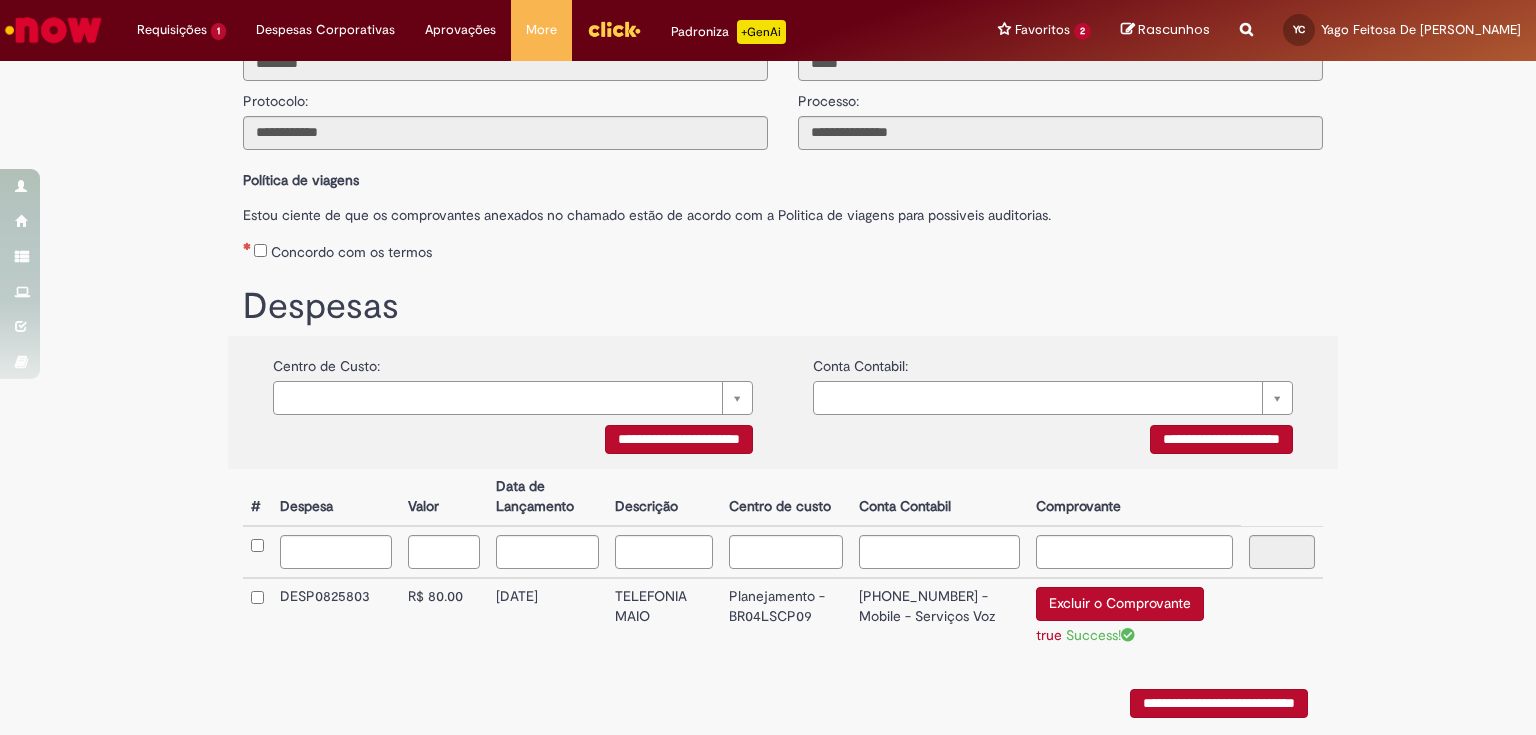 scroll, scrollTop: 8, scrollLeft: 0, axis: vertical 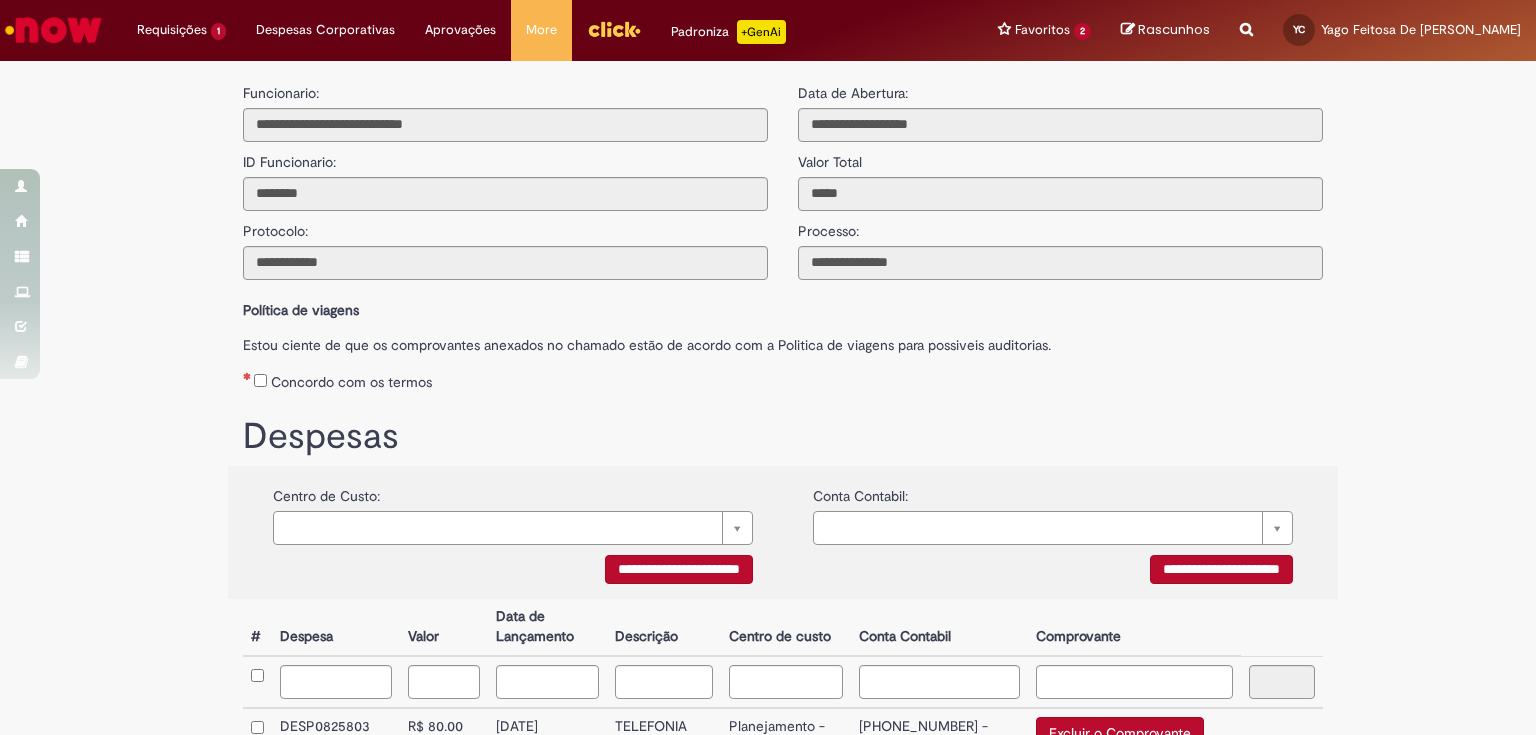 click on "Concordo com os termos" at bounding box center (351, 382) 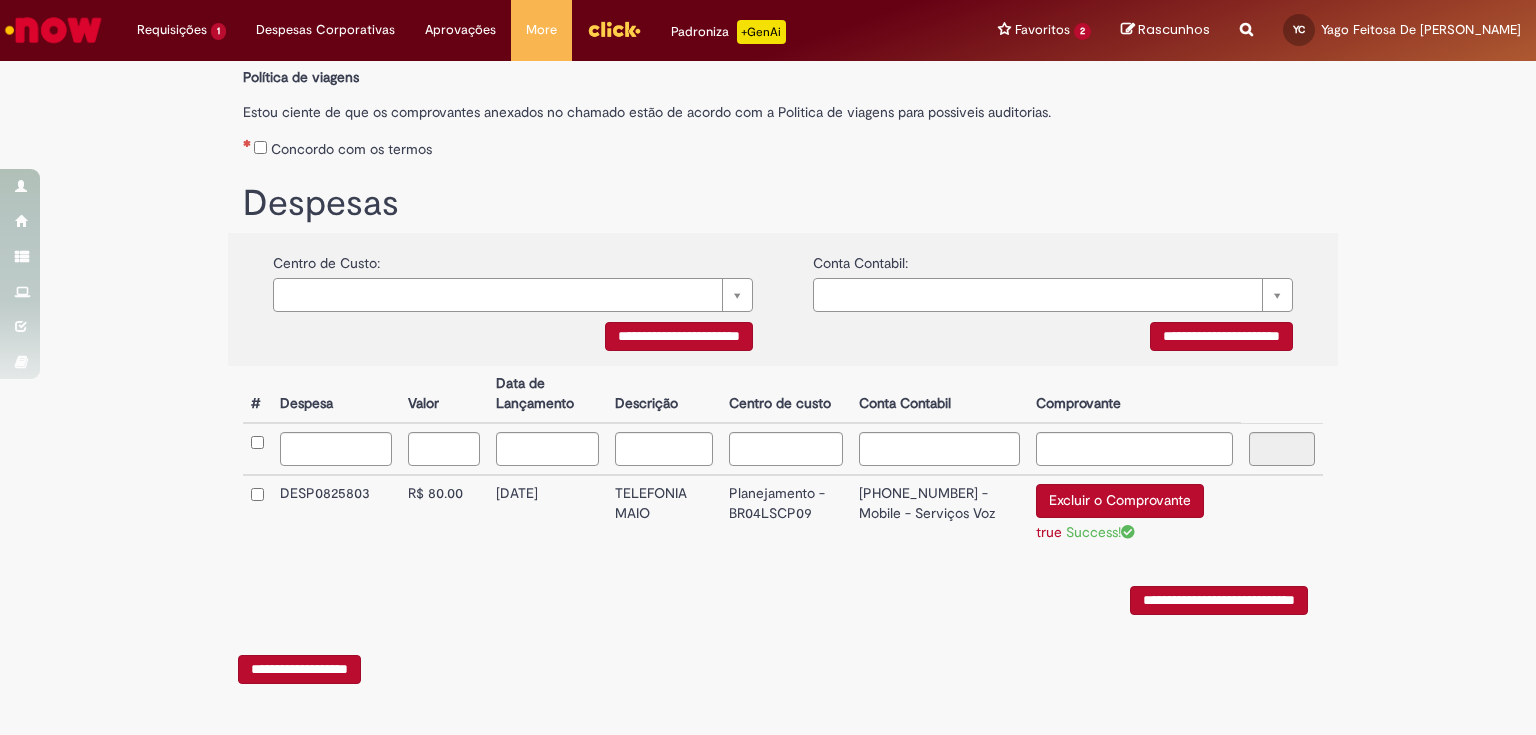 click on "**********" at bounding box center (1219, 600) 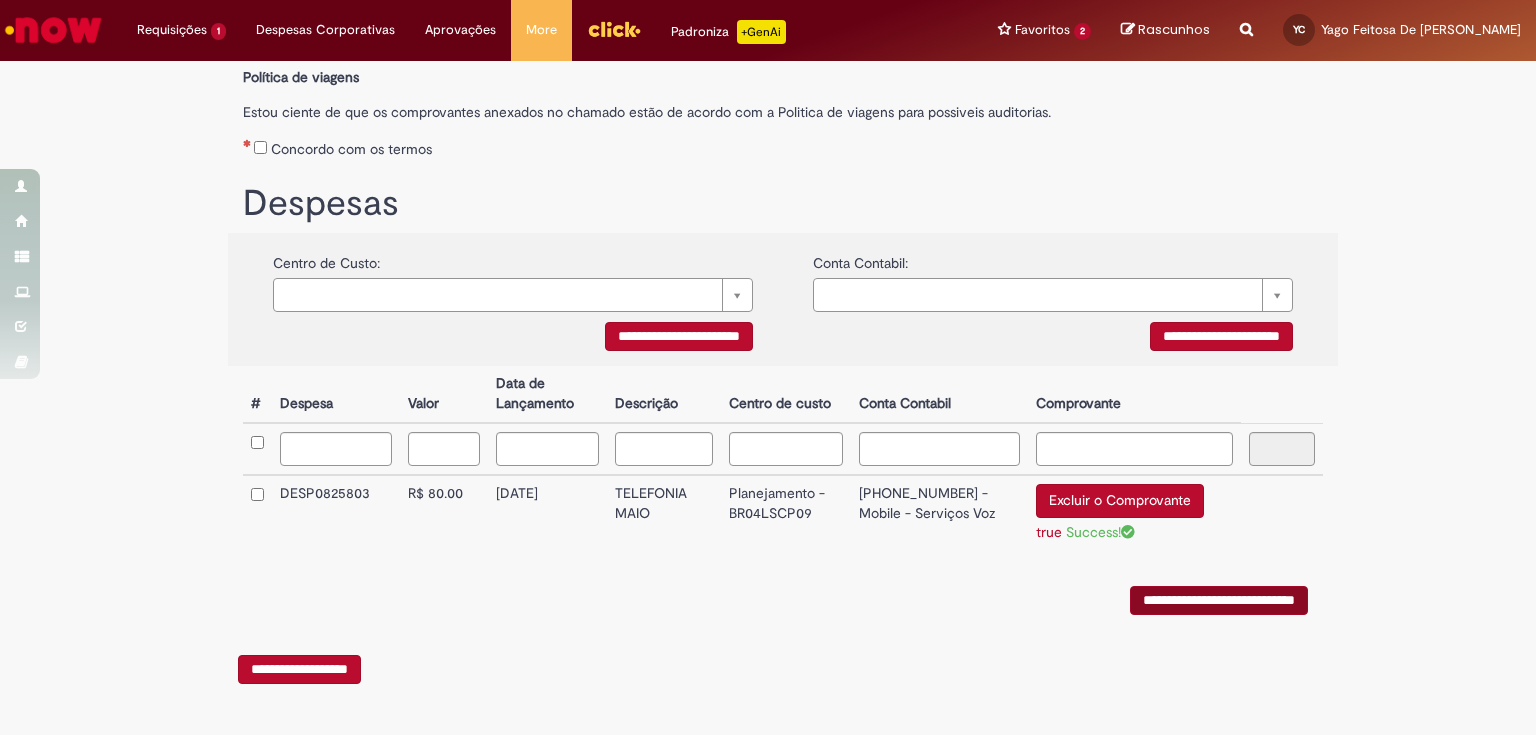 scroll, scrollTop: 0, scrollLeft: 0, axis: both 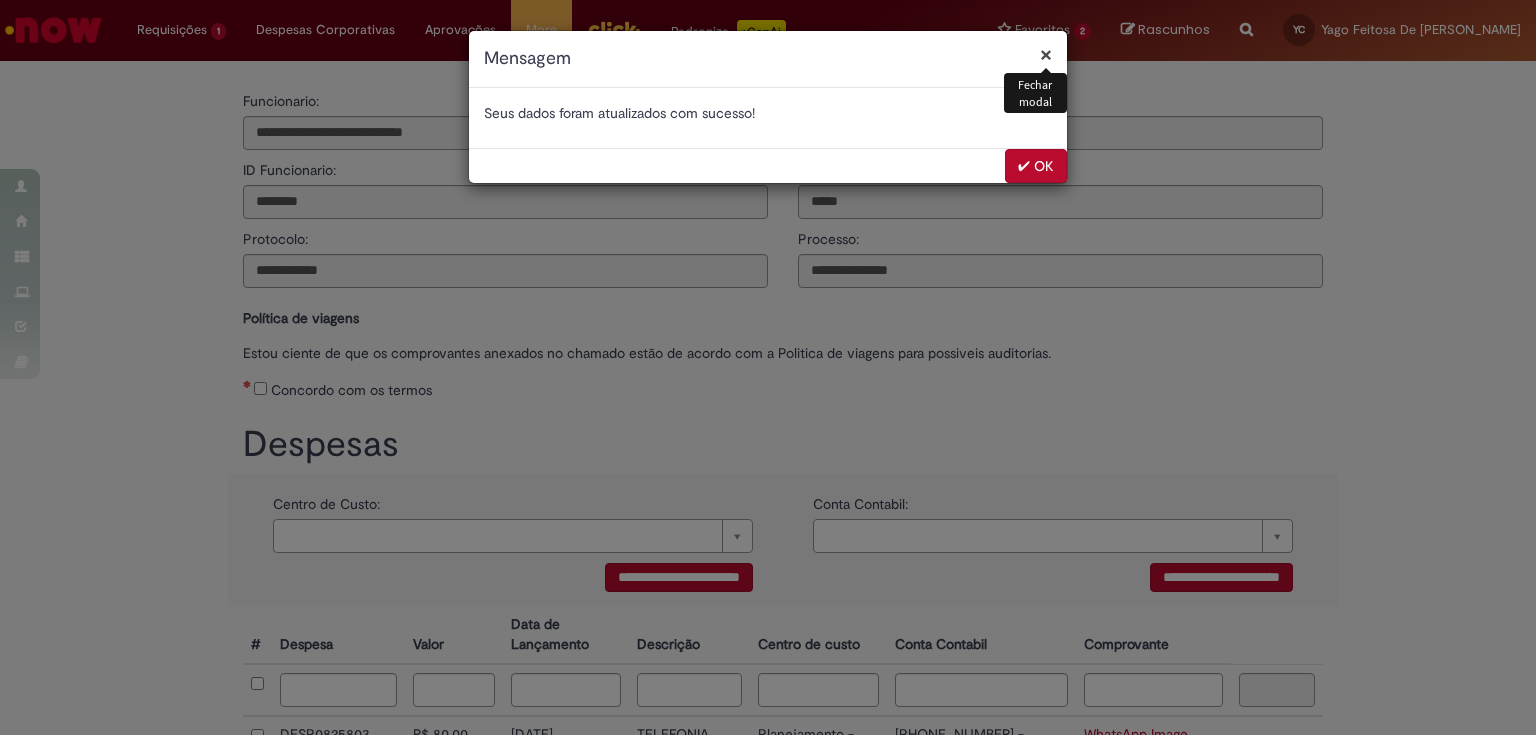 click on "✔ OK" at bounding box center (1036, 166) 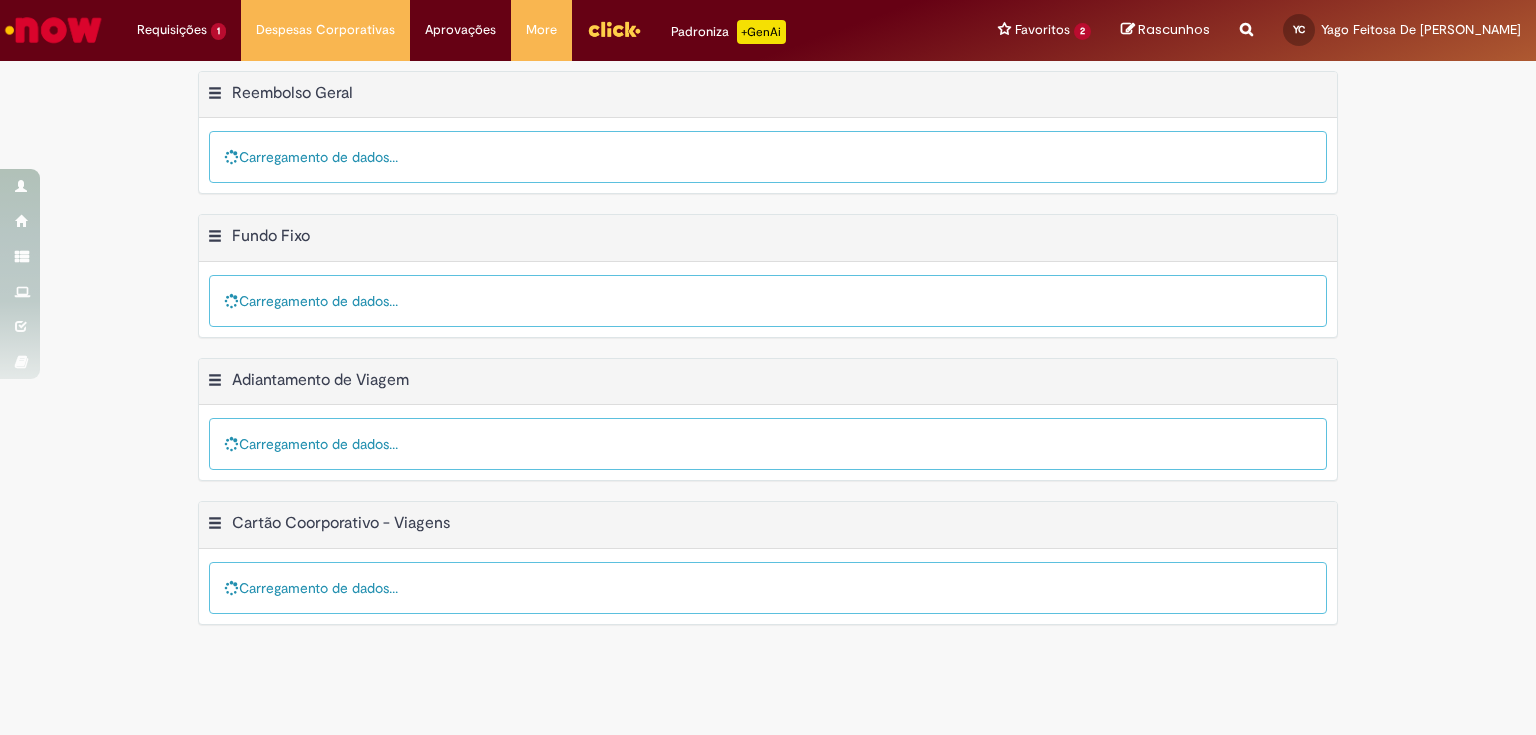 scroll, scrollTop: 0, scrollLeft: 0, axis: both 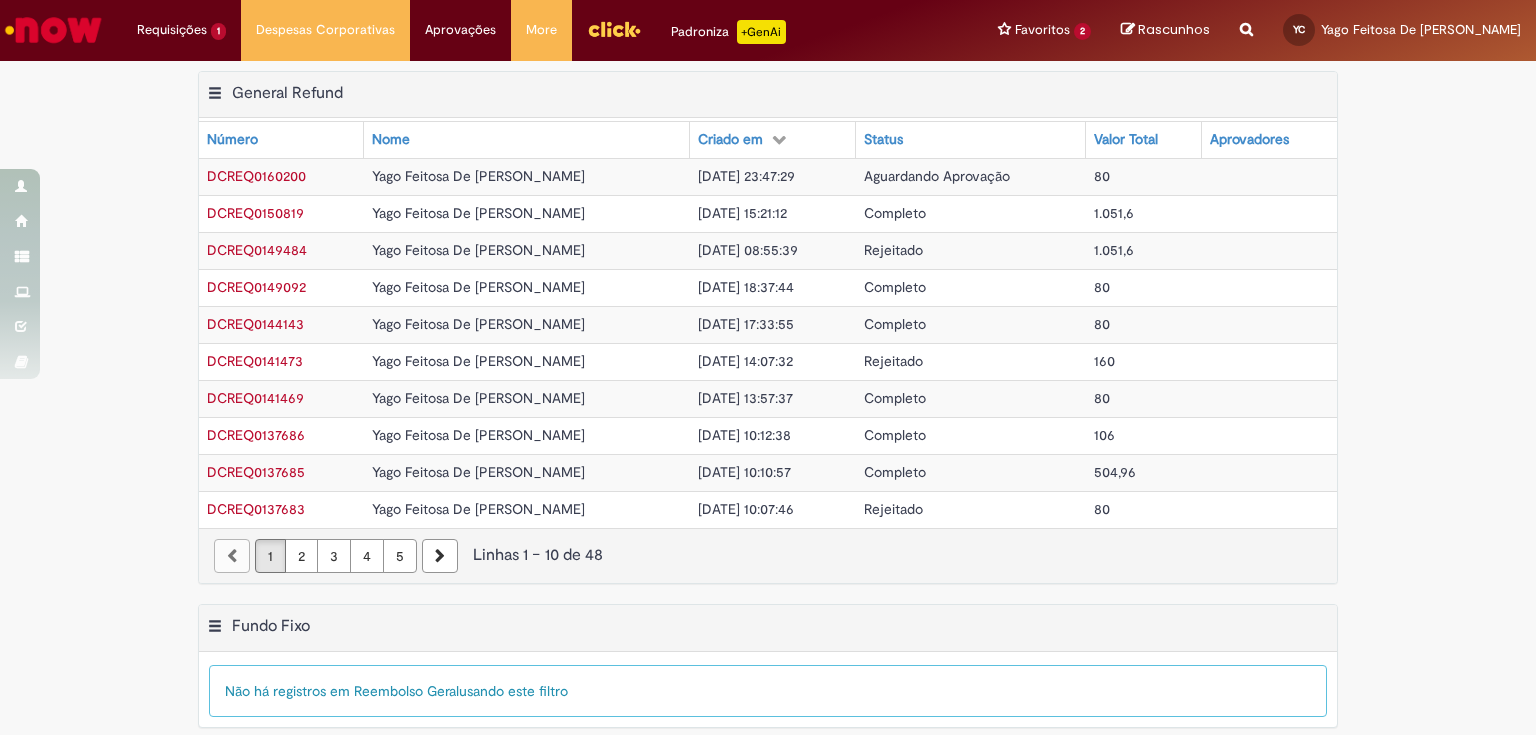 click on "09/07/2025 23:47:29" at bounding box center (772, 176) 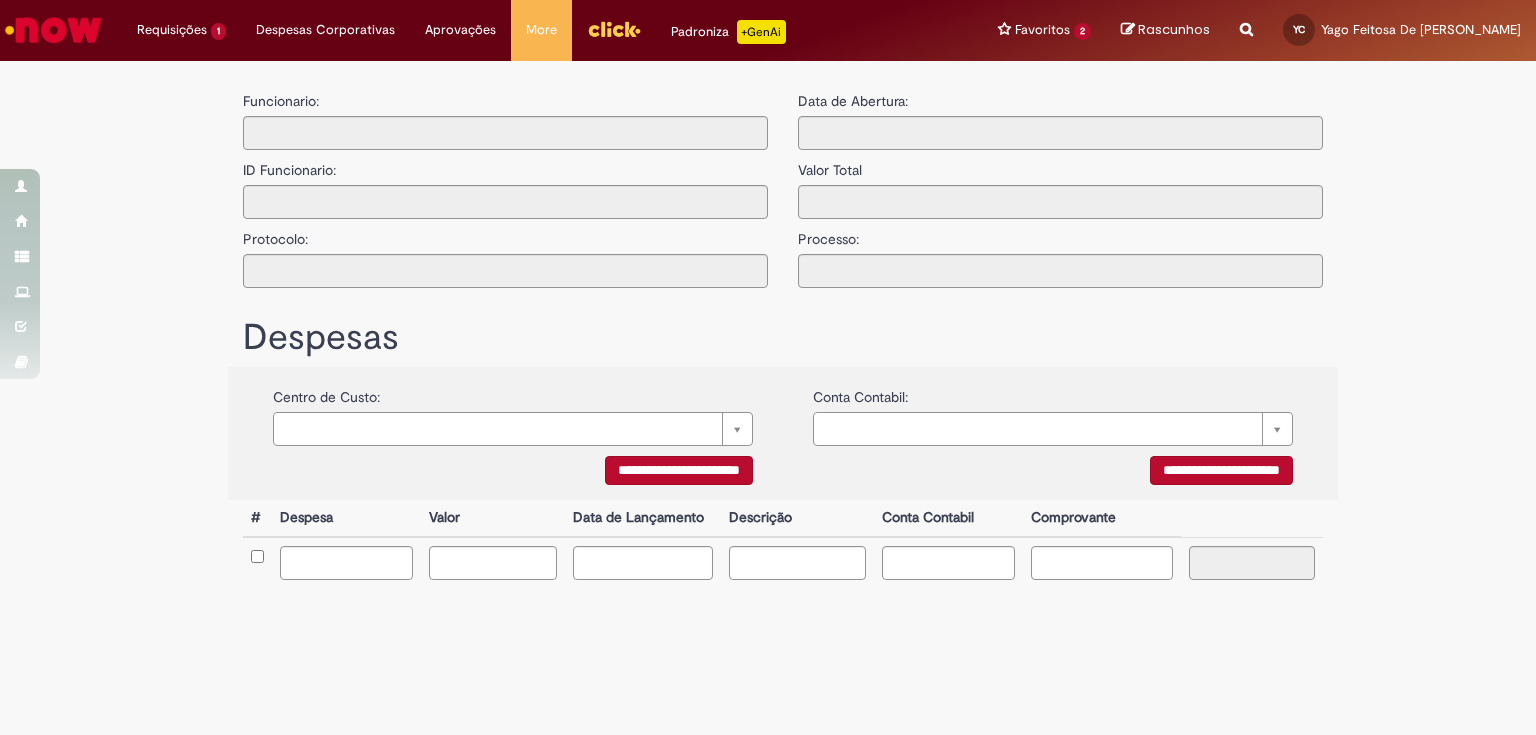 type on "**********" 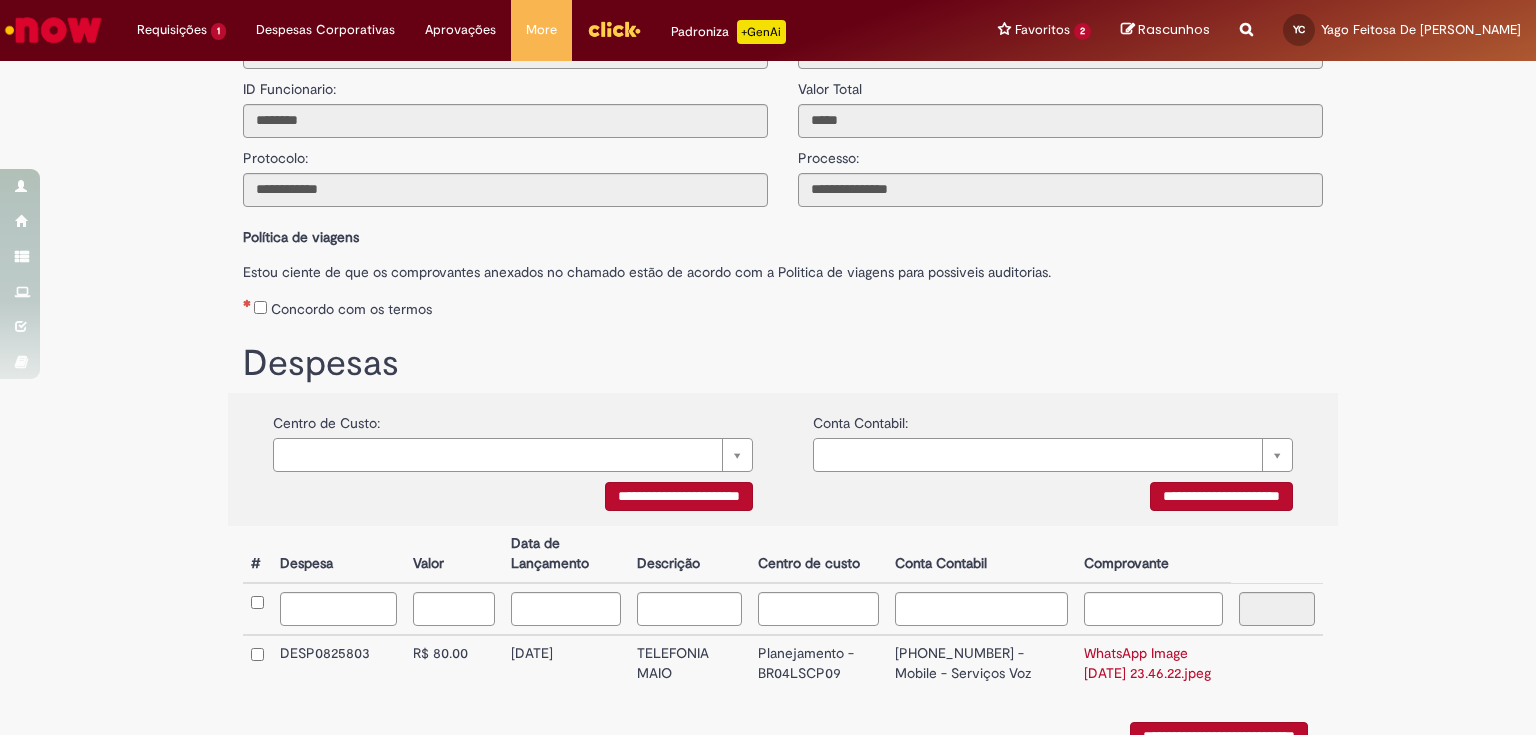 scroll, scrollTop: 0, scrollLeft: 0, axis: both 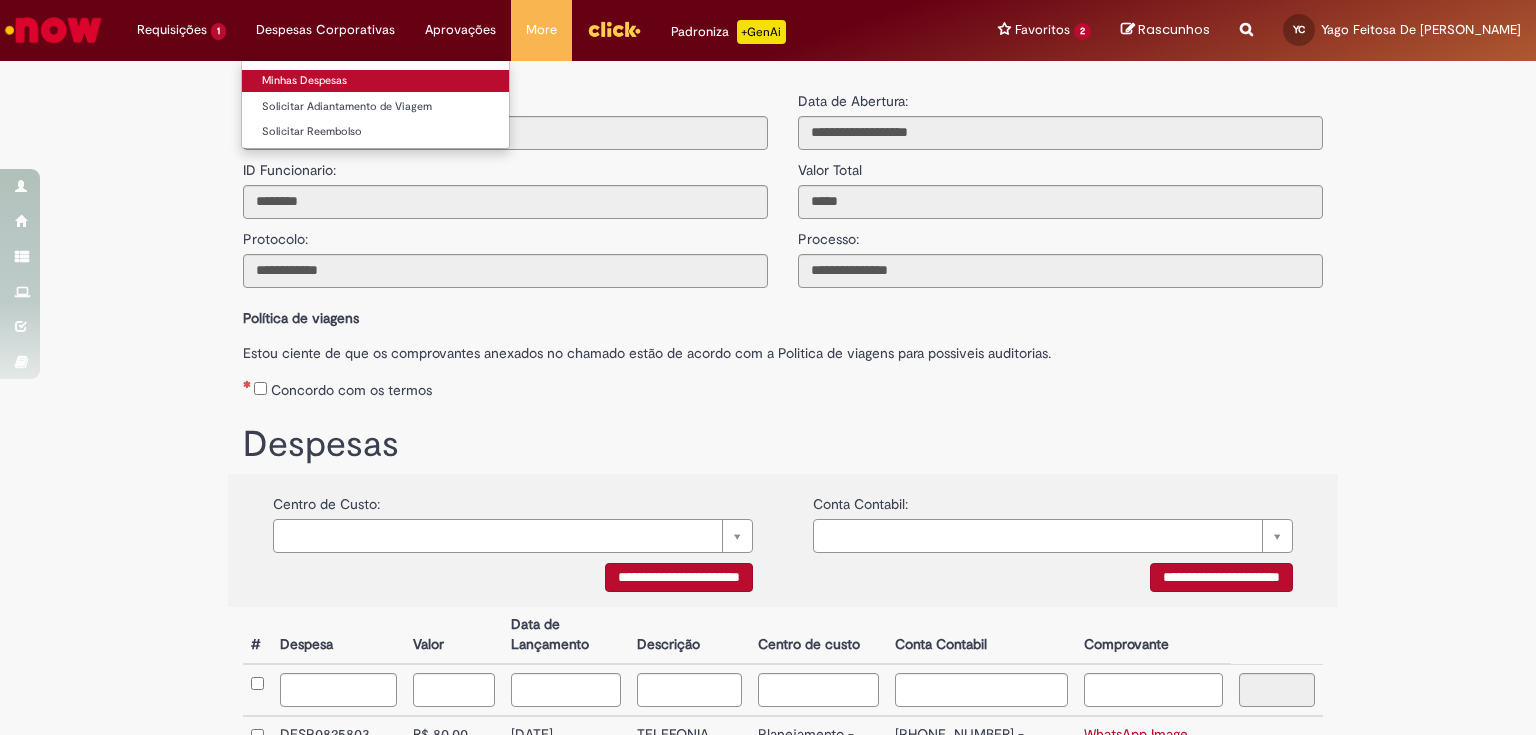 click on "Minhas Despesas" at bounding box center (375, 81) 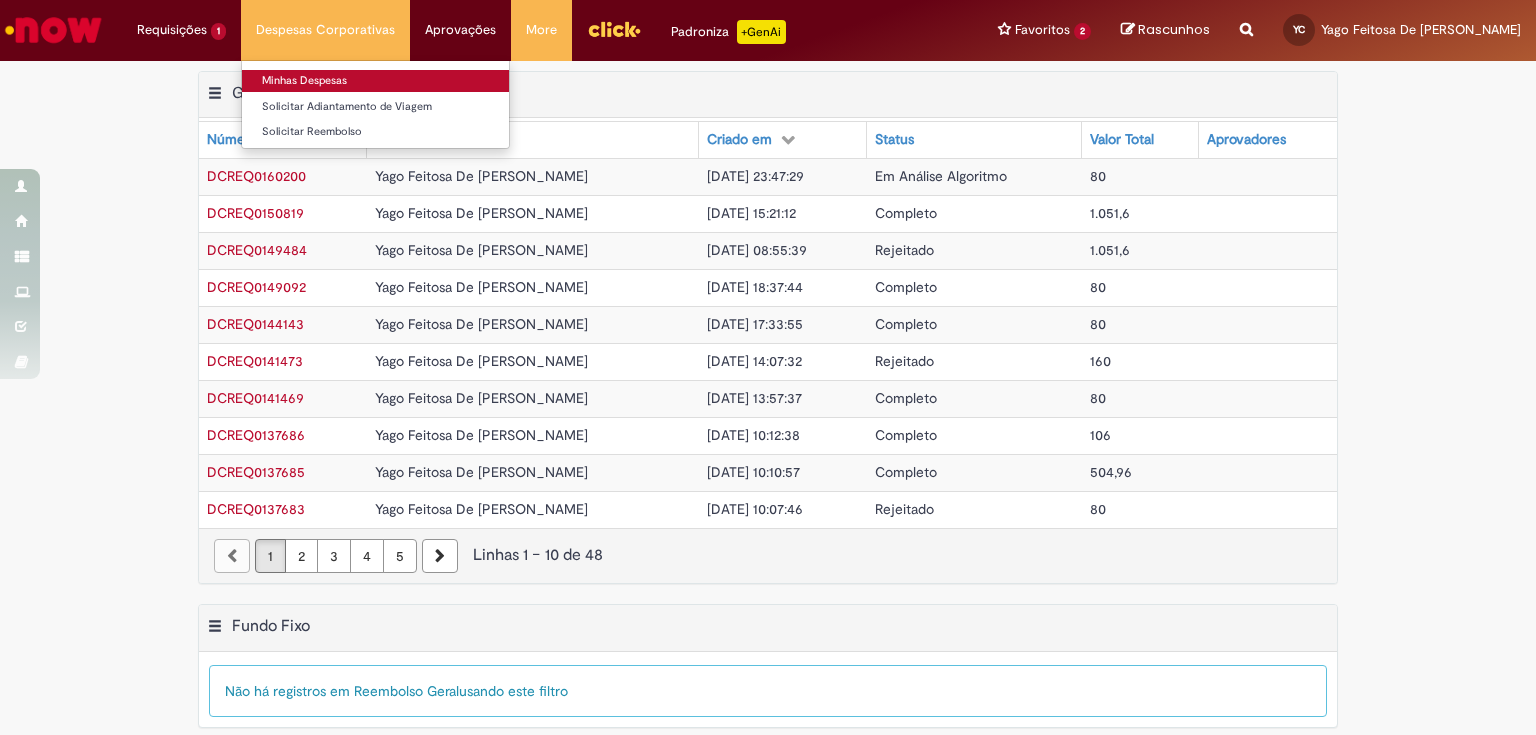 click on "Minhas Despesas" at bounding box center (375, 81) 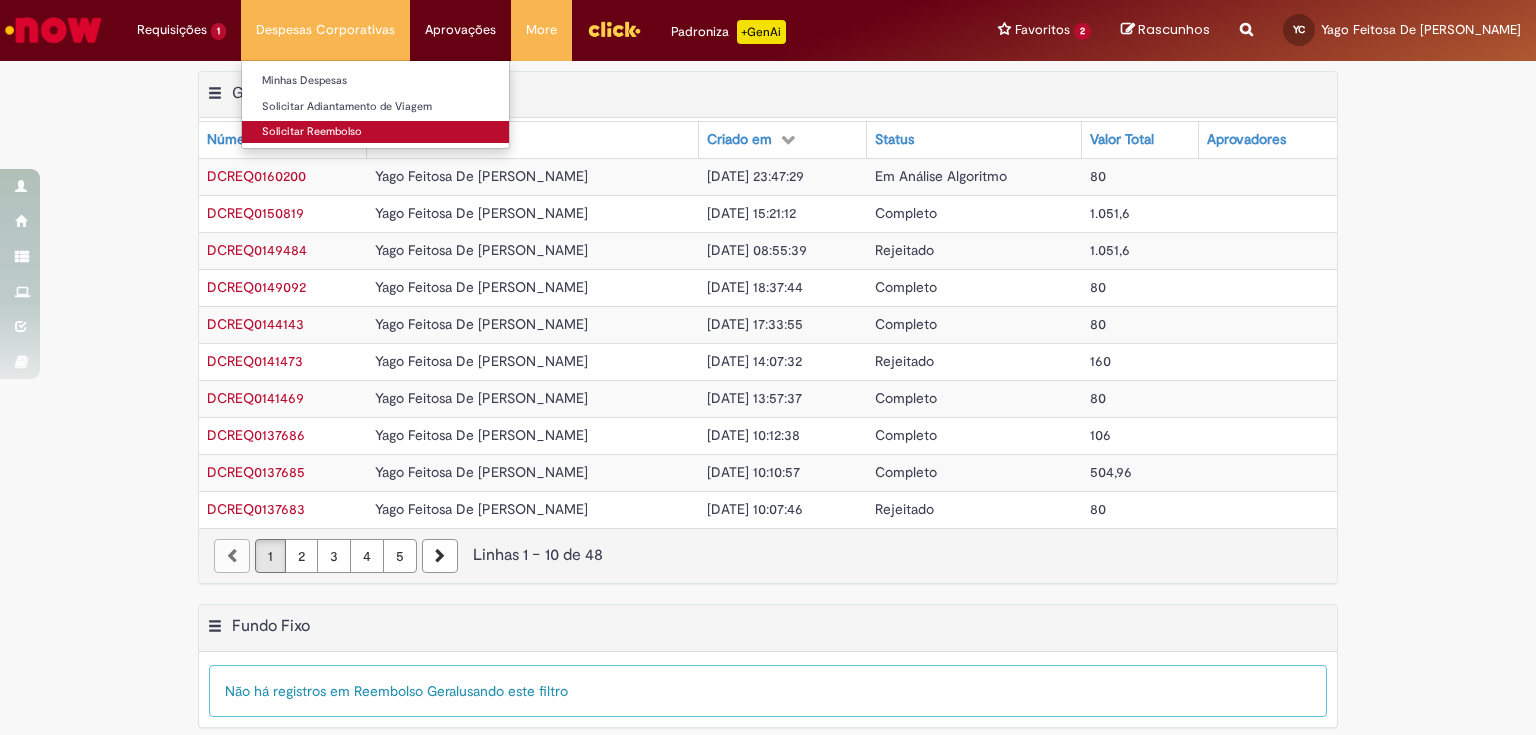 click on "Solicitar Reembolso" at bounding box center (375, 132) 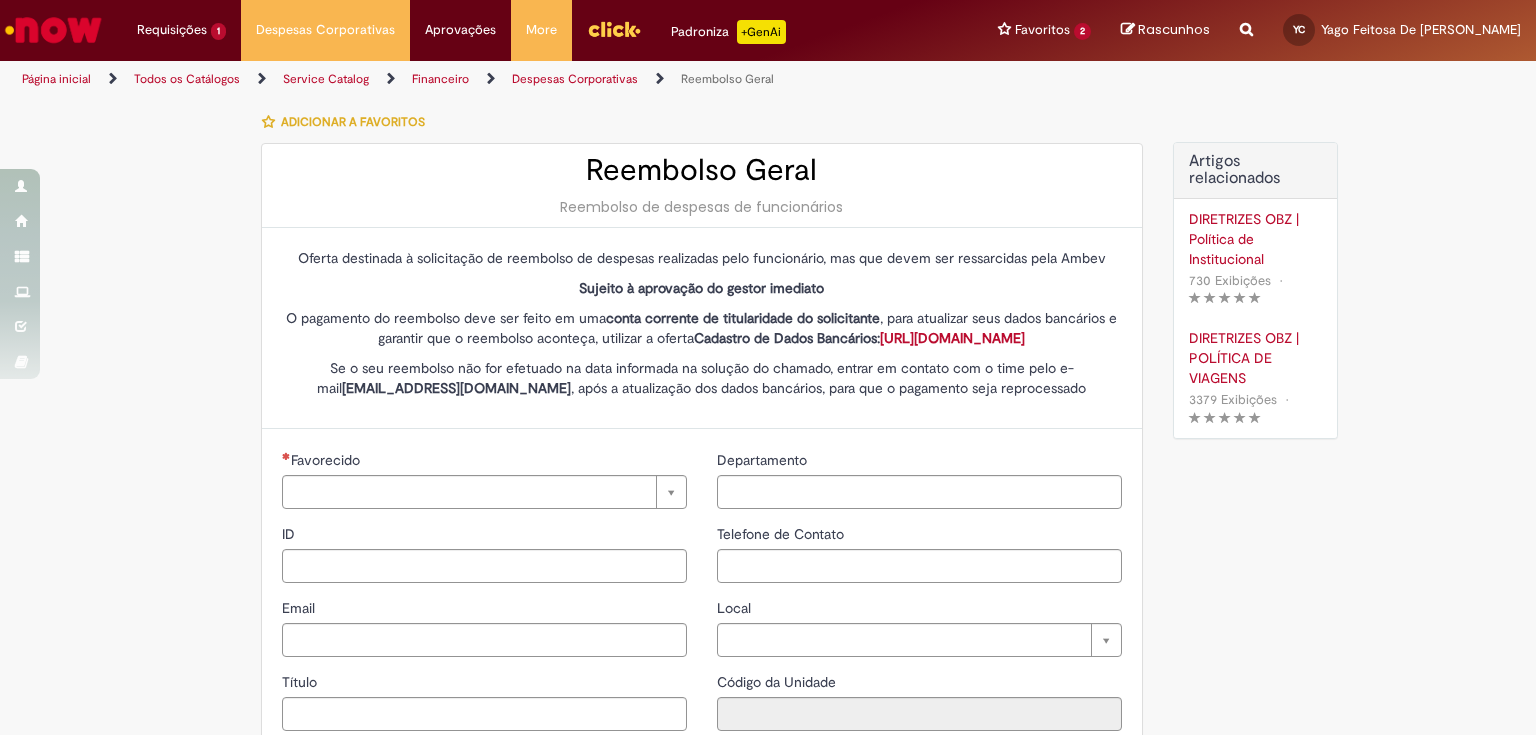 type on "********" 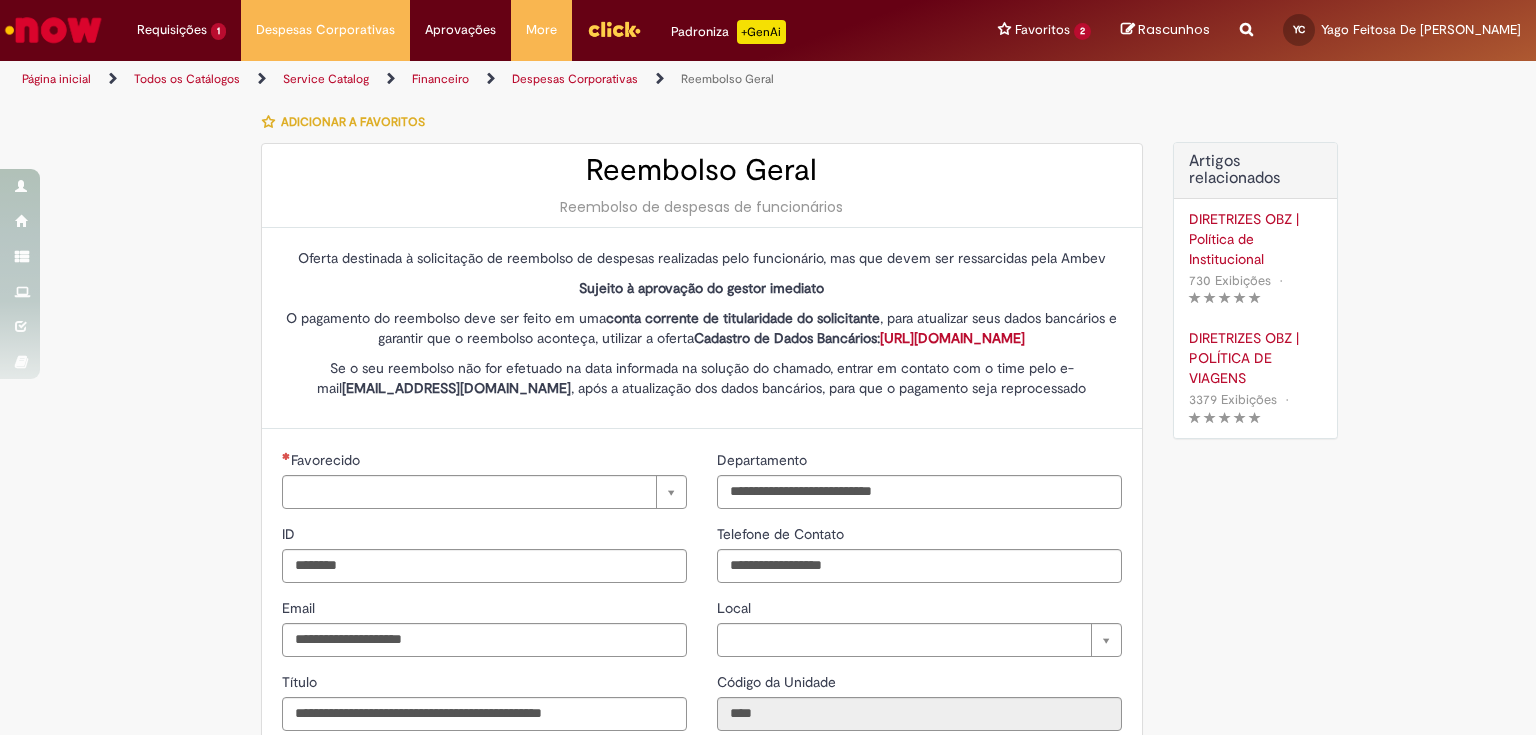 type on "**********" 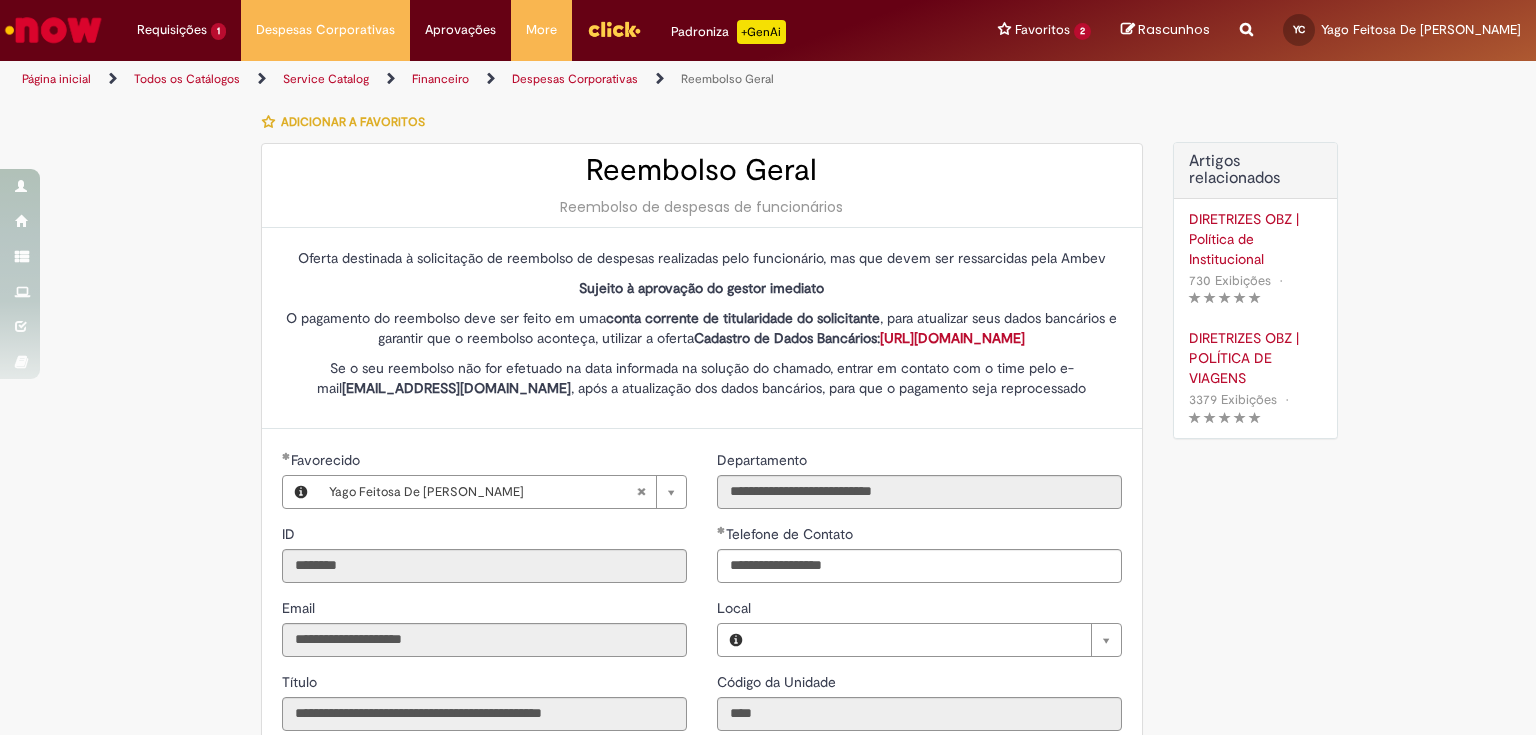 type on "**********" 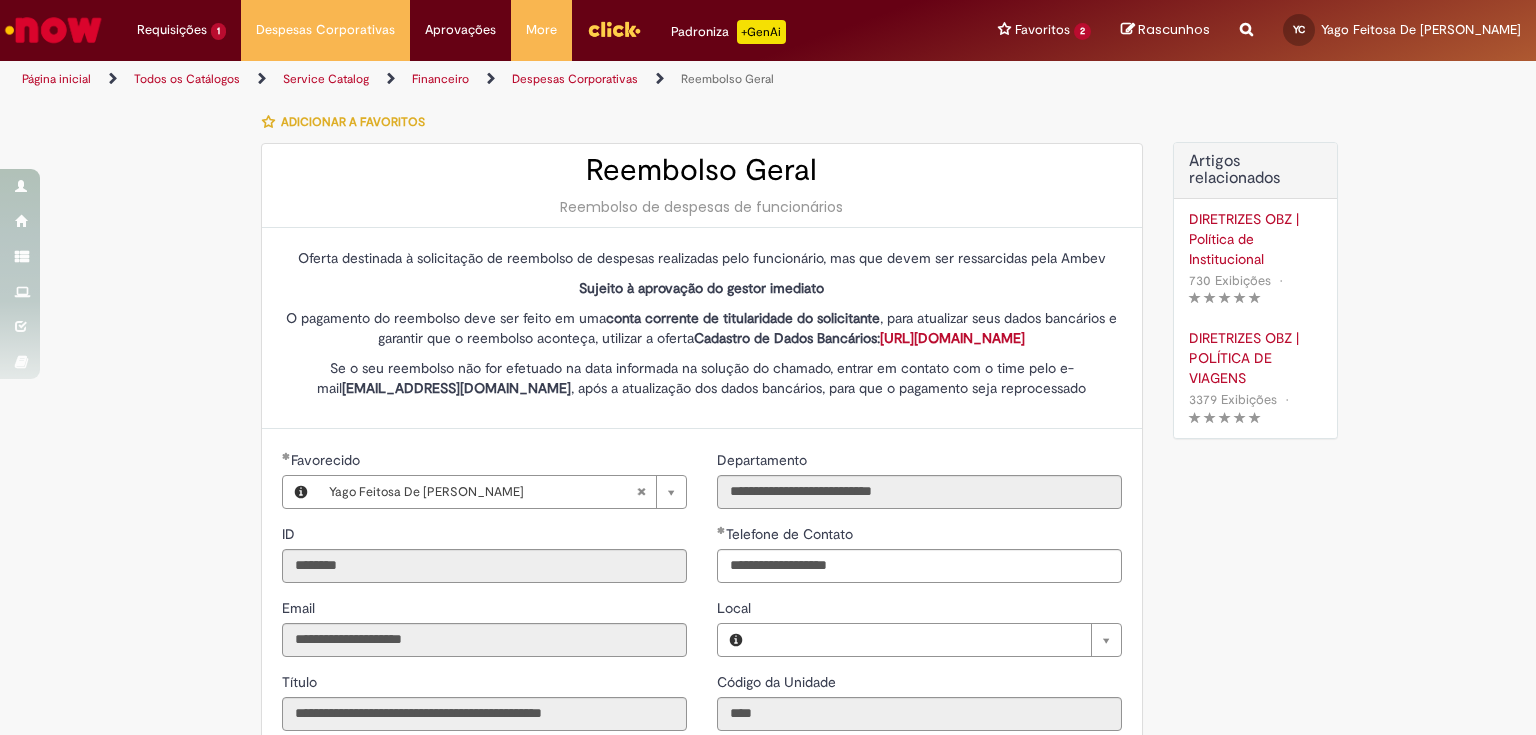 type on "**********" 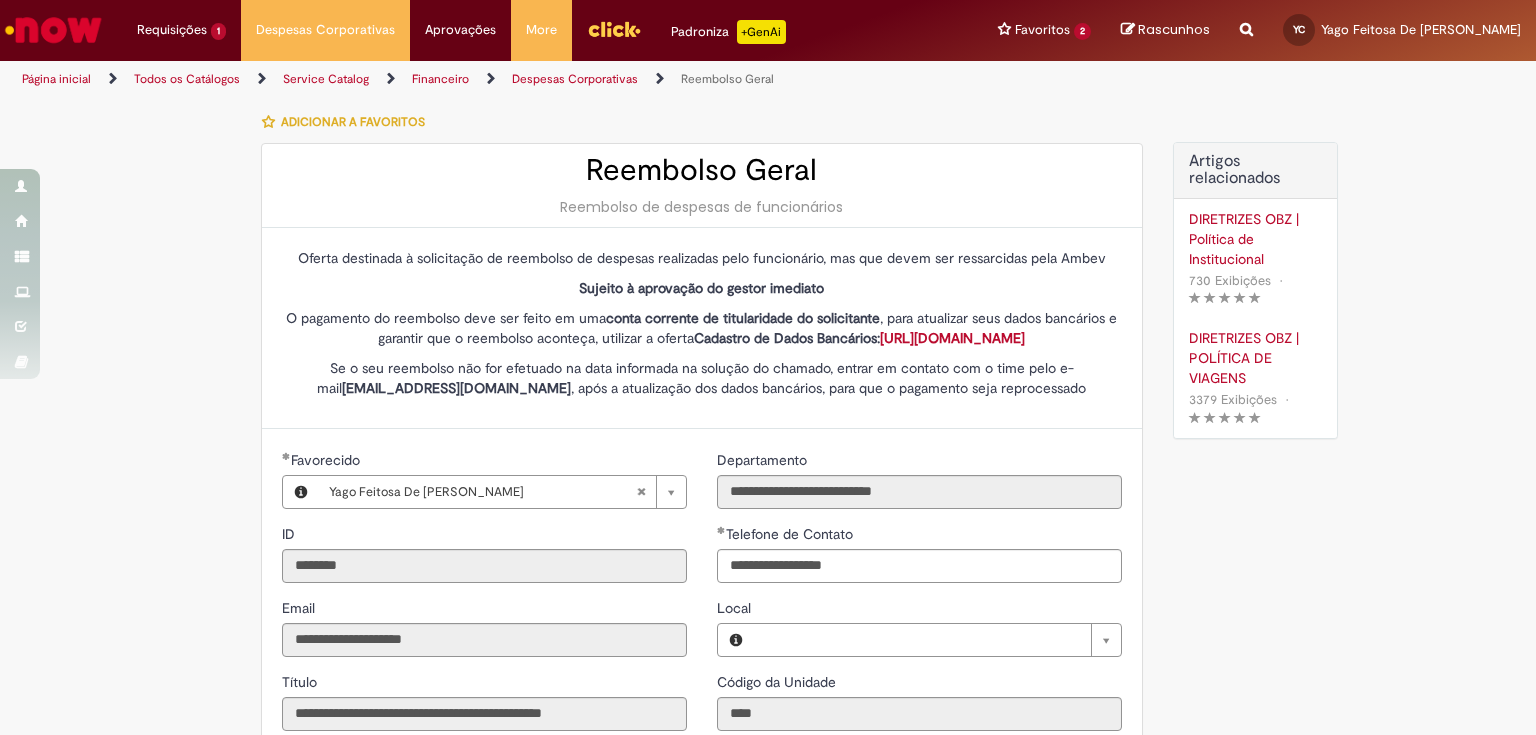 type on "**********" 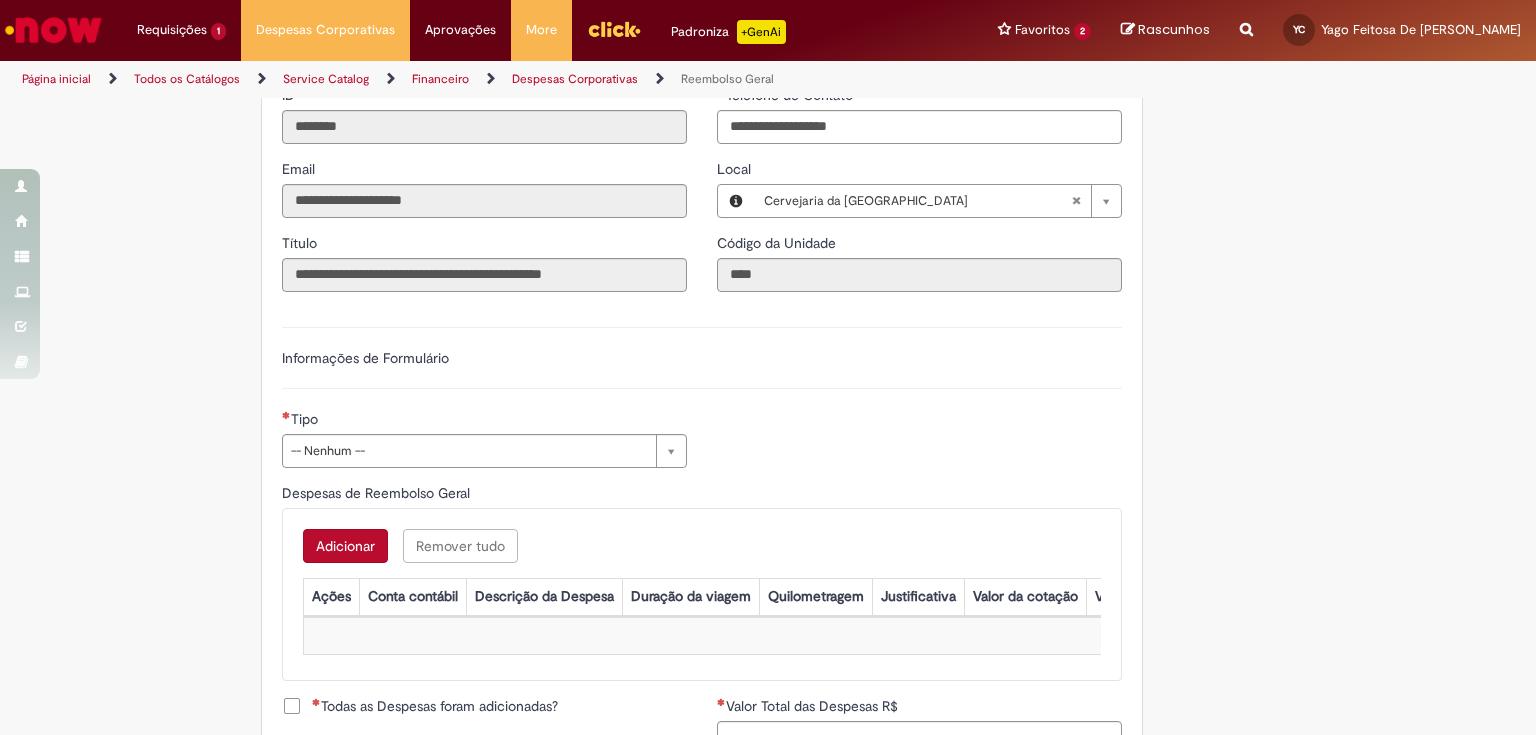 scroll, scrollTop: 560, scrollLeft: 0, axis: vertical 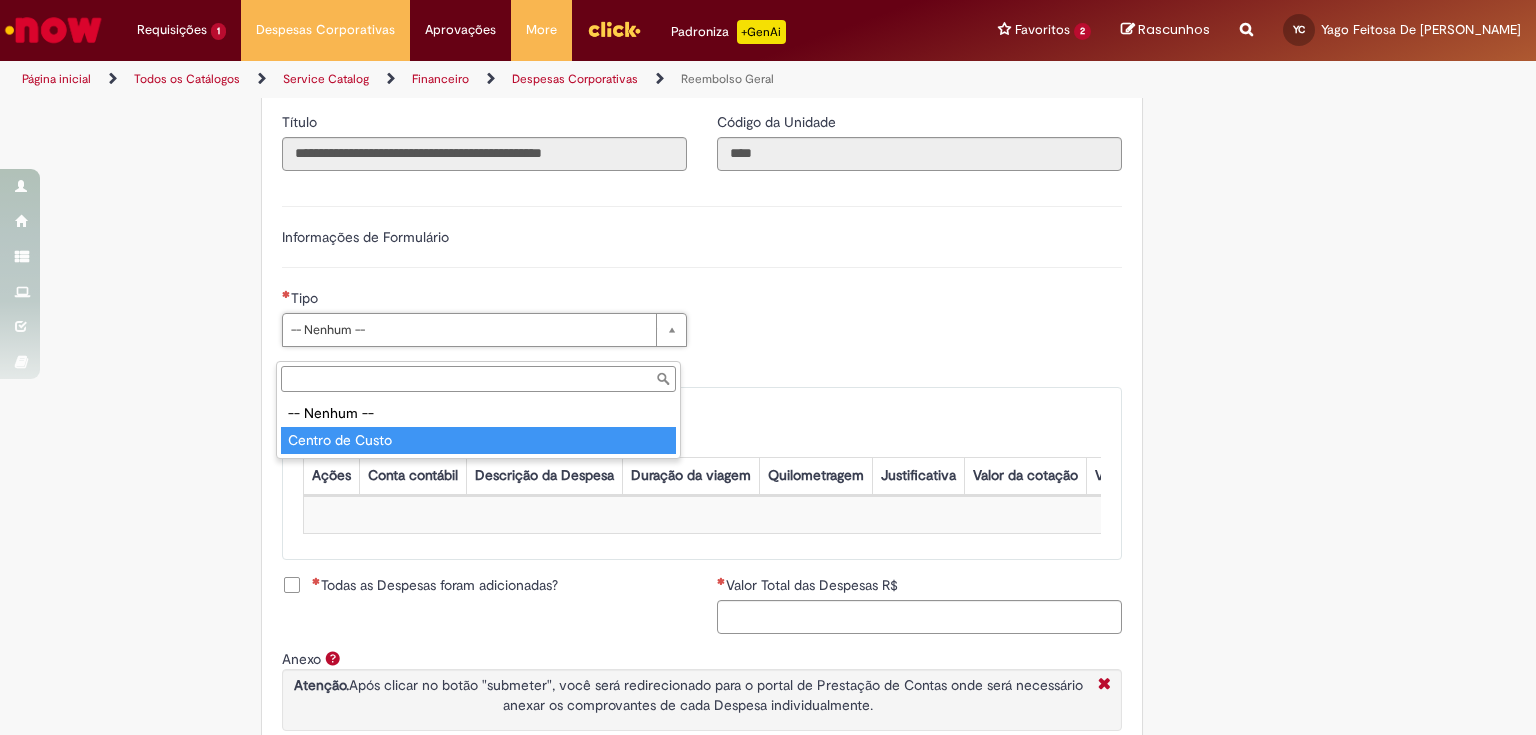 type on "**********" 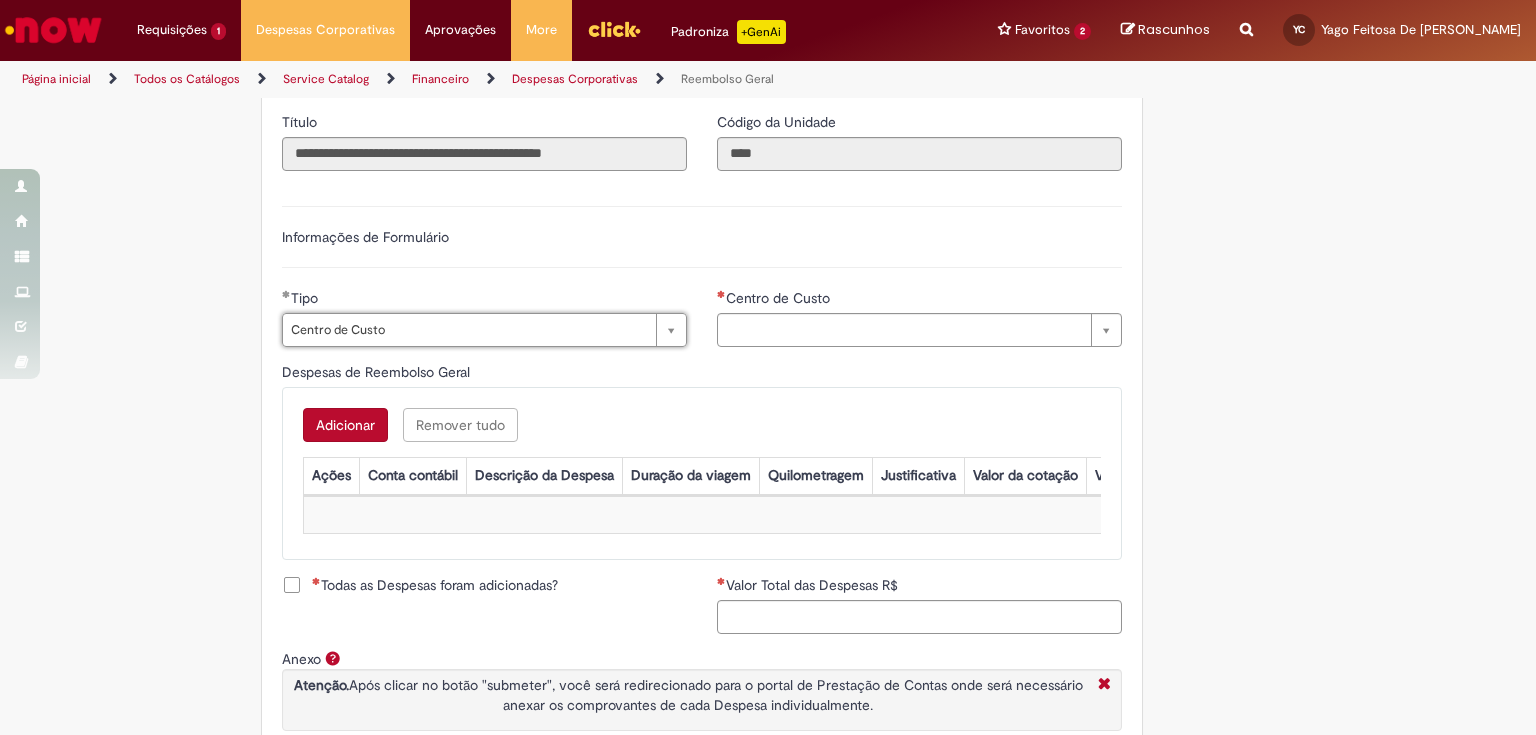 type on "**********" 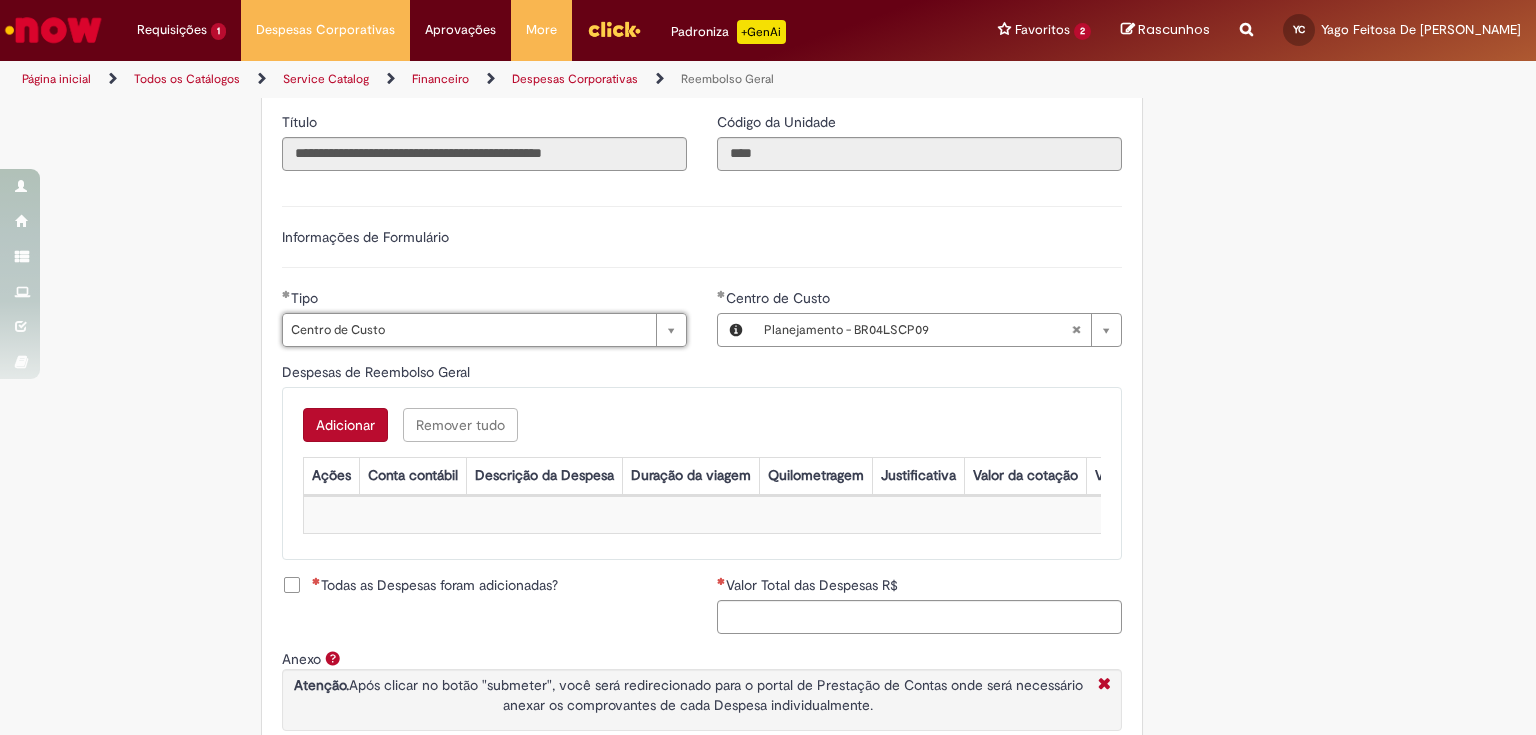 click on "Despesas de Reembolso Geral" at bounding box center (702, 374) 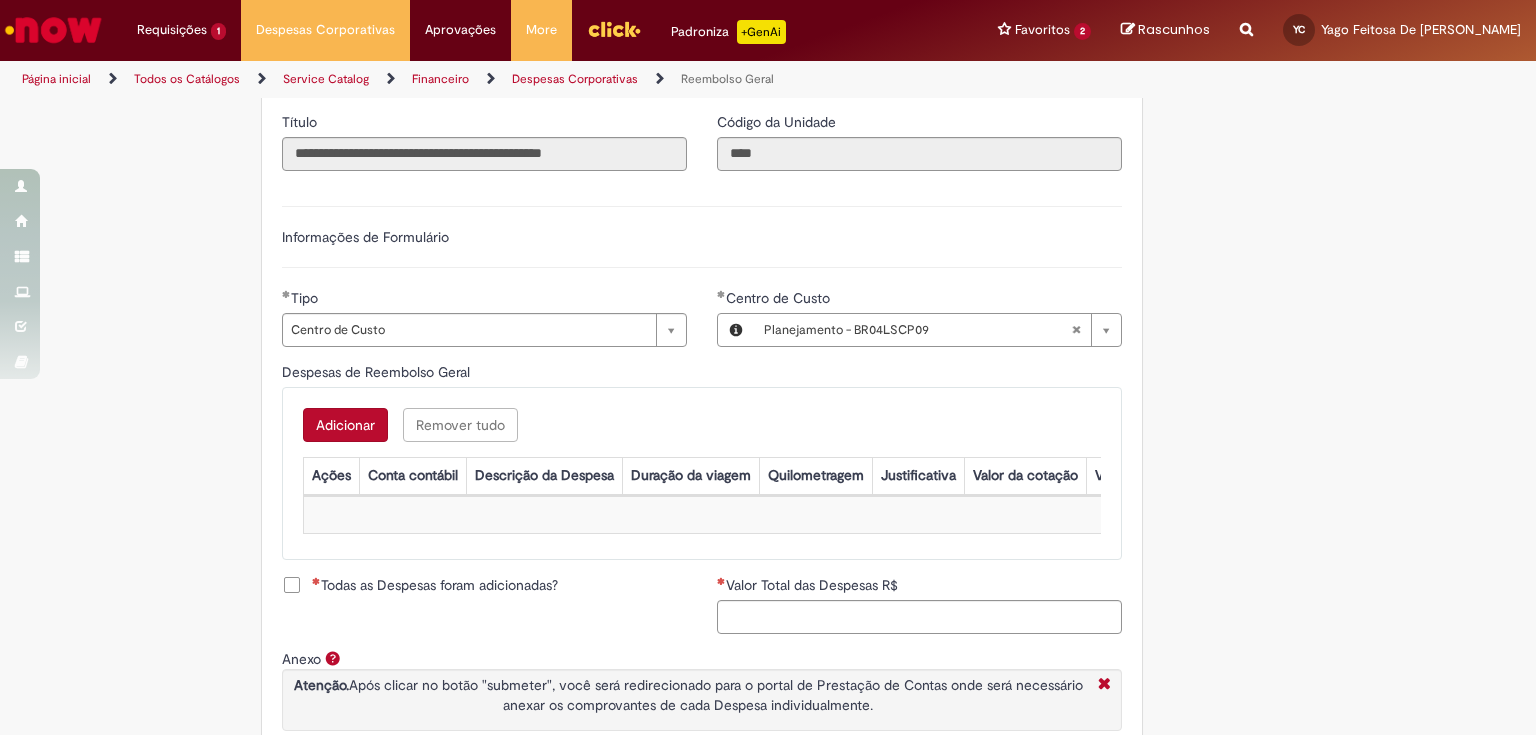click on "Adicionar" at bounding box center [345, 425] 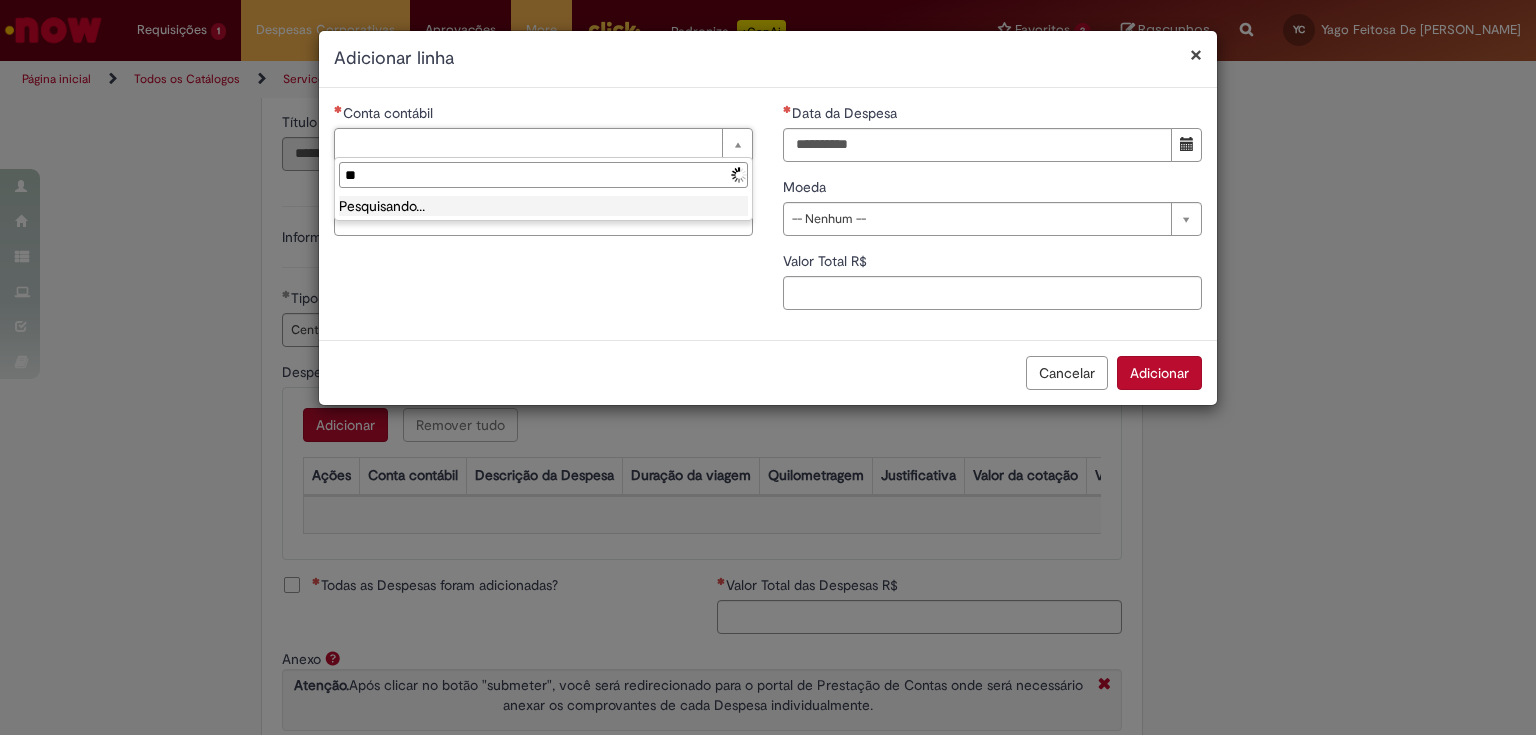 type on "*" 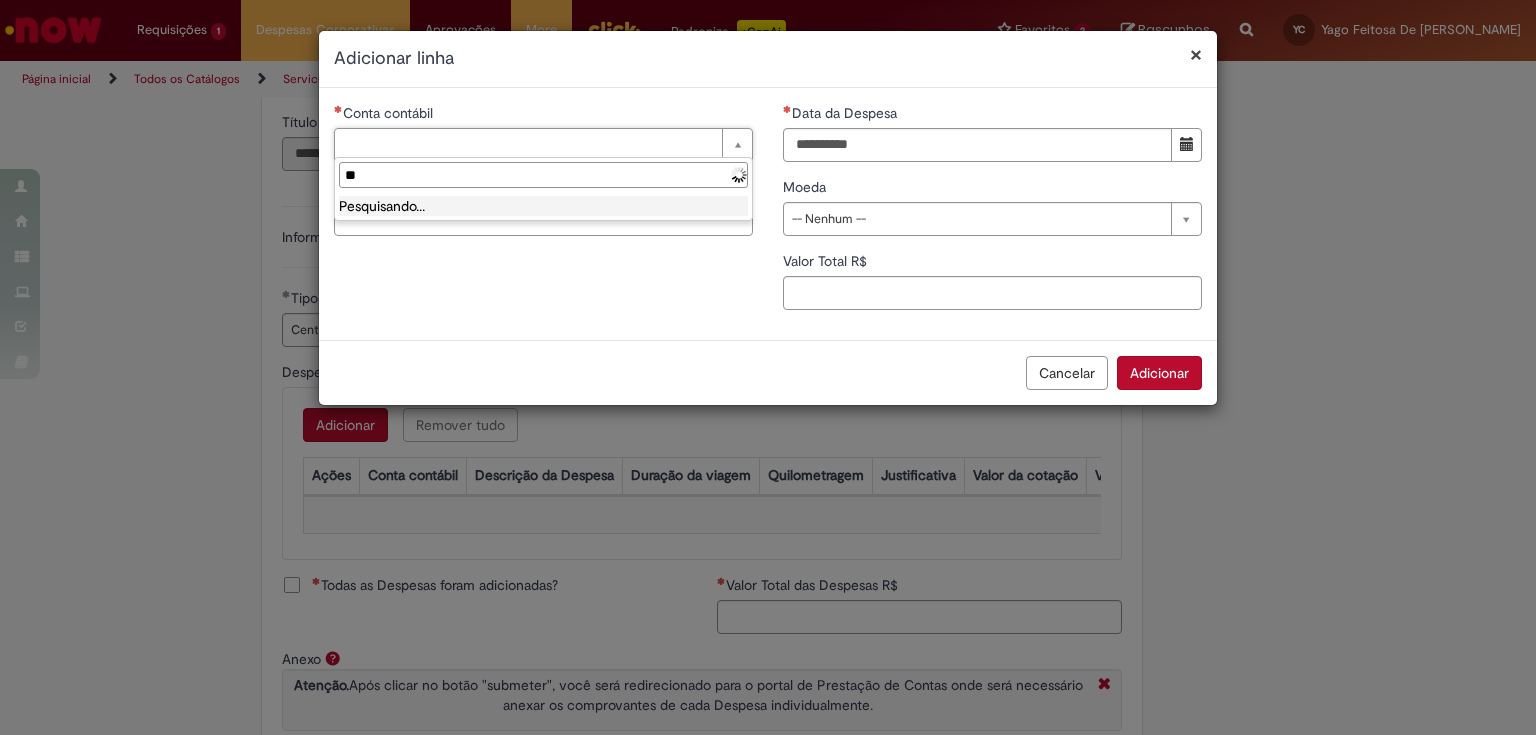type on "*" 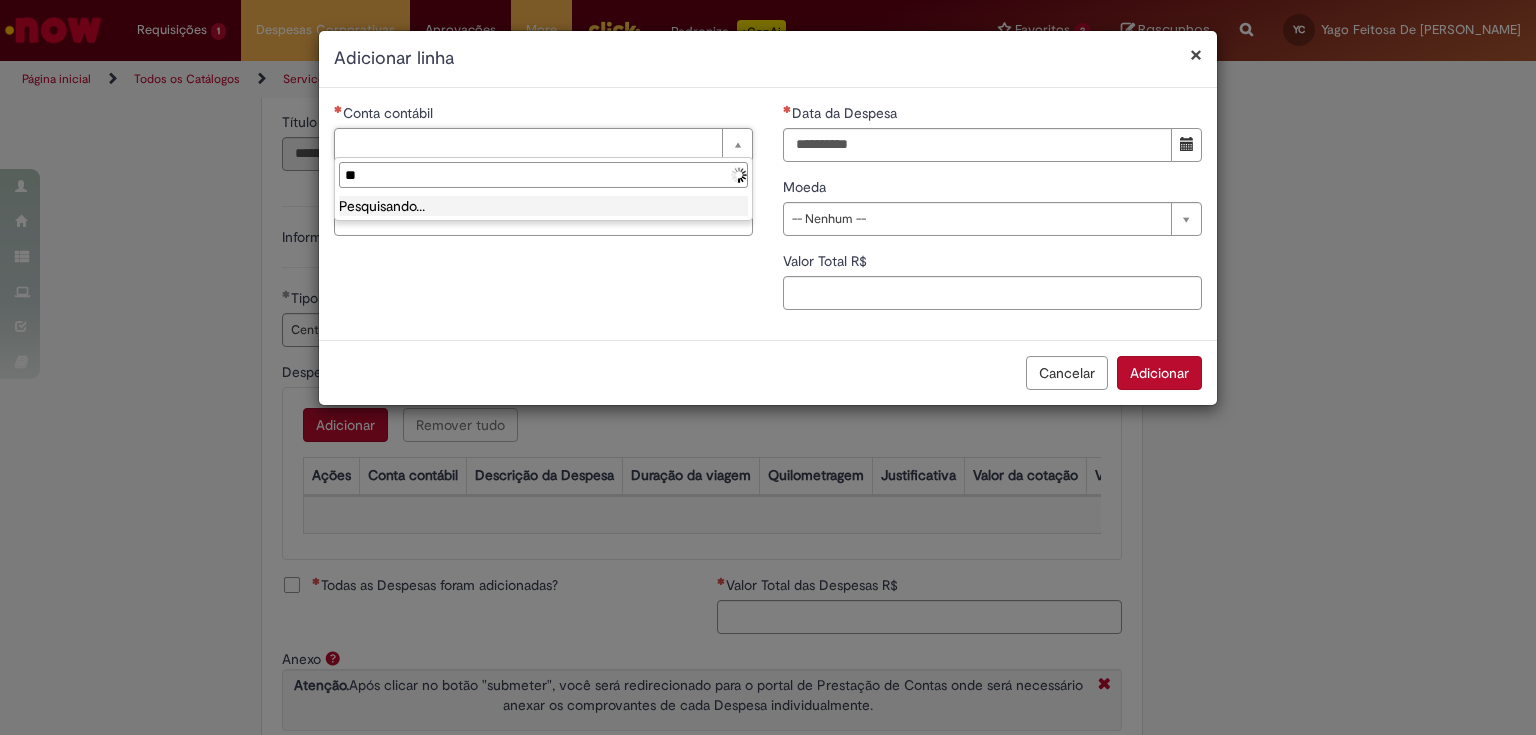 type on "*" 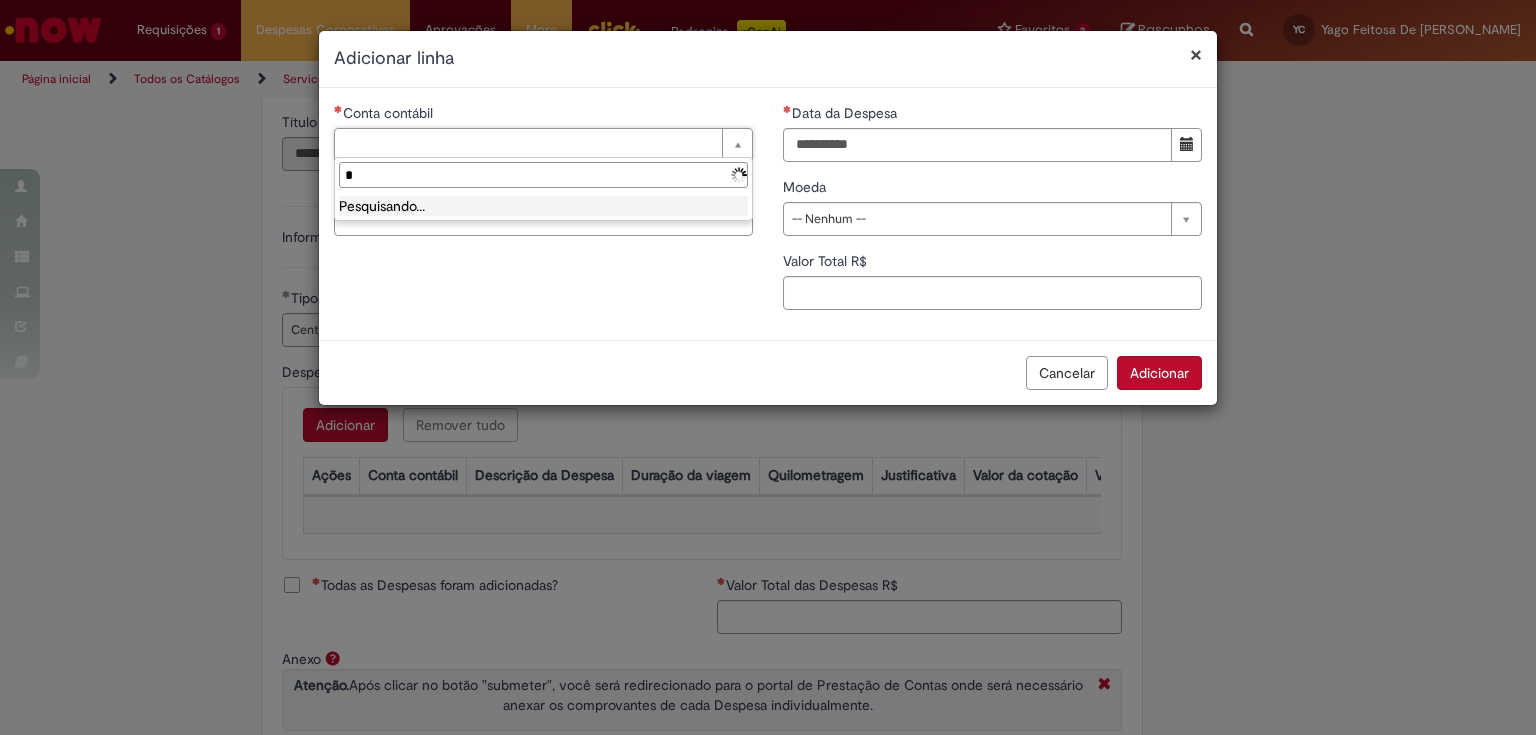 type 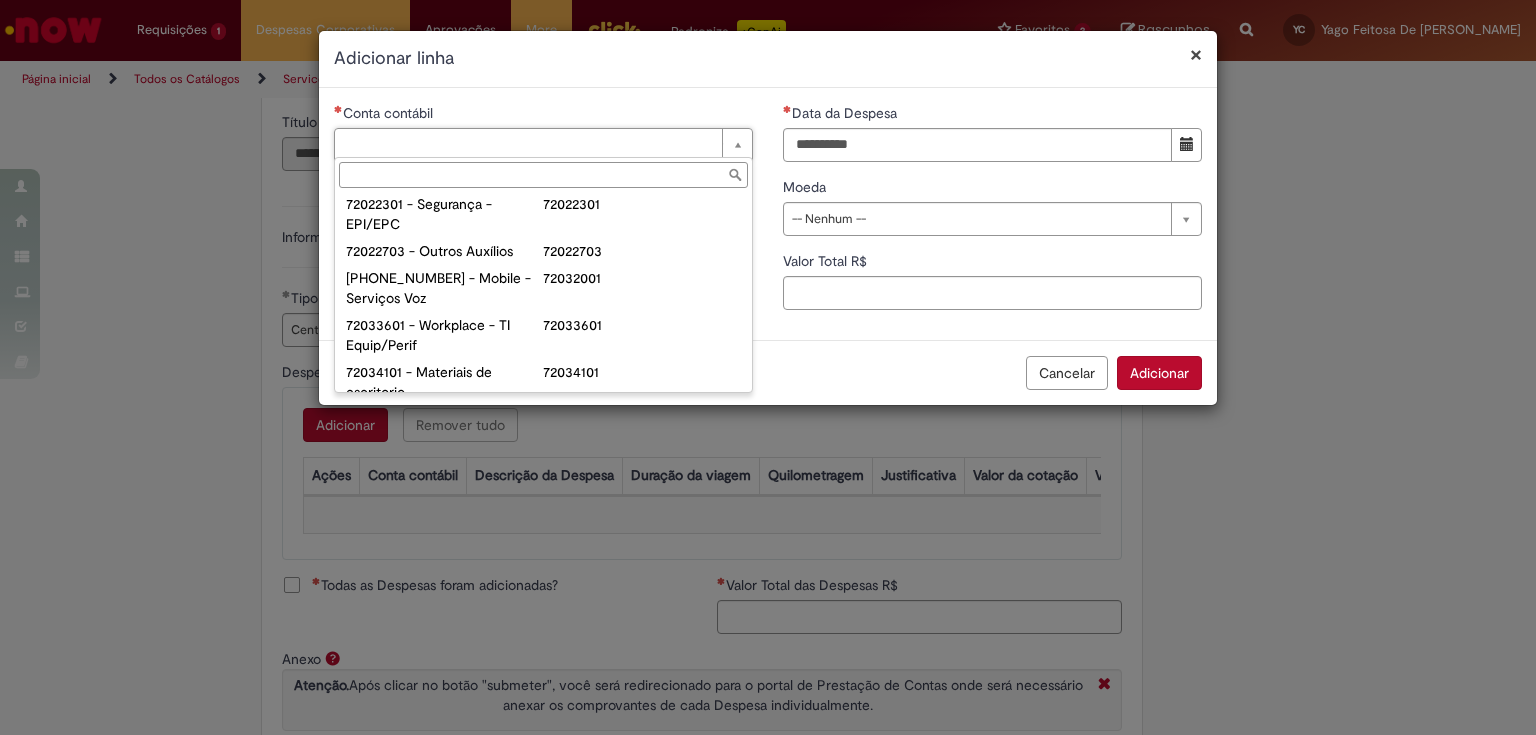 scroll, scrollTop: 240, scrollLeft: 0, axis: vertical 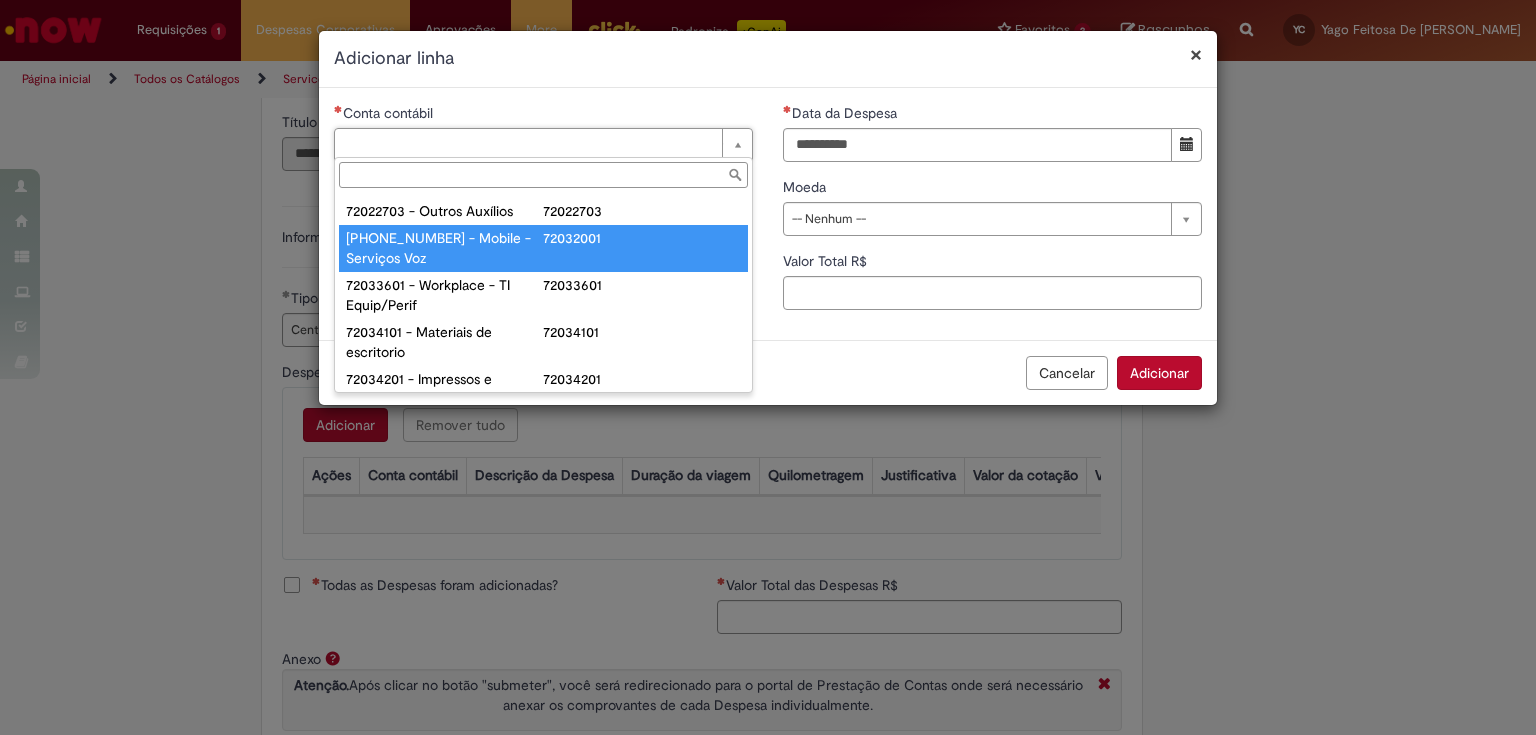 type on "**********" 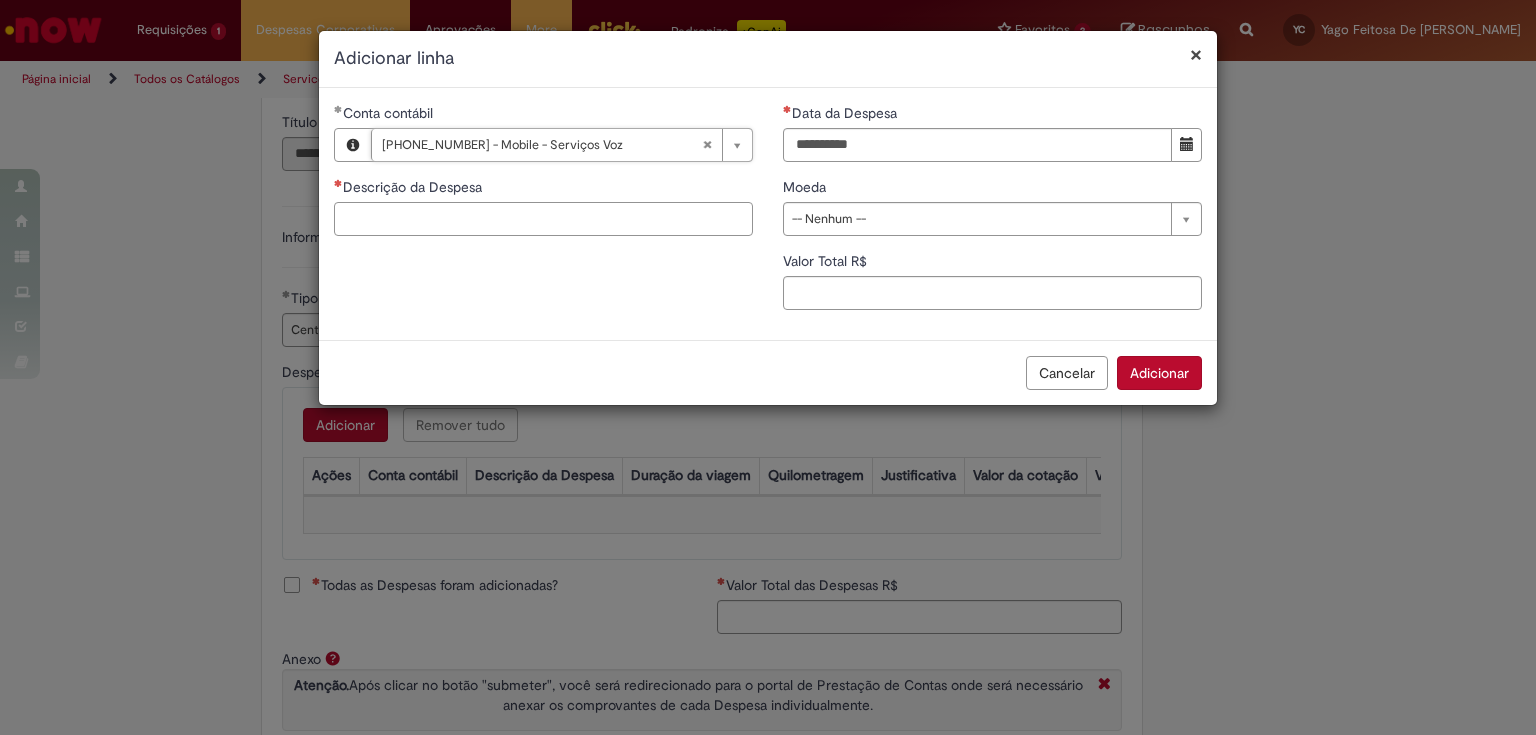 click on "Descrição da Despesa" at bounding box center [543, 219] 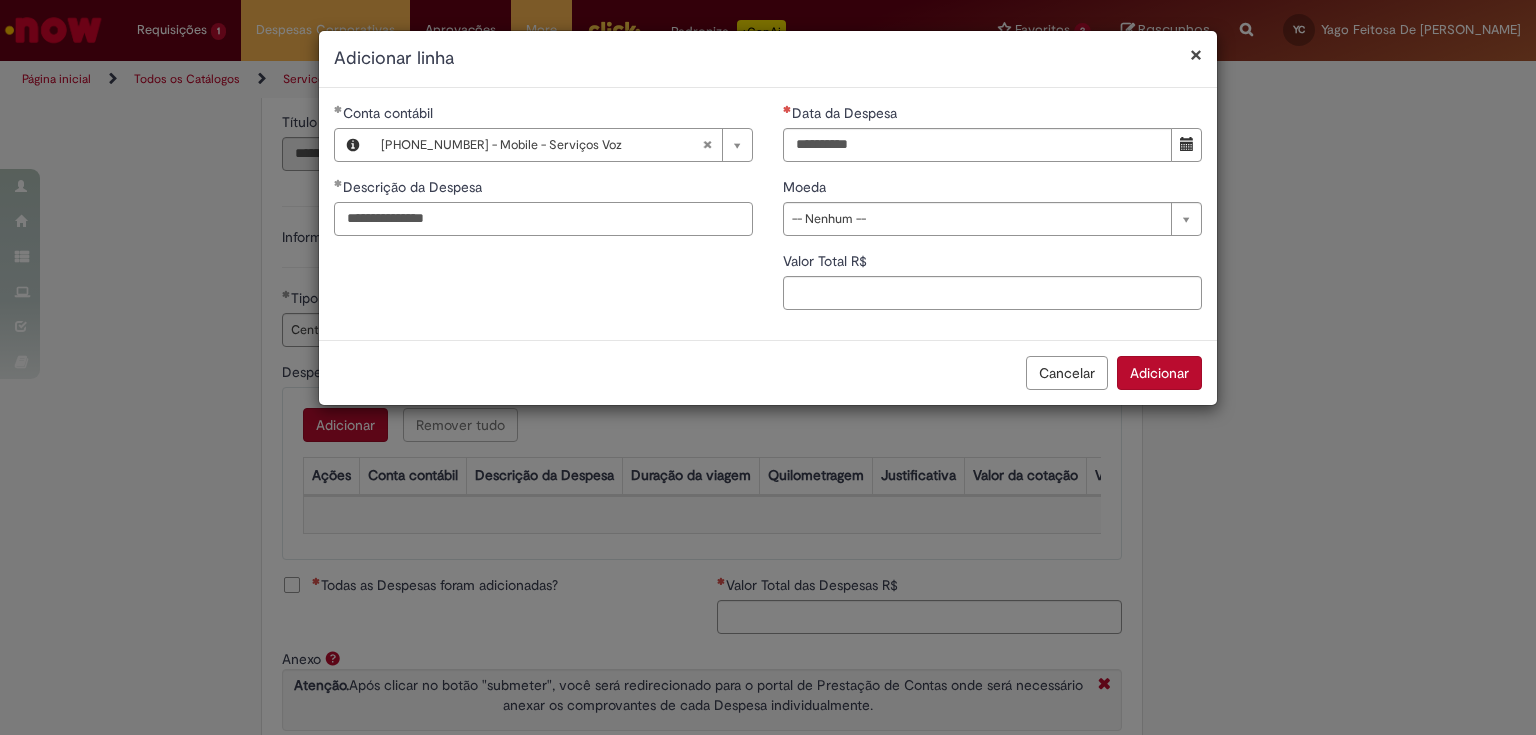 type on "**********" 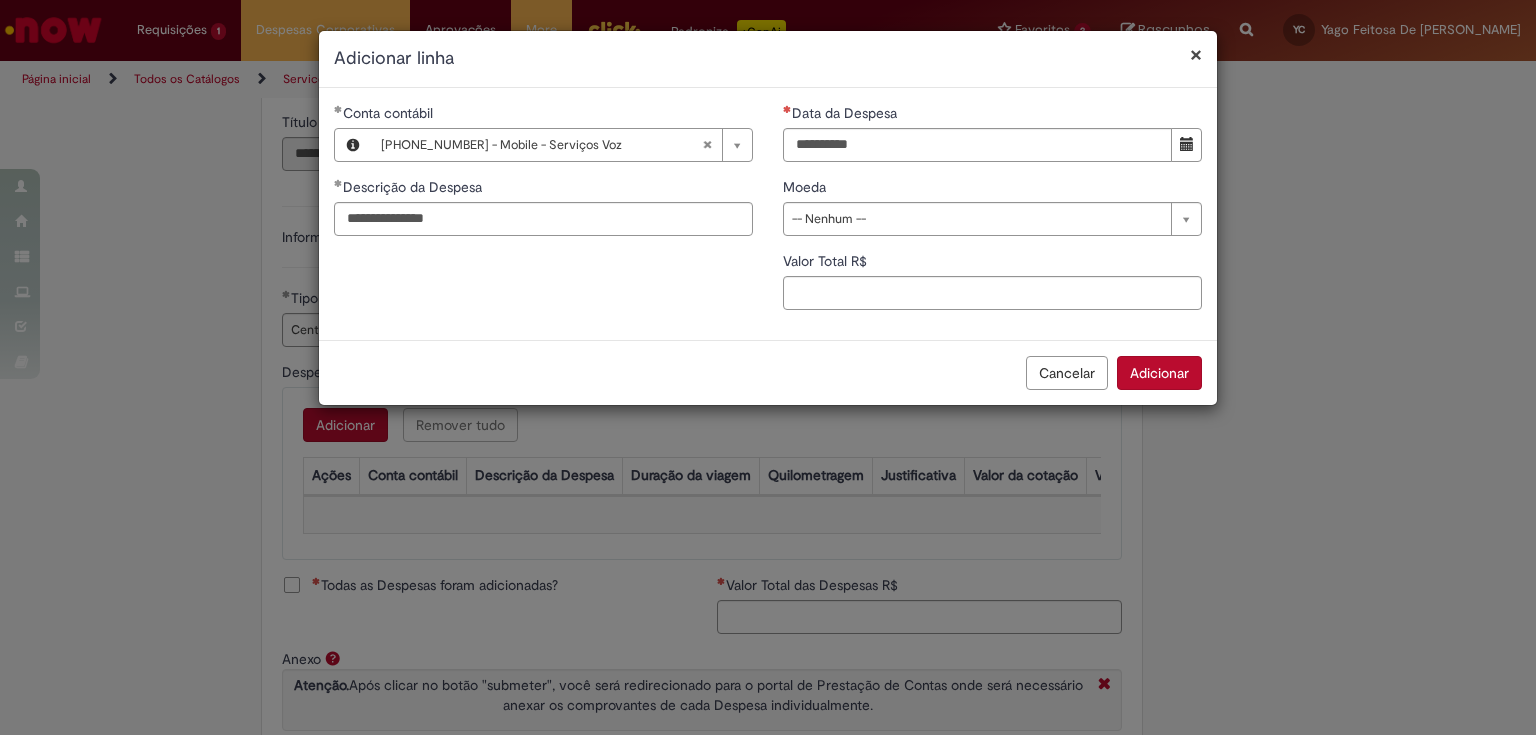 click on "Data da Despesa" at bounding box center (992, 115) 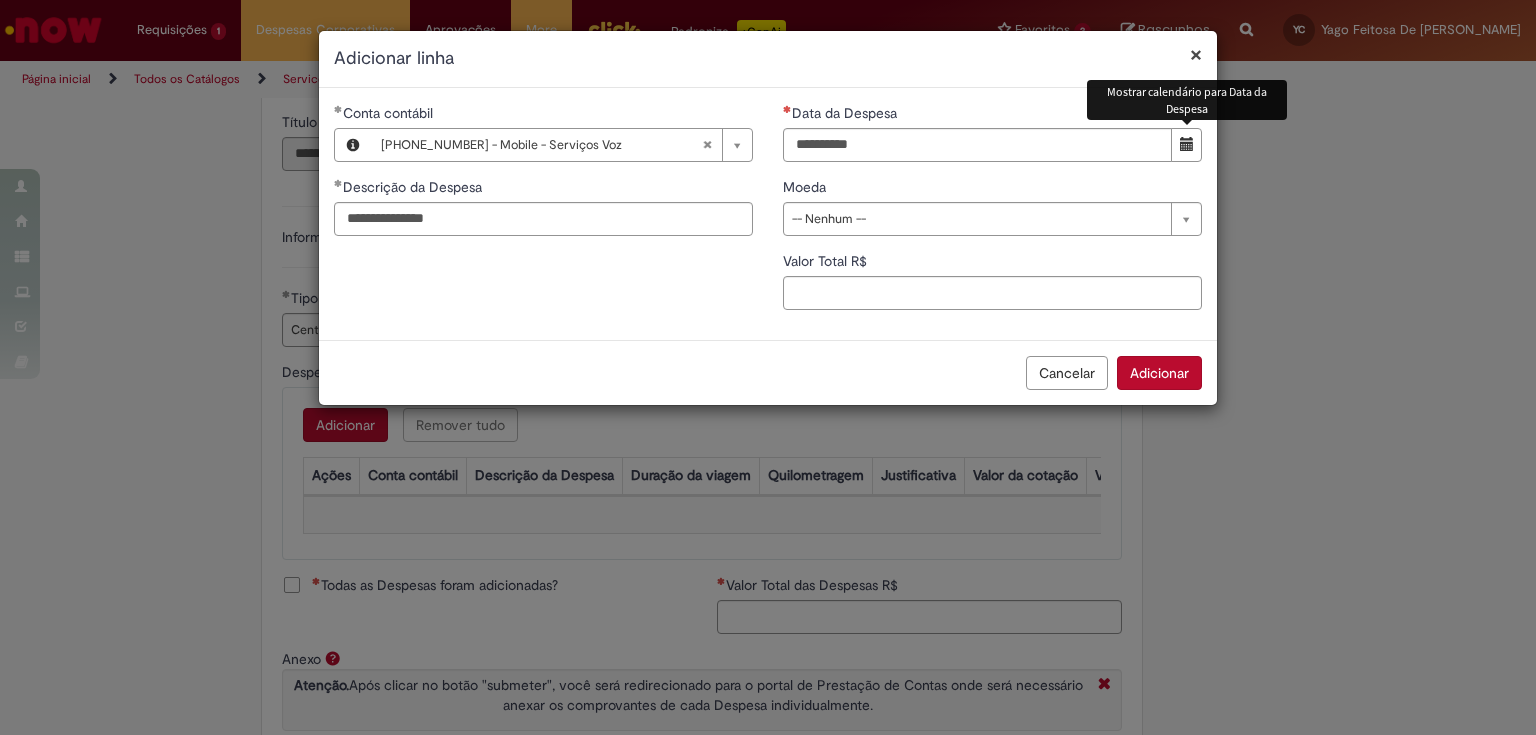 click at bounding box center (1187, 144) 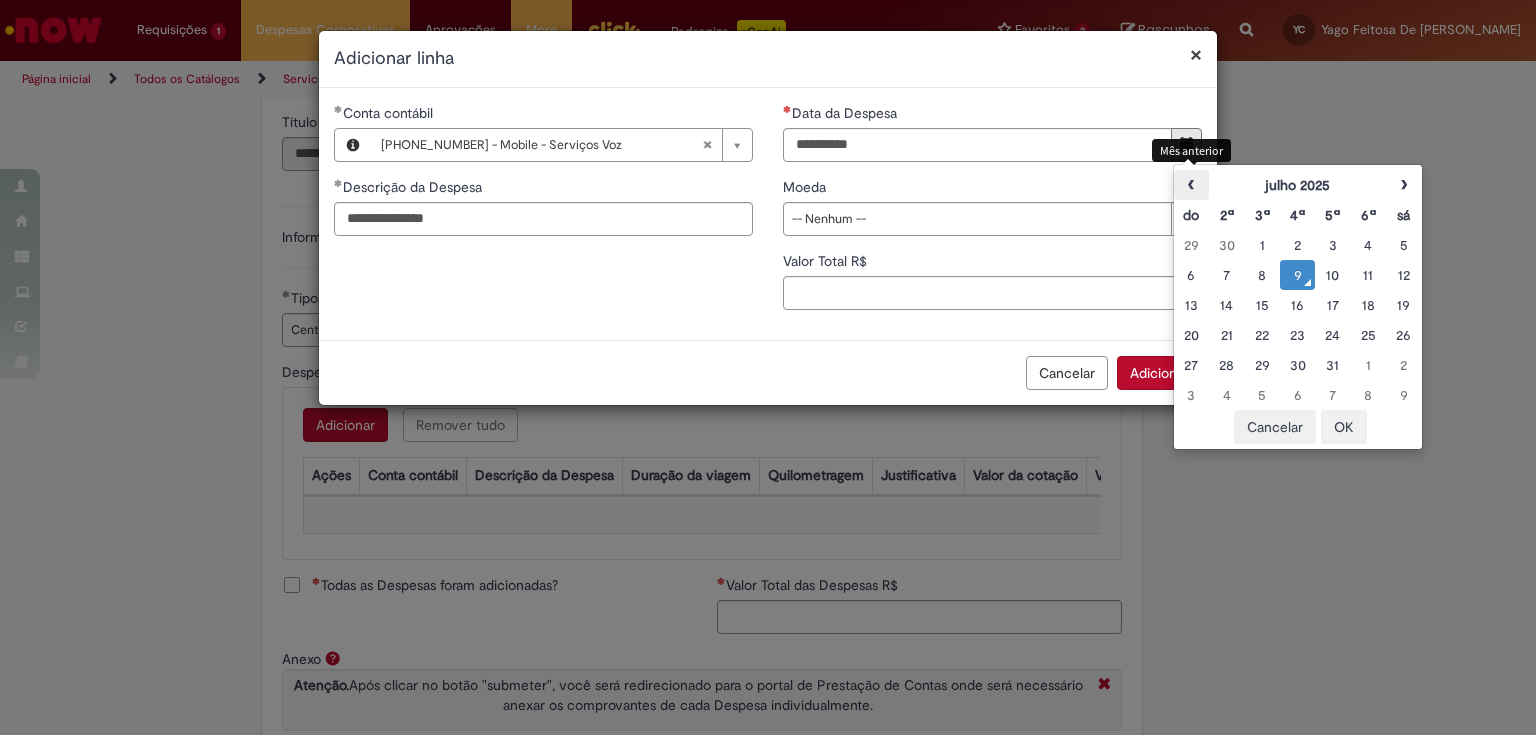 click on "‹" at bounding box center (1191, 185) 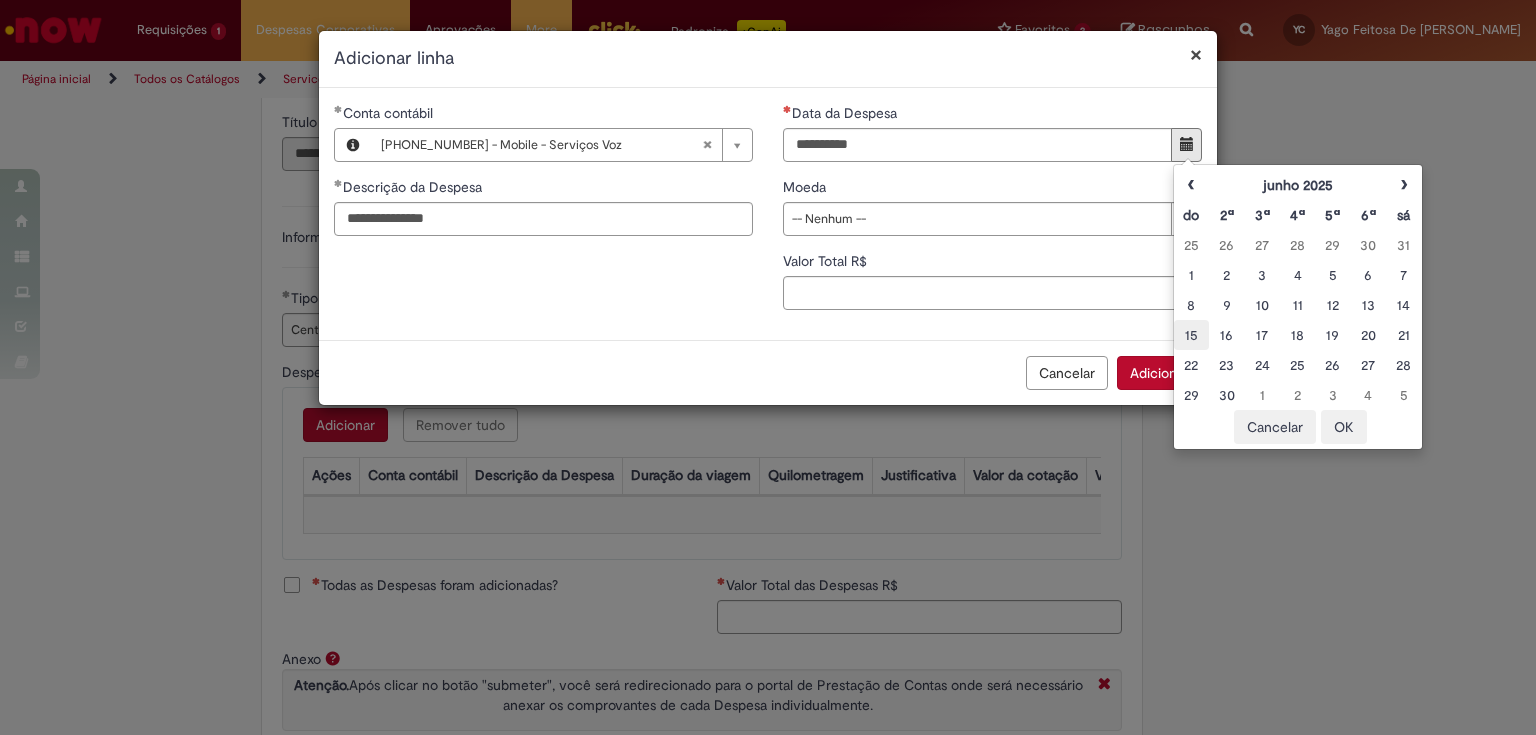click on "15" at bounding box center (1191, 335) 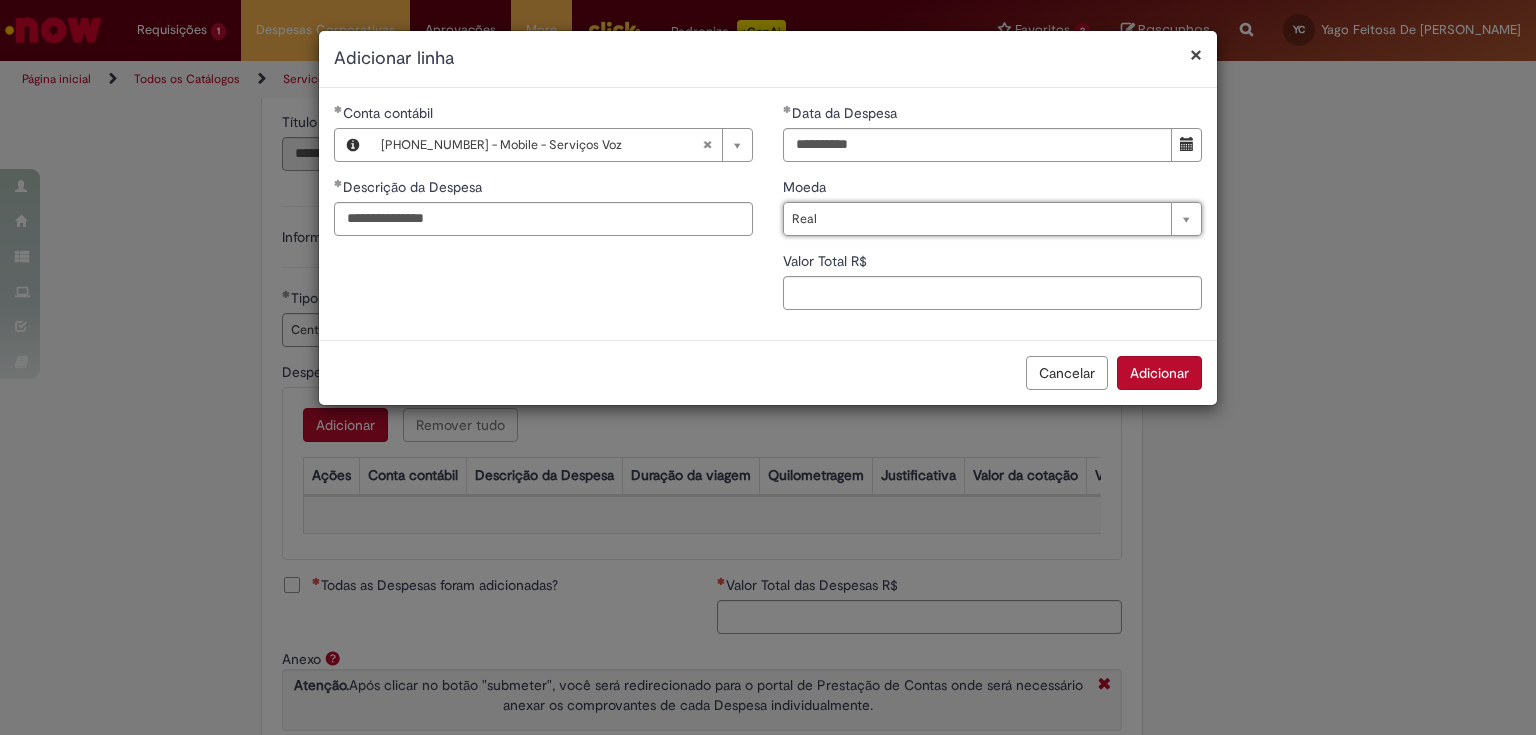 type on "****" 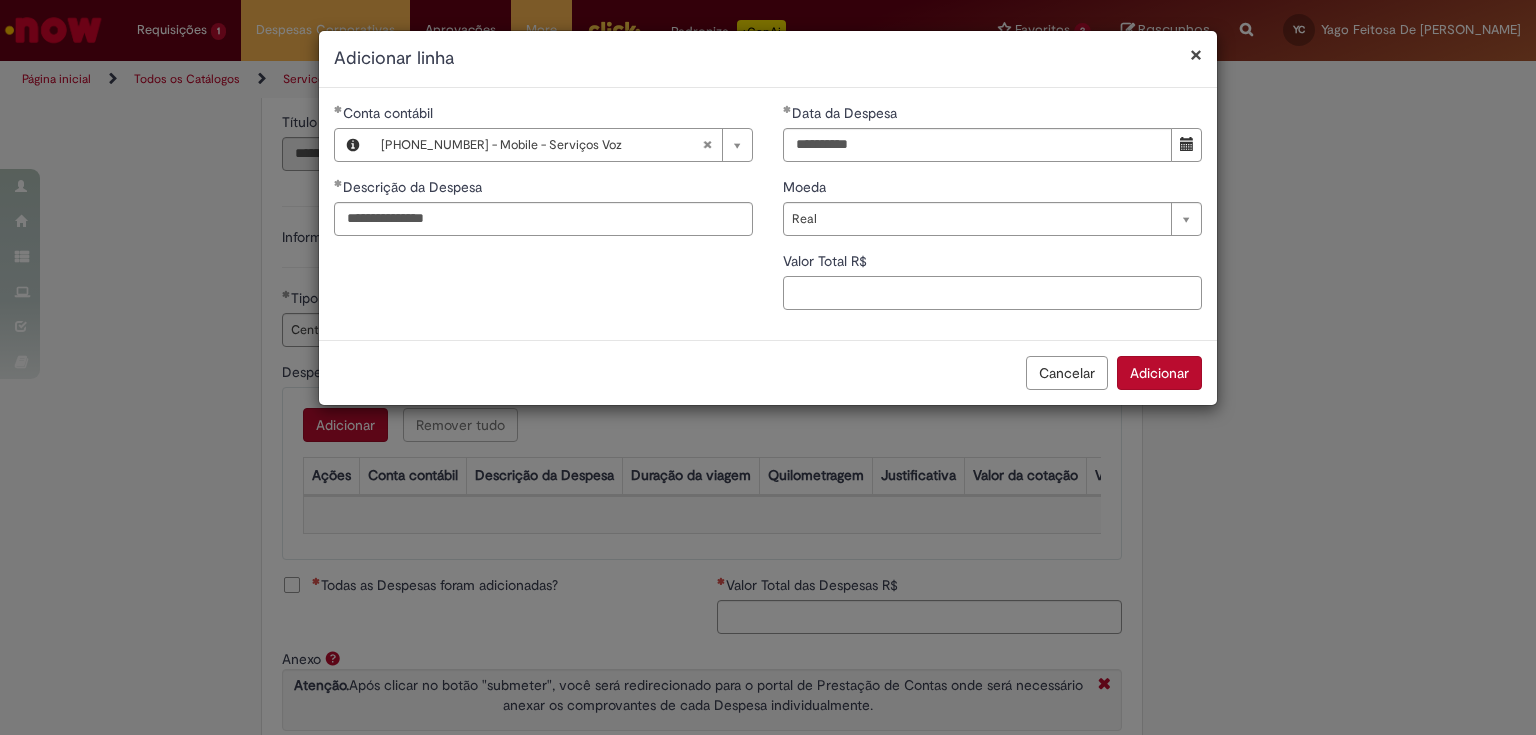 click on "Valor Total R$" at bounding box center (992, 293) 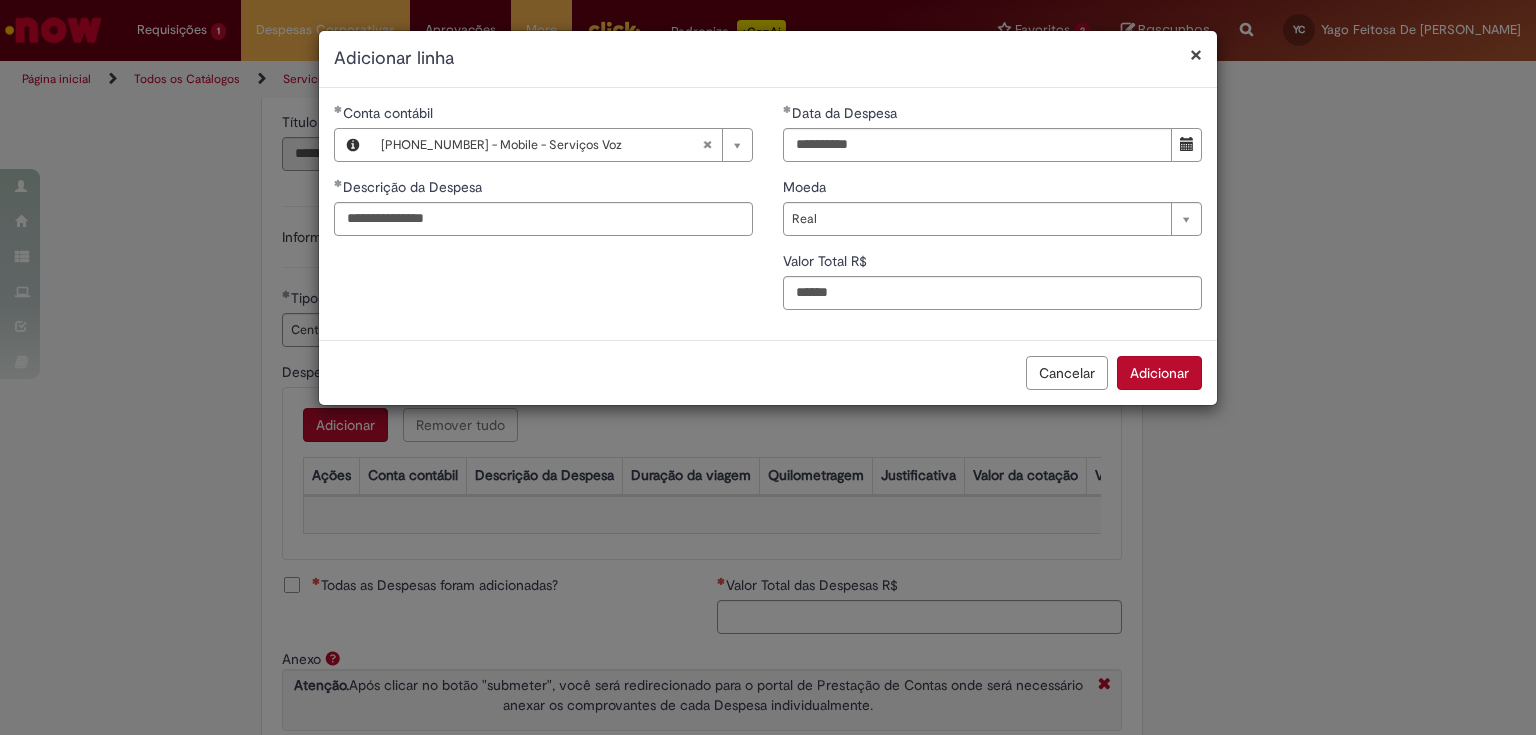type on "***" 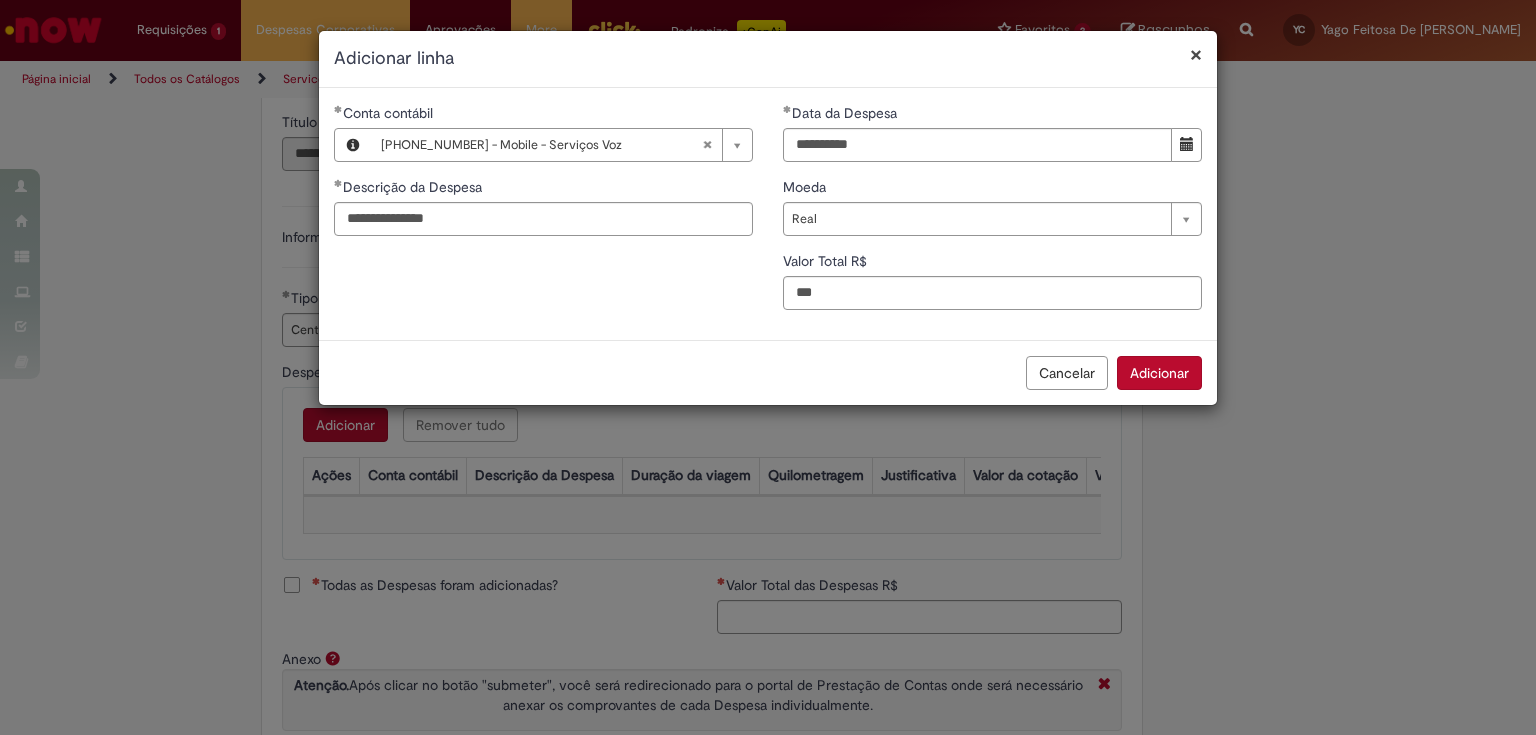click on "Adicionar" at bounding box center [1159, 373] 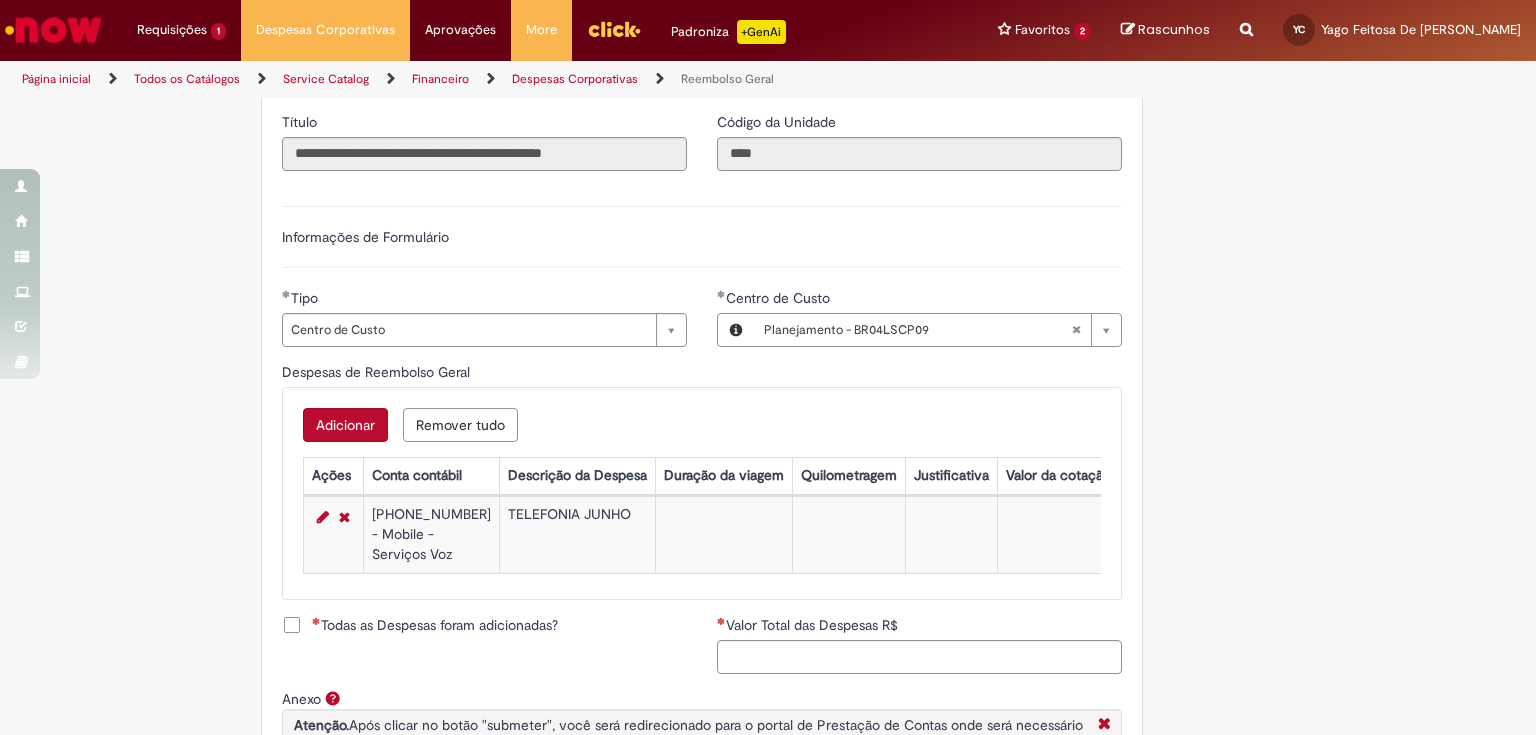 scroll, scrollTop: 792, scrollLeft: 0, axis: vertical 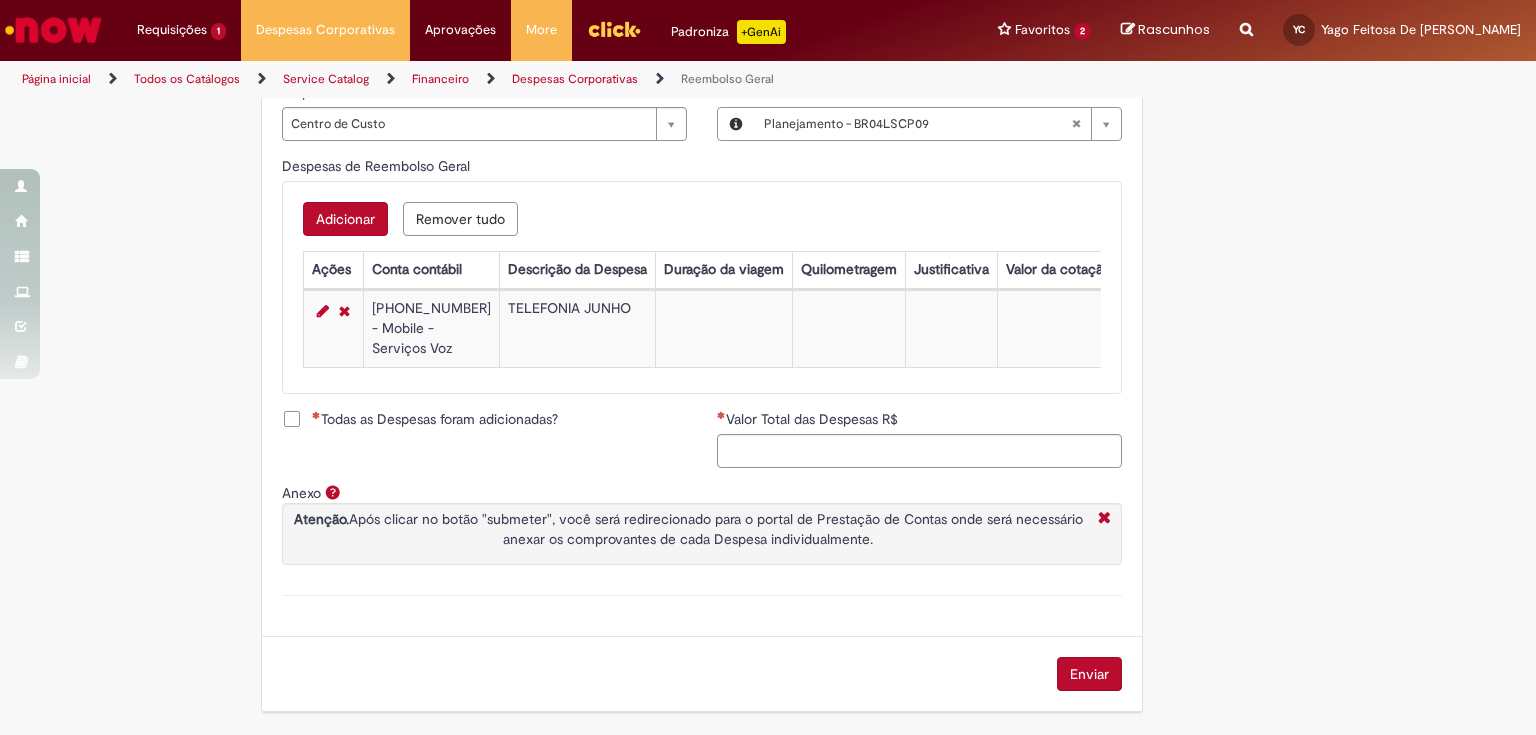 click on "Todas as Despesas foram adicionadas?" at bounding box center [435, 419] 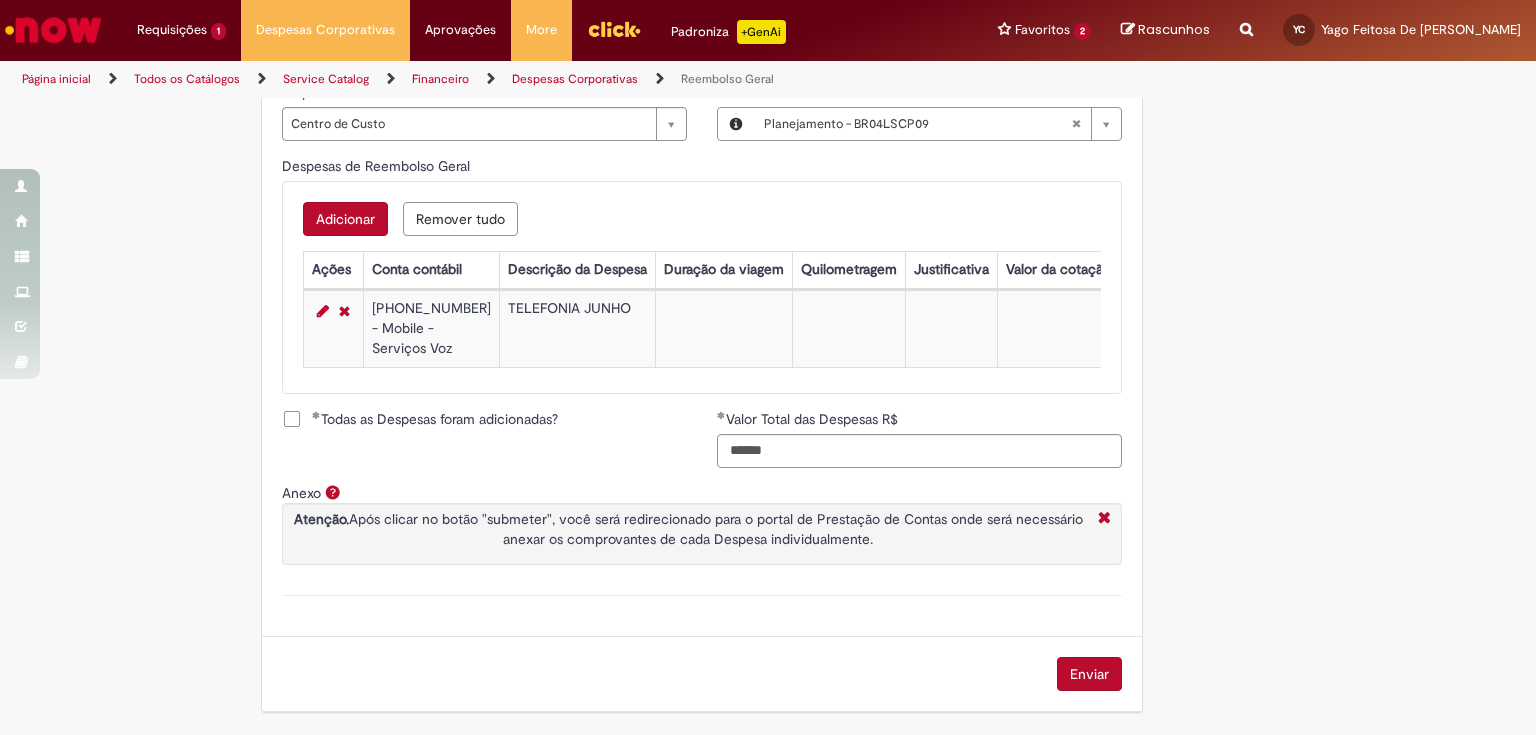 click on "Enviar" at bounding box center (1089, 674) 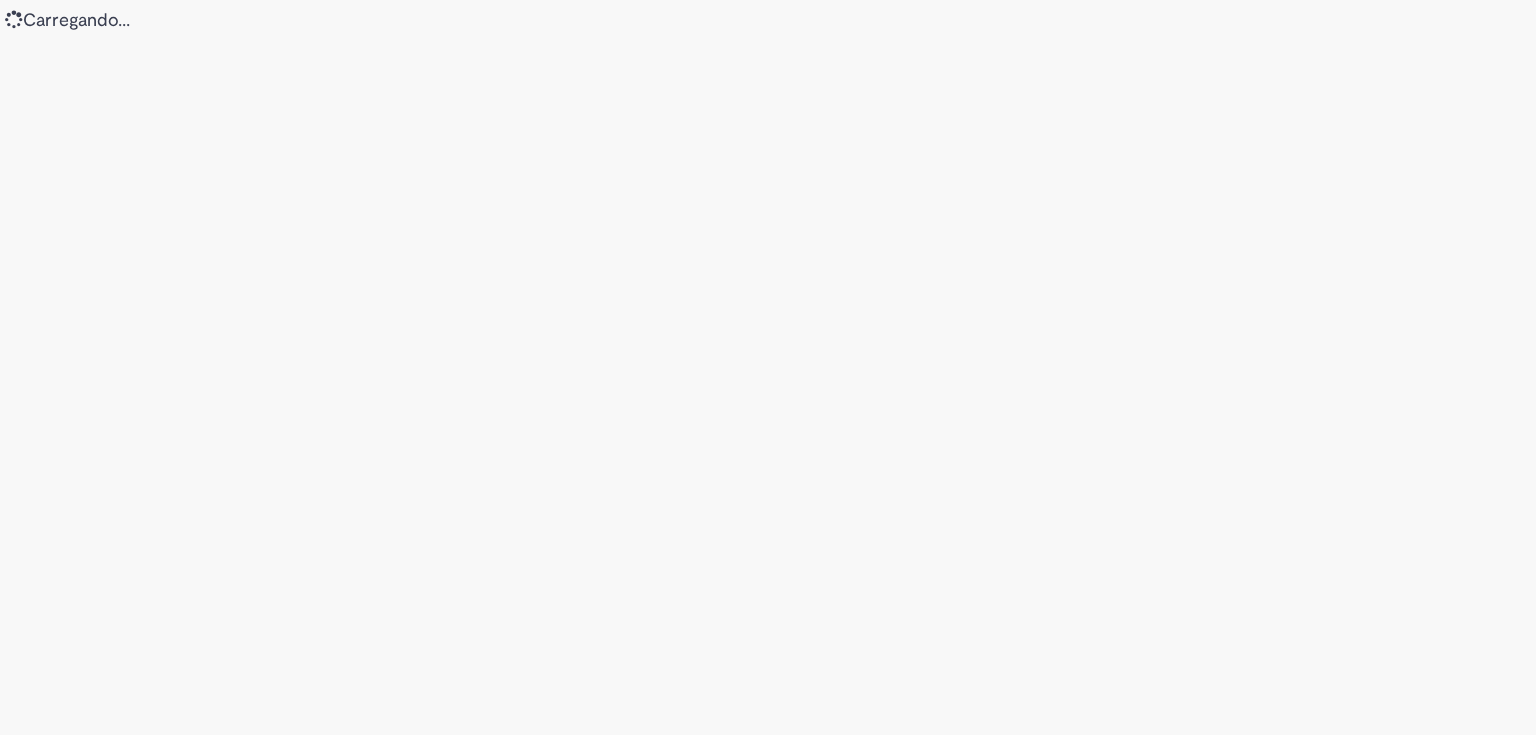 scroll, scrollTop: 0, scrollLeft: 0, axis: both 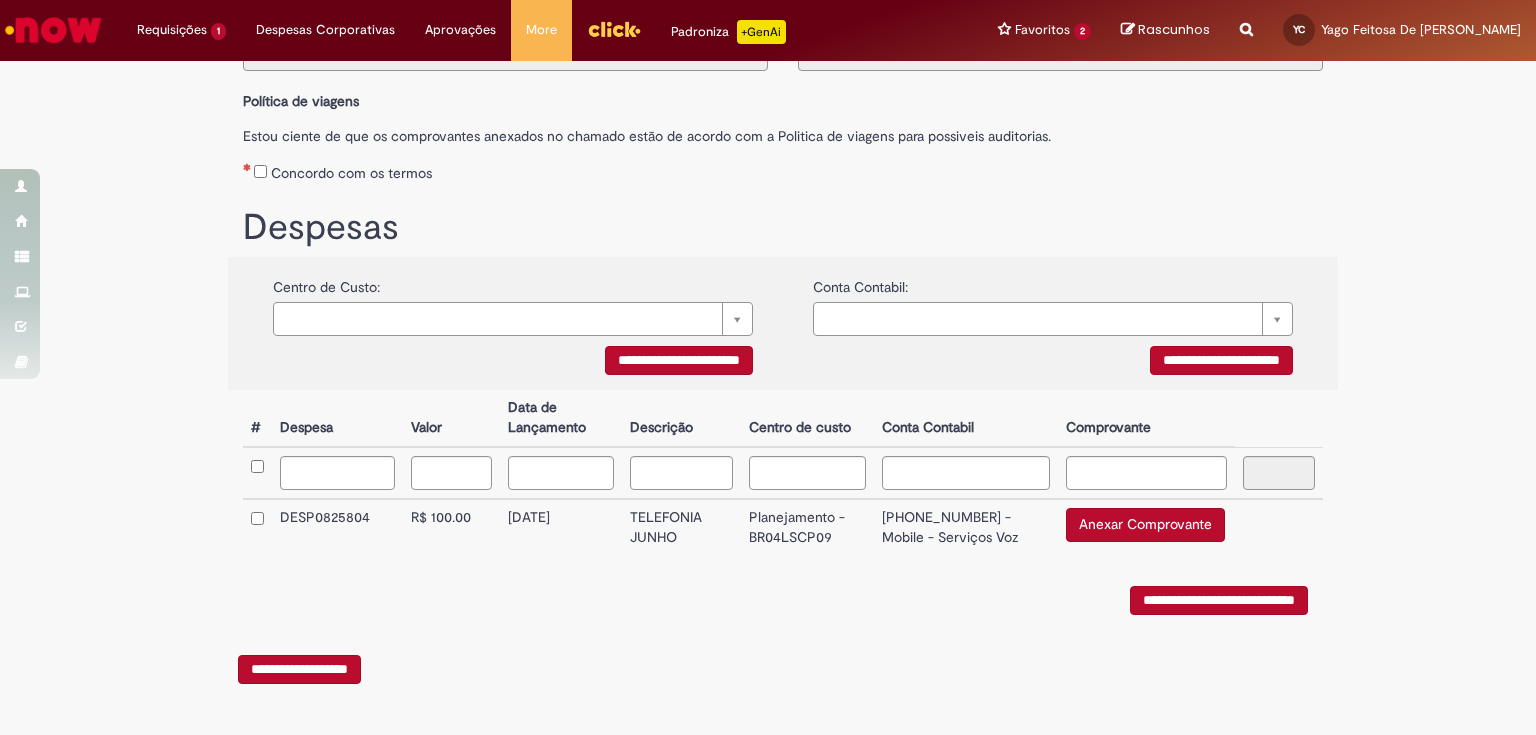click on "Anexar Comprovante" at bounding box center [1145, 525] 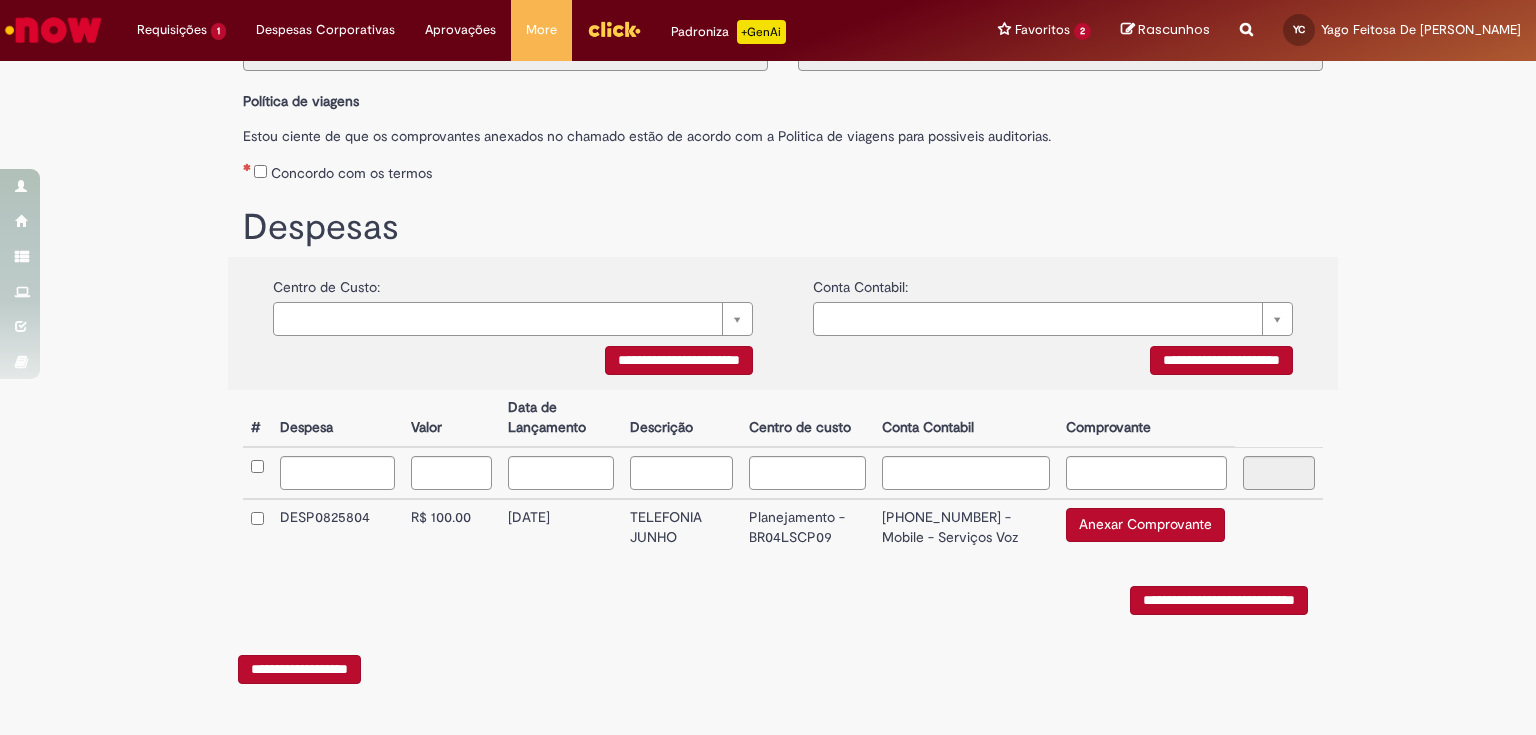 click on "Anexar Comprovante" at bounding box center (1145, 525) 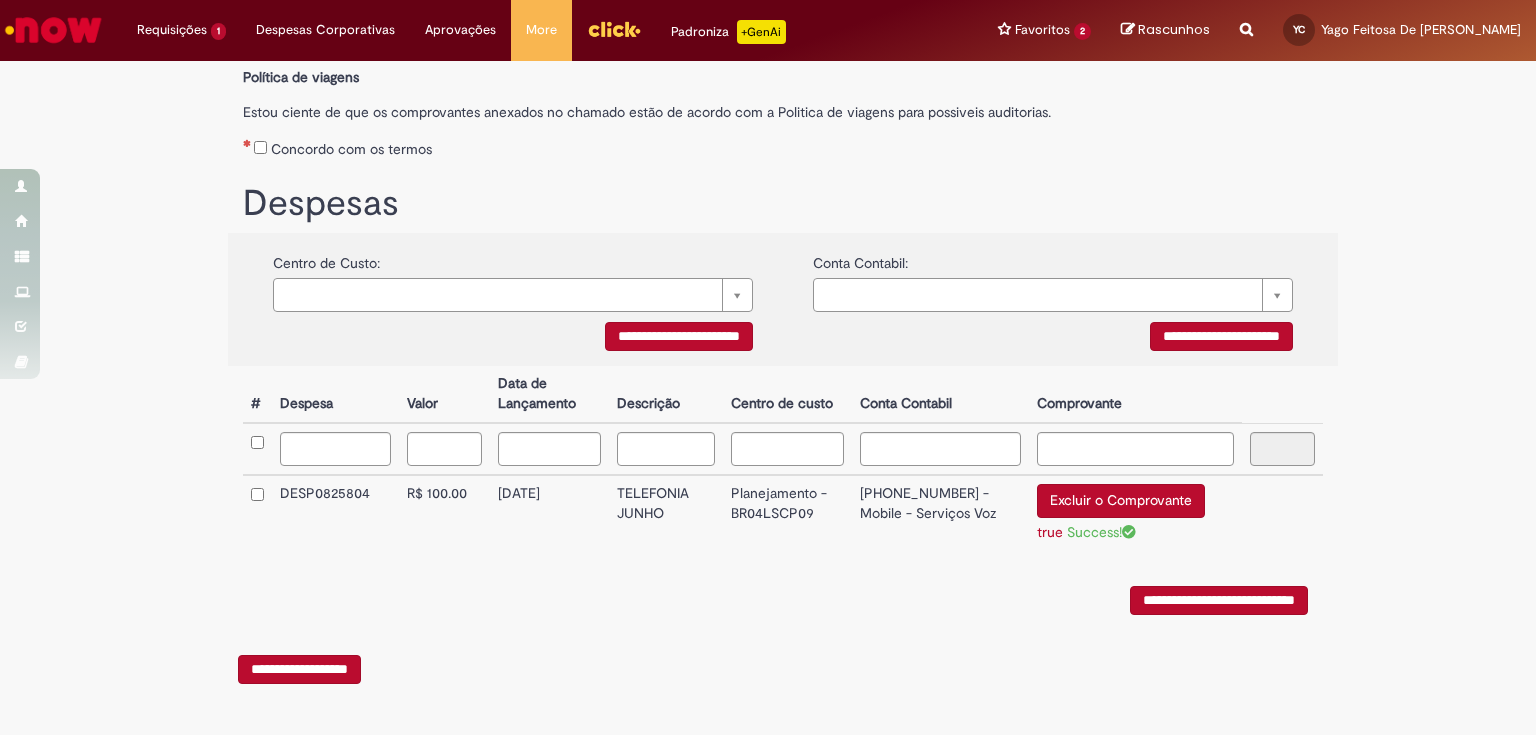 click on "**********" at bounding box center (1219, 600) 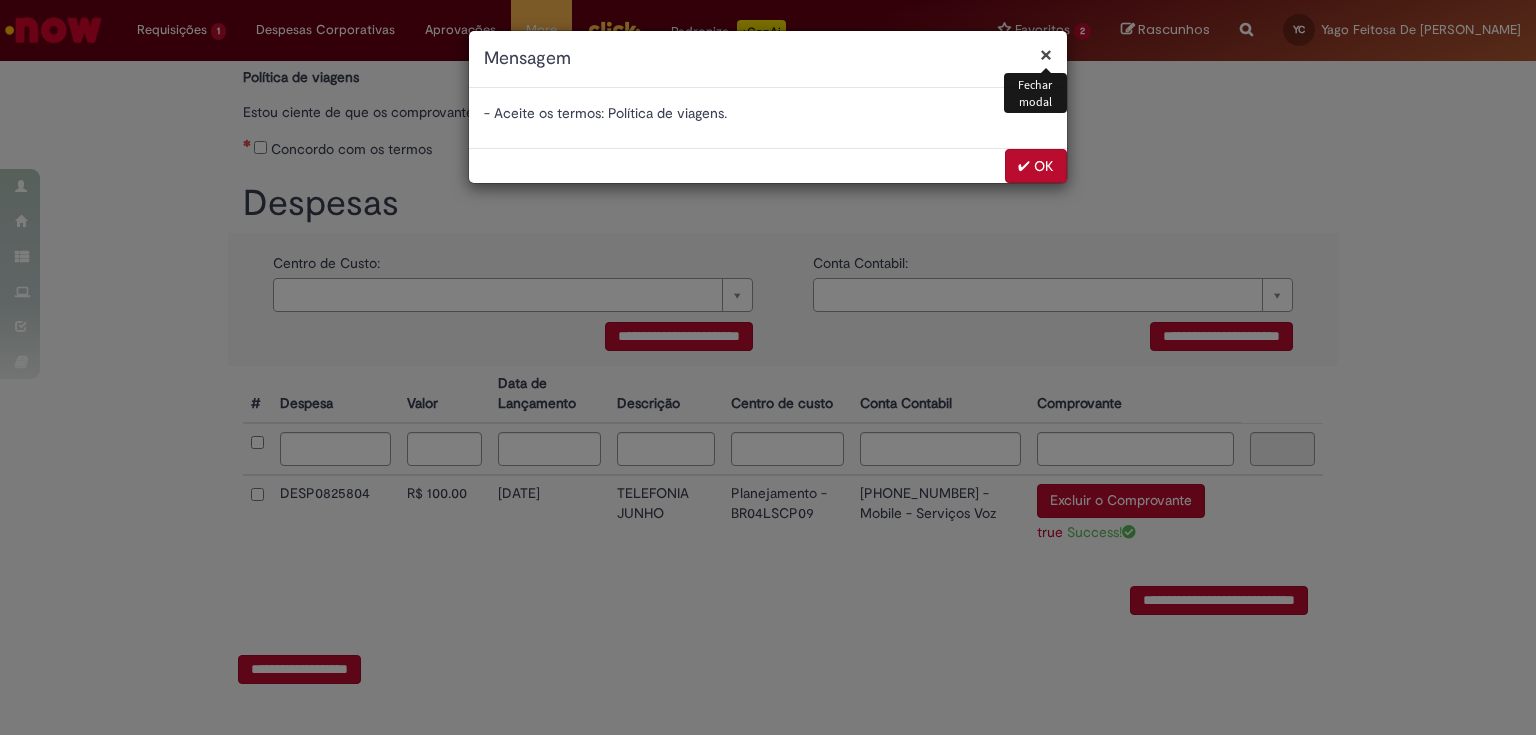 drag, startPoint x: 1028, startPoint y: 167, endPoint x: 620, endPoint y: 408, distance: 473.8618 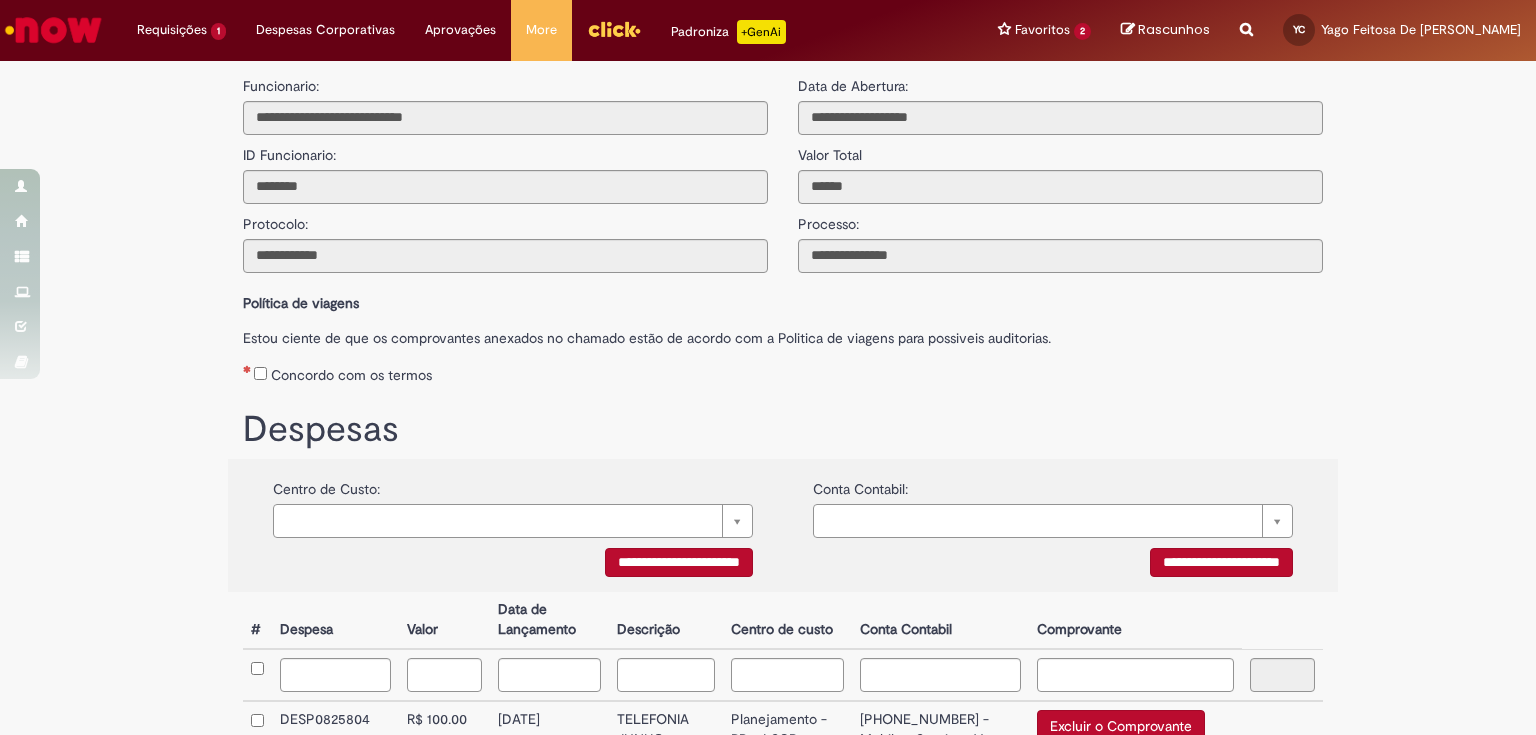 scroll, scrollTop: 0, scrollLeft: 0, axis: both 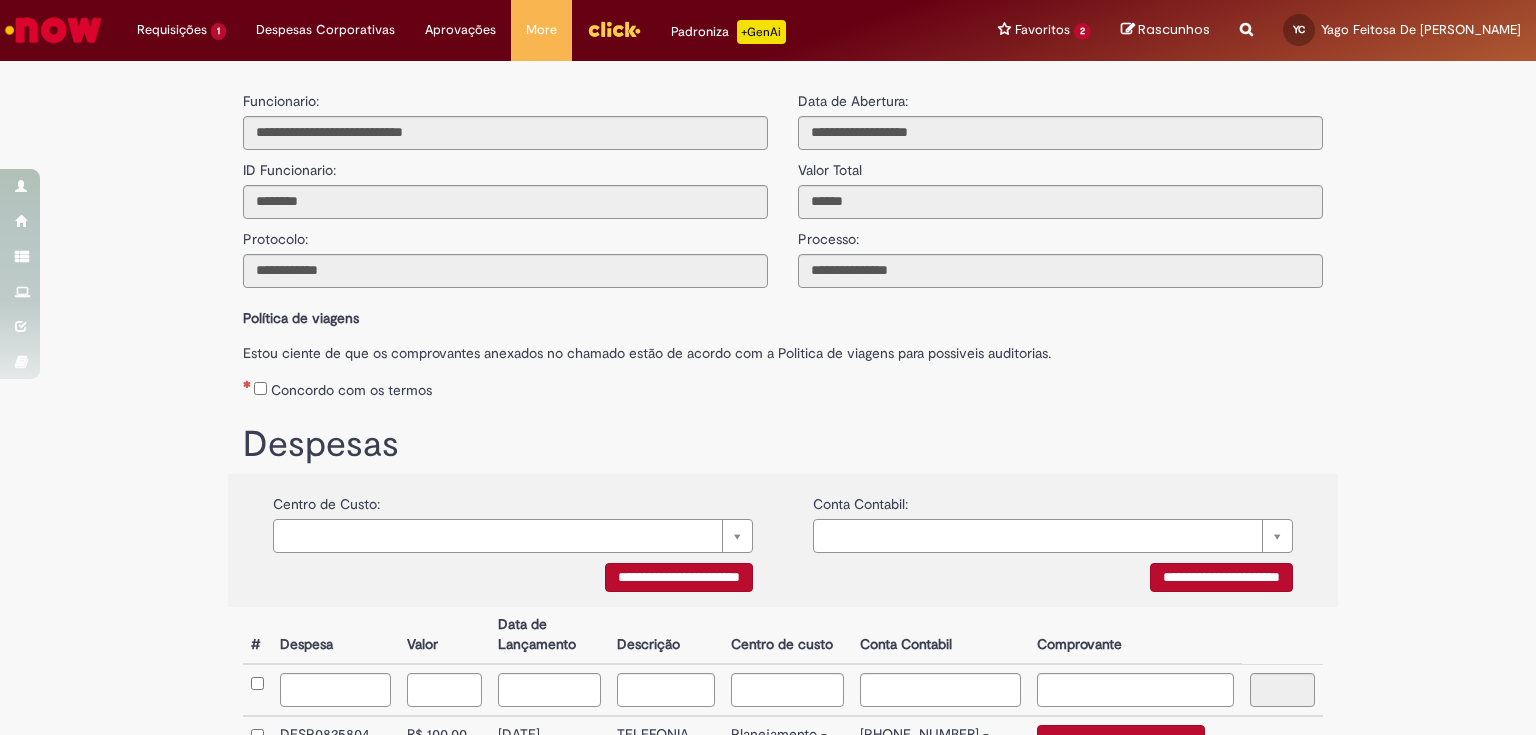 click on "Concordo com os termos" at bounding box center (351, 390) 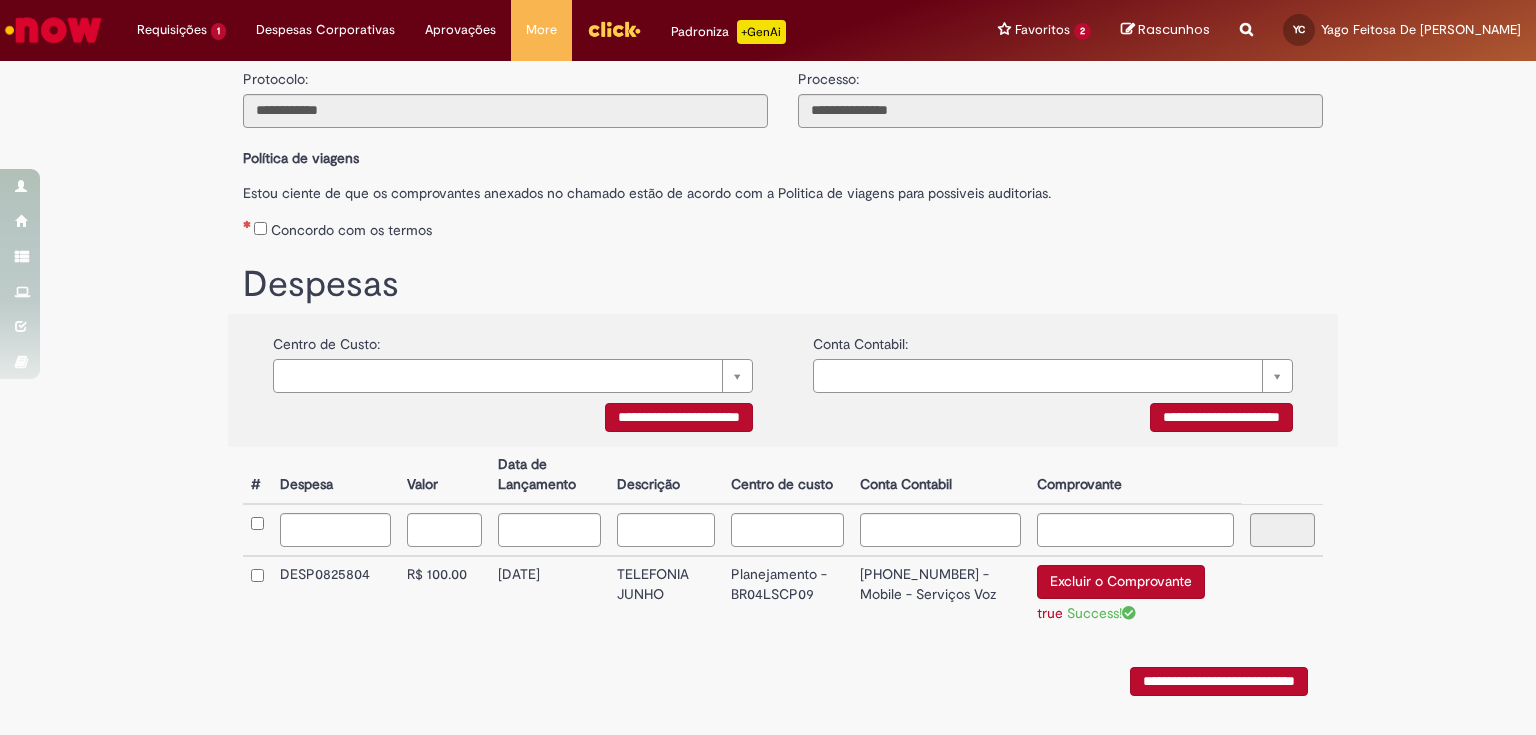 scroll, scrollTop: 248, scrollLeft: 0, axis: vertical 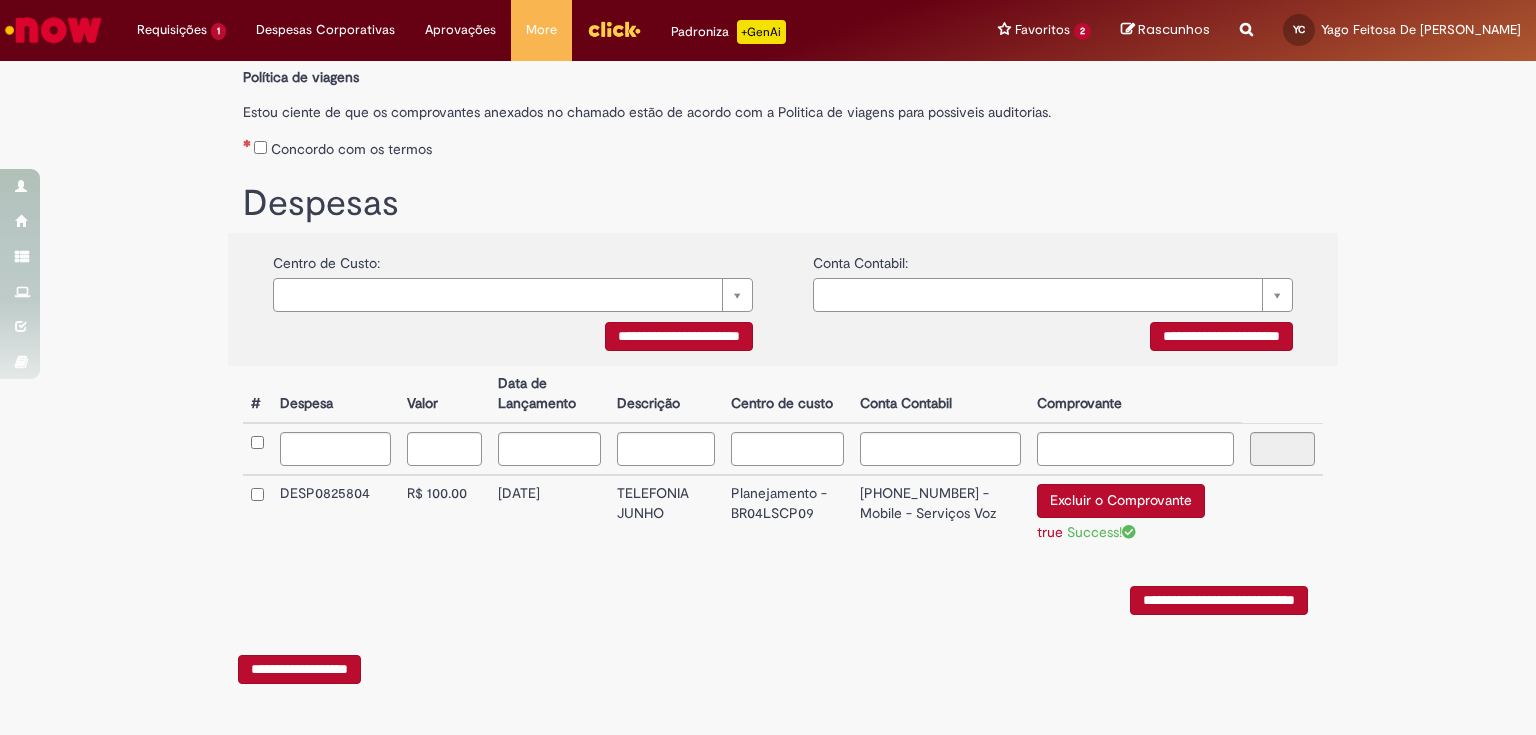 click on "**********" at bounding box center (1219, 600) 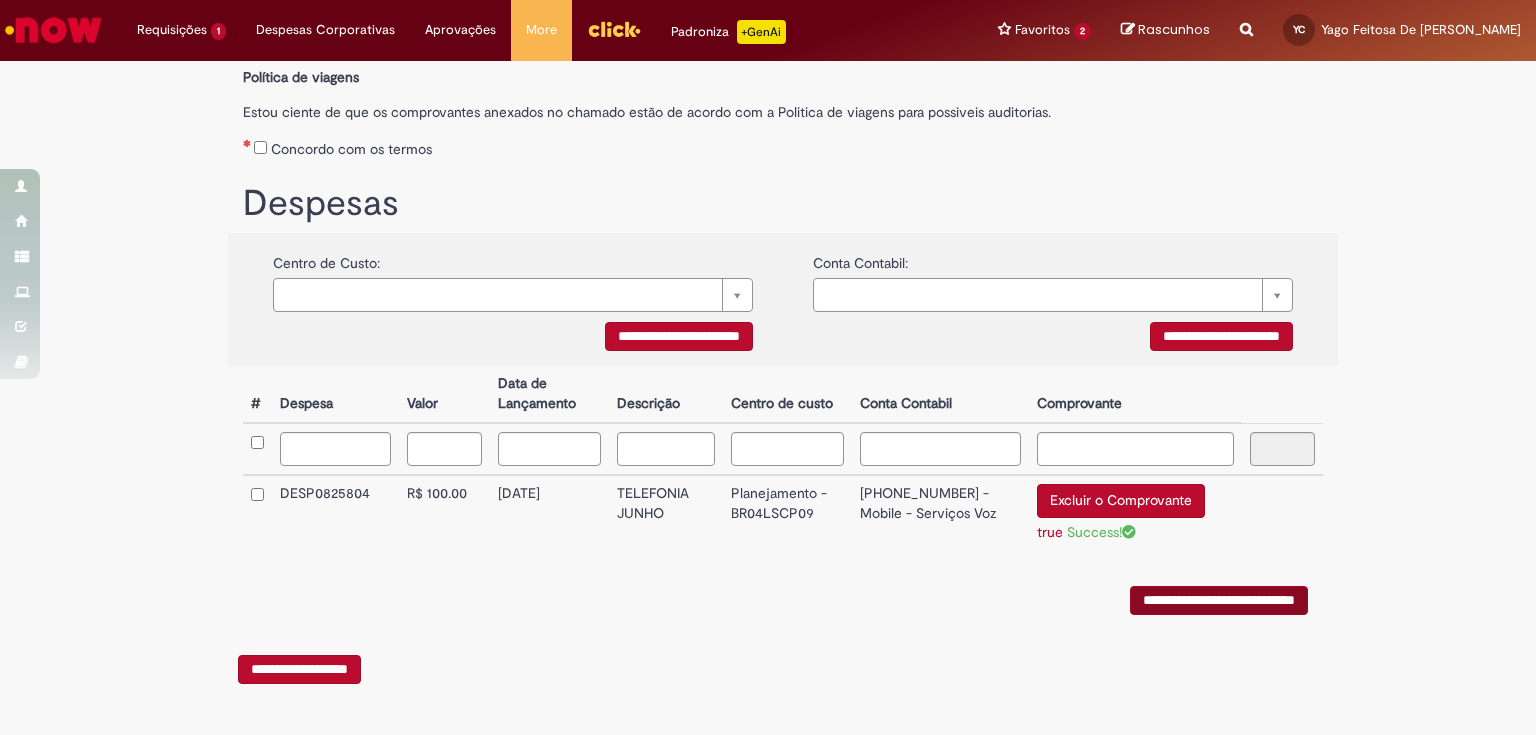 scroll, scrollTop: 0, scrollLeft: 0, axis: both 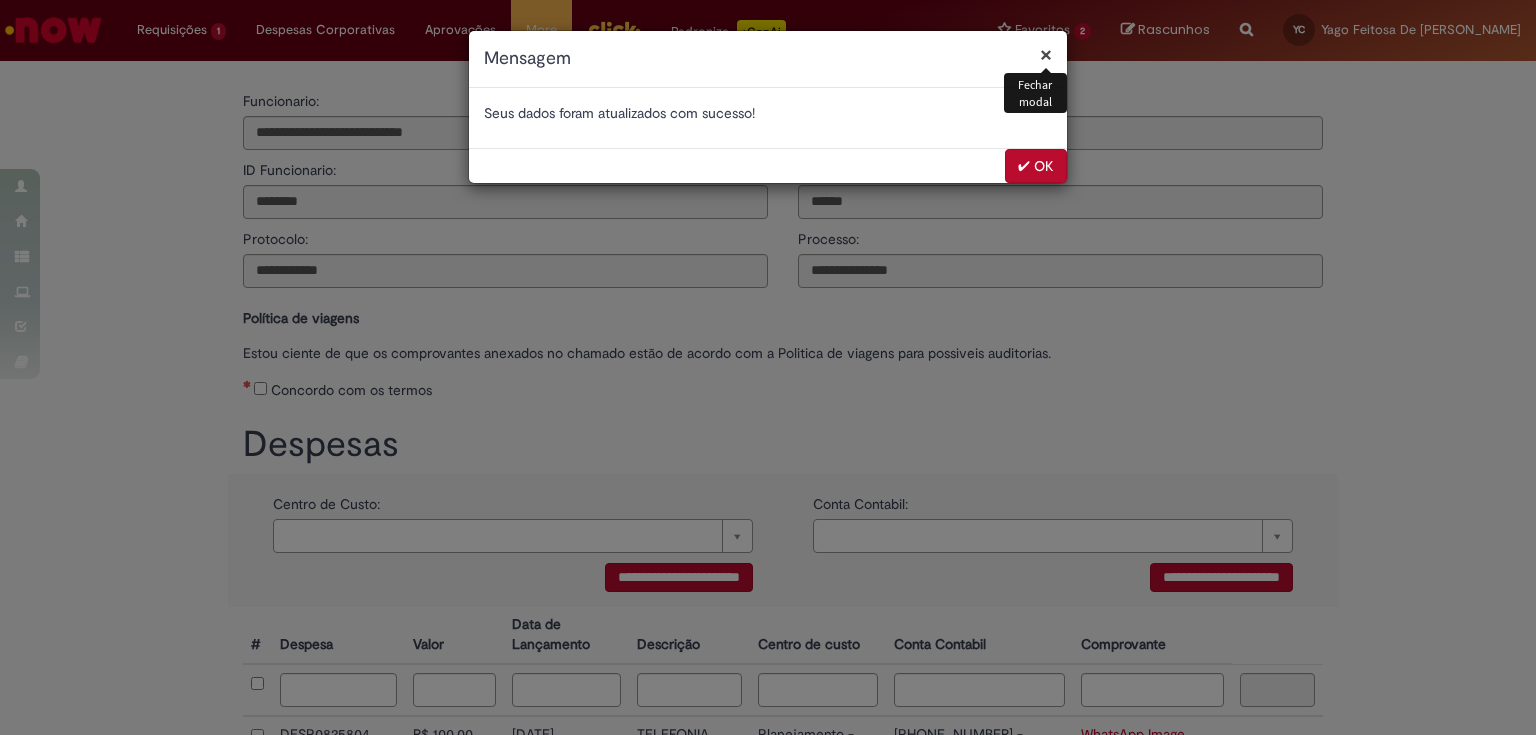 click on "✔ OK" at bounding box center [1036, 166] 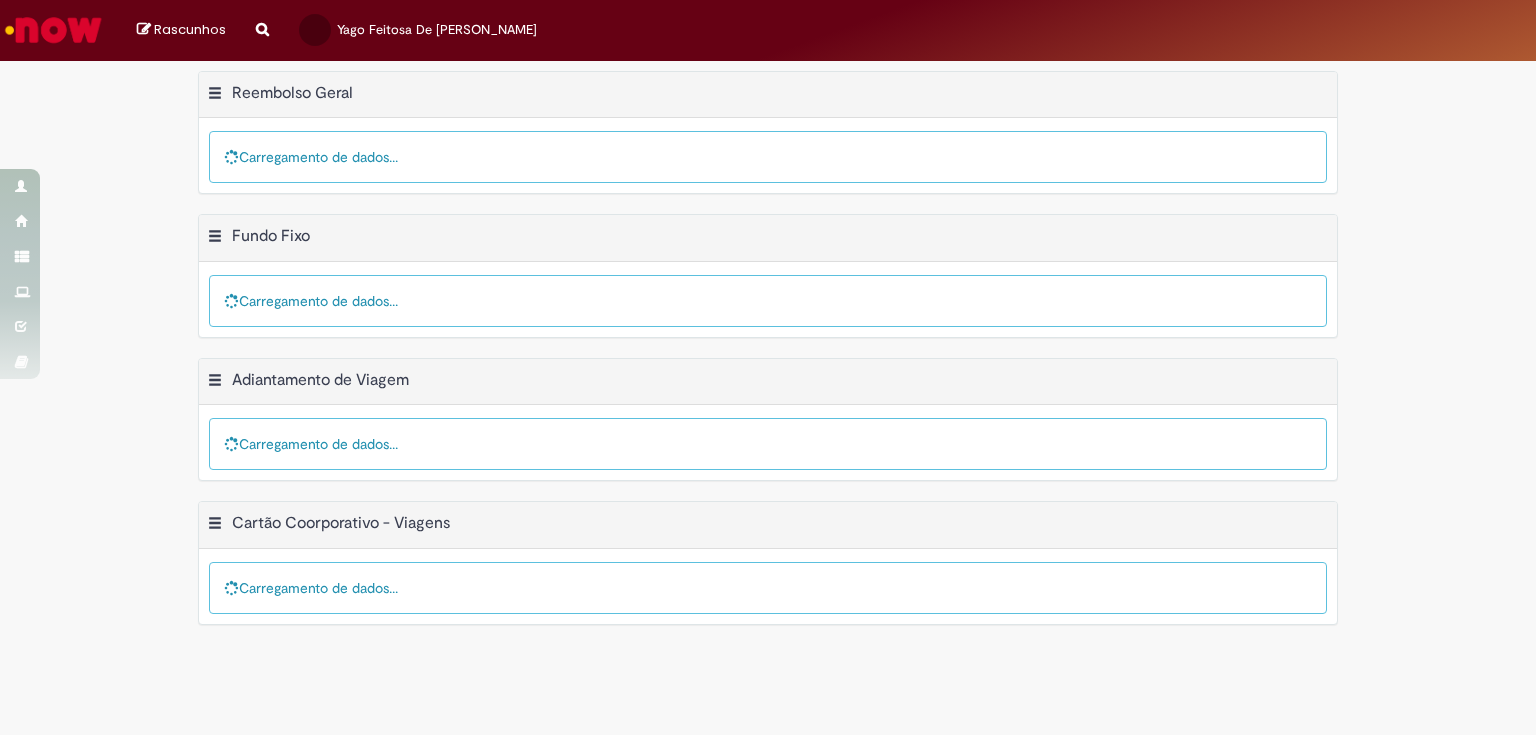 scroll, scrollTop: 0, scrollLeft: 0, axis: both 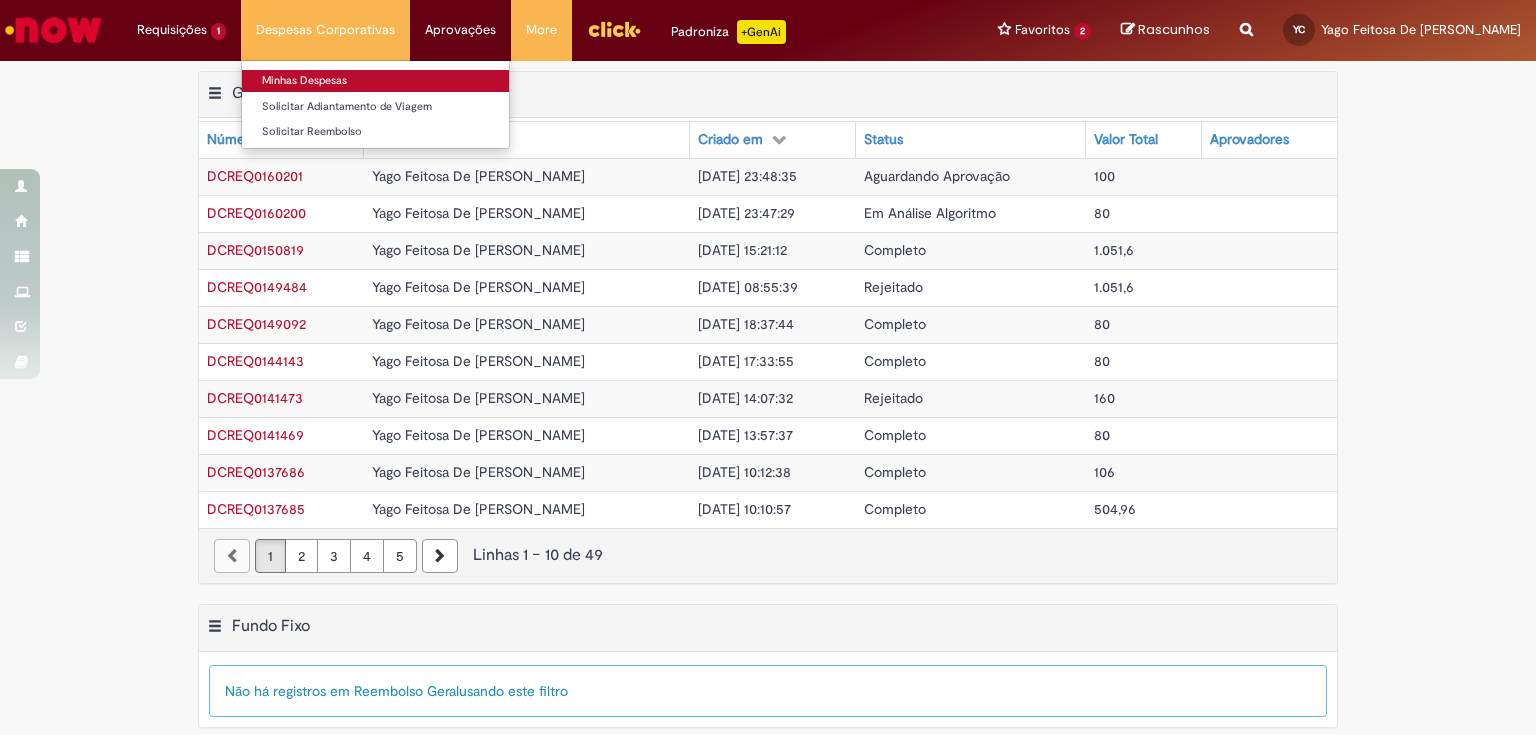 click on "Minhas Despesas" at bounding box center (375, 81) 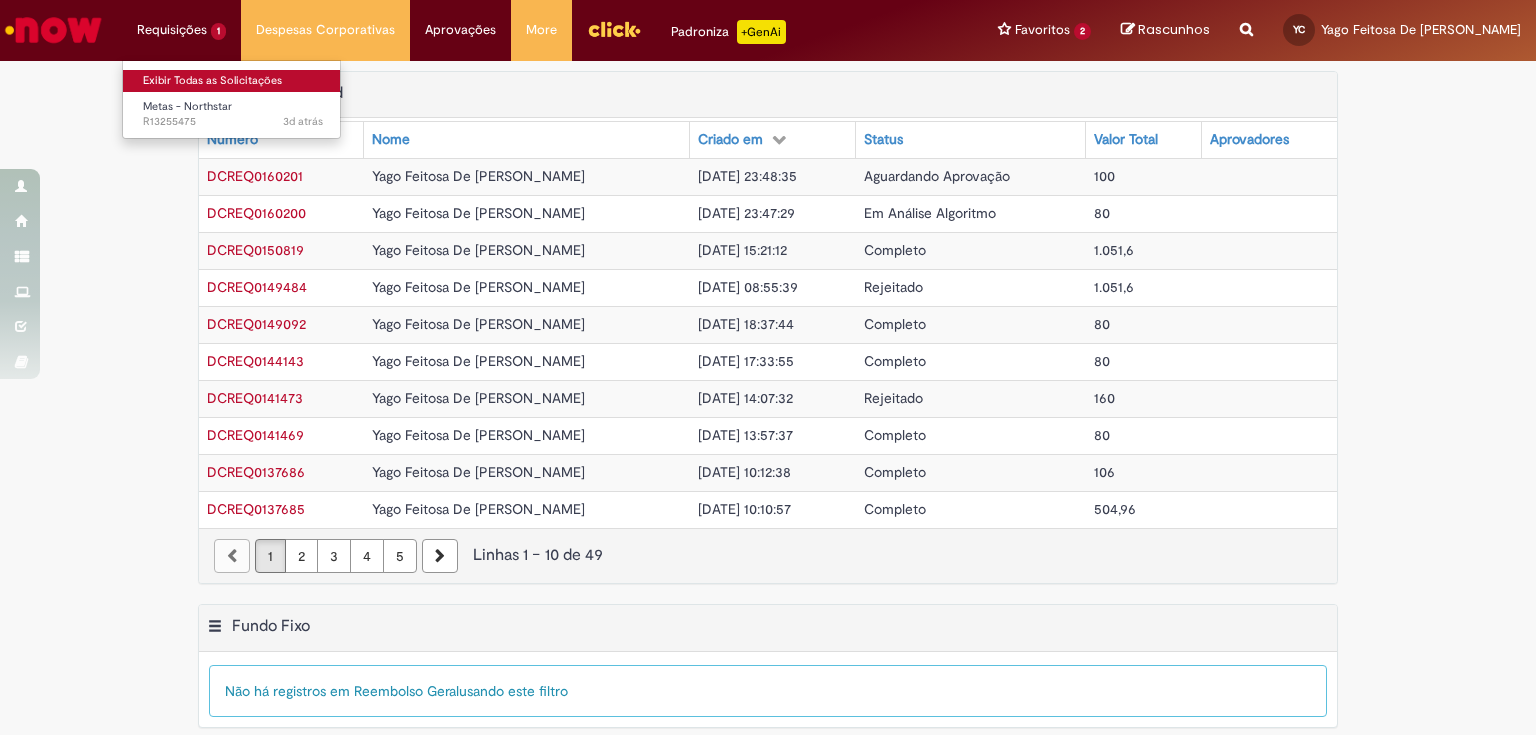 click on "Exibir Todas as Solicitações" at bounding box center (233, 81) 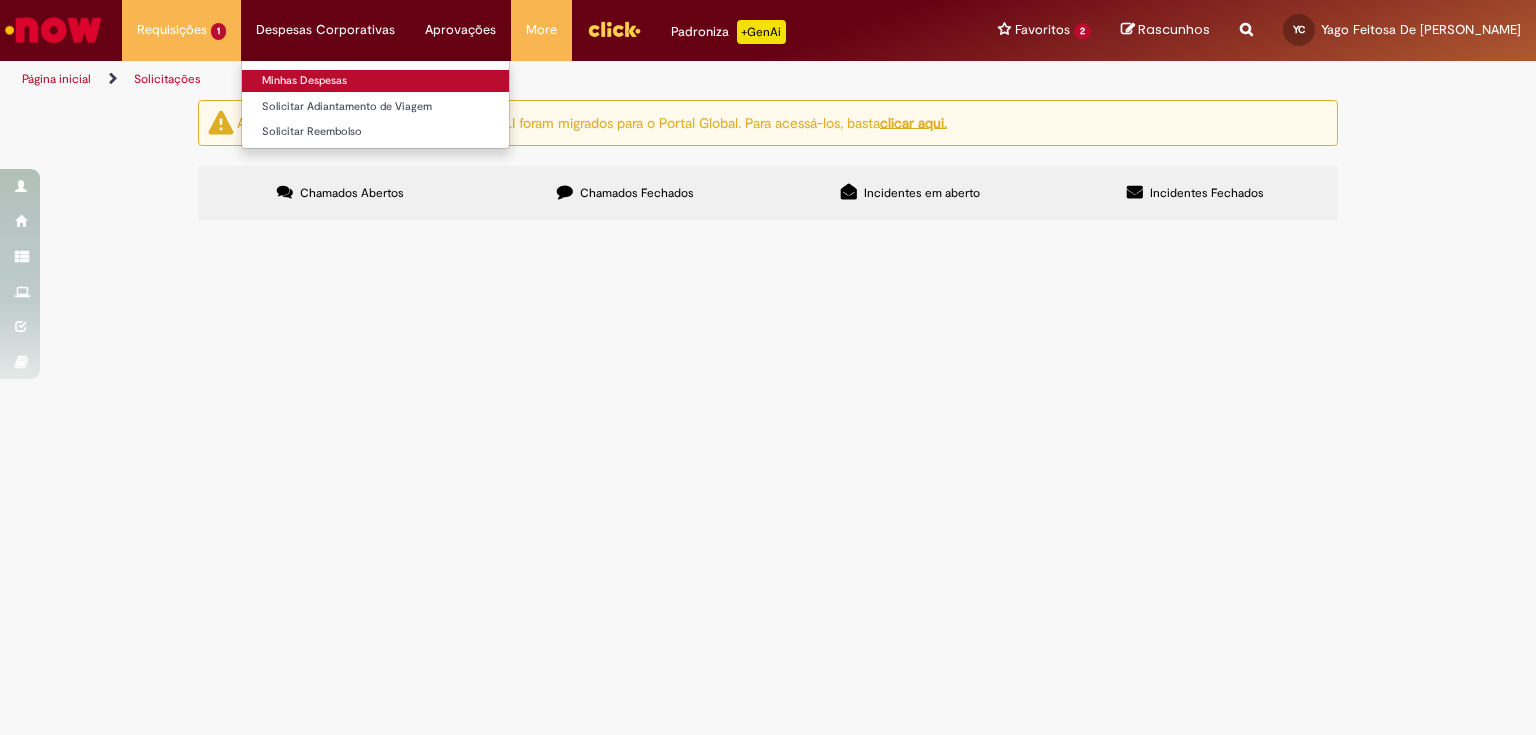 click on "Minhas Despesas" at bounding box center [375, 81] 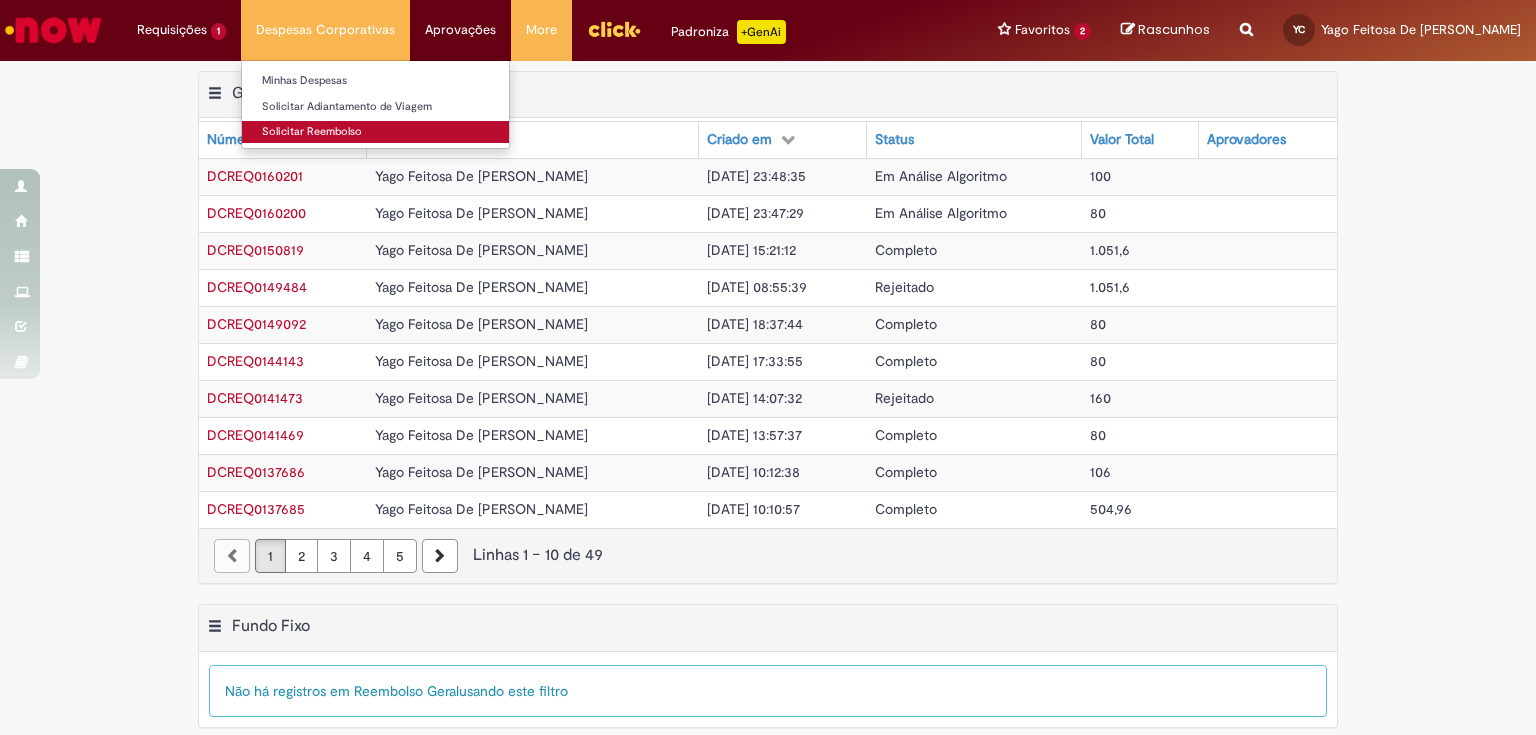 click on "Solicitar Reembolso" at bounding box center (375, 132) 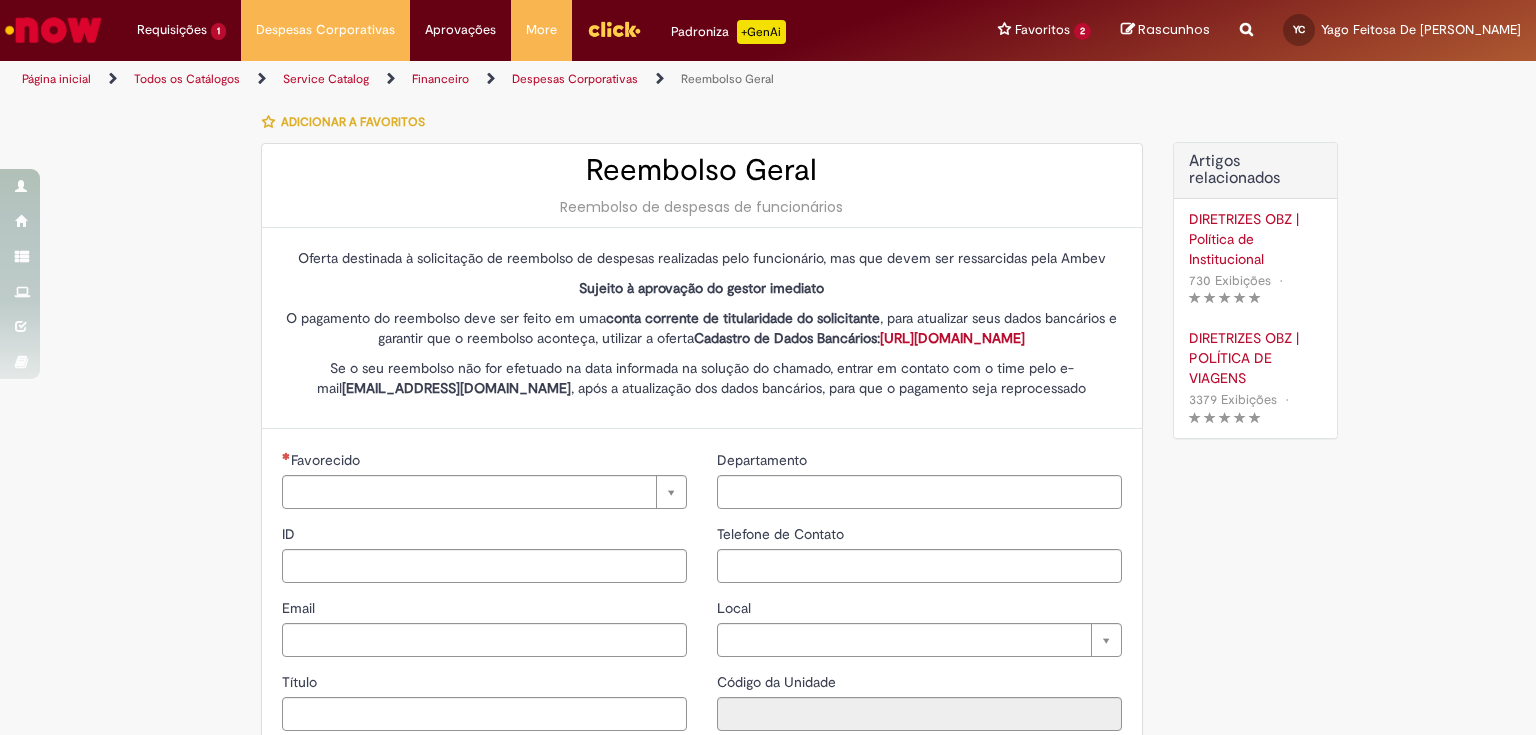 type on "********" 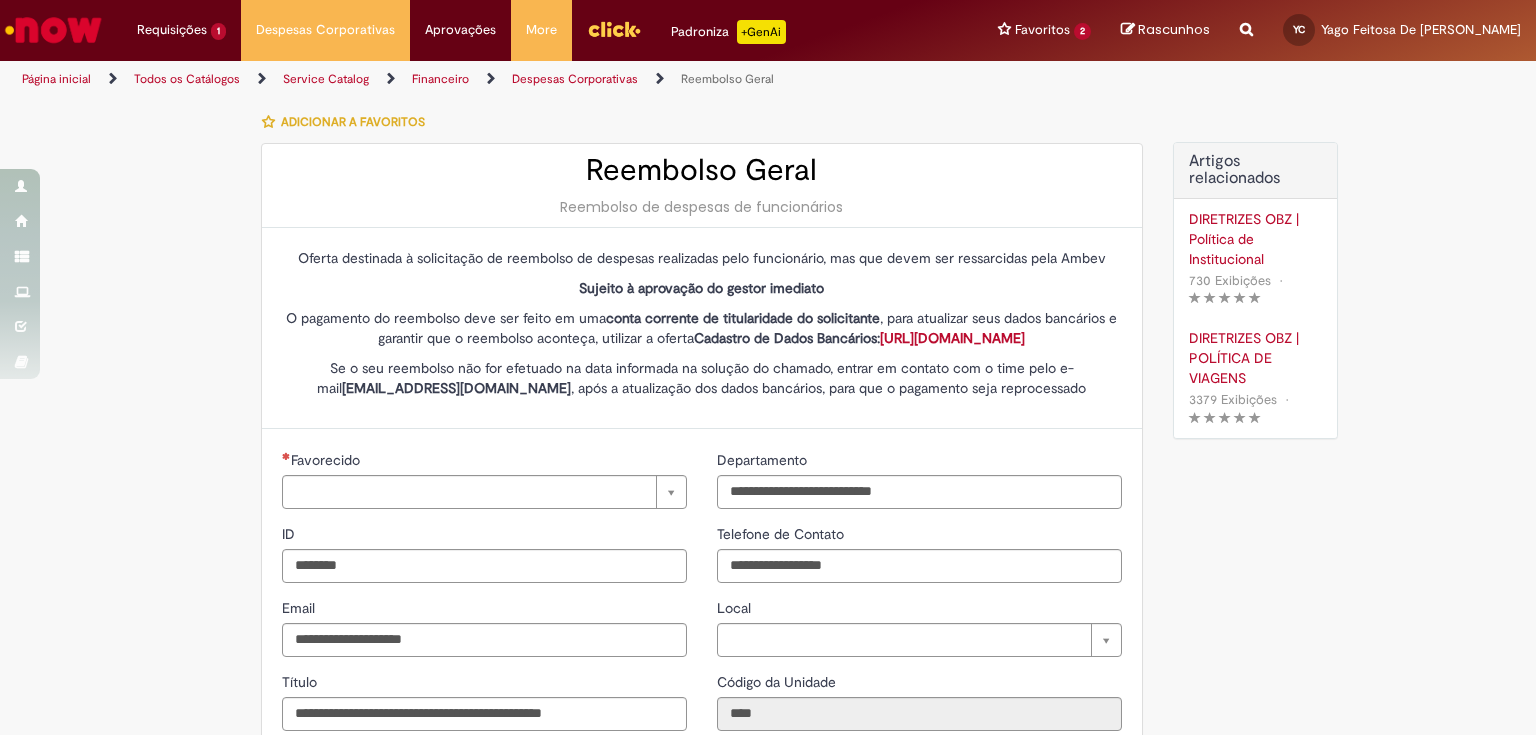 type on "**********" 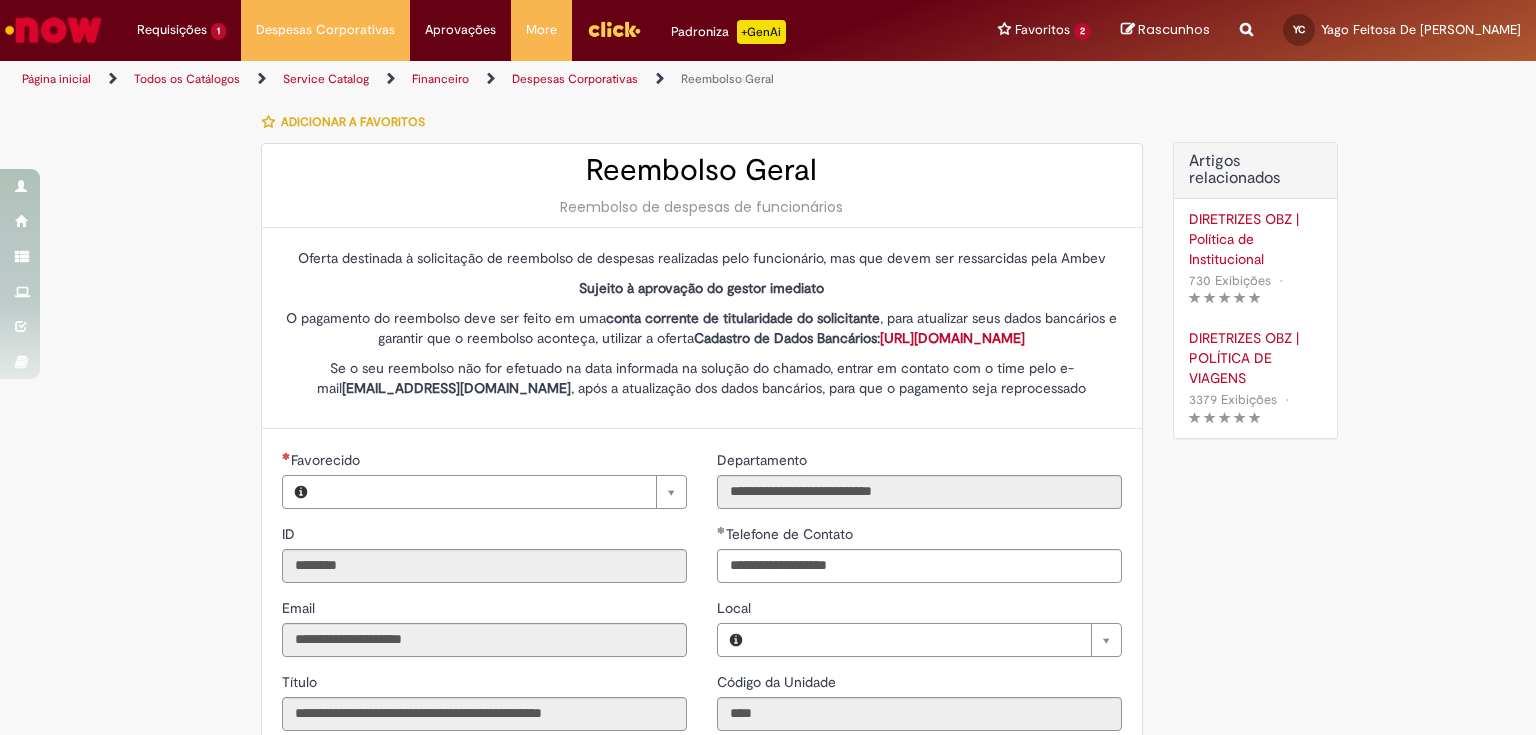 type on "**********" 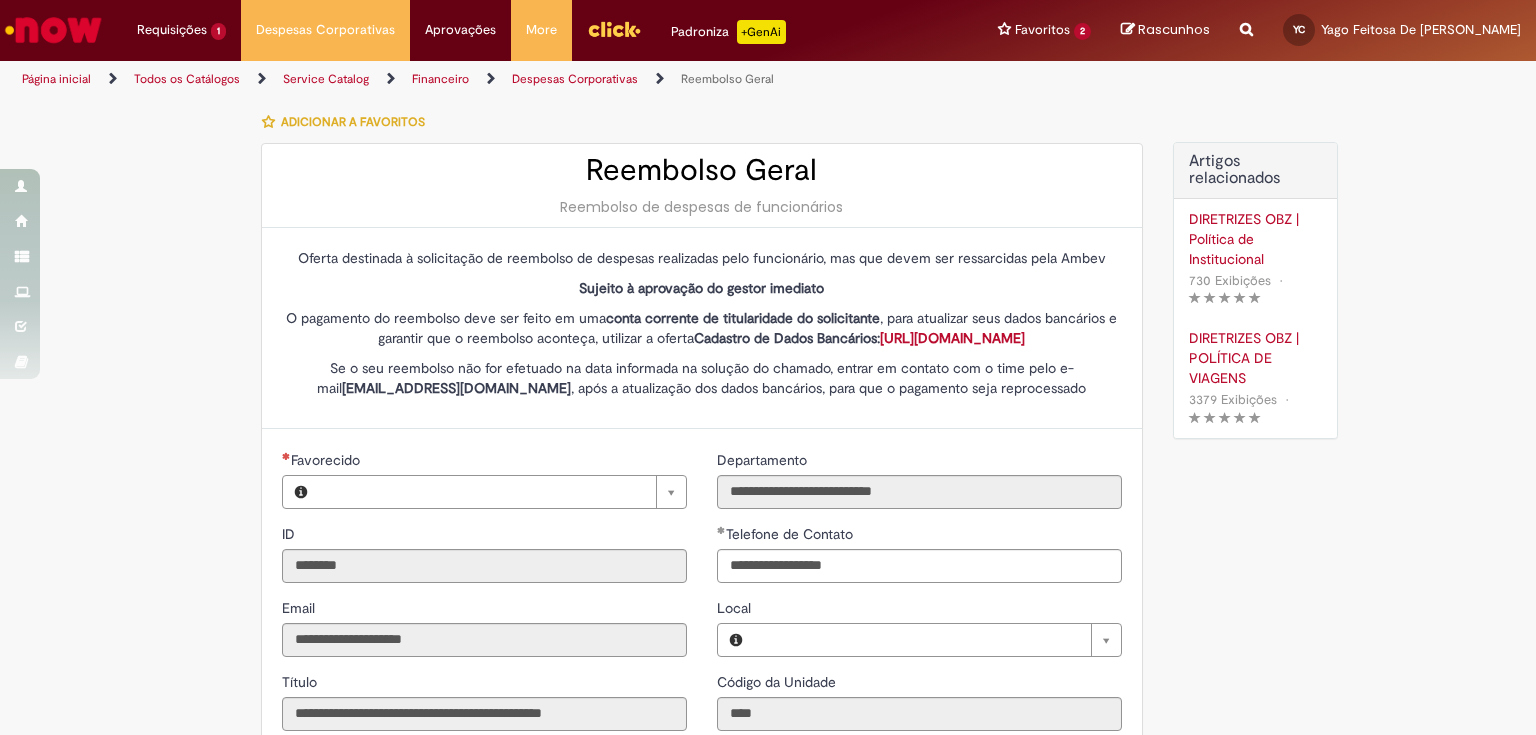 type on "**********" 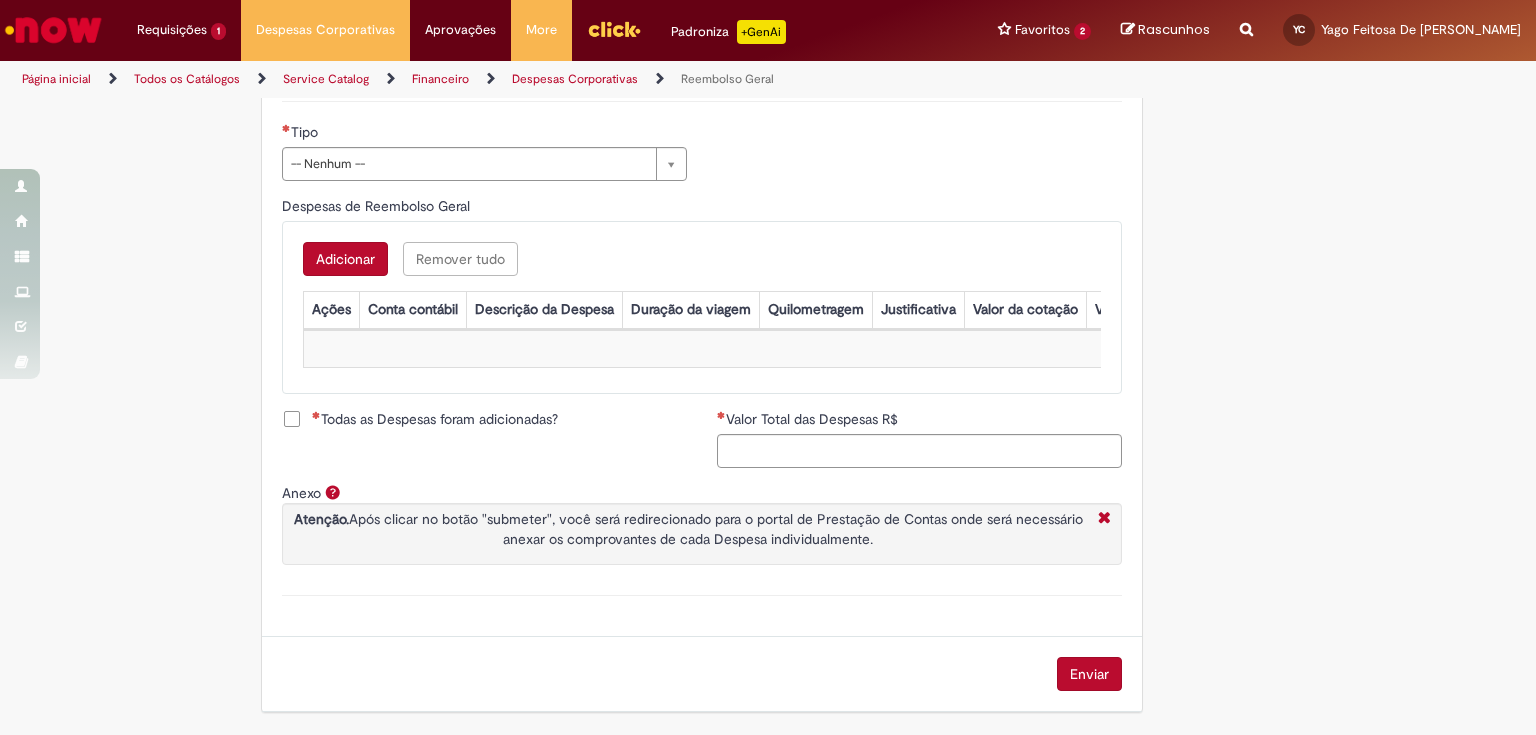scroll, scrollTop: 752, scrollLeft: 0, axis: vertical 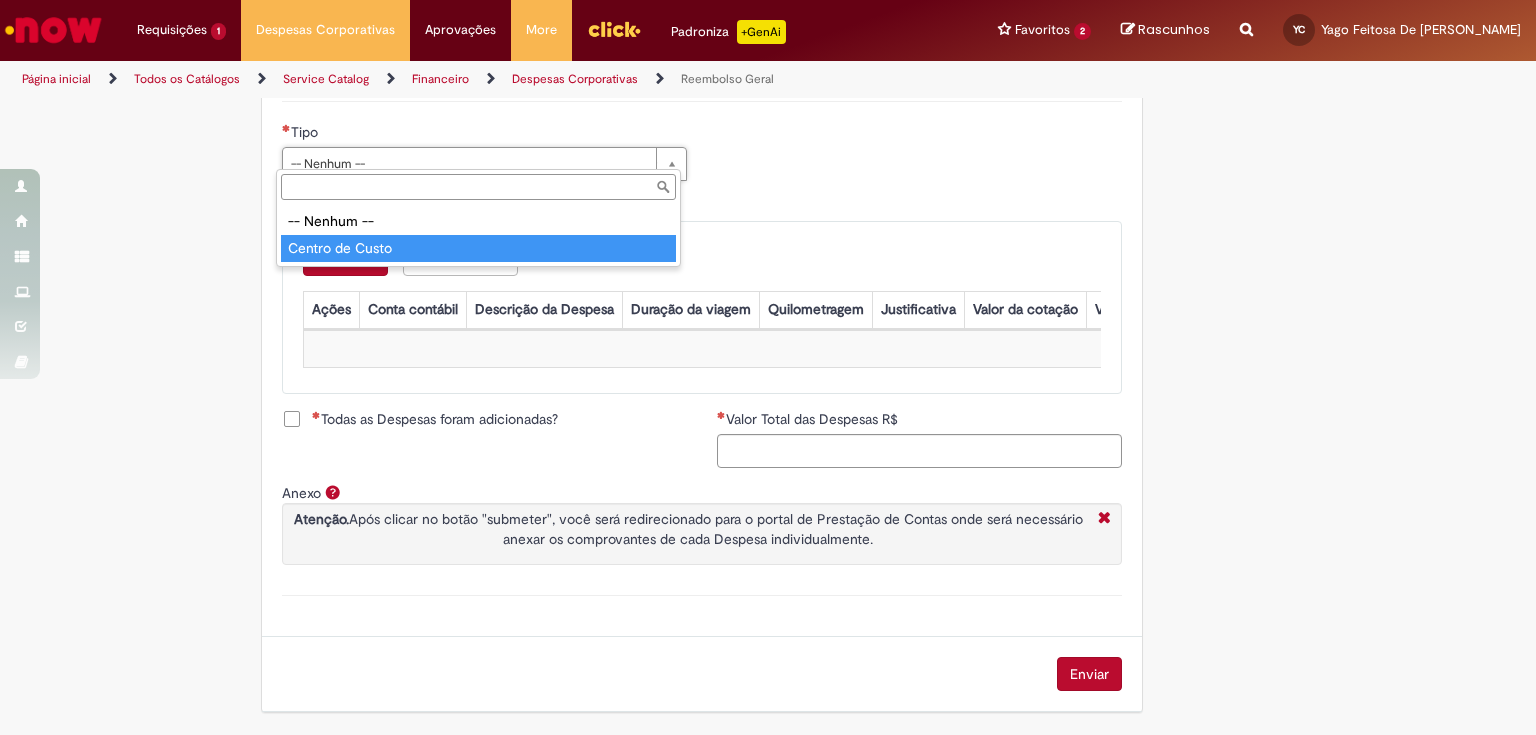type on "**********" 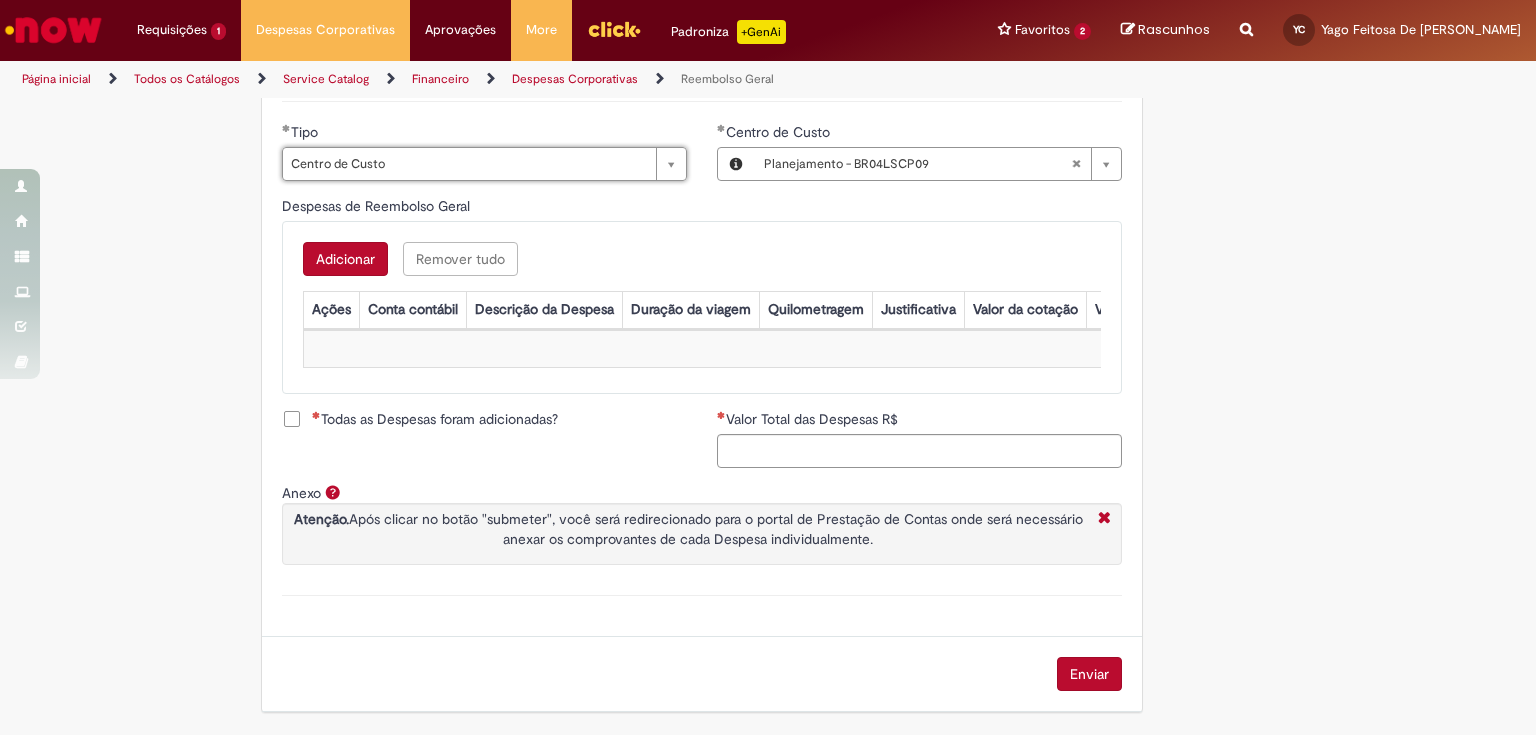 click on "Adicionar" at bounding box center [345, 259] 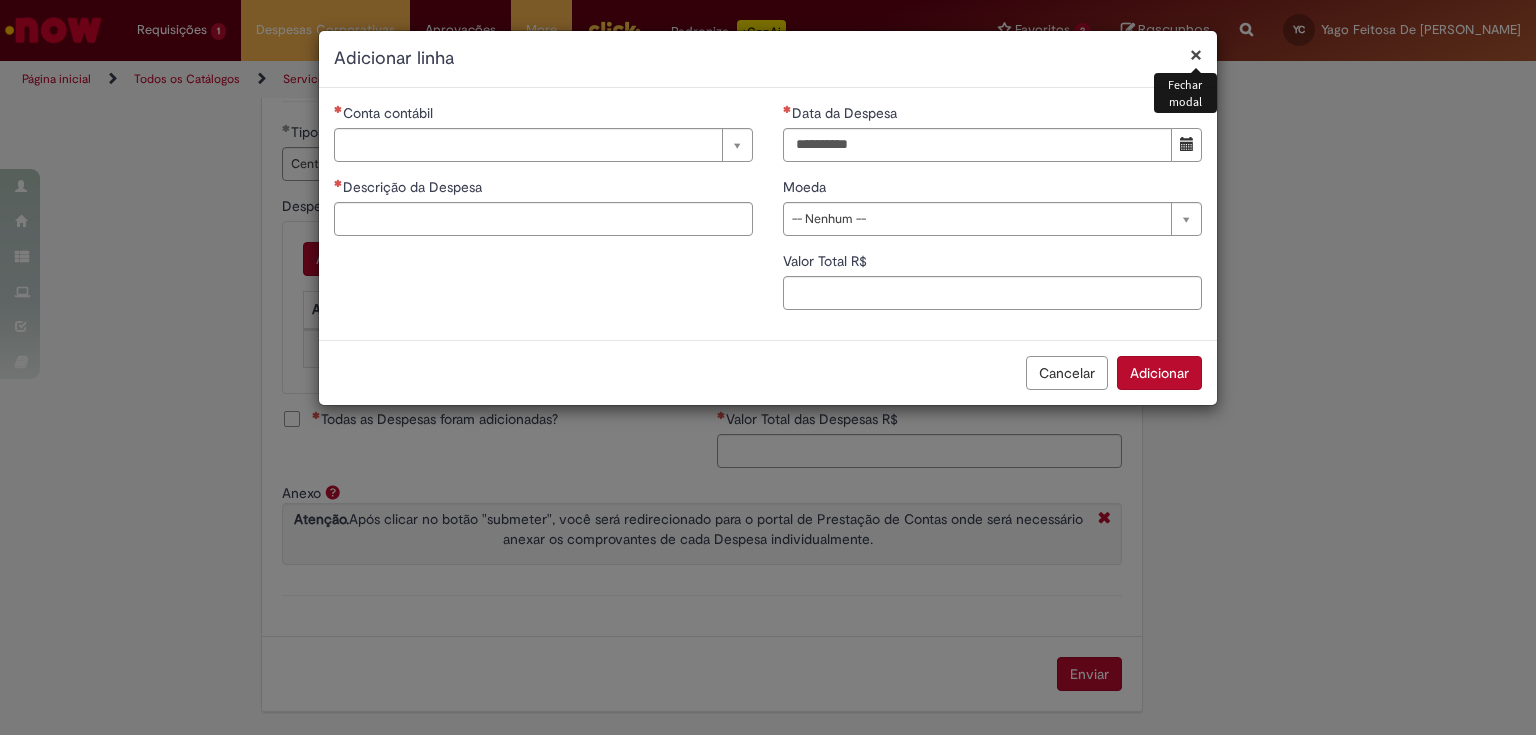 type 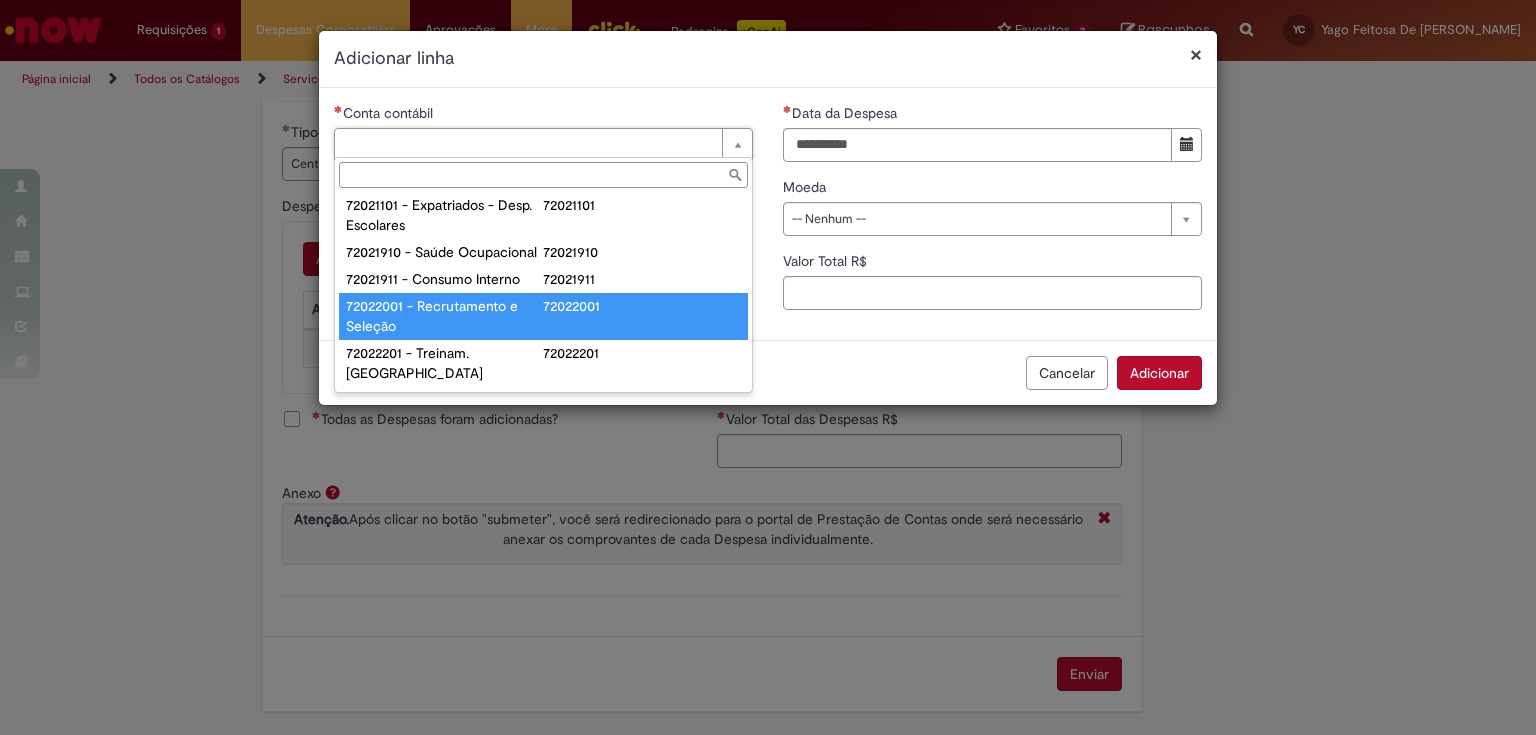 scroll, scrollTop: 0, scrollLeft: 0, axis: both 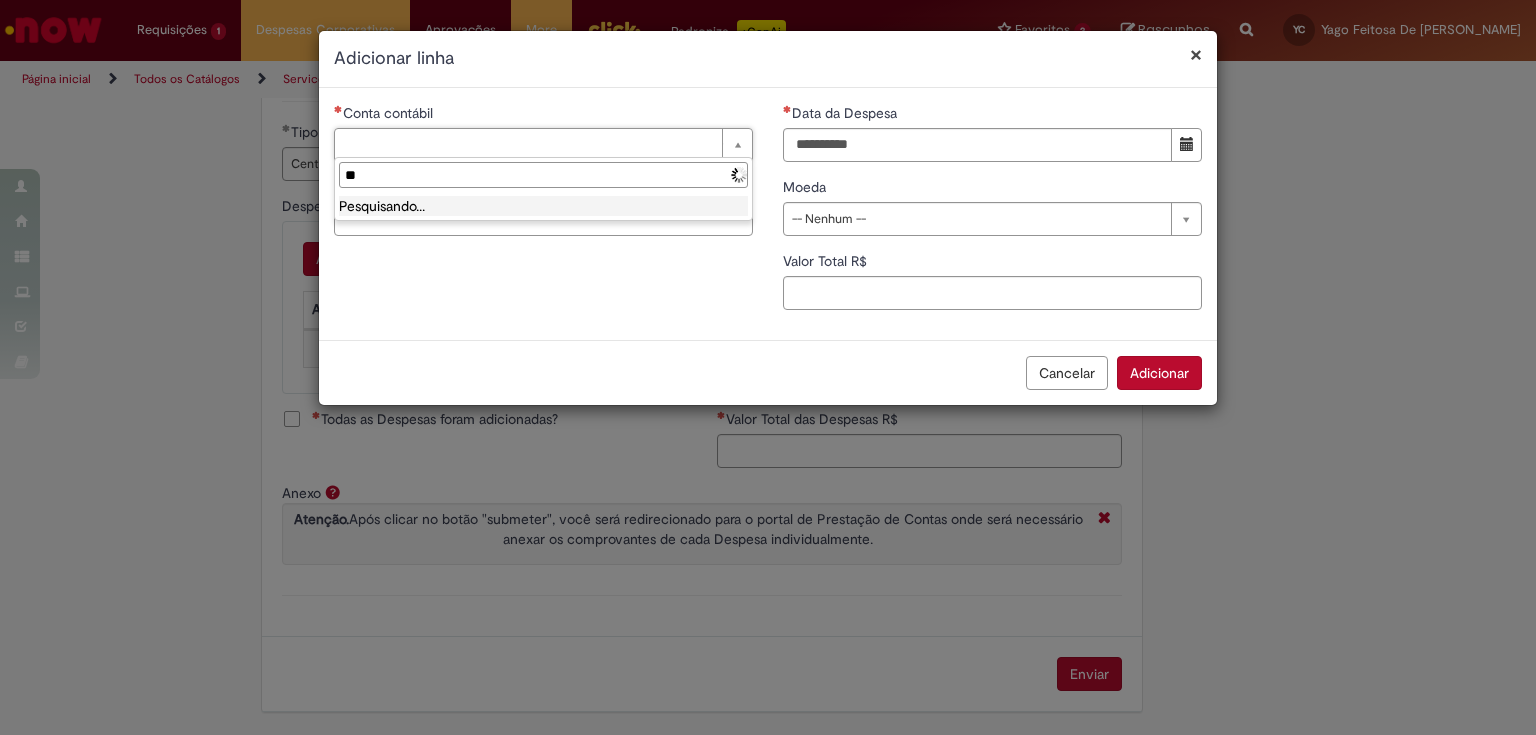 type on "*" 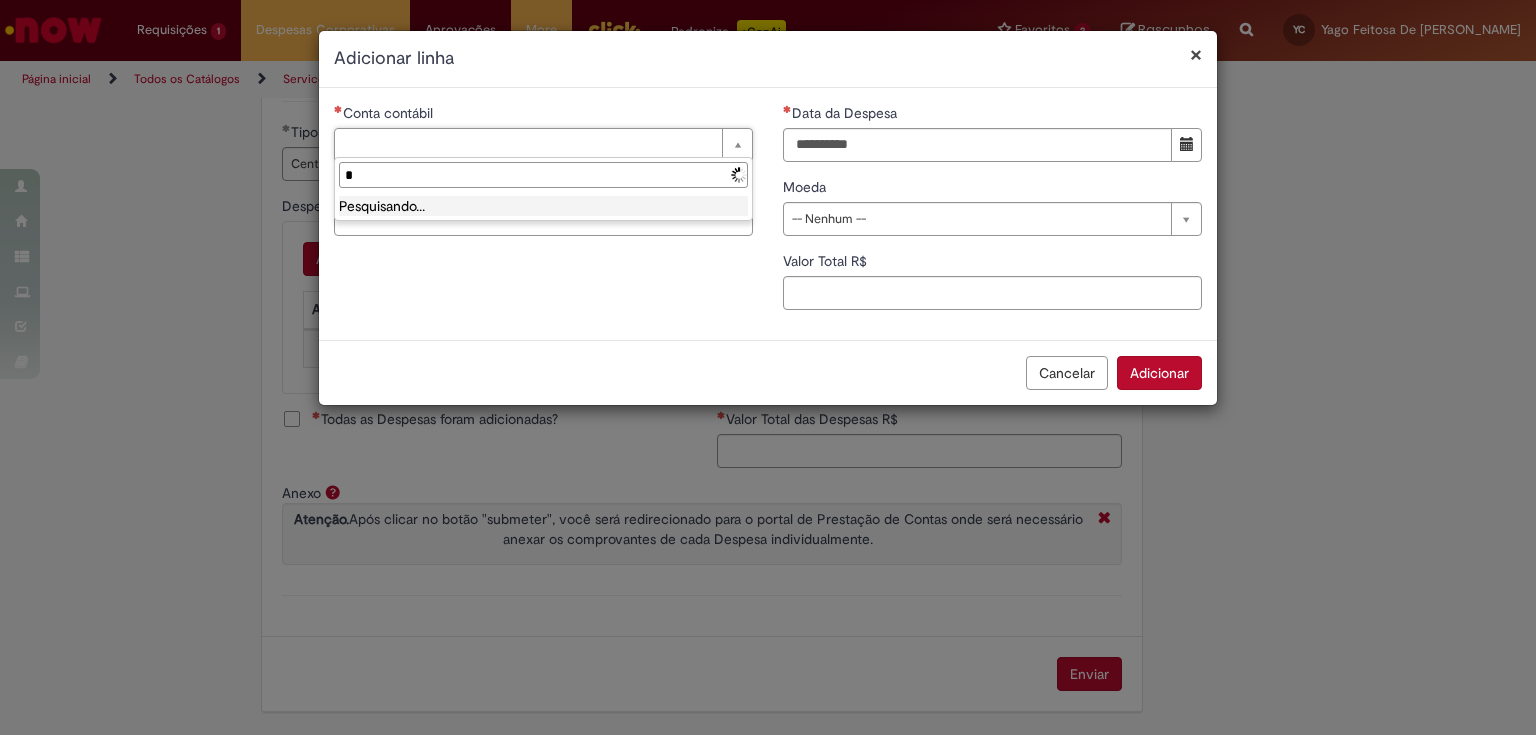 type 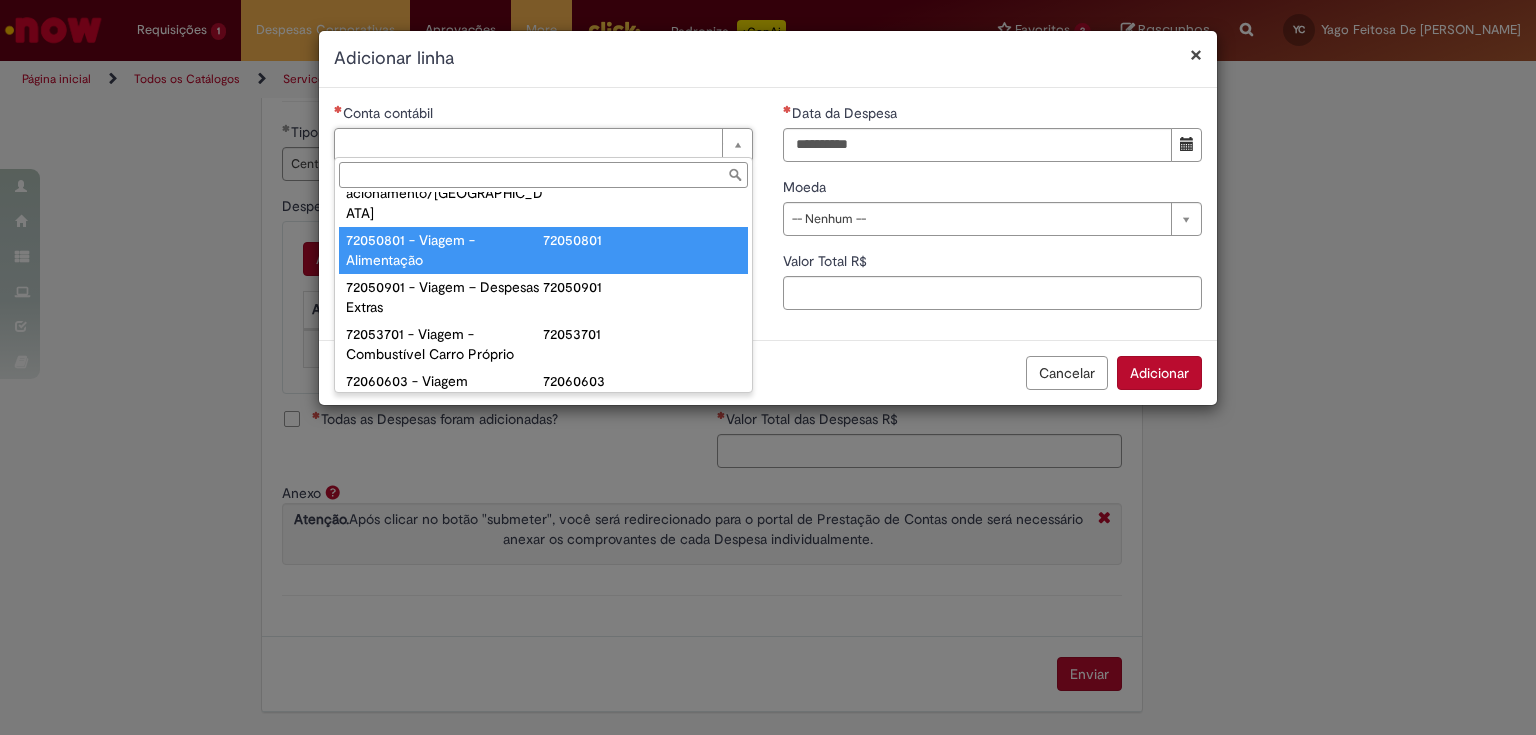 scroll, scrollTop: 1280, scrollLeft: 0, axis: vertical 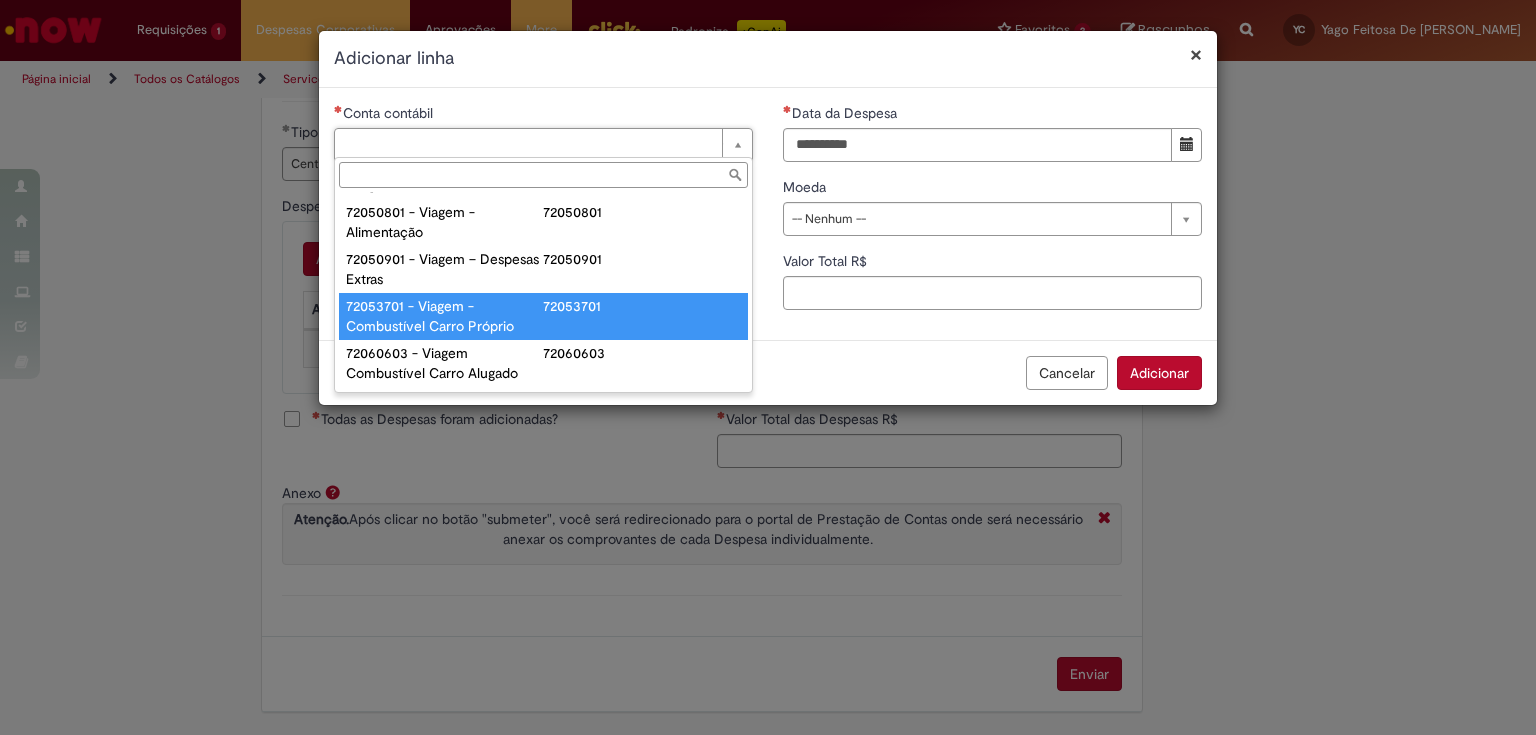 type on "**********" 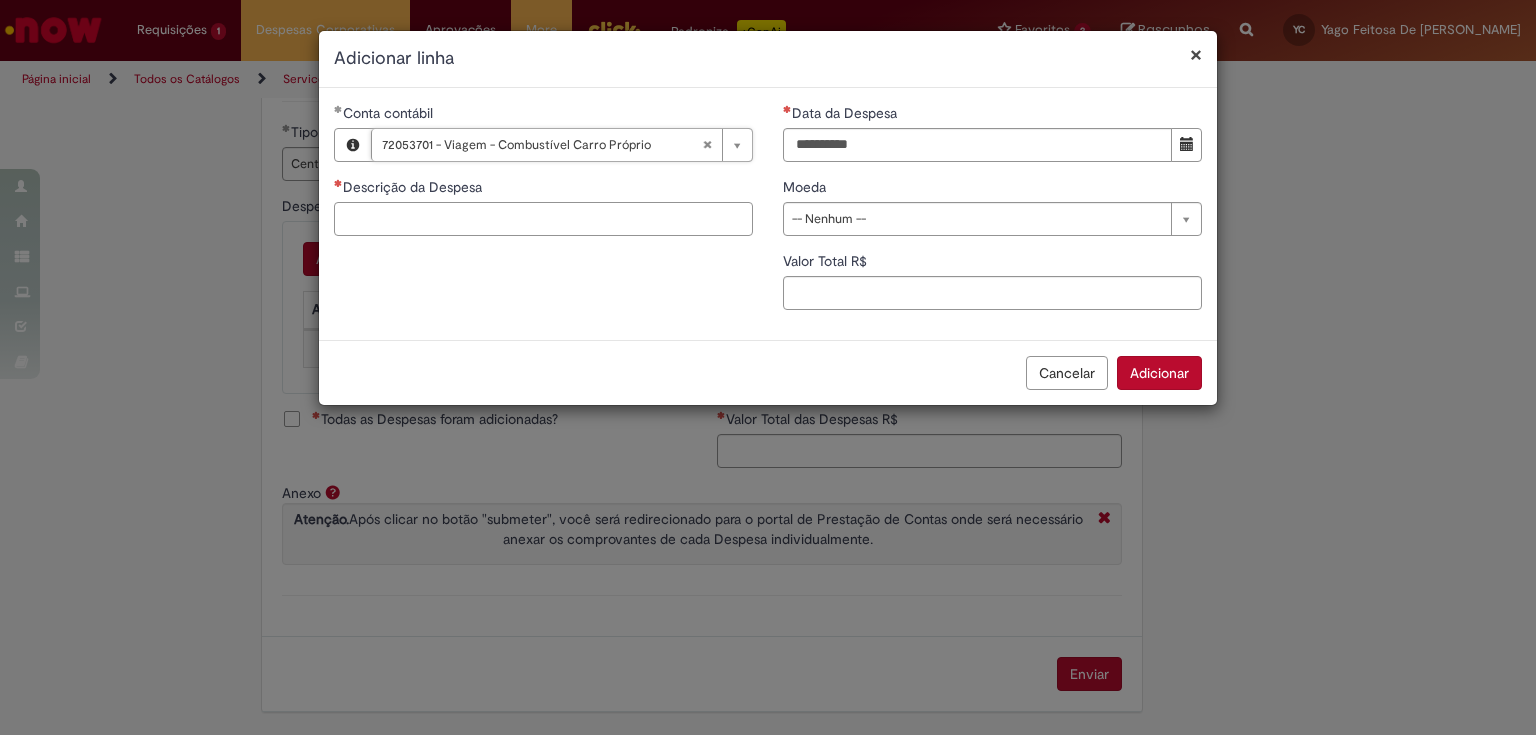 click on "Descrição da Despesa" at bounding box center [543, 219] 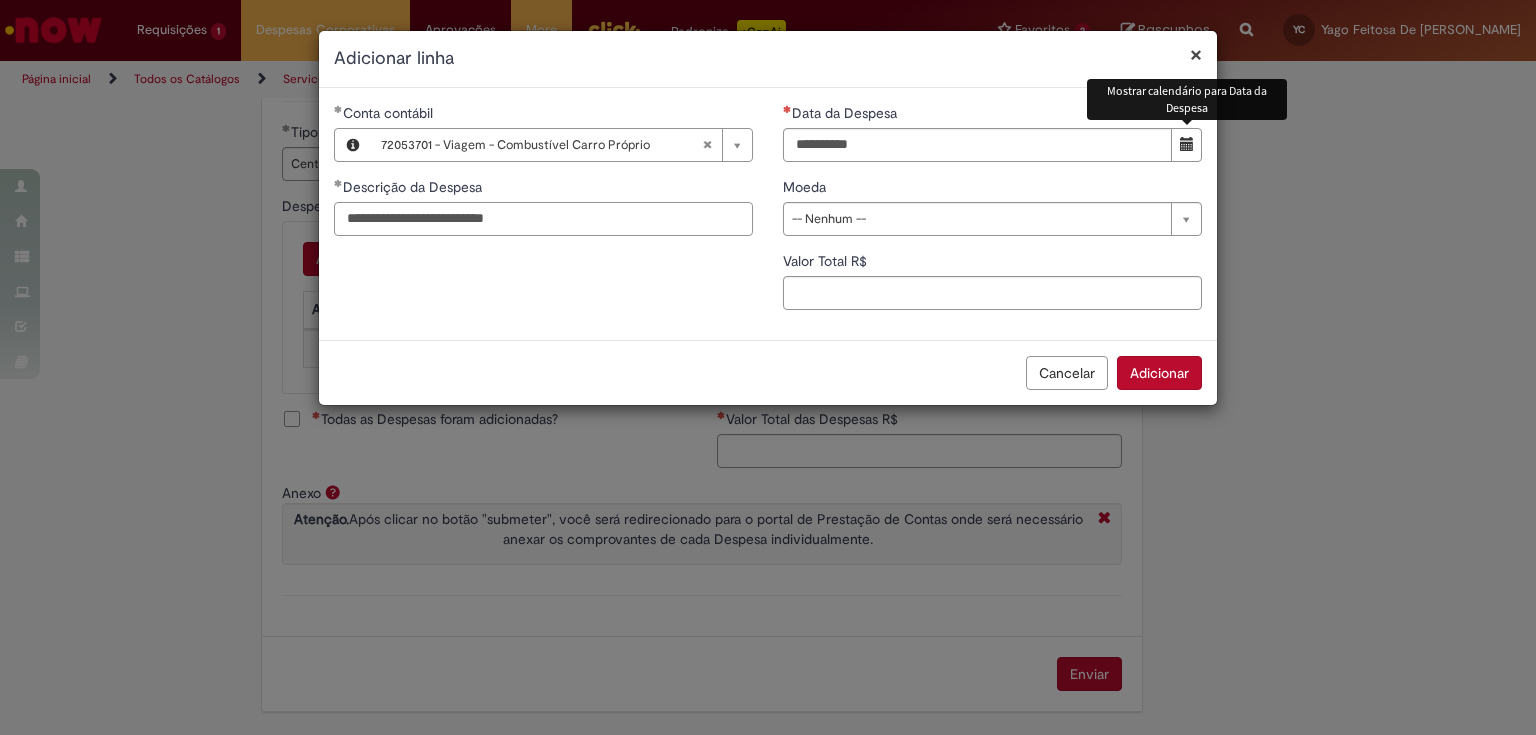 type on "**********" 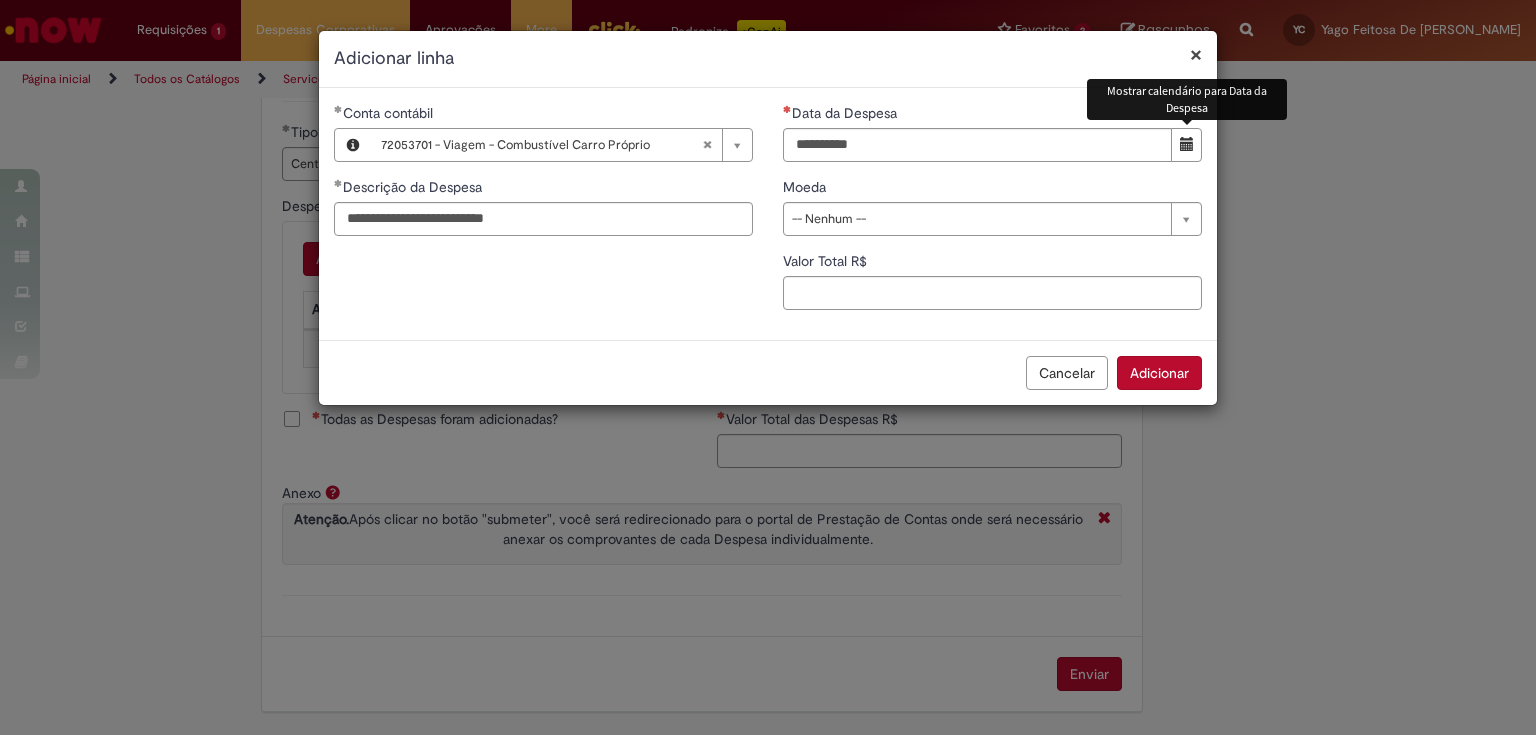 click at bounding box center [1187, 144] 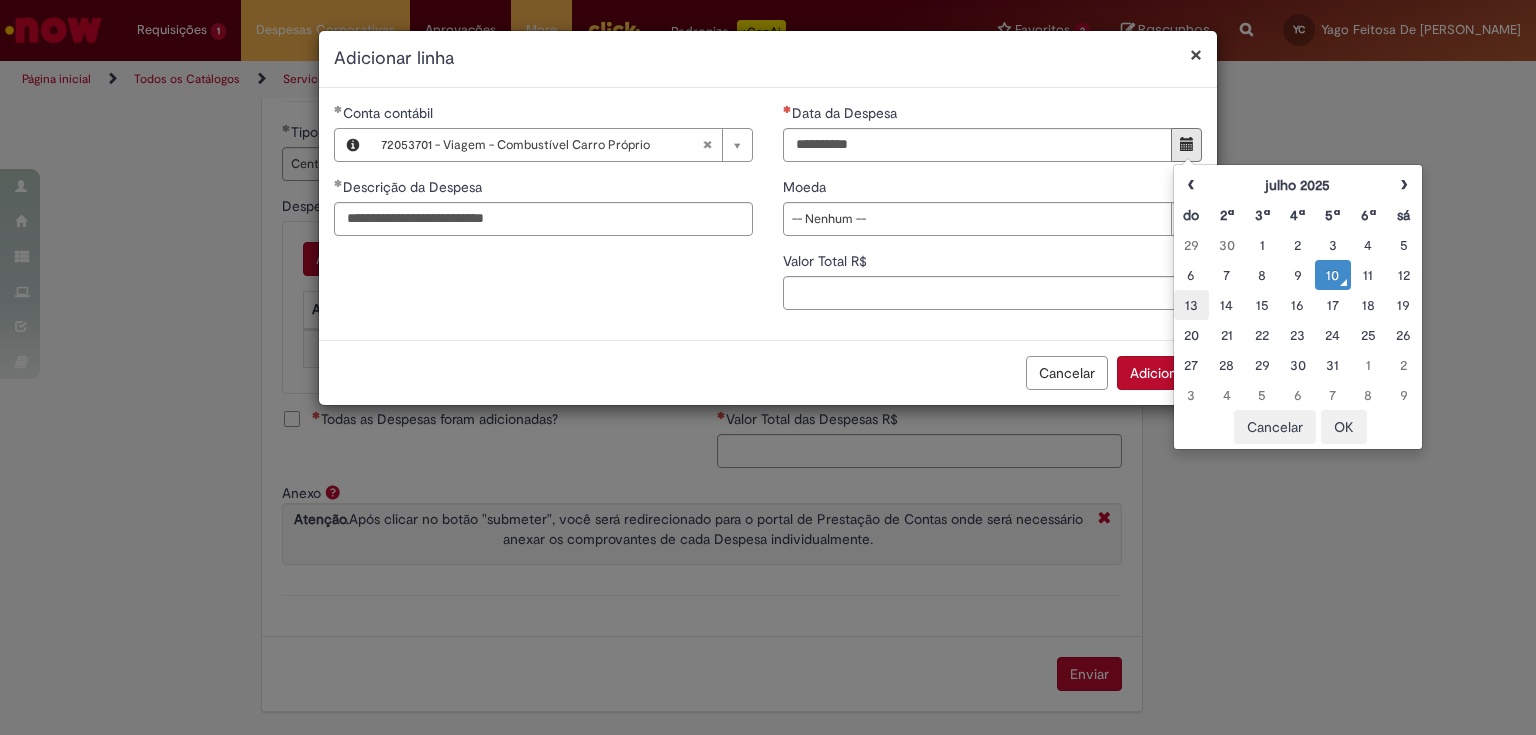 click on "13" at bounding box center [1191, 305] 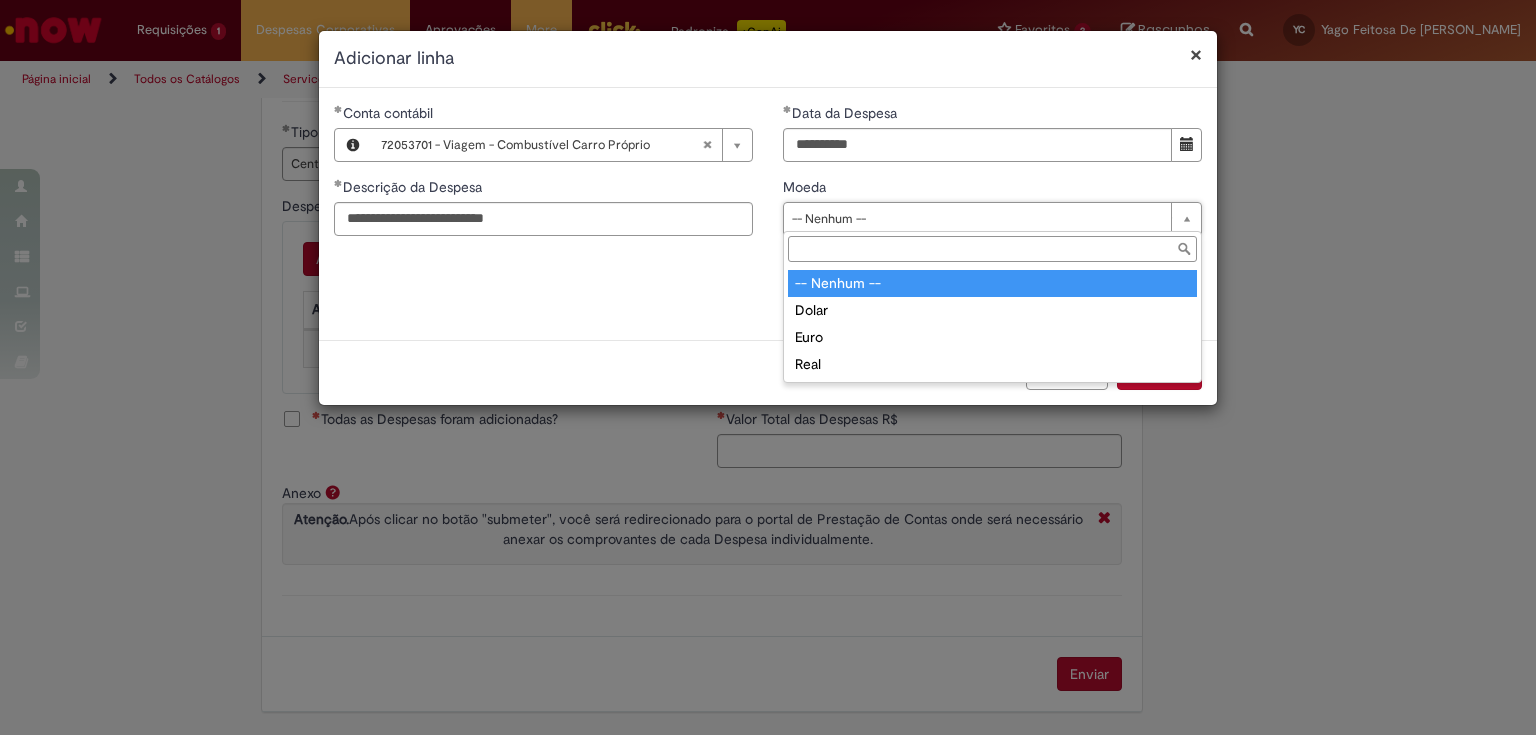 type 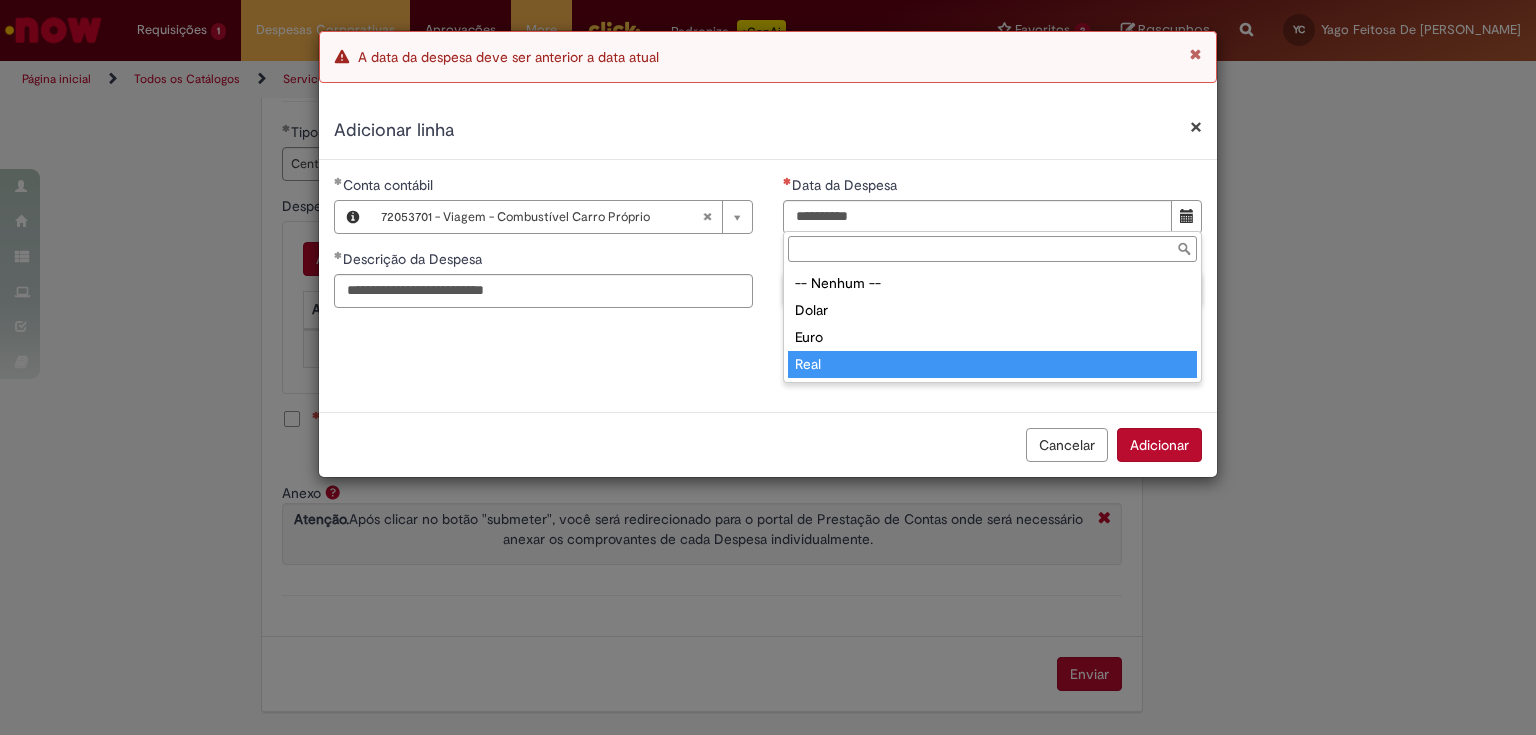 type on "****" 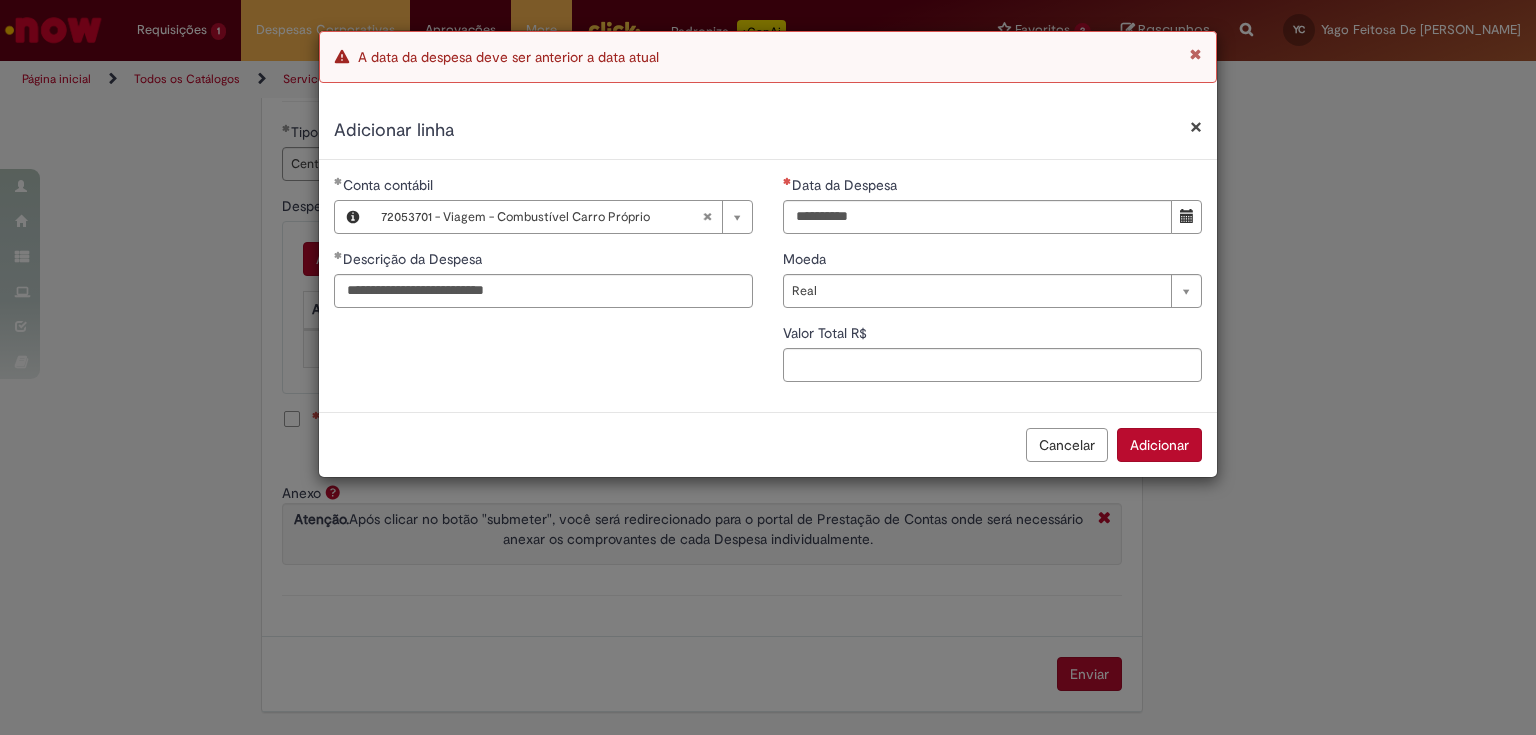 click on "Moeda" at bounding box center (992, 261) 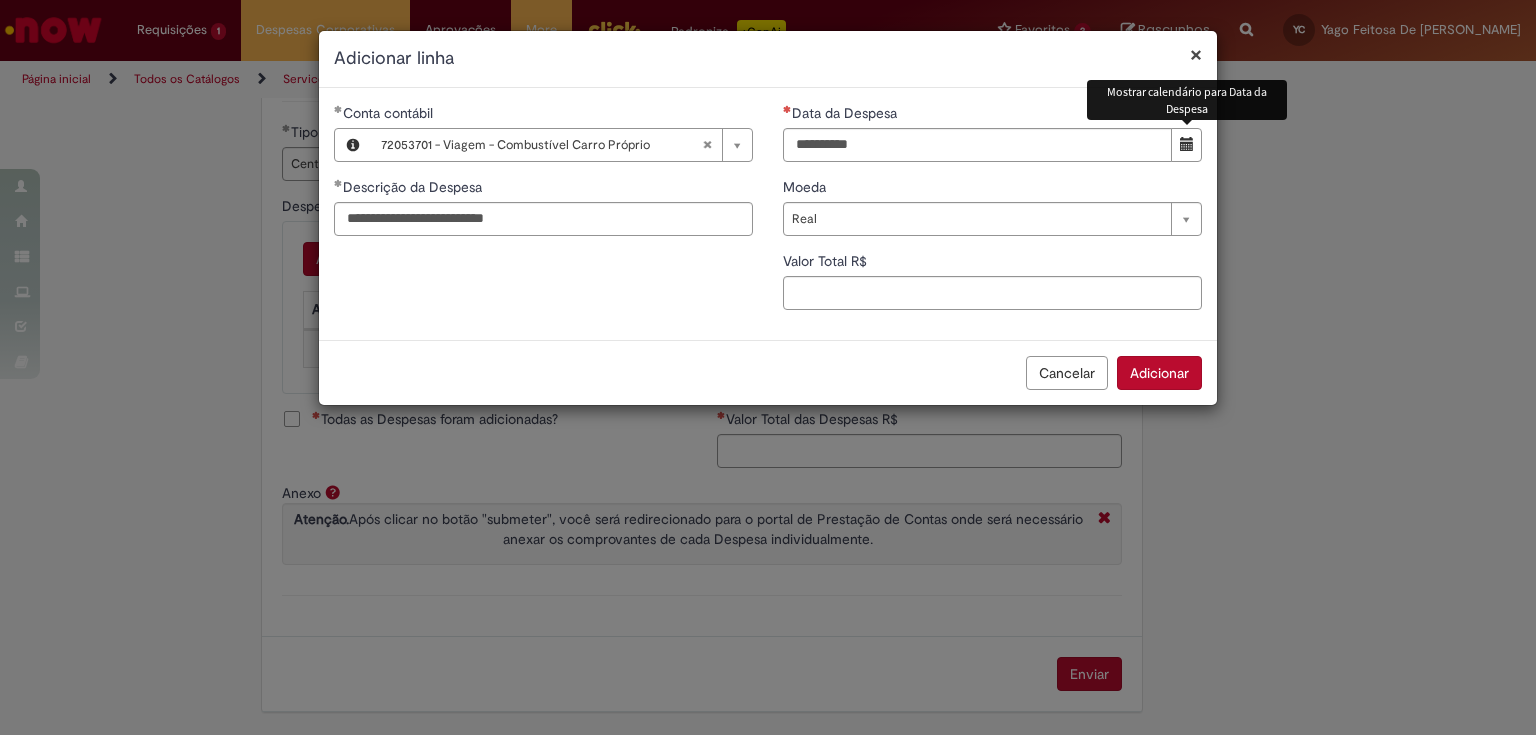 click at bounding box center [1187, 144] 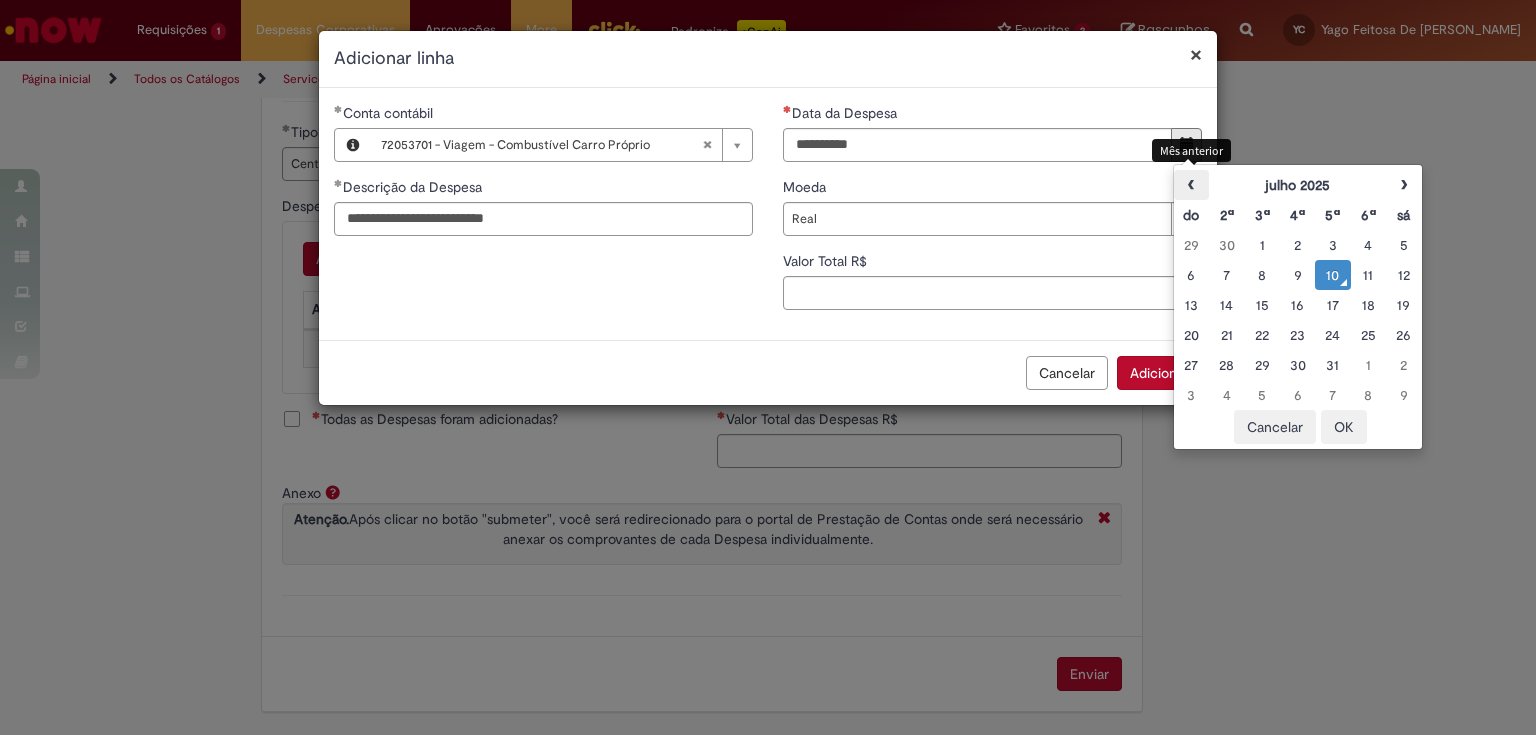 click on "‹" at bounding box center (1191, 185) 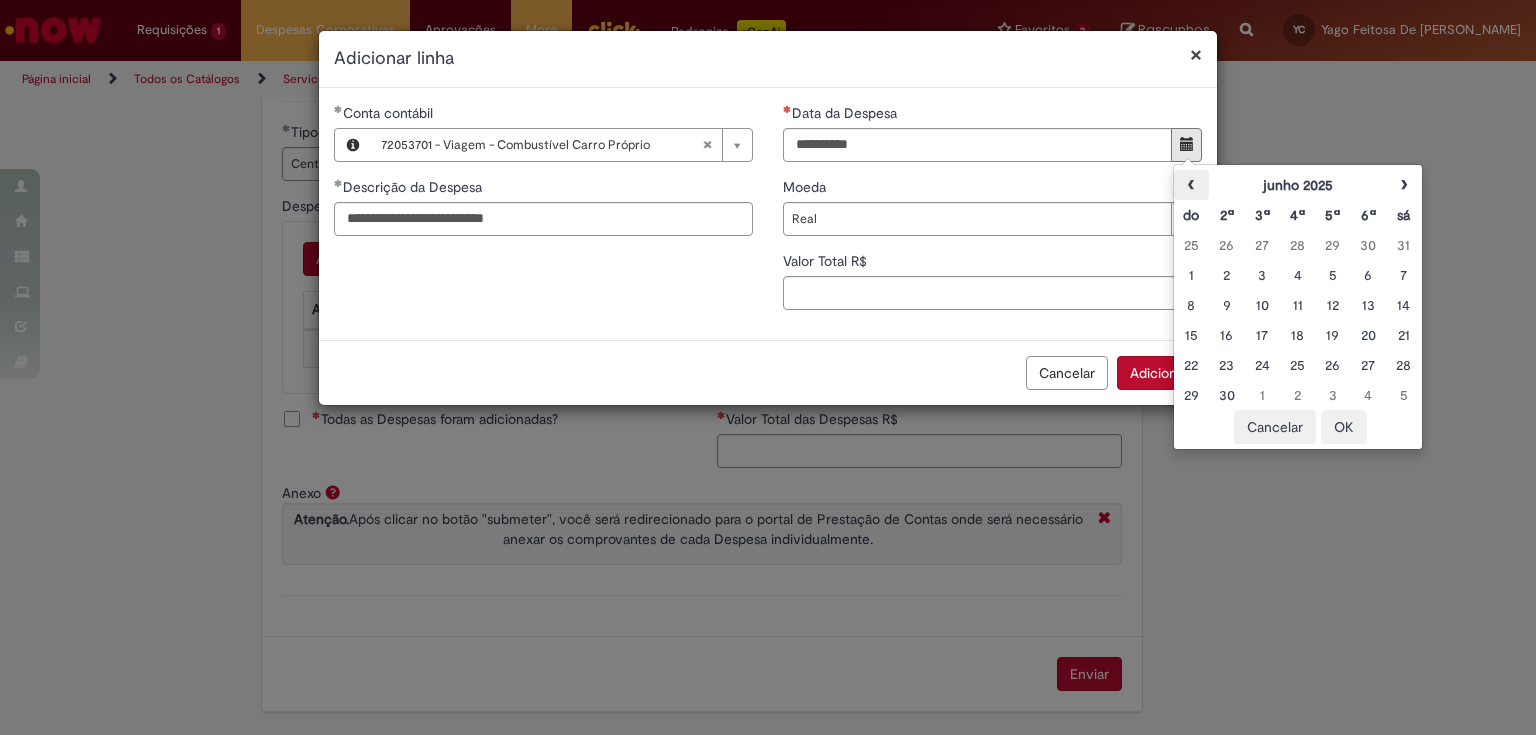 click on "‹" at bounding box center [1191, 185] 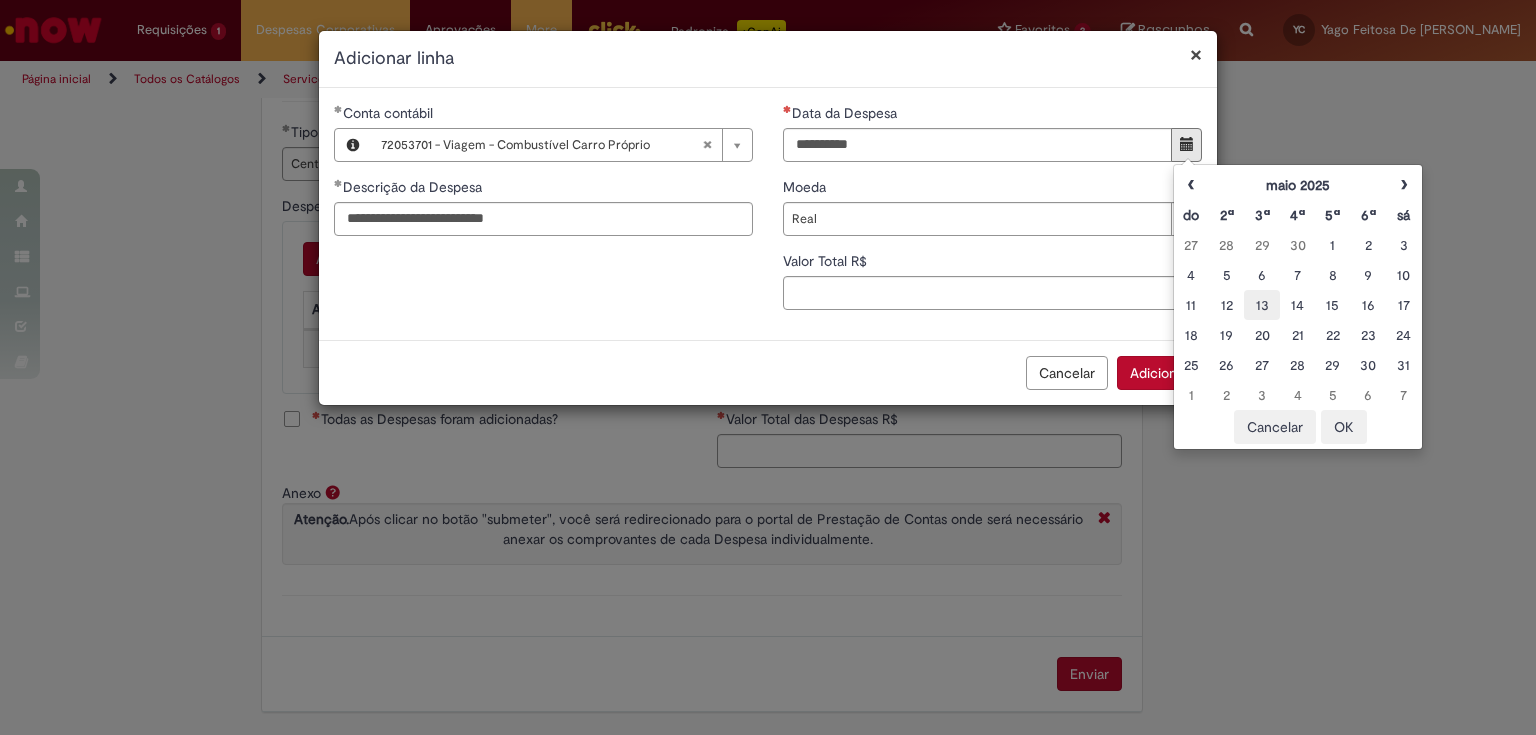 click on "13" at bounding box center (1261, 305) 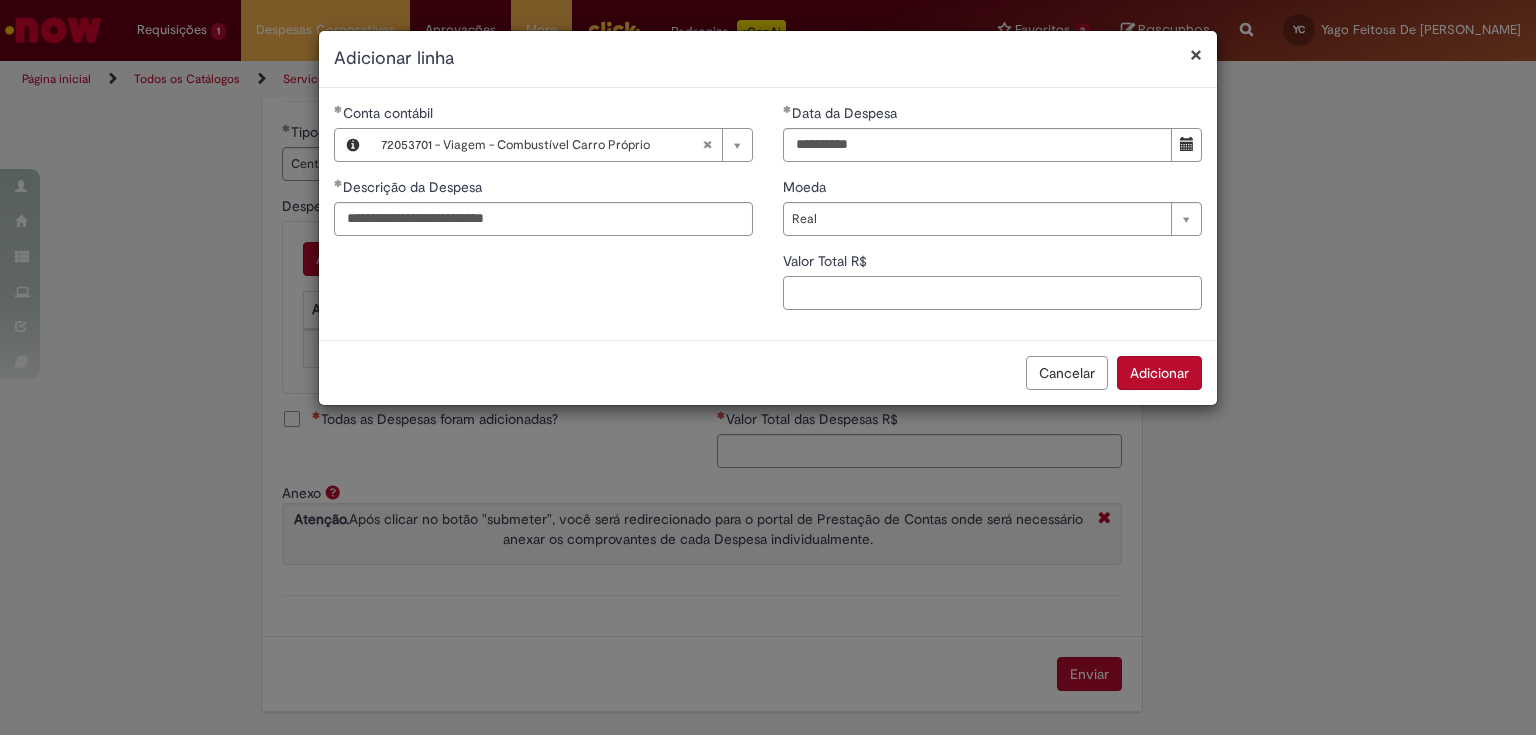 click on "Valor Total R$" at bounding box center (992, 293) 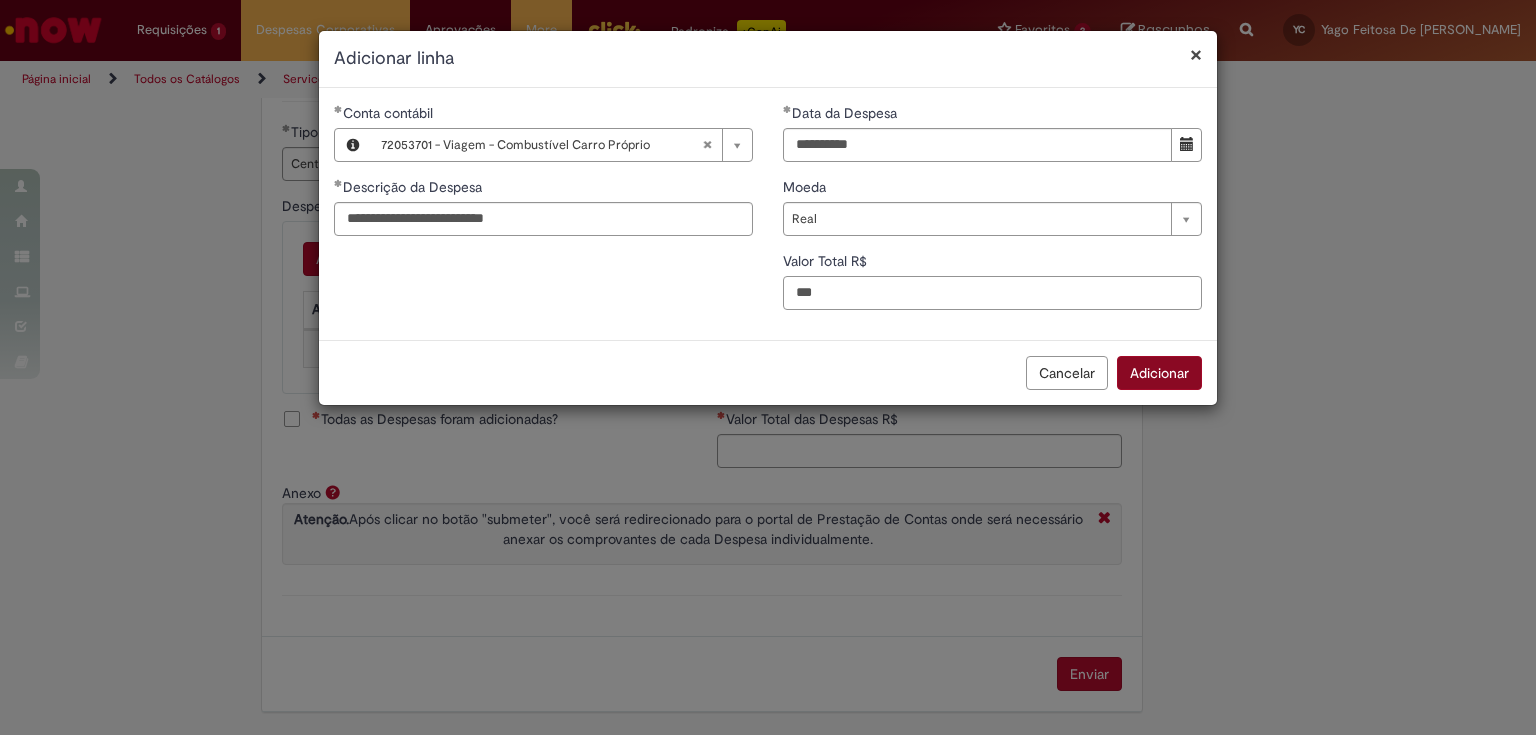 type on "***" 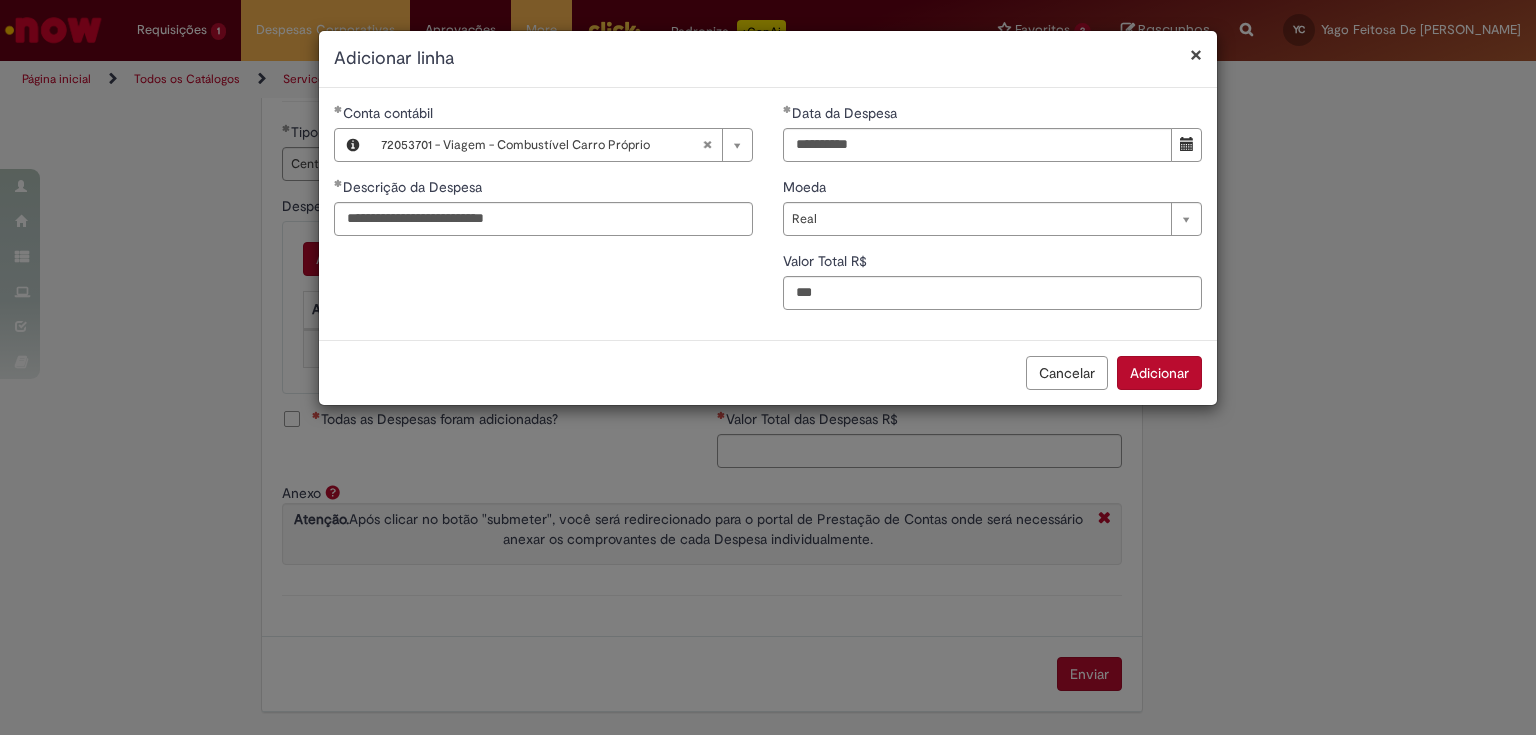 click on "Adicionar" at bounding box center (1159, 373) 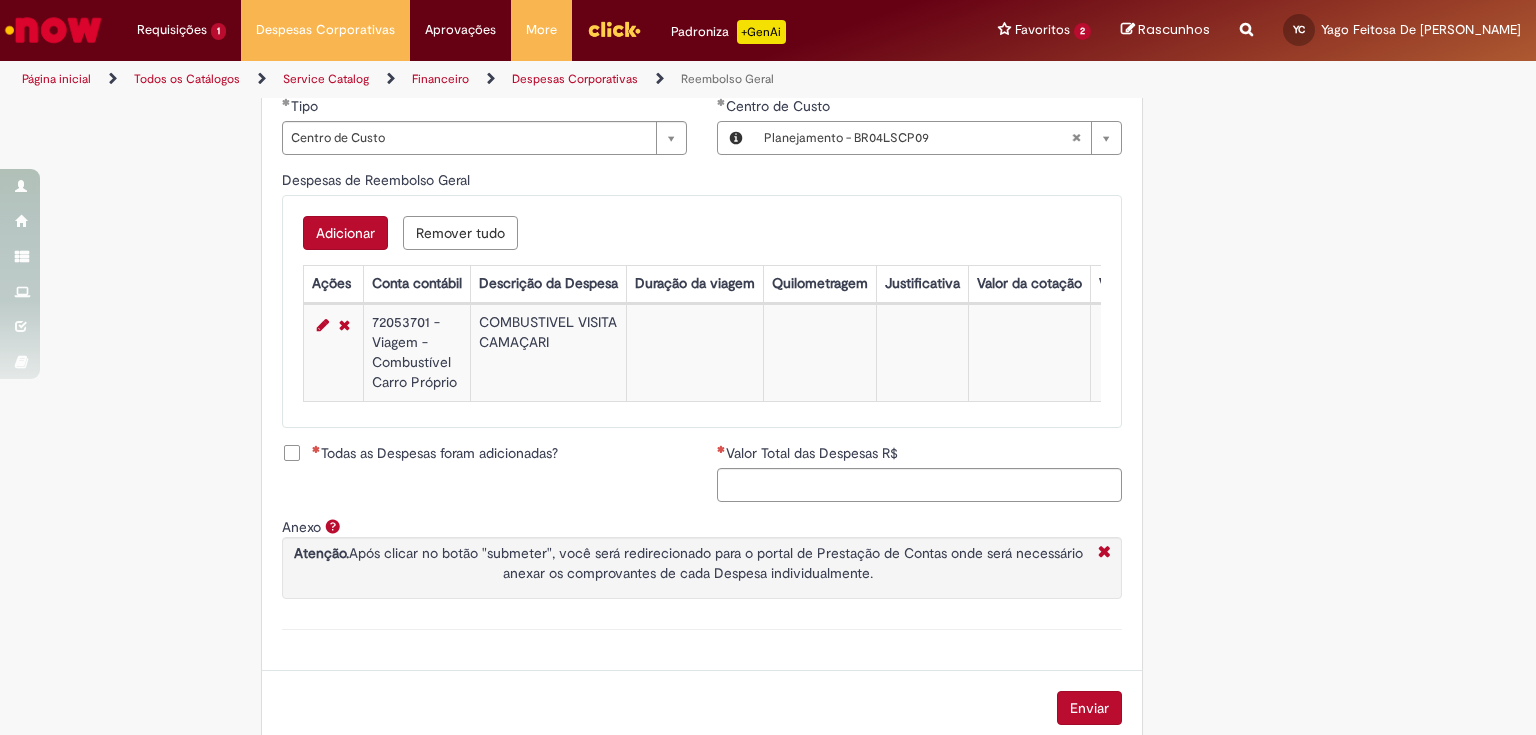 click on "Adicionar" at bounding box center [345, 233] 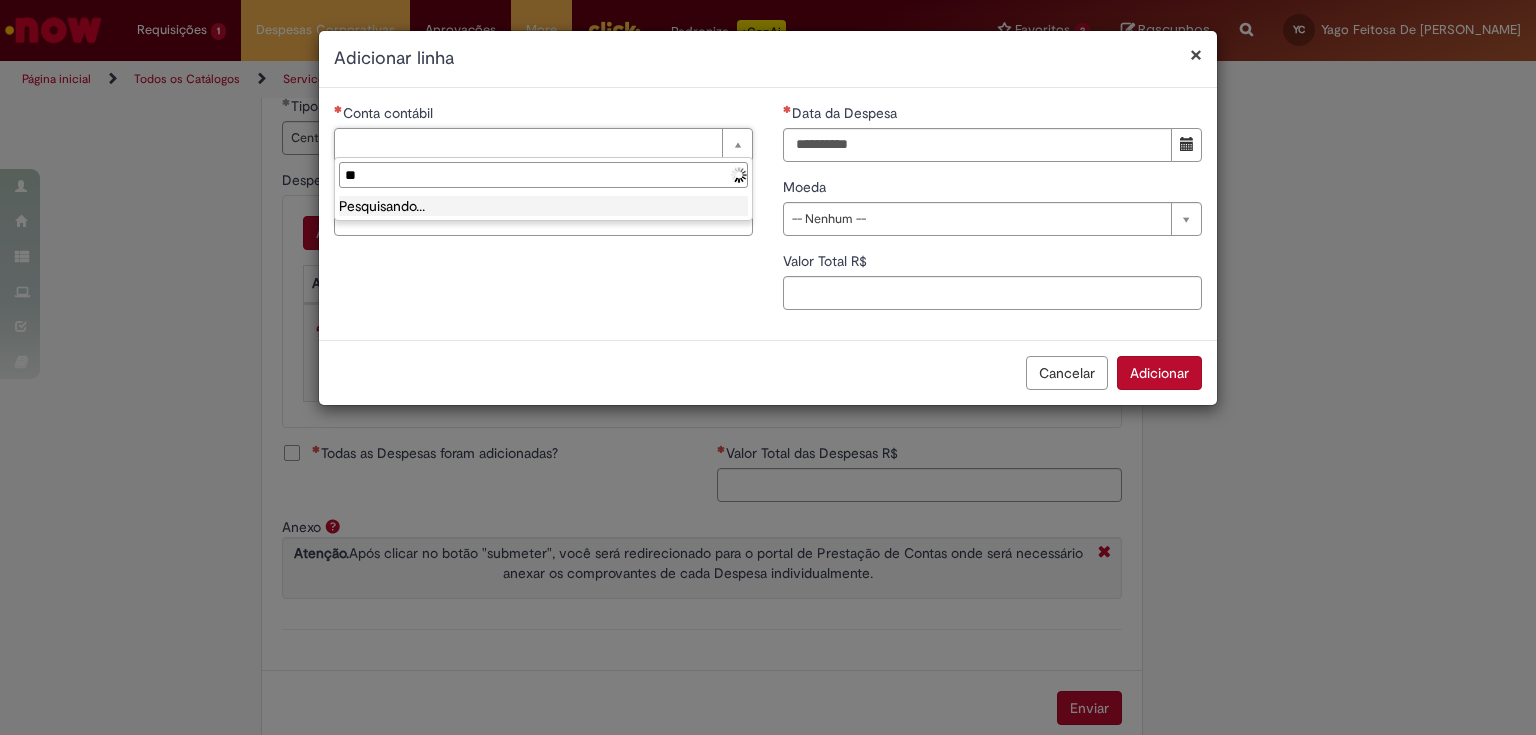 type on "*" 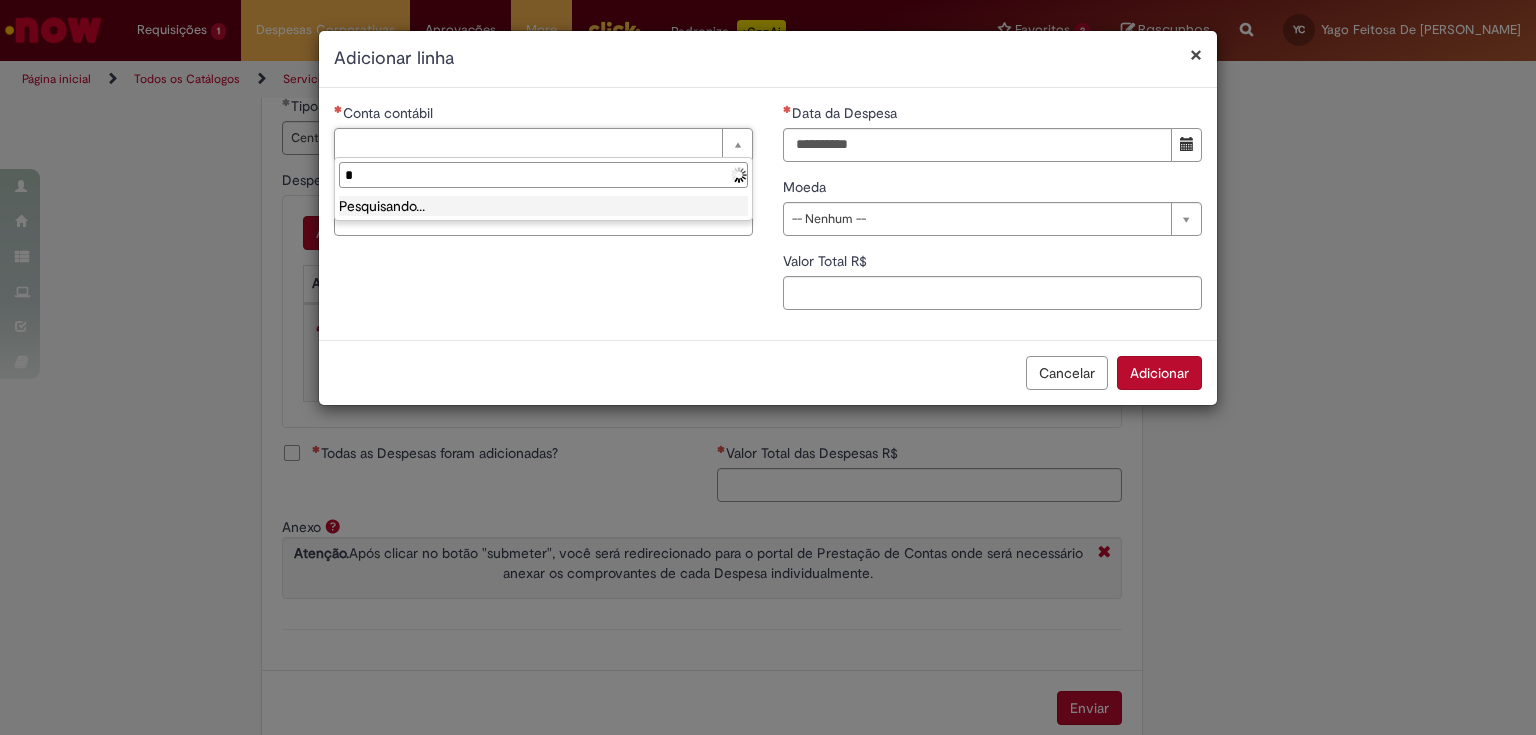 type 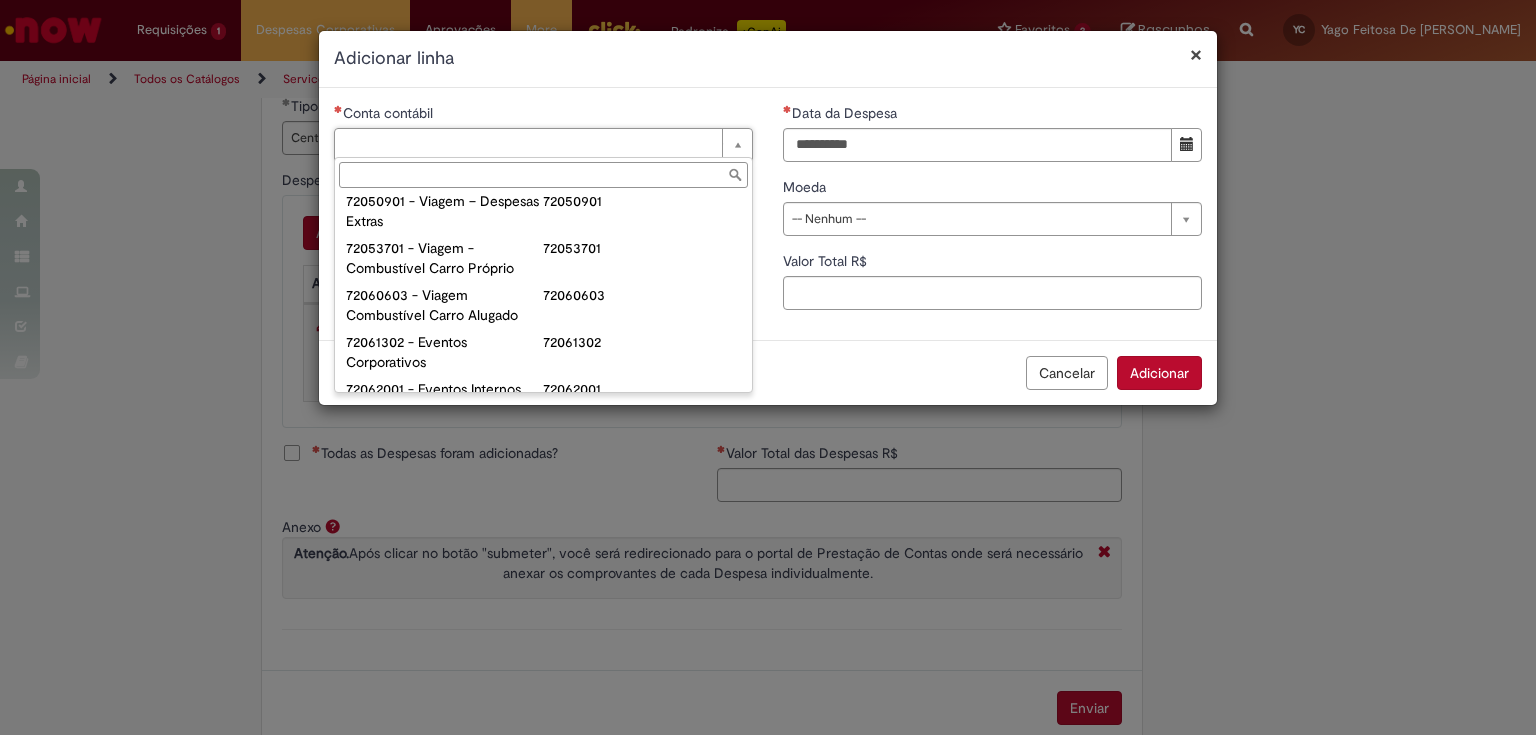 scroll, scrollTop: 1360, scrollLeft: 0, axis: vertical 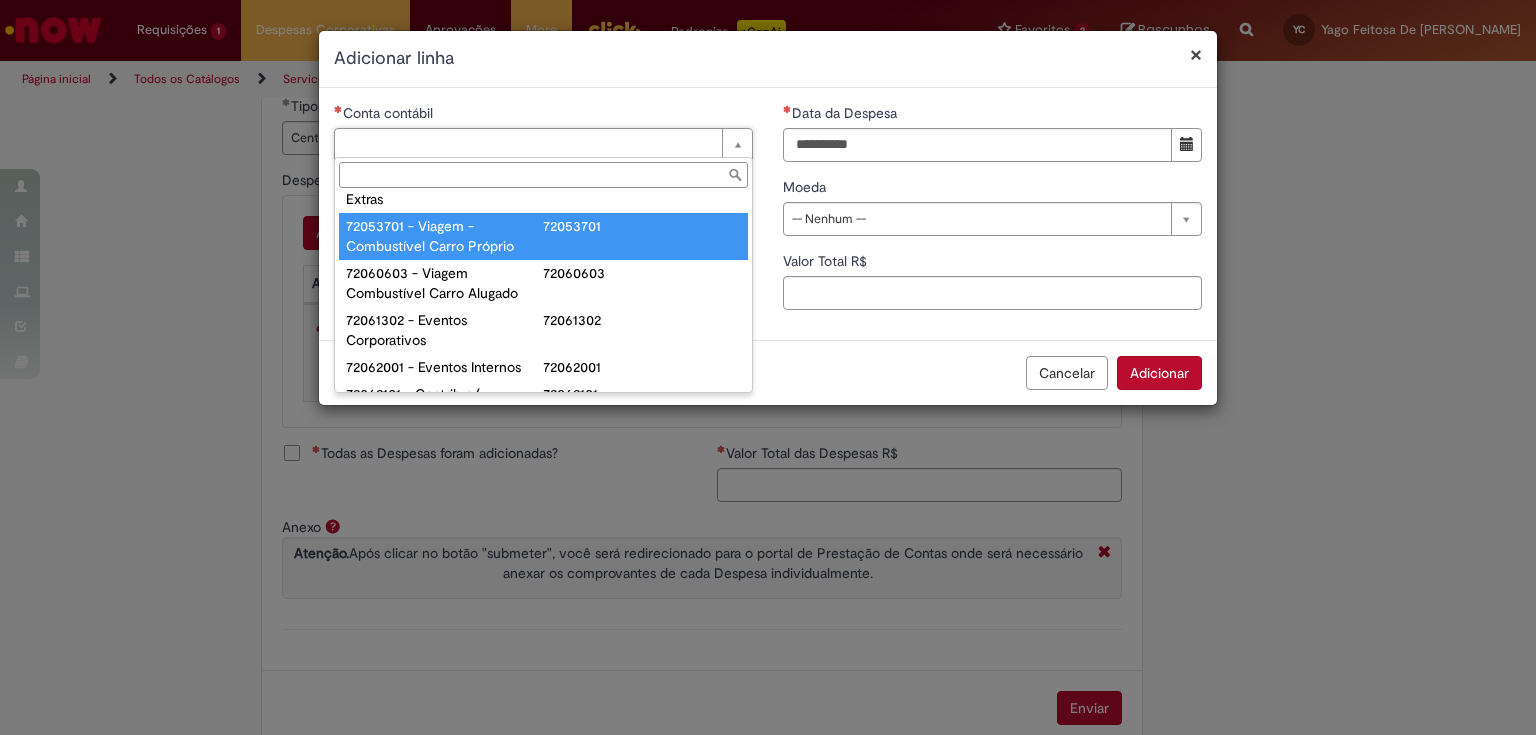 type on "**********" 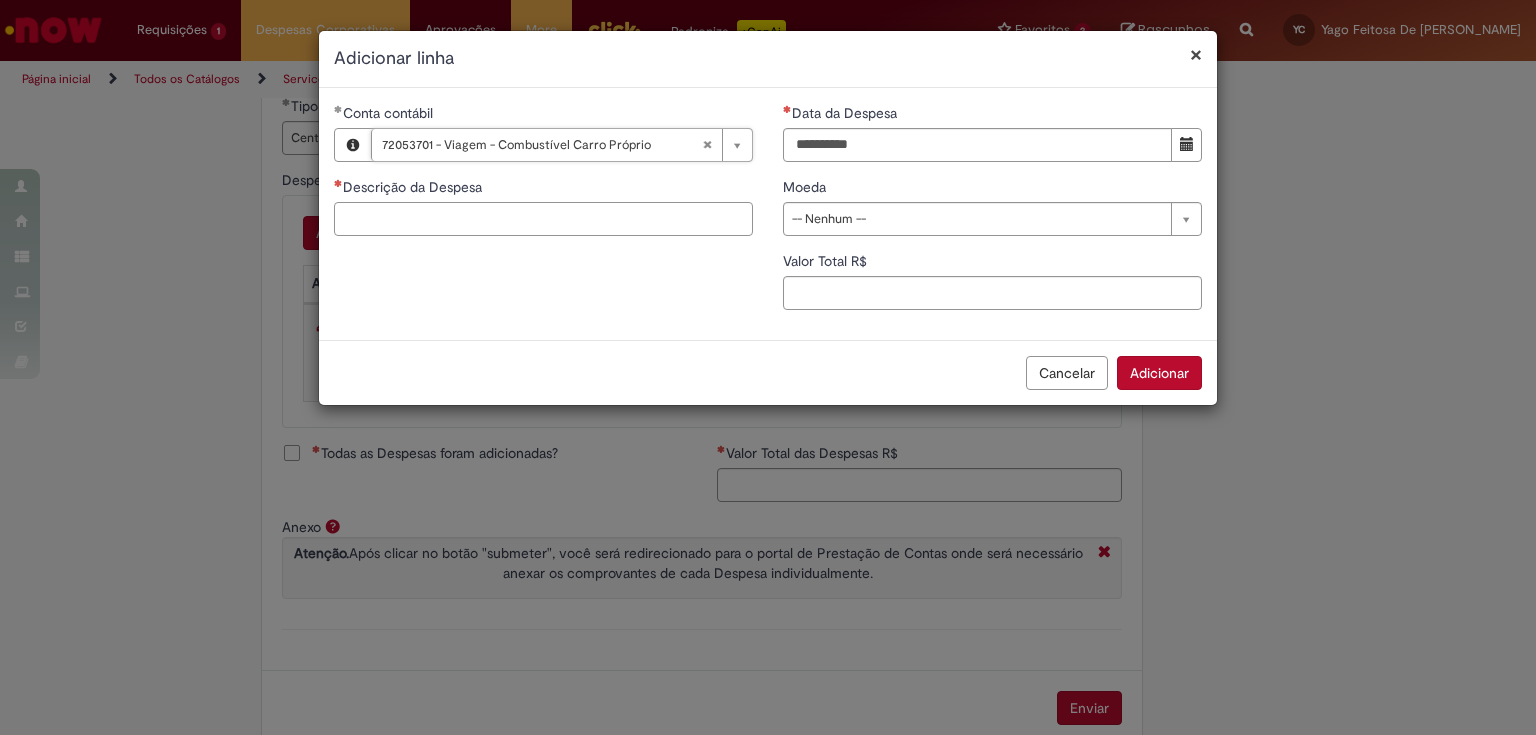 click on "Descrição da Despesa" at bounding box center [543, 219] 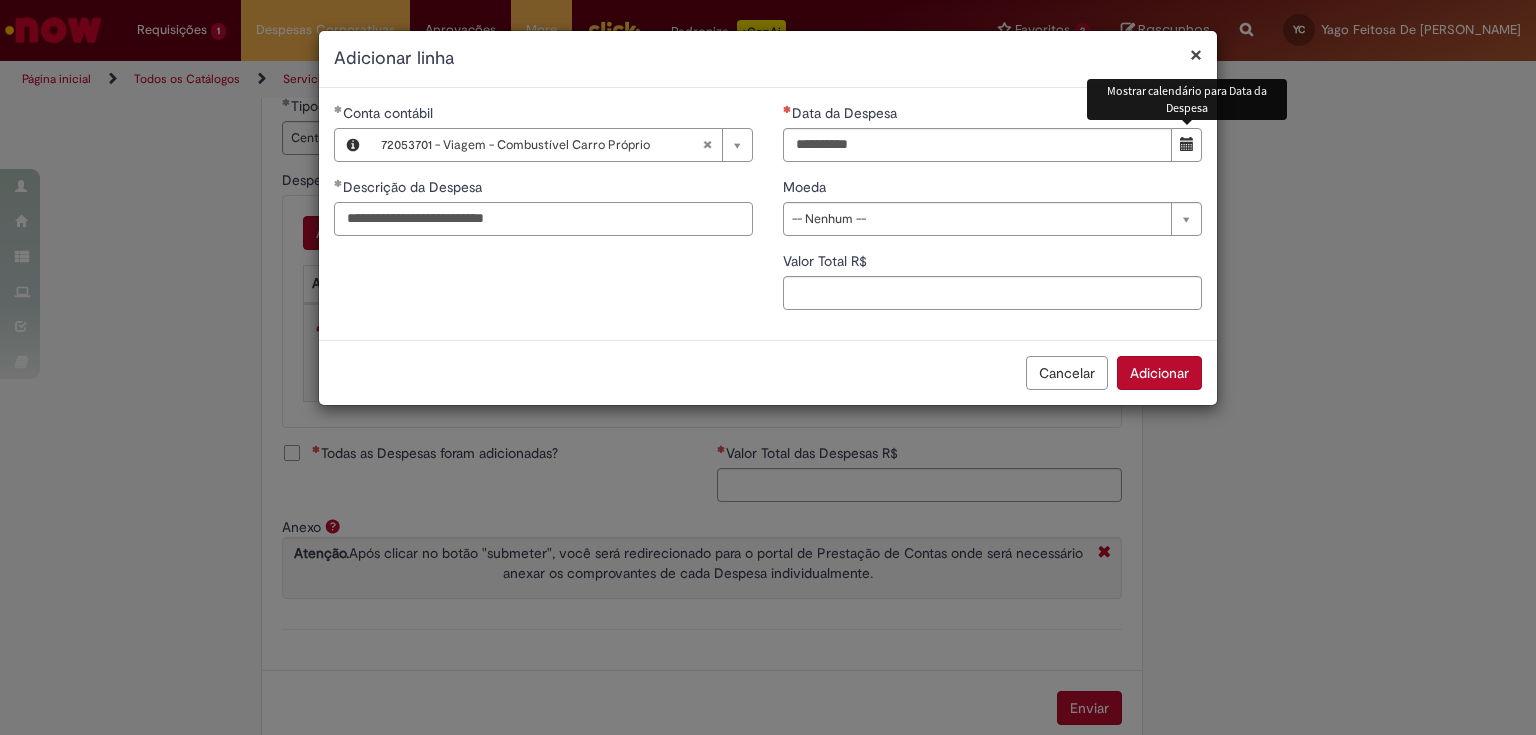 type on "**********" 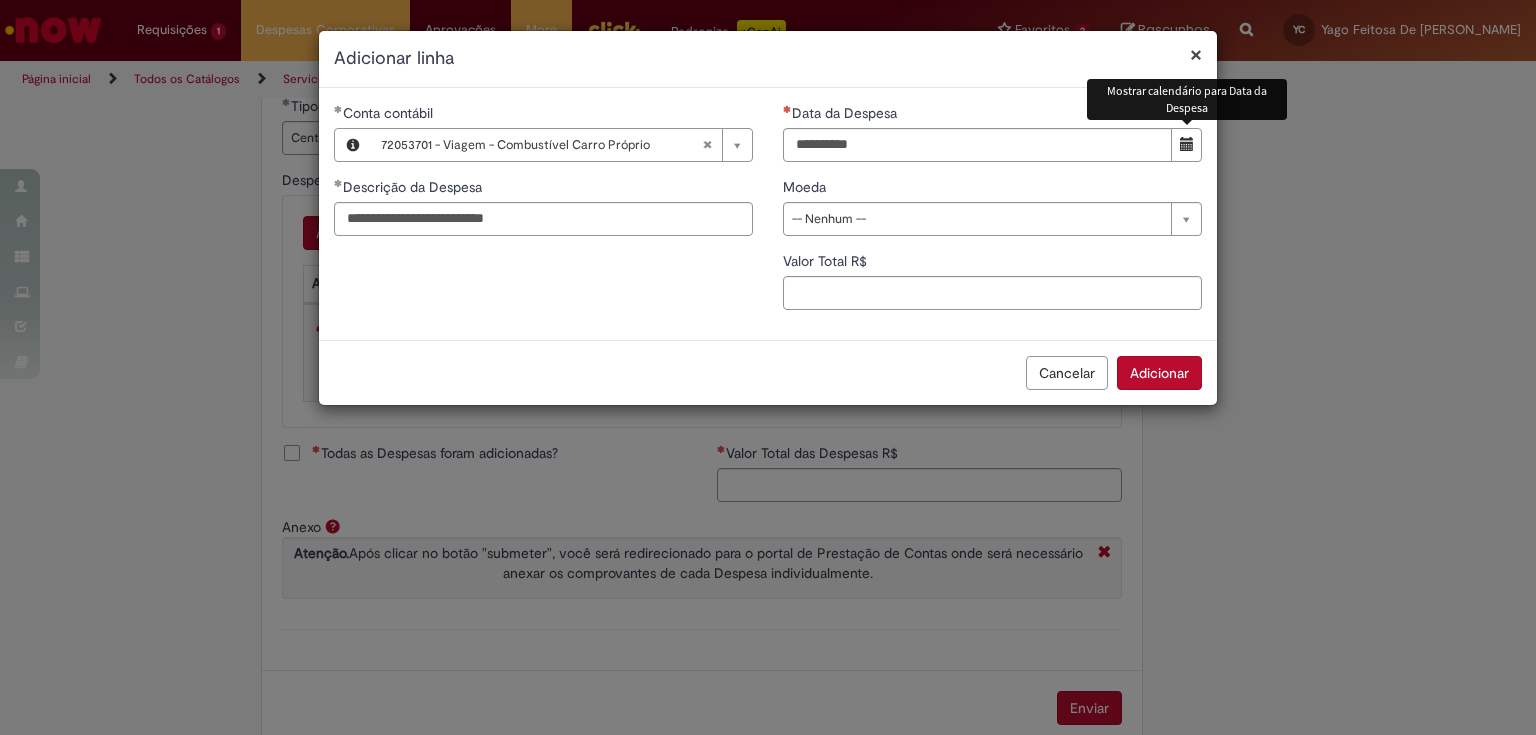 click at bounding box center [1187, 144] 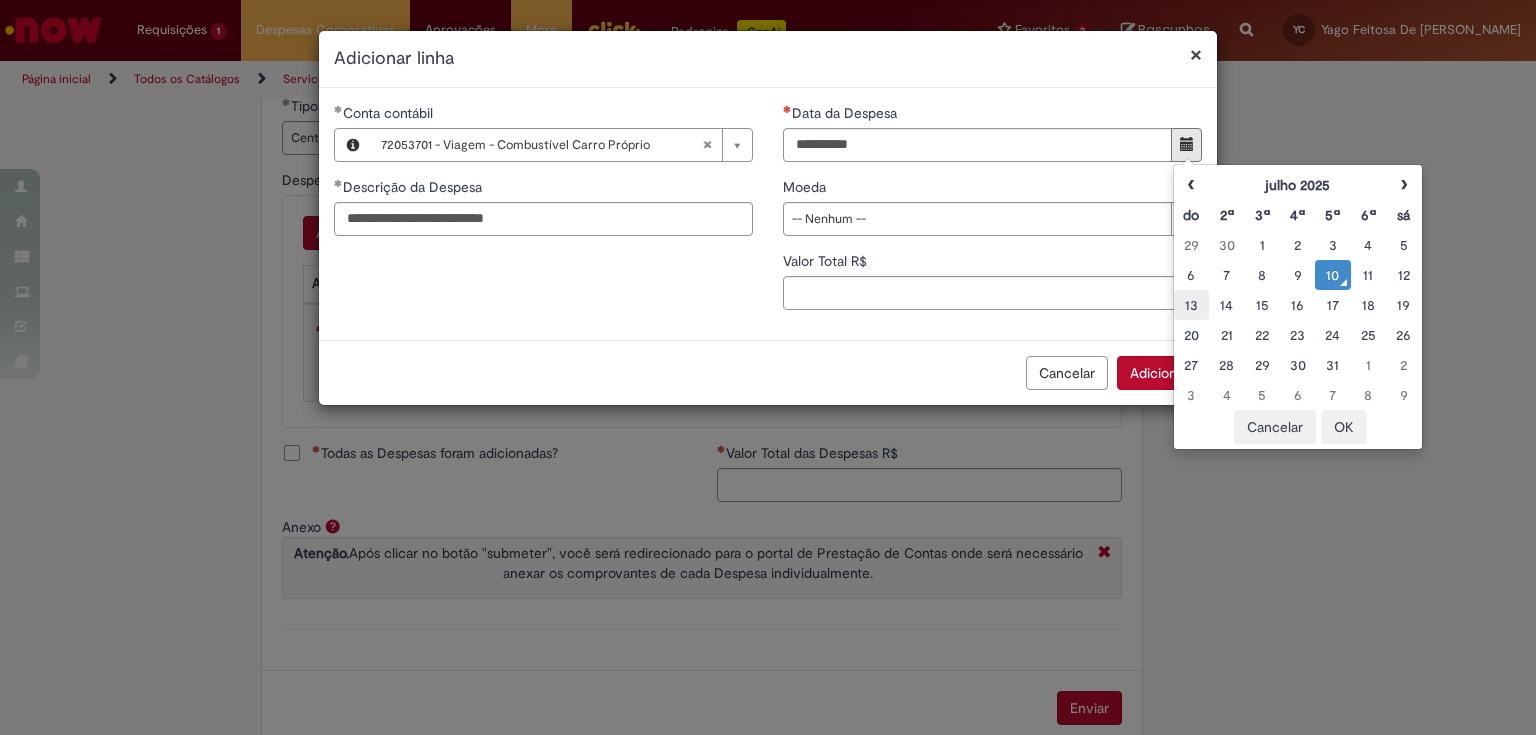 click on "13" at bounding box center [1191, 305] 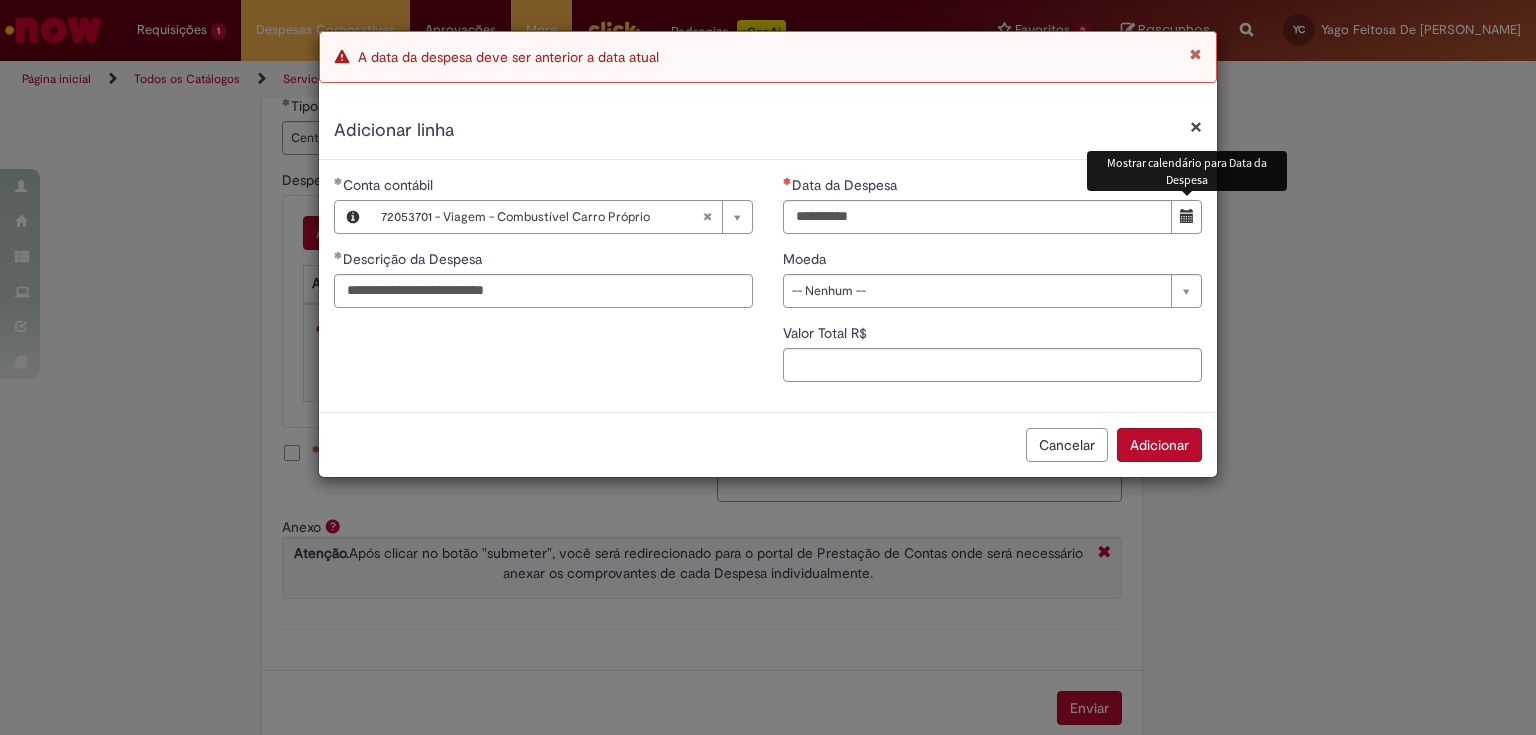 click at bounding box center [1187, 216] 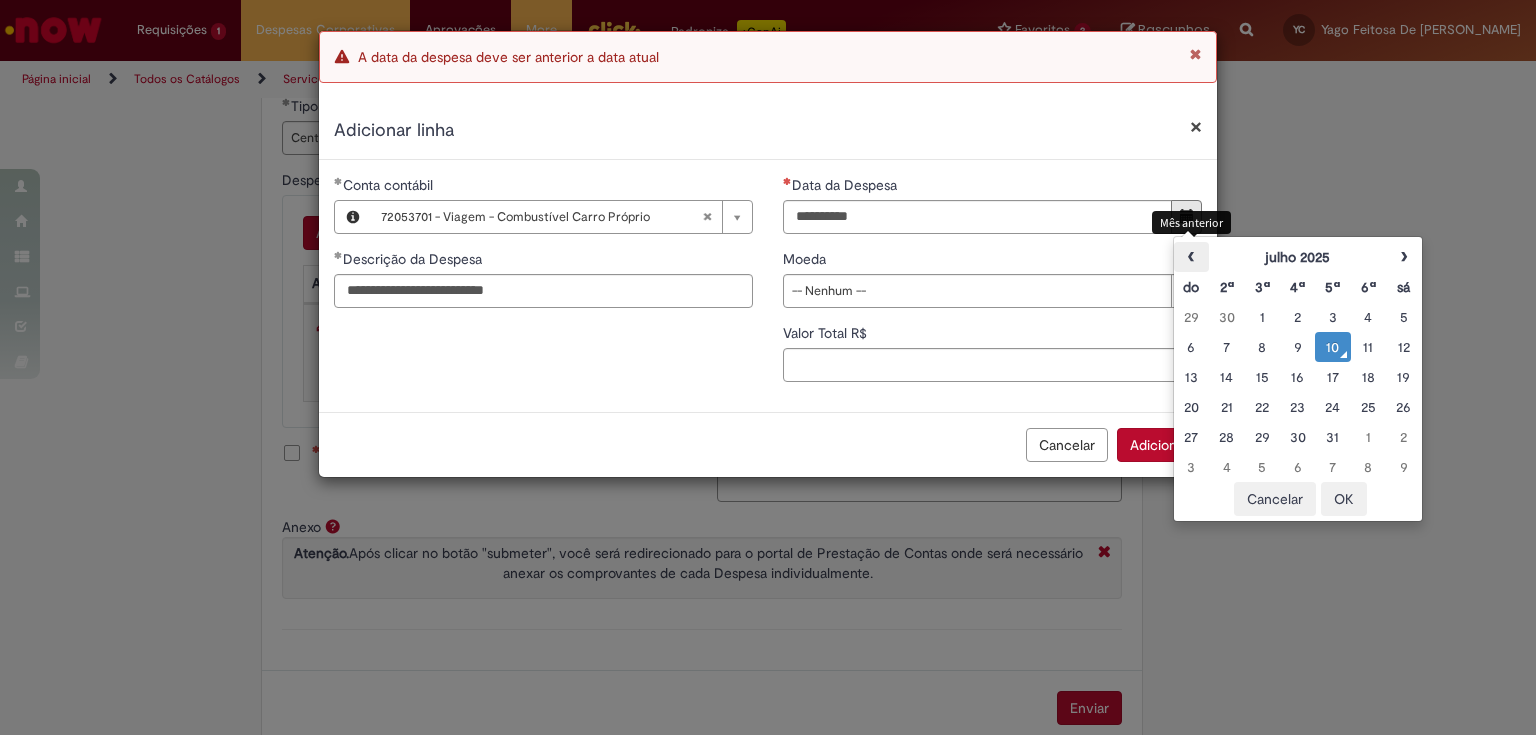 click on "‹" at bounding box center [1191, 257] 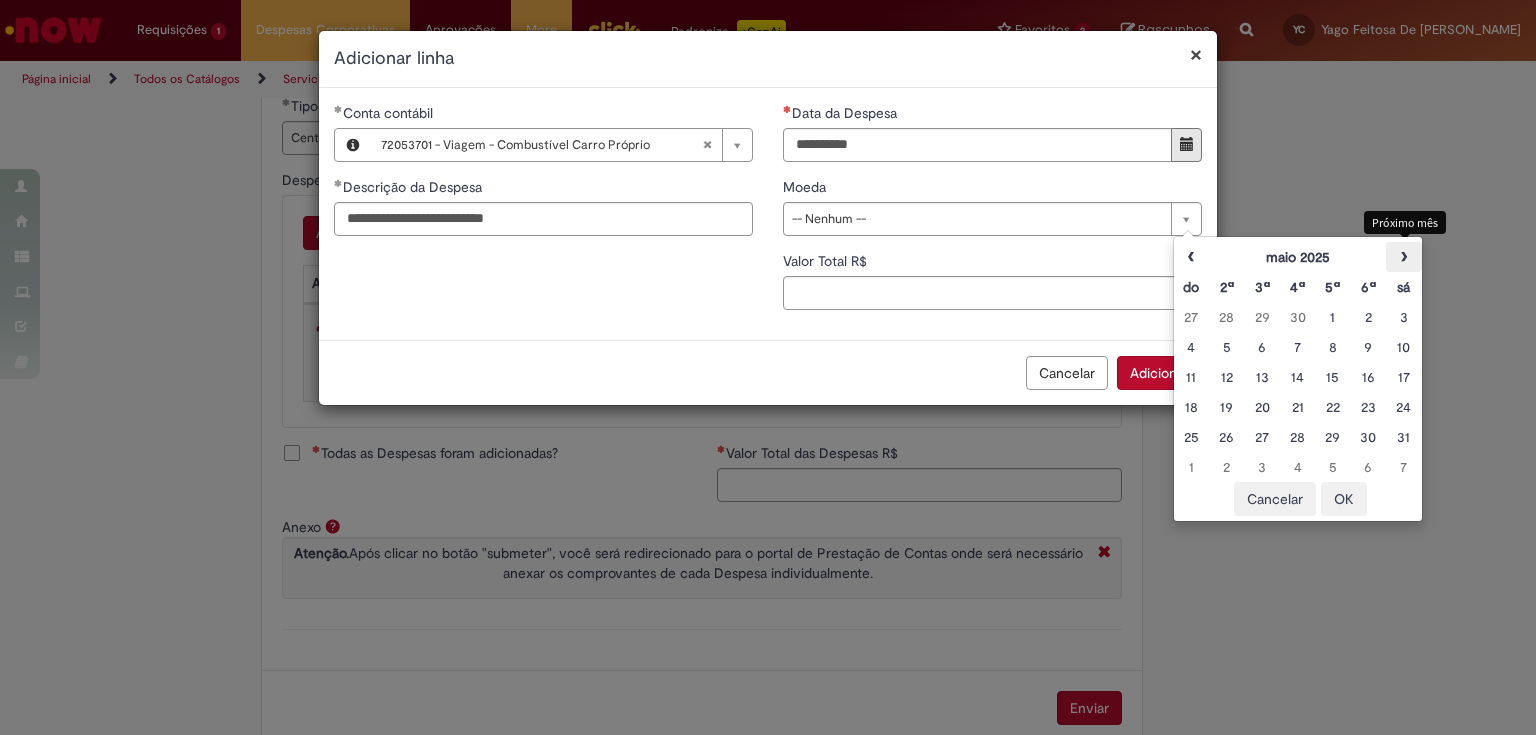 click on "›" at bounding box center (1403, 257) 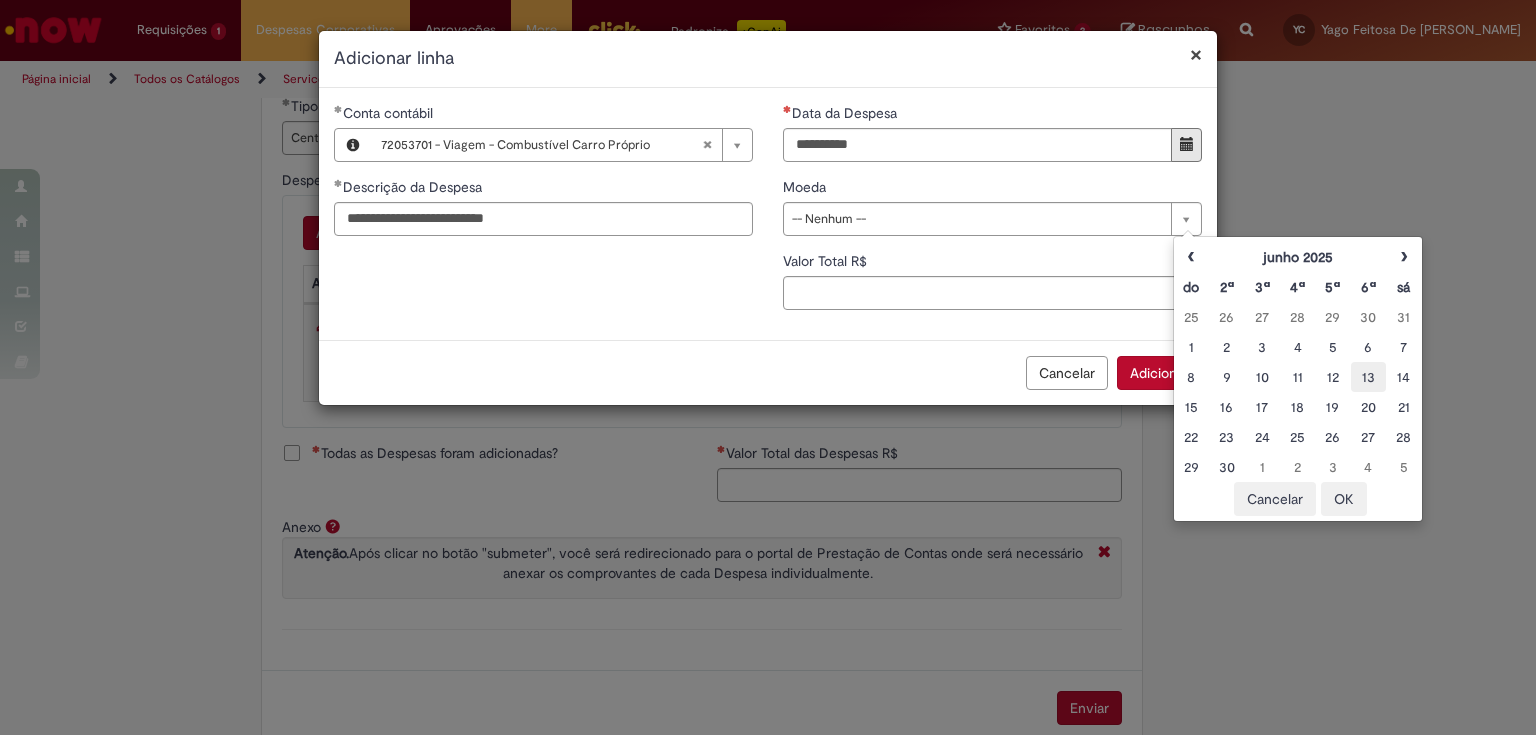 click on "13" at bounding box center (1368, 377) 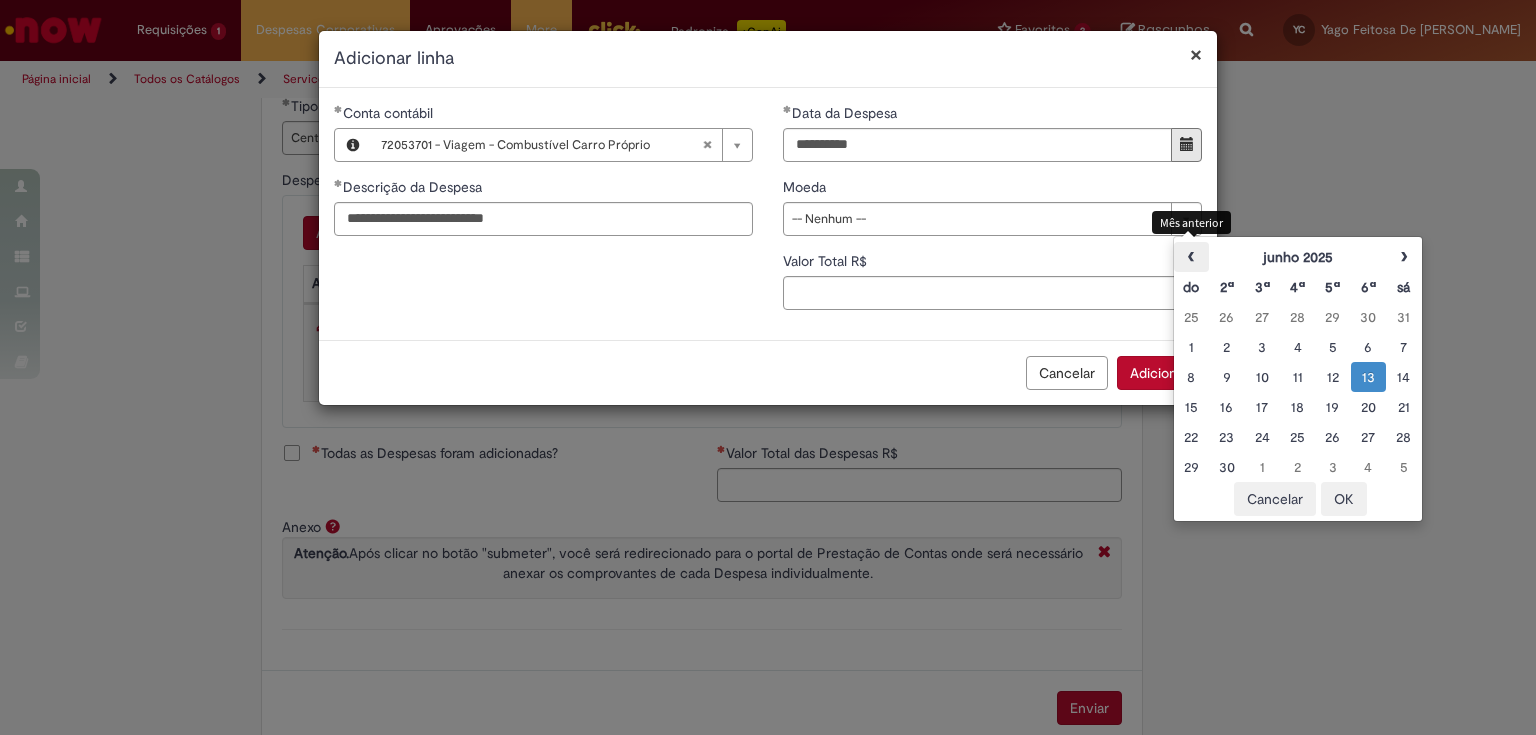 click on "‹" at bounding box center (1191, 257) 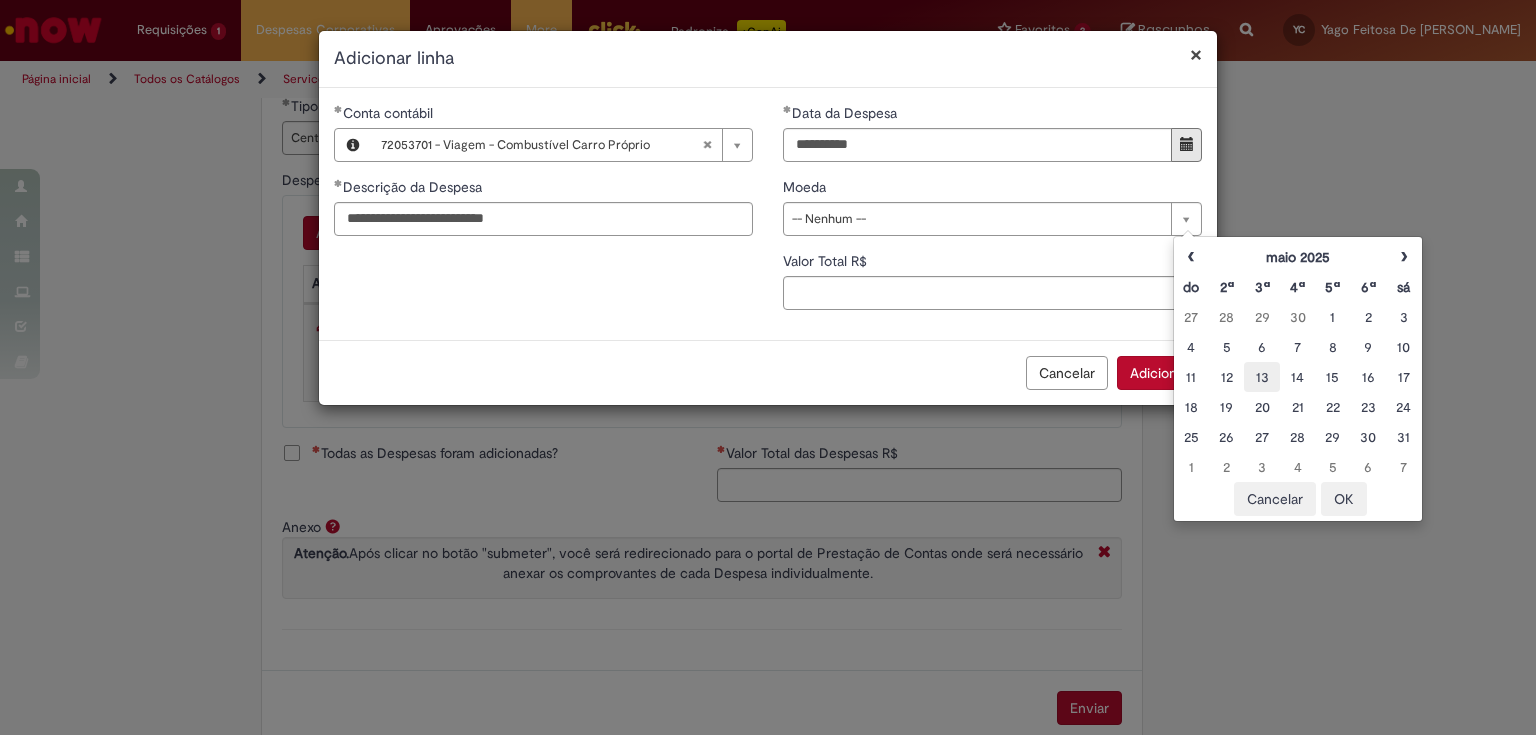 click on "13" at bounding box center (1261, 377) 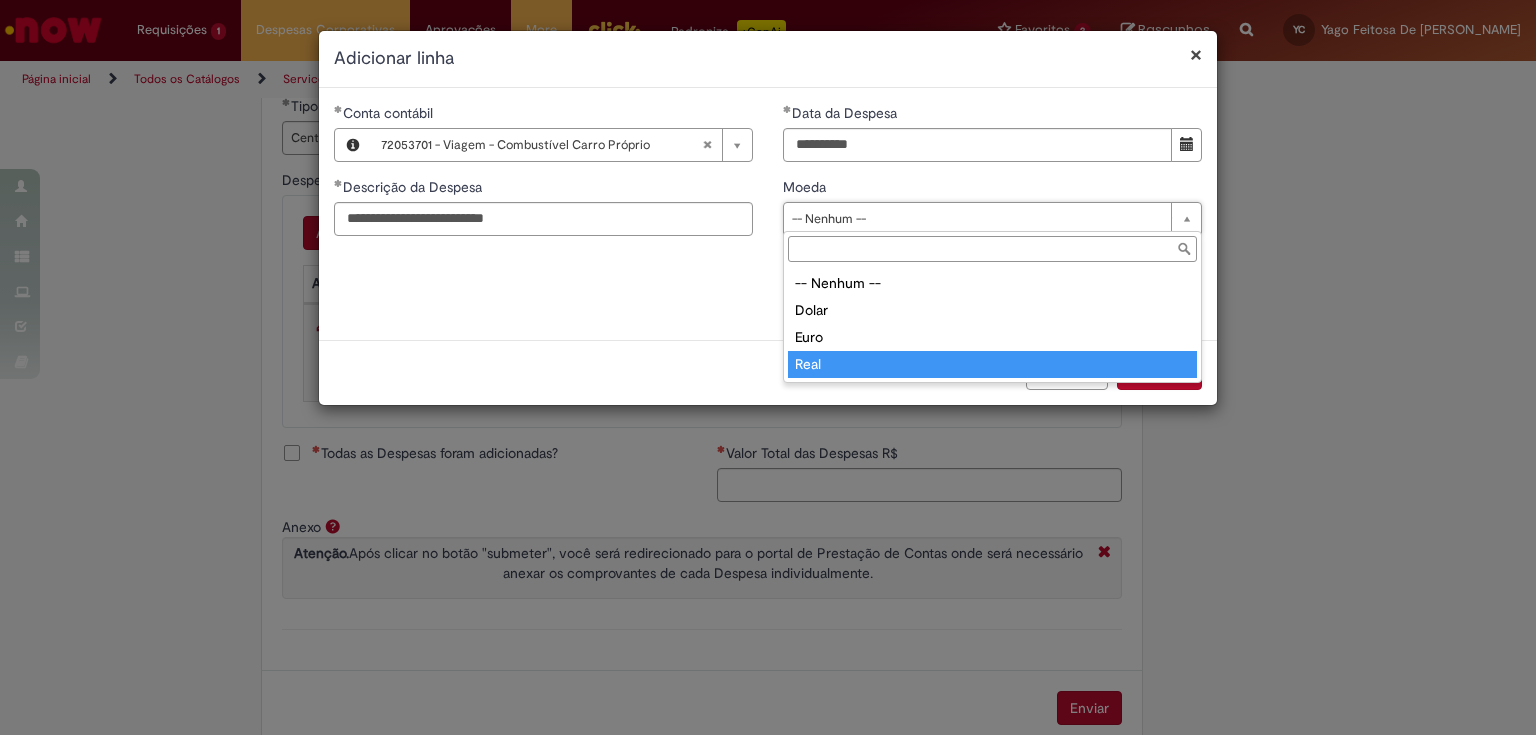 type on "****" 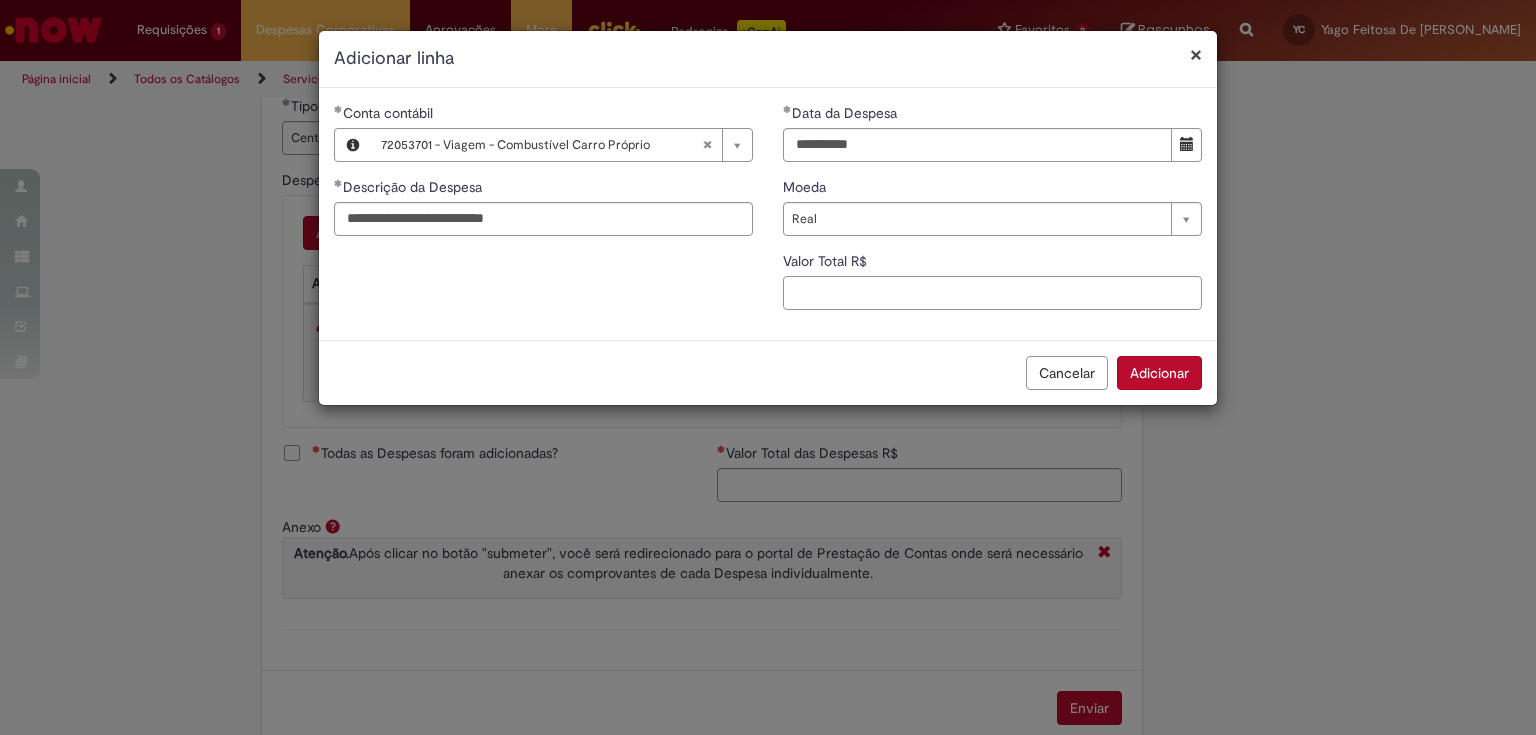 click on "Valor Total R$" at bounding box center [992, 293] 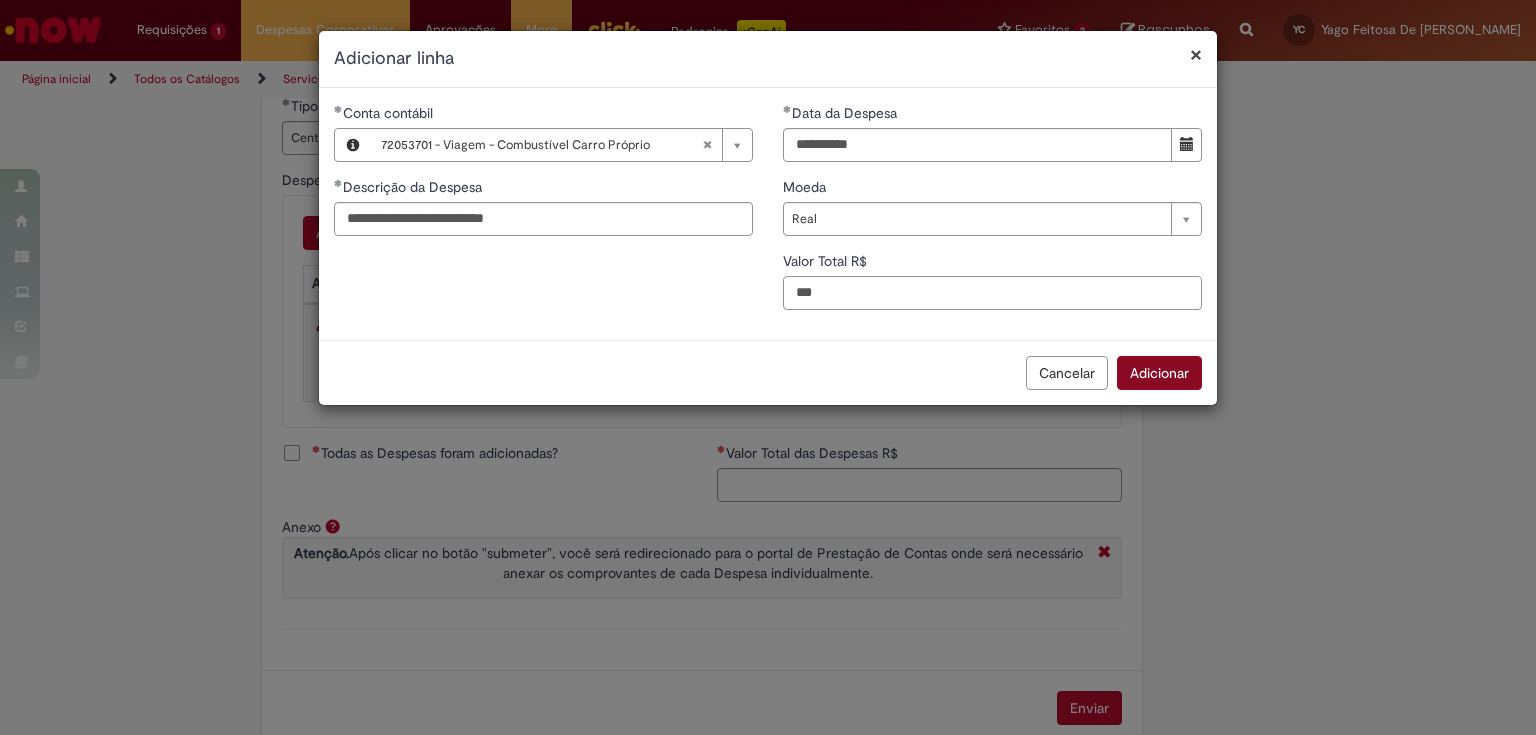 type on "***" 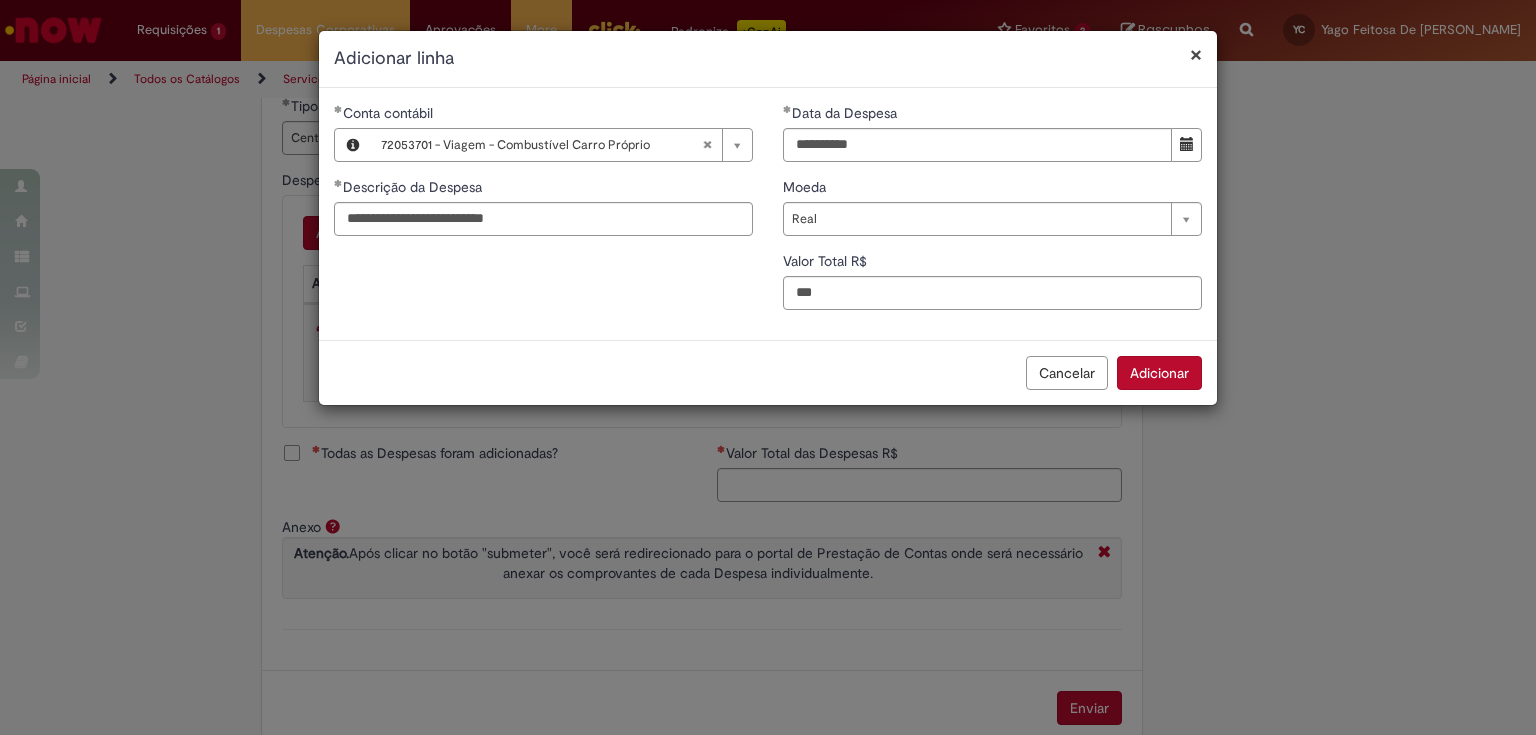 click on "Adicionar" at bounding box center [1159, 373] 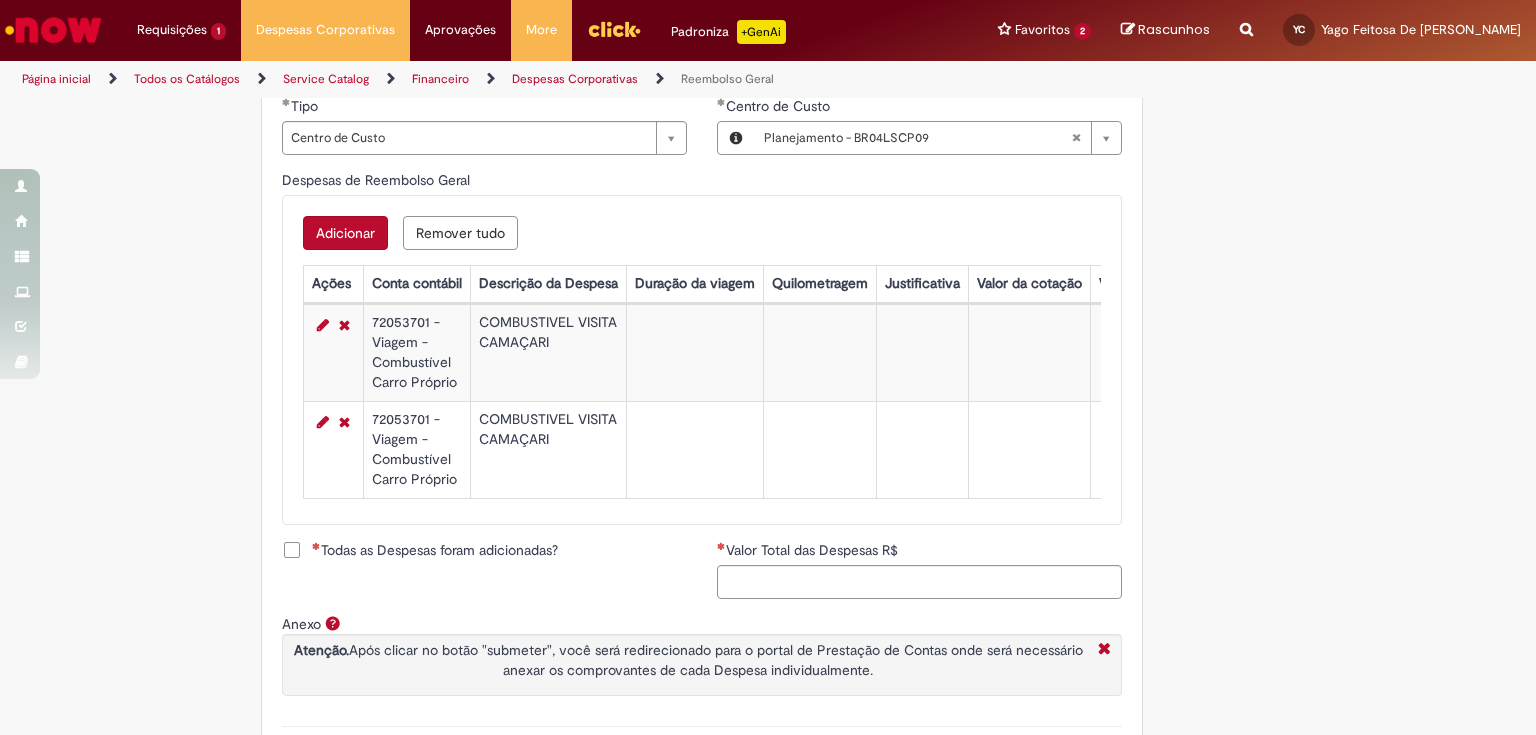 type 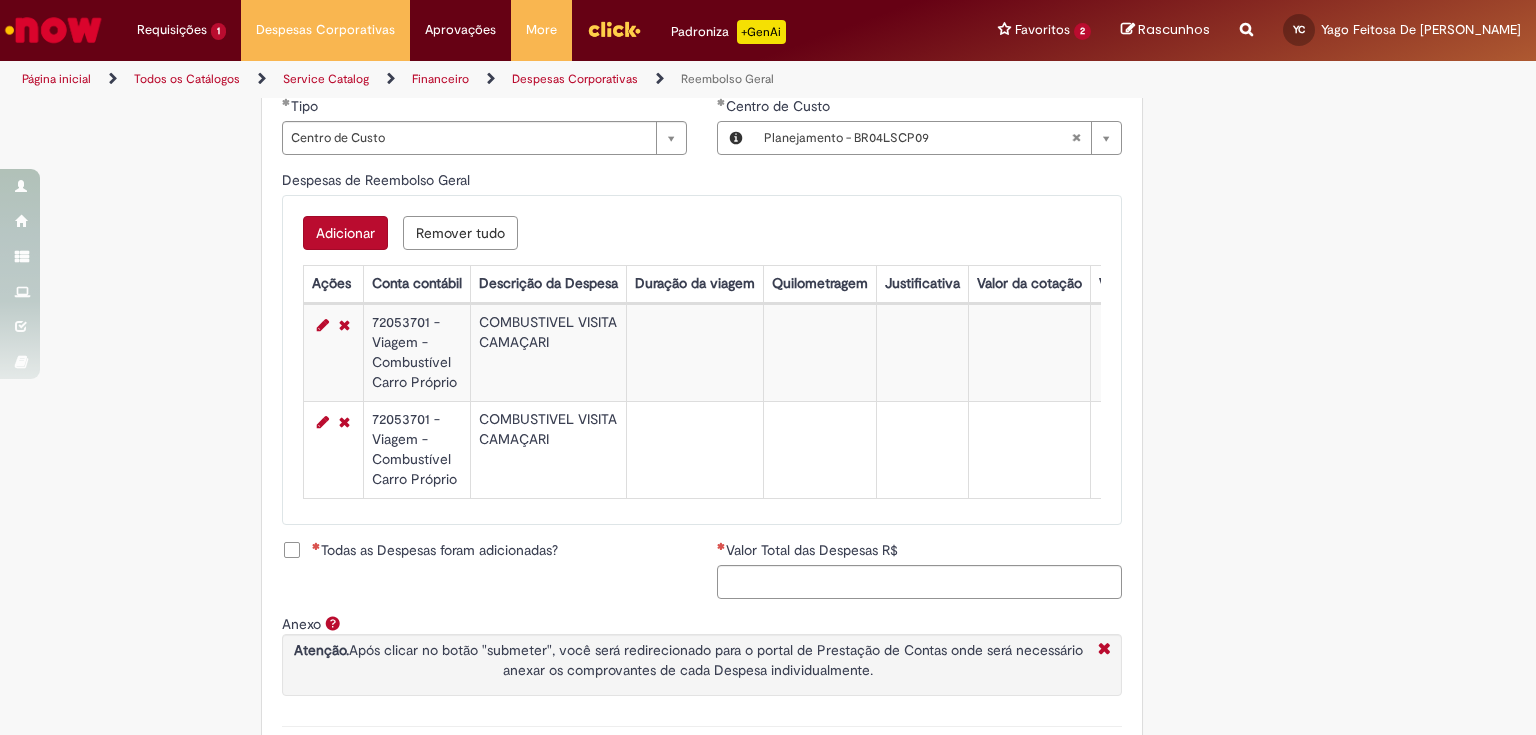 click on "Adicionar" at bounding box center (345, 233) 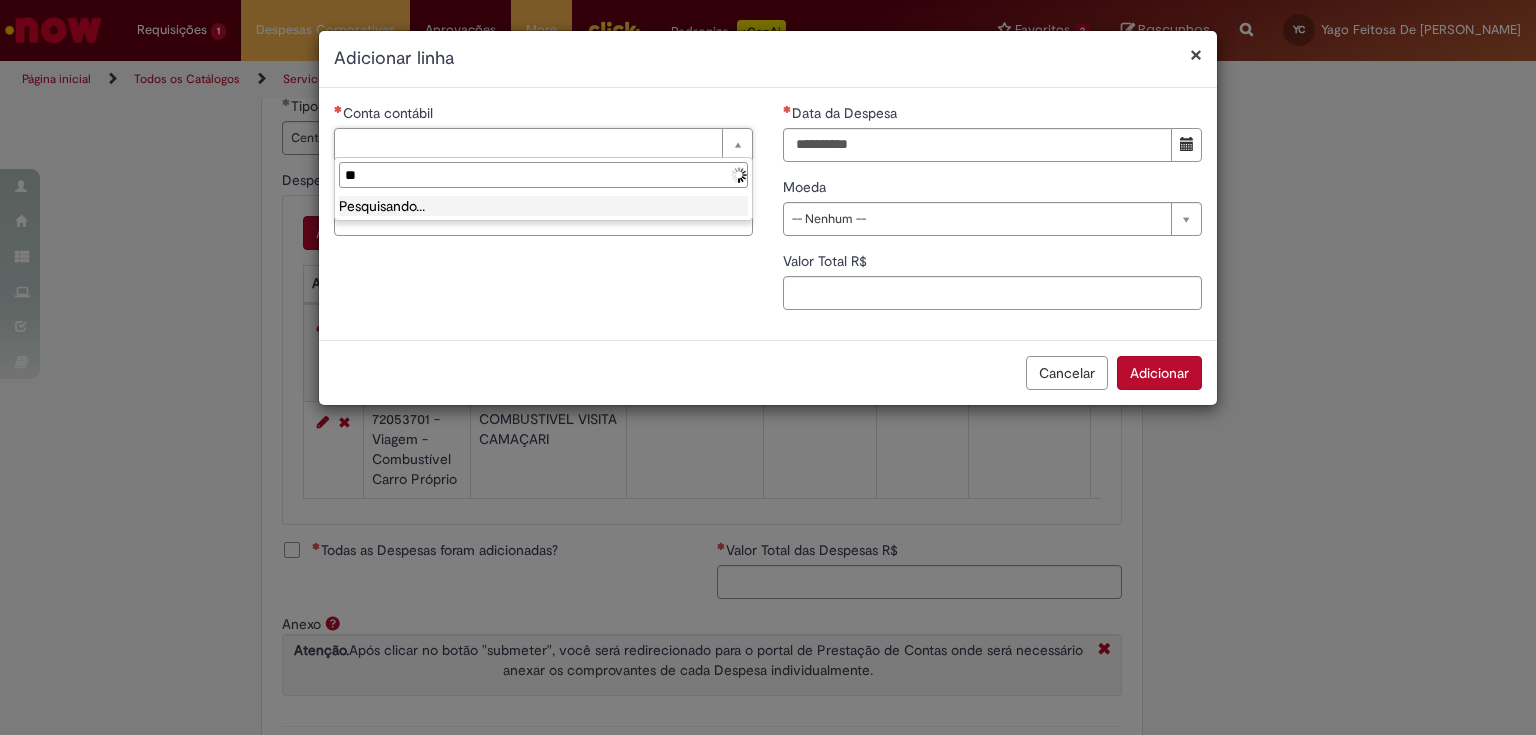 type on "*" 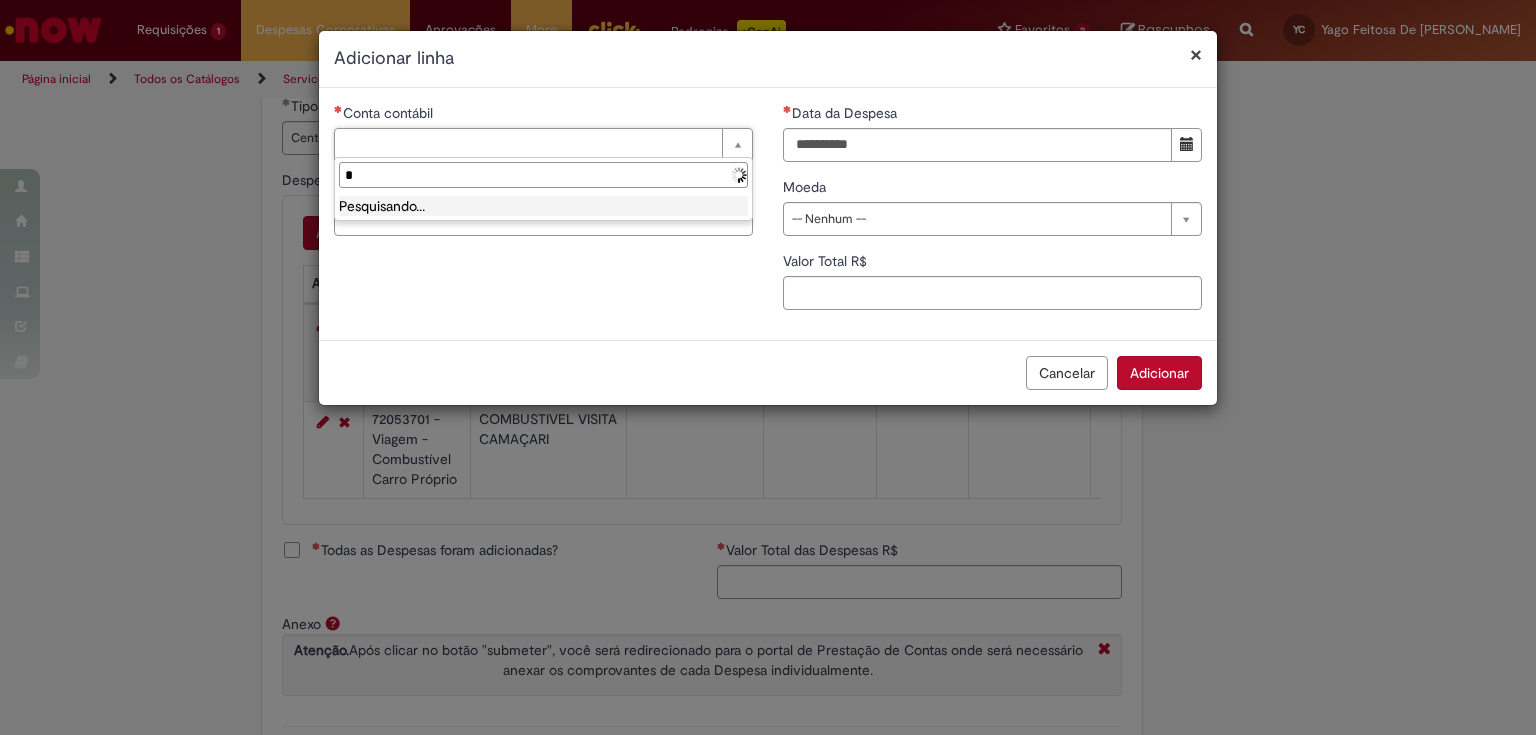 type 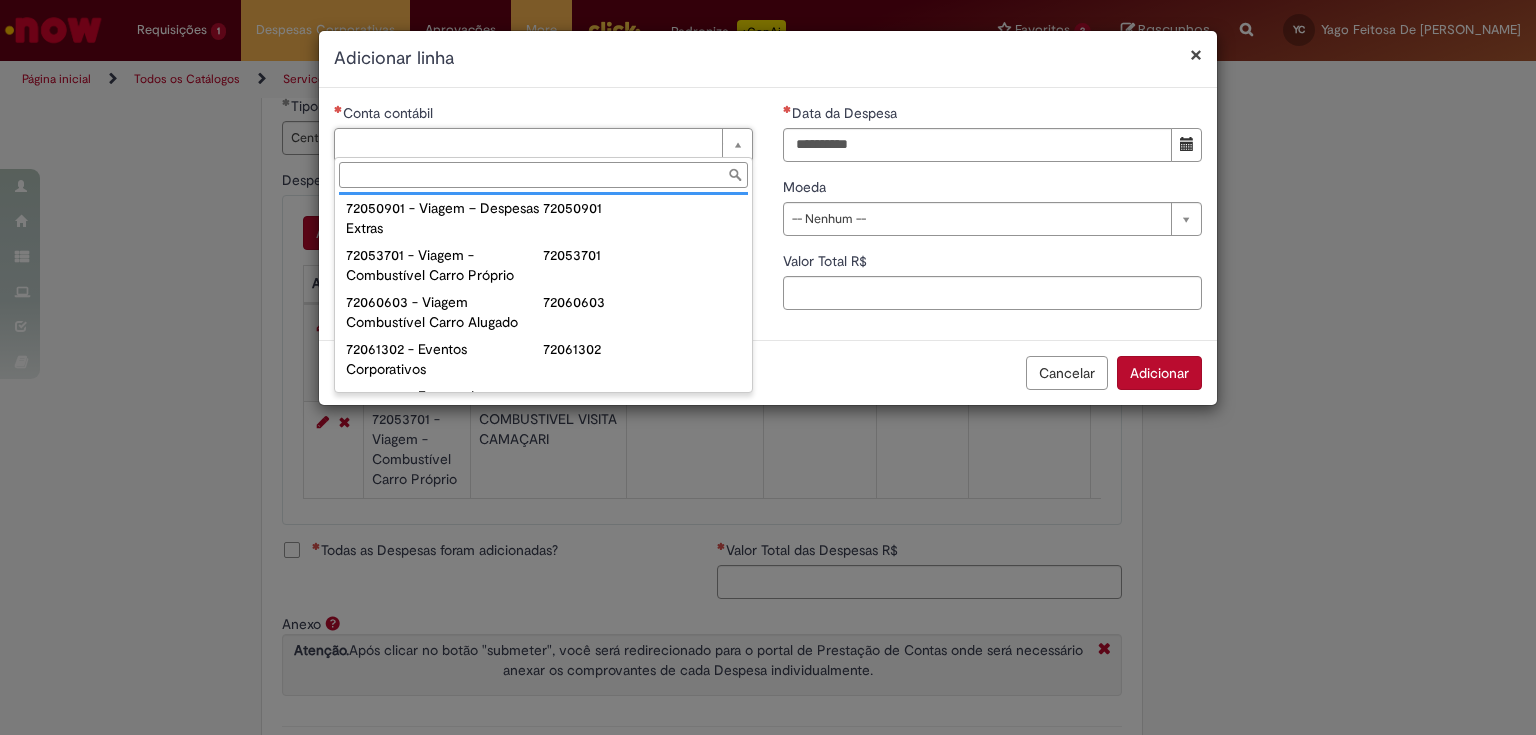 scroll, scrollTop: 1360, scrollLeft: 0, axis: vertical 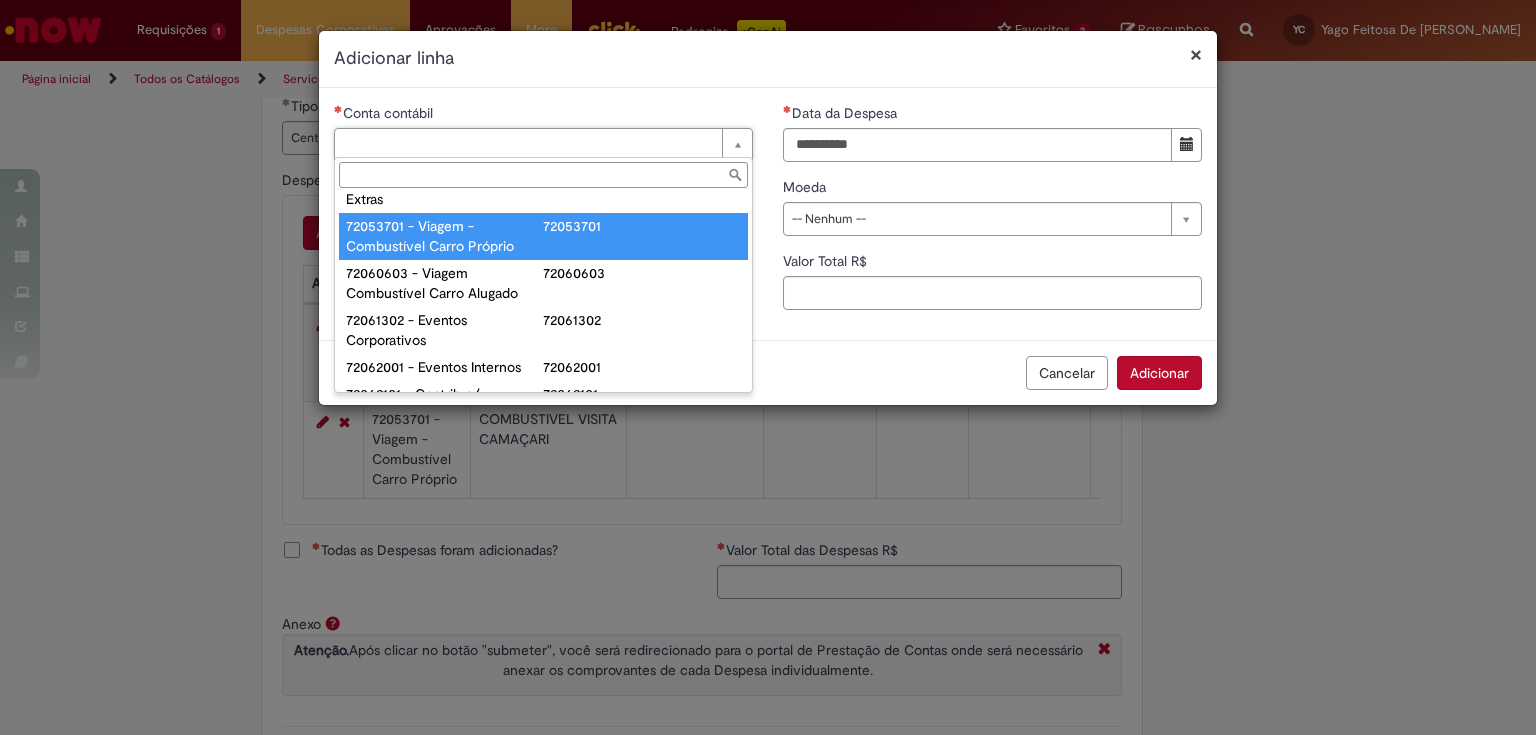 type on "**********" 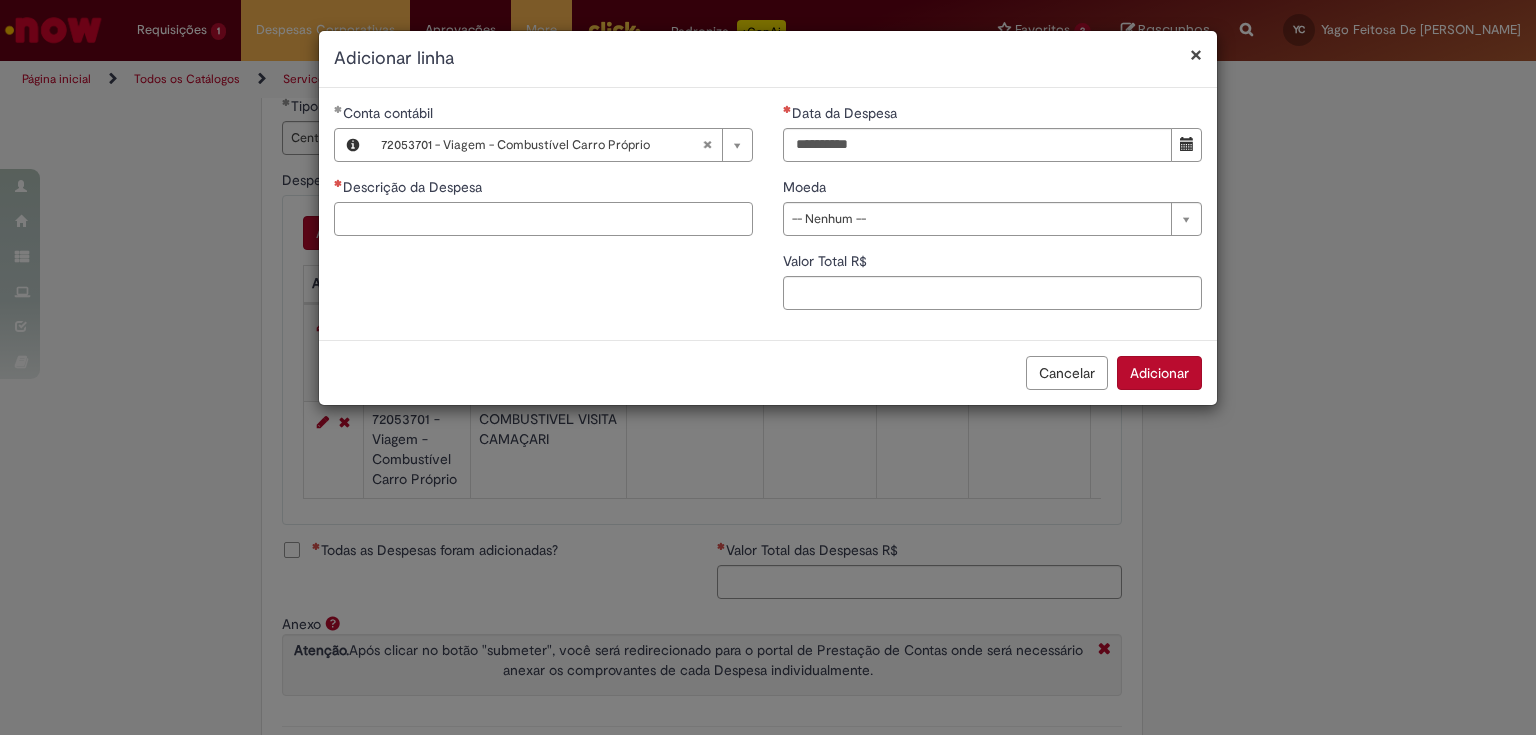 click on "Descrição da Despesa" at bounding box center [543, 219] 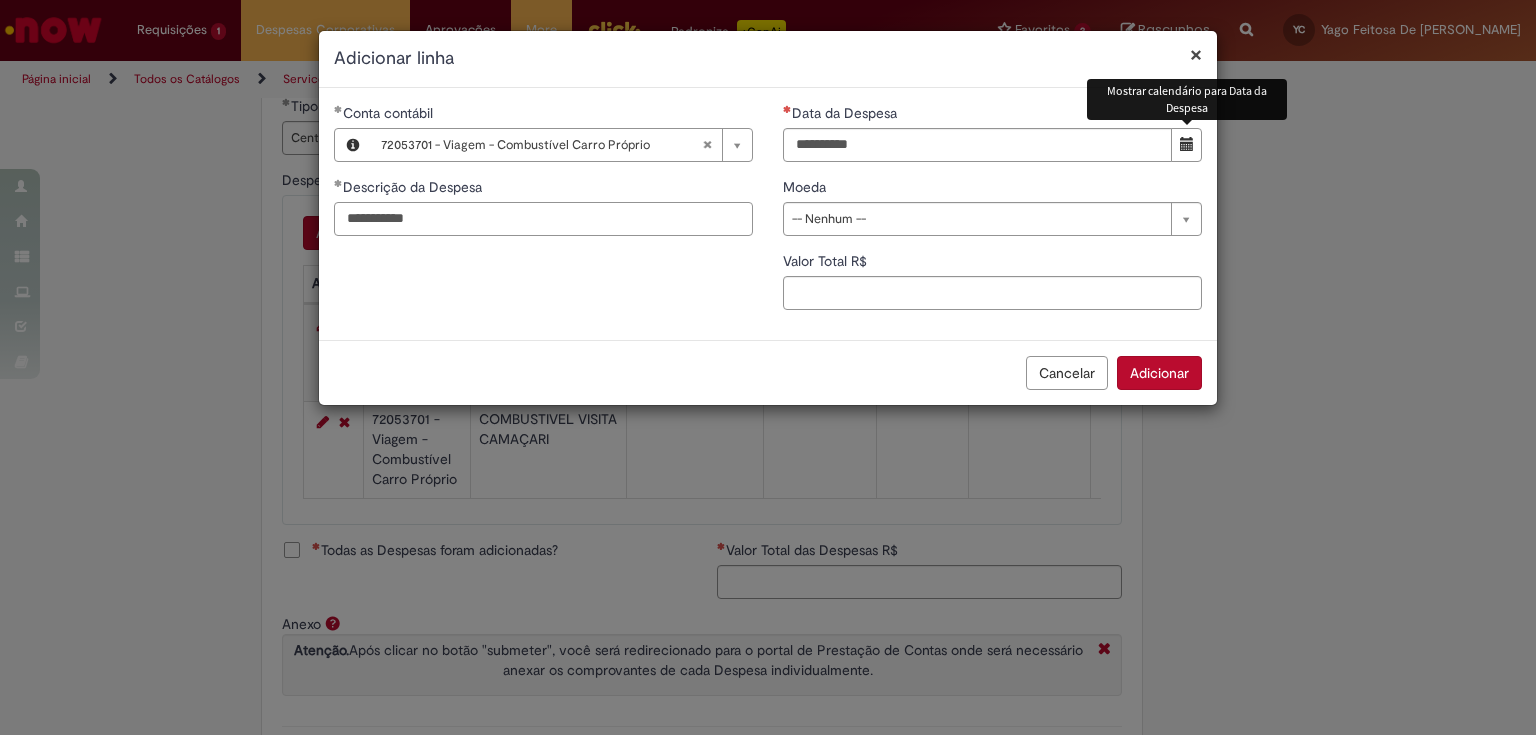 type on "**********" 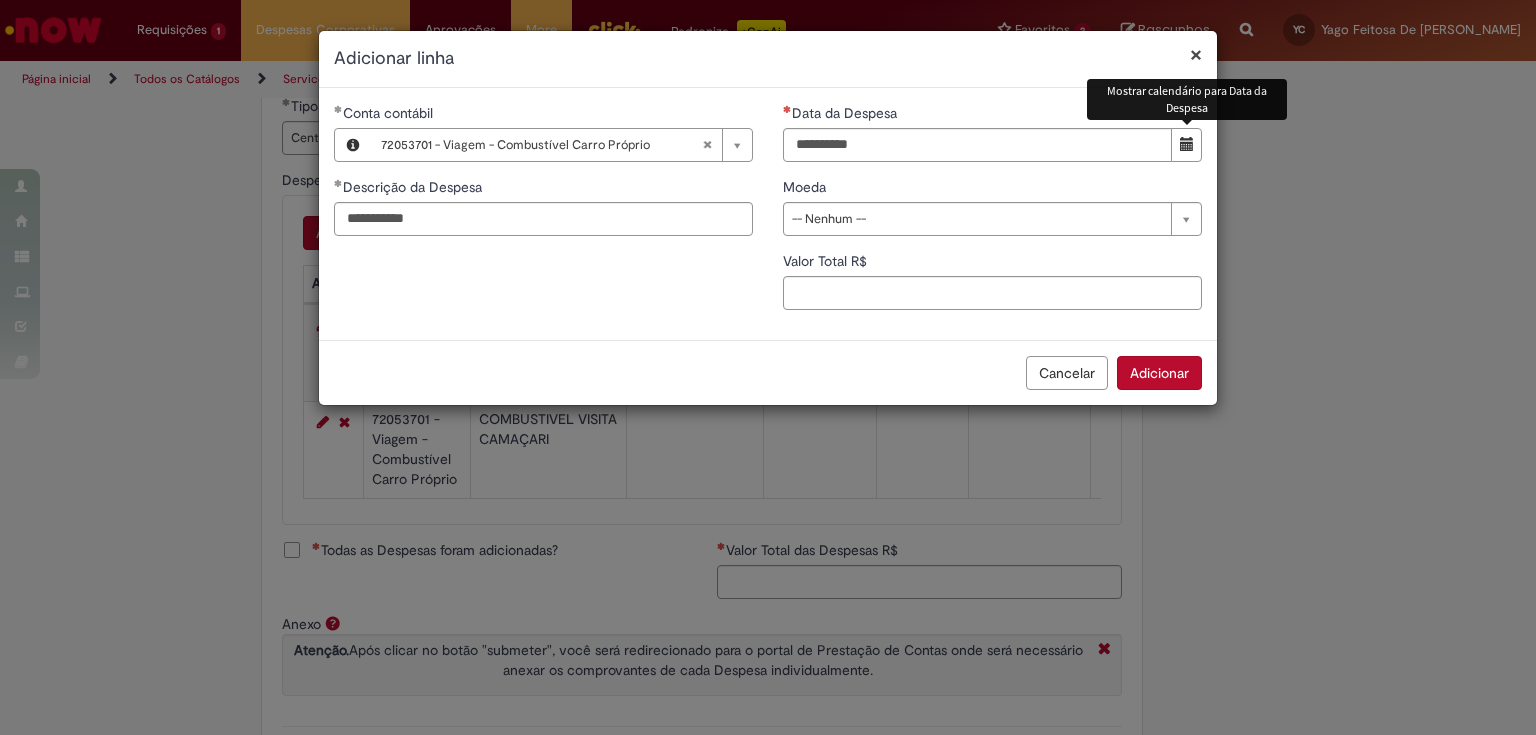 click at bounding box center [1187, 144] 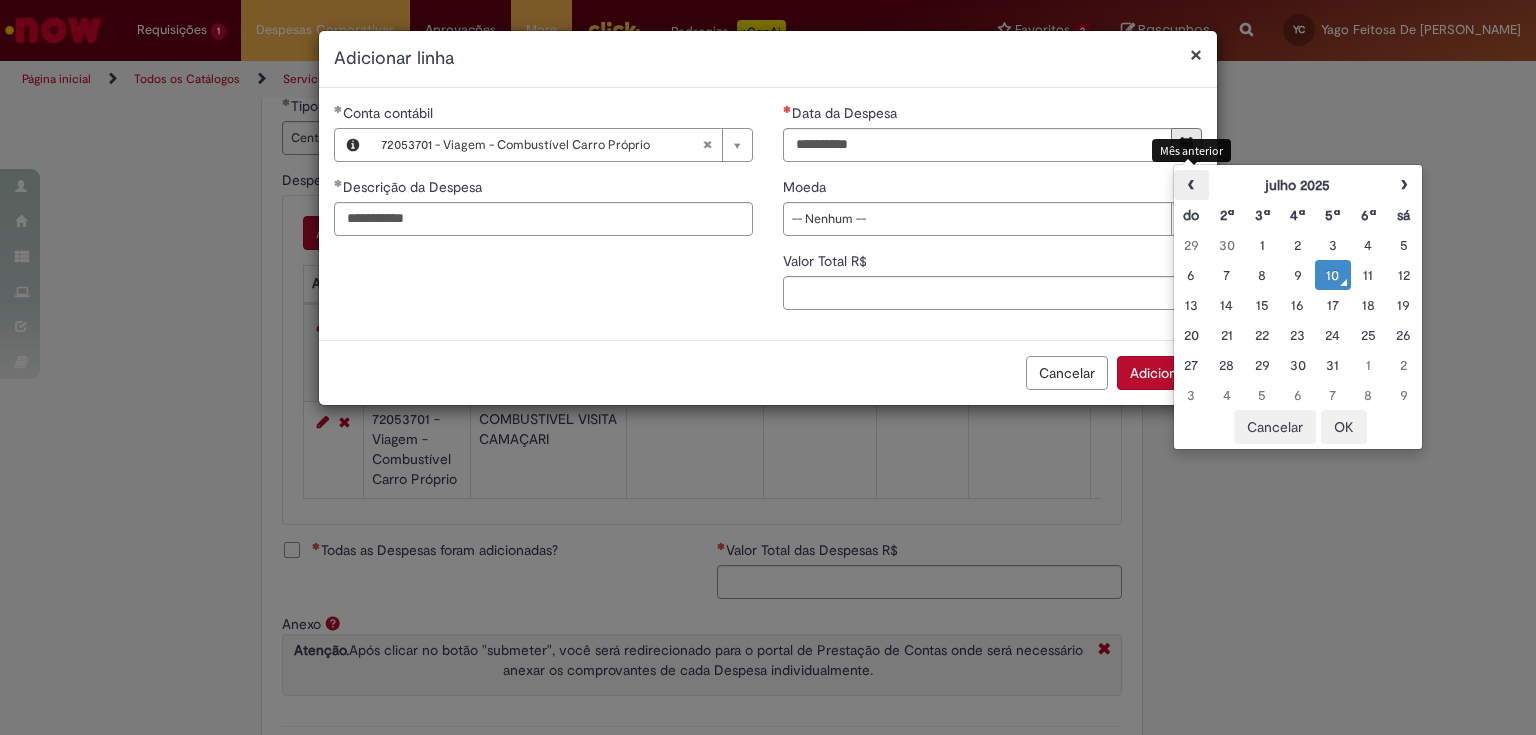 click on "‹" at bounding box center (1191, 185) 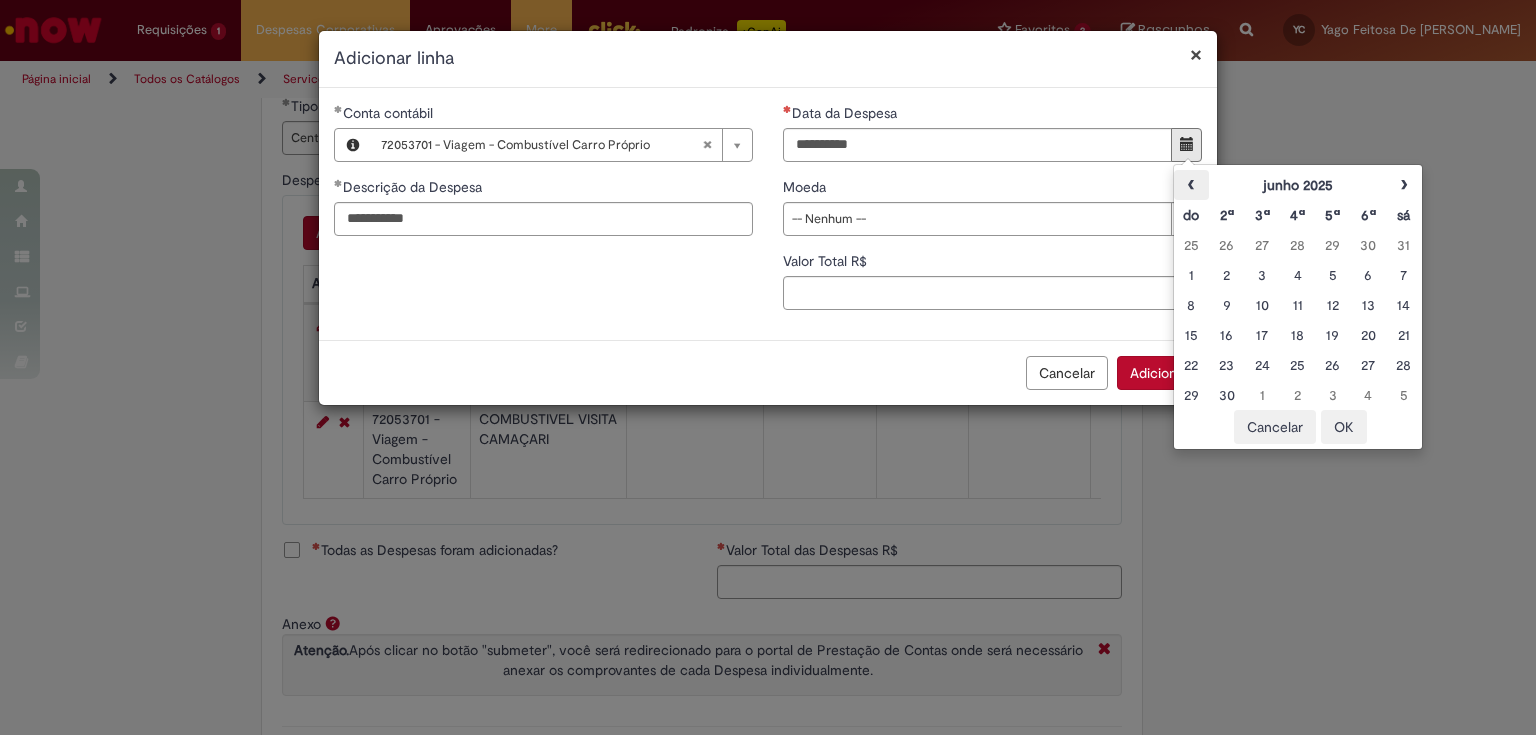click on "‹" at bounding box center [1191, 185] 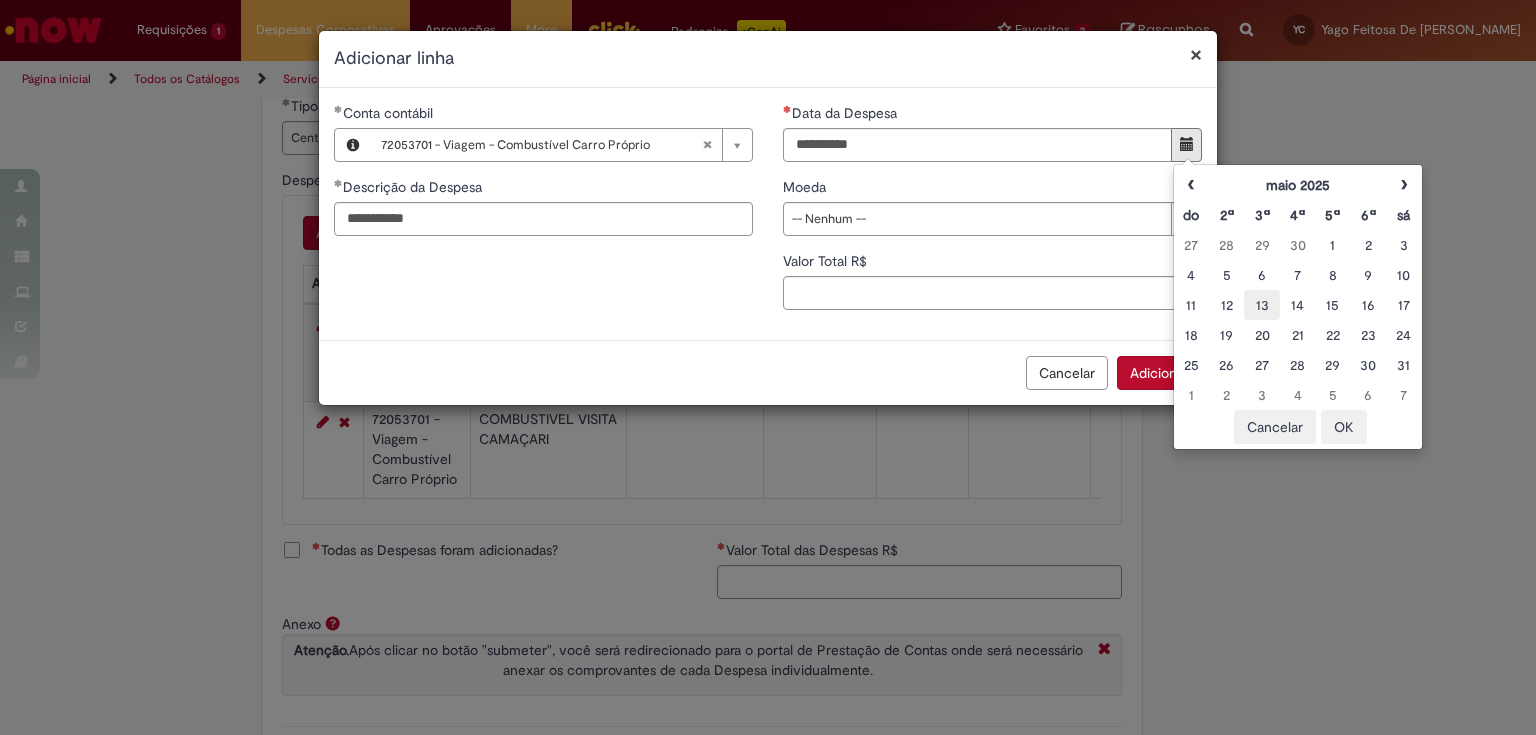 click on "13" at bounding box center [1261, 305] 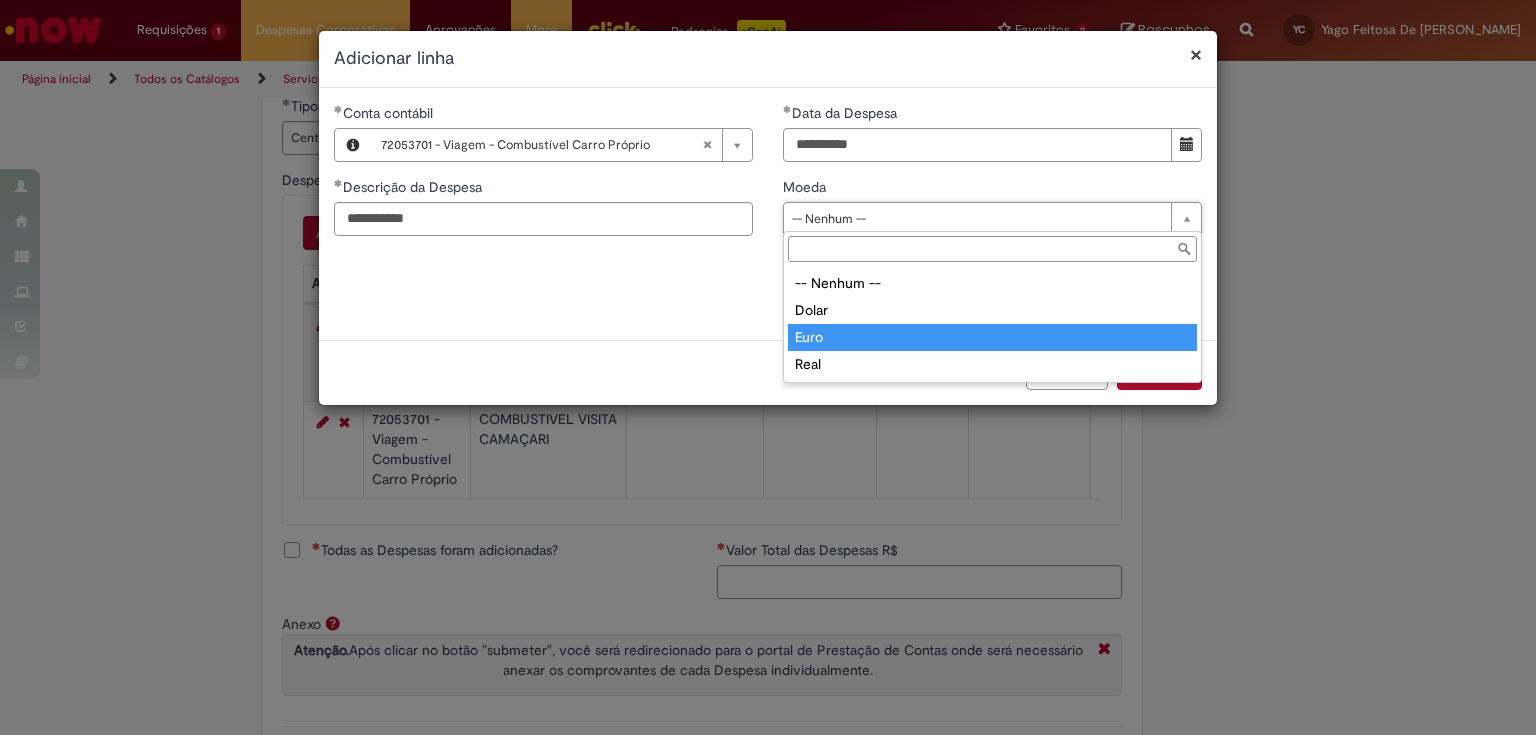type on "****" 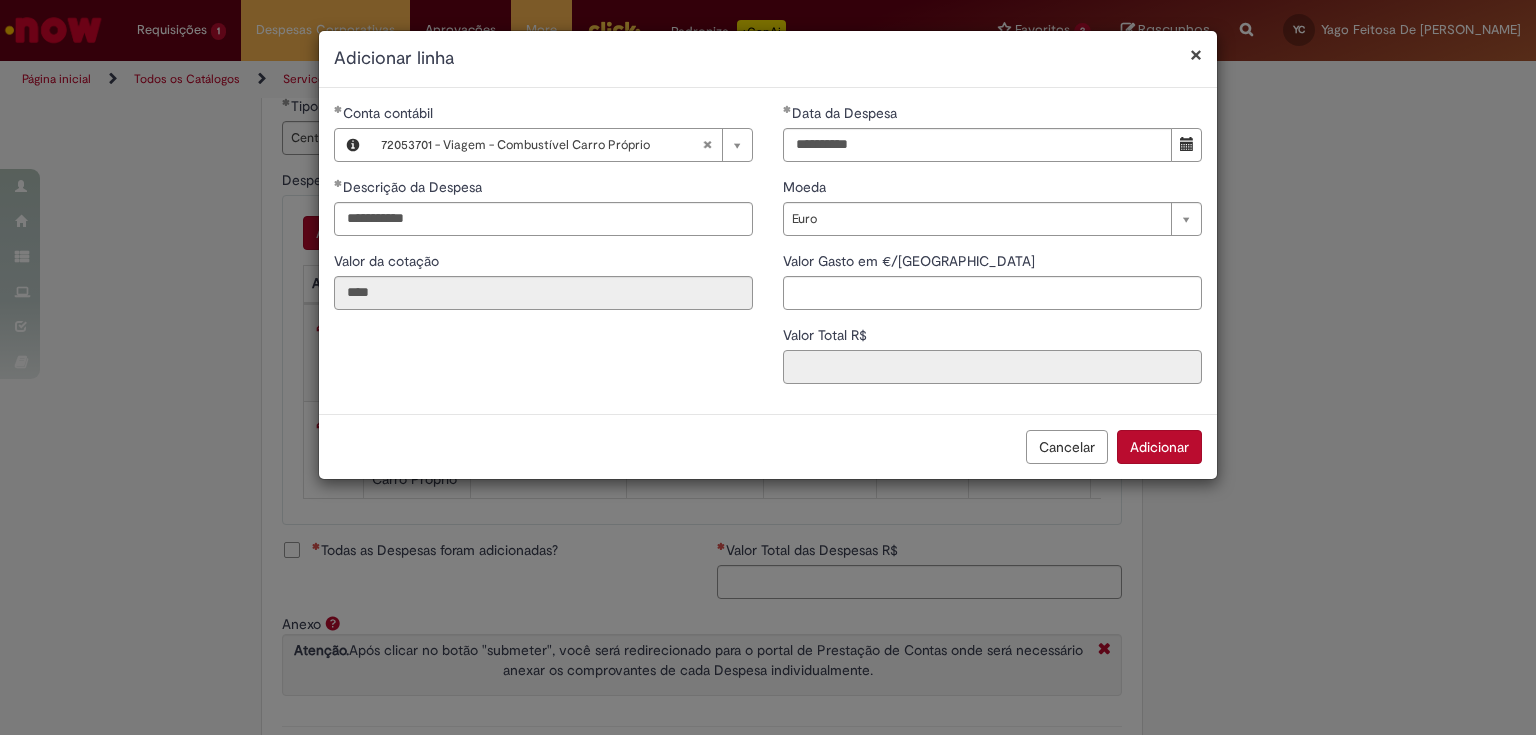 click on "Valor Total R$" at bounding box center (992, 367) 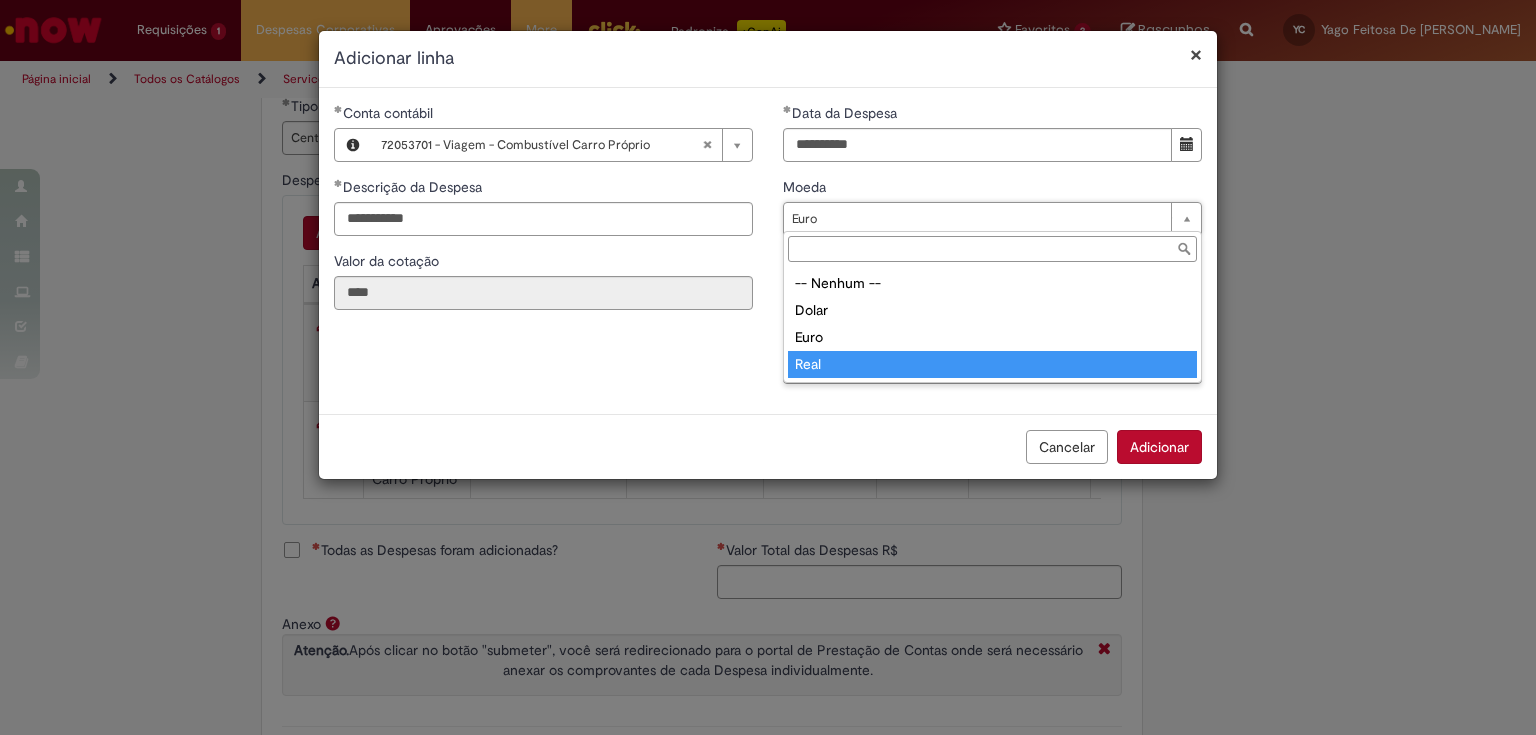 type on "****" 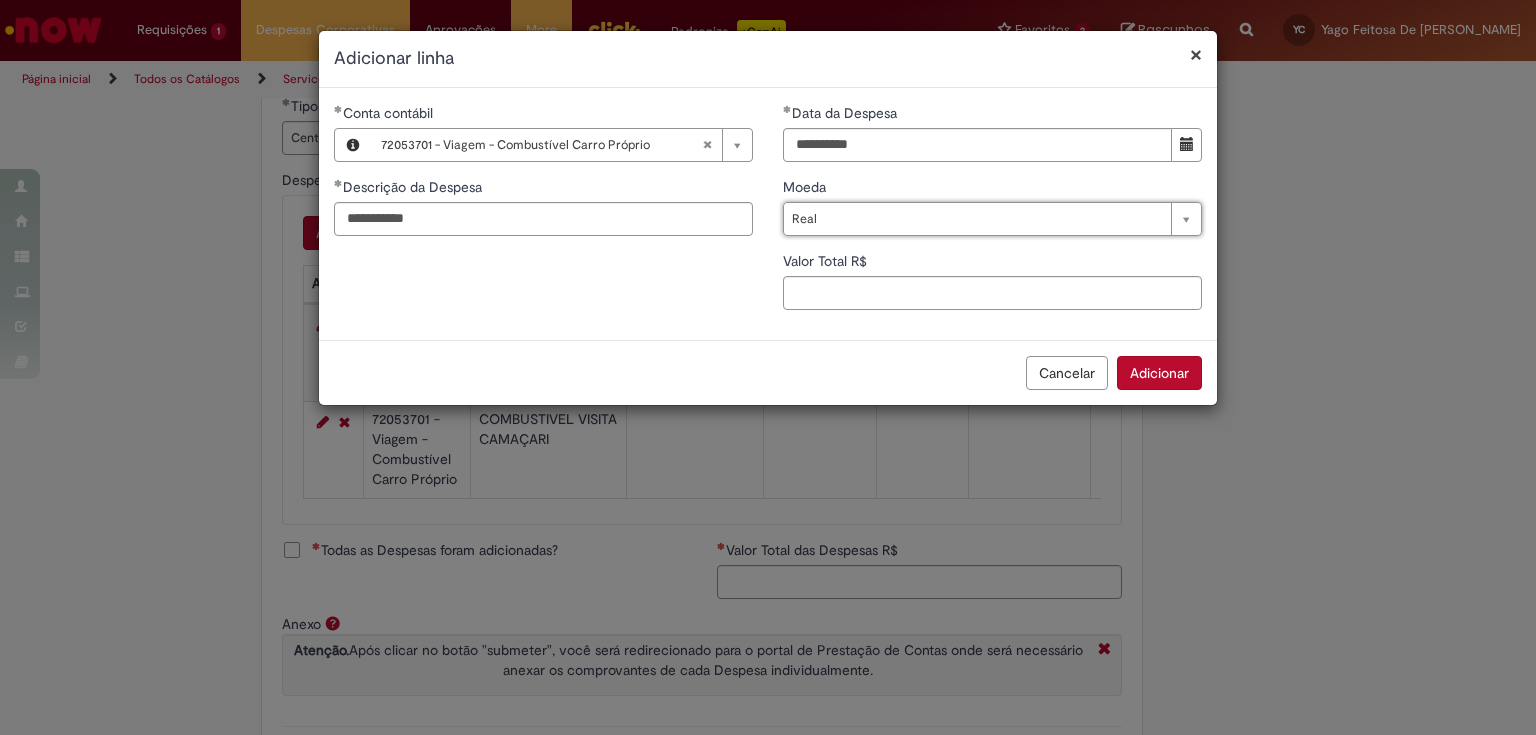 scroll, scrollTop: 0, scrollLeft: 25, axis: horizontal 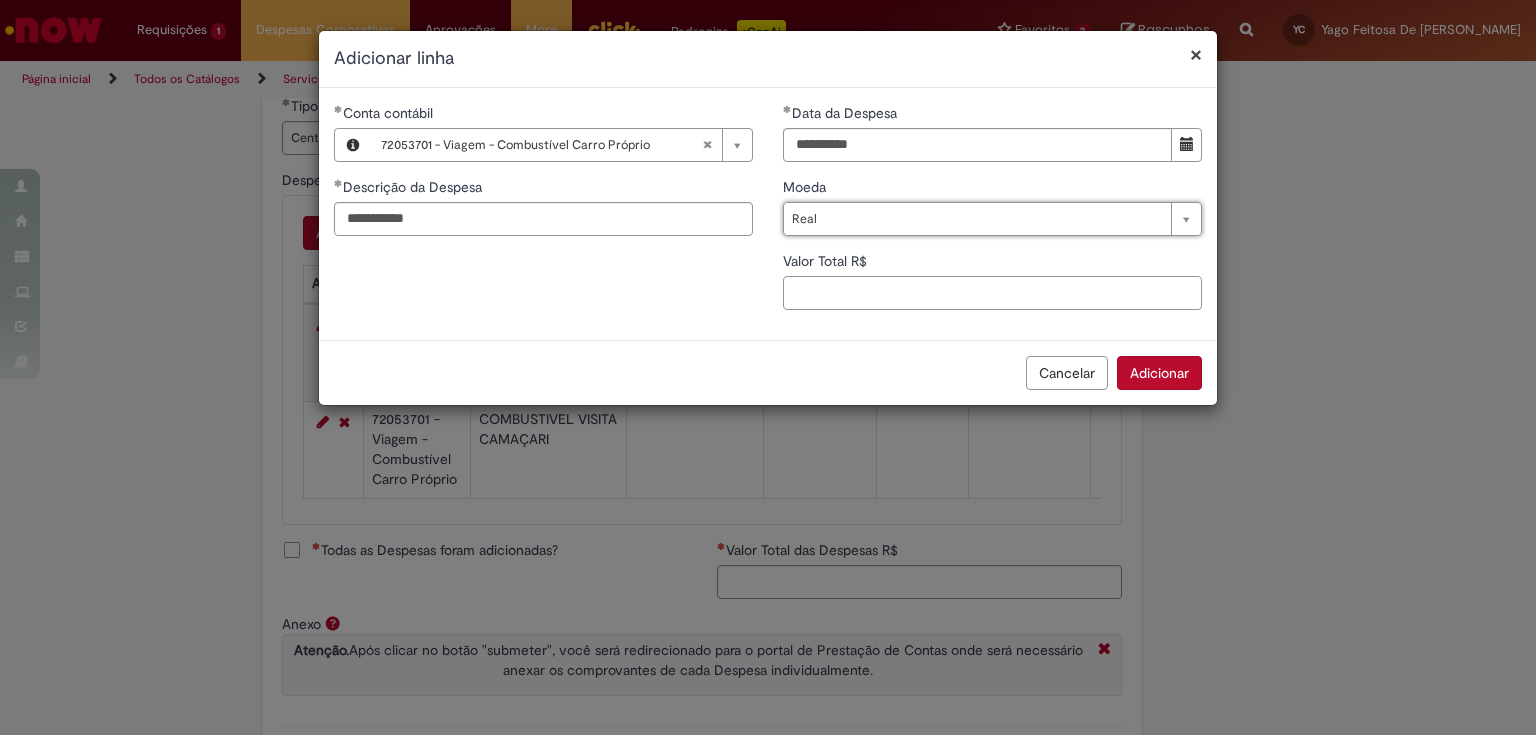 click on "Valor Total R$" at bounding box center (992, 293) 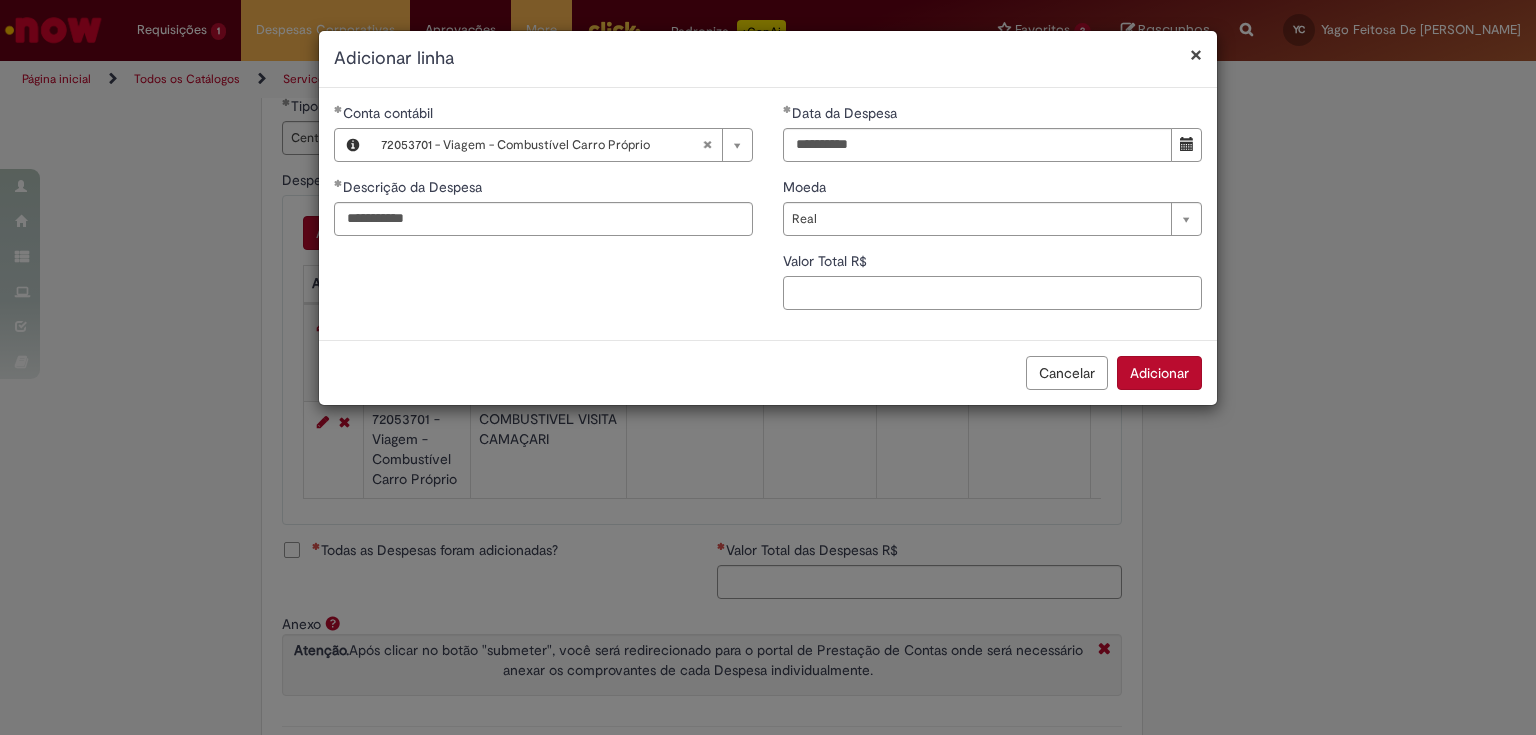 scroll, scrollTop: 0, scrollLeft: 0, axis: both 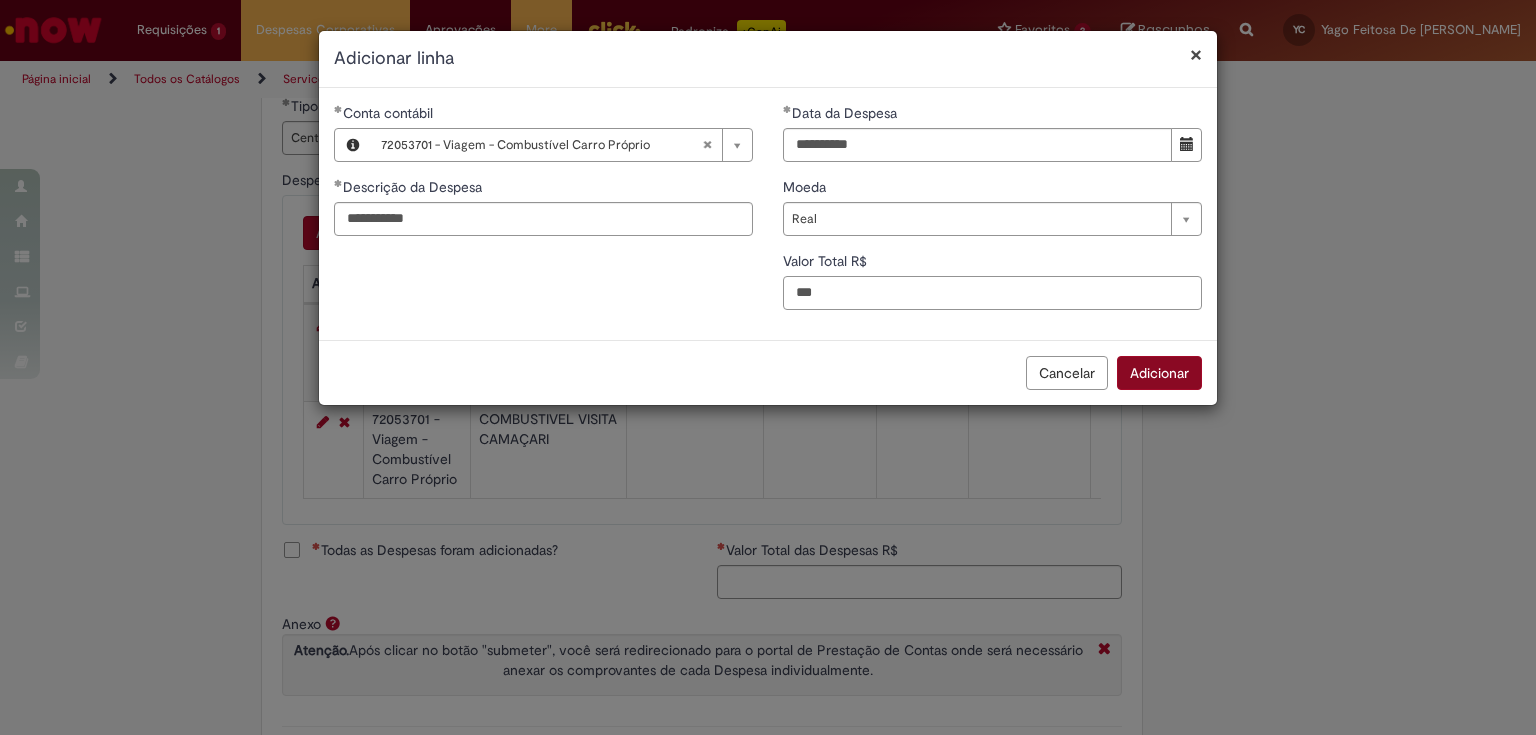 type on "***" 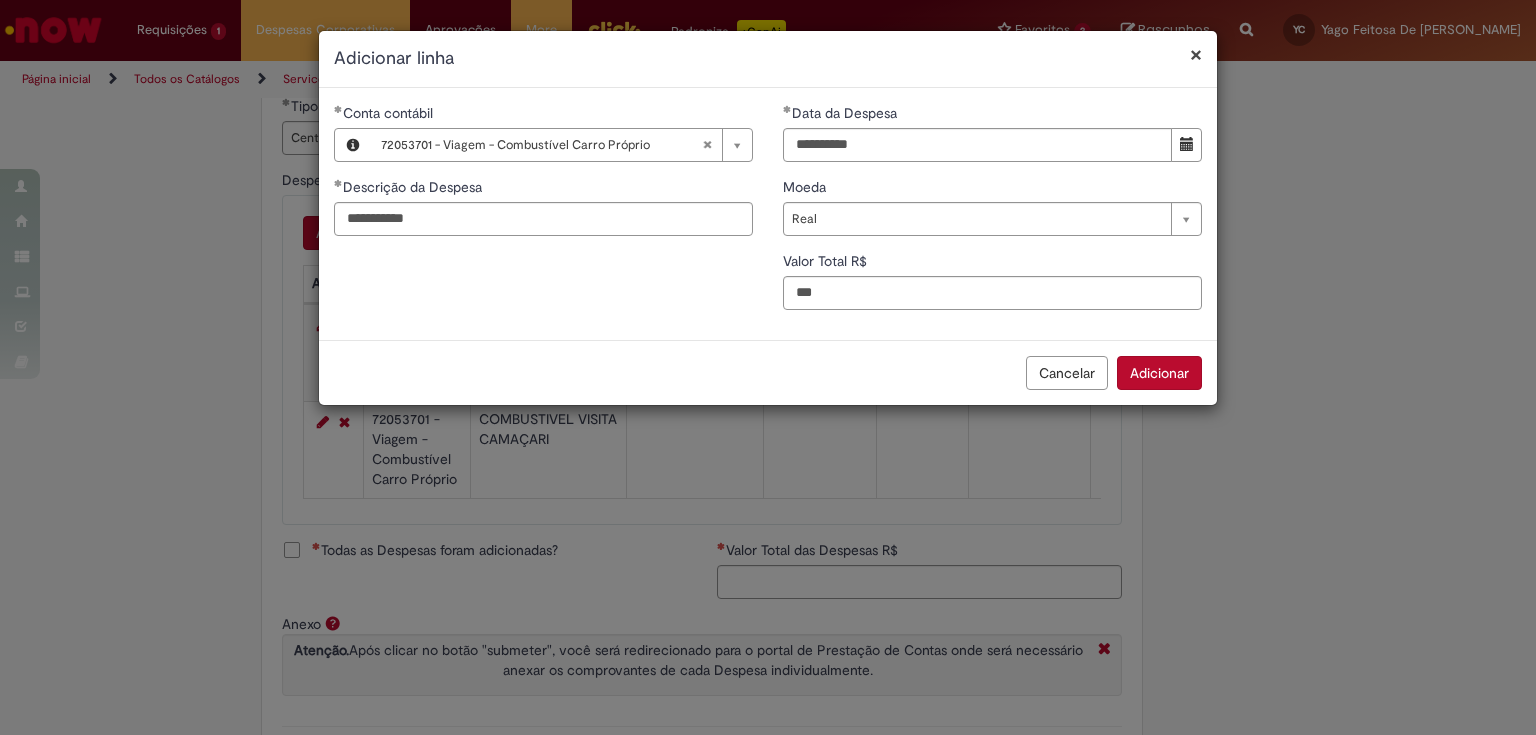 click on "Adicionar" at bounding box center (1159, 373) 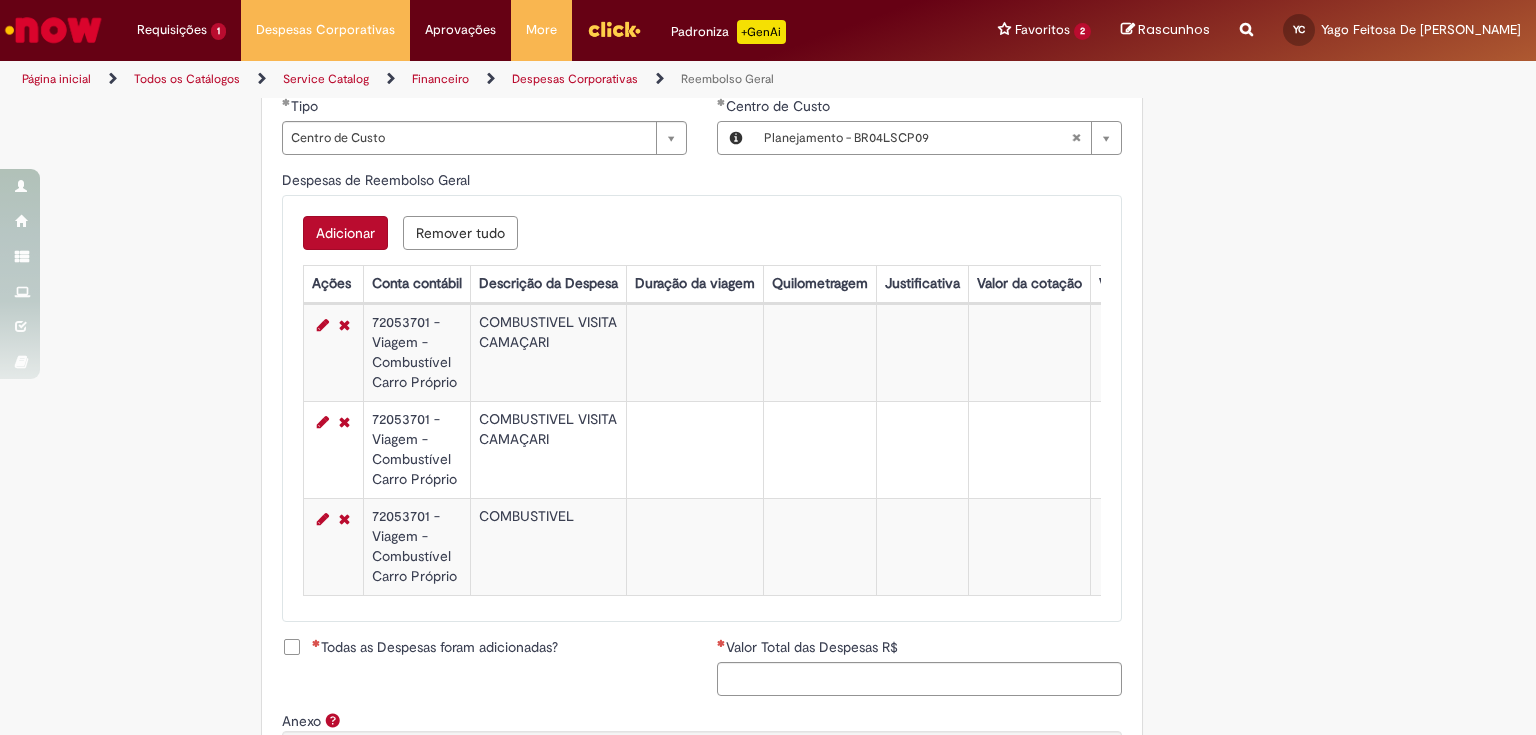 click on "Adicionar" at bounding box center (345, 233) 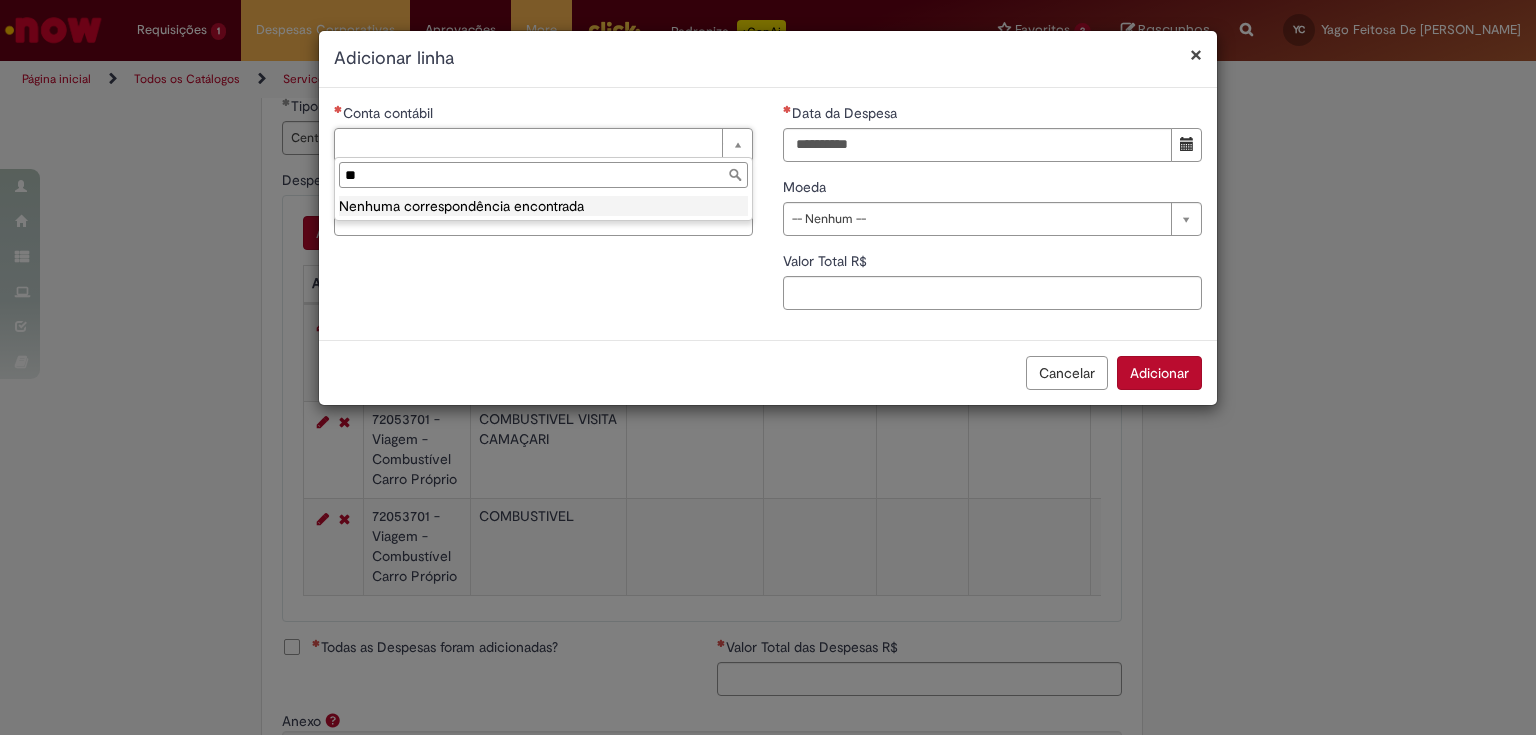 type on "*" 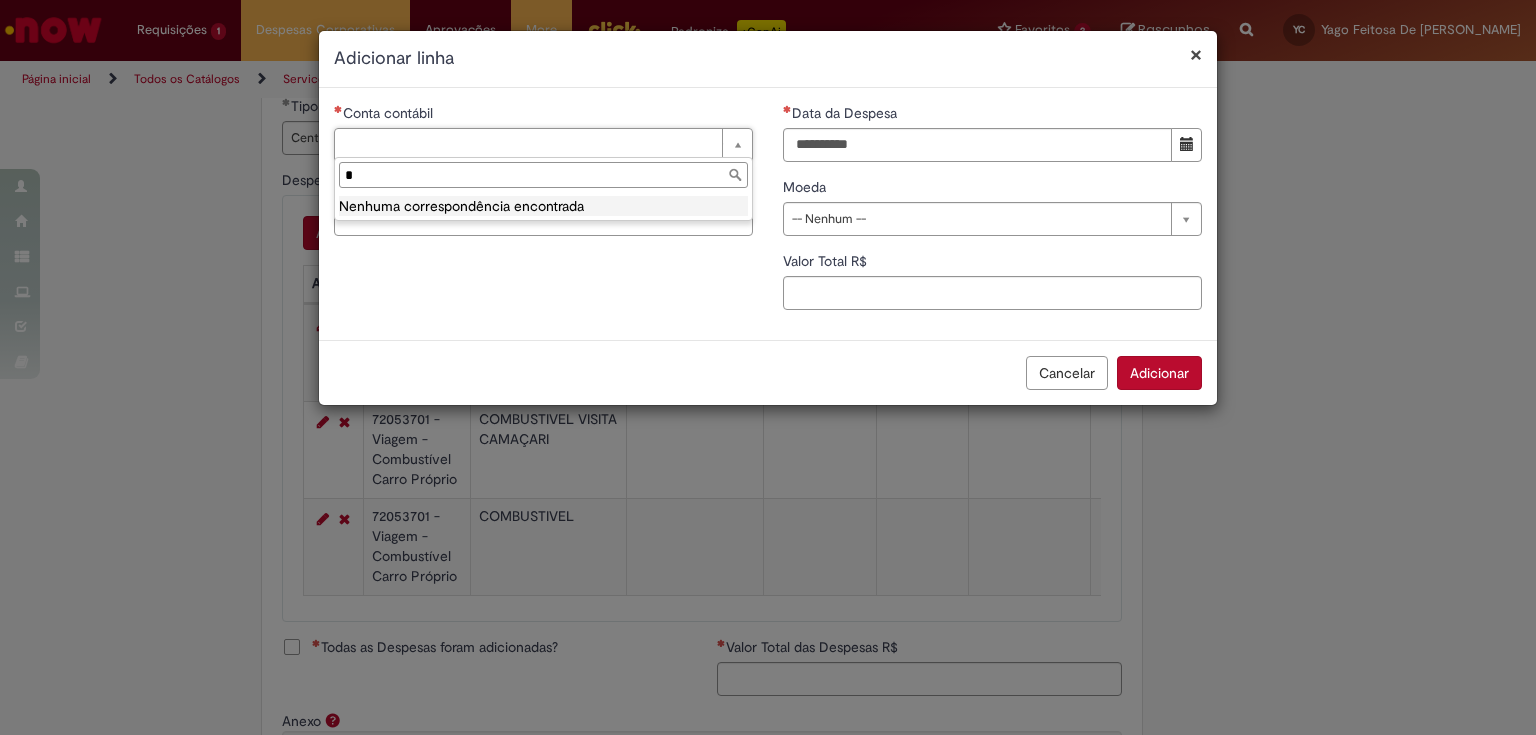 type 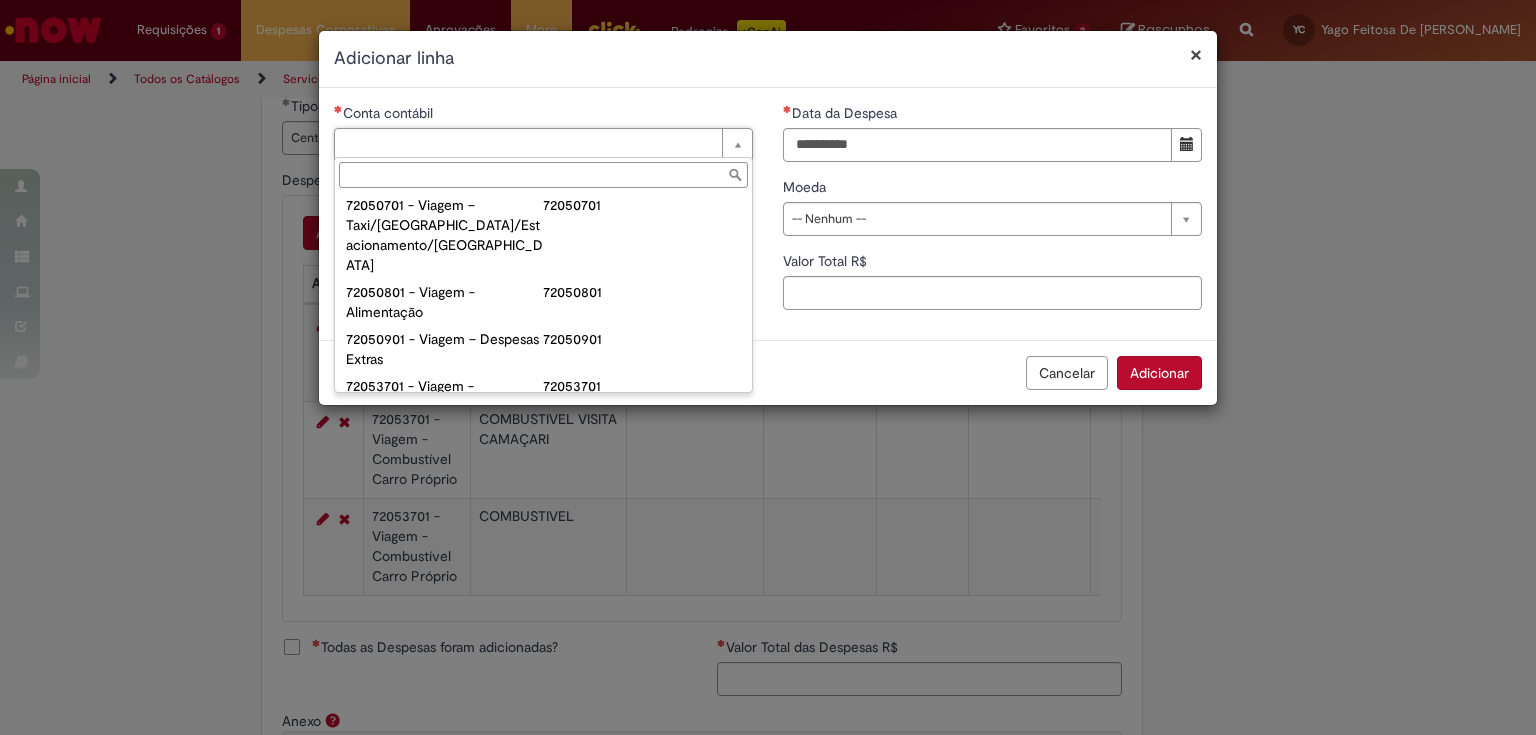 scroll, scrollTop: 1280, scrollLeft: 0, axis: vertical 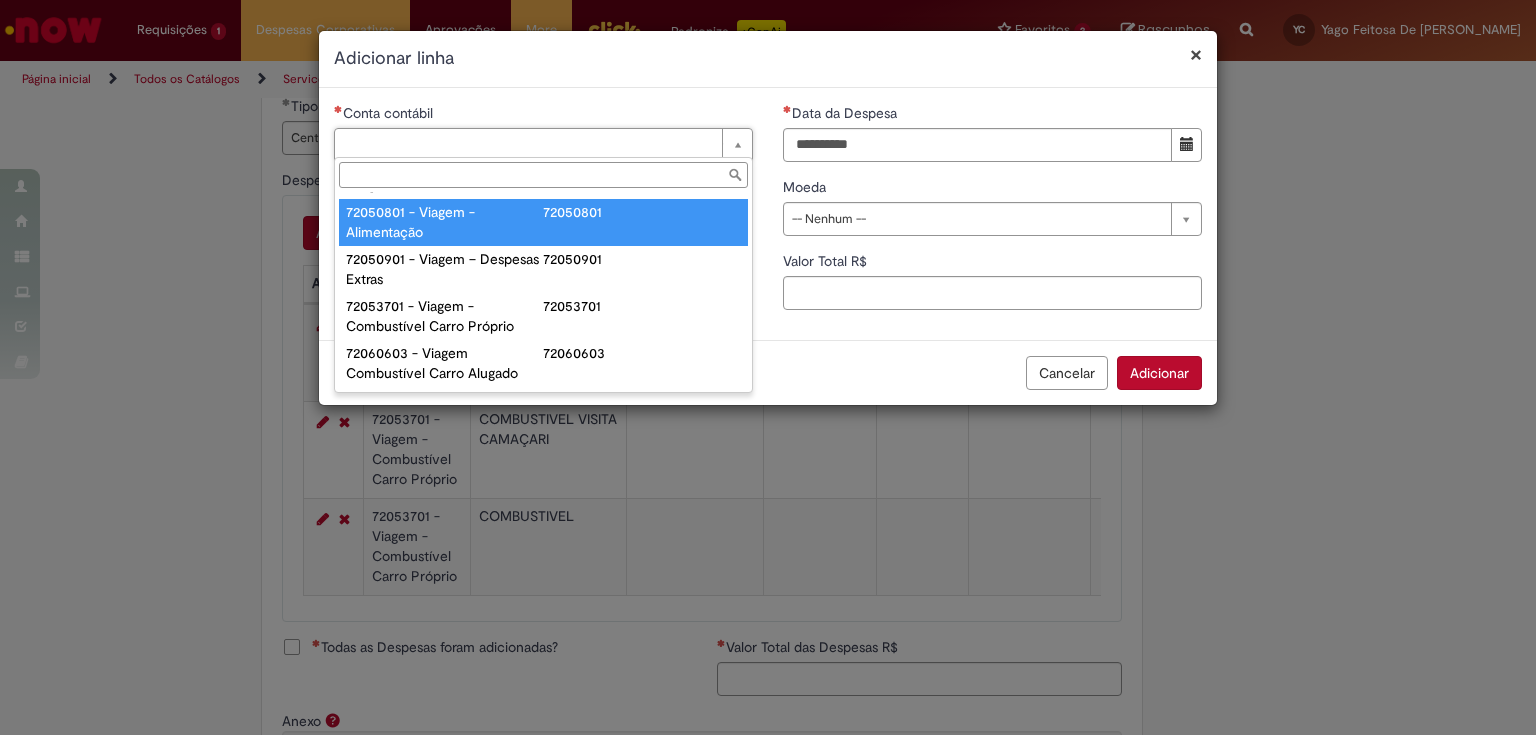 type on "**********" 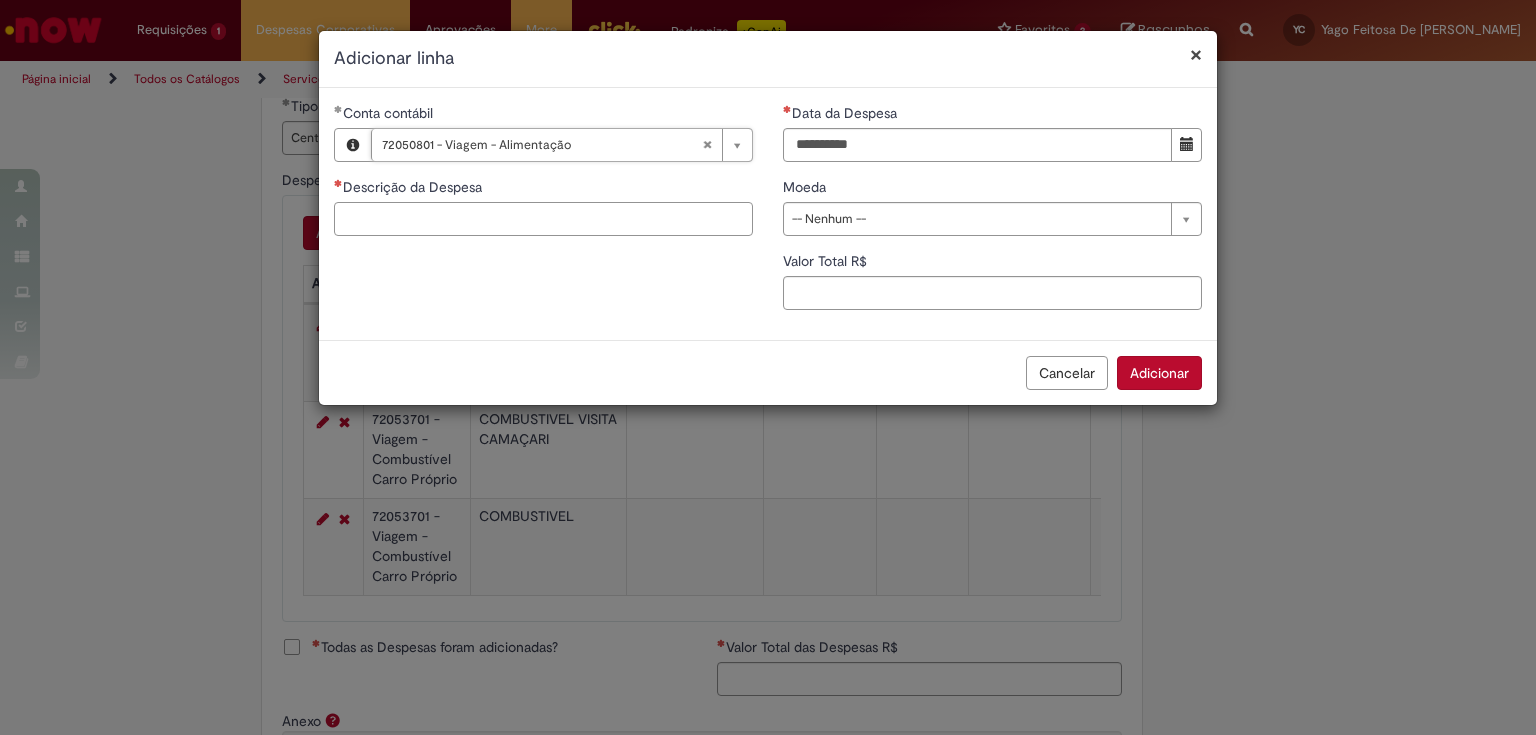 click on "Descrição da Despesa" at bounding box center [543, 219] 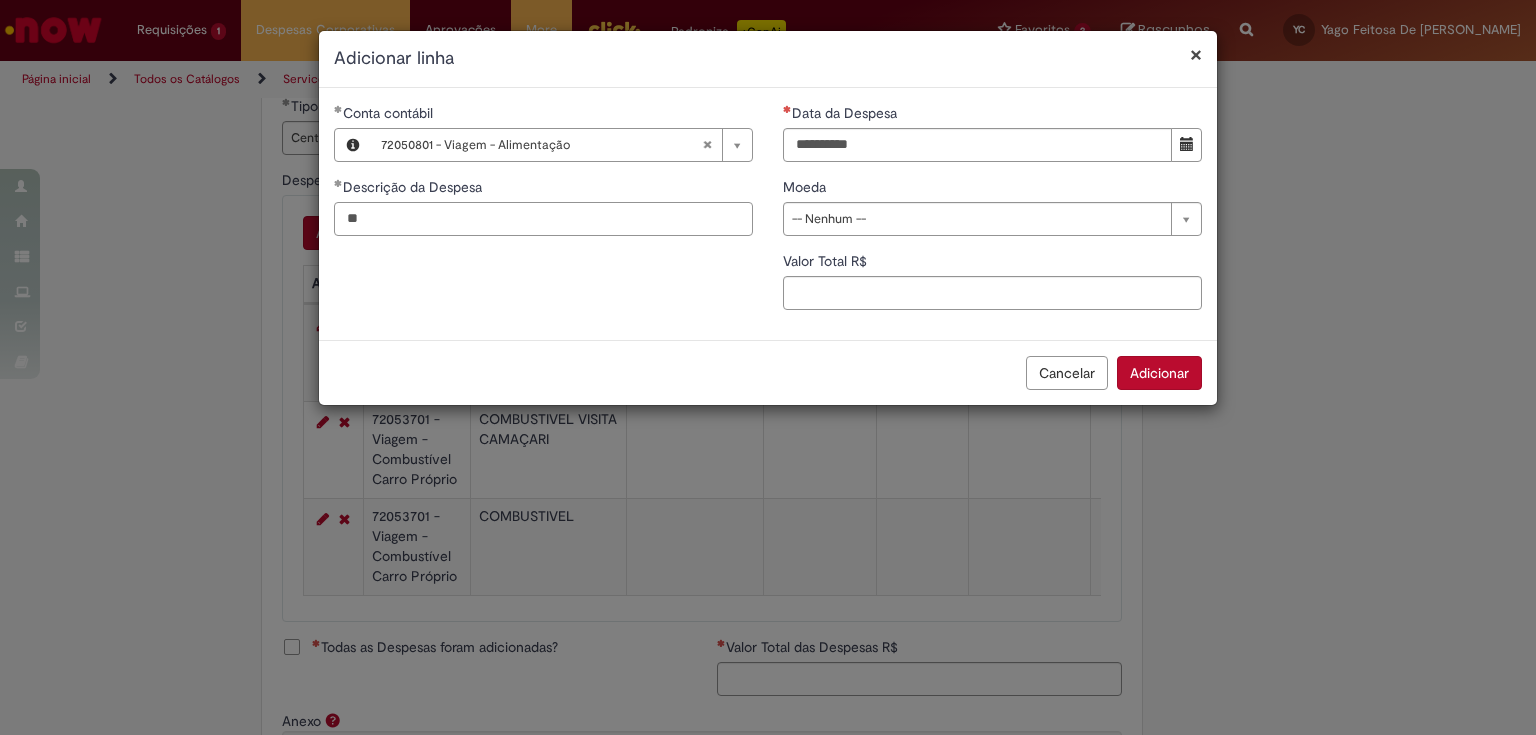 type on "*" 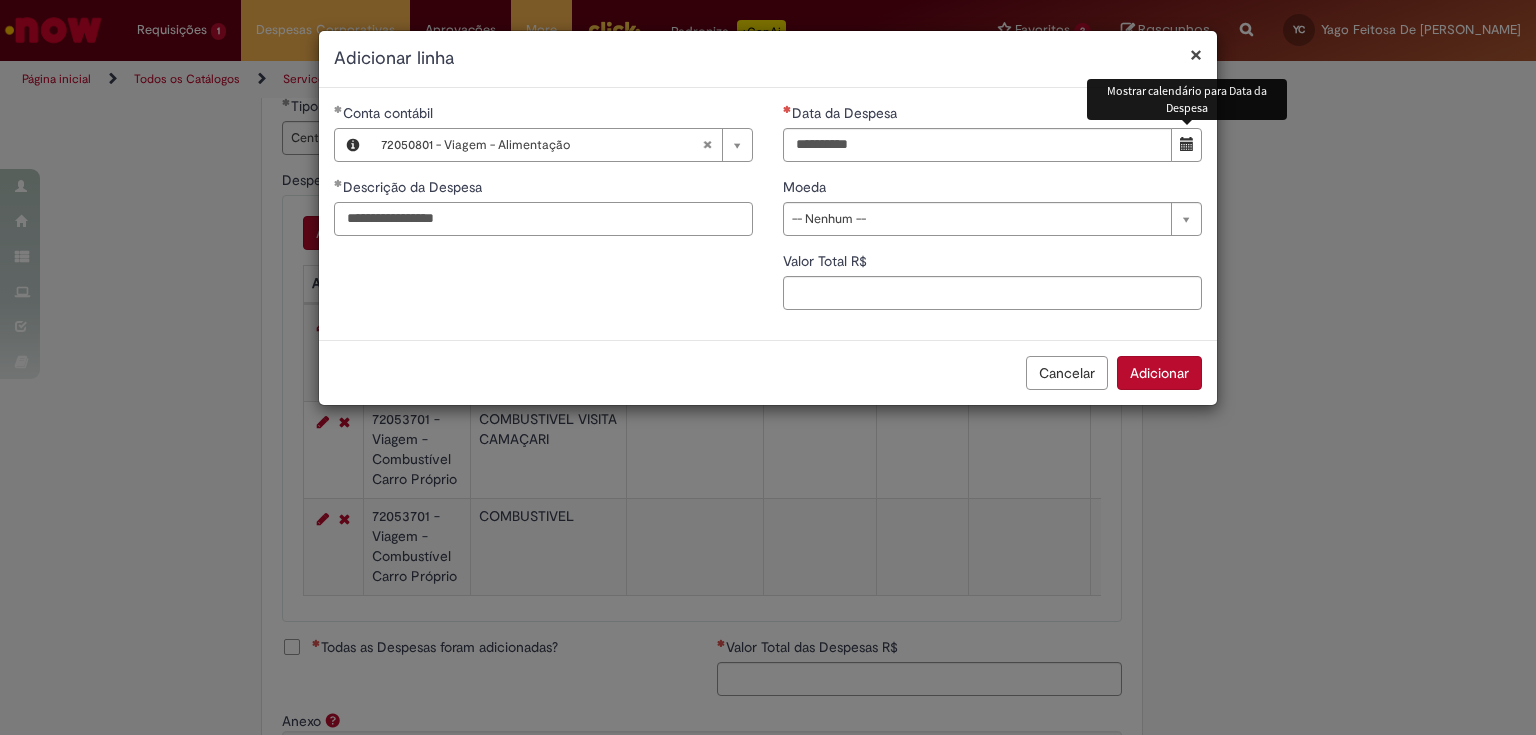 type on "**********" 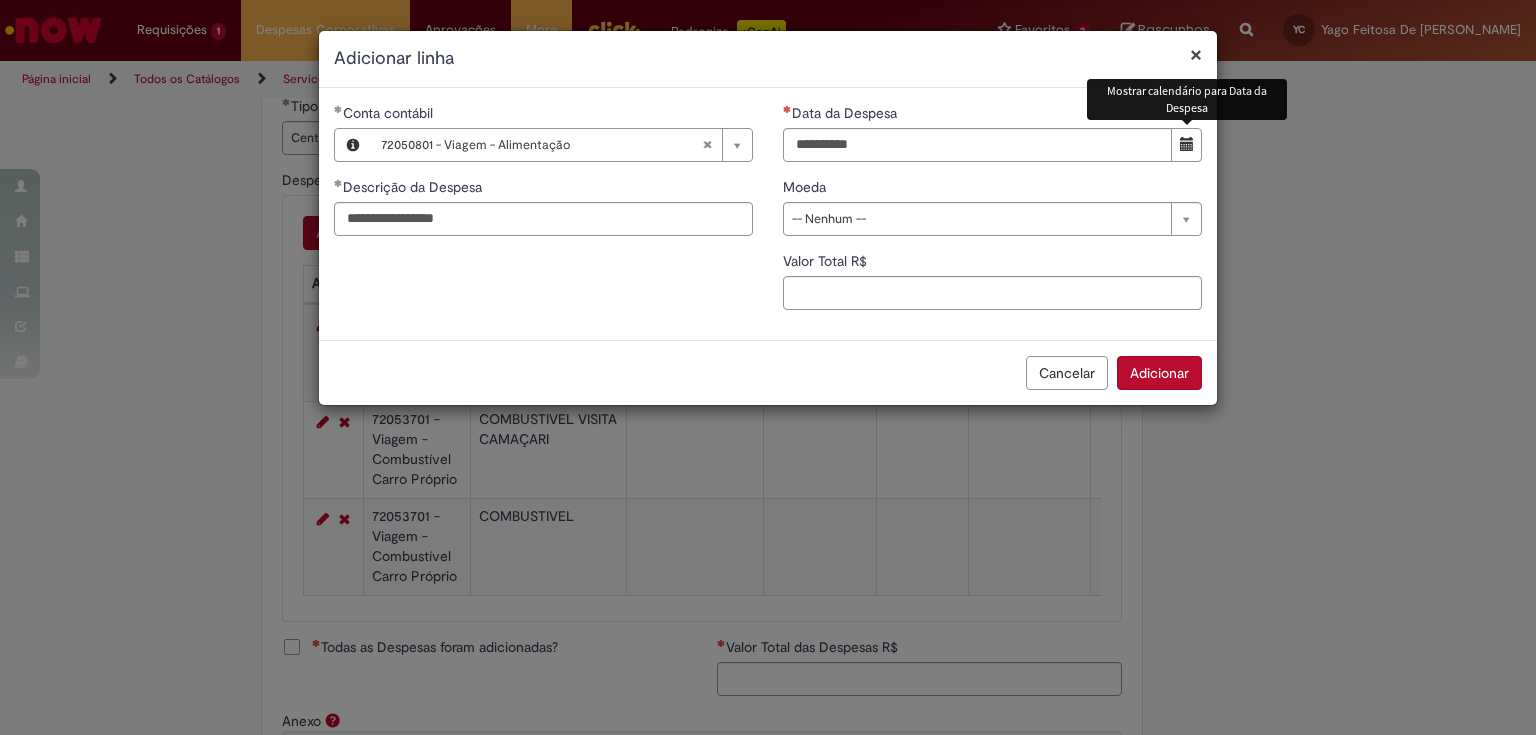 click at bounding box center [1187, 144] 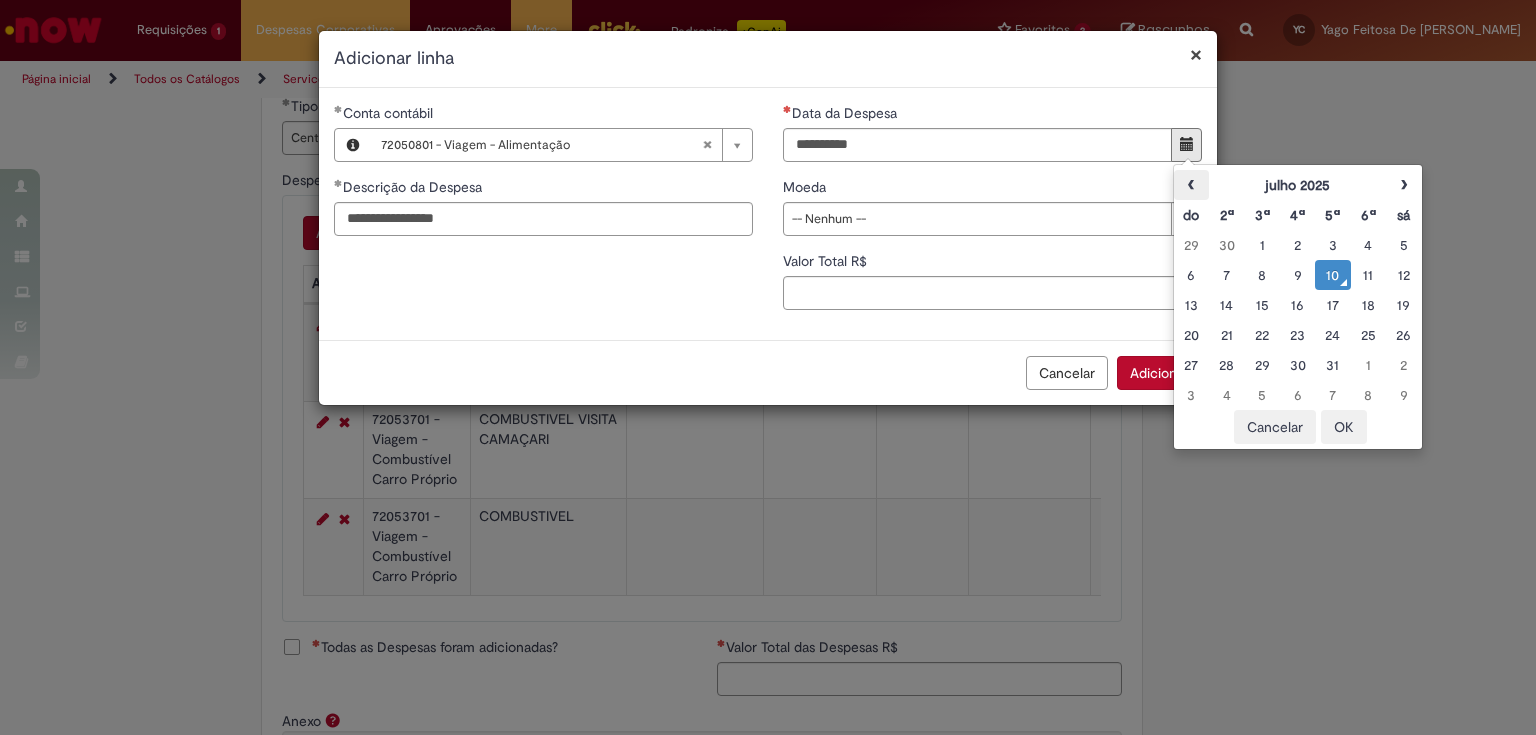 click on "‹ [DATE] › do 2ª 3ª 4ª 5ª 6ª sá" at bounding box center (1298, 200) 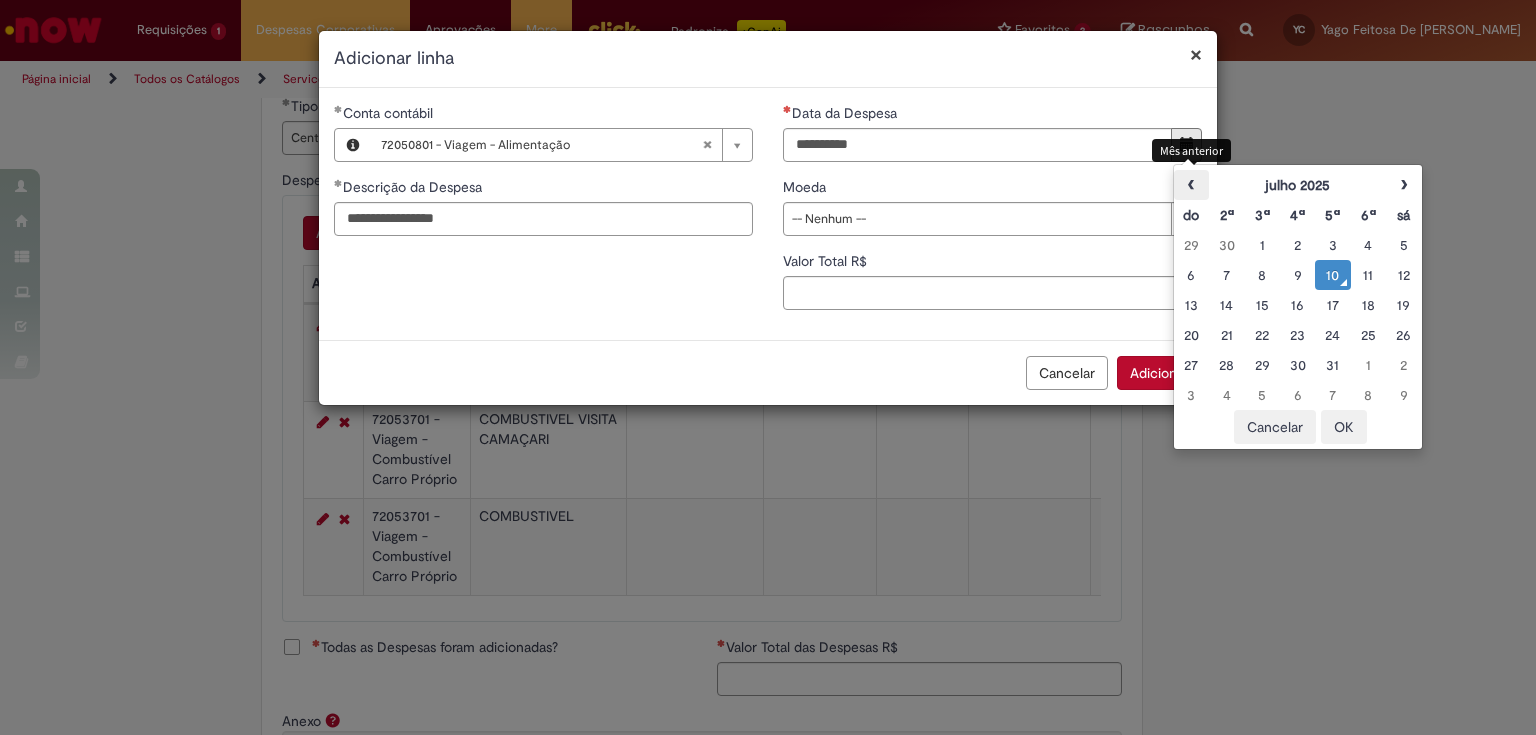 click on "‹" at bounding box center [1191, 185] 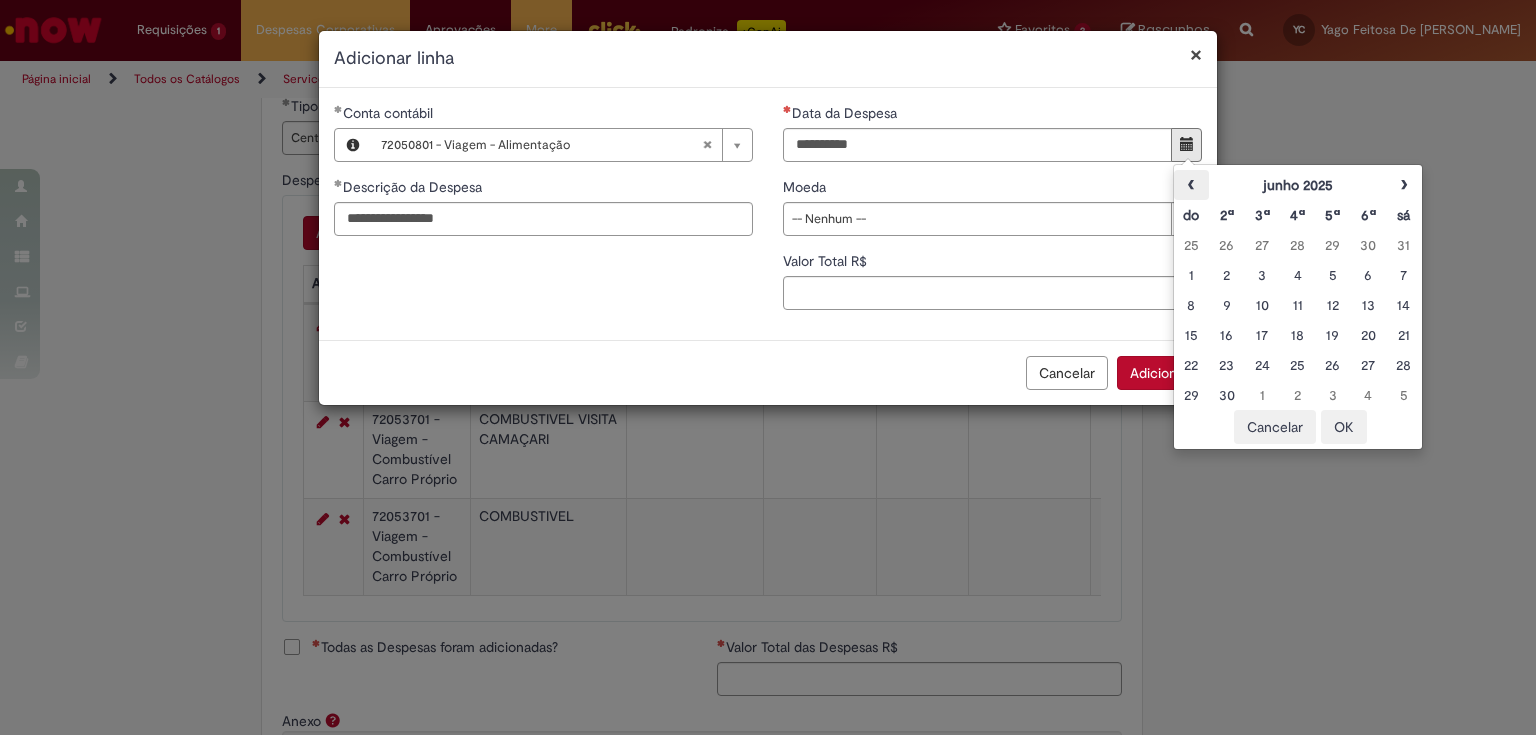 click on "‹" at bounding box center (1191, 185) 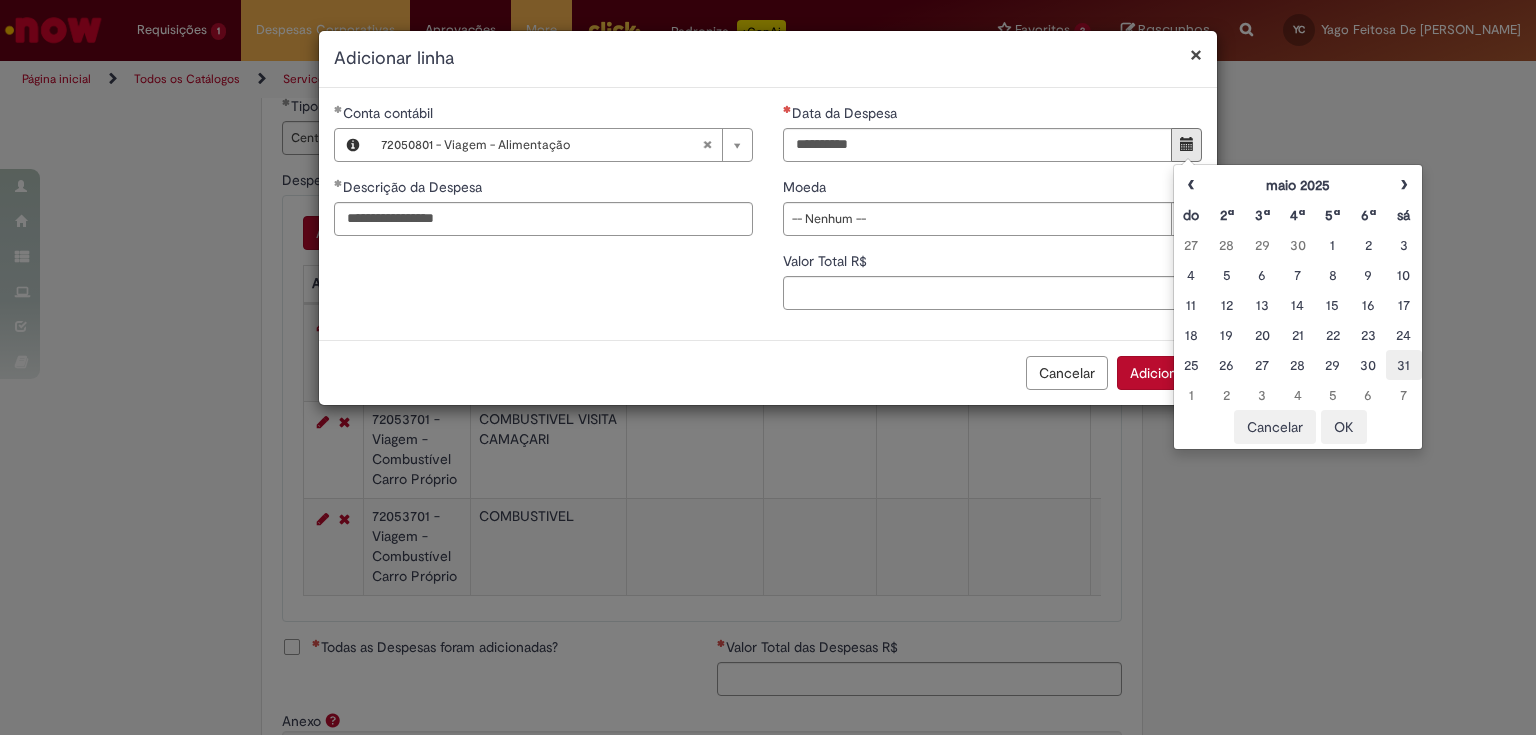 click on "31" at bounding box center (1403, 365) 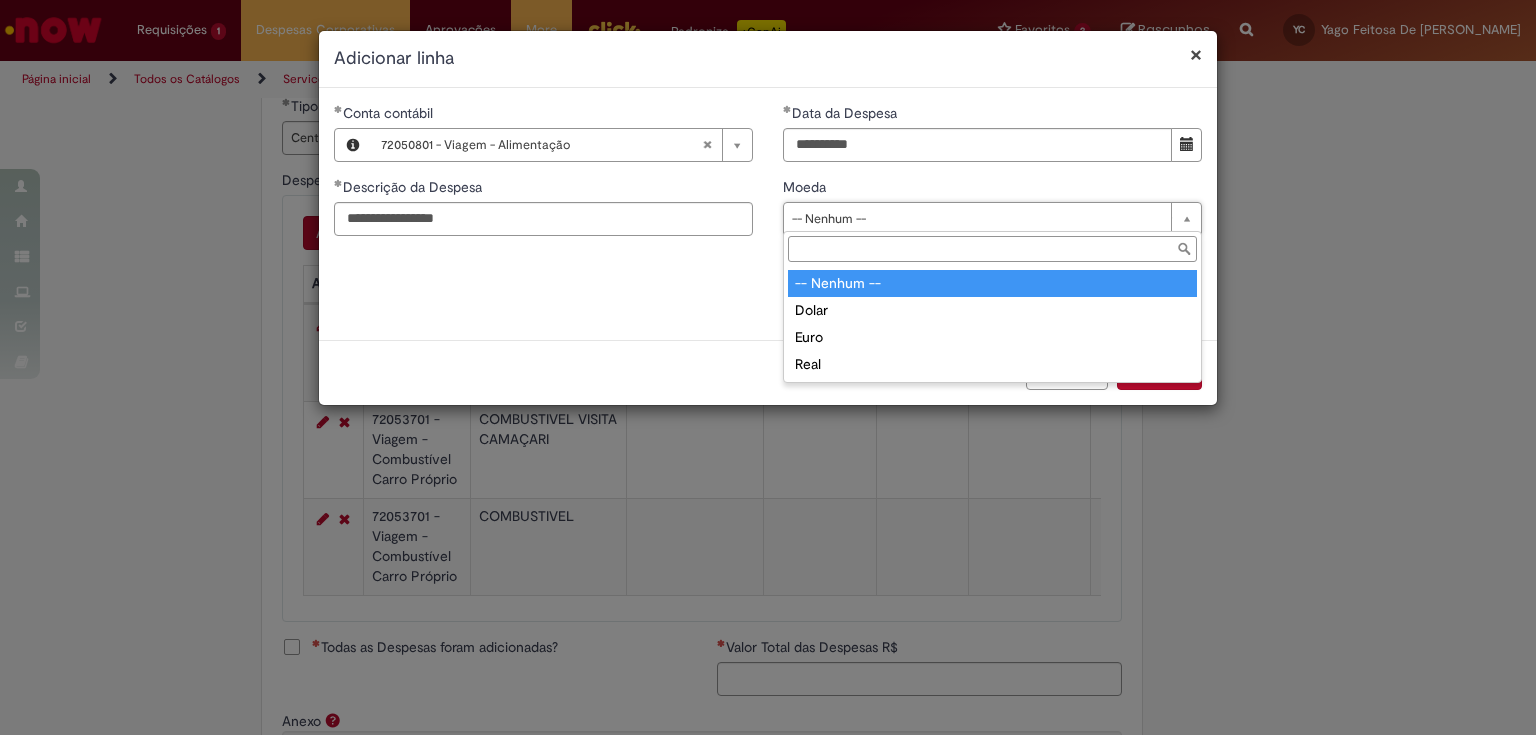 drag, startPoint x: 931, startPoint y: 226, endPoint x: 907, endPoint y: 237, distance: 26.400757 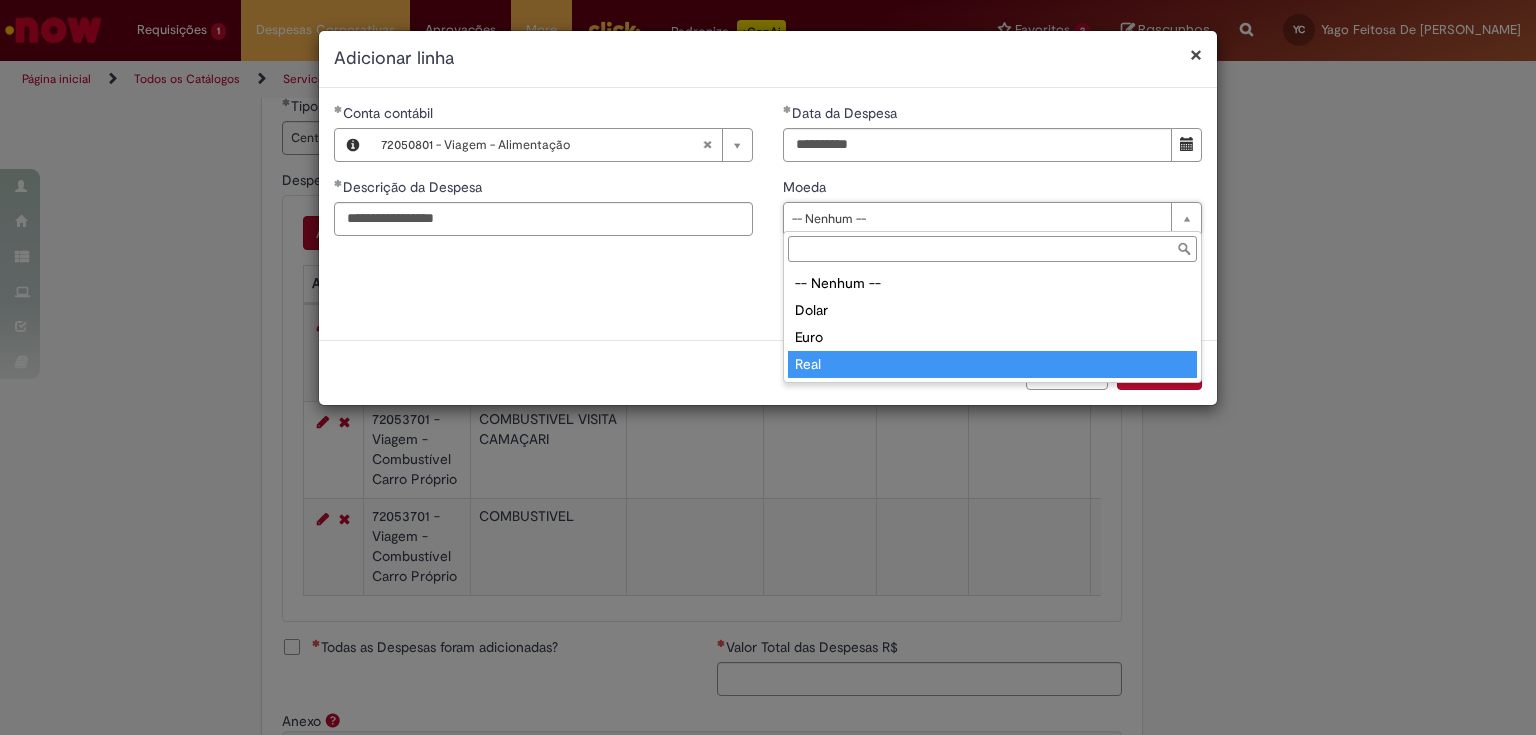 type on "****" 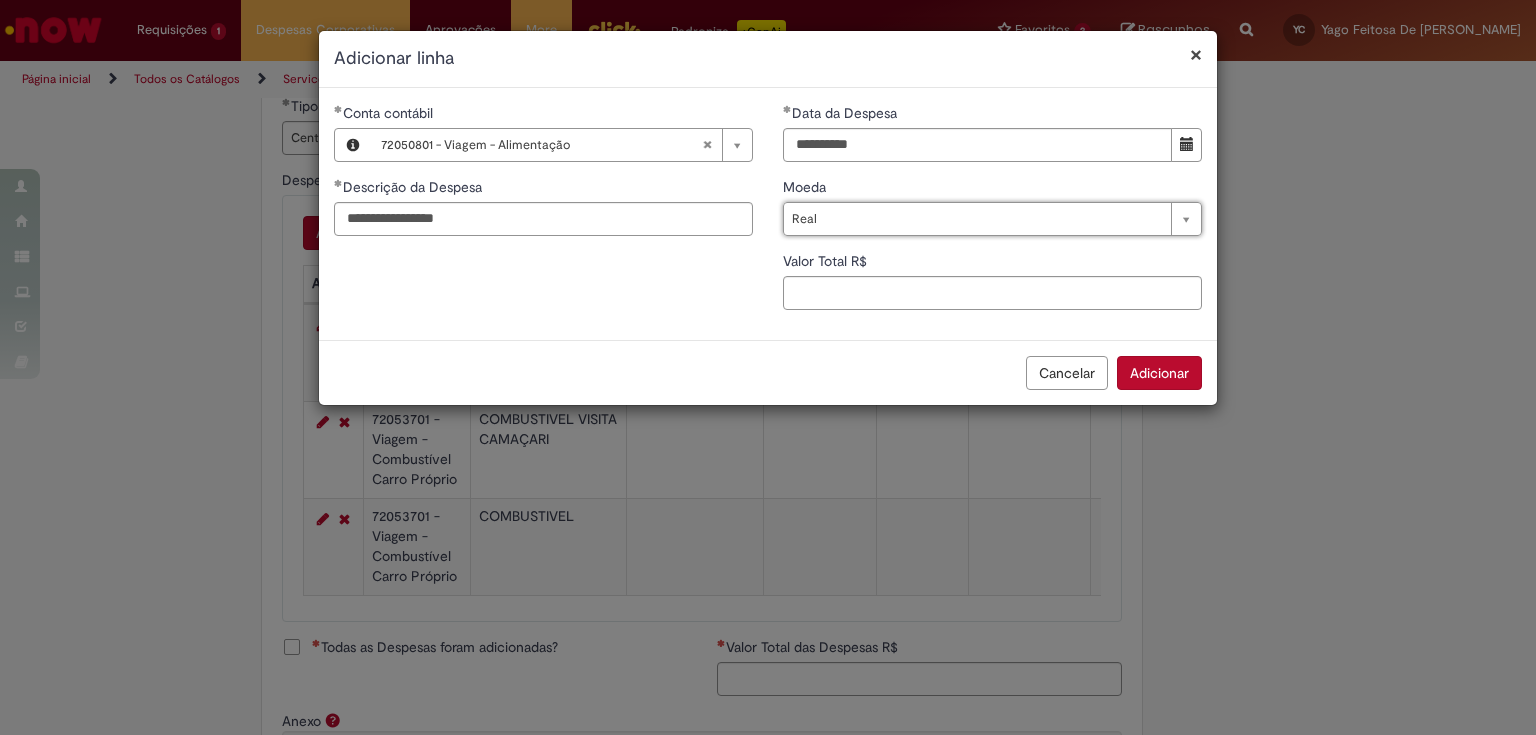 click on "Valor Total R$" at bounding box center (827, 261) 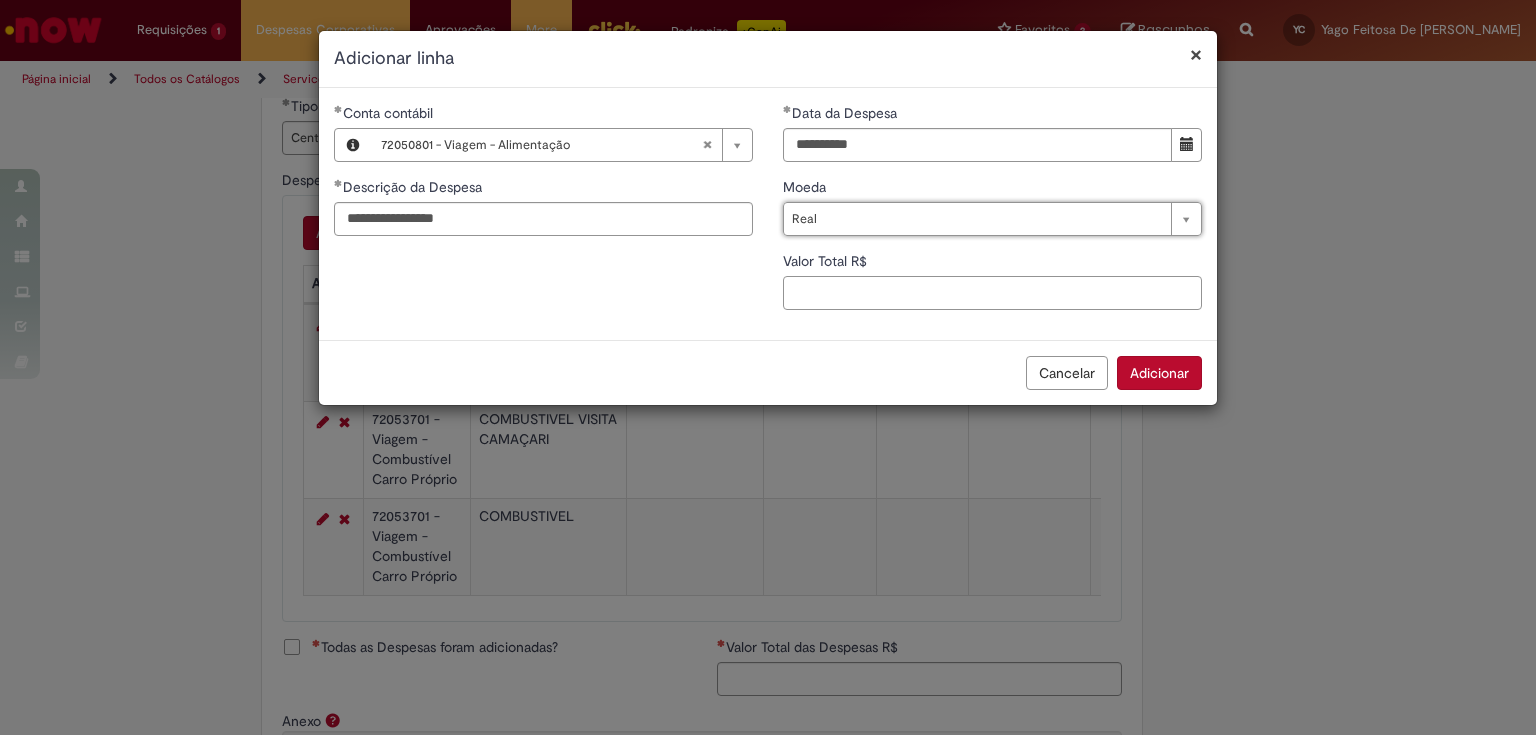 click on "Valor Total R$" at bounding box center (992, 293) 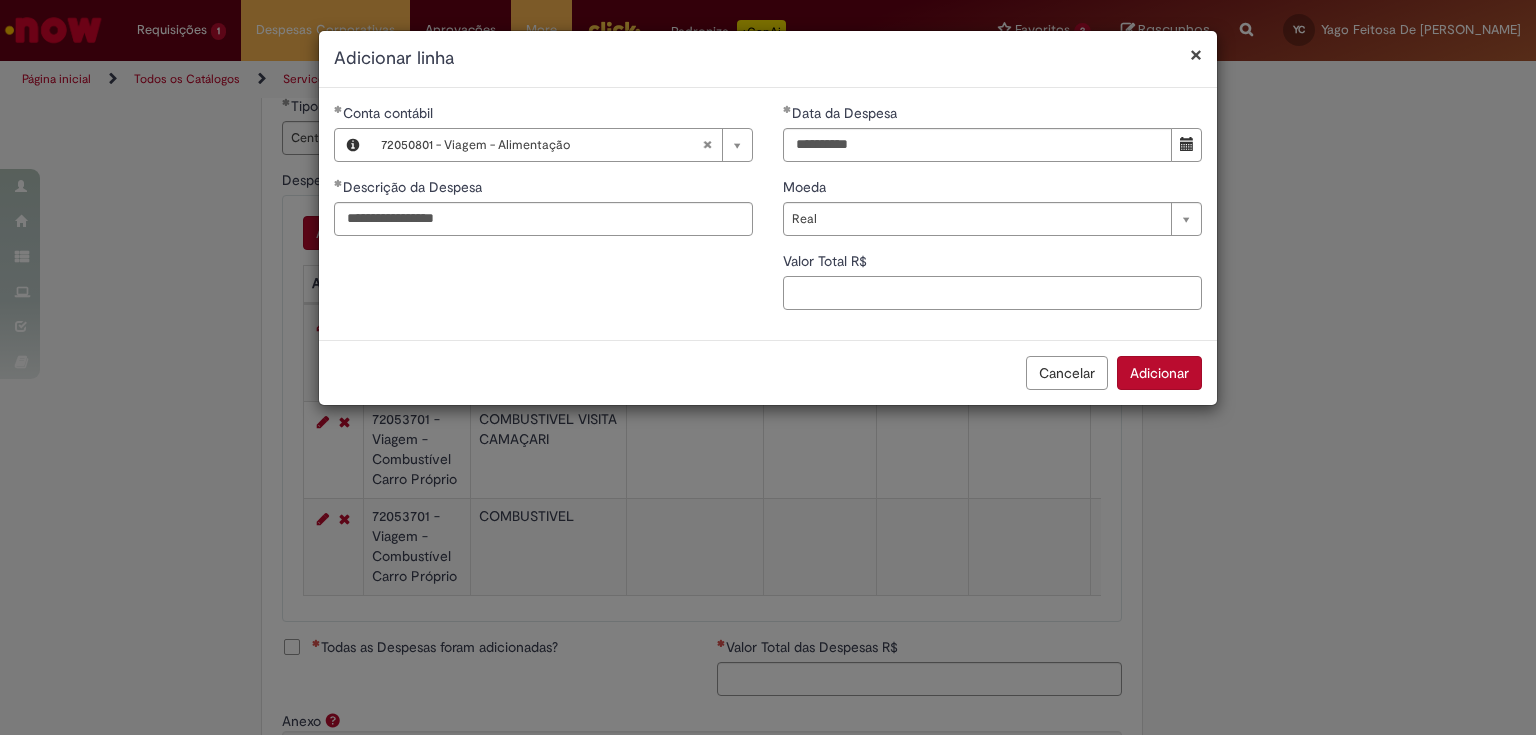 click on "Valor Total R$" at bounding box center [992, 293] 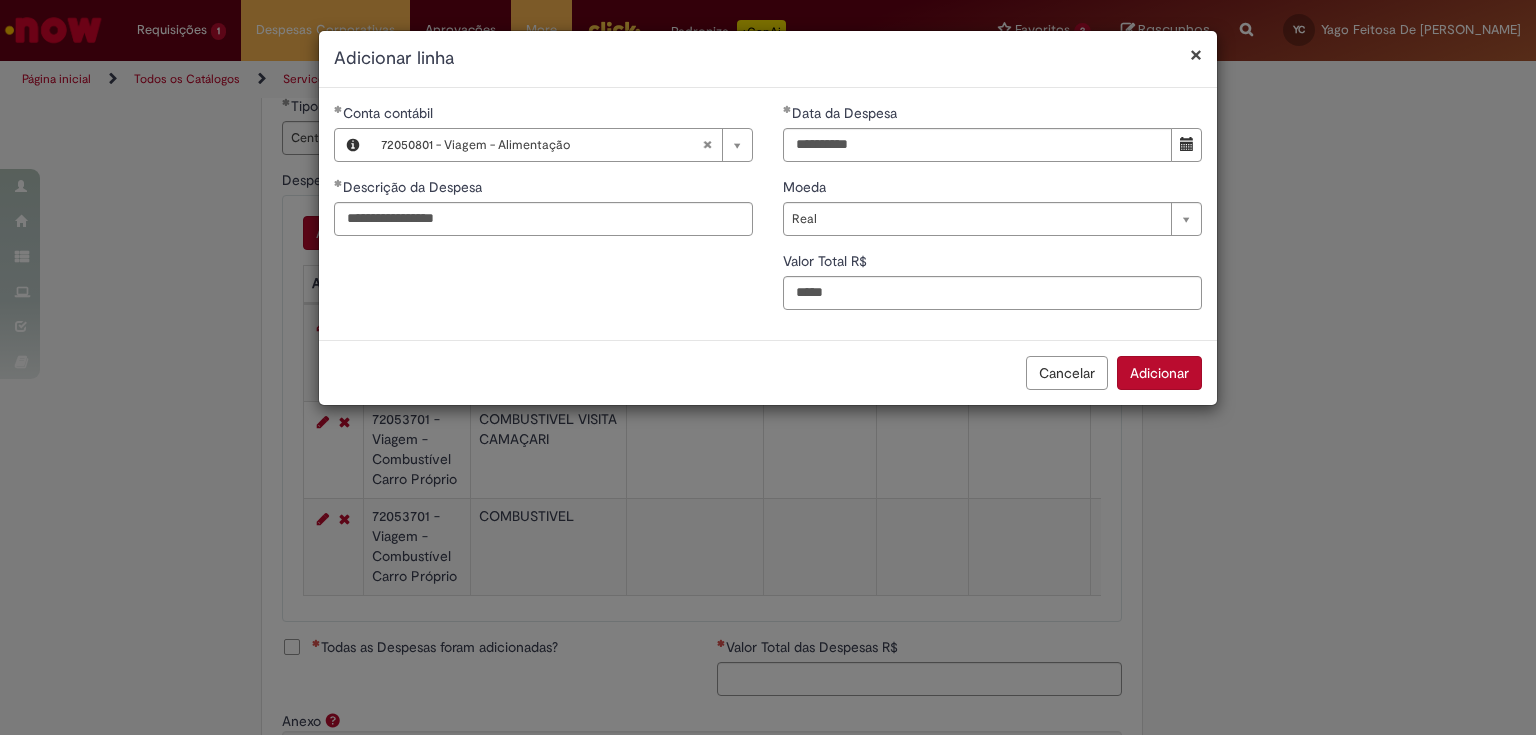 type on "**" 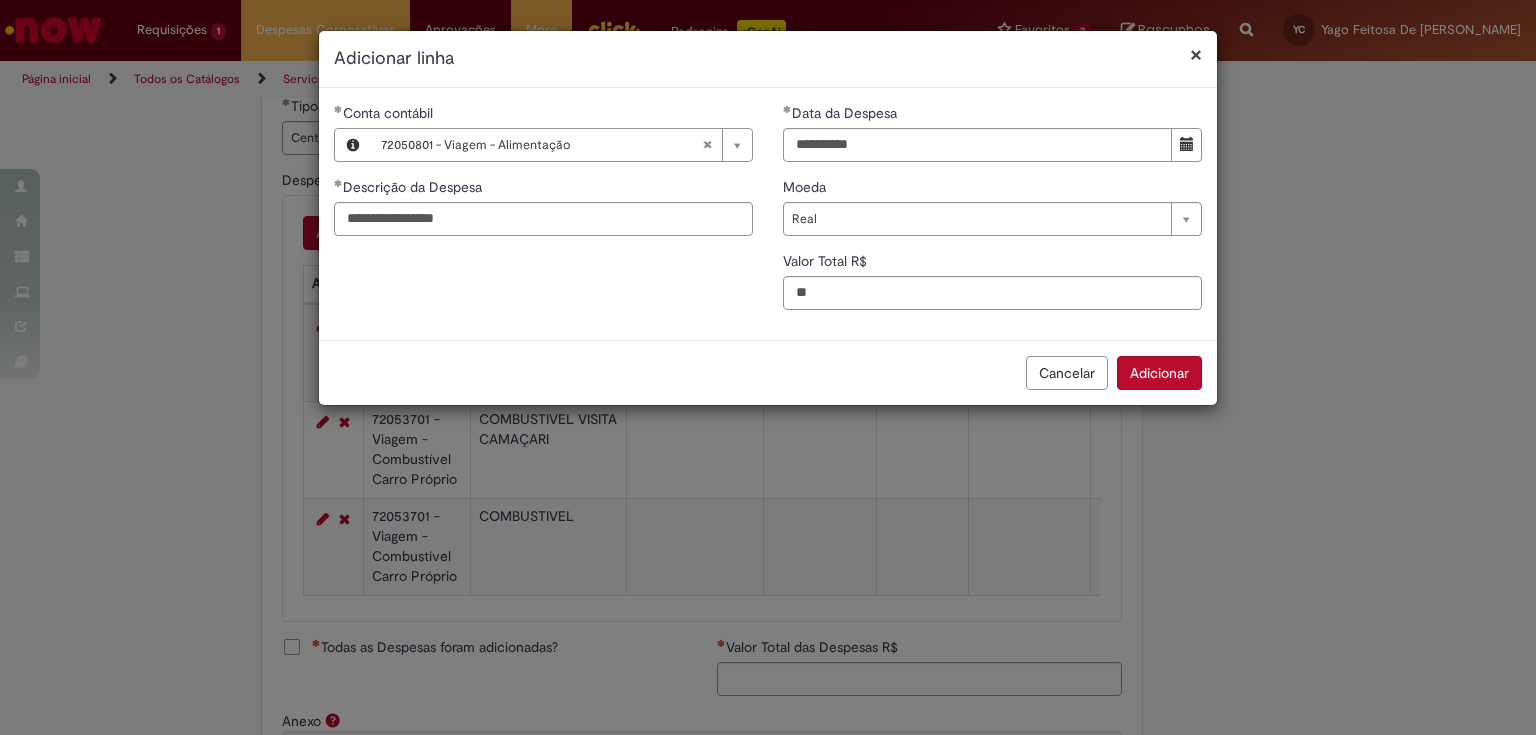 click on "Adicionar" at bounding box center (1159, 373) 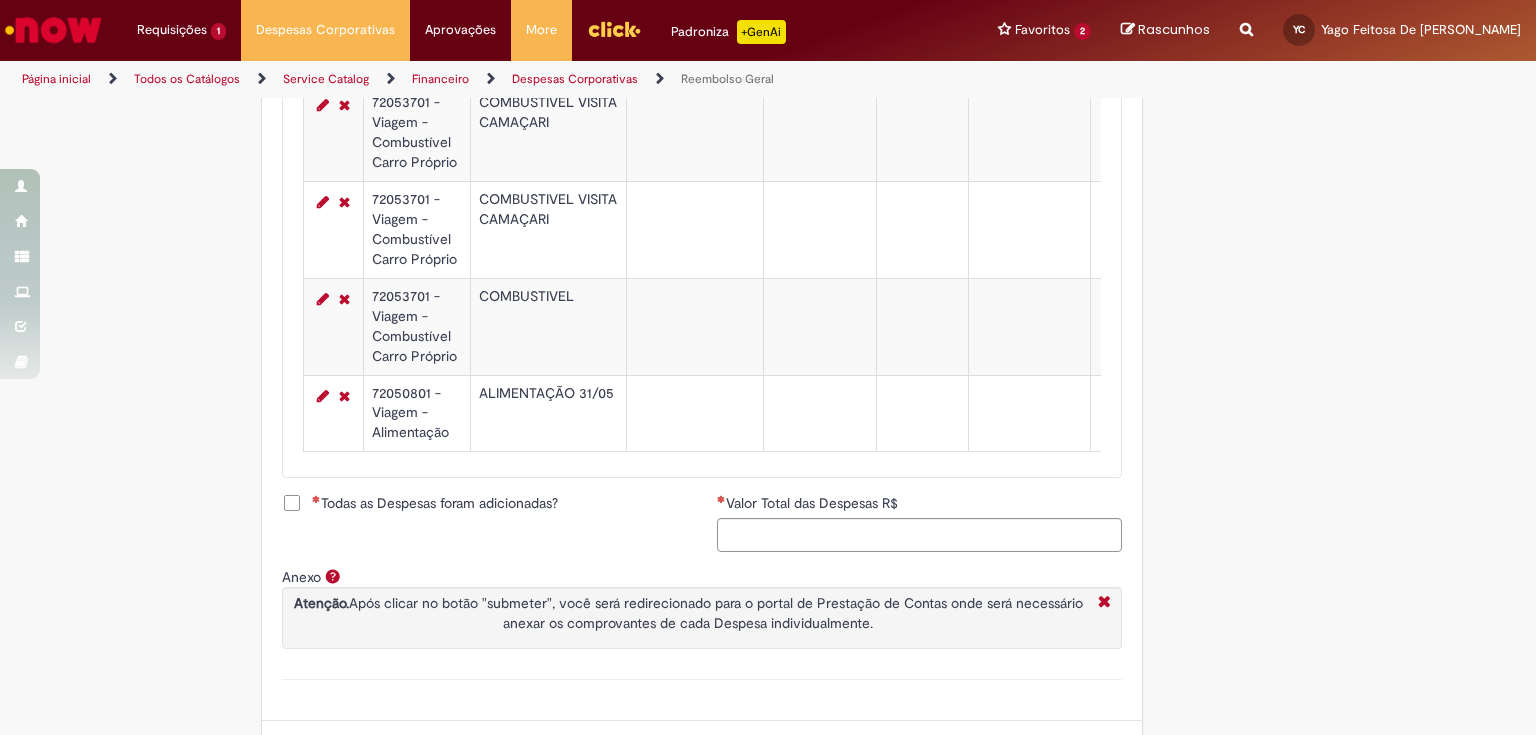 scroll, scrollTop: 992, scrollLeft: 0, axis: vertical 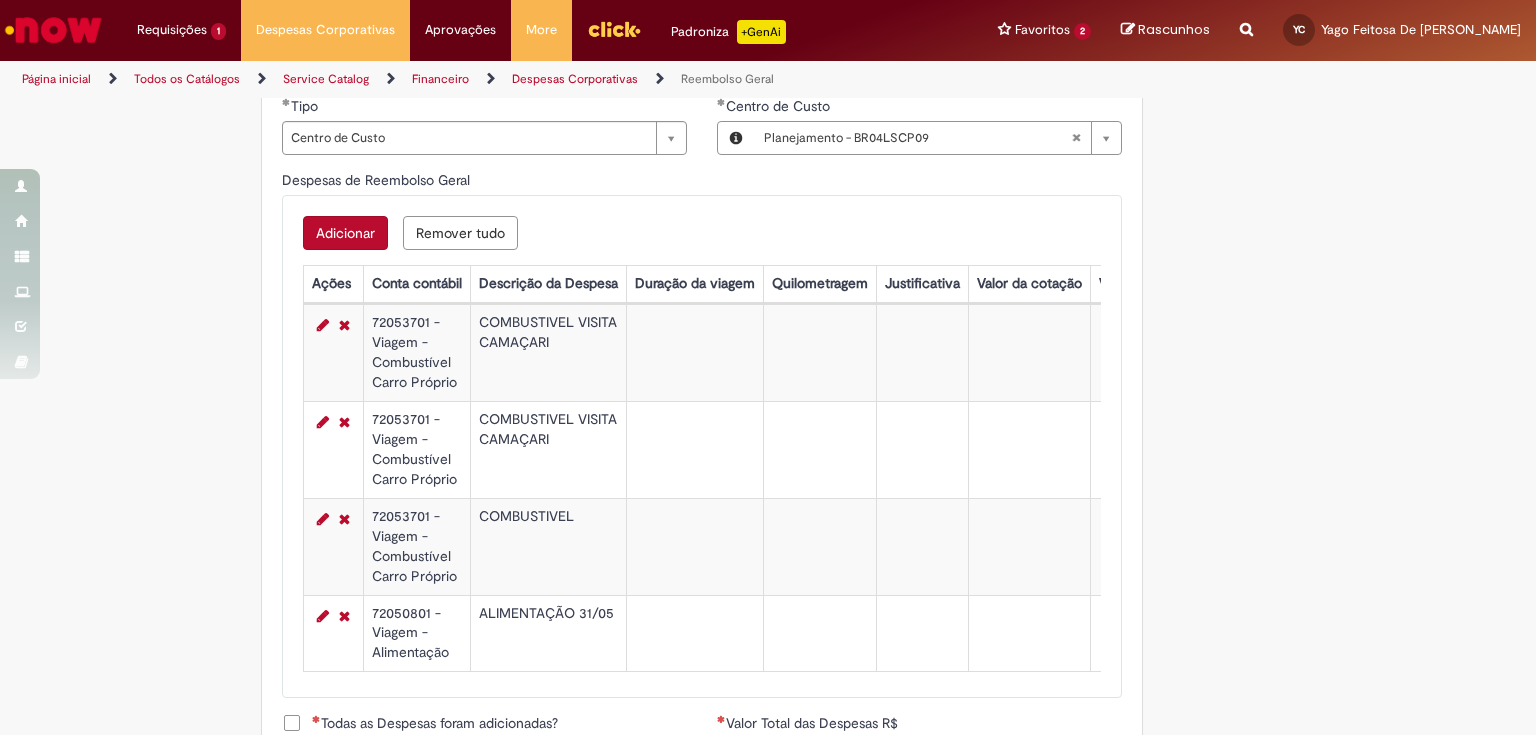 click on "Adicionar" at bounding box center (345, 233) 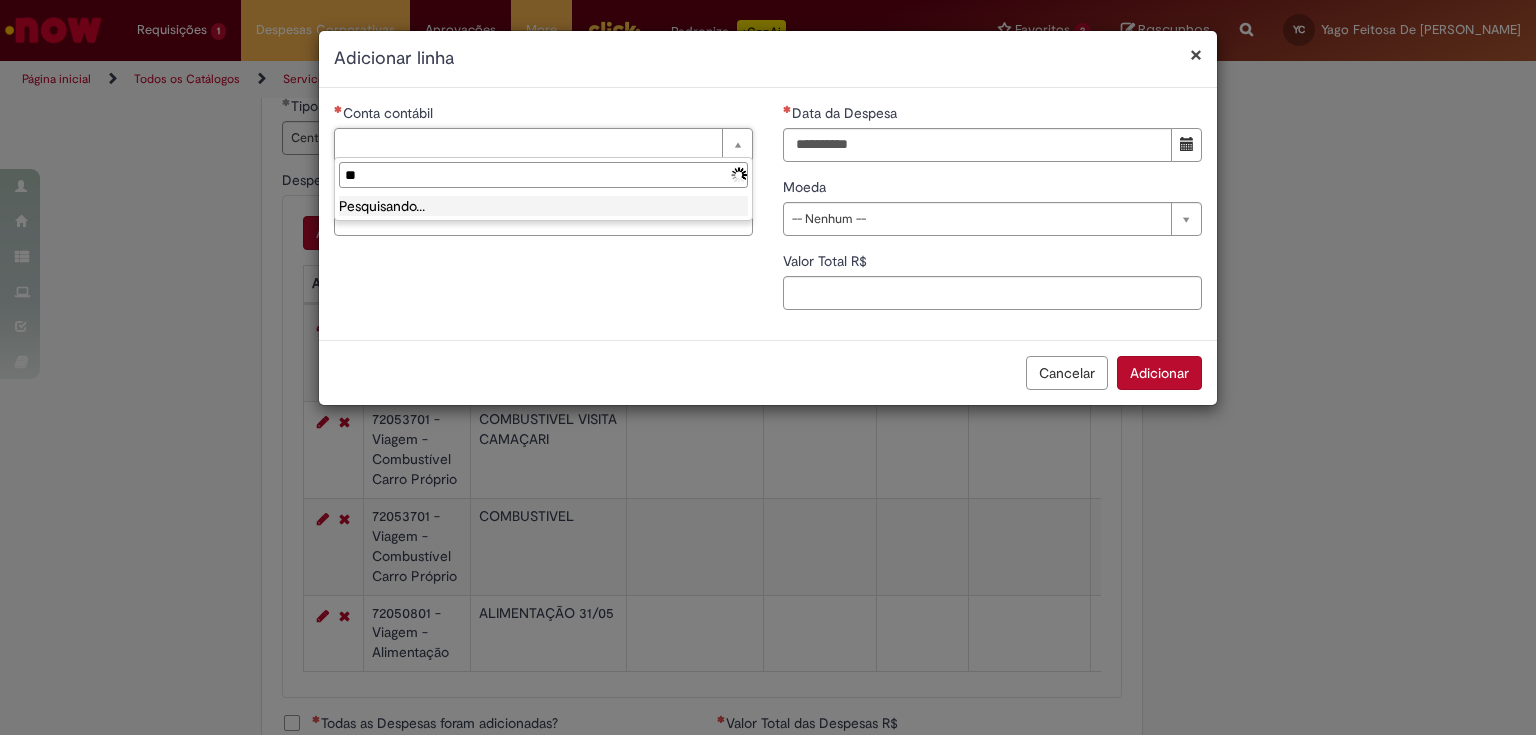 type on "*" 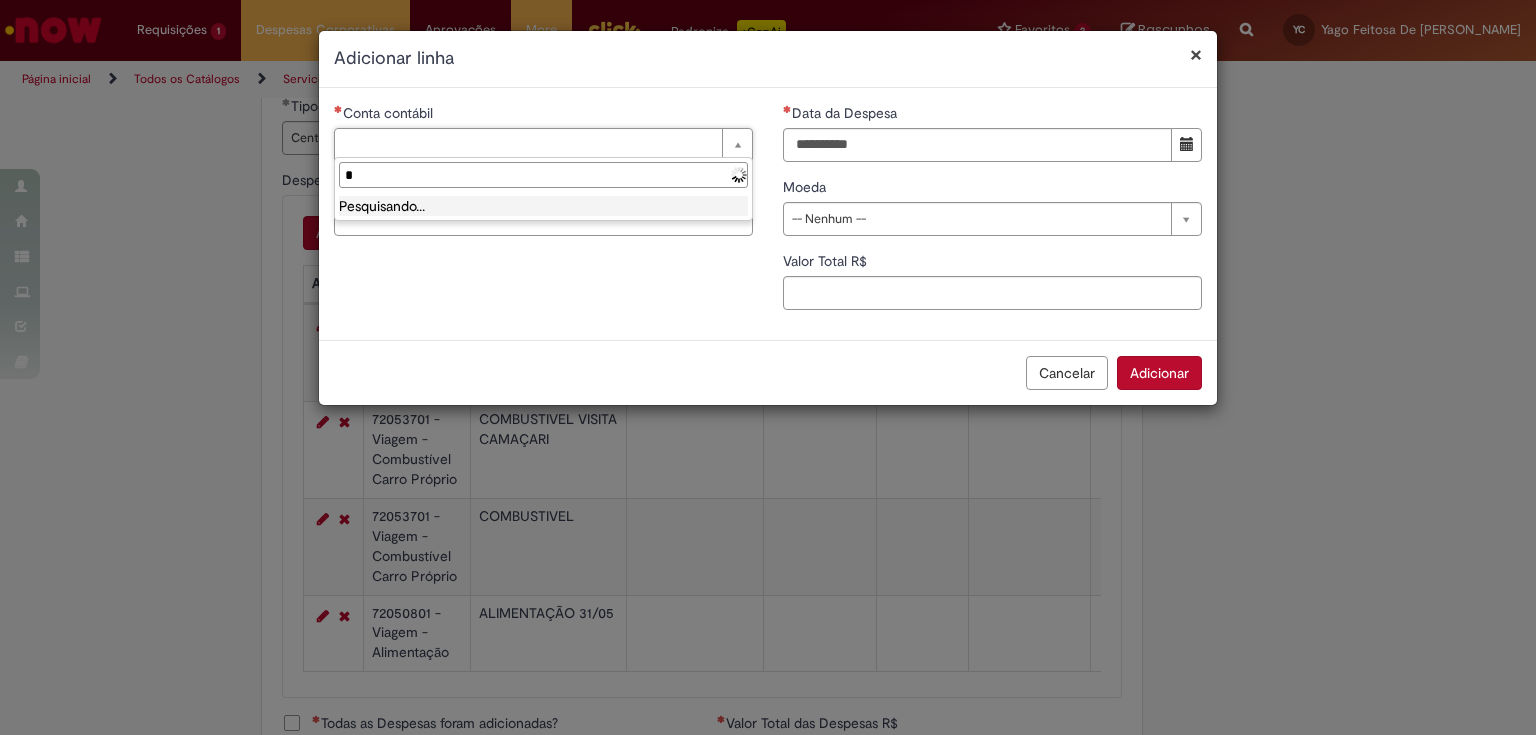 type 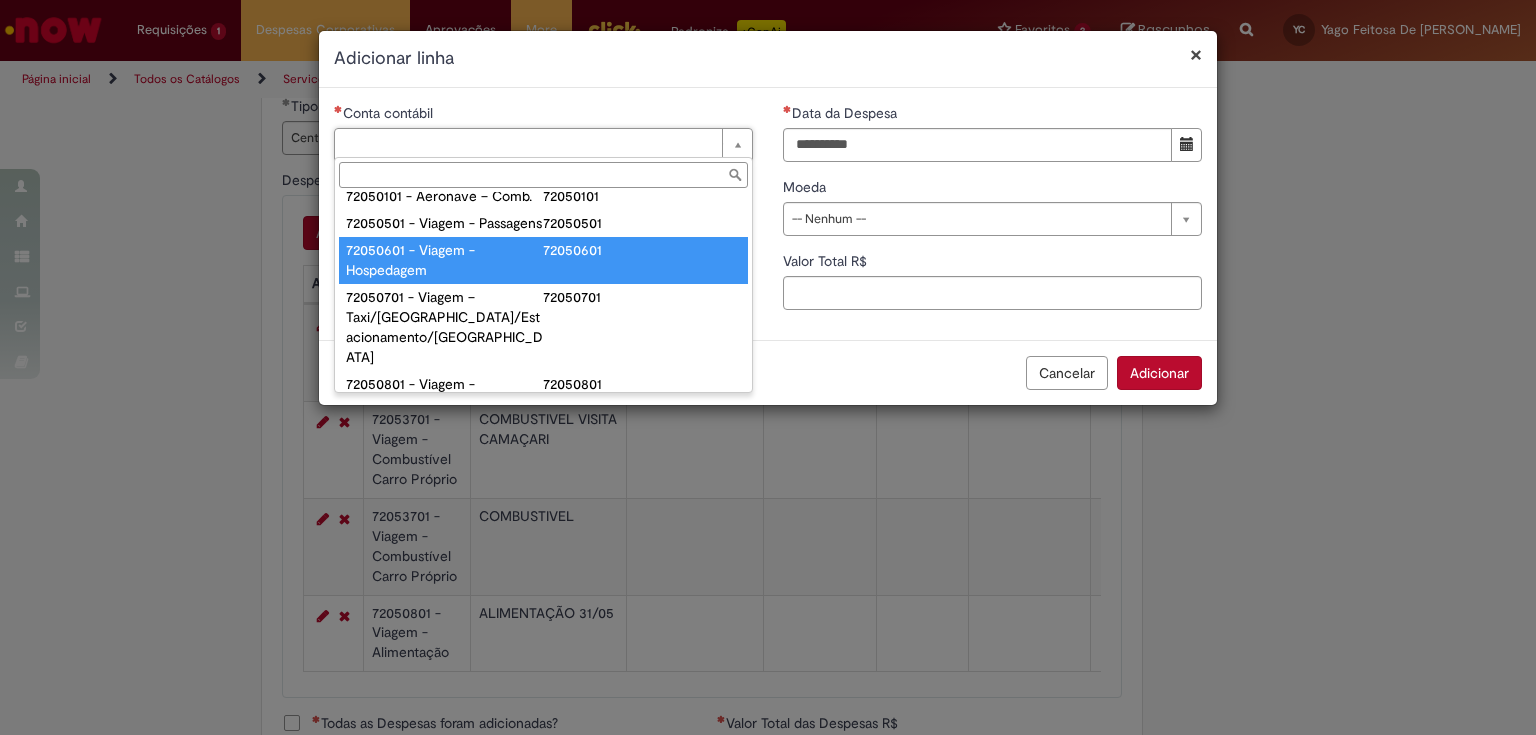 scroll, scrollTop: 1188, scrollLeft: 0, axis: vertical 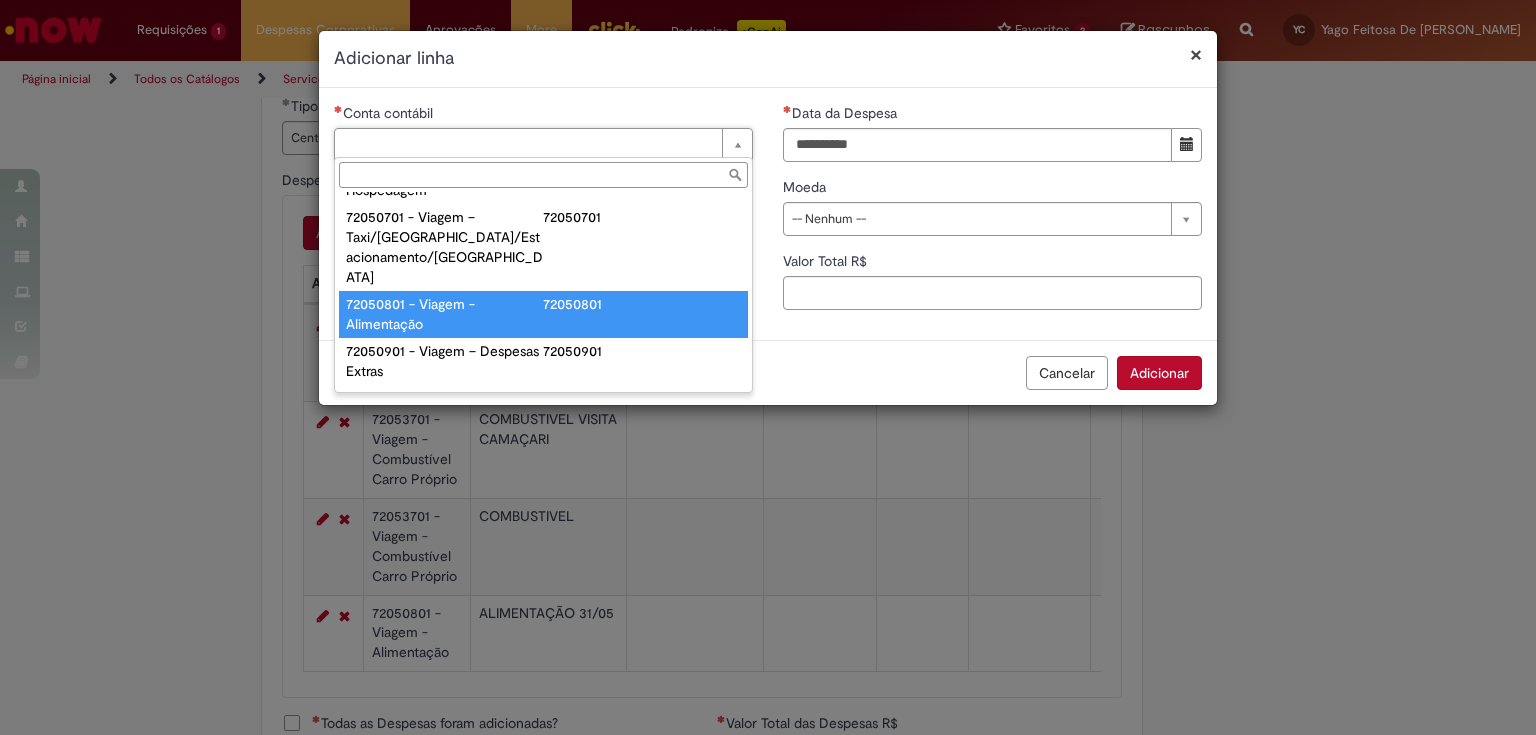 type on "**********" 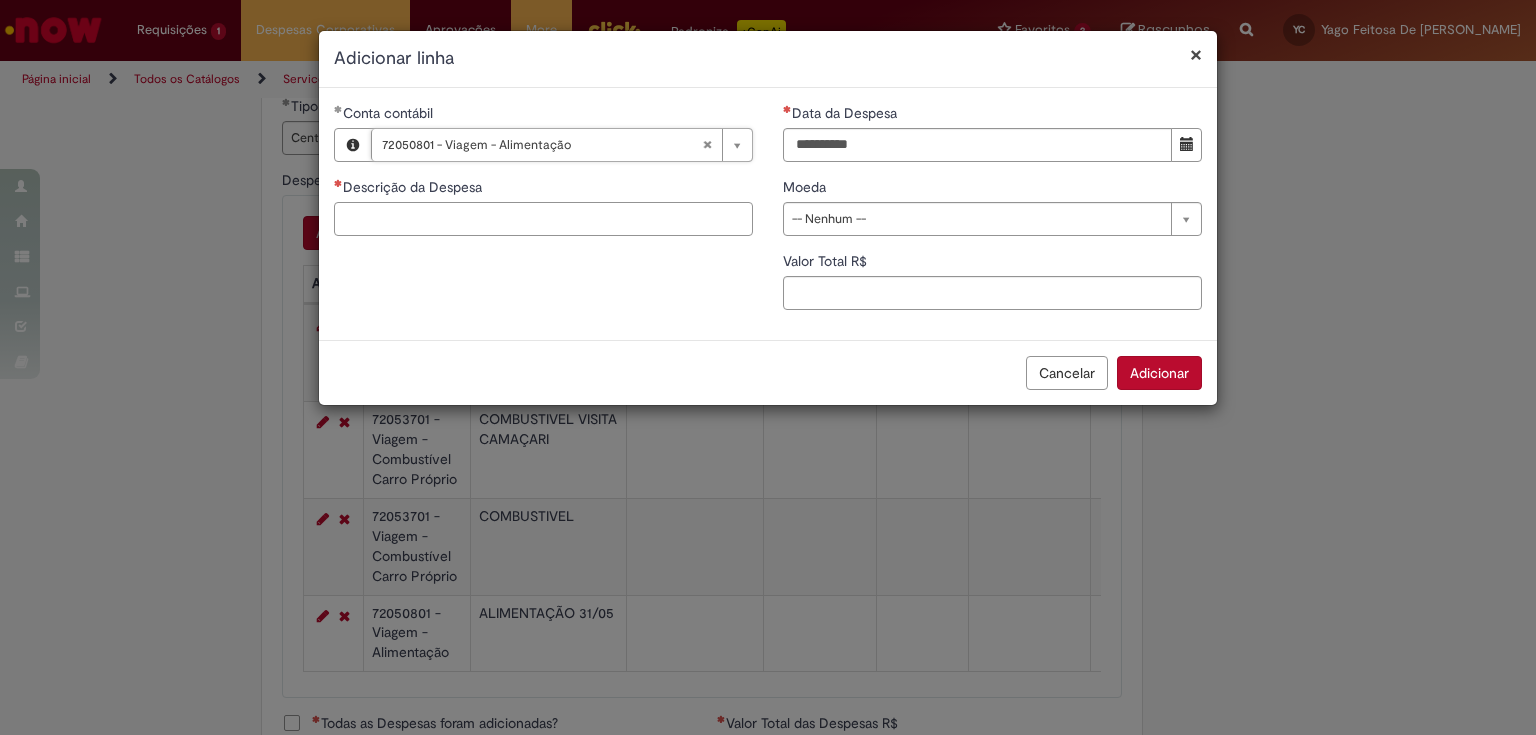 click on "Descrição da Despesa" at bounding box center [543, 219] 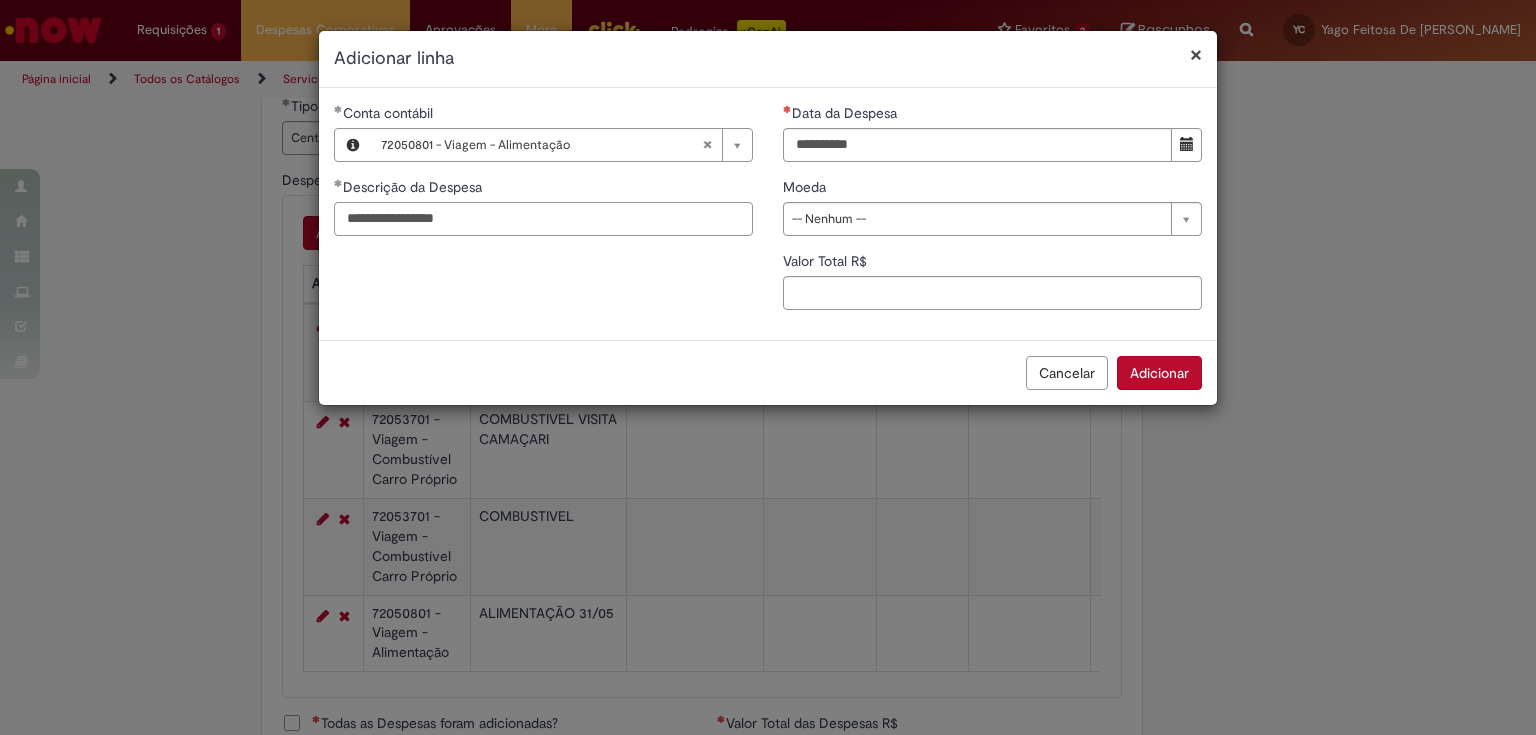 type on "**********" 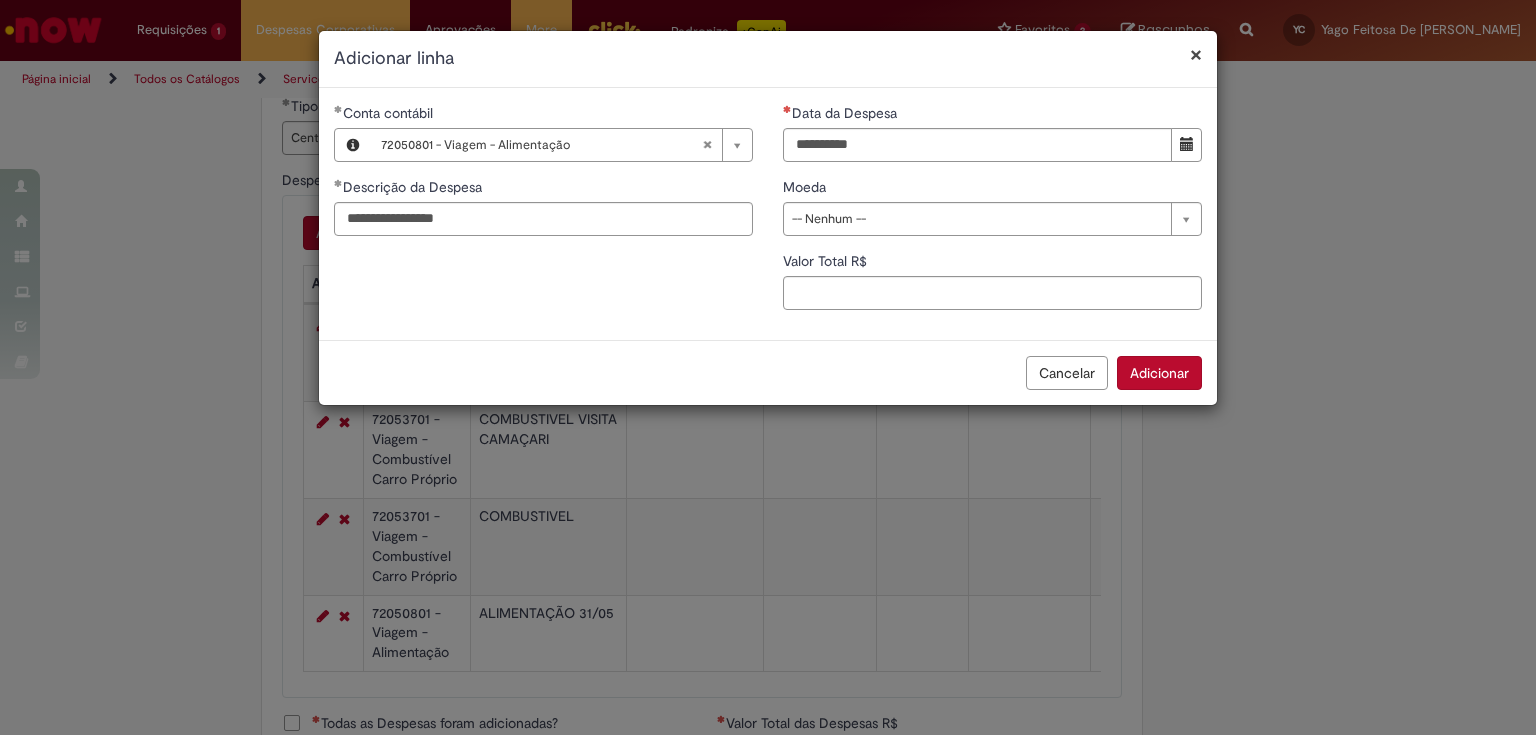 click on "**********" at bounding box center [992, 214] 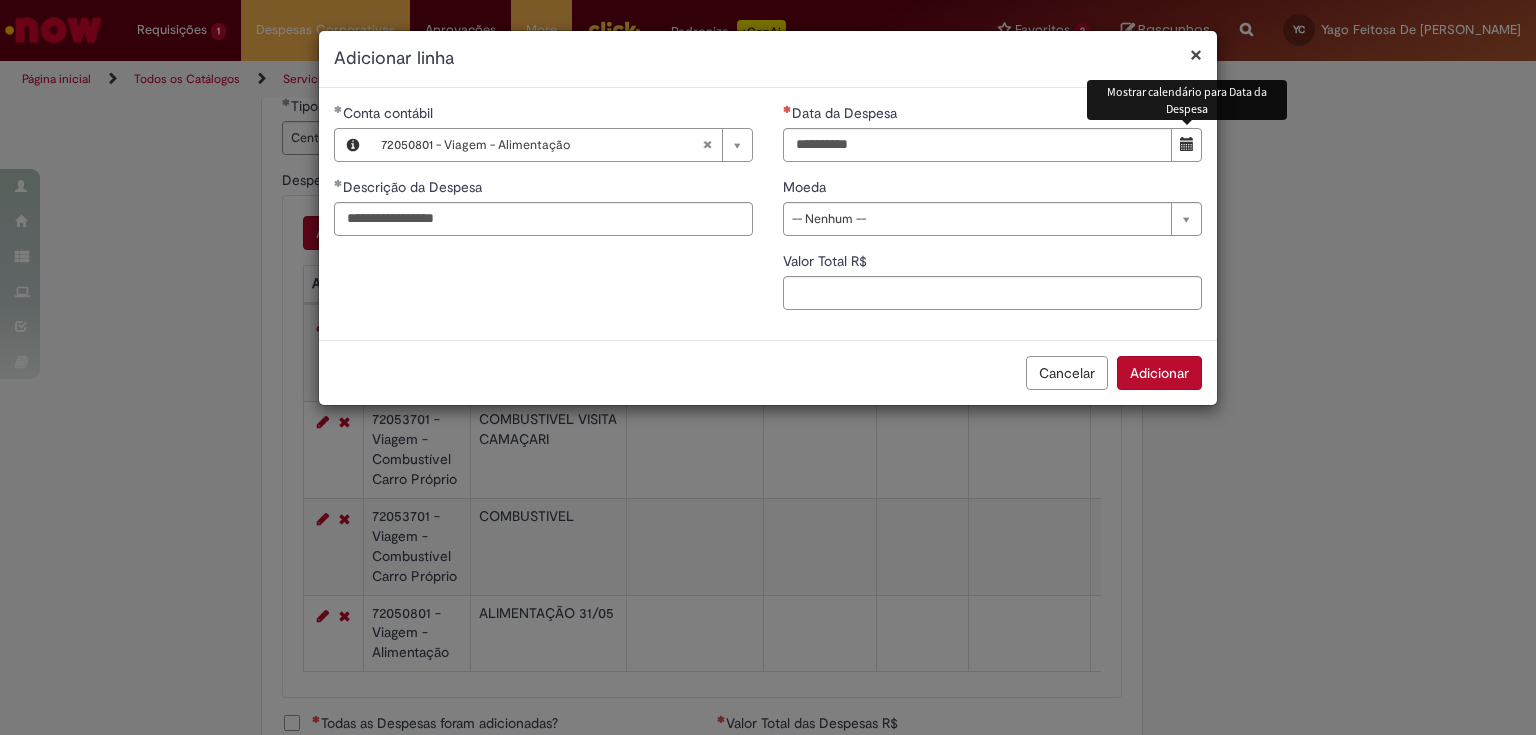 click at bounding box center (1186, 145) 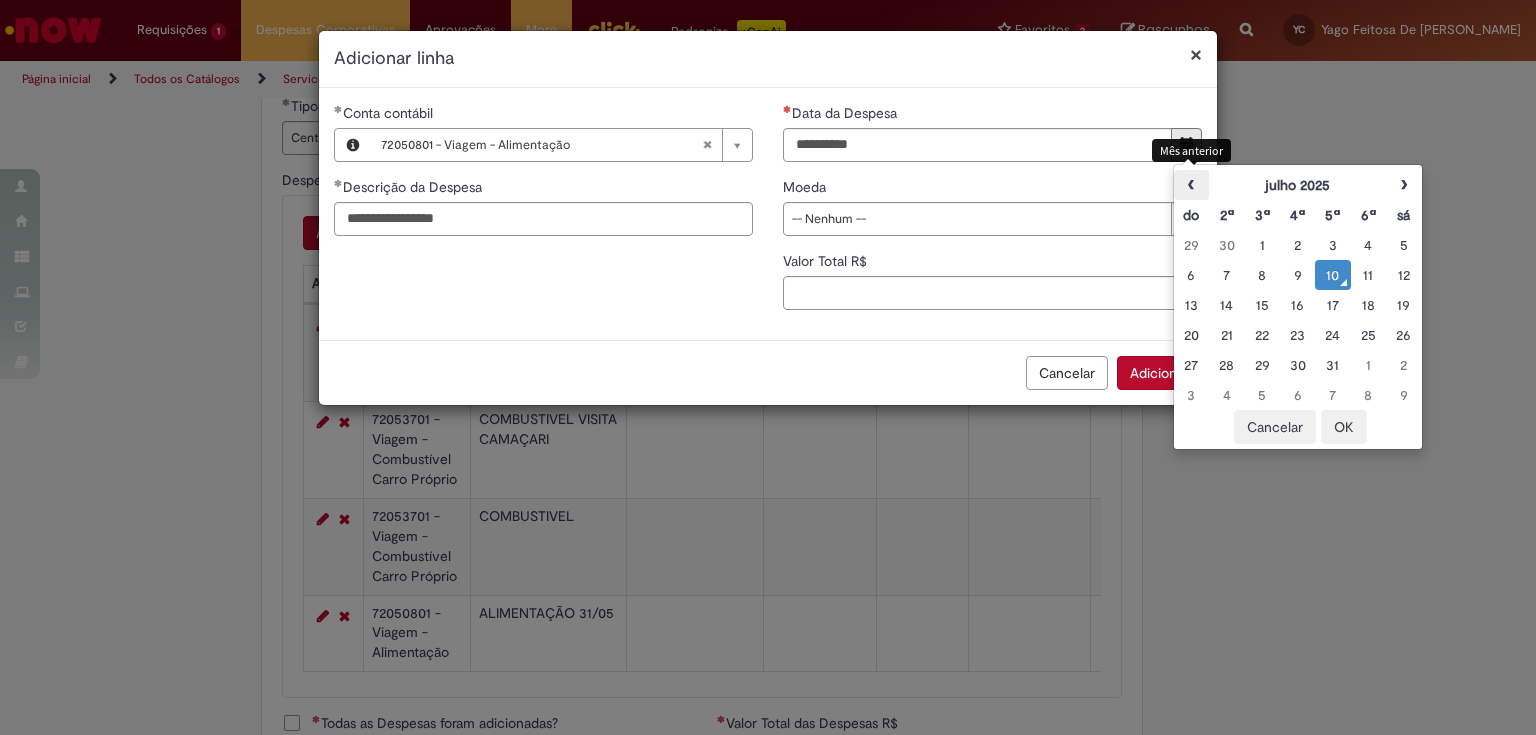 click on "‹" at bounding box center (1191, 185) 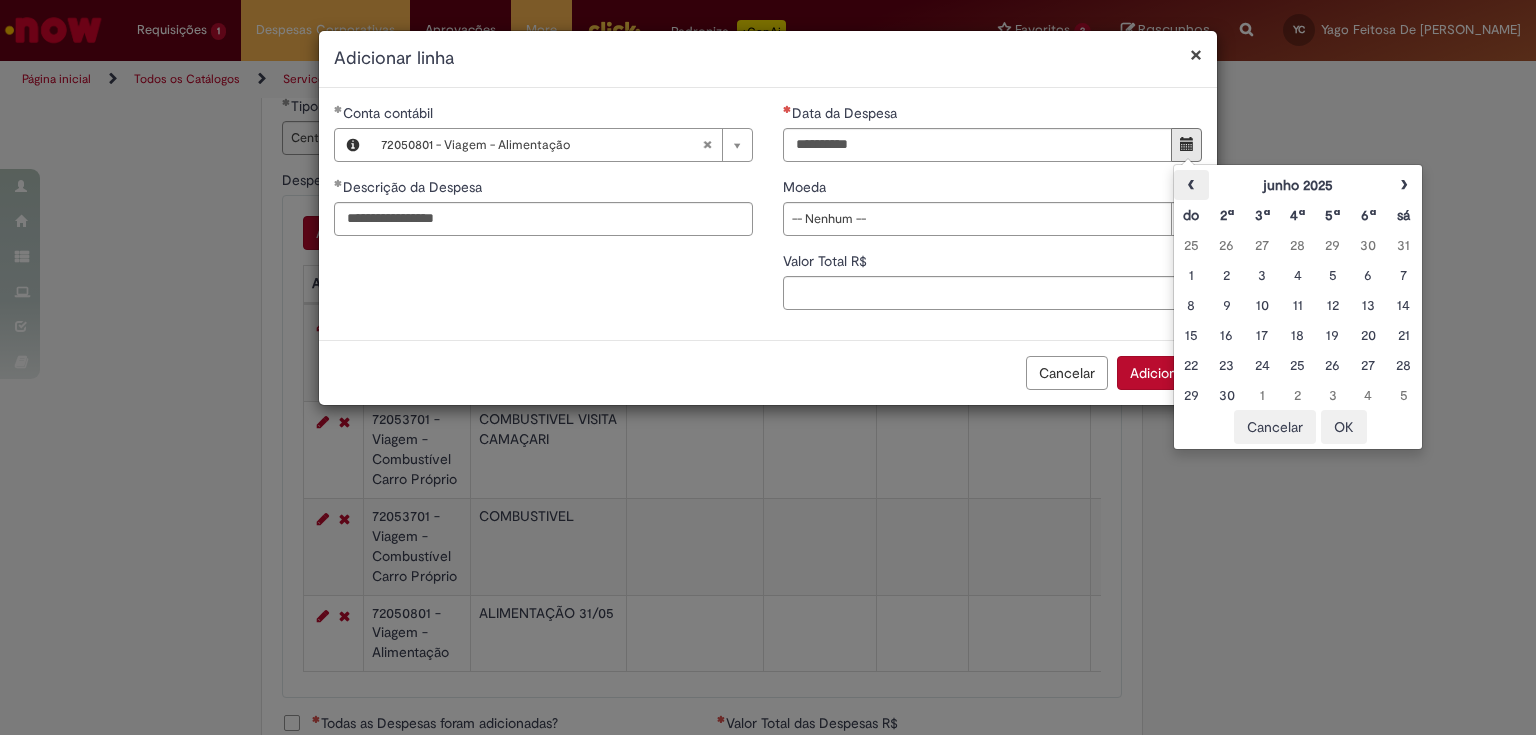 click on "‹" at bounding box center [1191, 185] 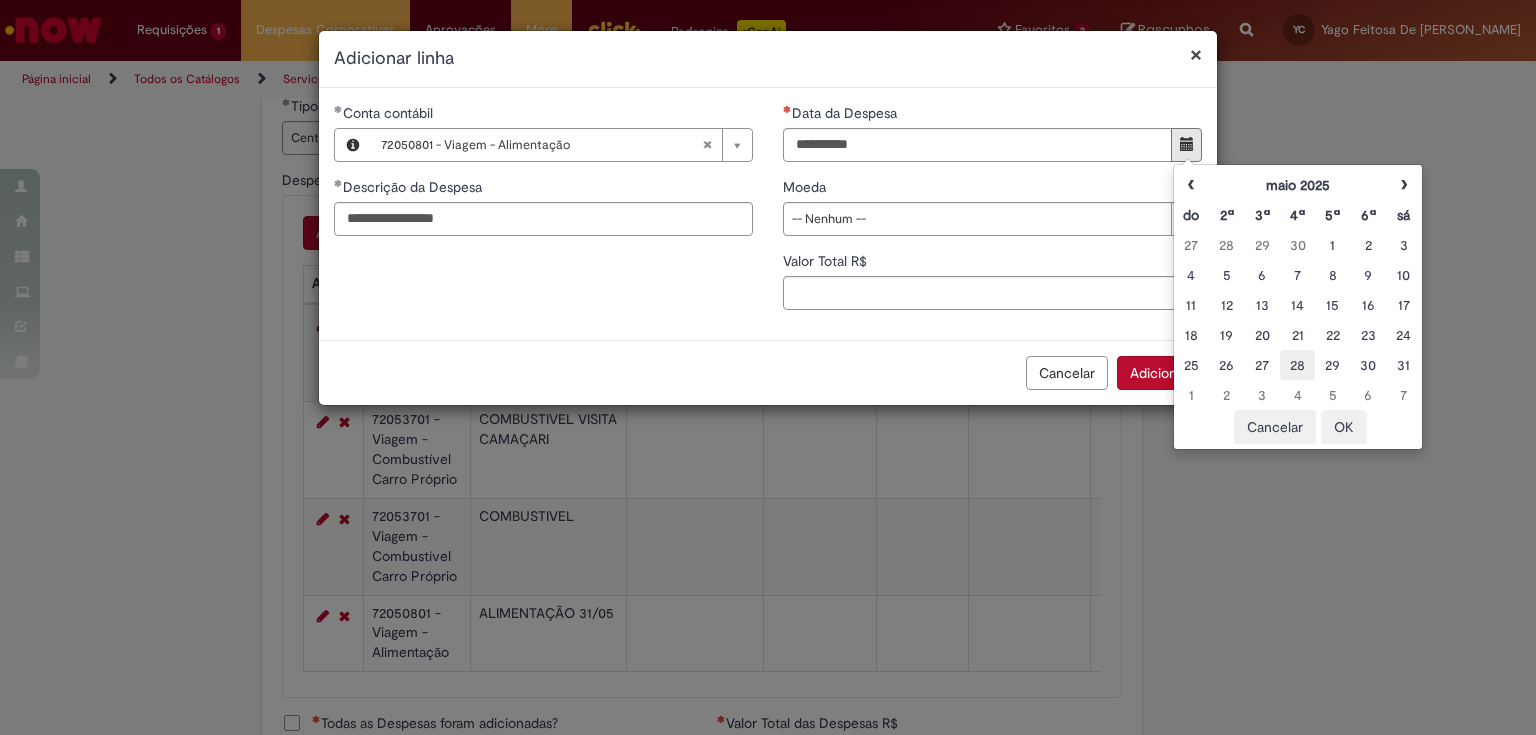 click on "28" at bounding box center (1297, 365) 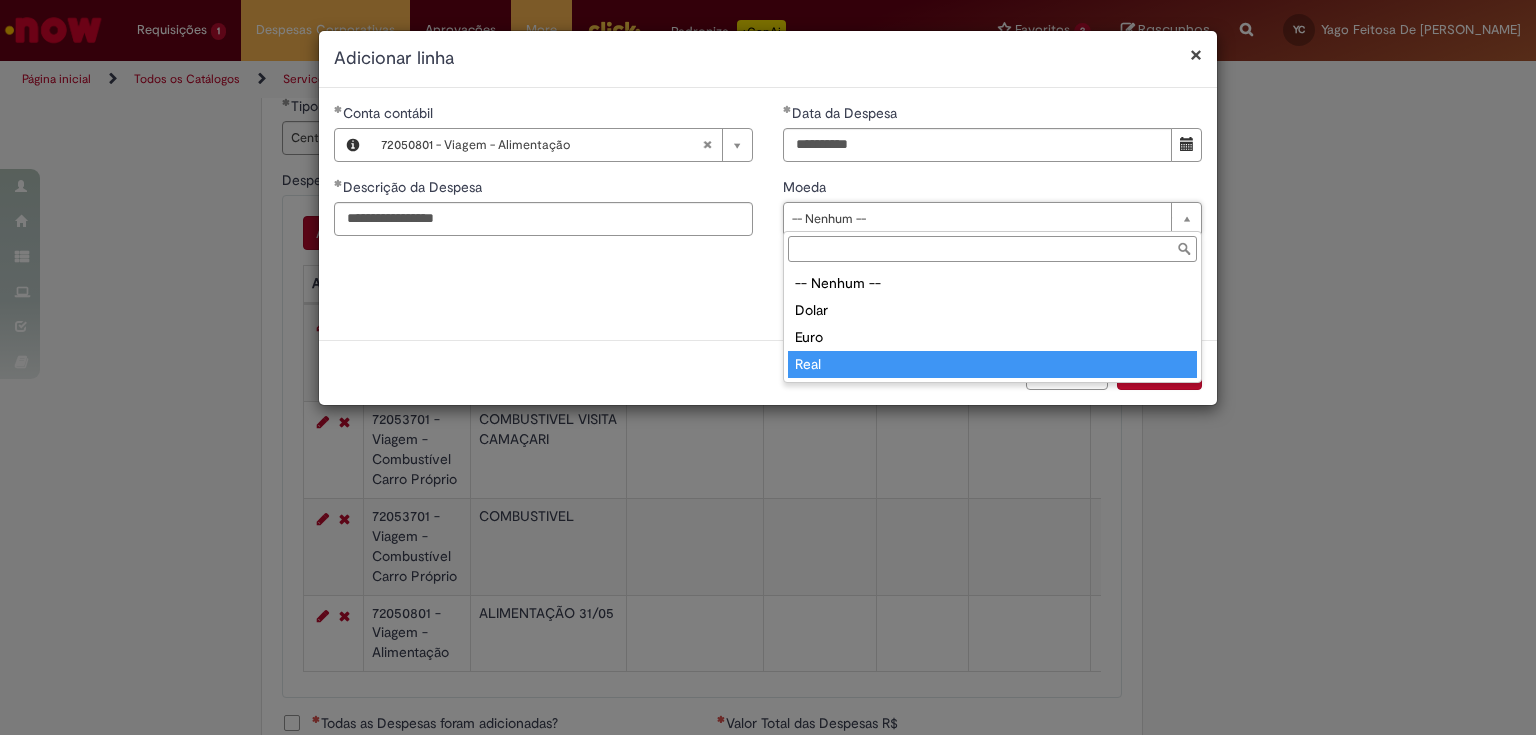 type on "****" 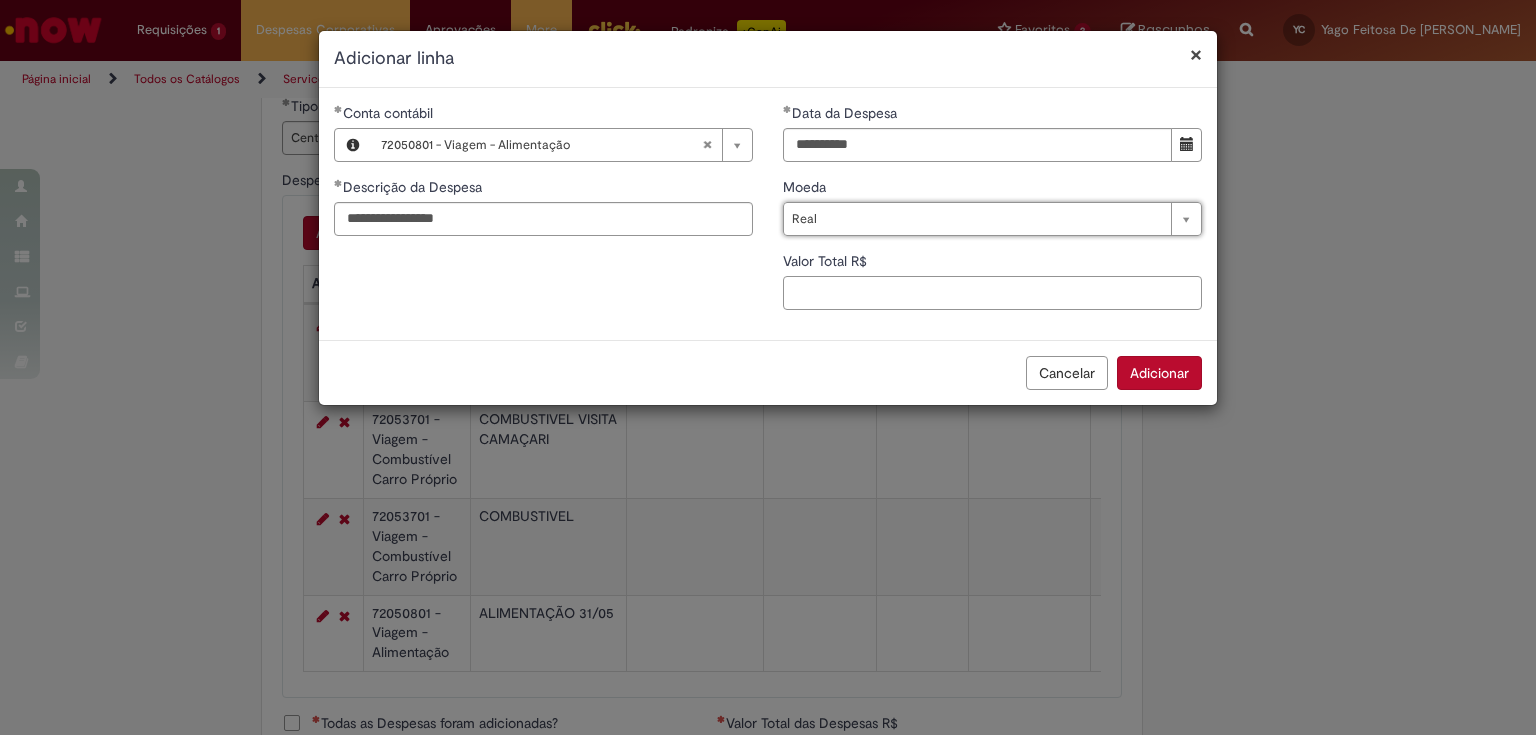 click on "Valor Total R$" at bounding box center [992, 293] 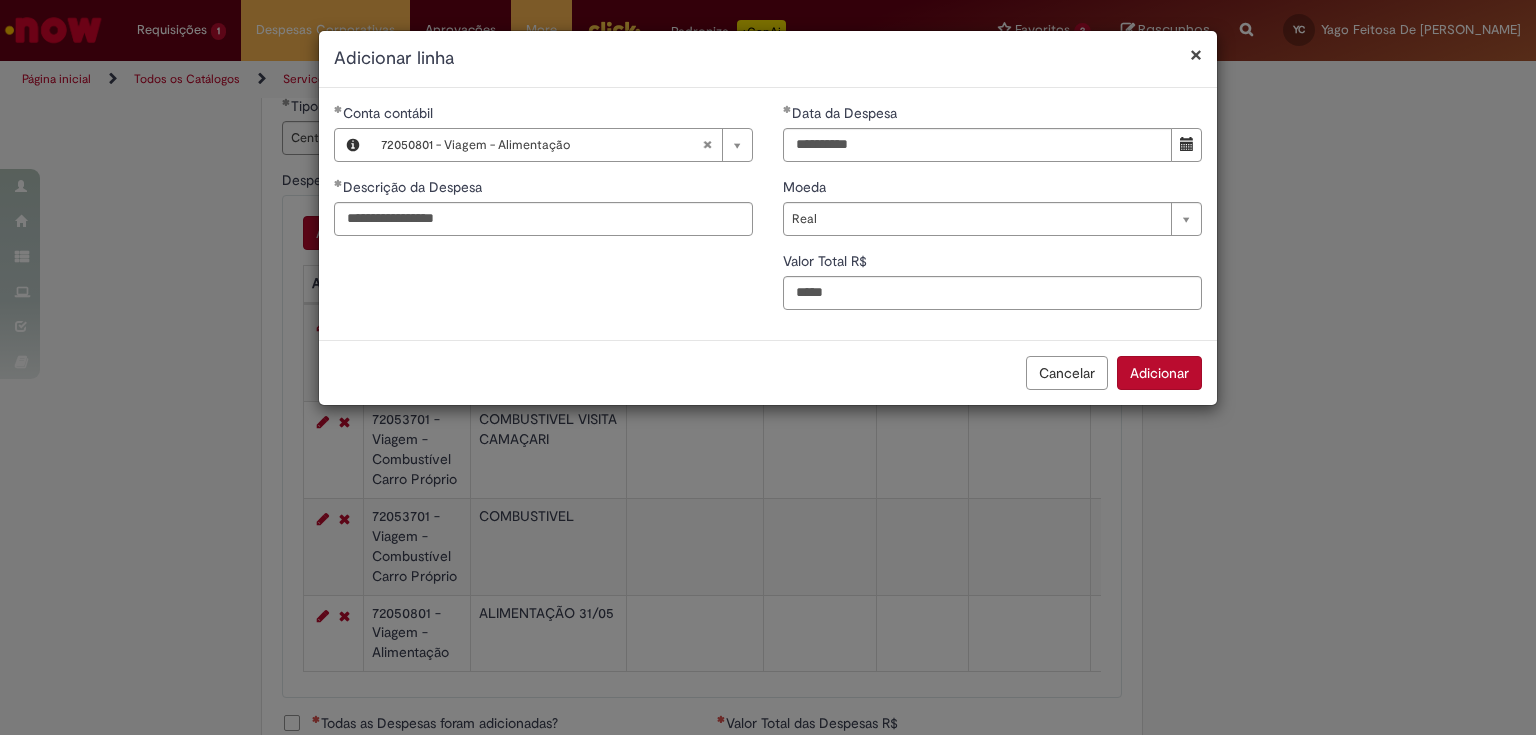 type on "**" 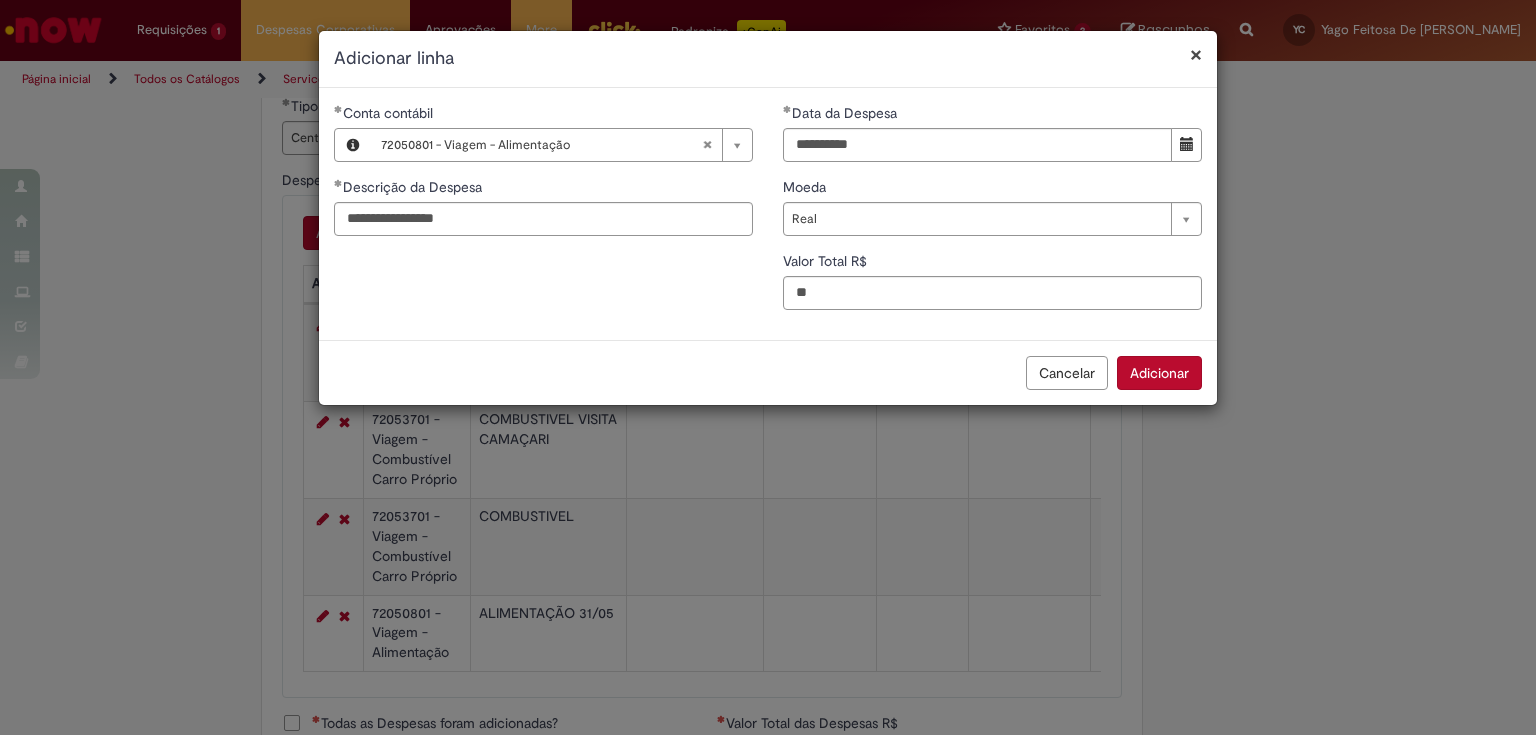 click on "Adicionar" at bounding box center [1159, 373] 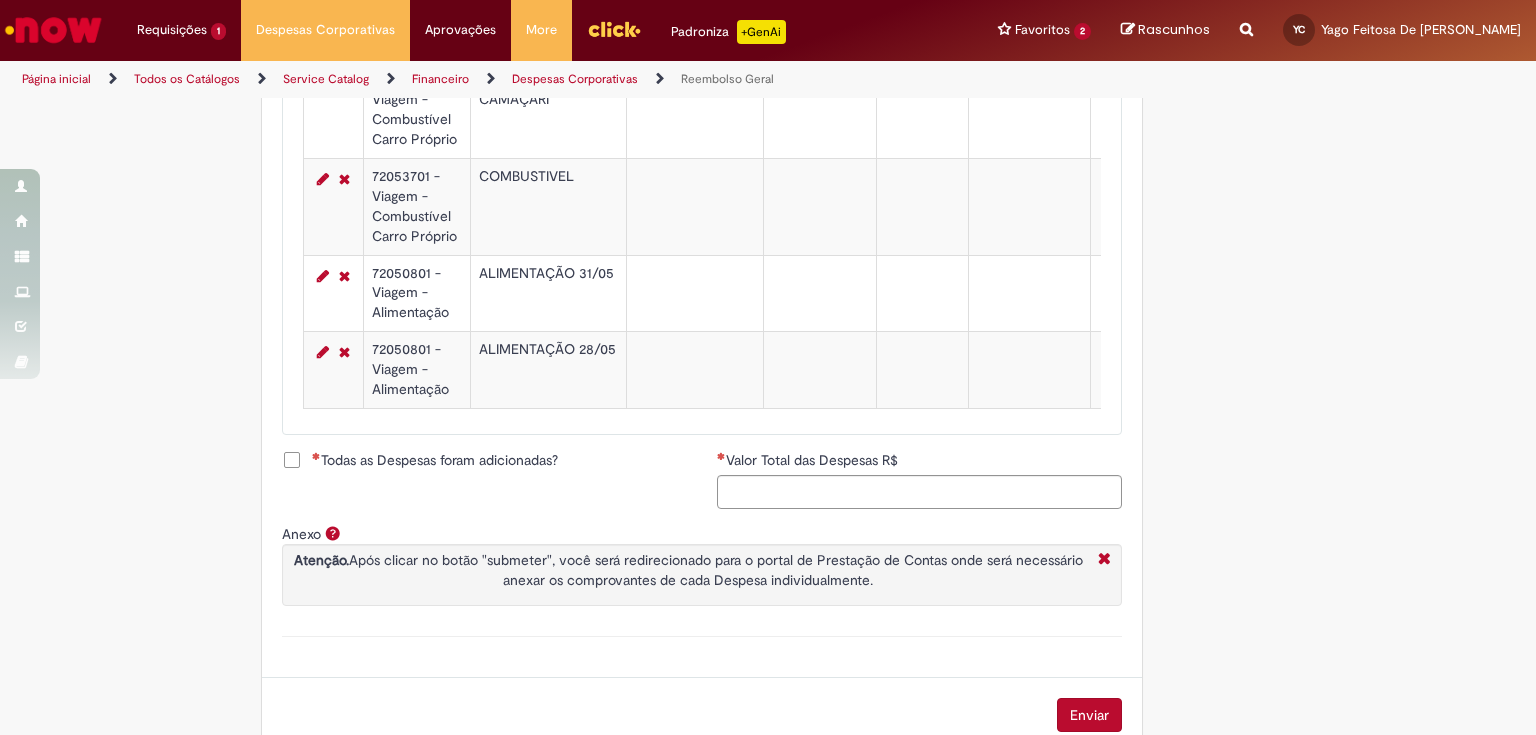scroll, scrollTop: 1152, scrollLeft: 0, axis: vertical 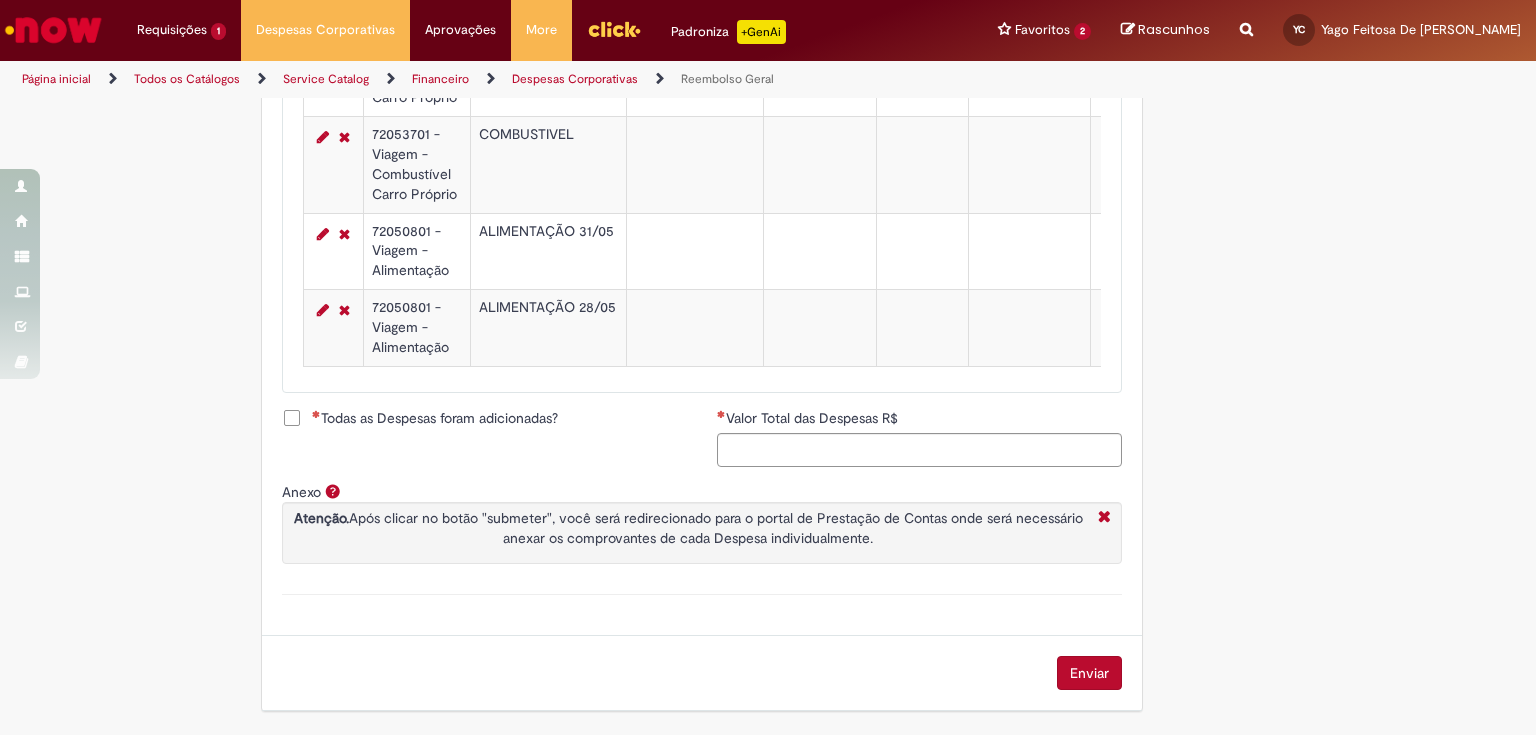 click on "Todas as Despesas foram adicionadas?" at bounding box center (435, 418) 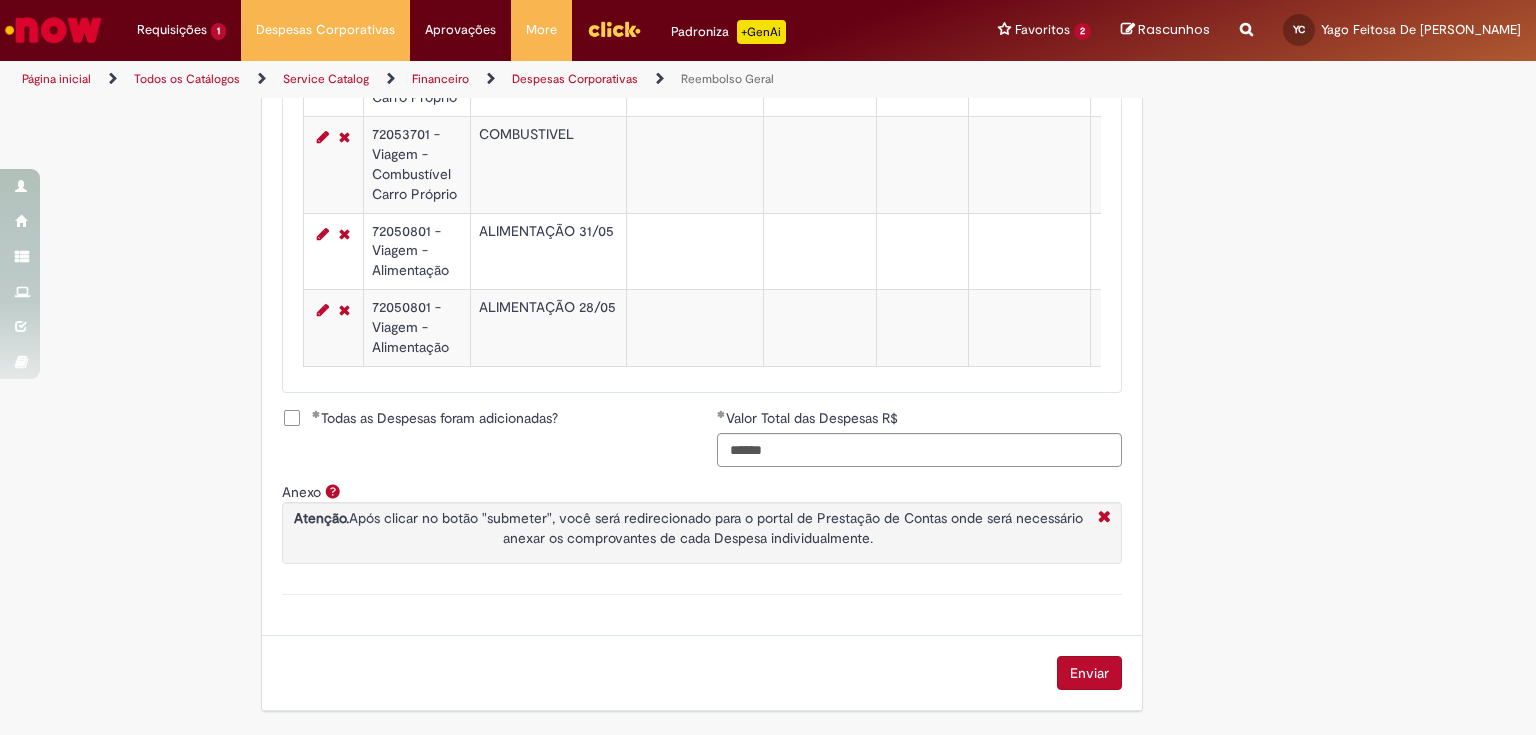 click on "Todas as Despesas foram adicionadas?" at bounding box center [435, 418] 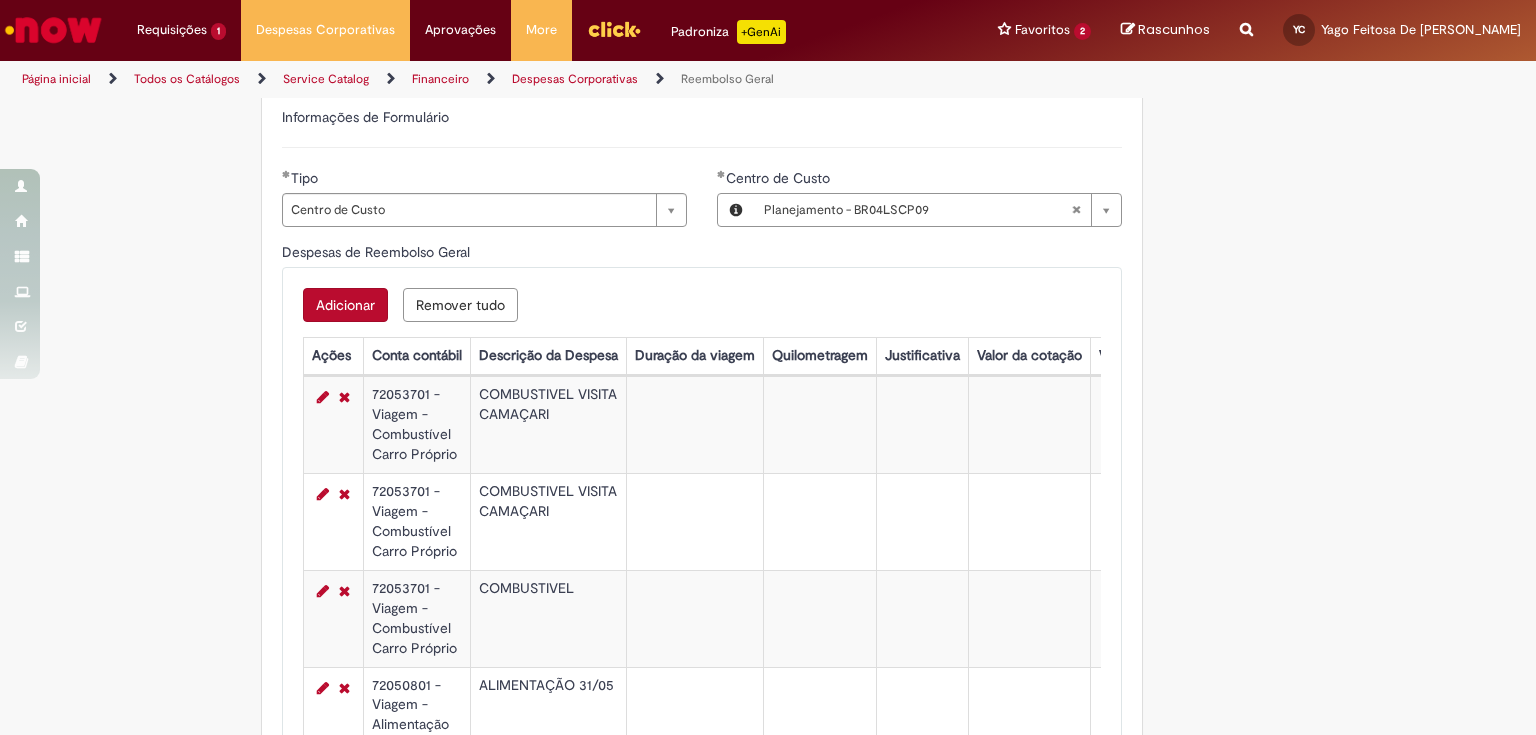 scroll, scrollTop: 672, scrollLeft: 0, axis: vertical 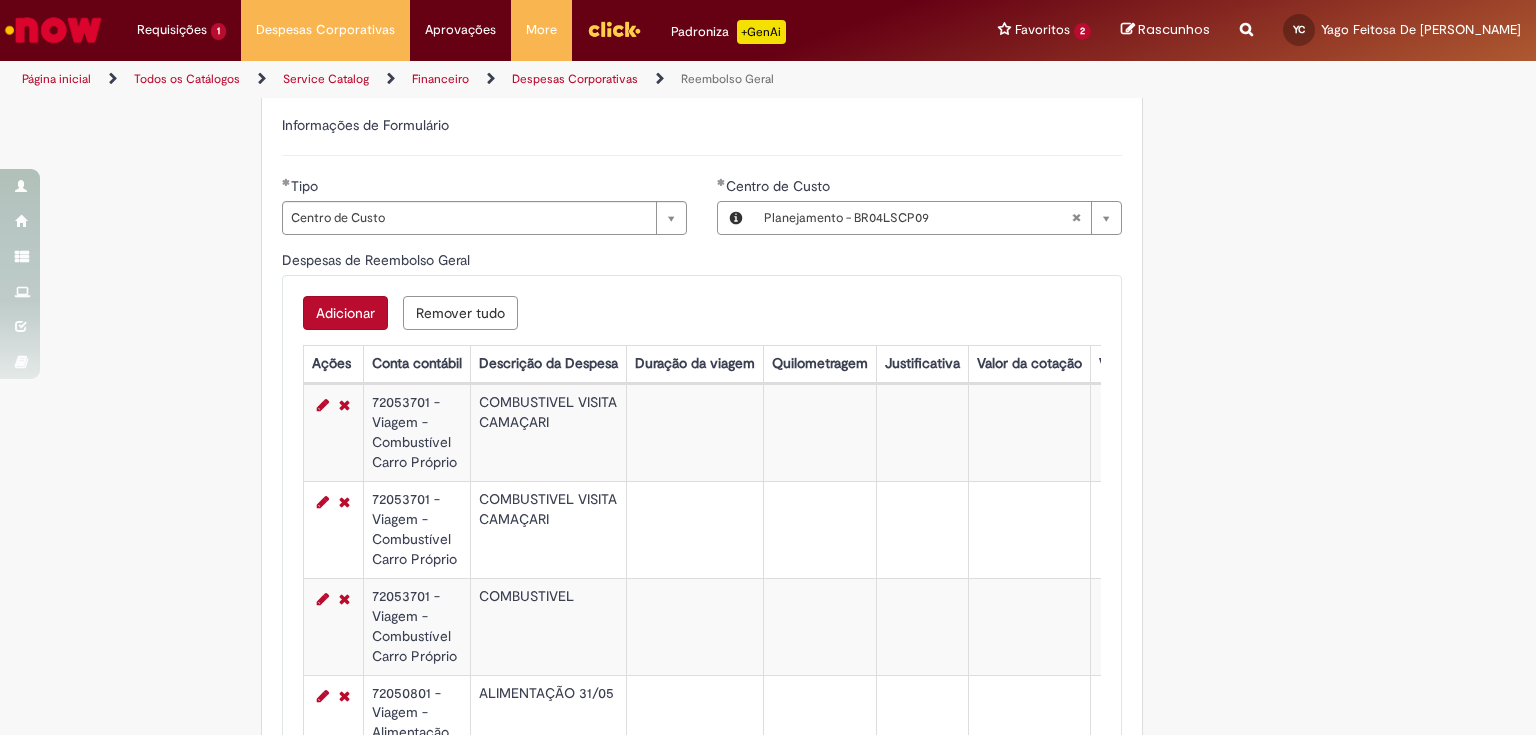 click on "Adicionar" at bounding box center (345, 313) 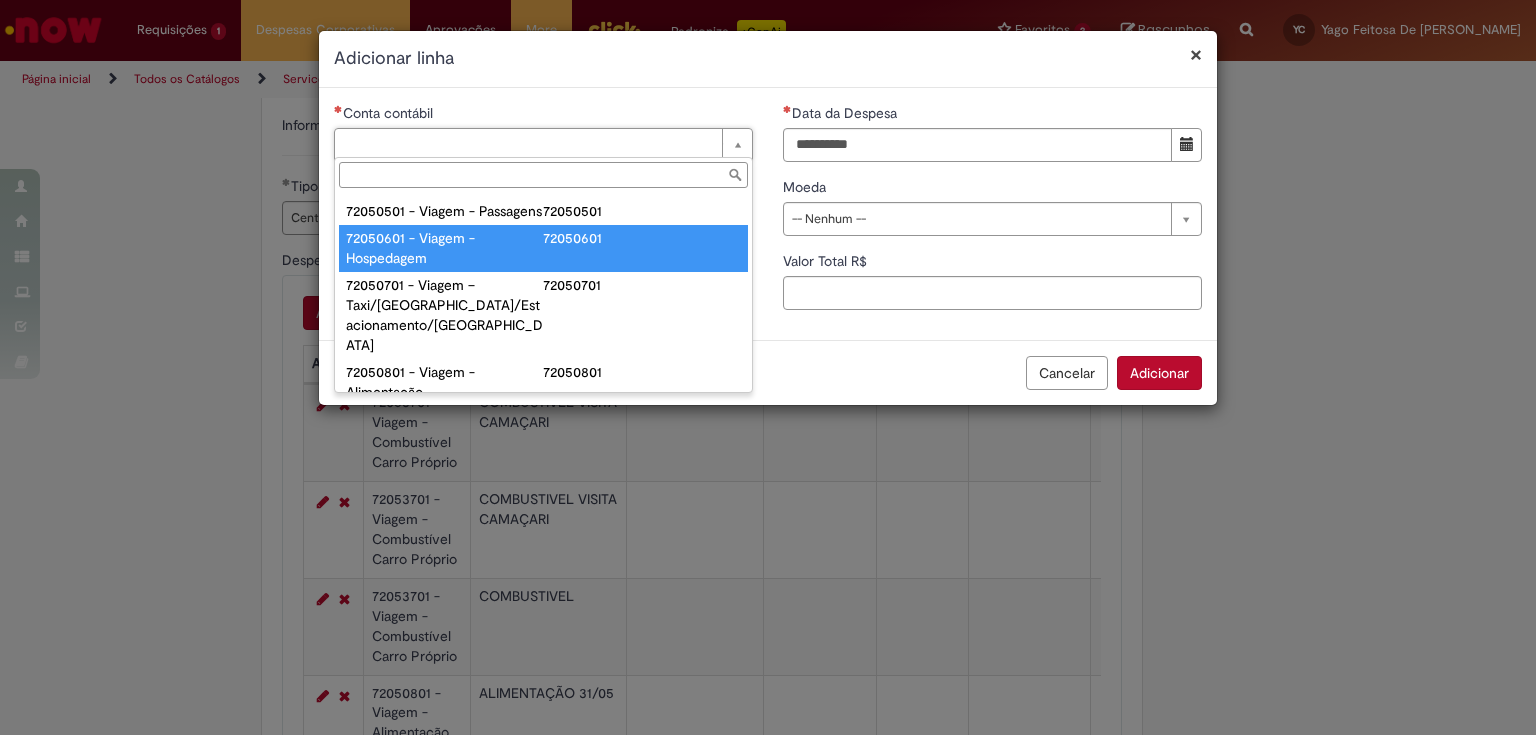 scroll, scrollTop: 1200, scrollLeft: 0, axis: vertical 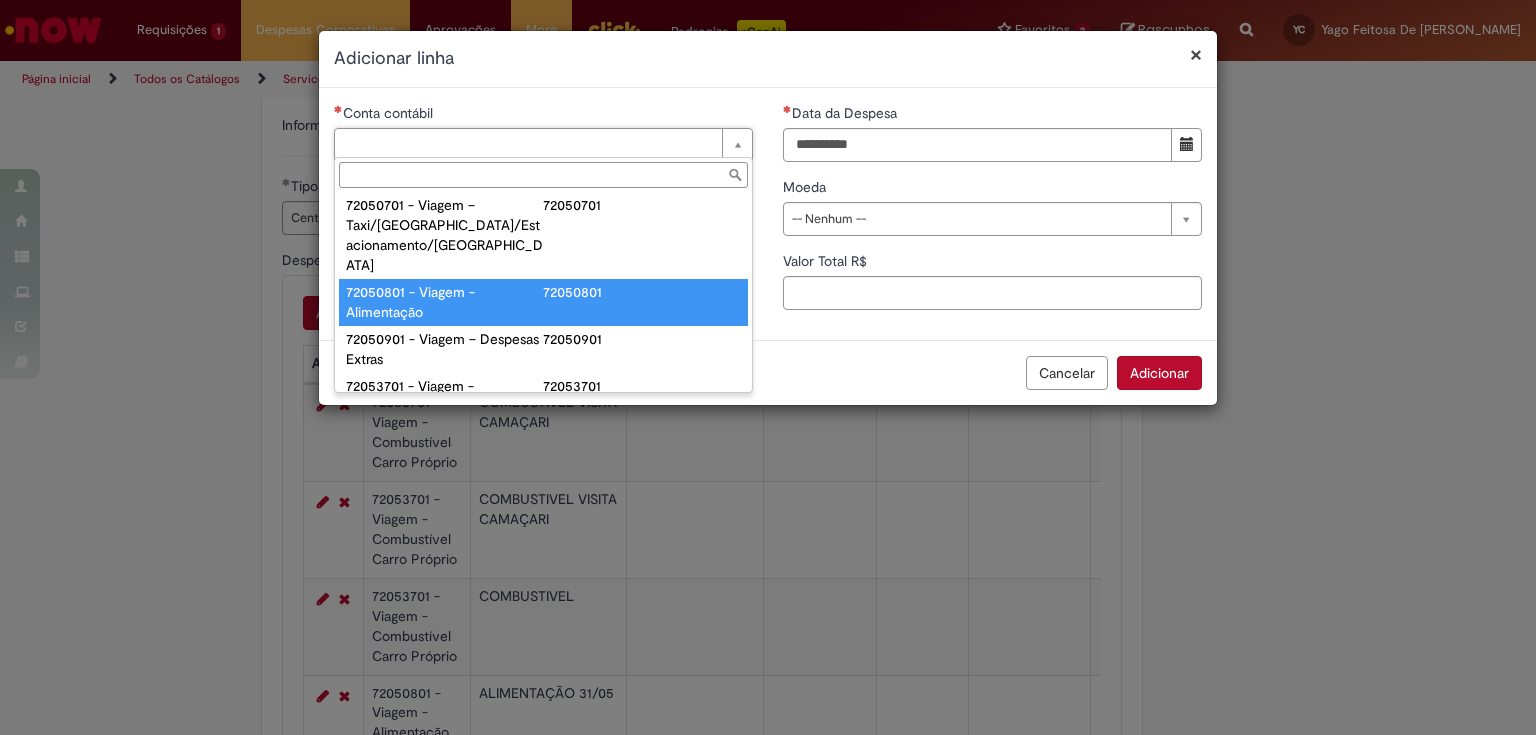 type on "**********" 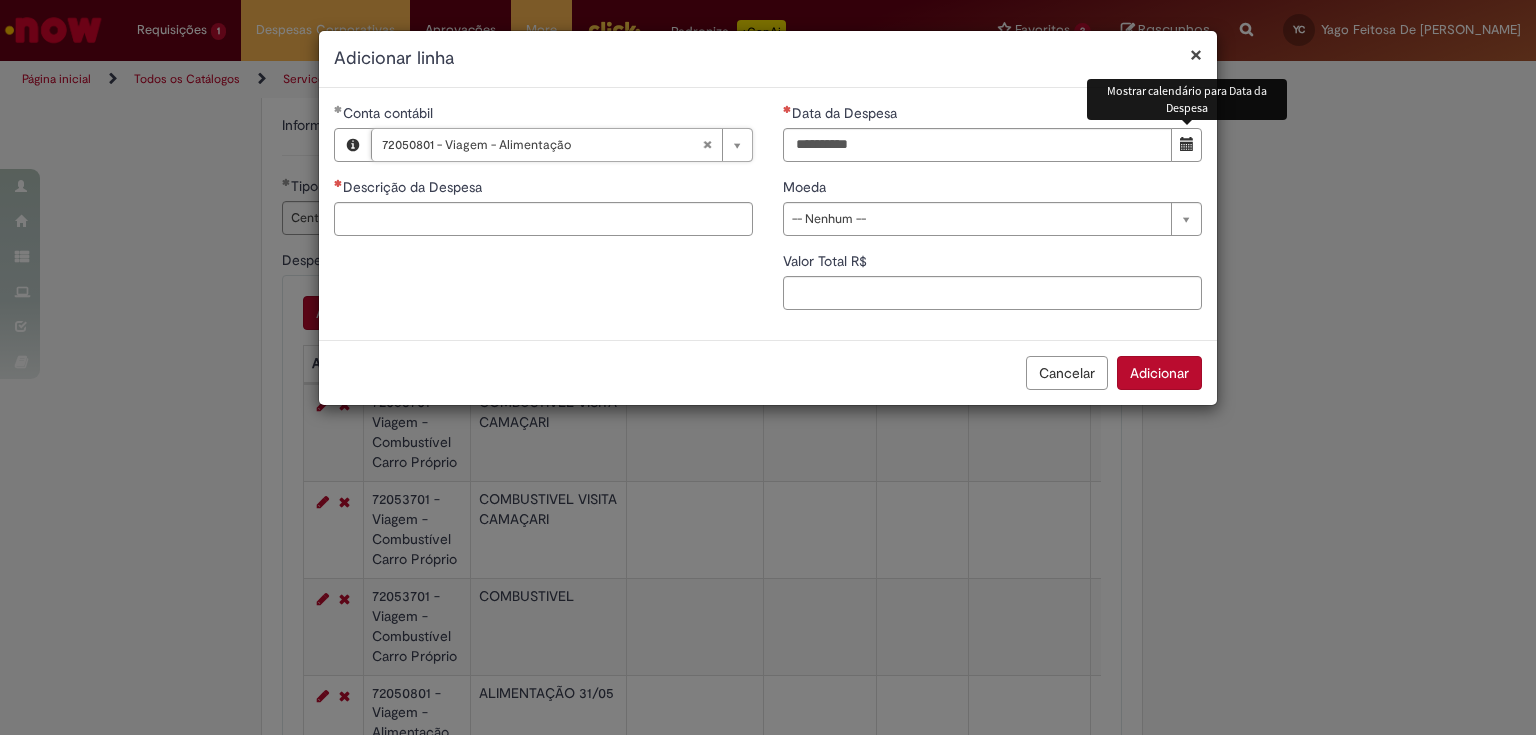 click at bounding box center (1186, 145) 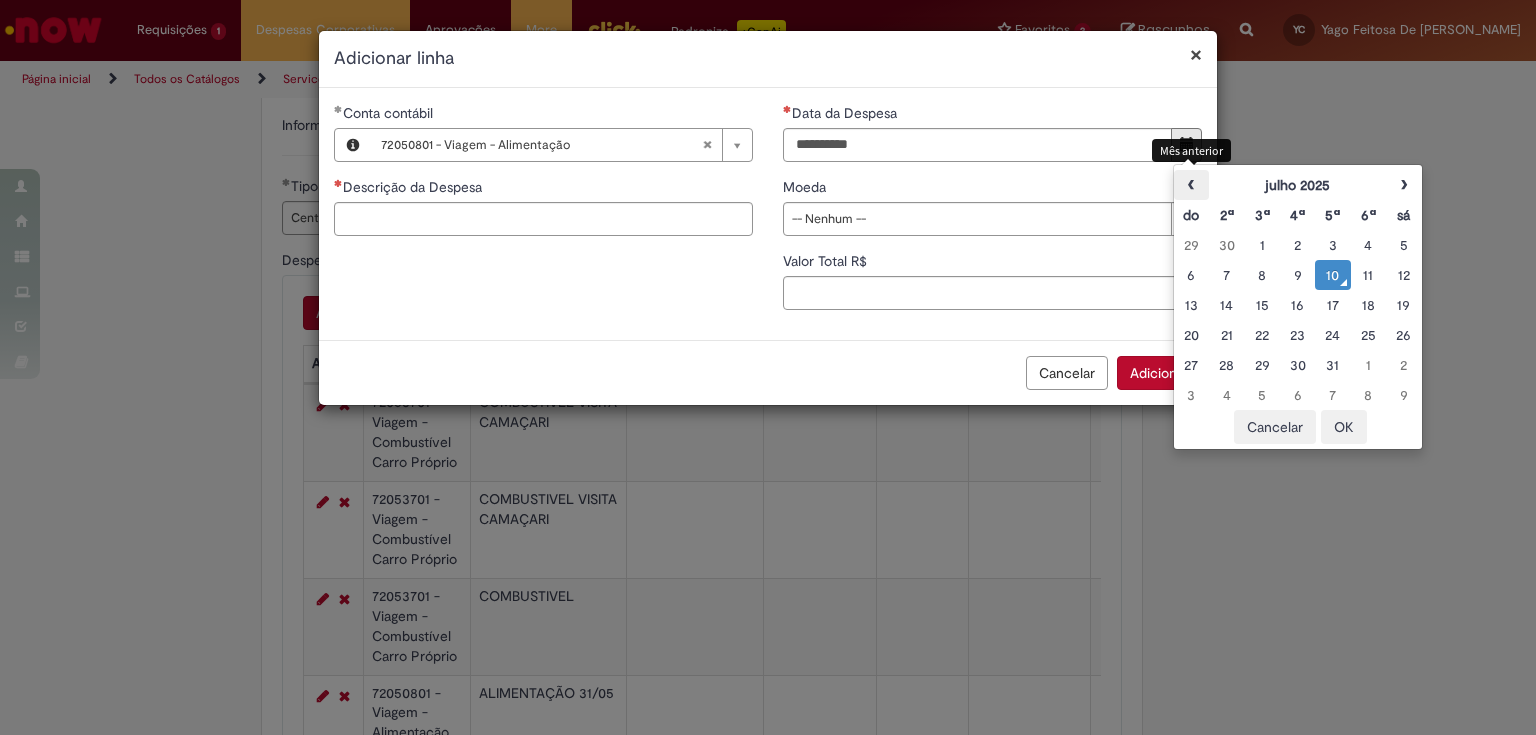 drag, startPoint x: 1193, startPoint y: 188, endPoint x: 1192, endPoint y: 218, distance: 30.016663 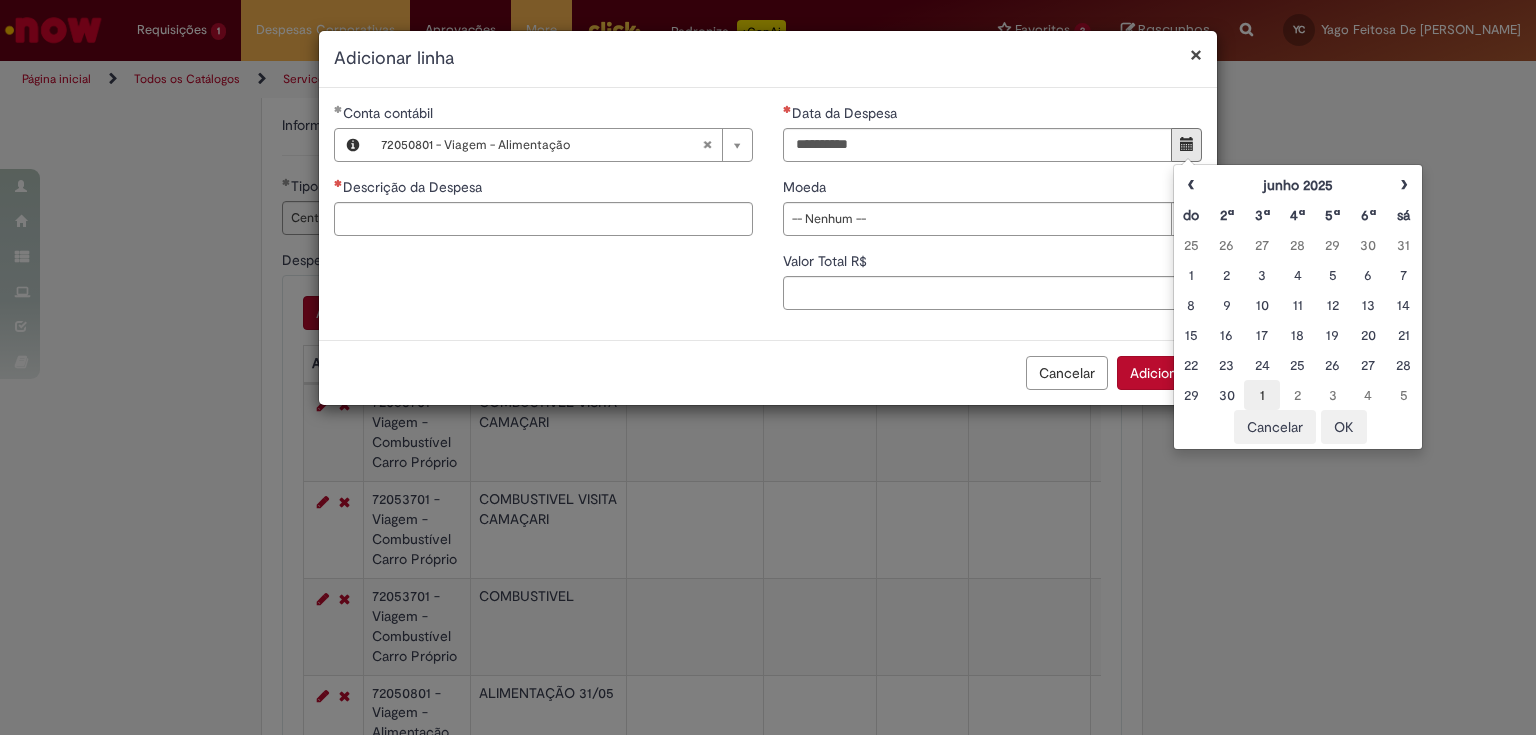 click on "1" at bounding box center [1261, 395] 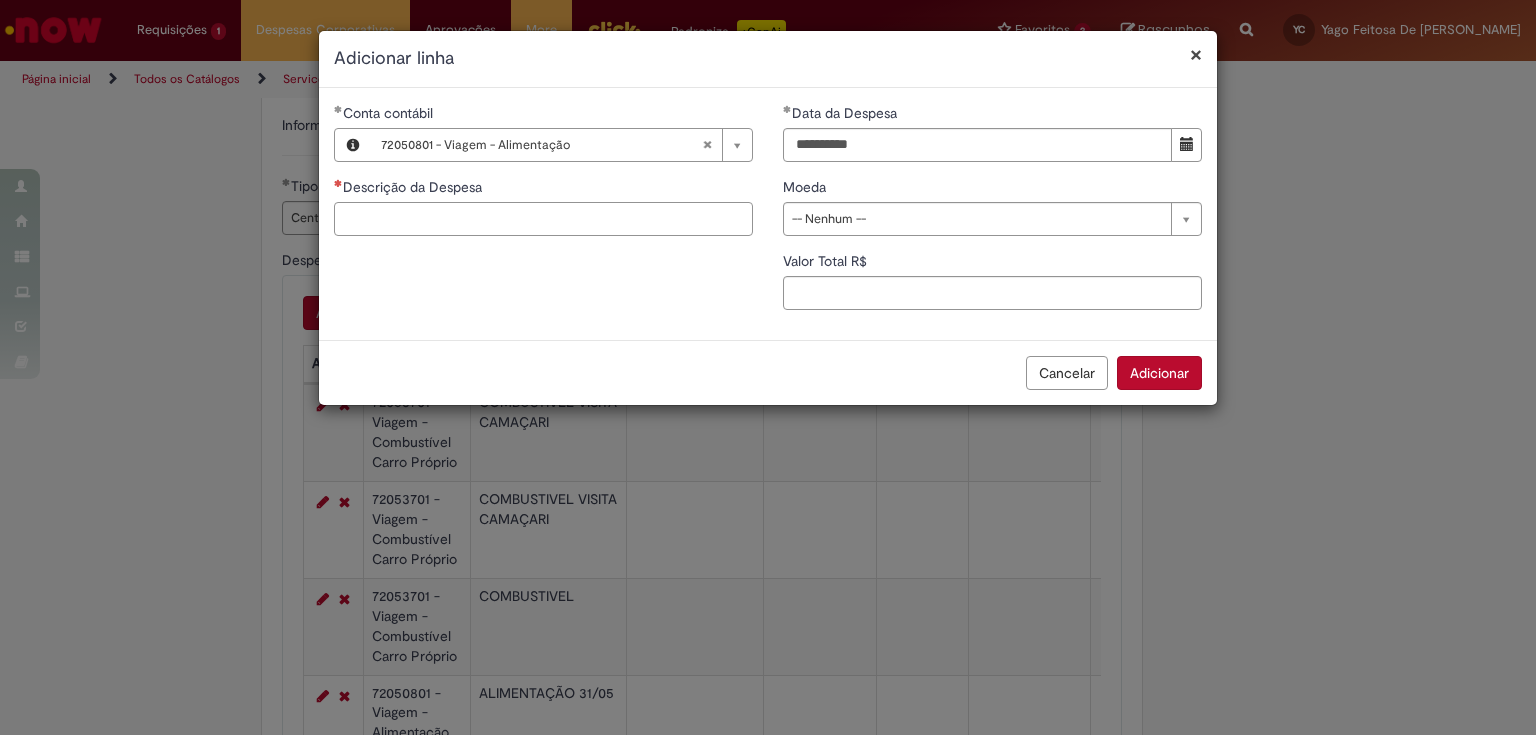 click on "Descrição da Despesa" at bounding box center [543, 219] 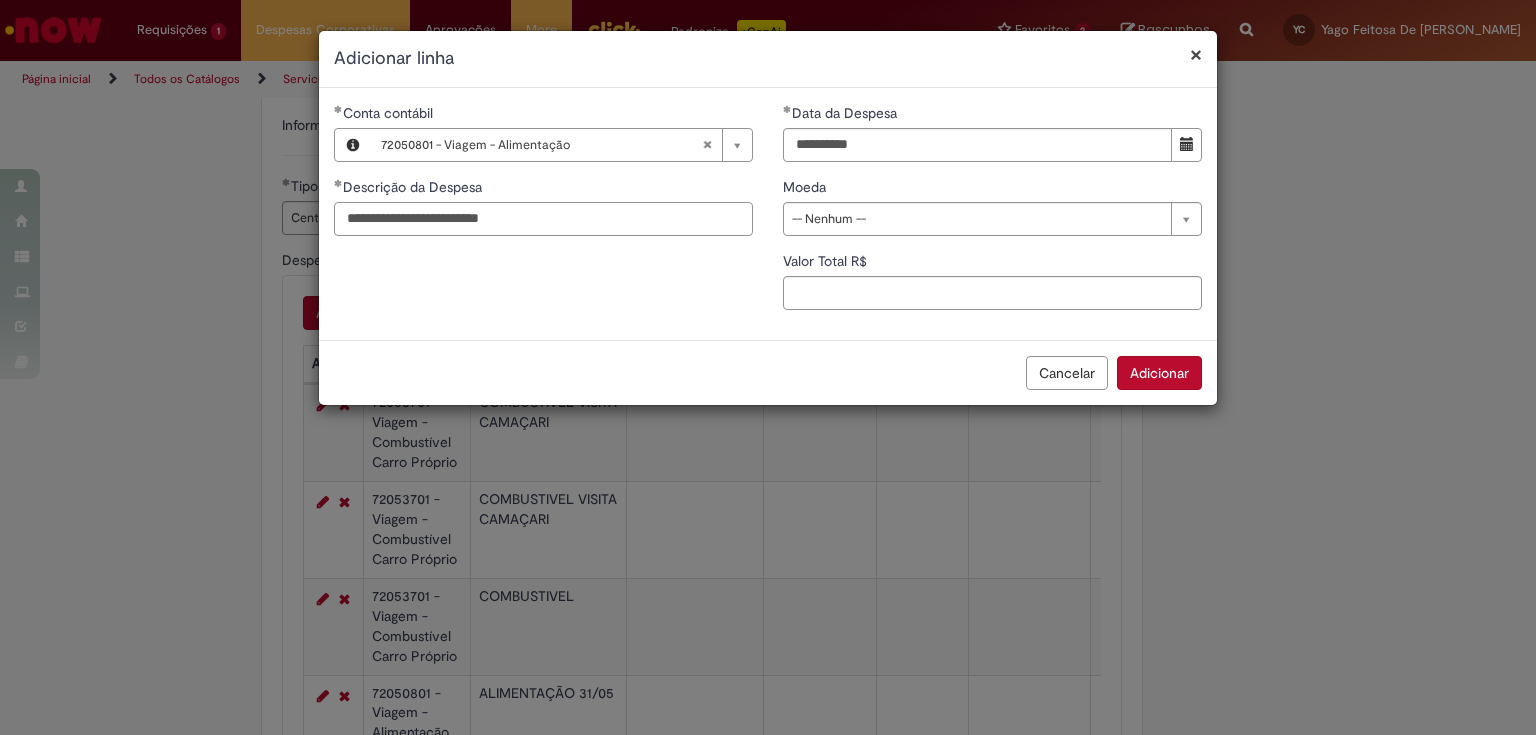 type on "**********" 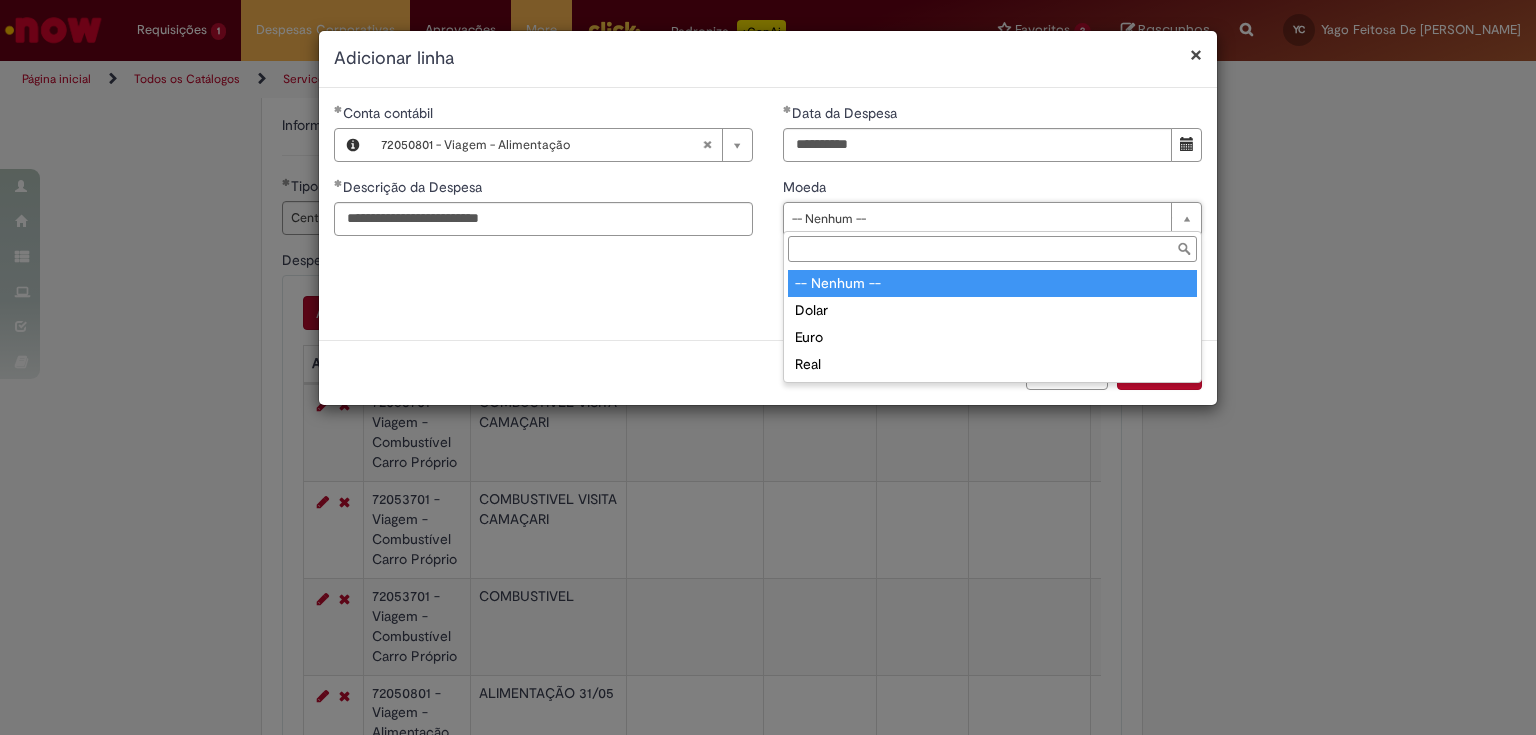 drag, startPoint x: 919, startPoint y: 216, endPoint x: 871, endPoint y: 250, distance: 58.821766 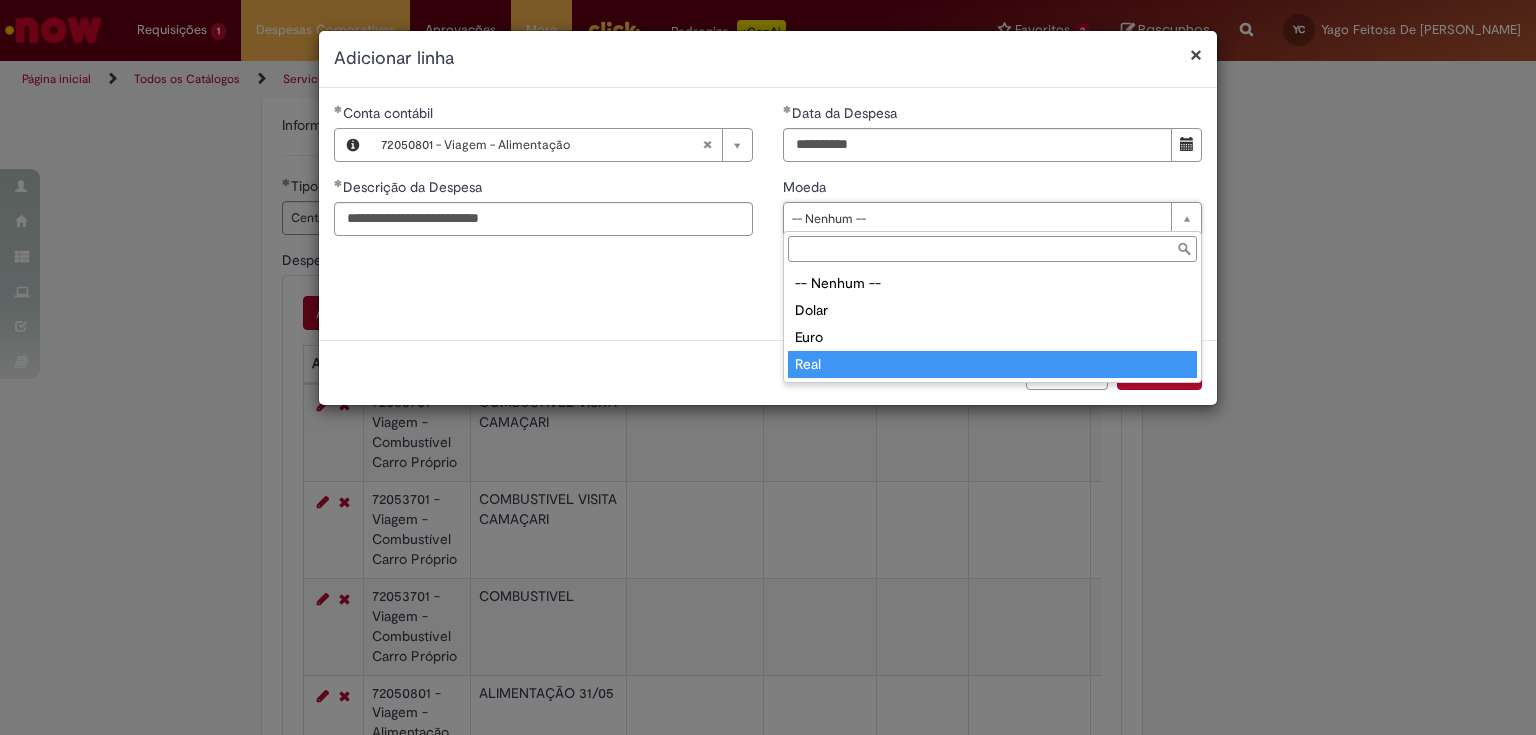 drag, startPoint x: 838, startPoint y: 371, endPoint x: 839, endPoint y: 344, distance: 27.018513 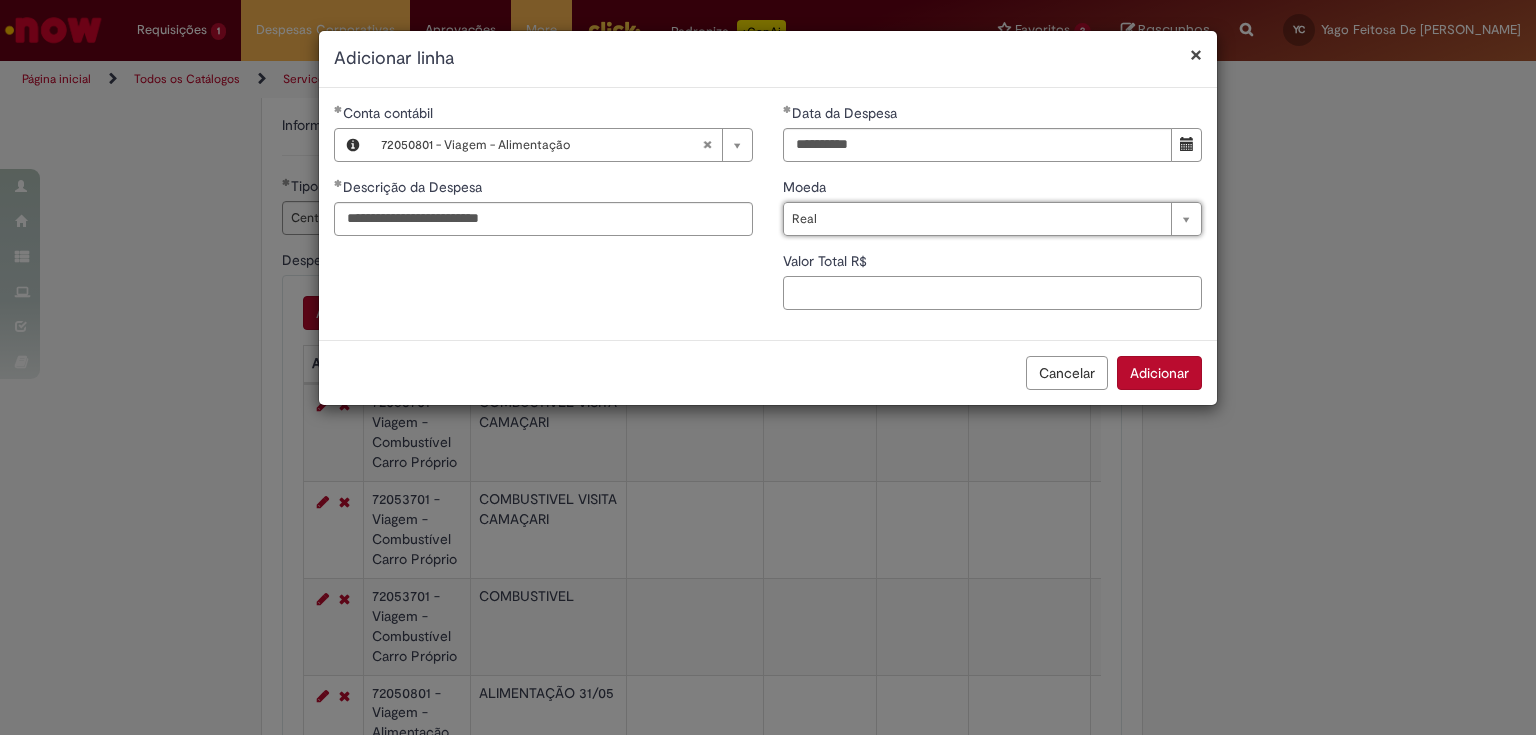 click on "Valor Total R$" at bounding box center [992, 293] 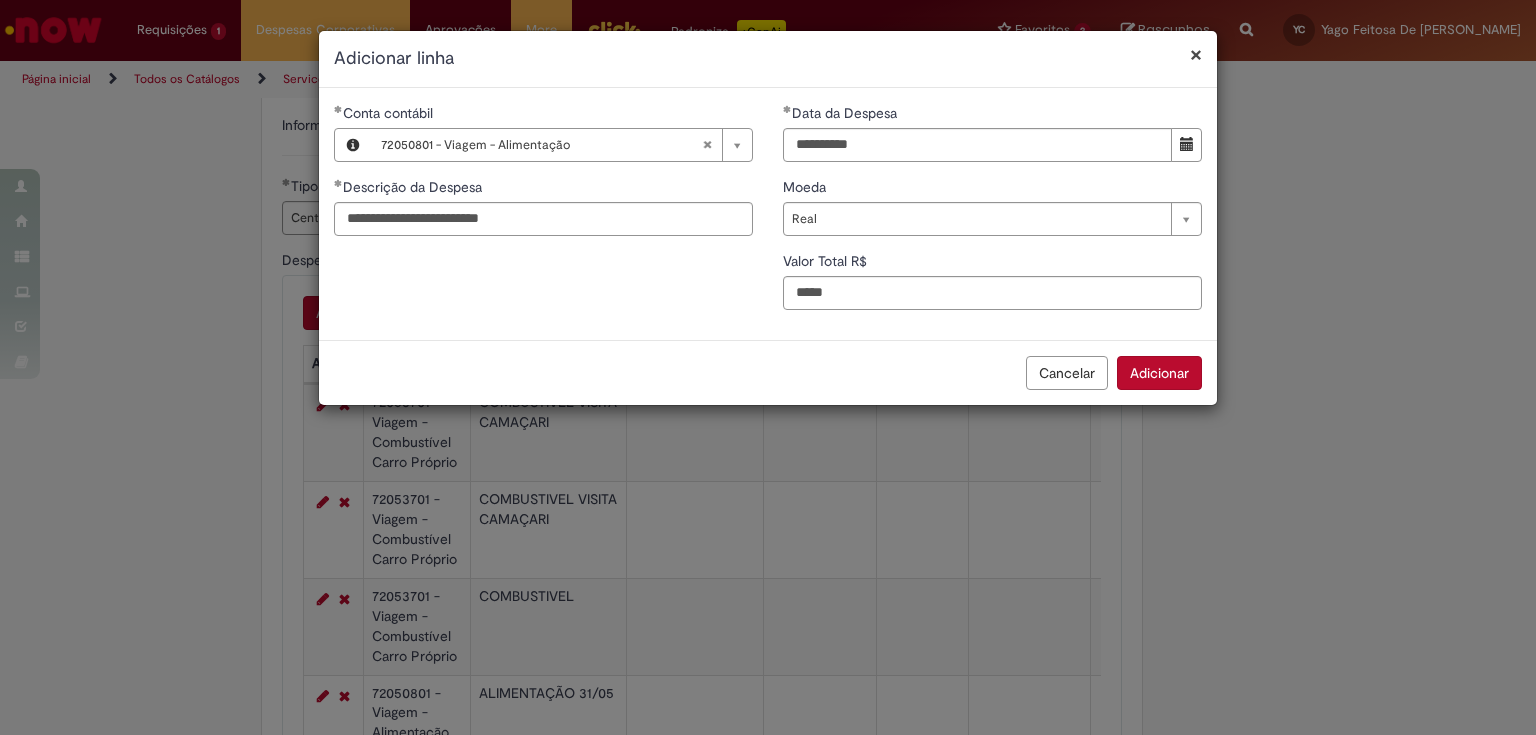 type on "****" 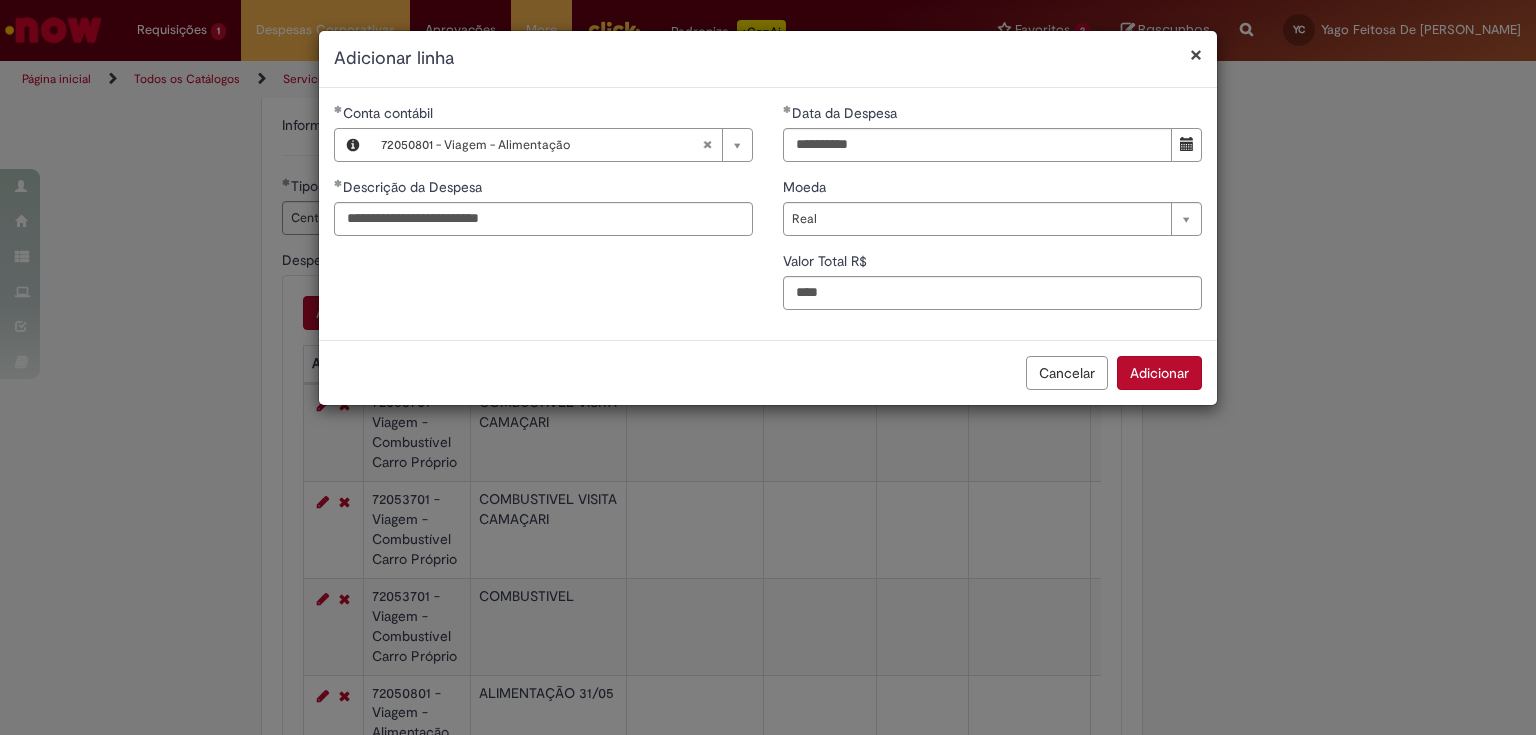 click on "Cancelar   Adicionar" at bounding box center [768, 372] 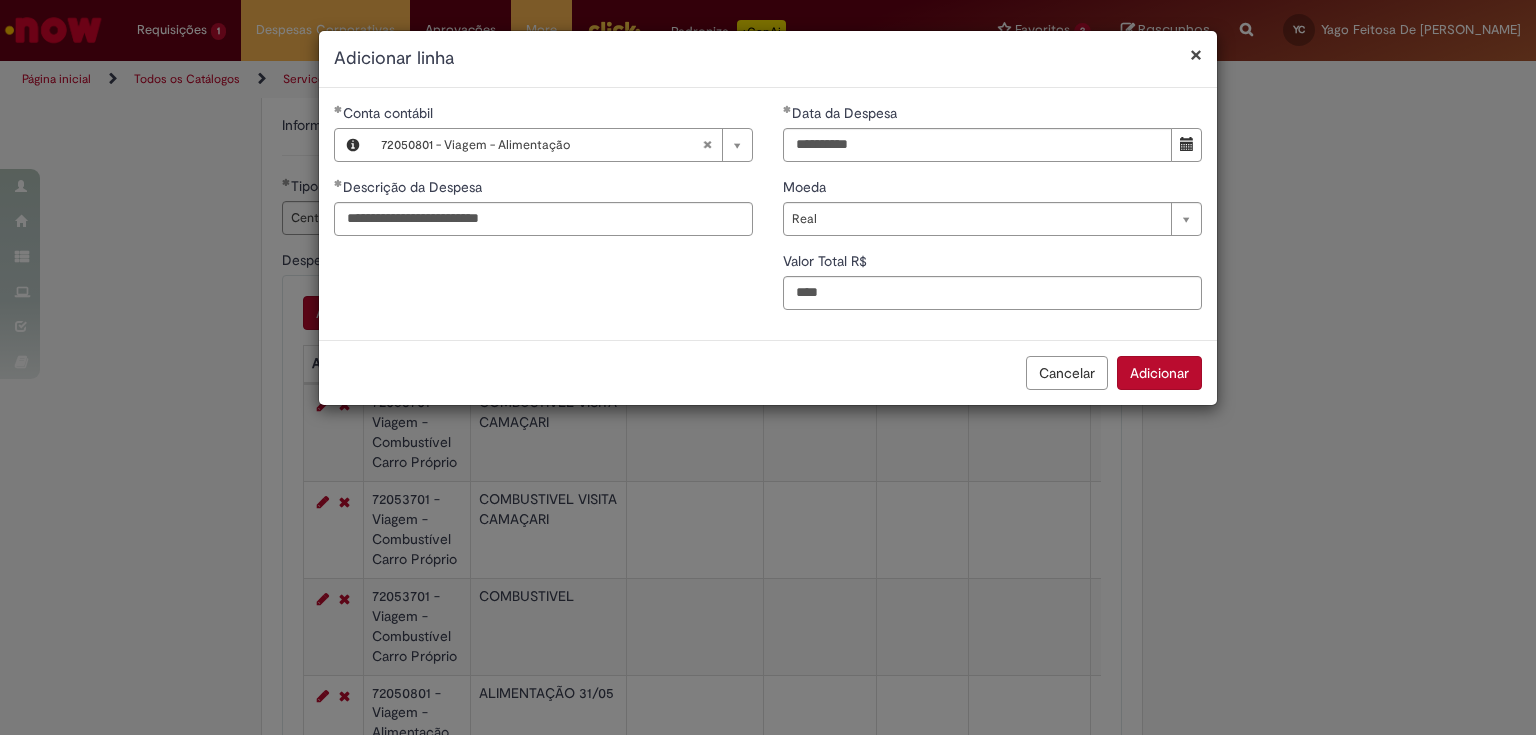 click on "Adicionar" at bounding box center [1159, 373] 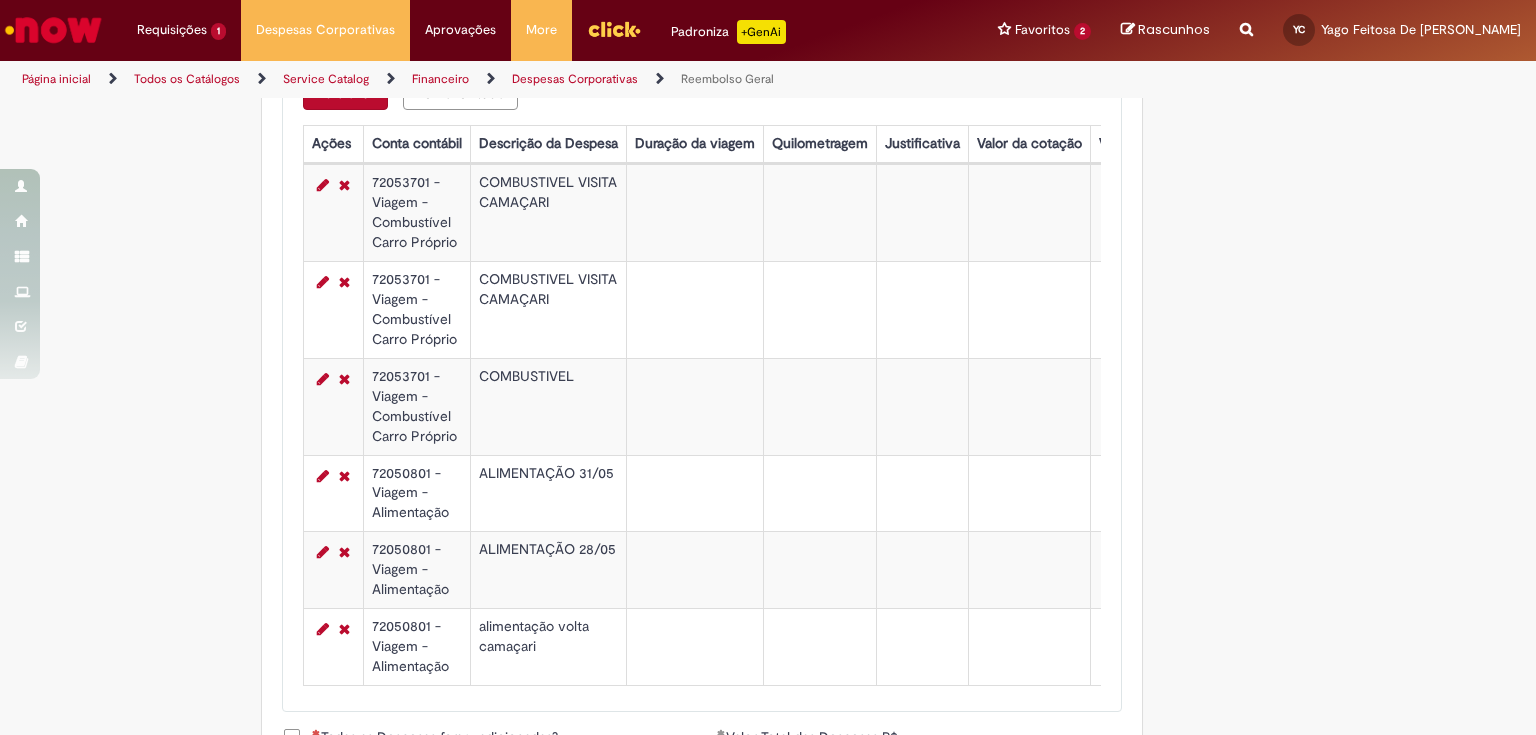 scroll, scrollTop: 912, scrollLeft: 0, axis: vertical 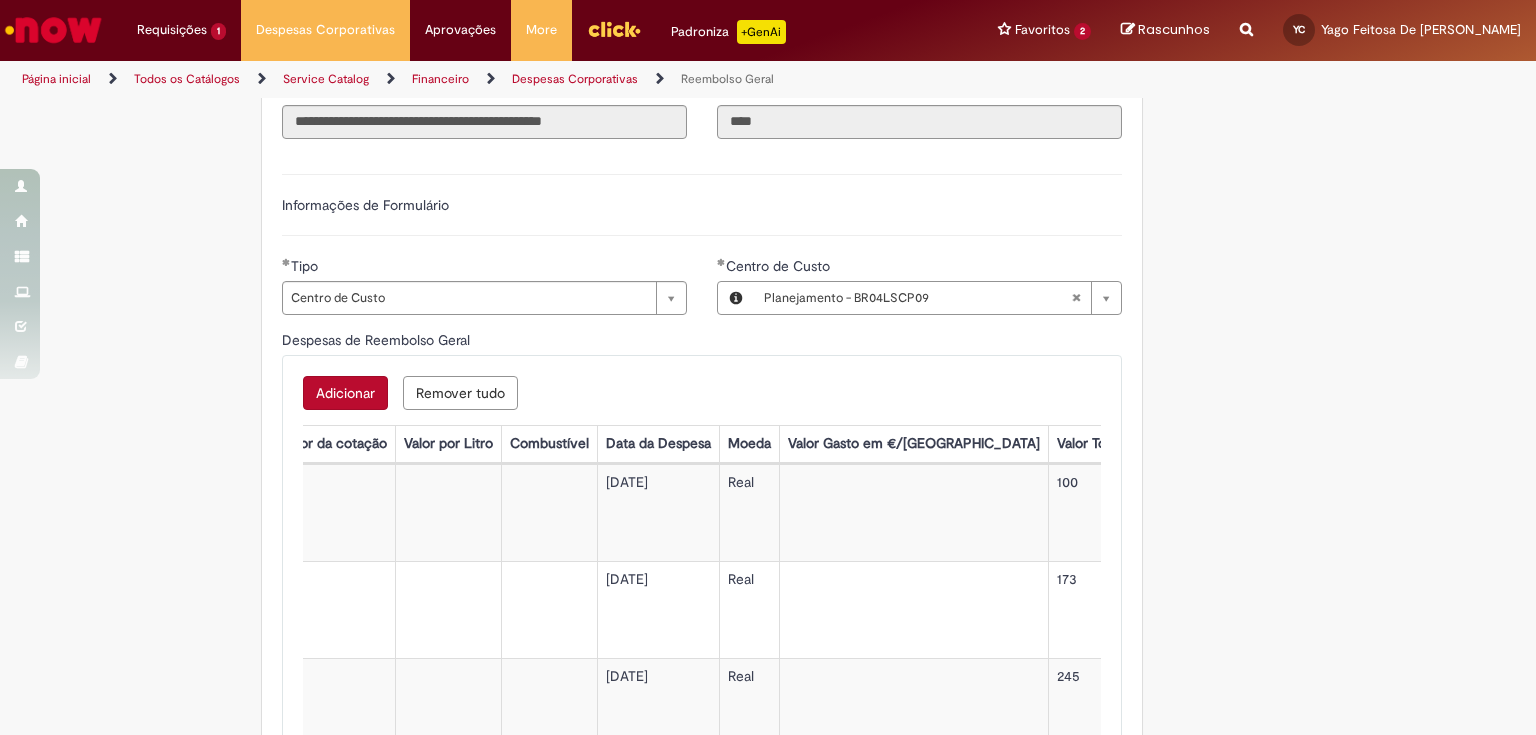 click on "Adicionar" at bounding box center [345, 393] 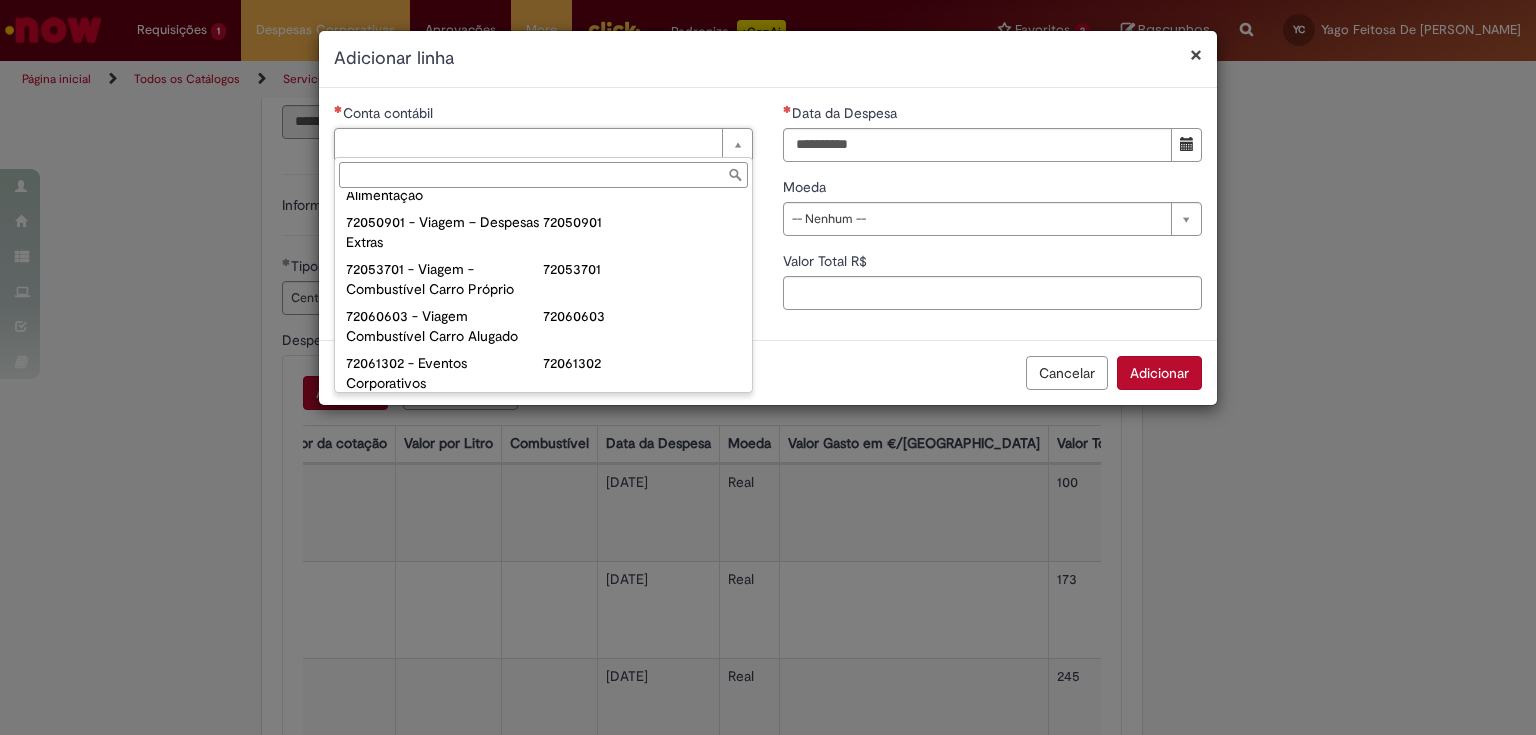 scroll, scrollTop: 1360, scrollLeft: 0, axis: vertical 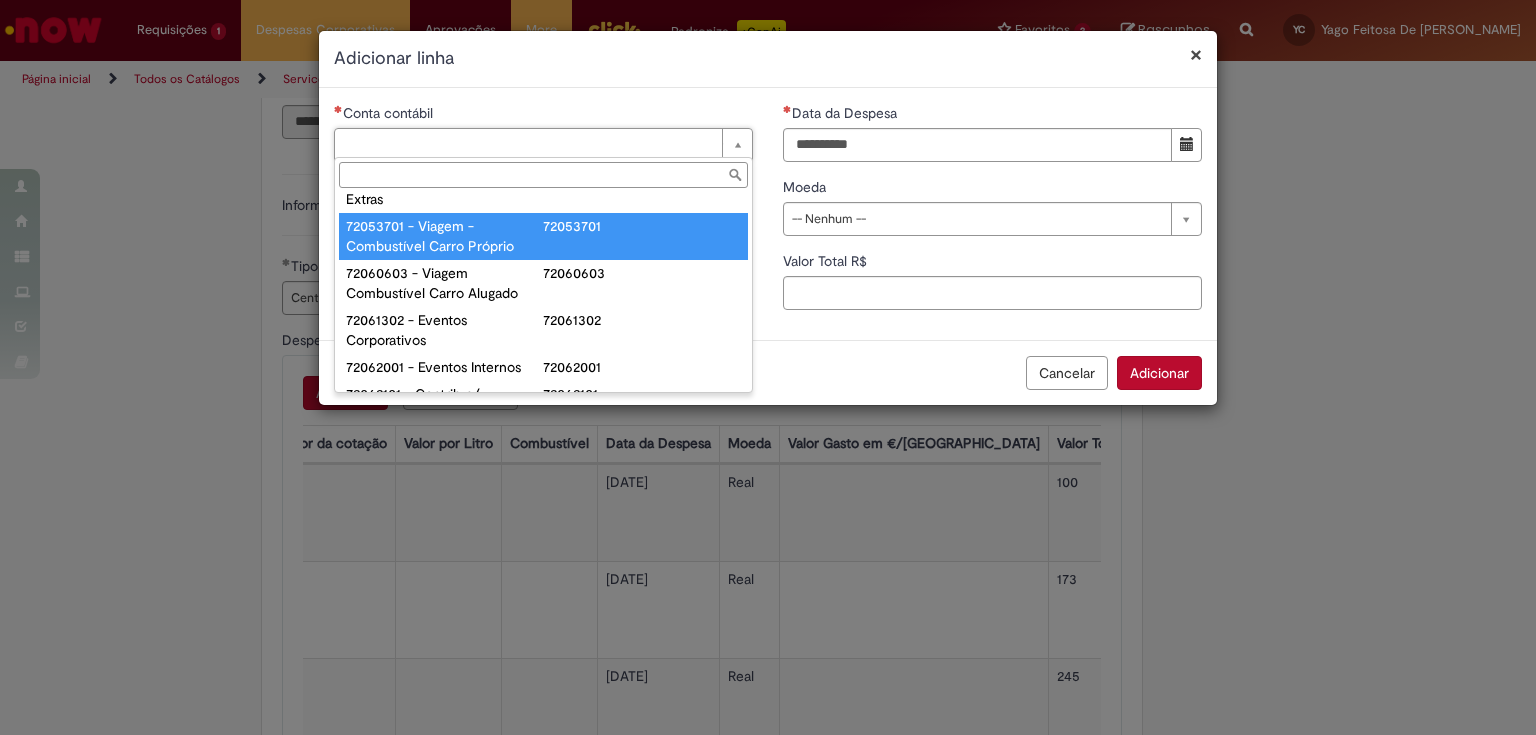 type on "**********" 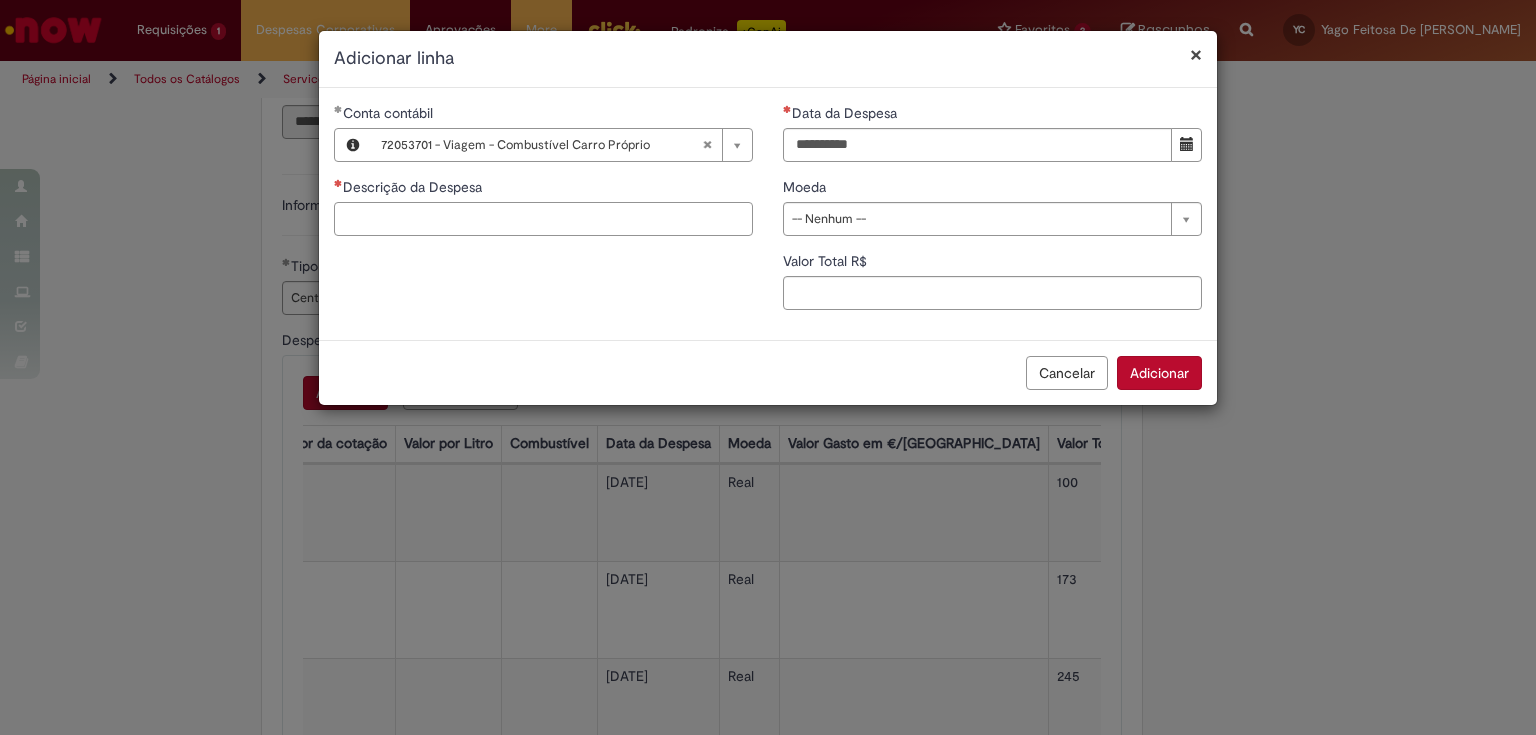 click on "Descrição da Despesa" at bounding box center (543, 219) 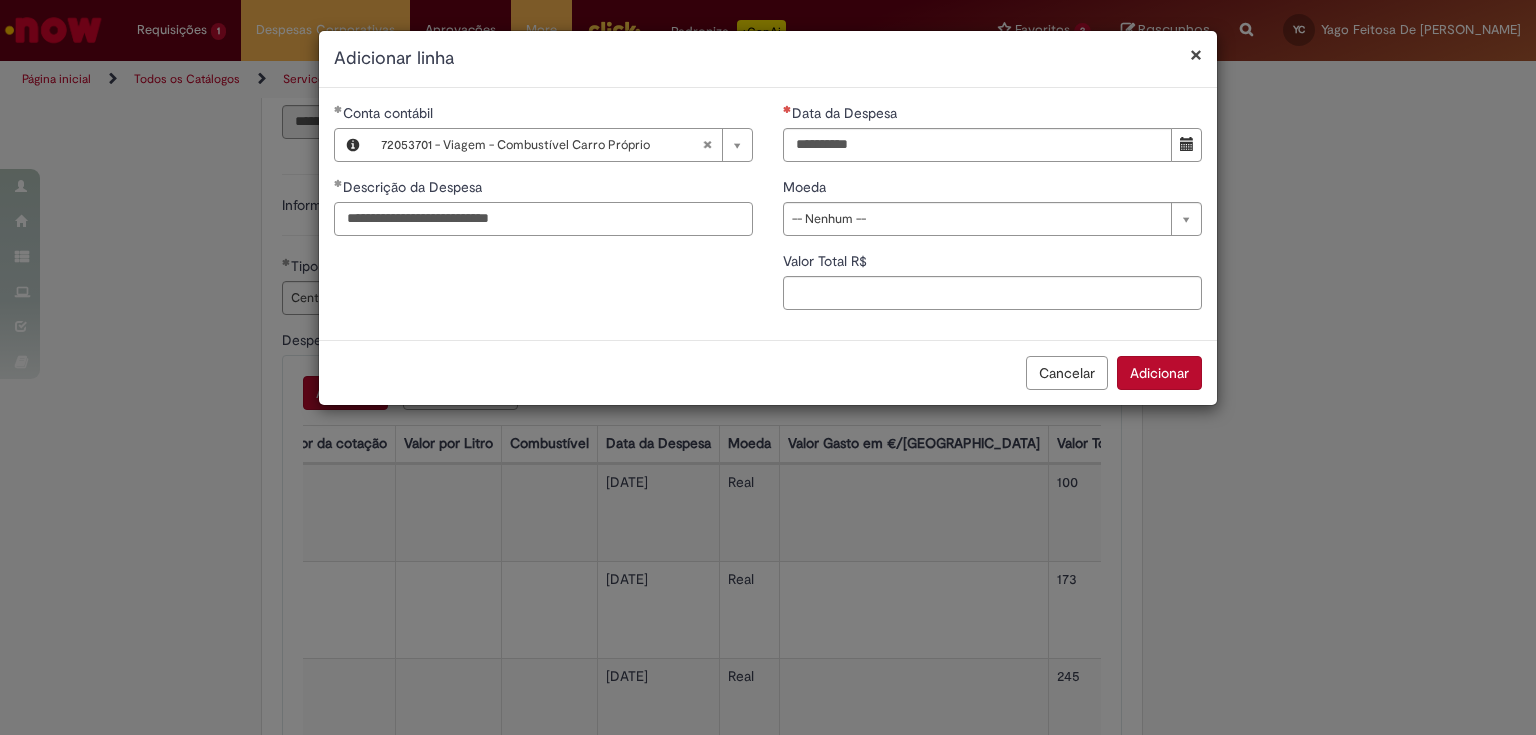type on "**********" 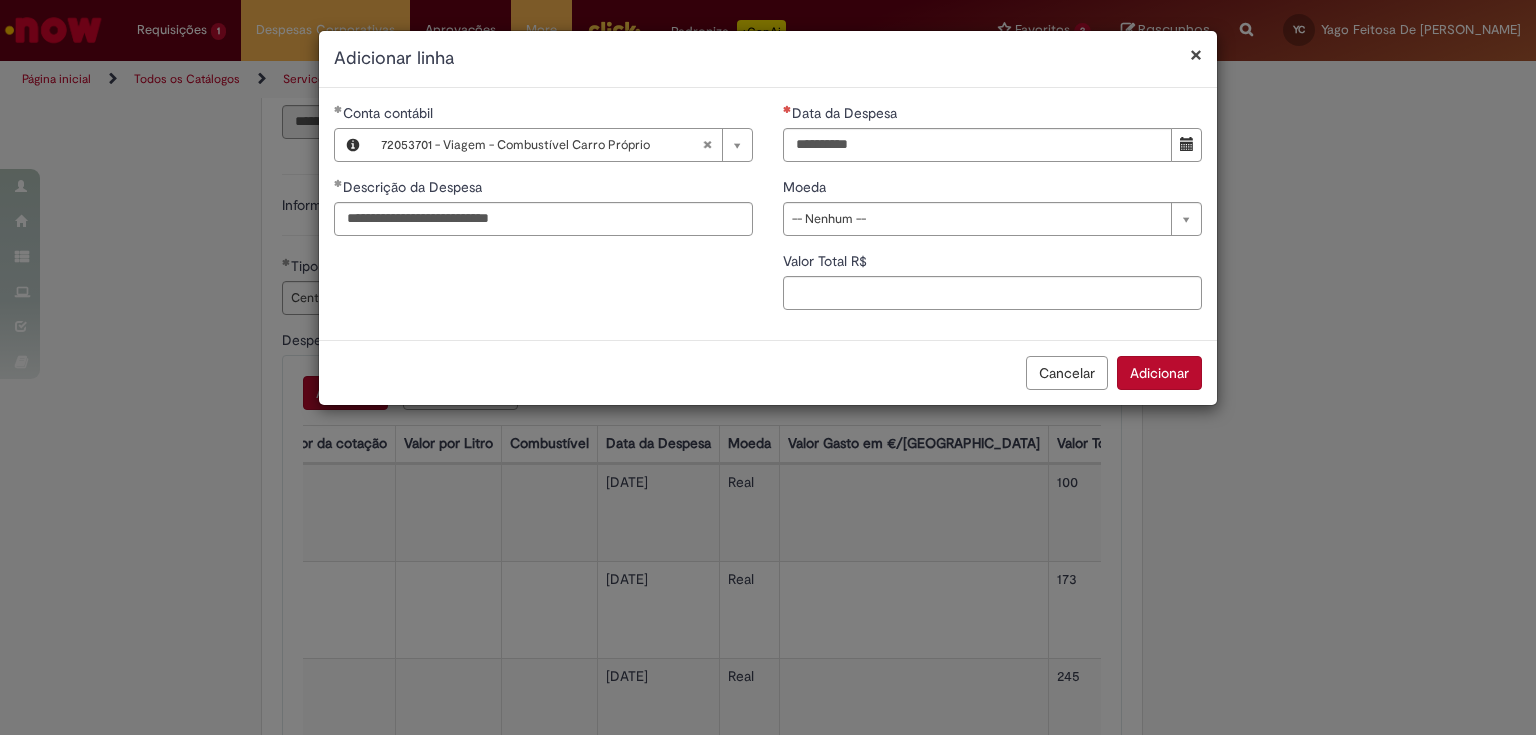 click at bounding box center (1186, 145) 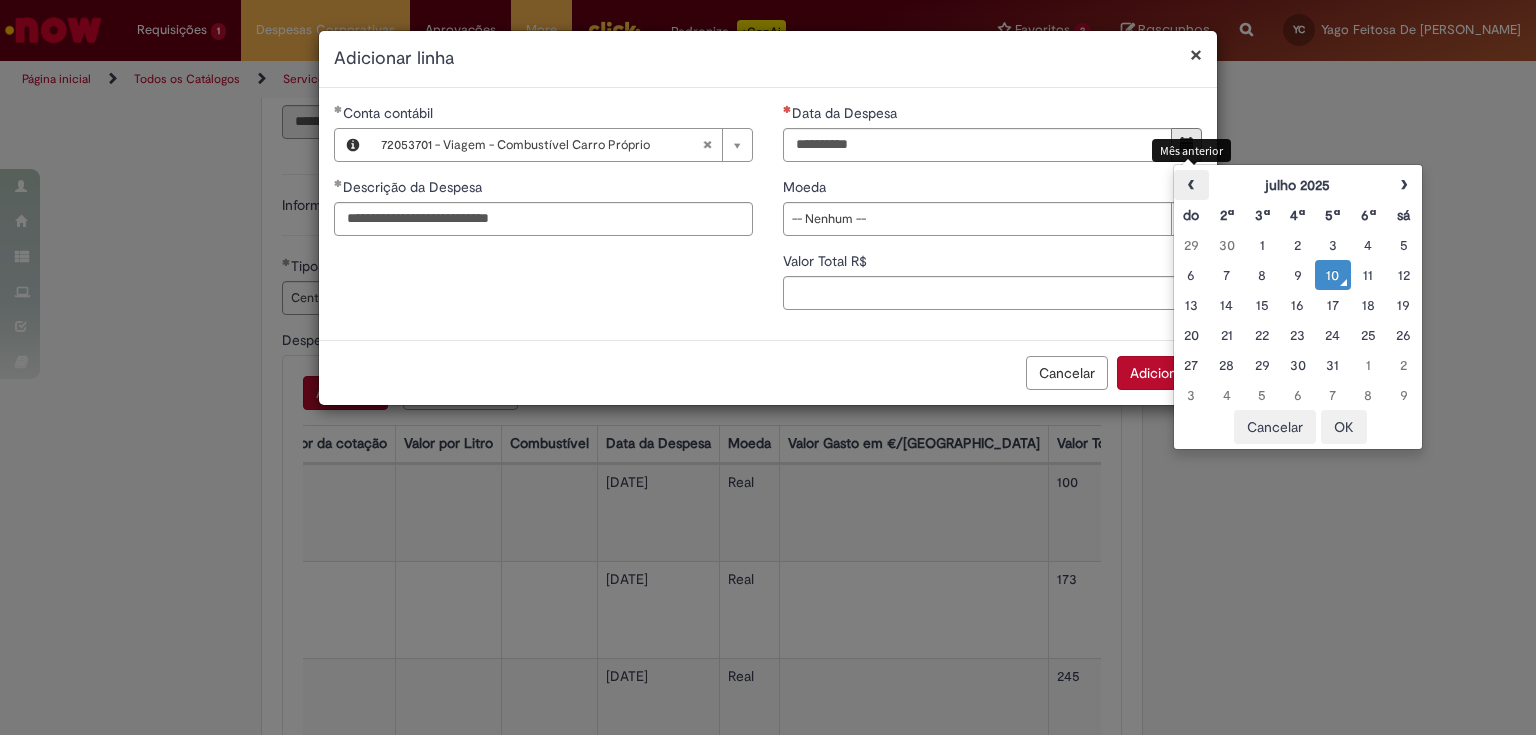 click on "‹" at bounding box center (1191, 185) 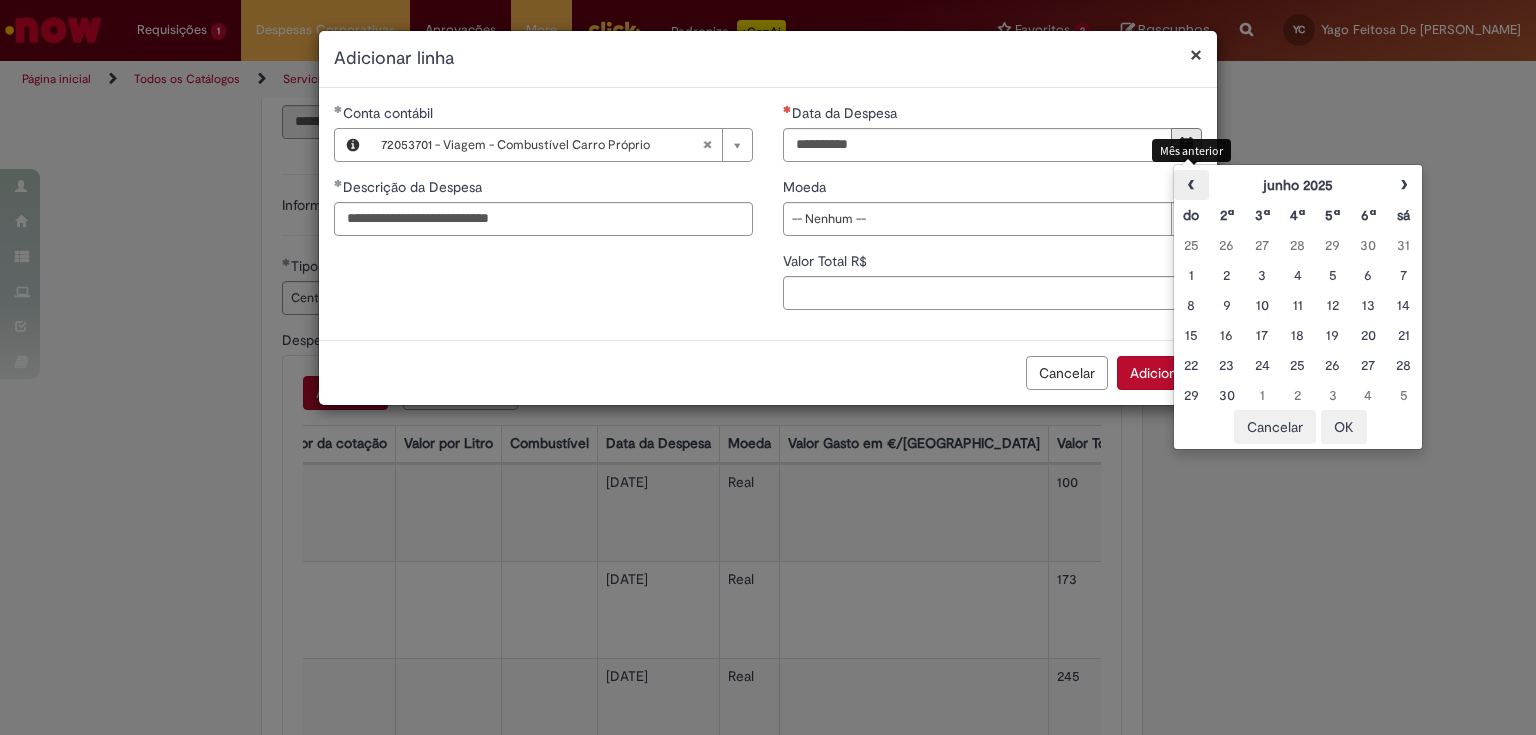 click on "‹" at bounding box center [1191, 185] 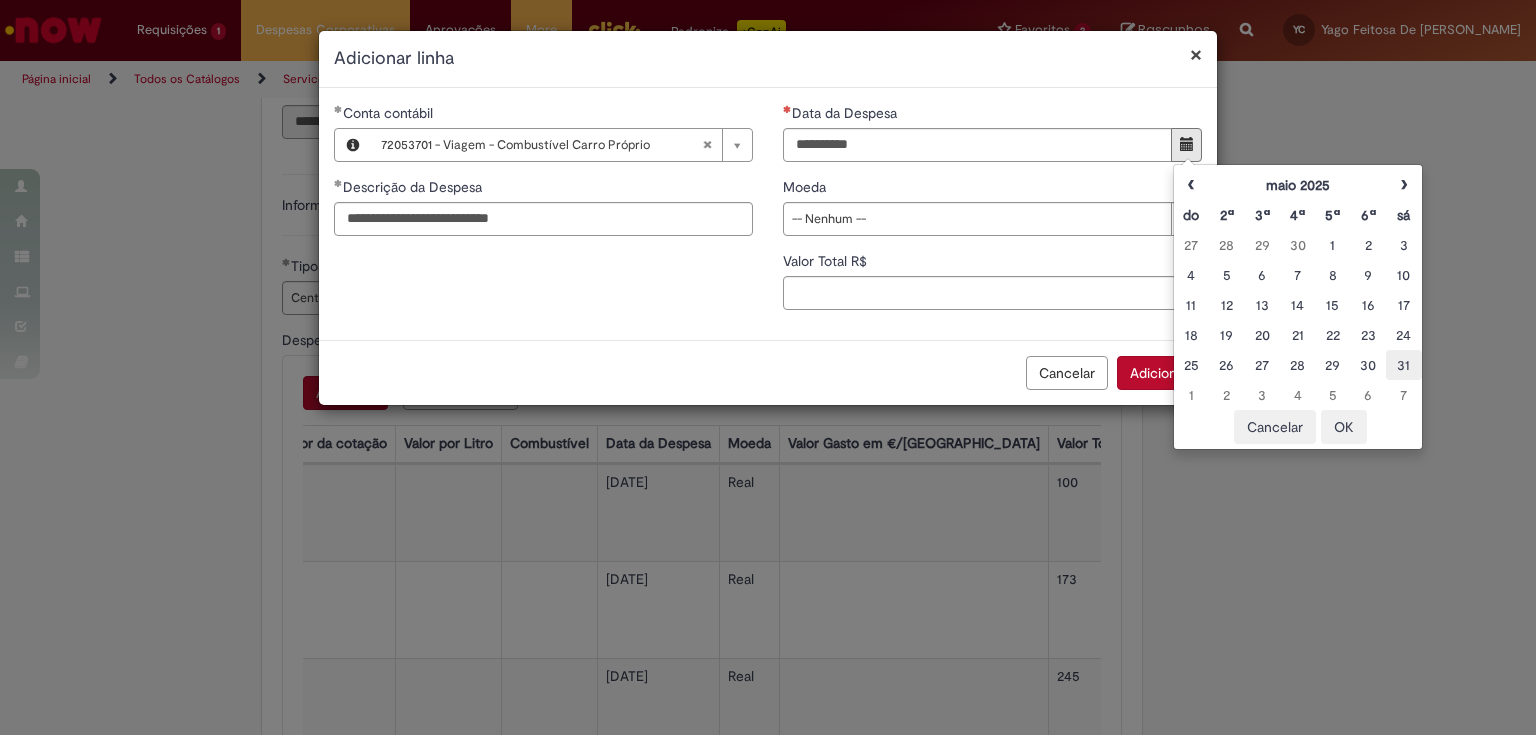 click on "31" at bounding box center (1403, 365) 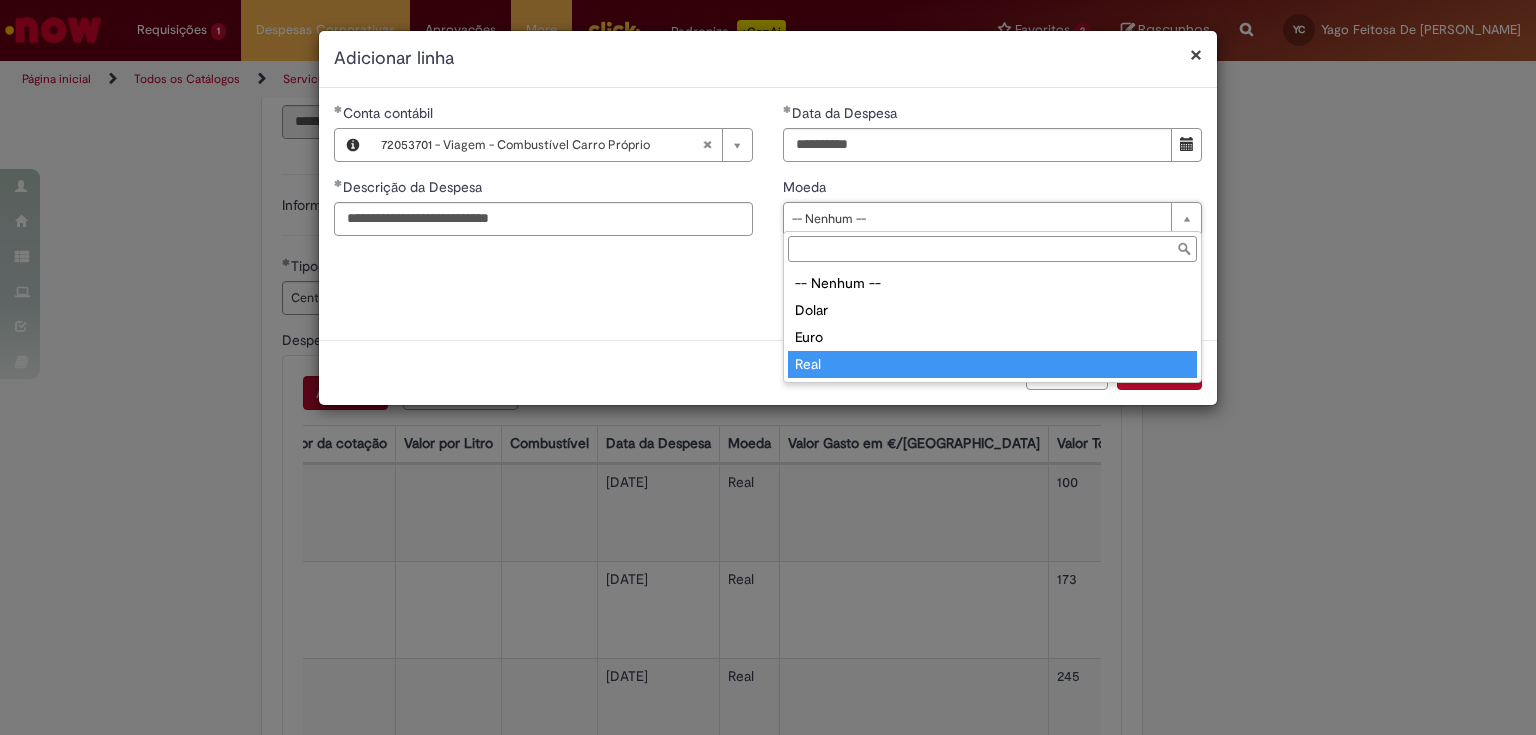 type on "****" 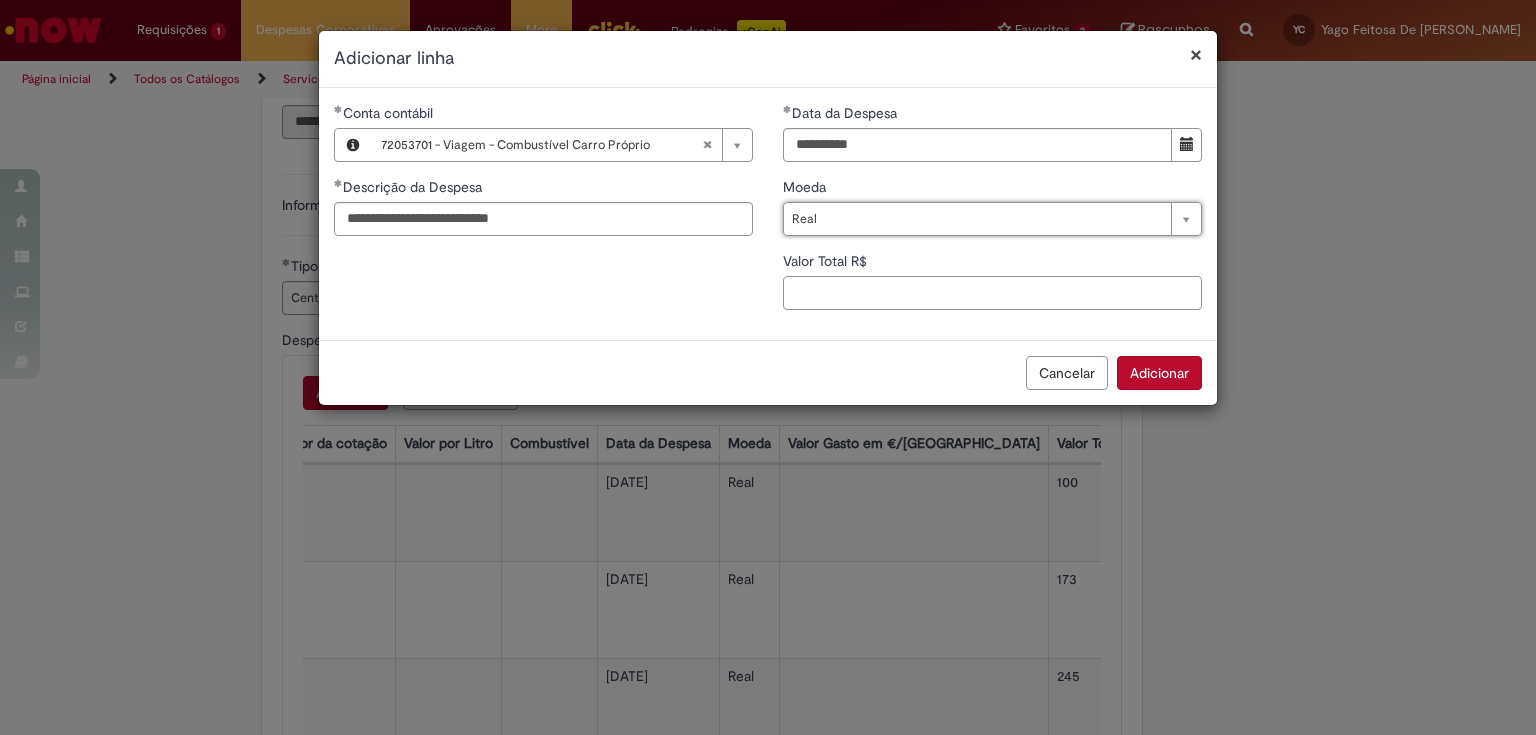 click on "Valor Total R$" at bounding box center (992, 293) 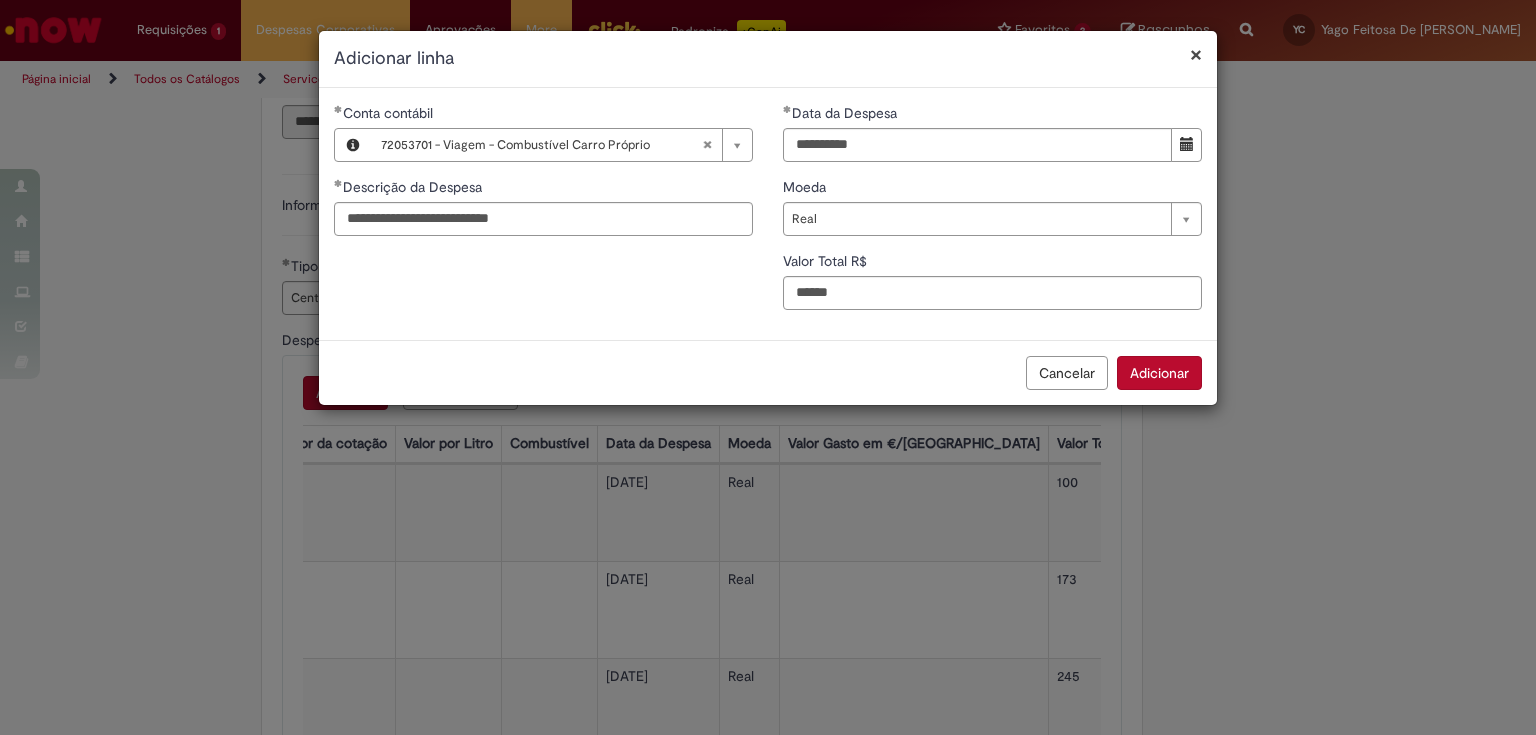 type on "******" 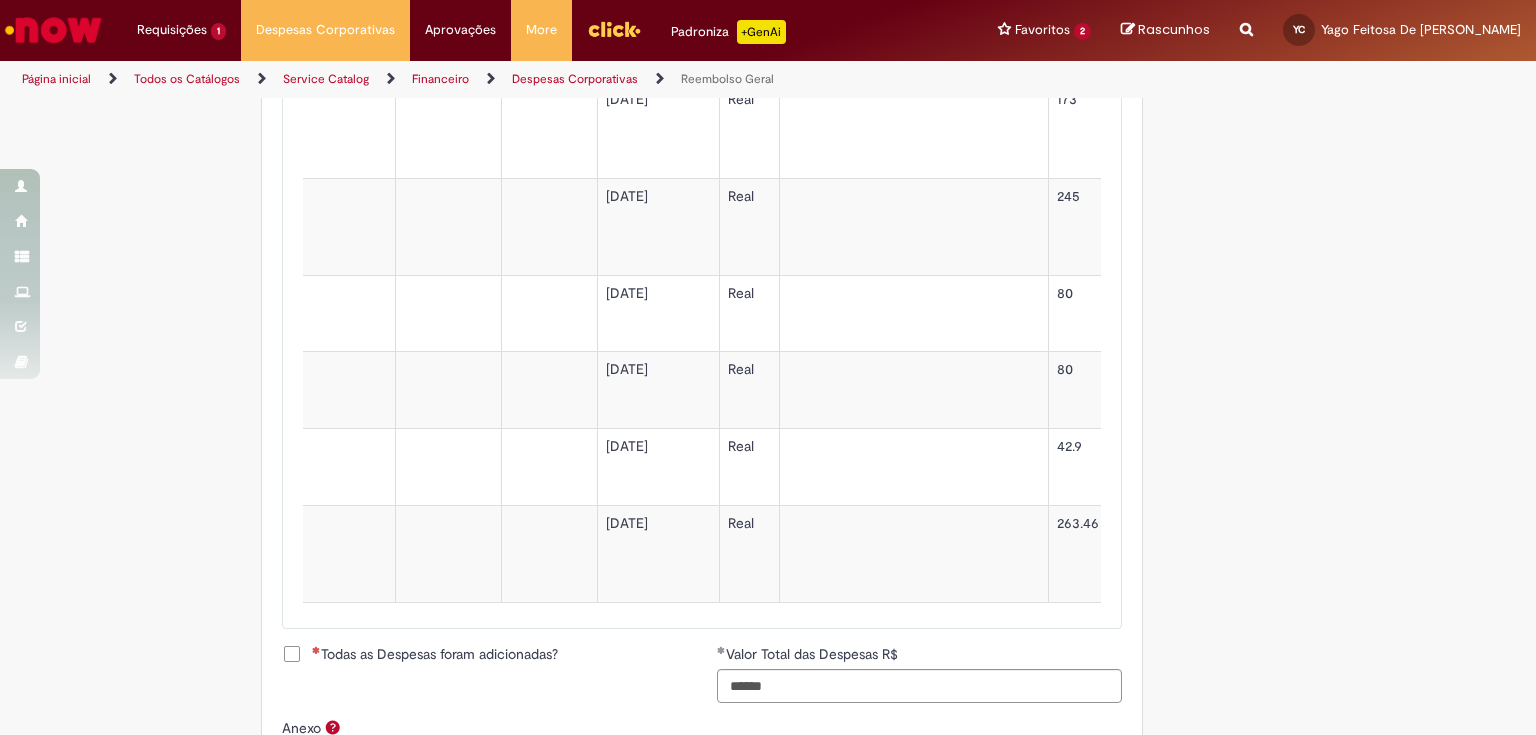 scroll, scrollTop: 1312, scrollLeft: 0, axis: vertical 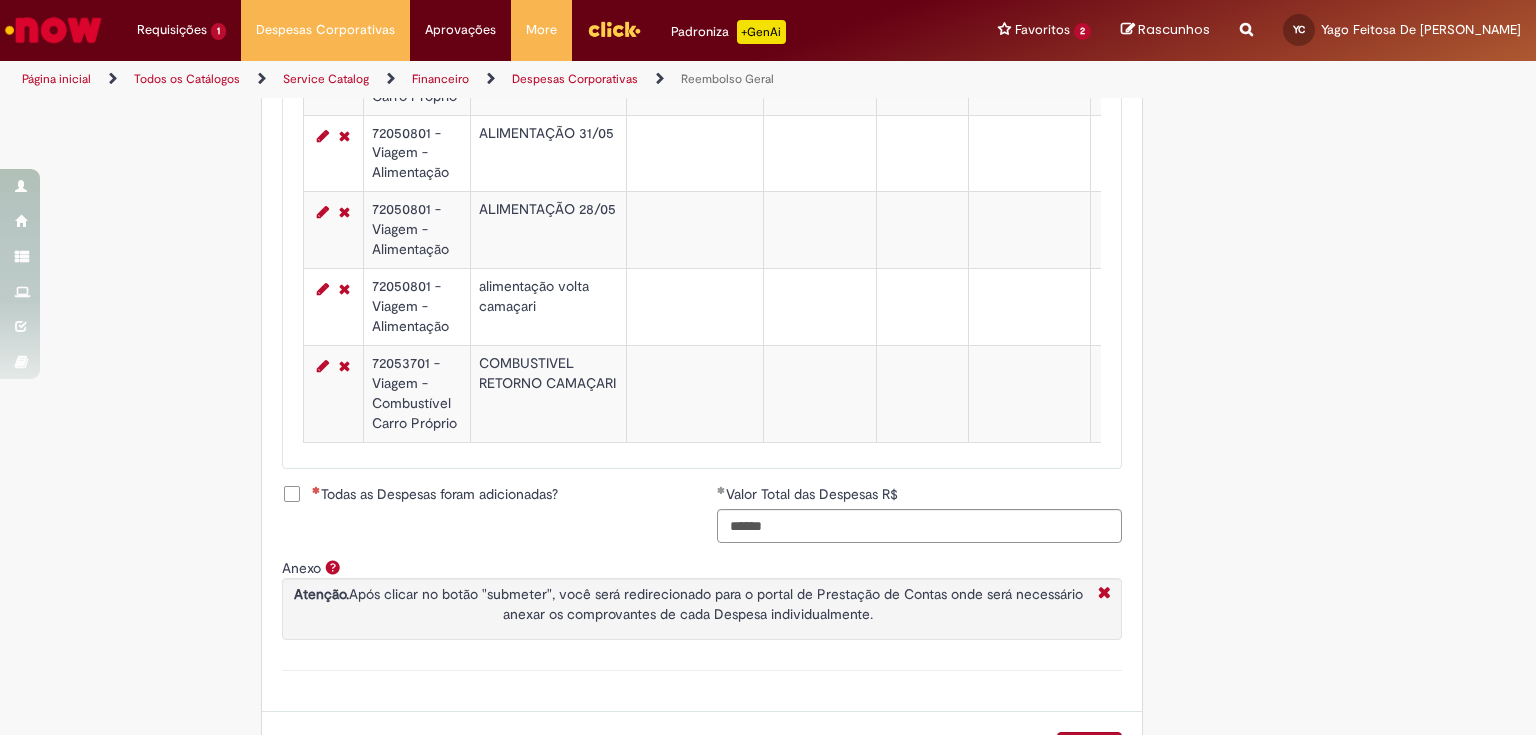 click on "Todas as Despesas foram adicionadas?" at bounding box center (435, 494) 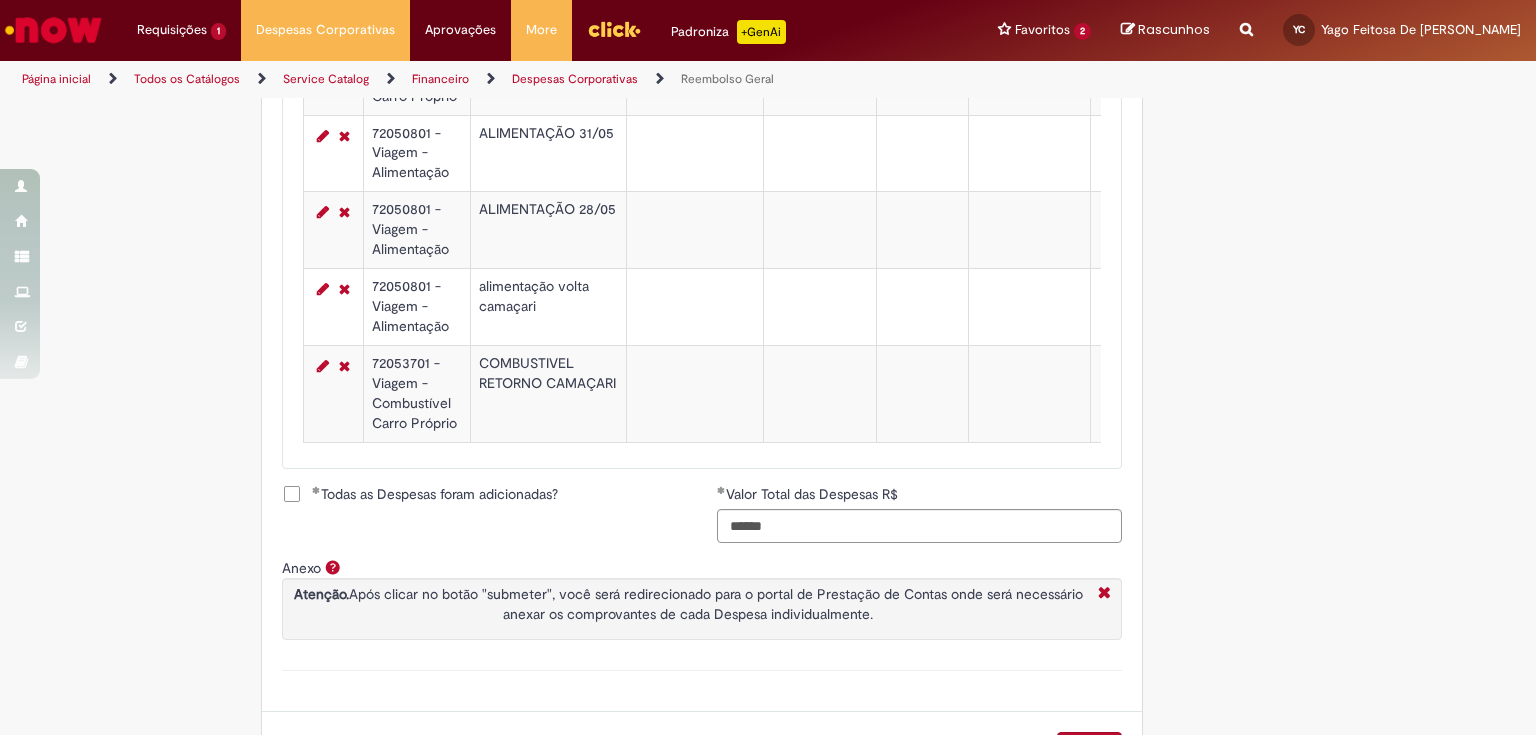 click on "Todas as Despesas foram adicionadas?" at bounding box center (435, 494) 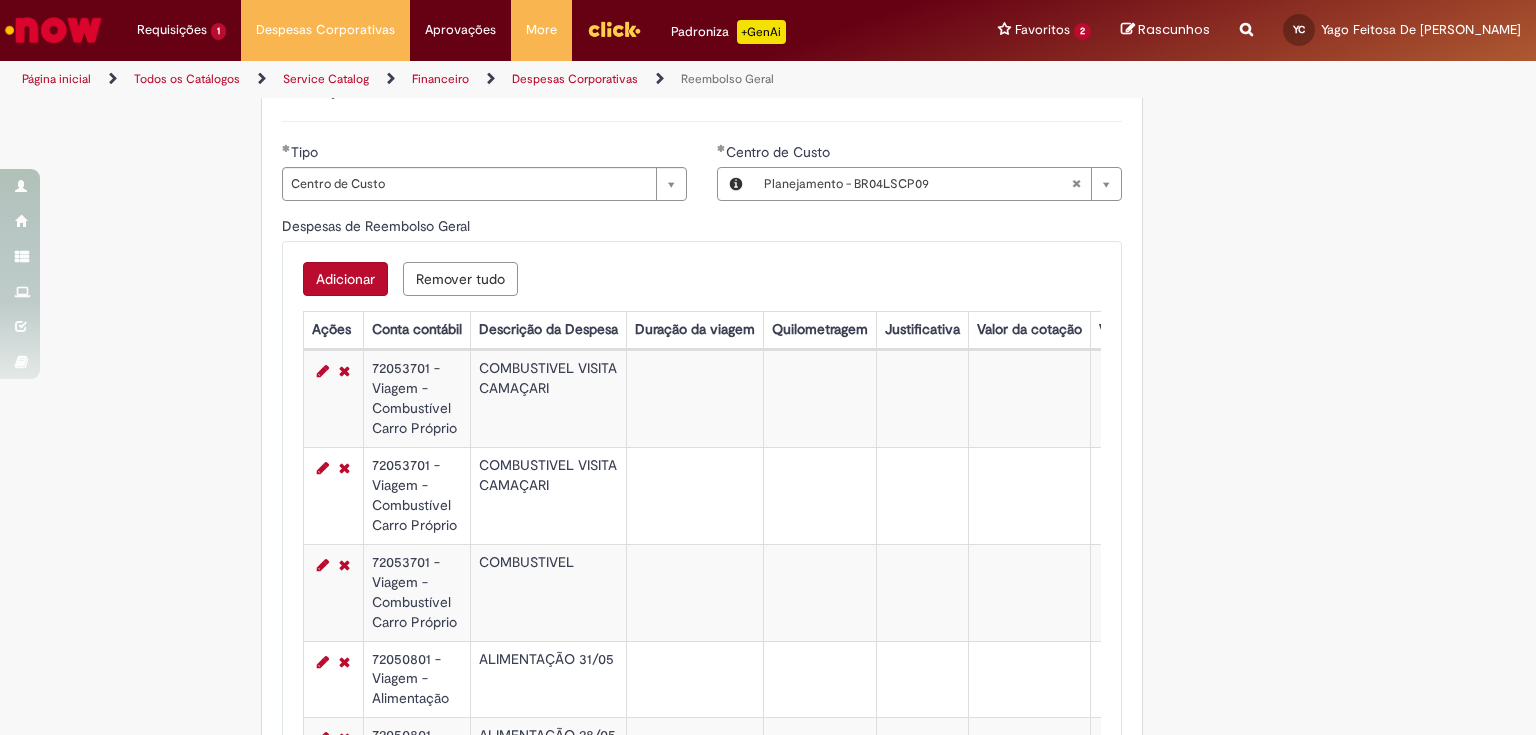 scroll, scrollTop: 512, scrollLeft: 0, axis: vertical 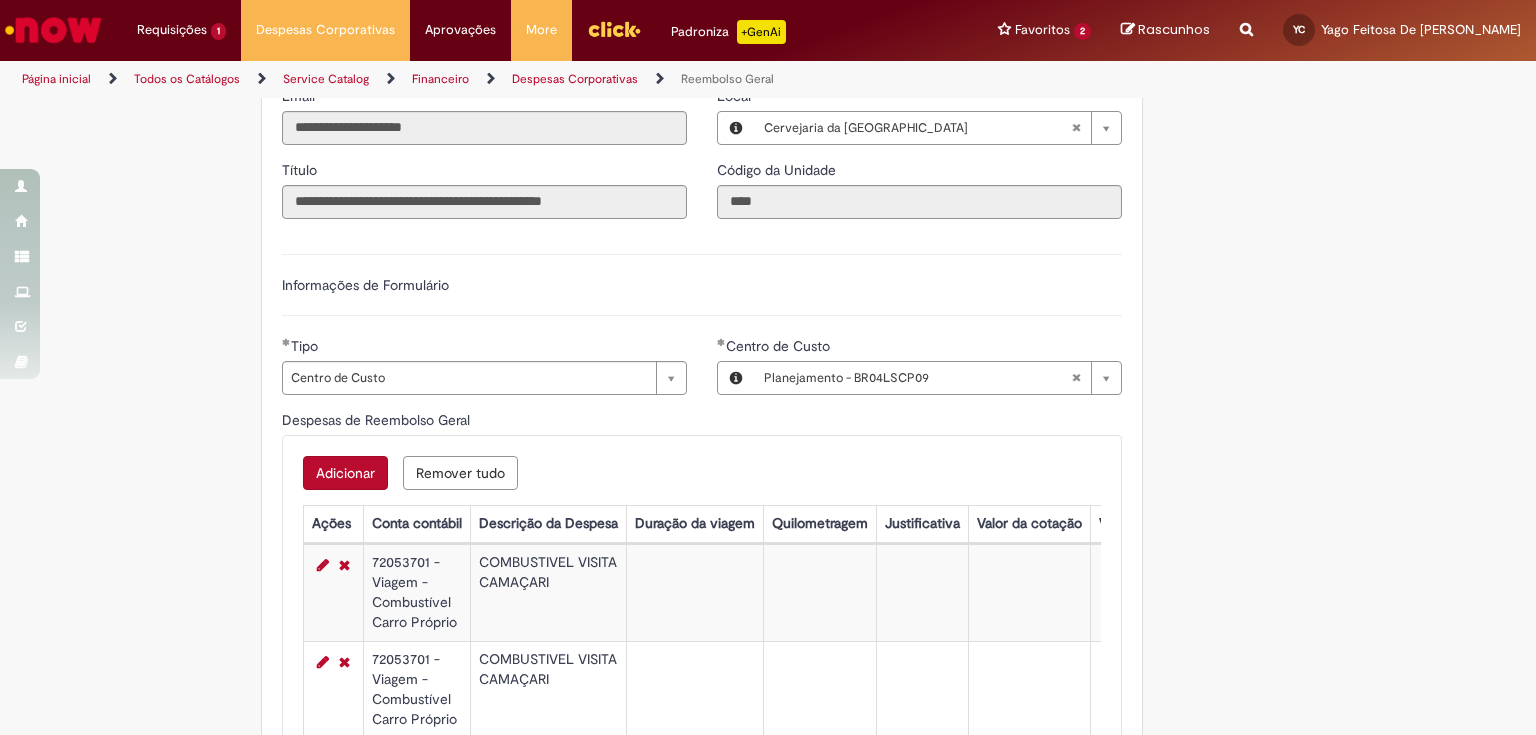 click on "Adicionar" at bounding box center [345, 473] 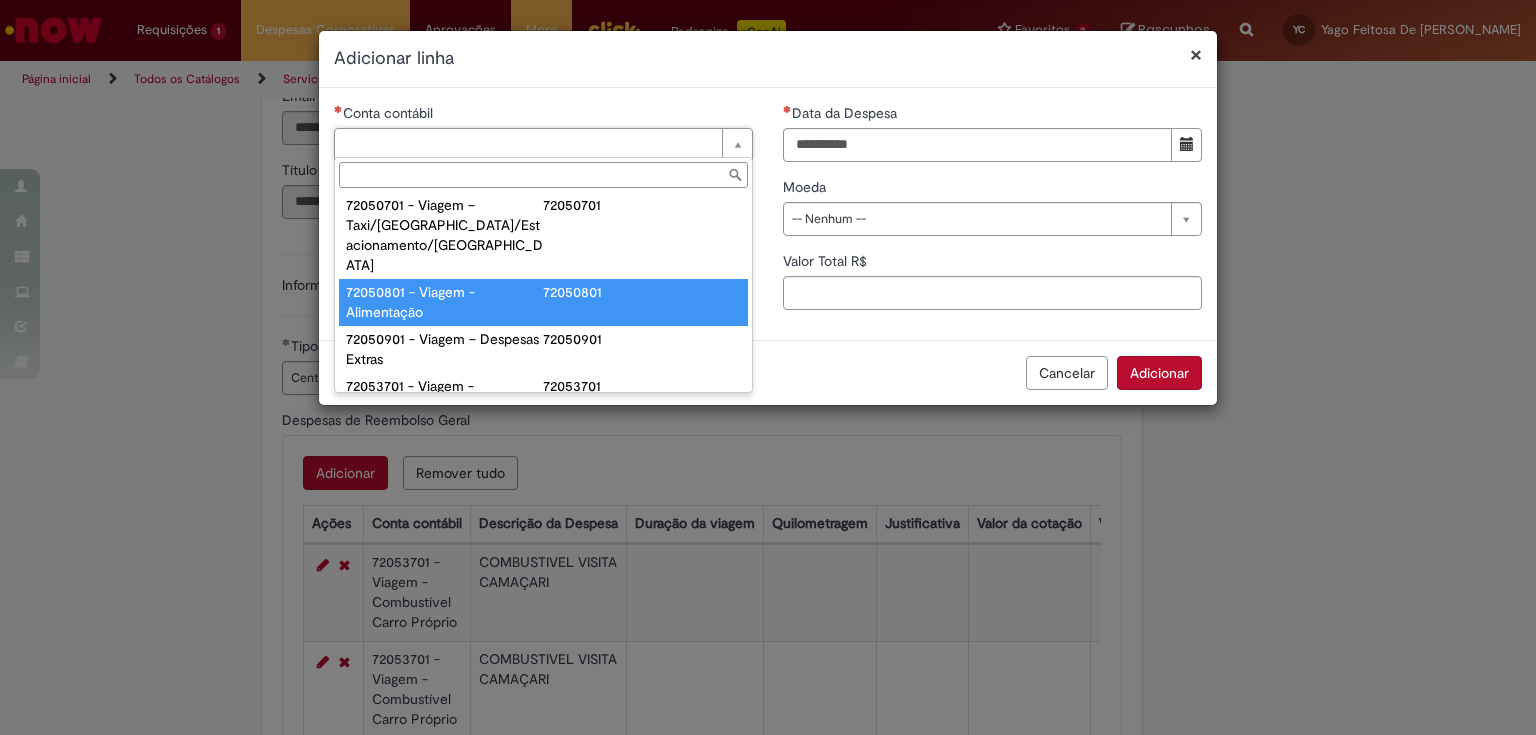 scroll, scrollTop: 1280, scrollLeft: 0, axis: vertical 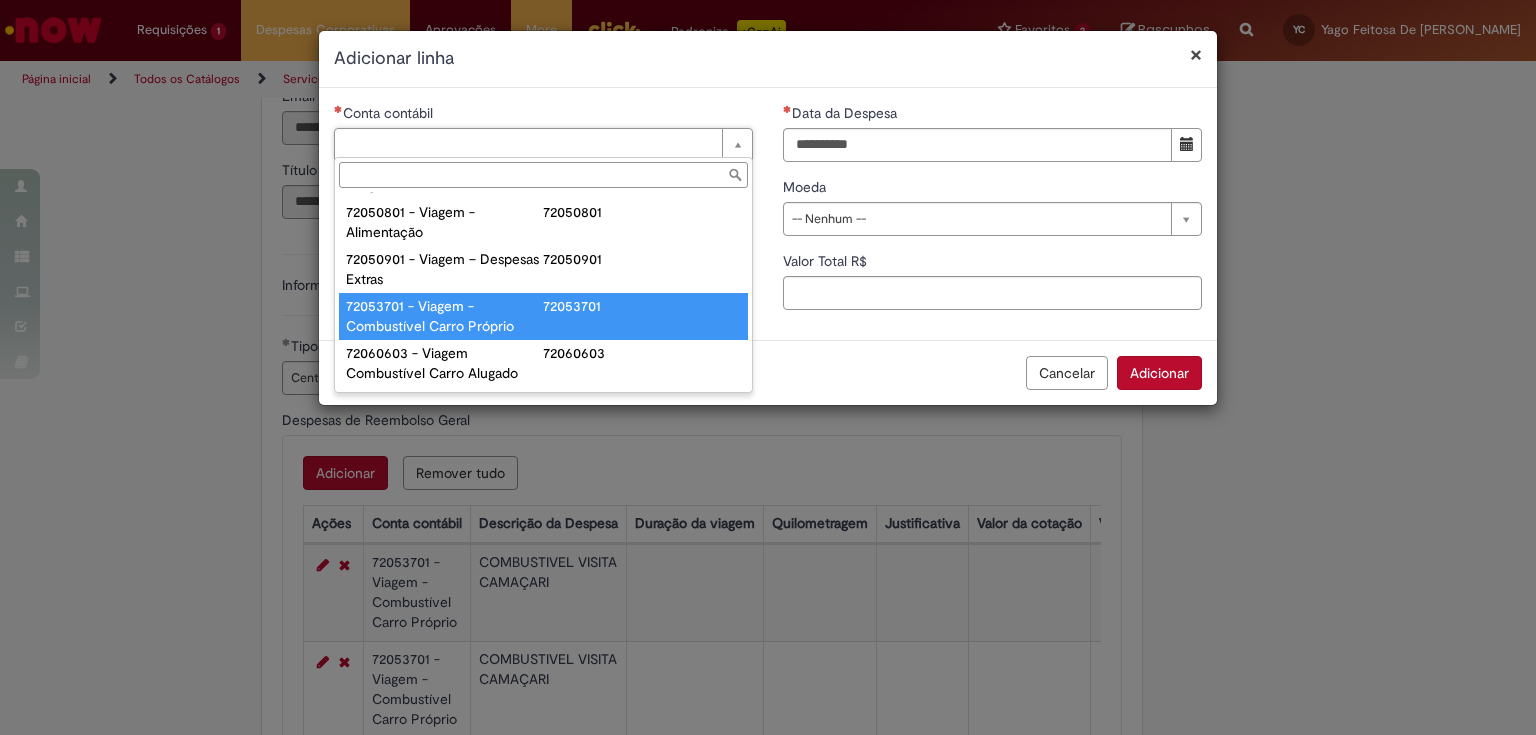 type on "**********" 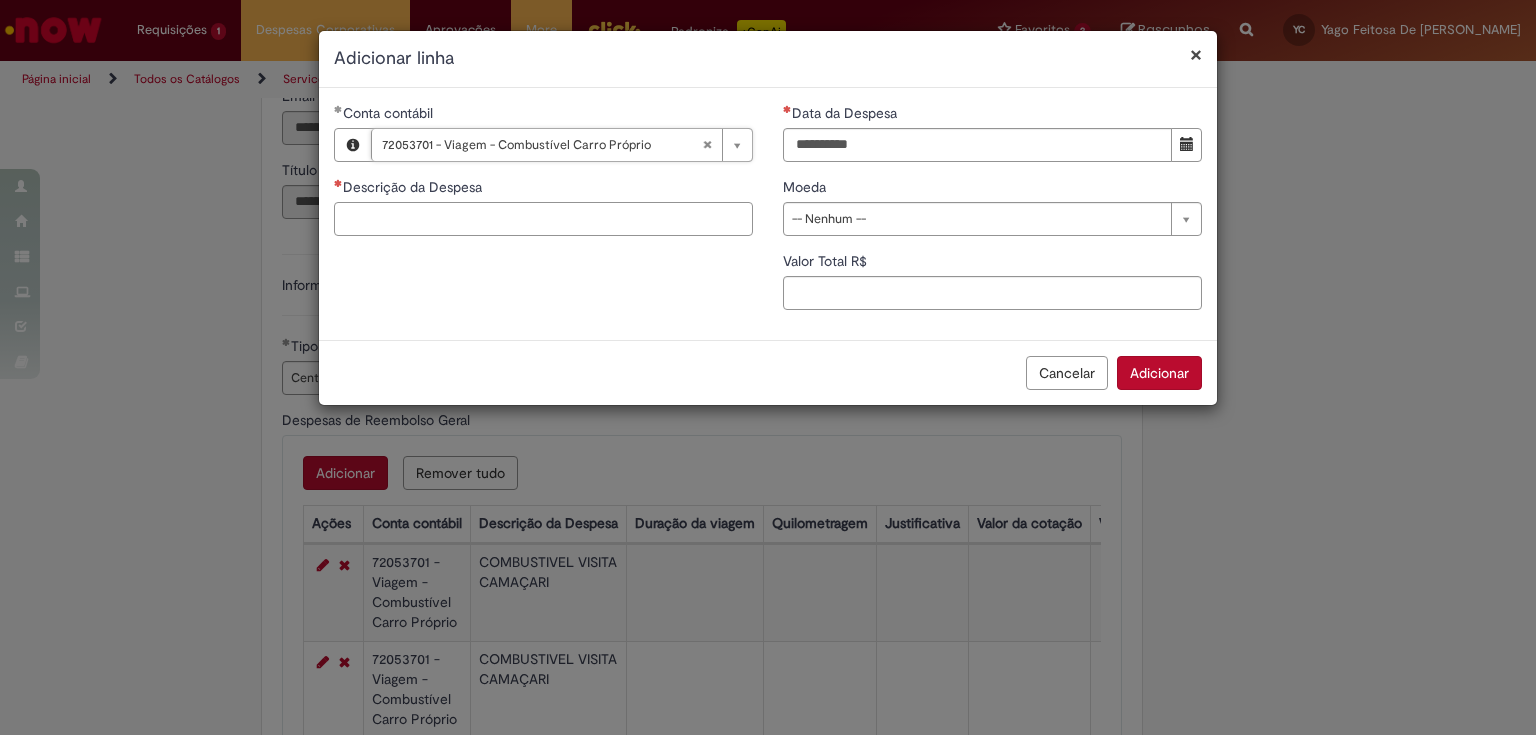 click on "Descrição da Despesa" at bounding box center (543, 219) 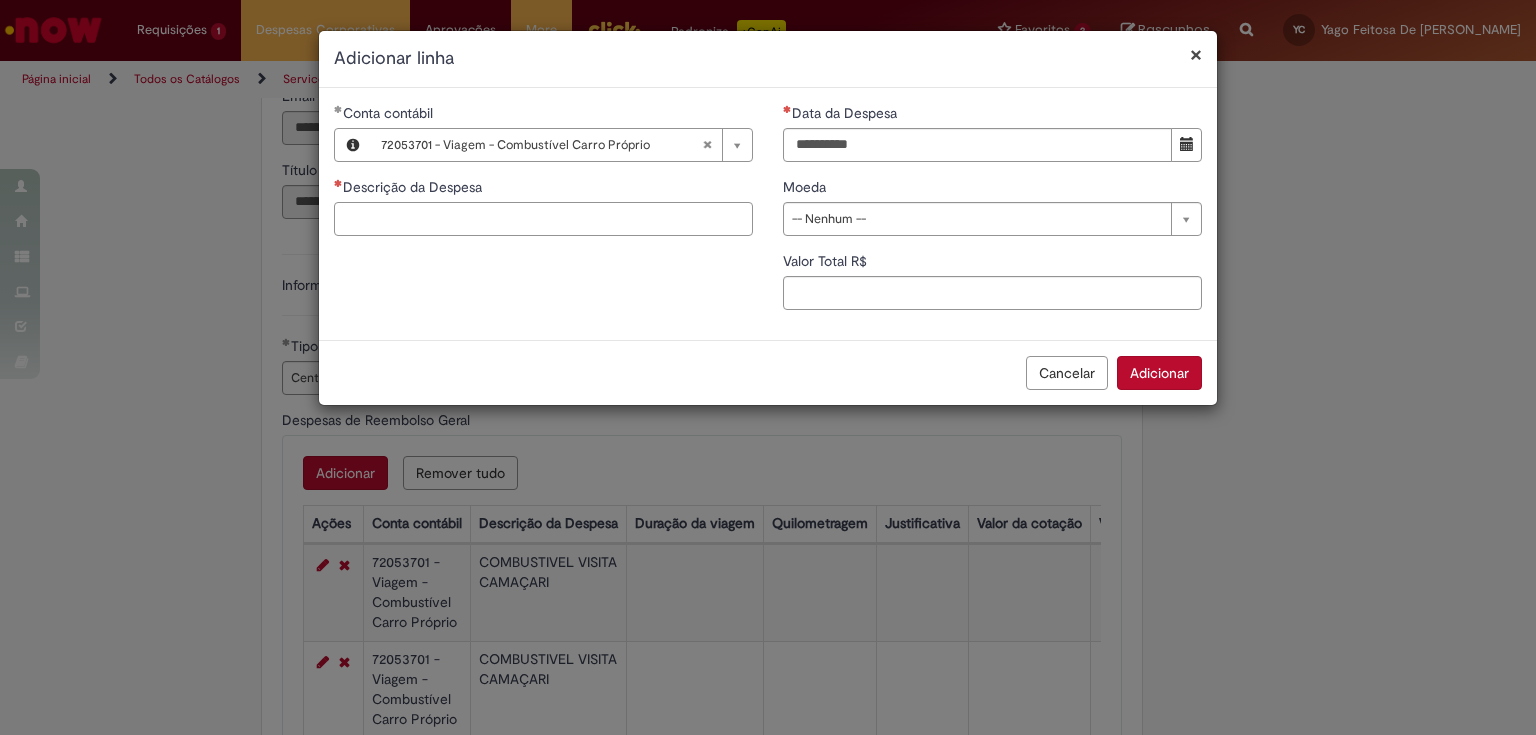 type on "*" 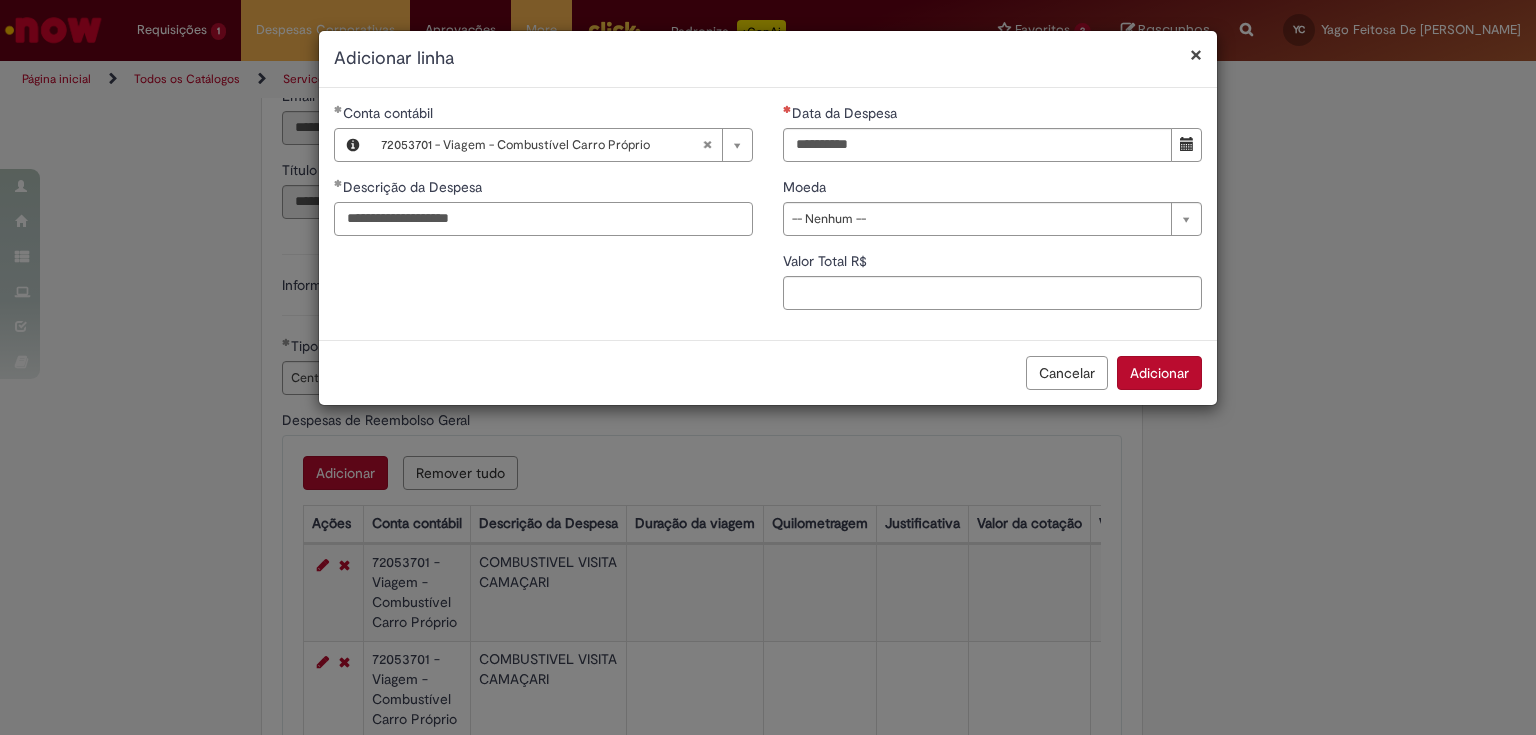 type on "**********" 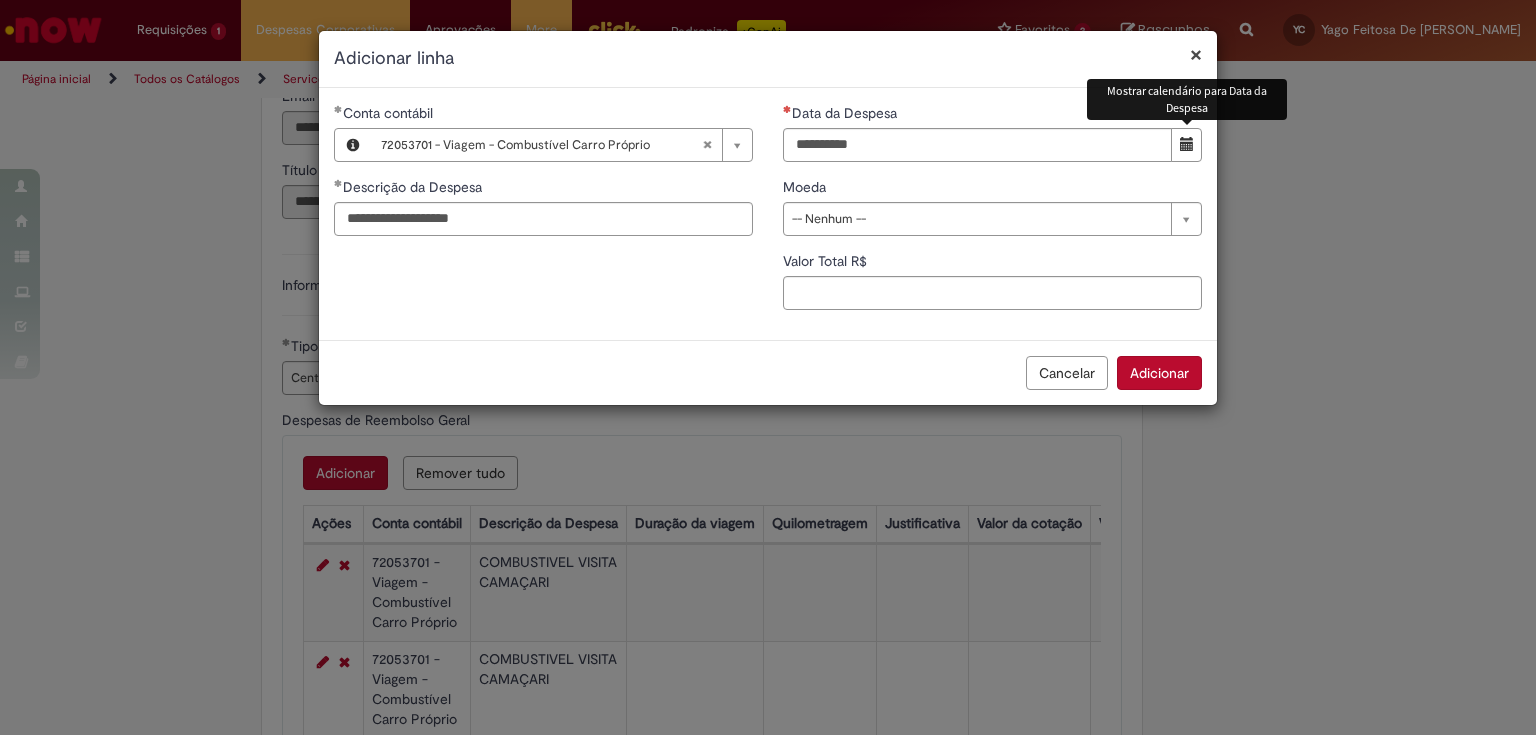 click at bounding box center (1187, 144) 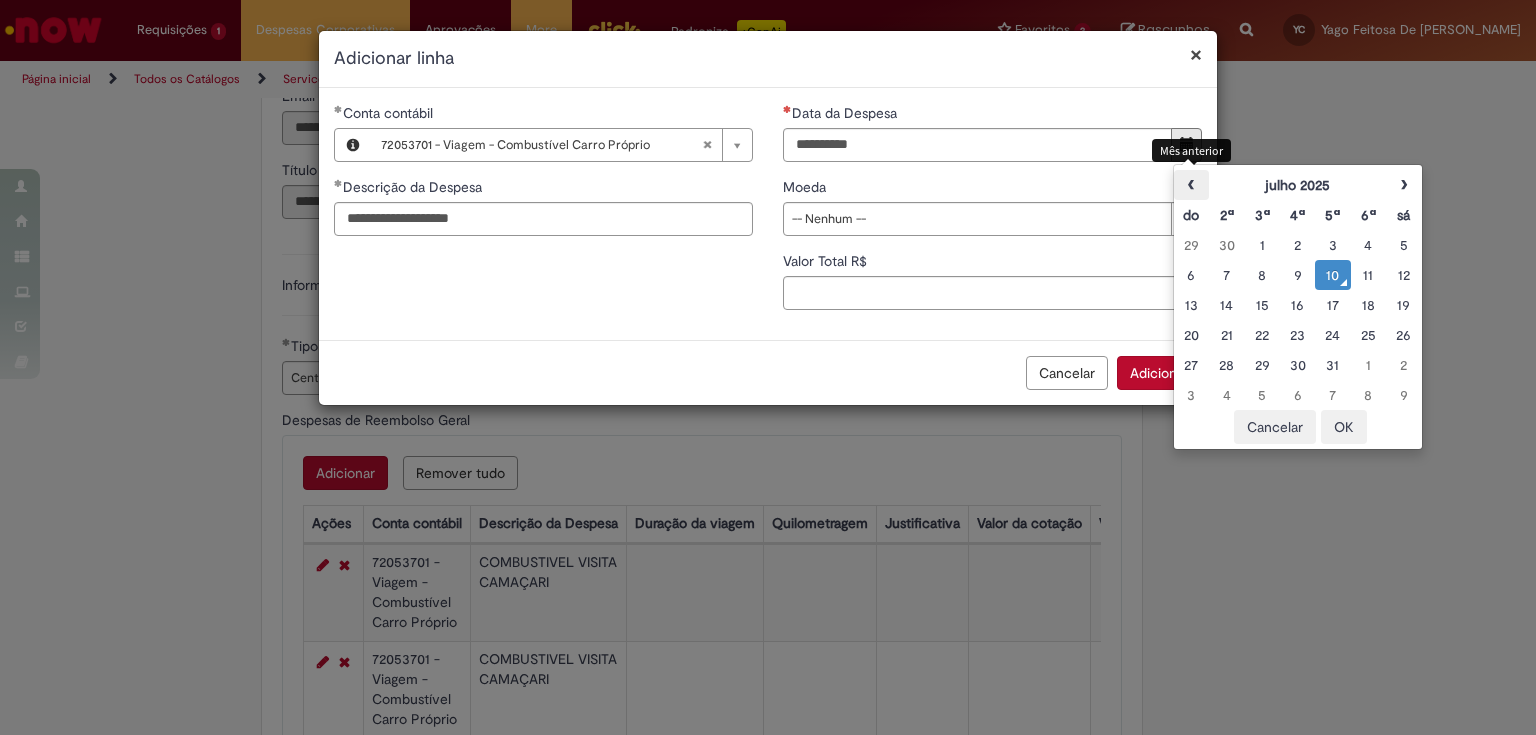 click on "‹" at bounding box center [1191, 185] 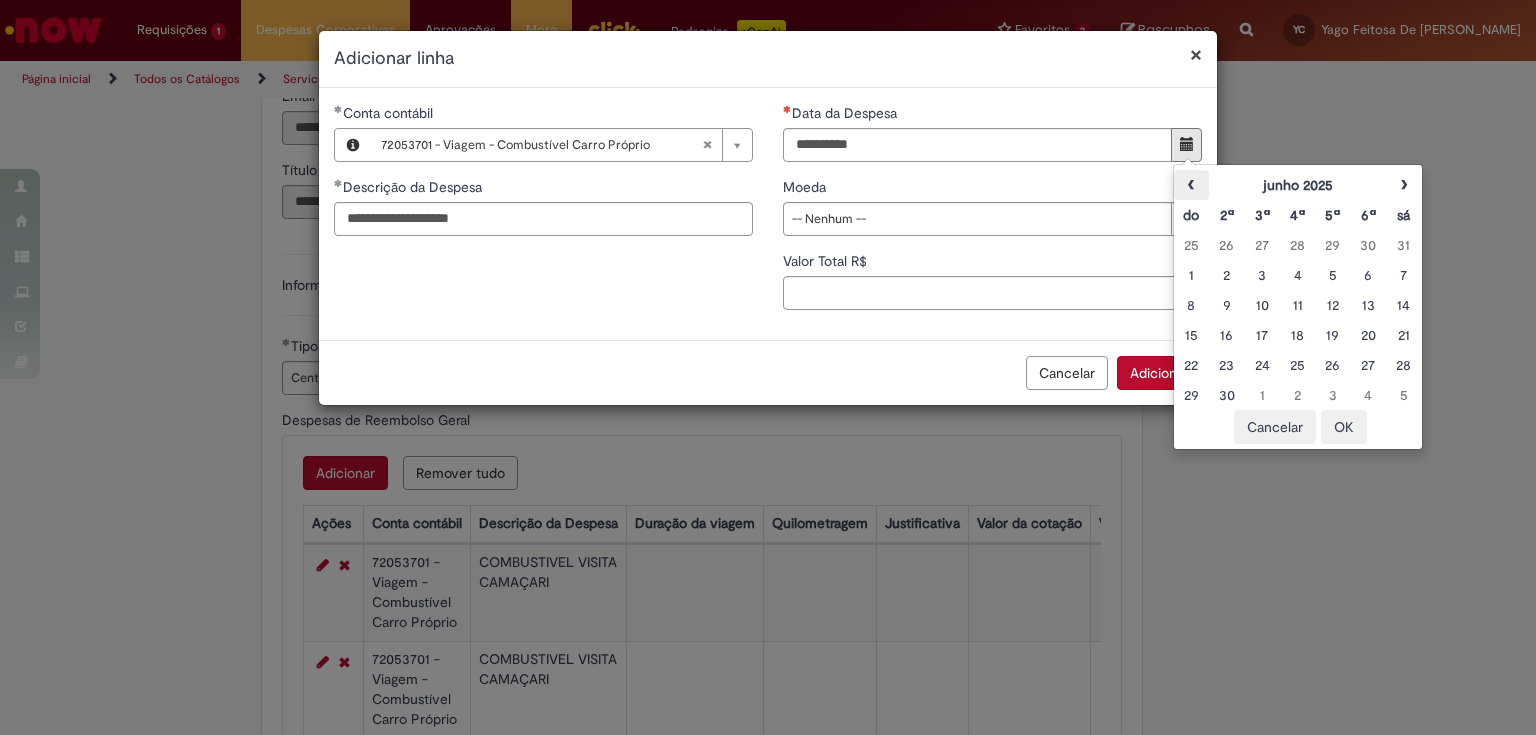 click on "‹" at bounding box center [1191, 185] 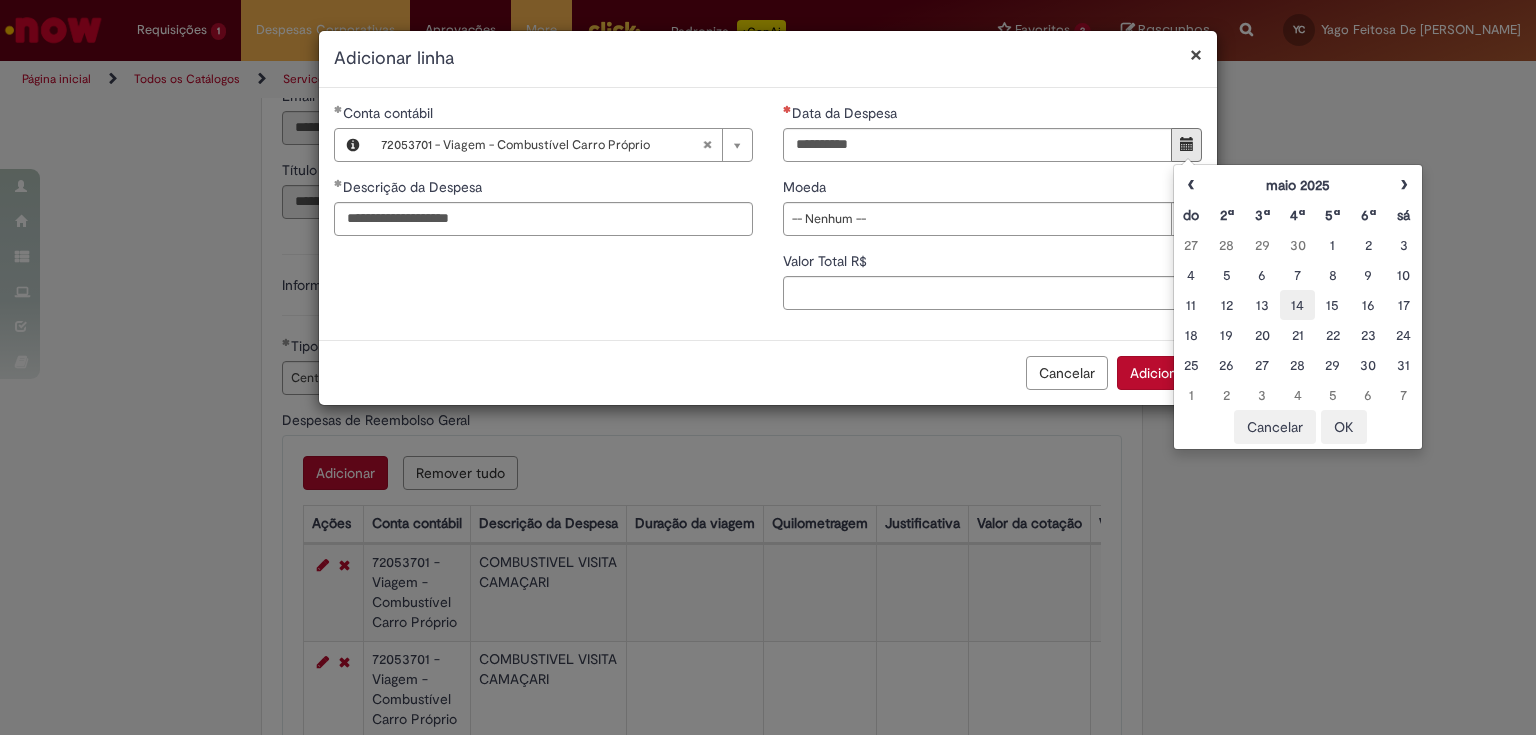 click on "14" at bounding box center (1297, 305) 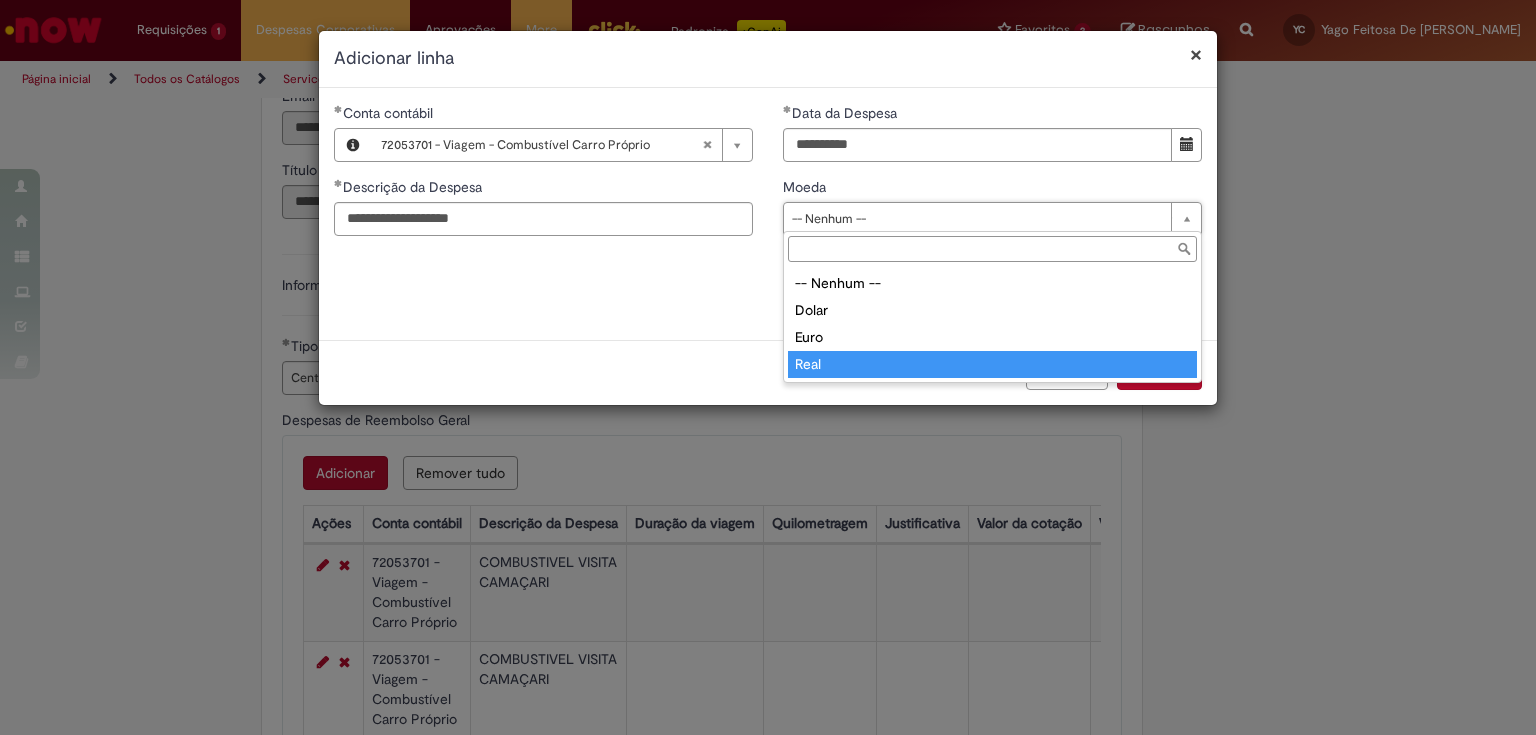 type on "****" 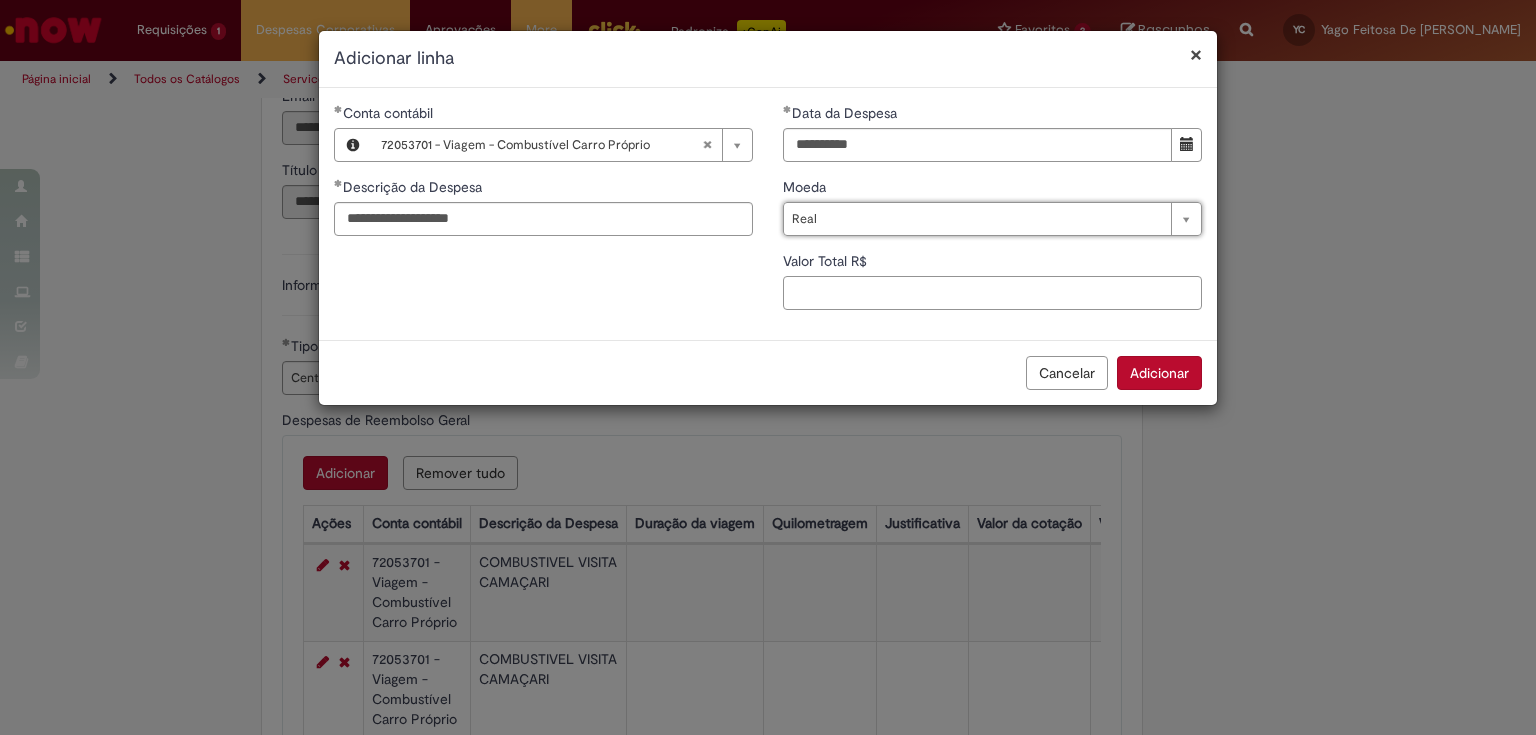 click on "Valor Total R$" at bounding box center (992, 293) 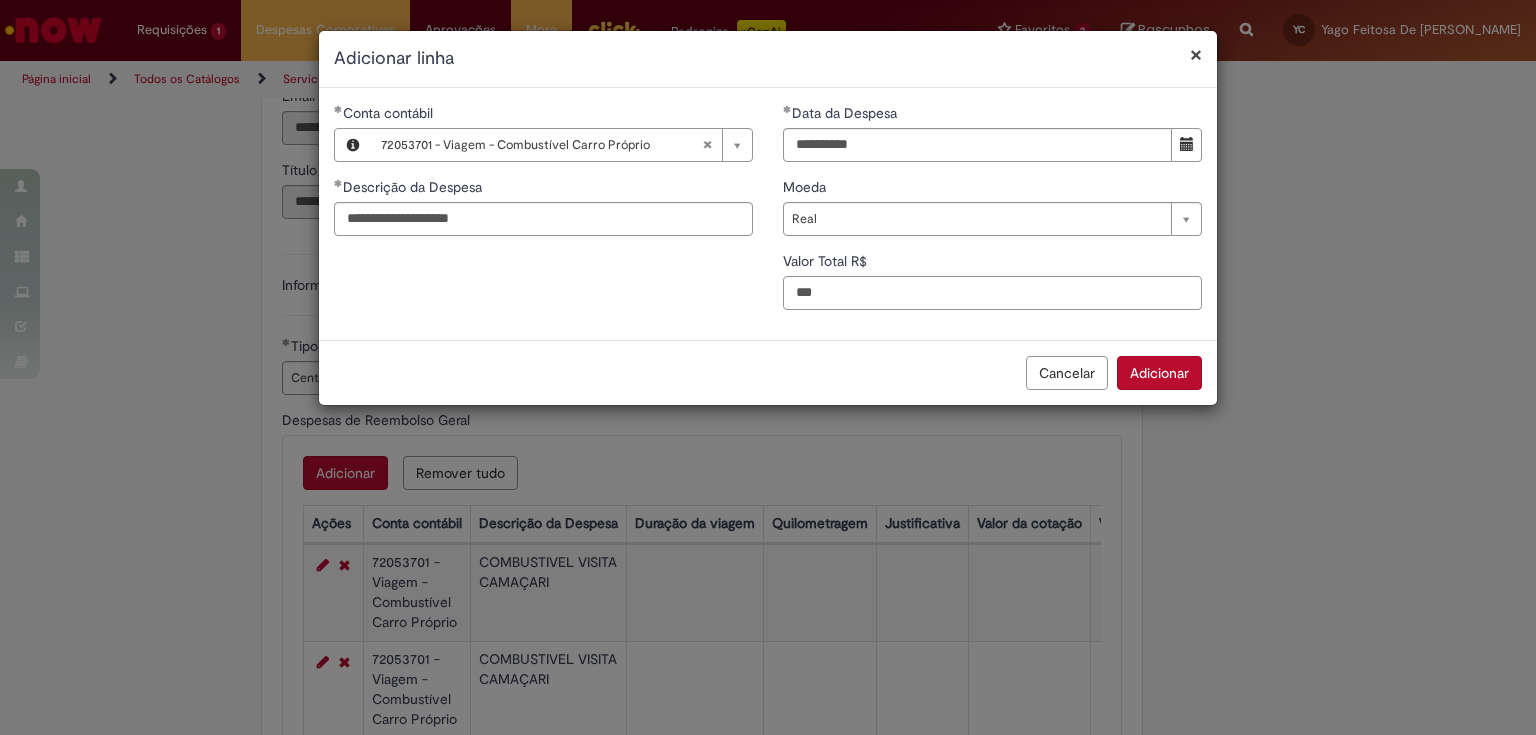 type on "***" 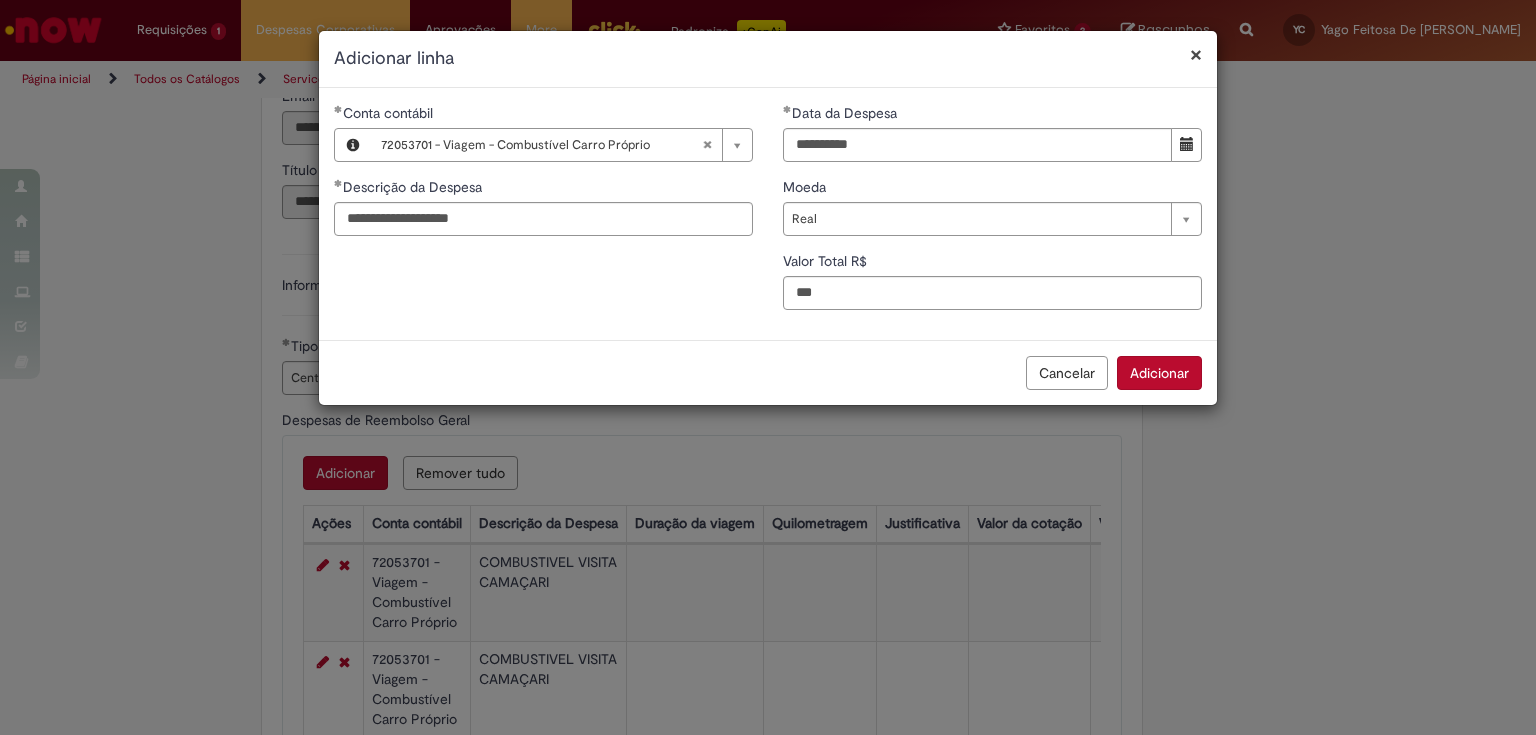 click on "Adicionar" at bounding box center [1159, 373] 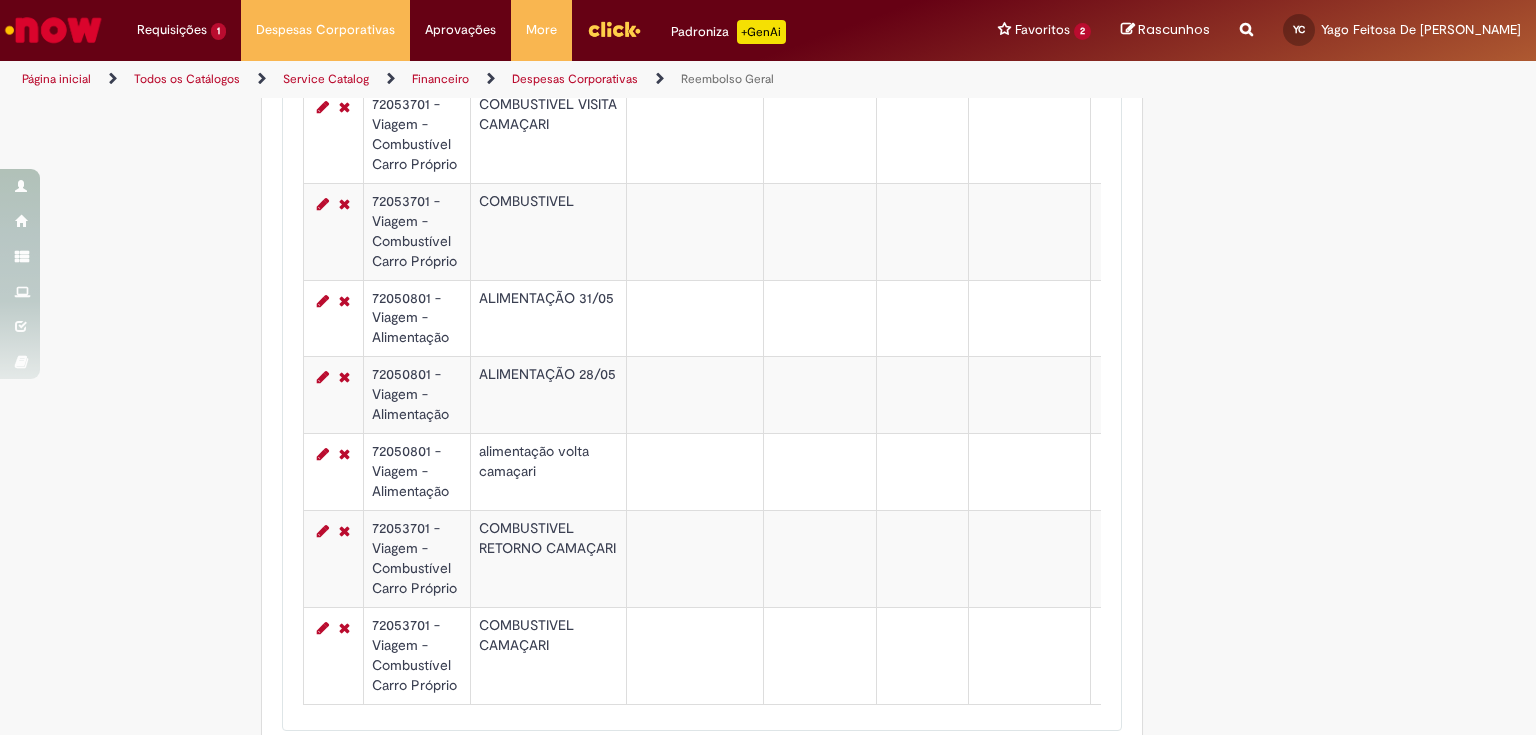 scroll, scrollTop: 1232, scrollLeft: 0, axis: vertical 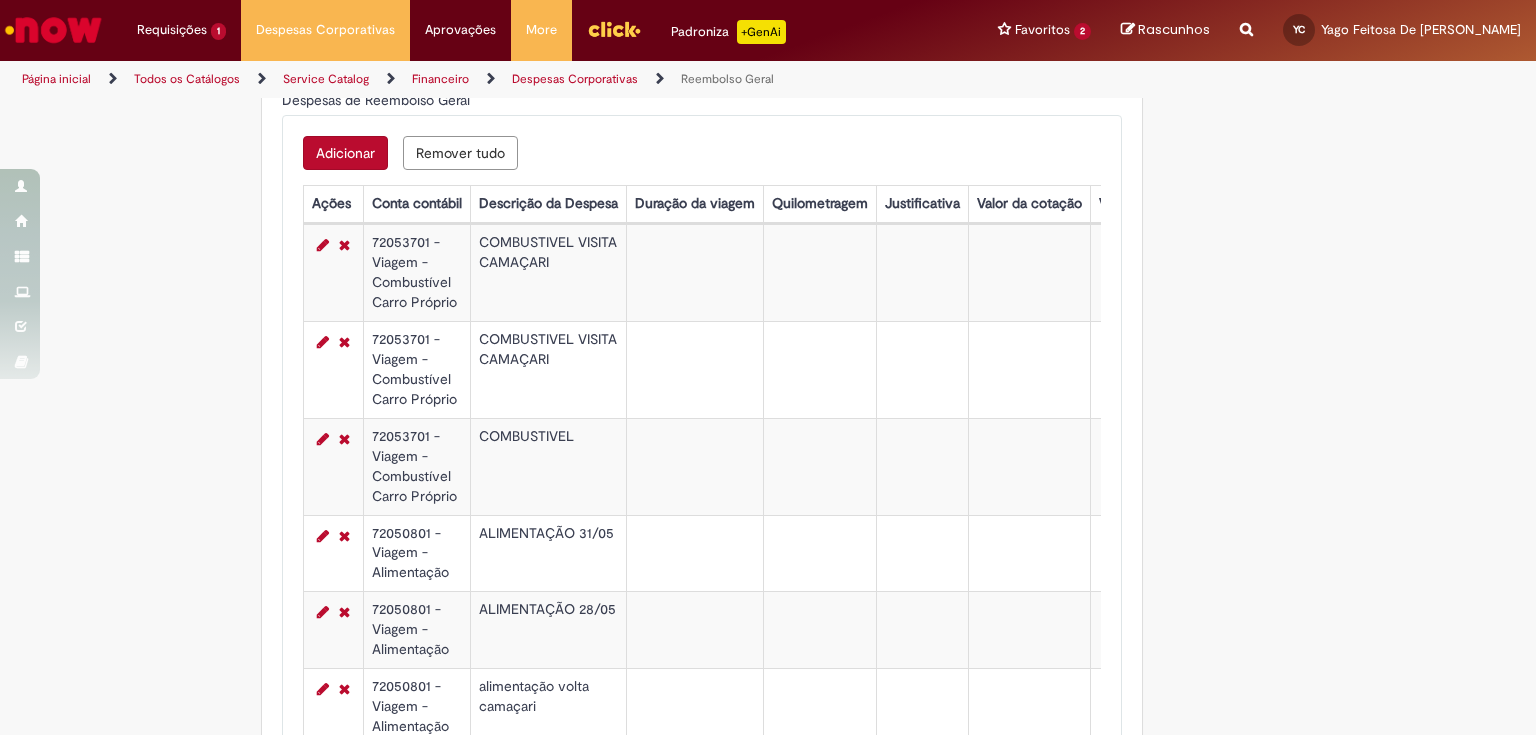 click on "Adicionar" at bounding box center (345, 153) 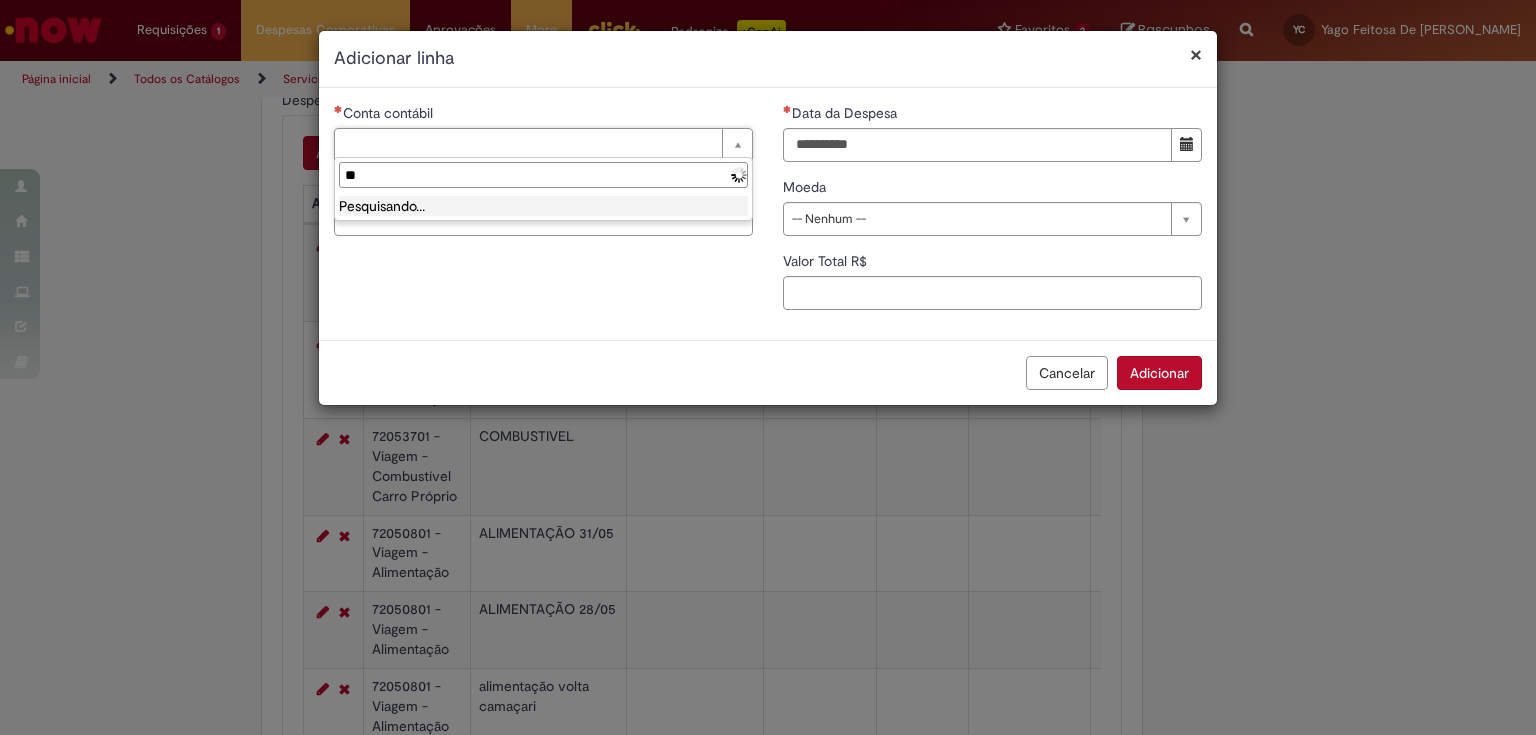 type on "*" 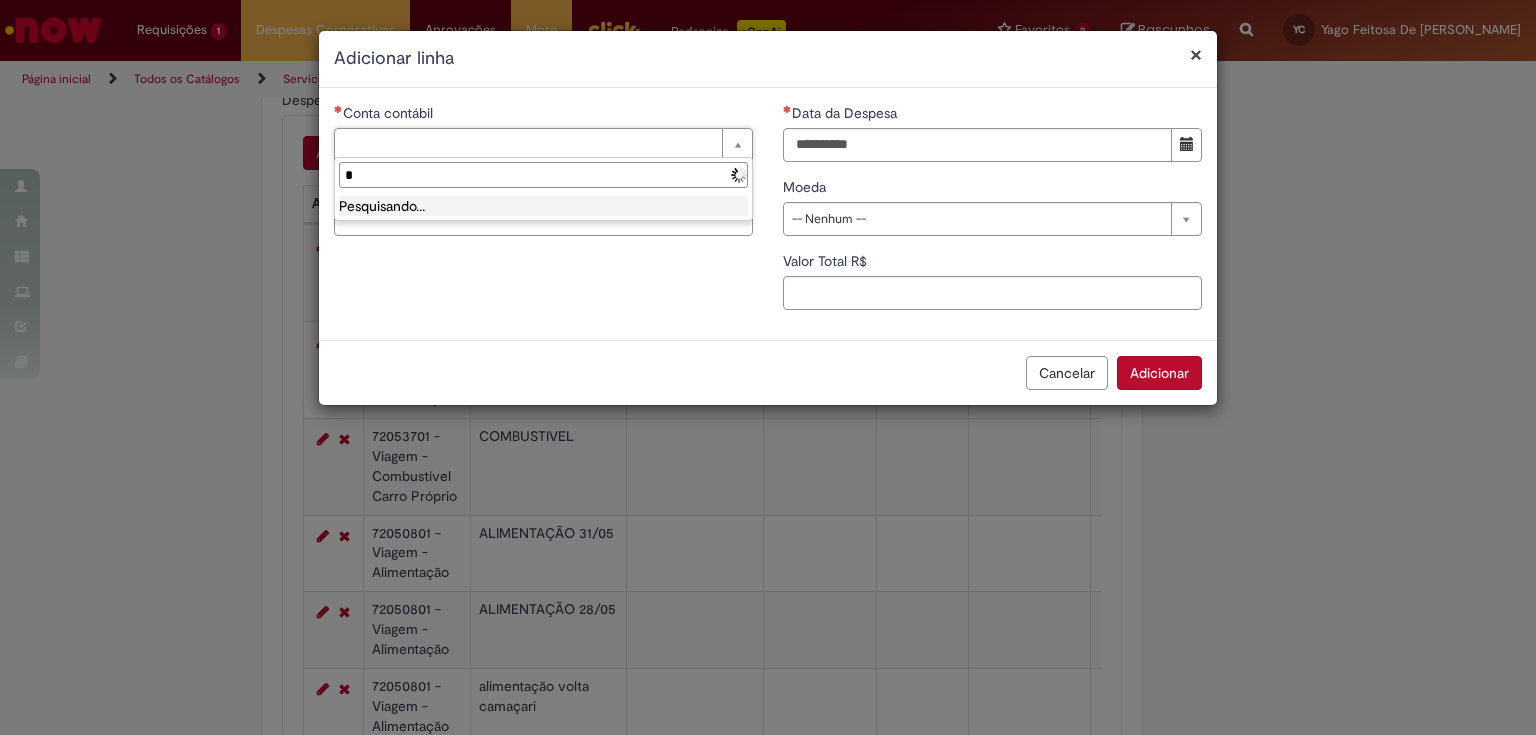 type 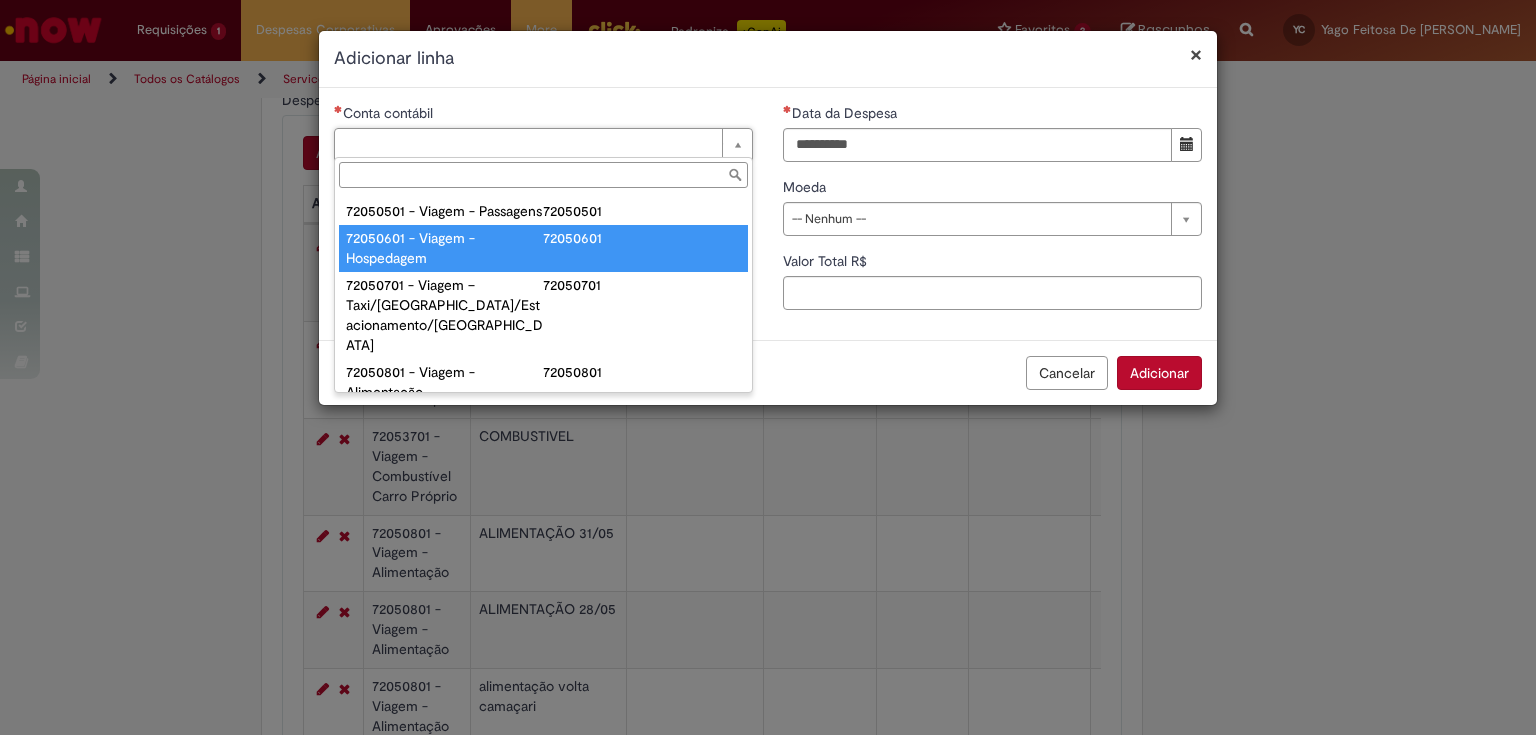 scroll, scrollTop: 1200, scrollLeft: 0, axis: vertical 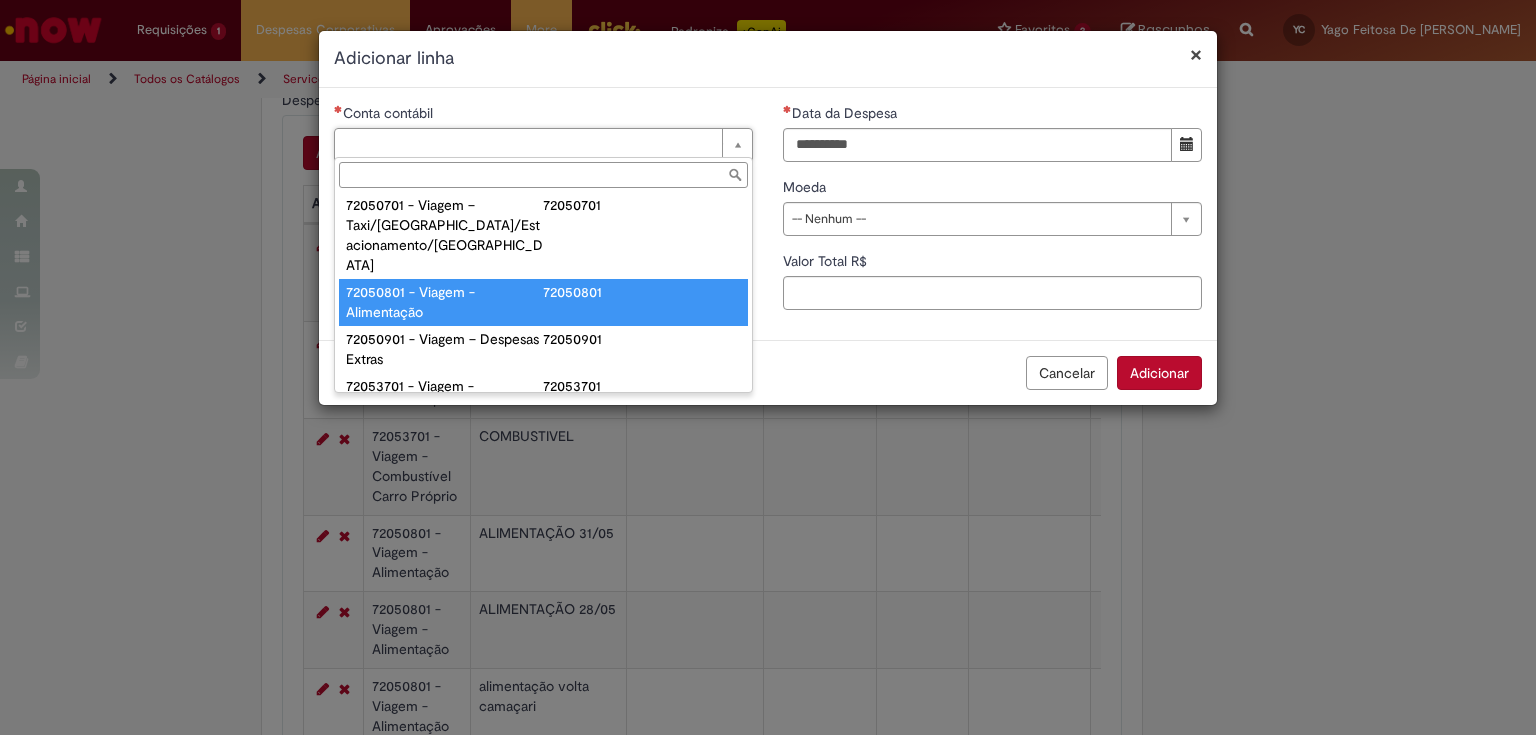 type on "**********" 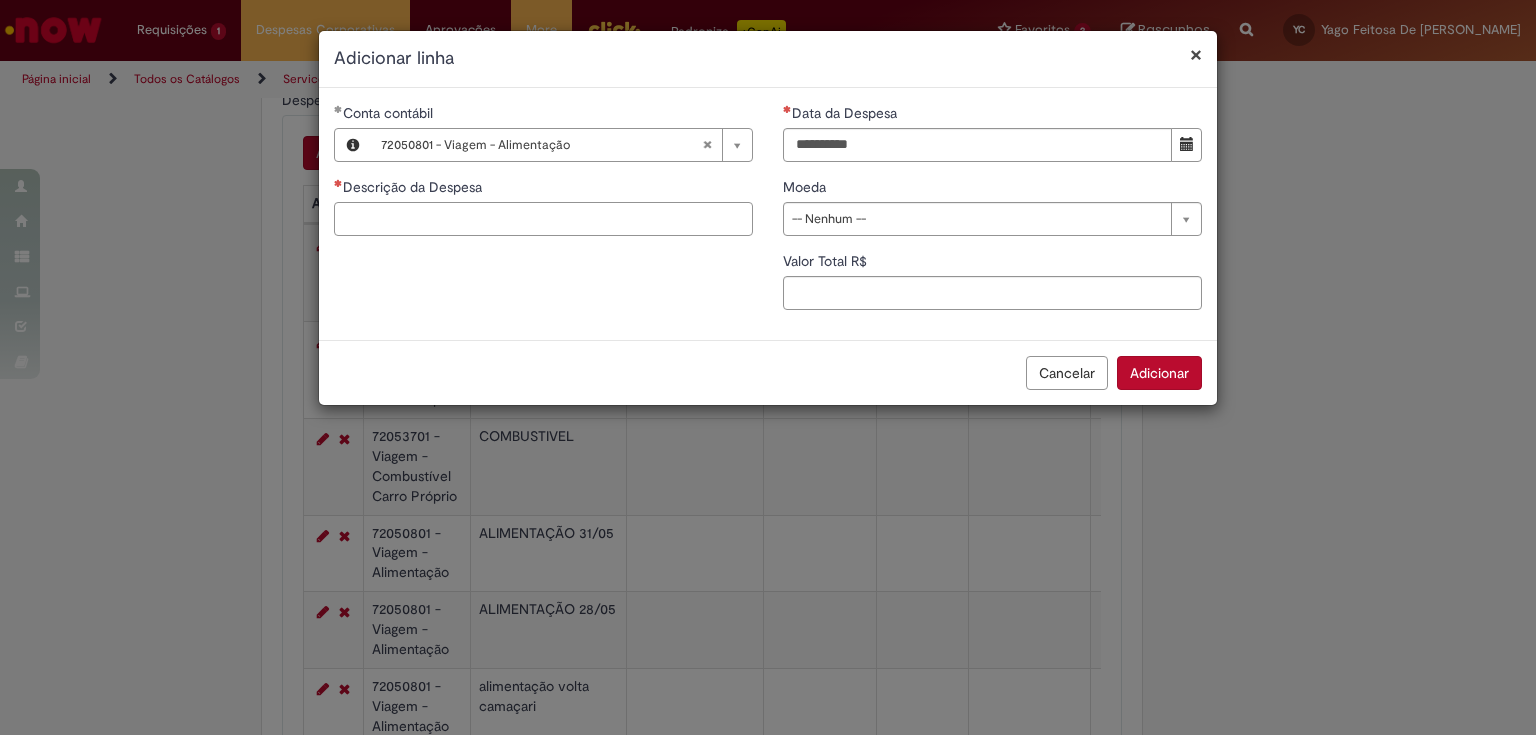 click on "Descrição da Despesa" at bounding box center [543, 219] 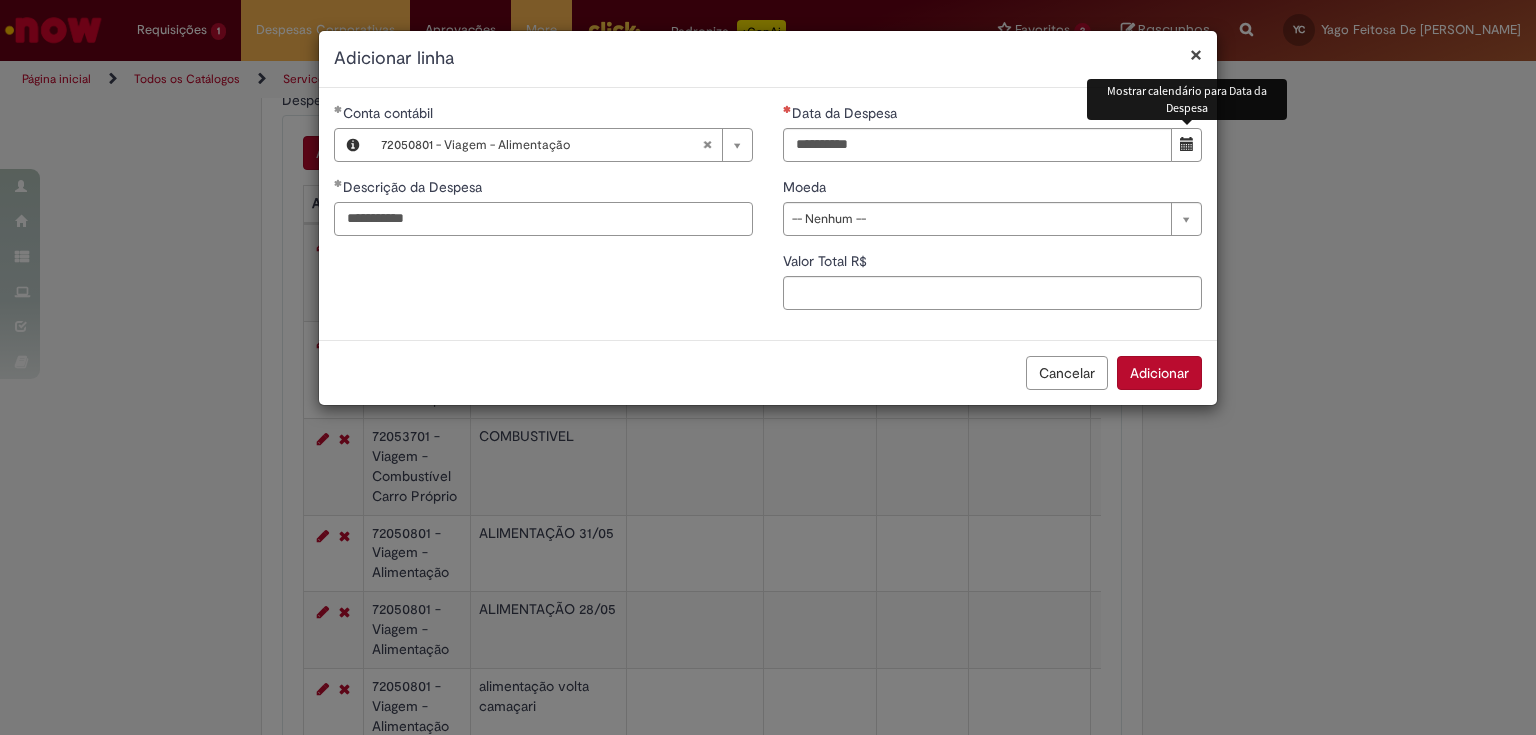type on "**********" 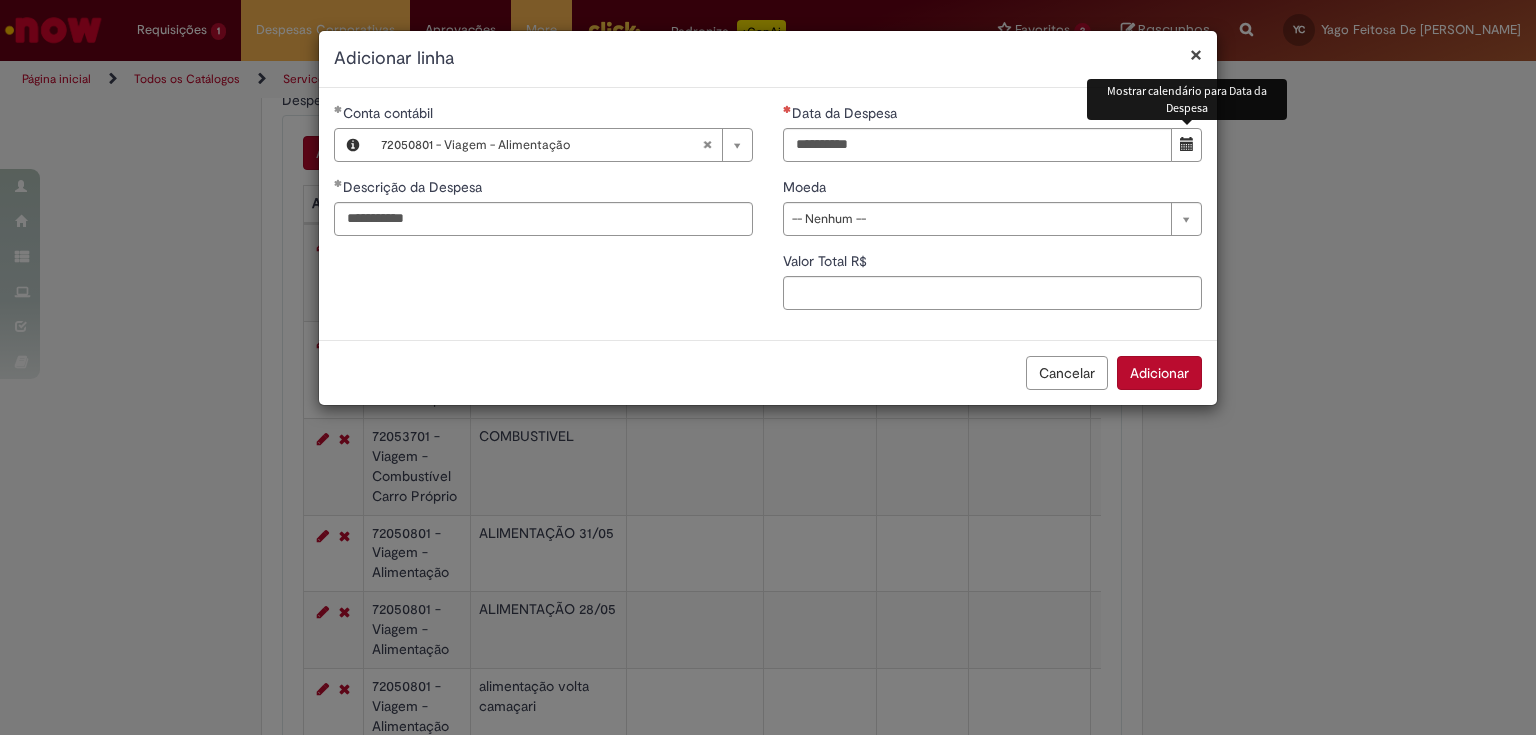 click at bounding box center [1186, 145] 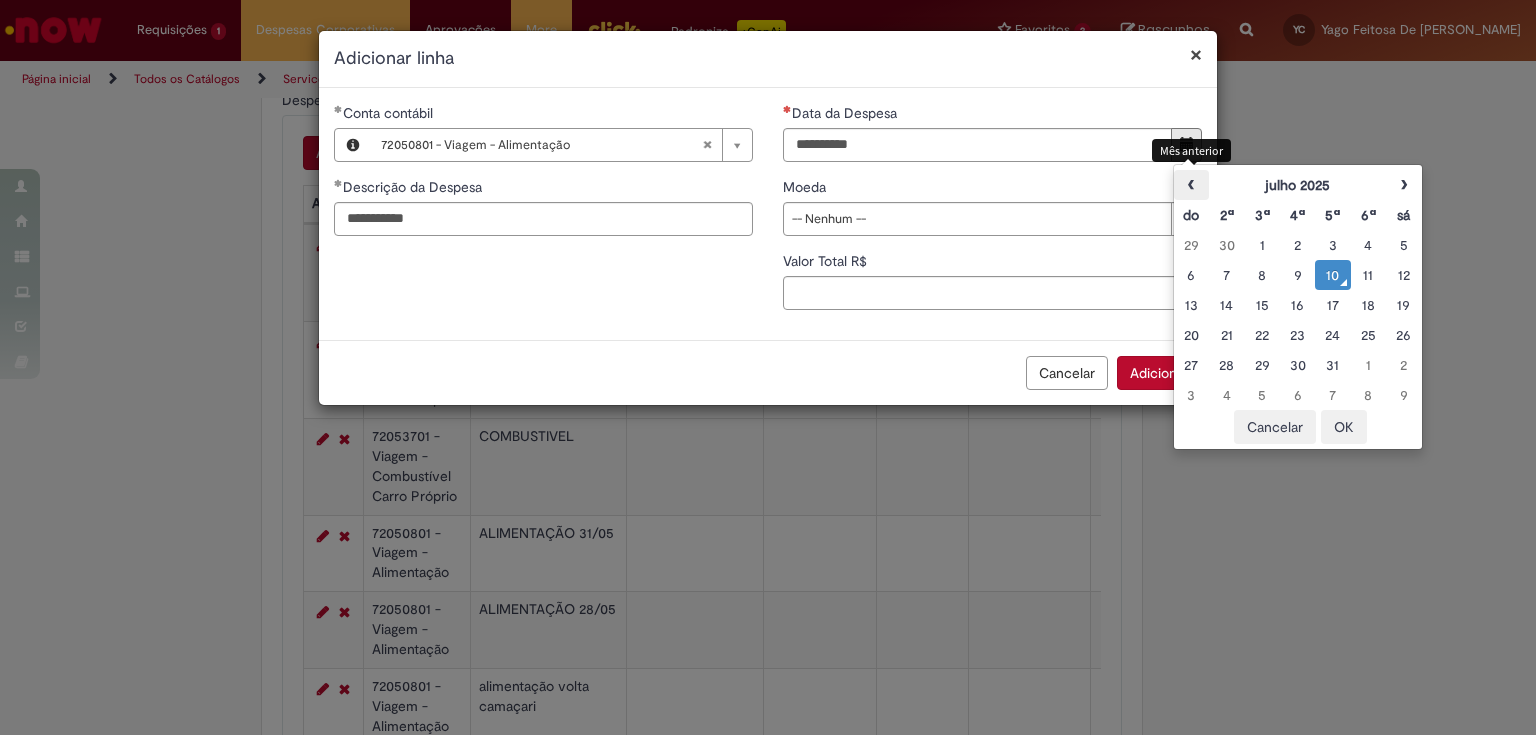 click on "‹" at bounding box center (1191, 185) 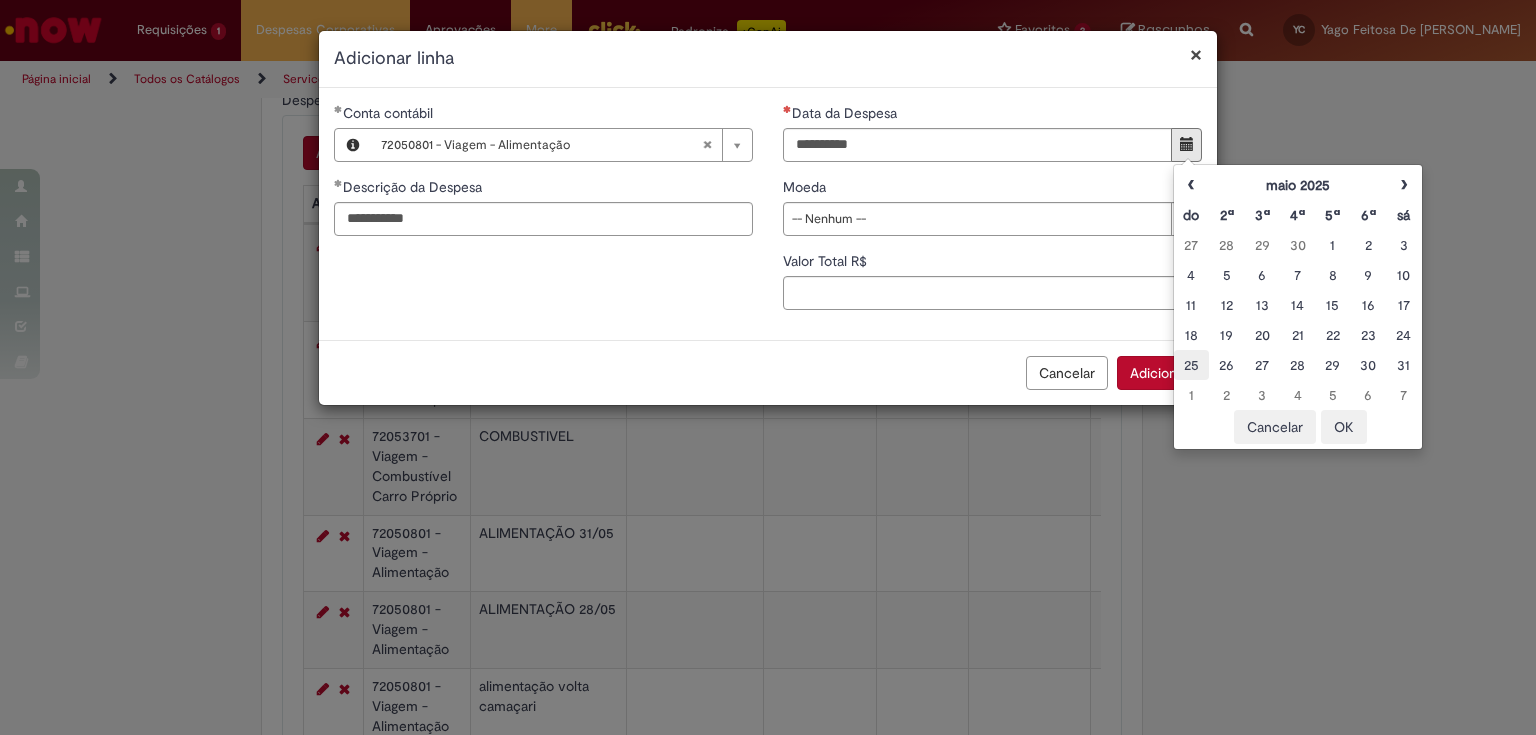 click on "25" at bounding box center [1191, 365] 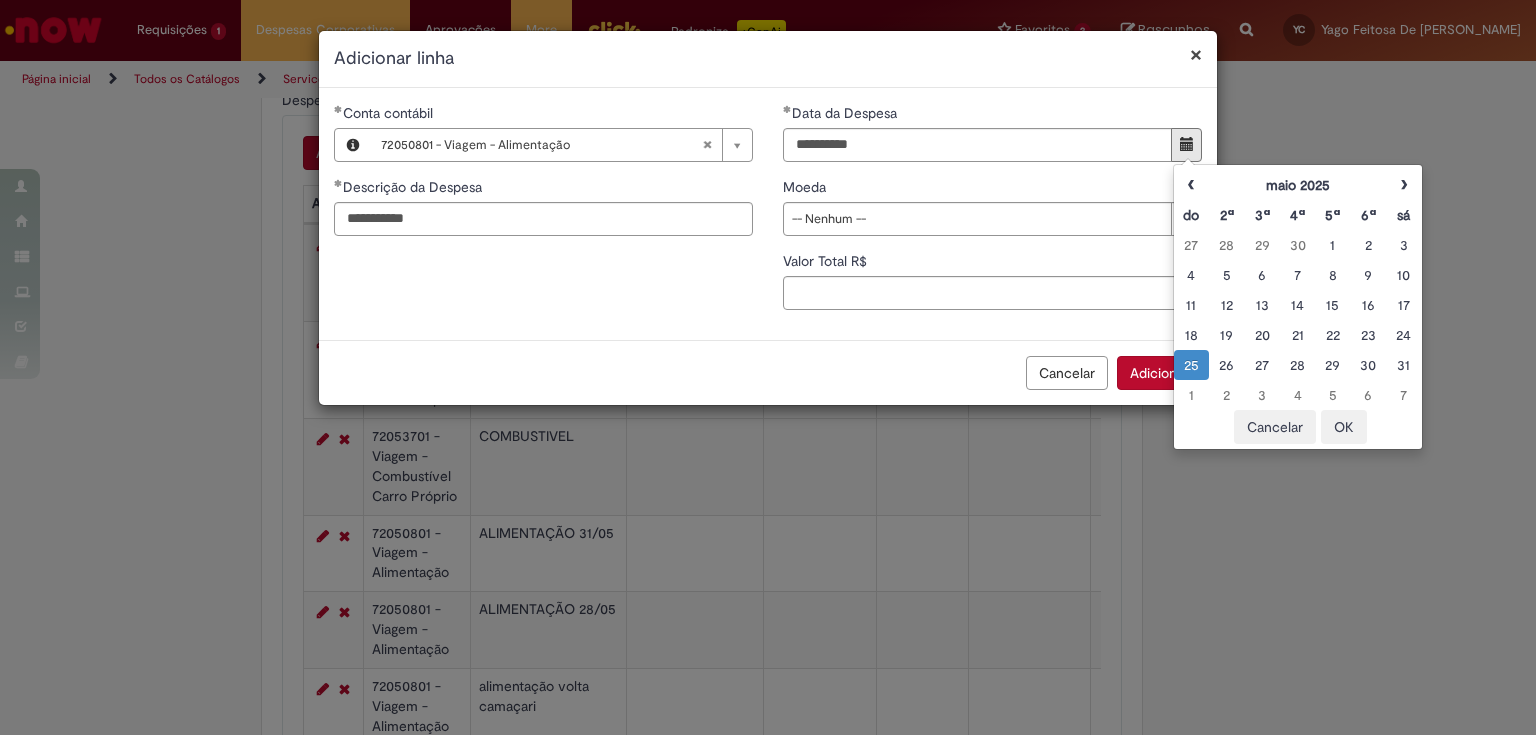click on "Moeda" at bounding box center (992, 189) 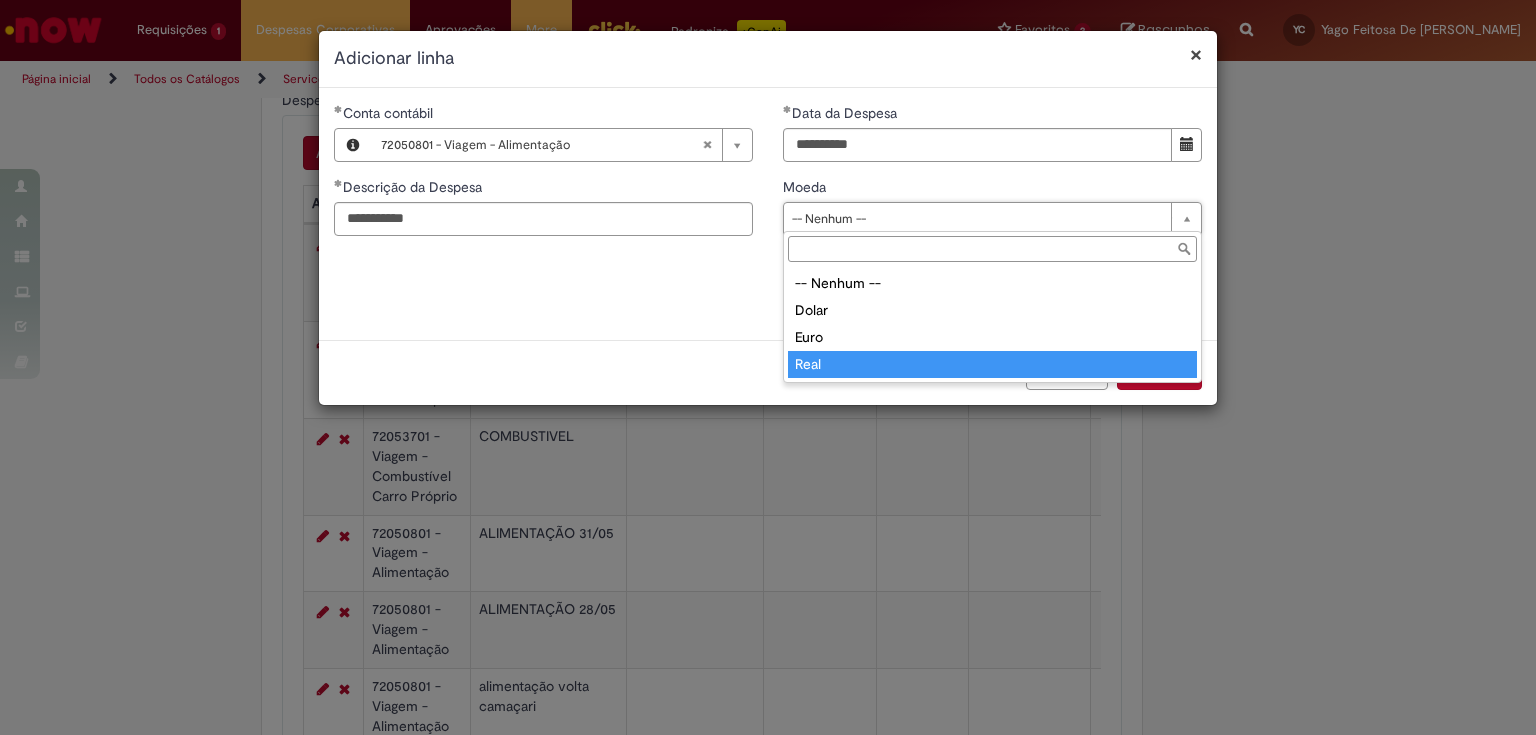 type on "****" 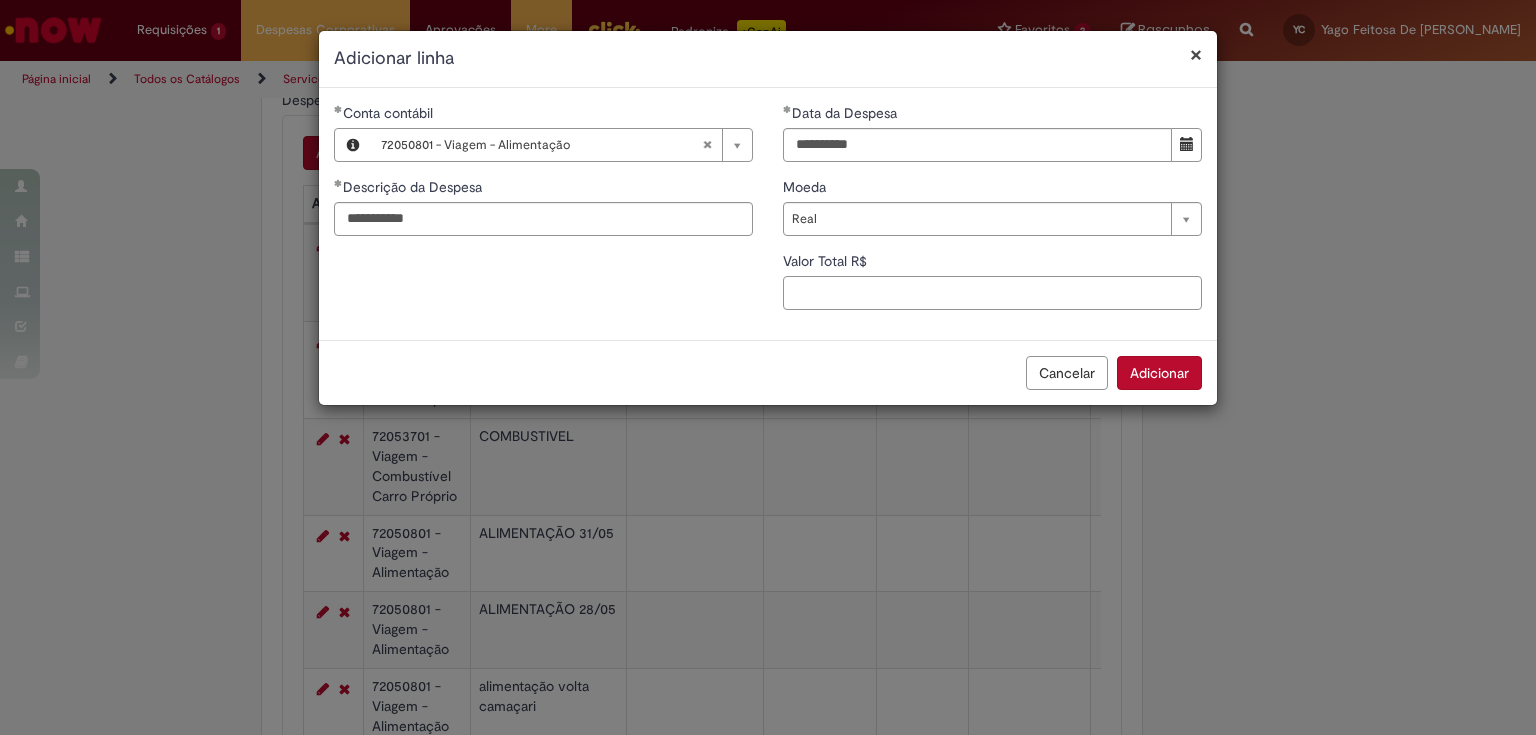click on "Valor Total R$" at bounding box center (992, 293) 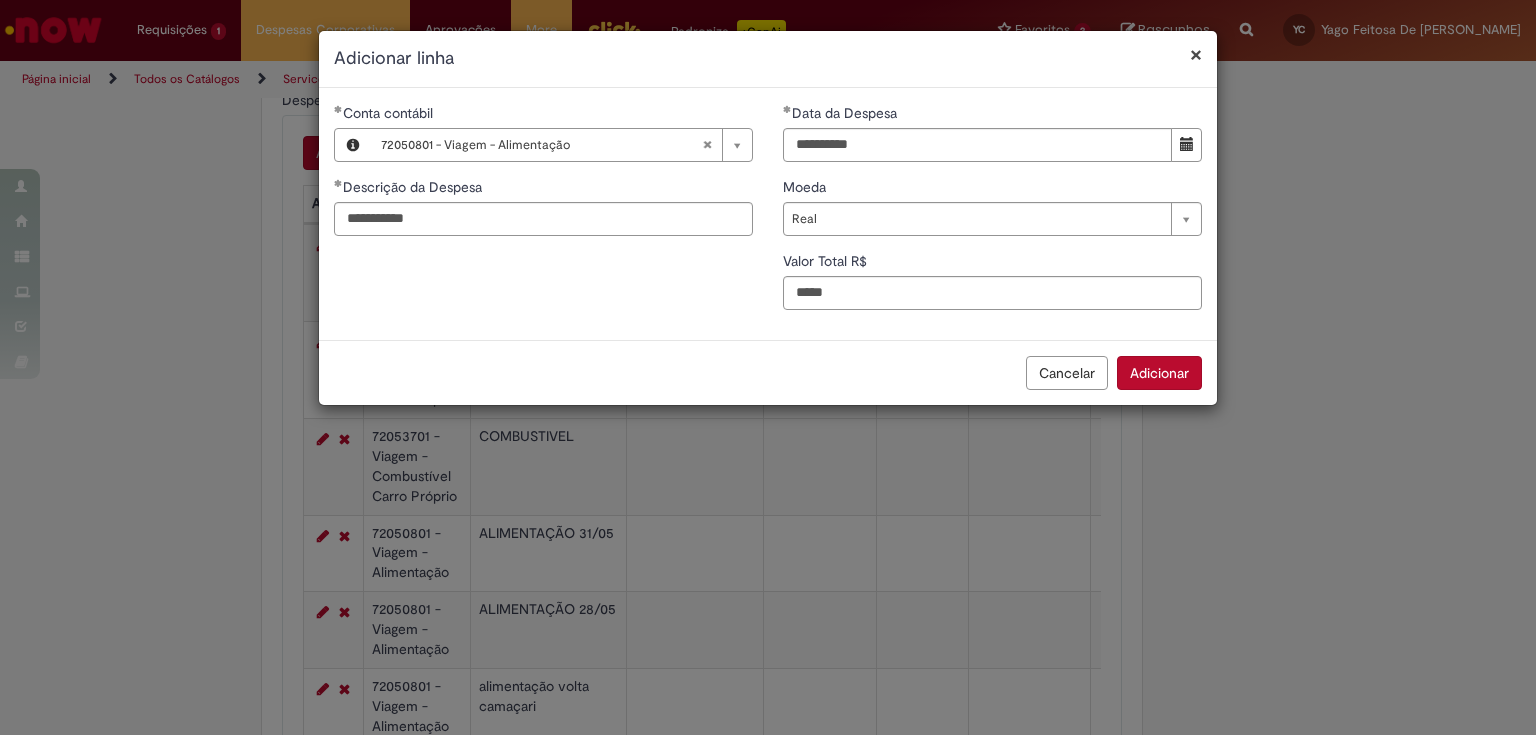 type on "**" 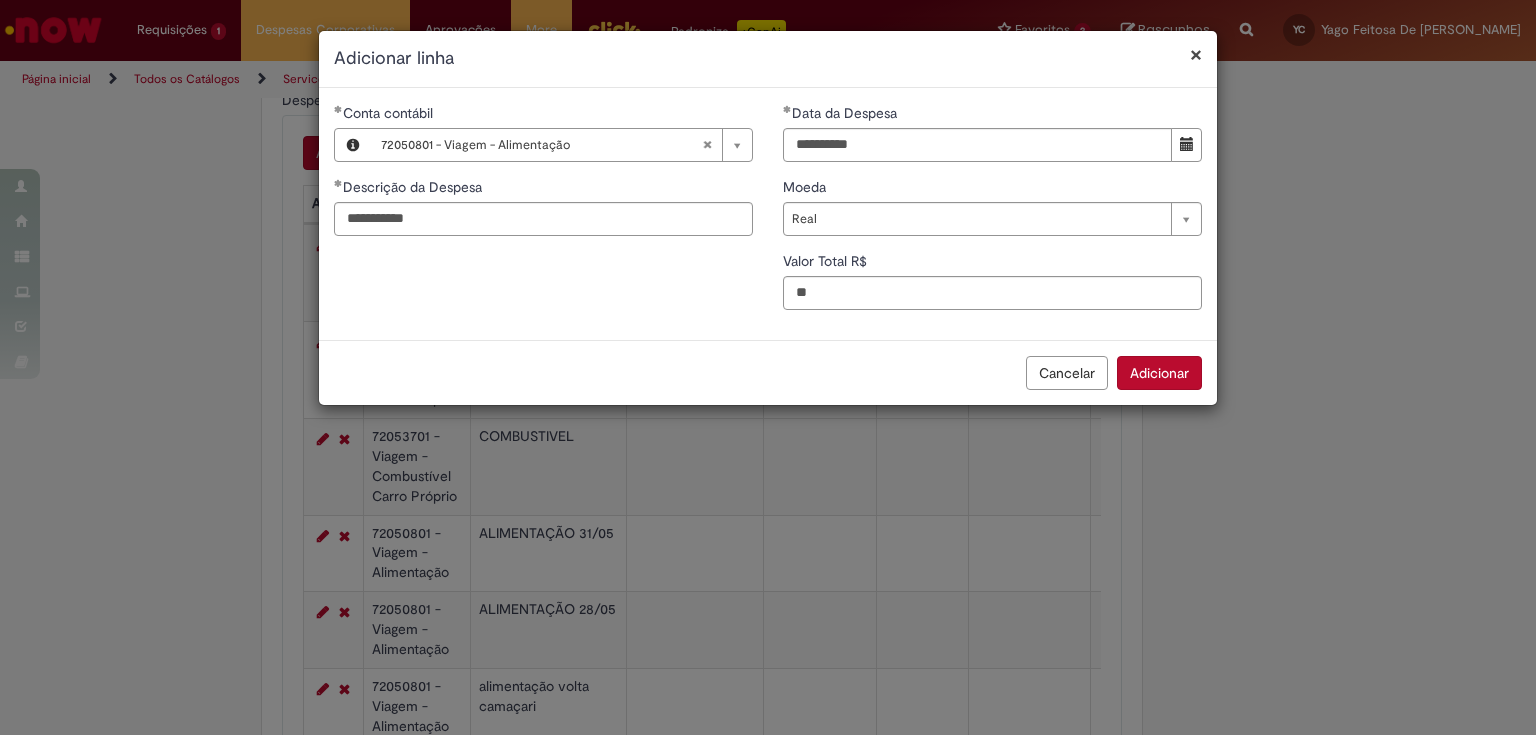 click on "Adicionar" at bounding box center (1159, 373) 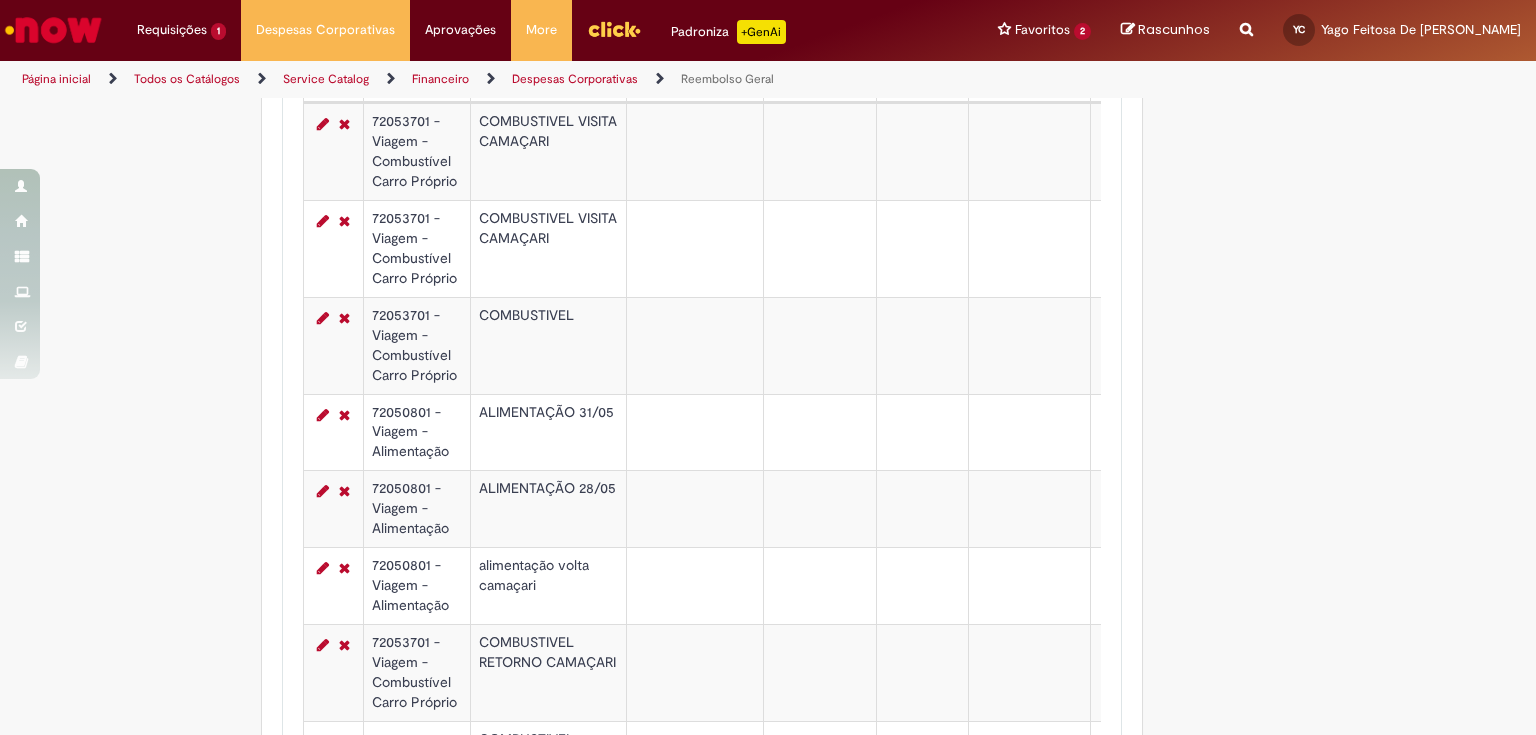 scroll, scrollTop: 832, scrollLeft: 0, axis: vertical 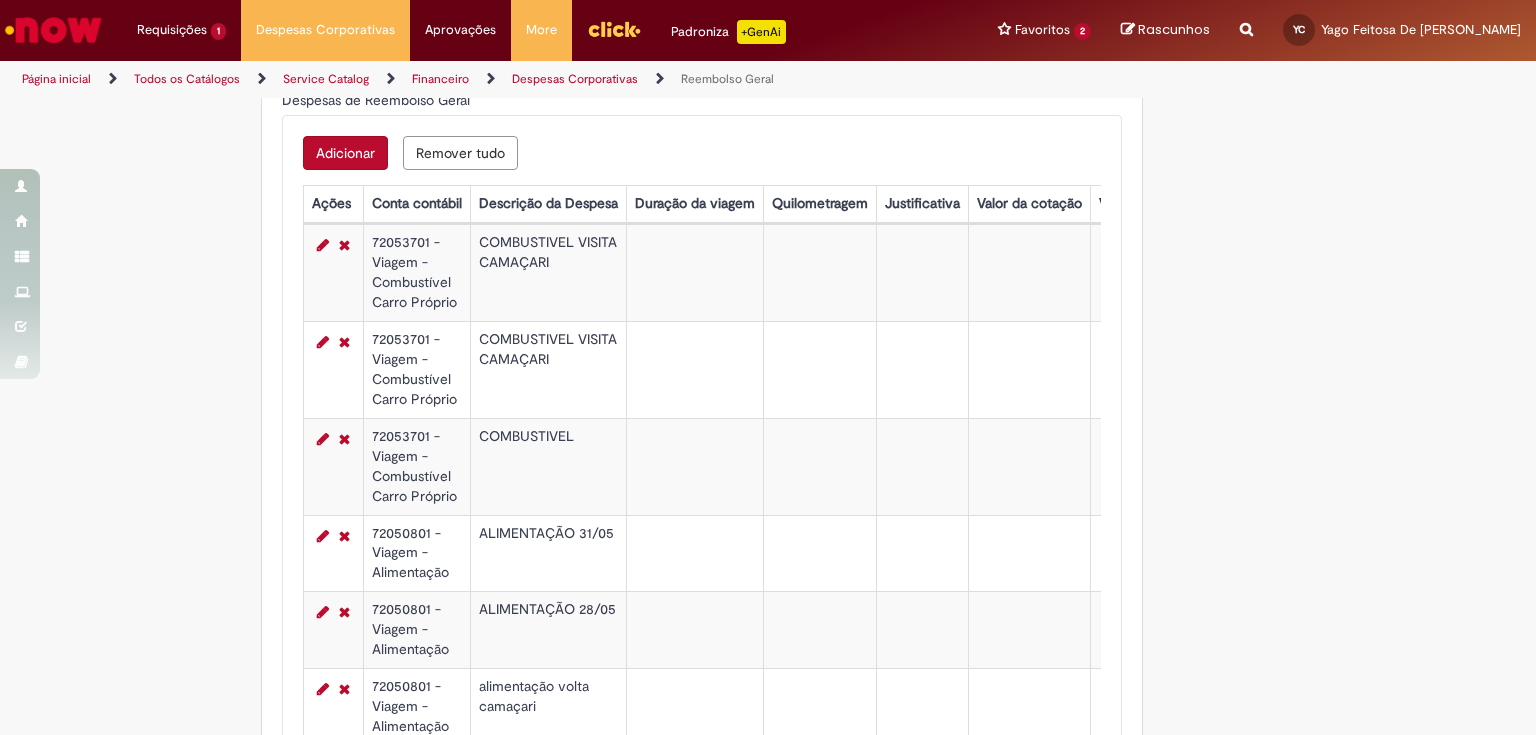 click on "Adicionar" at bounding box center [345, 153] 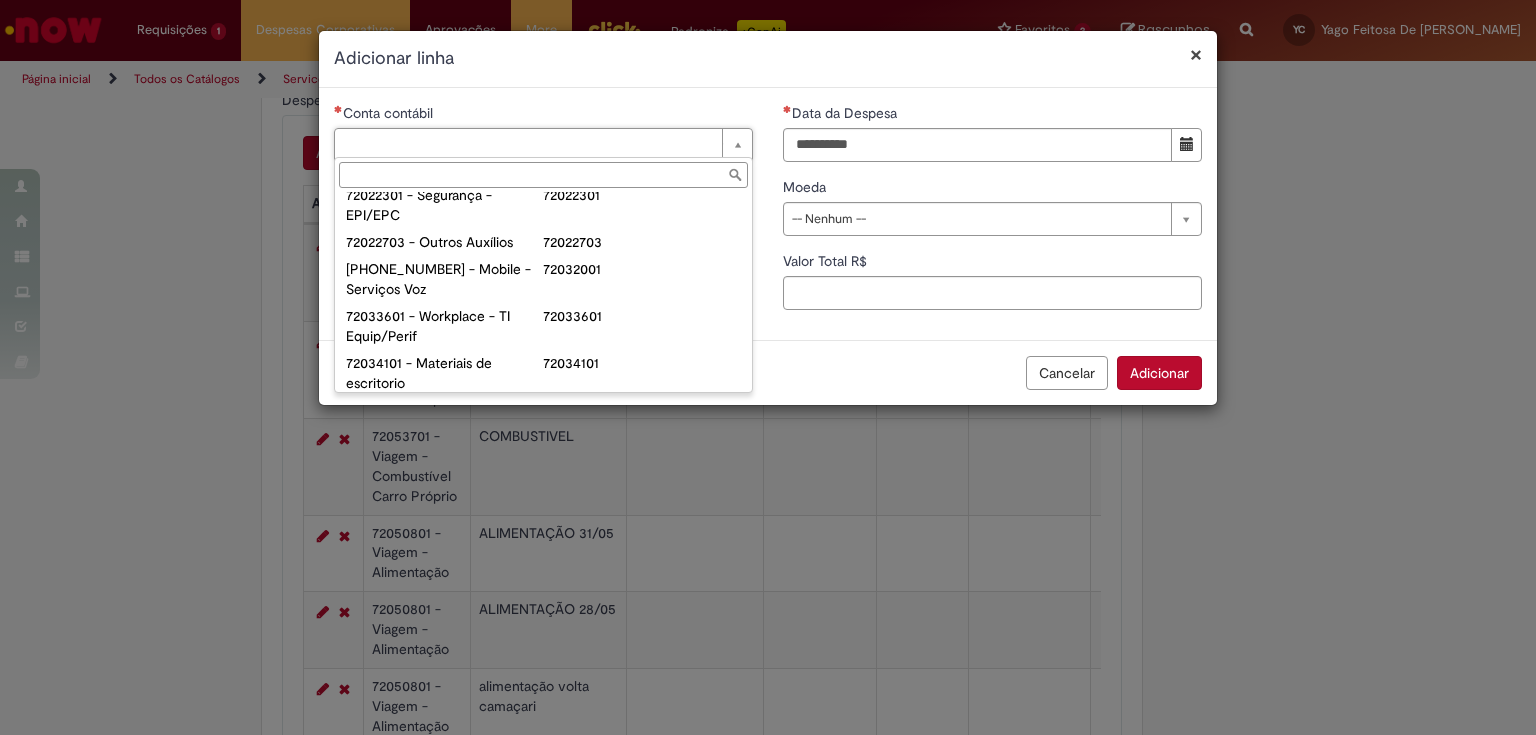 scroll, scrollTop: 320, scrollLeft: 0, axis: vertical 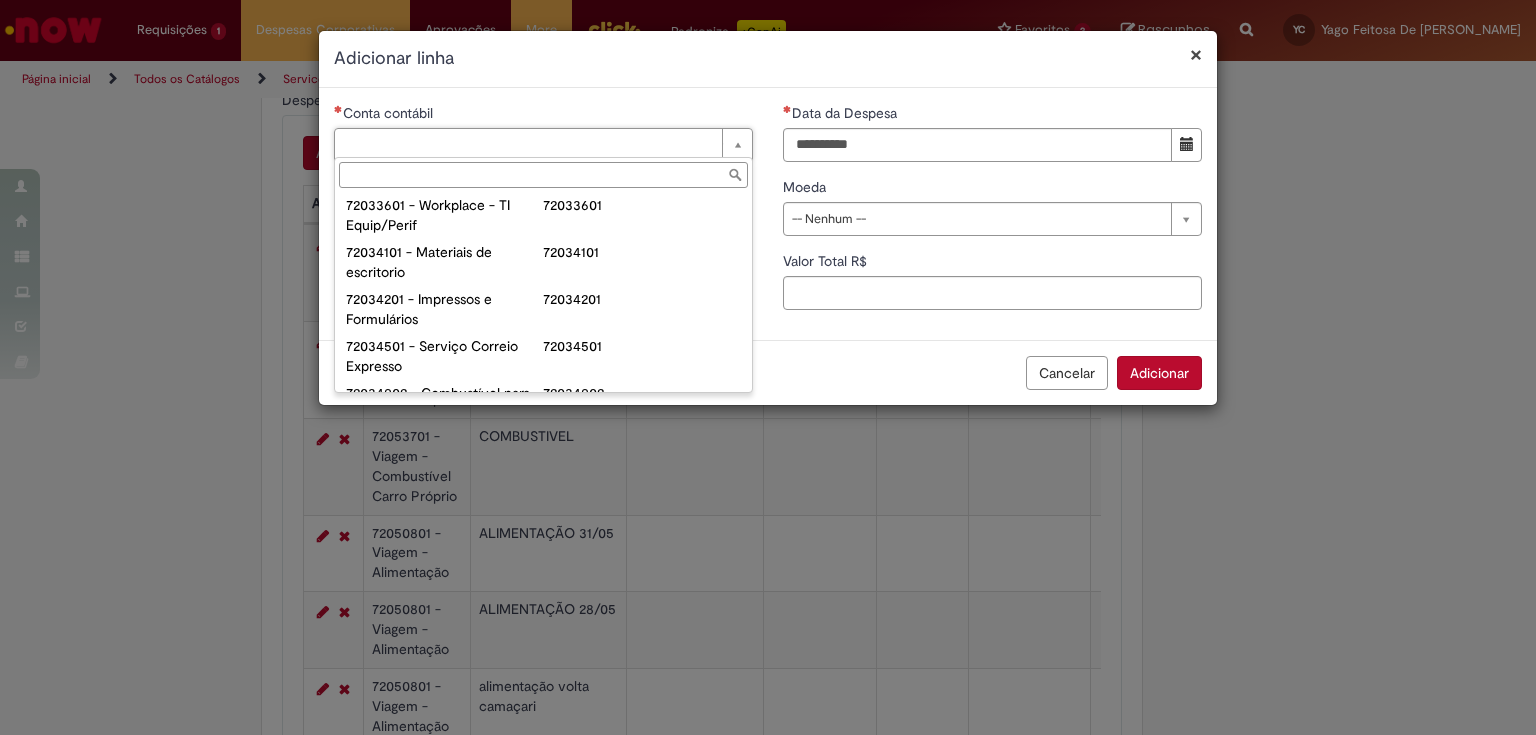 type on "*" 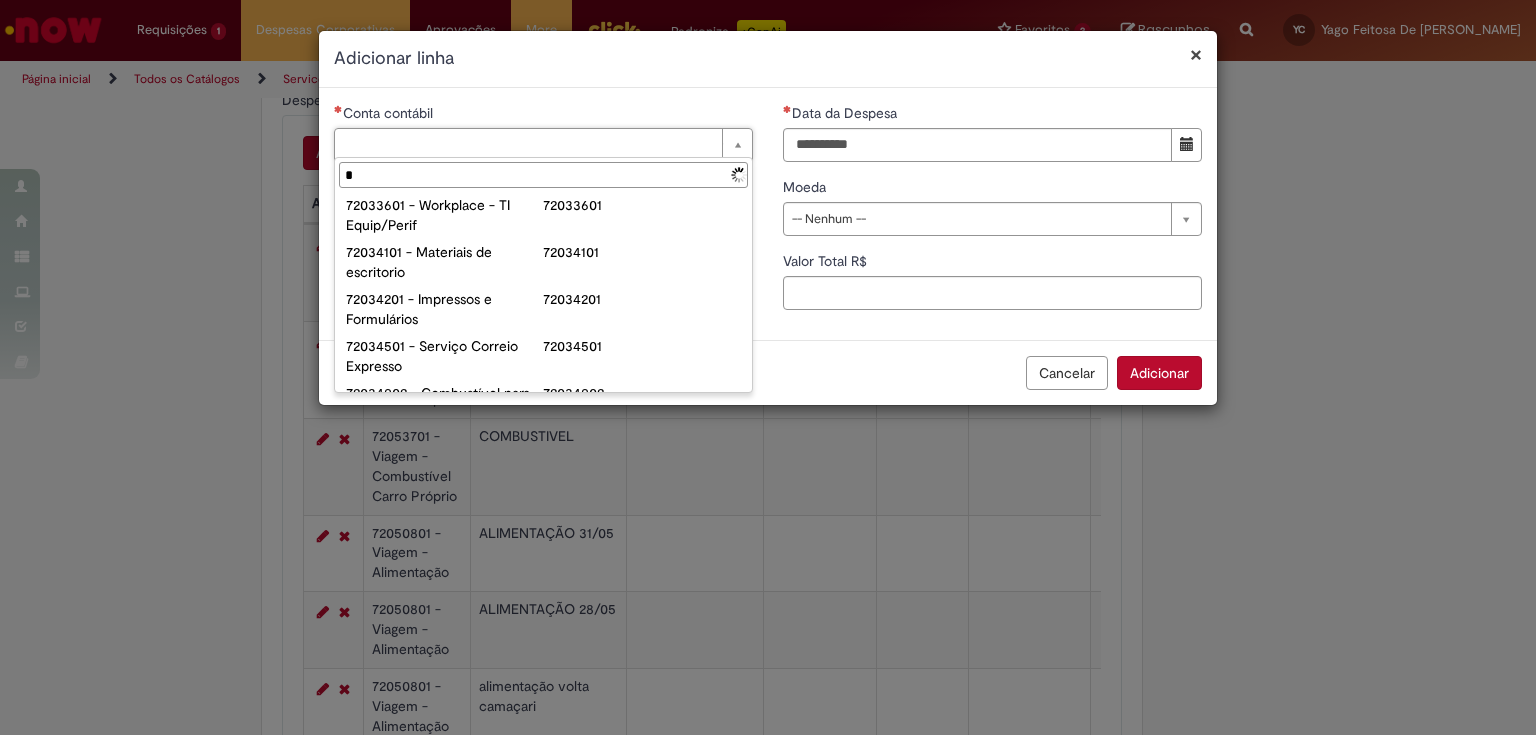 scroll, scrollTop: 0, scrollLeft: 0, axis: both 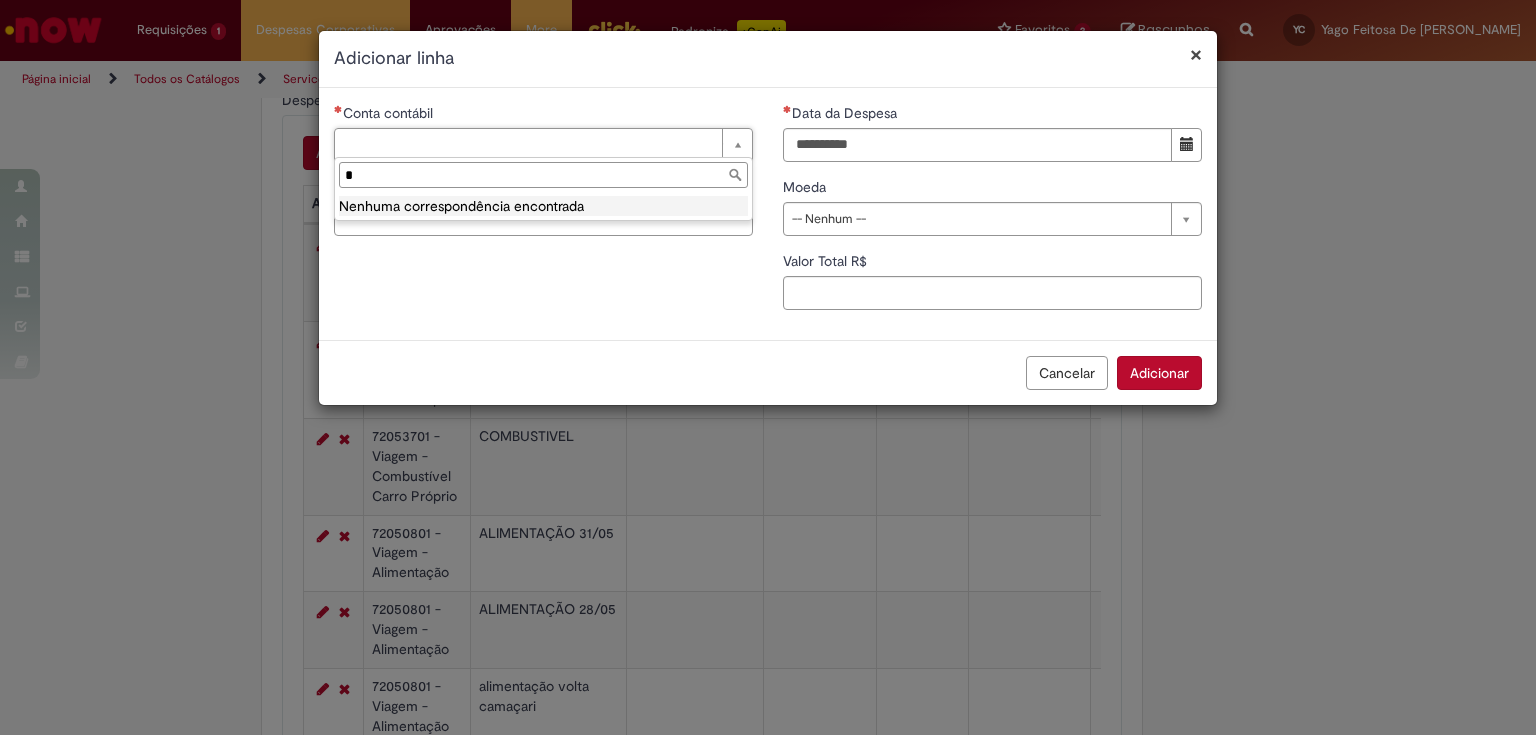 type 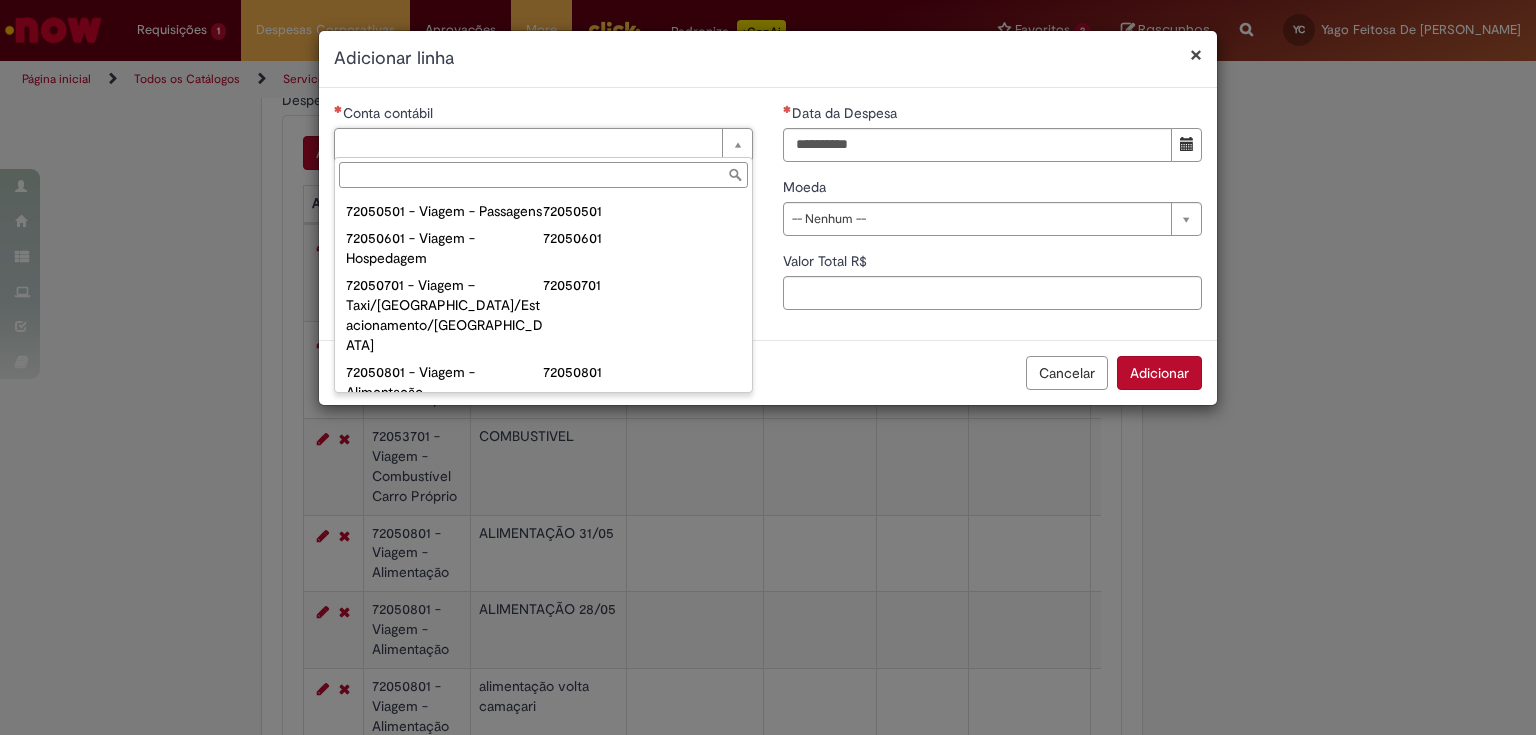 scroll, scrollTop: 1200, scrollLeft: 0, axis: vertical 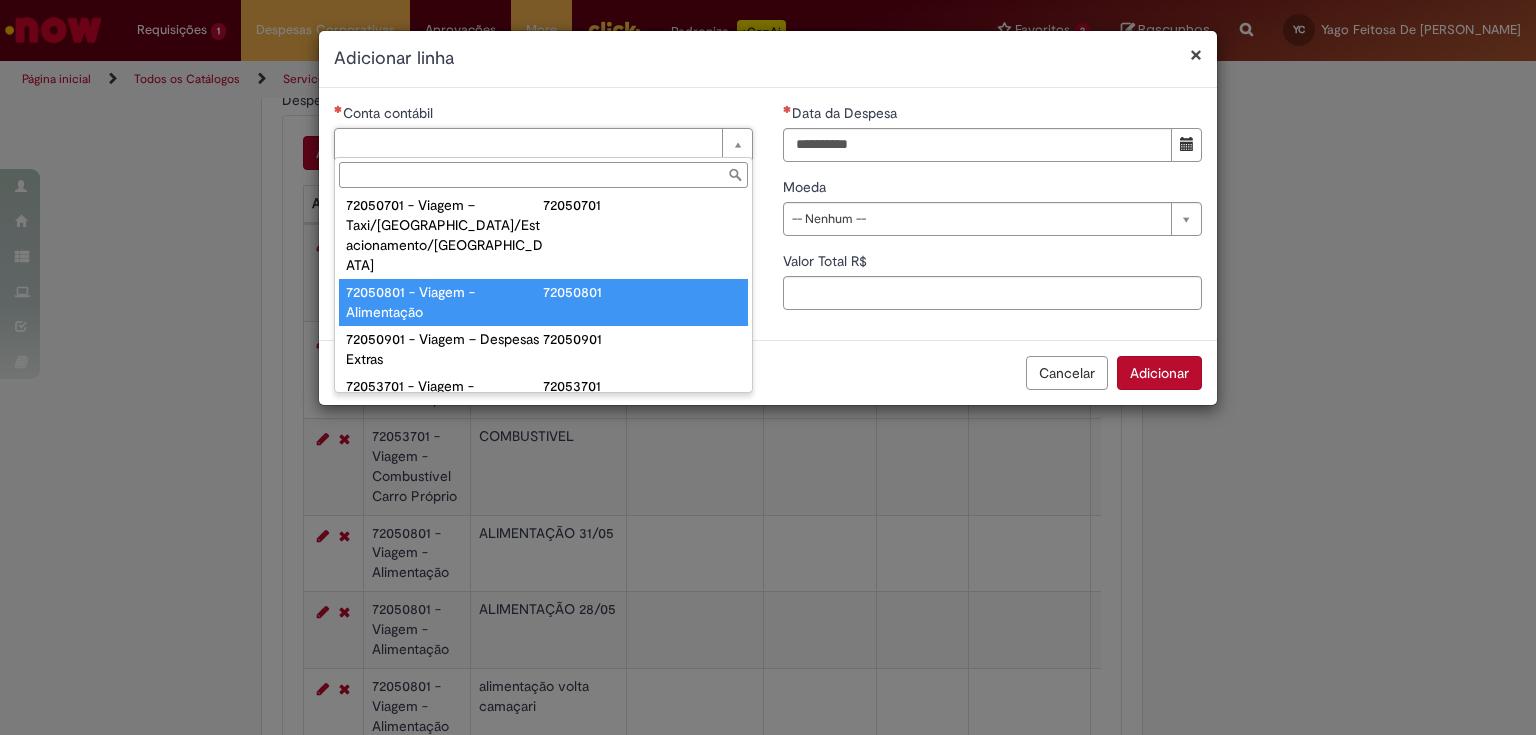 type on "**********" 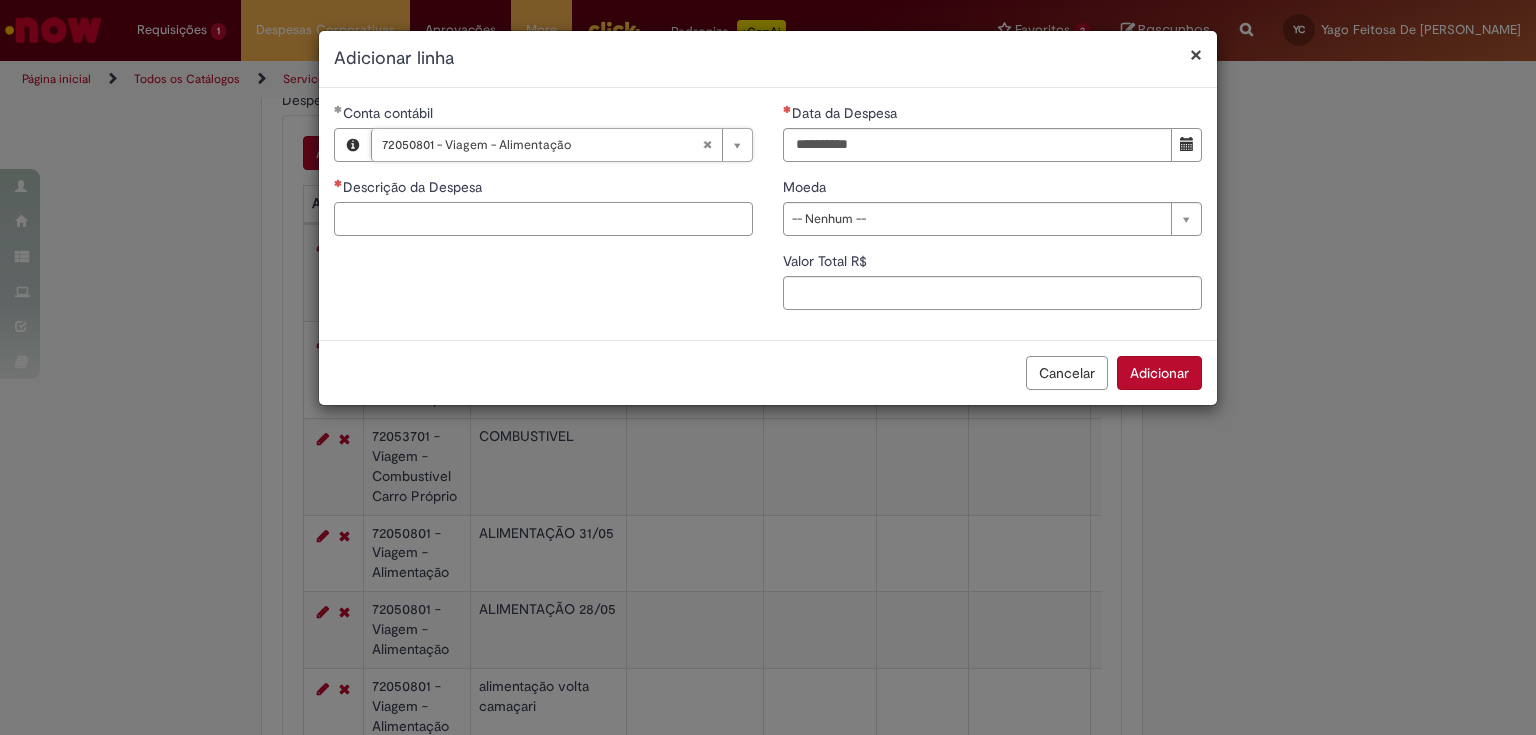 click on "Descrição da Despesa" at bounding box center [543, 219] 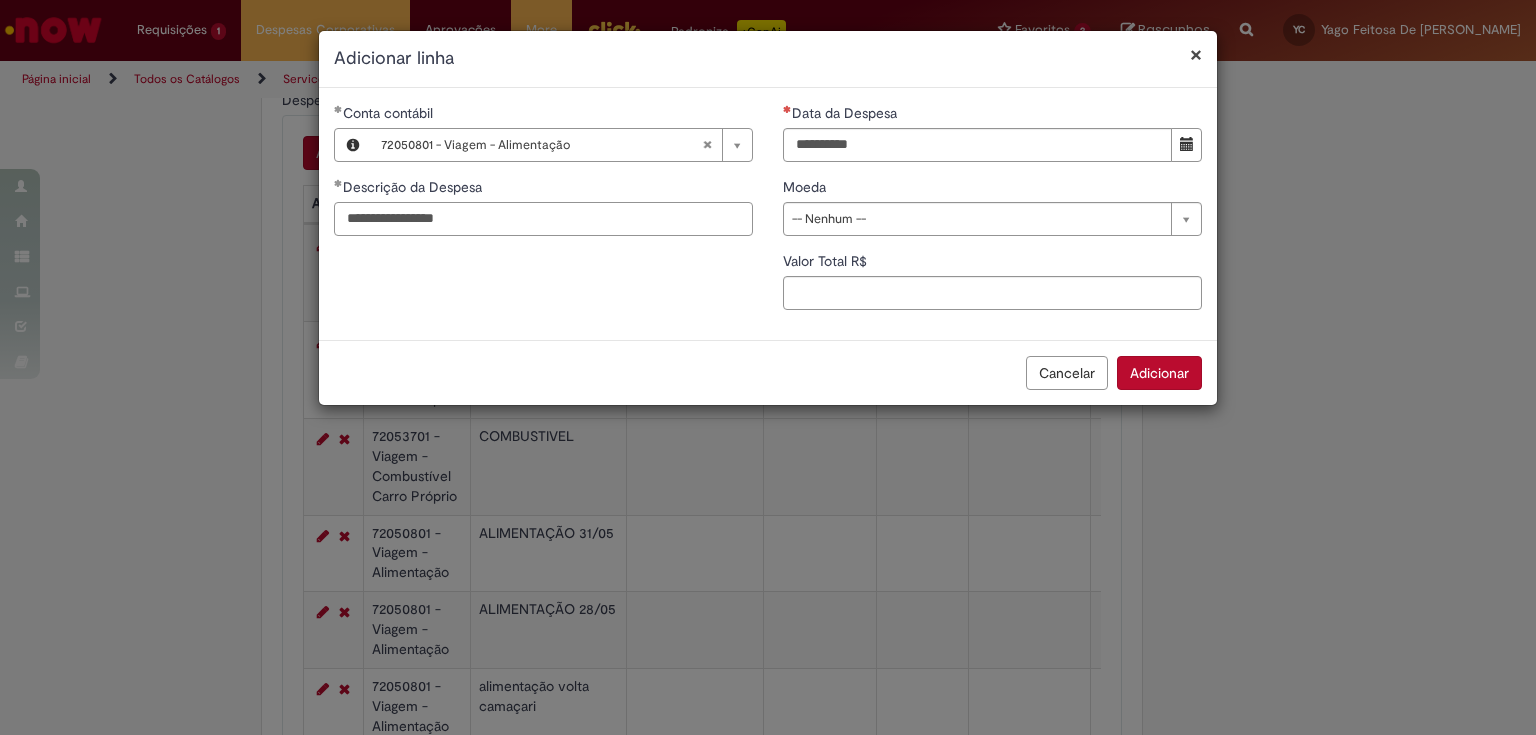 type on "**********" 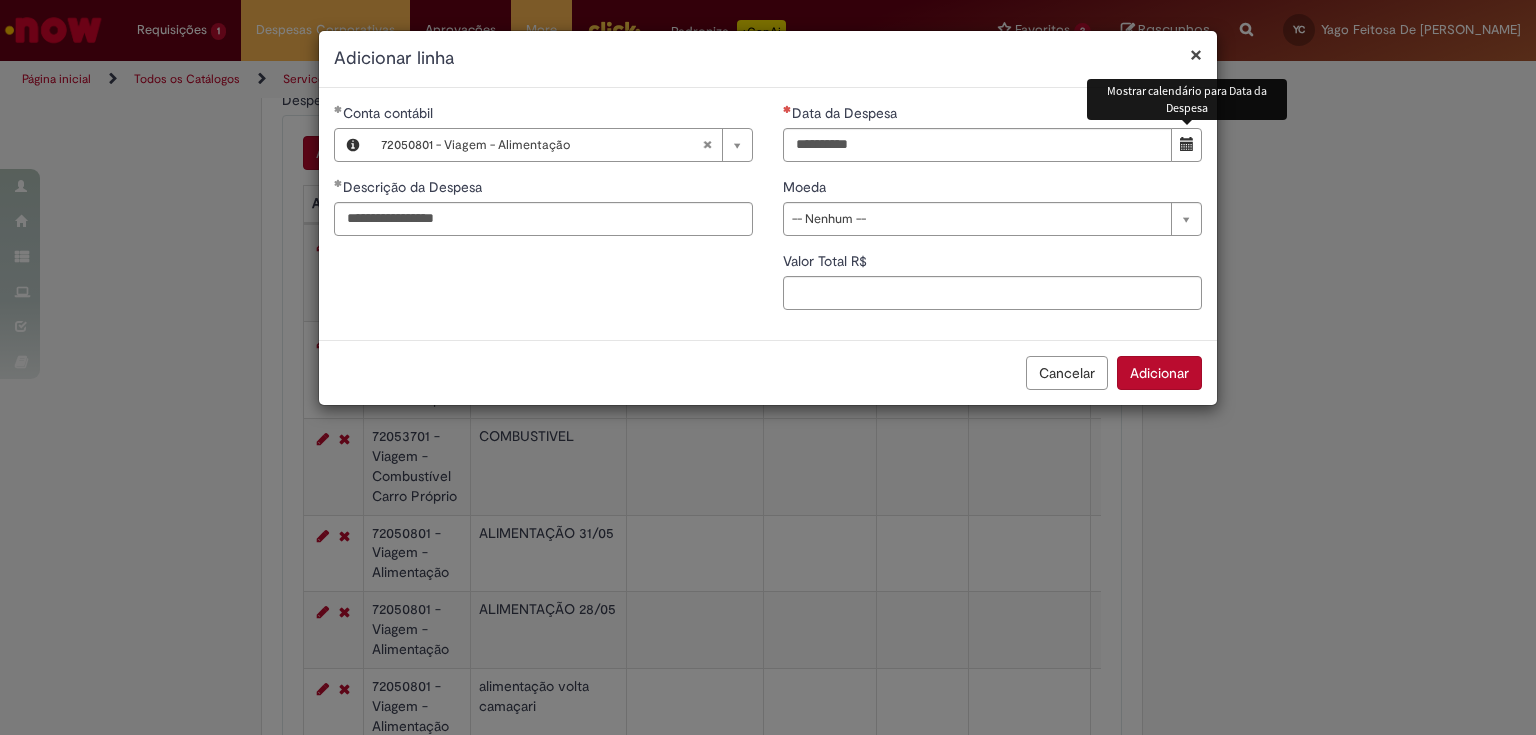 drag, startPoint x: 1196, startPoint y: 149, endPoint x: 1106, endPoint y: 168, distance: 91.983696 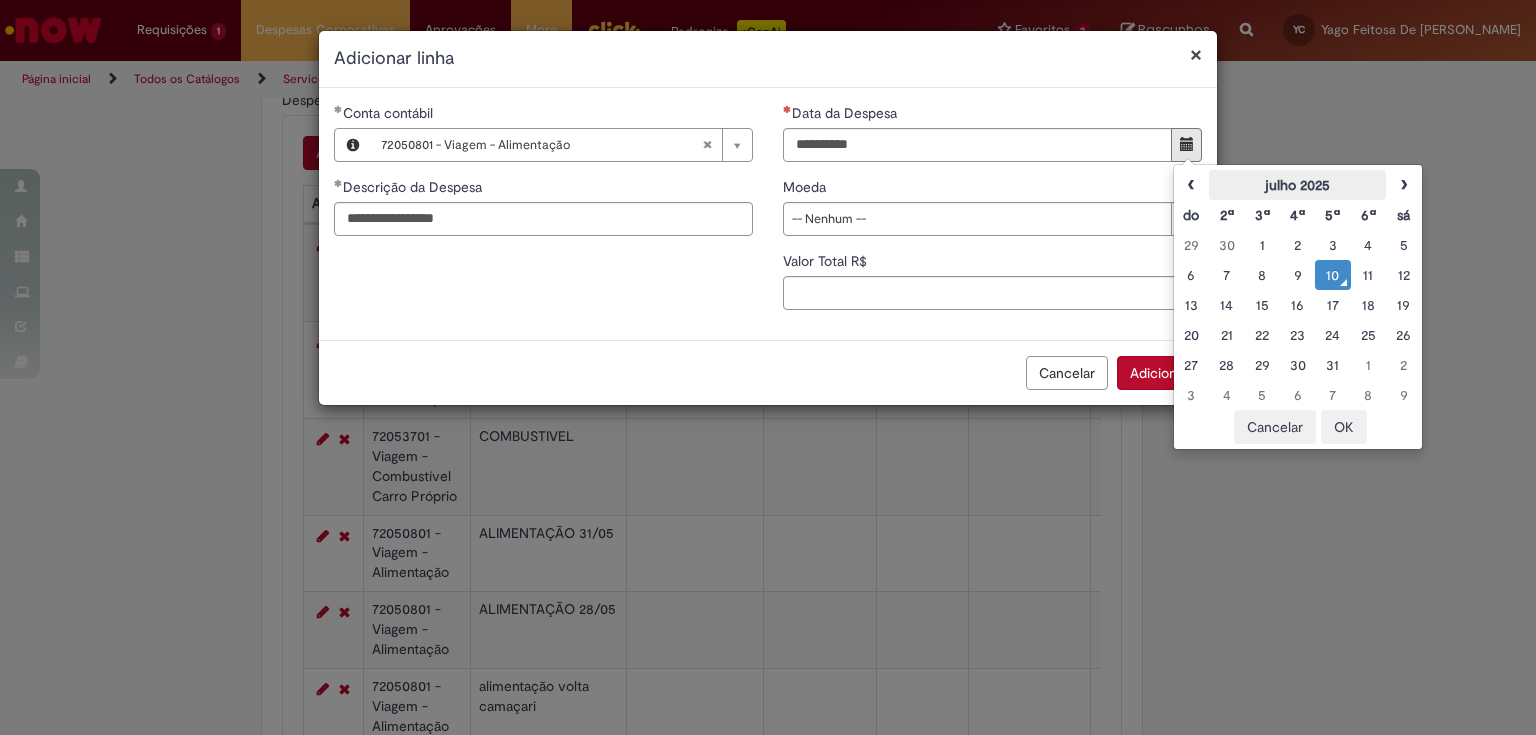 click on "julho 2025" at bounding box center (1297, 185) 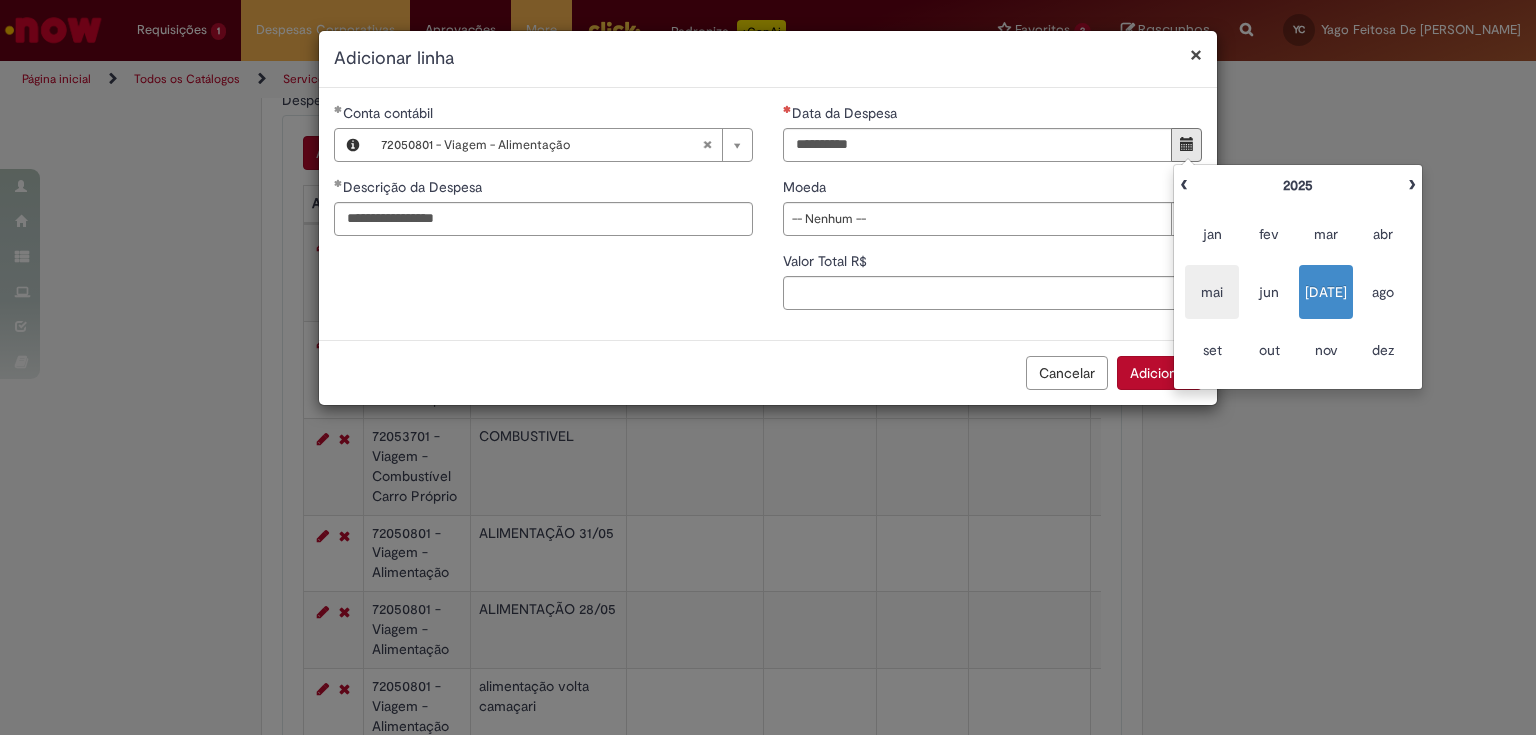 click on "mai" at bounding box center [1212, 292] 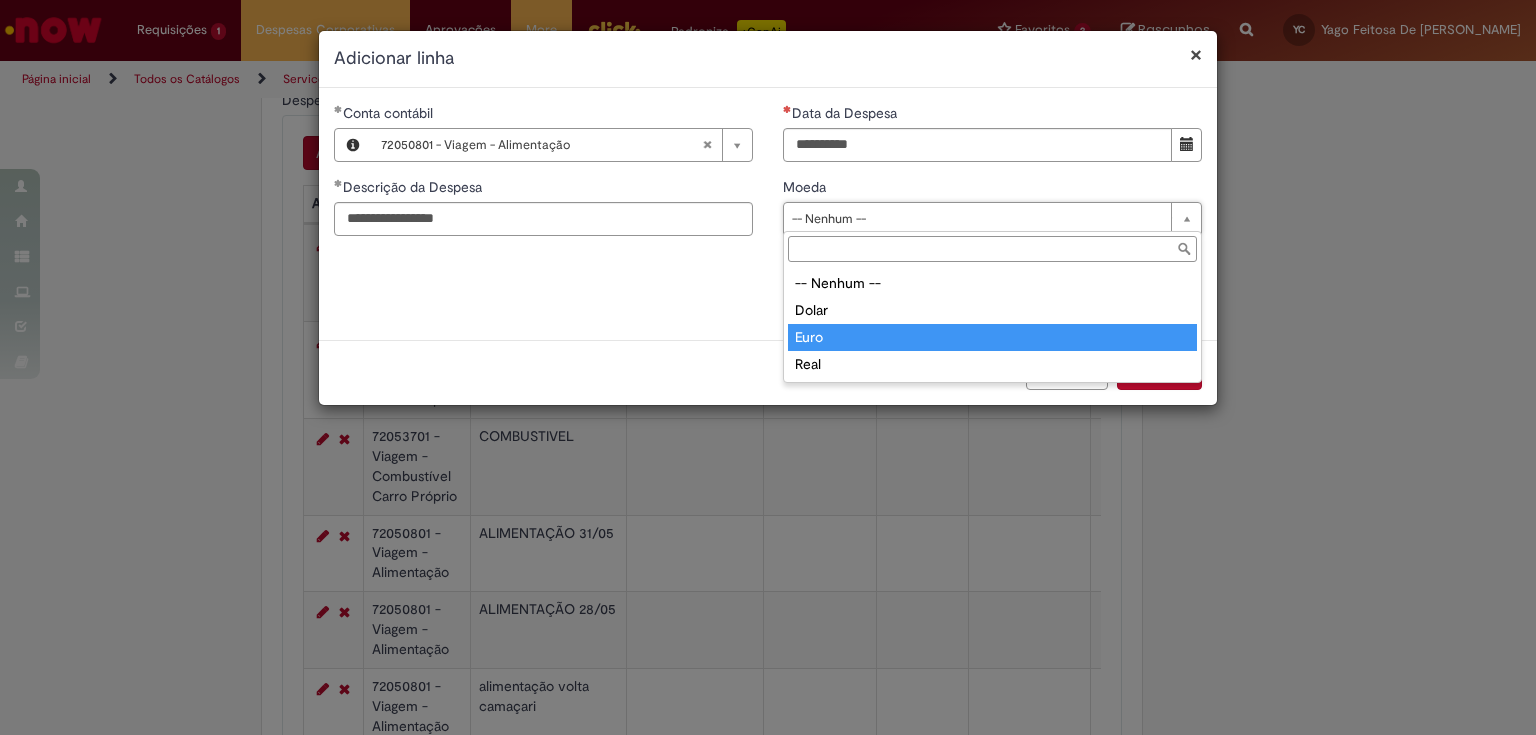 type on "****" 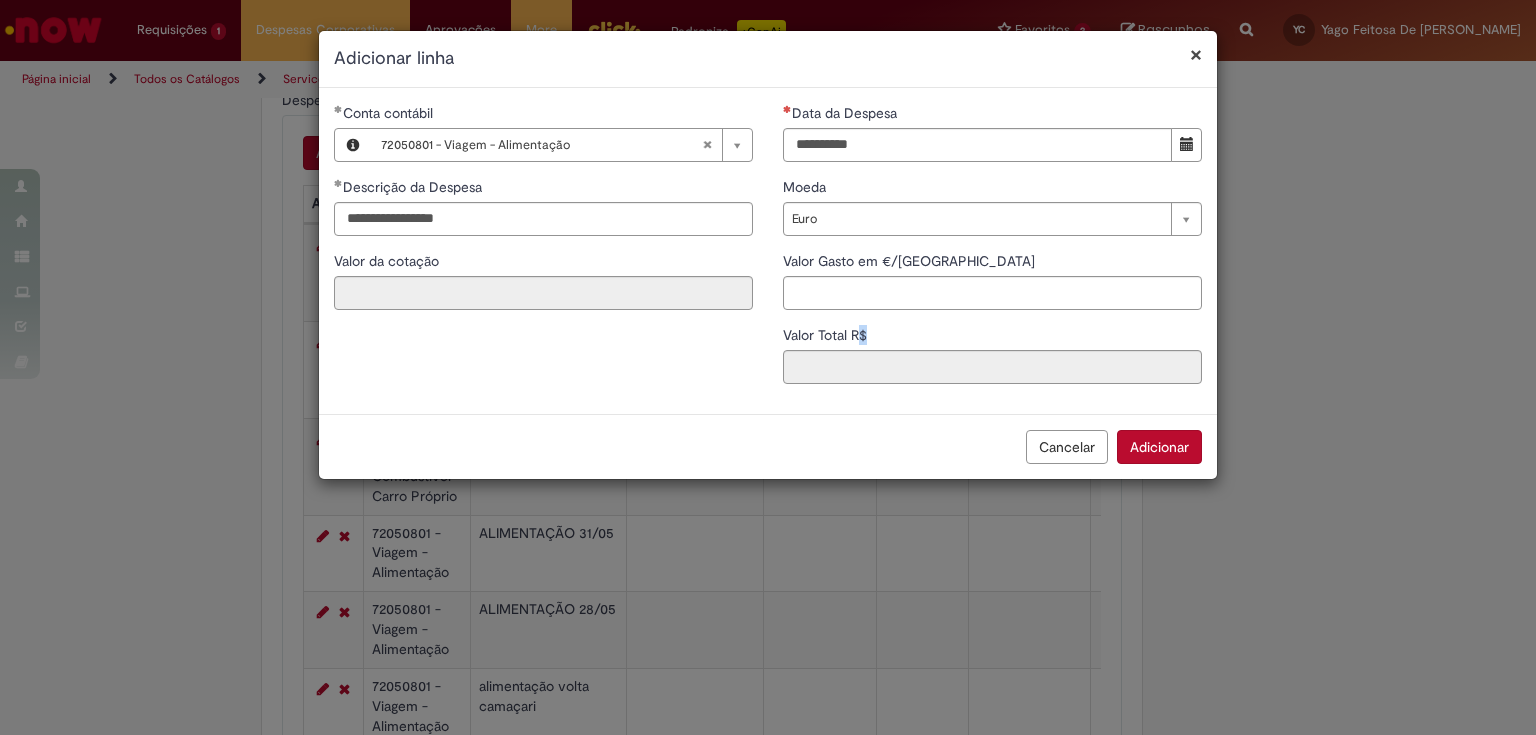 type on "****" 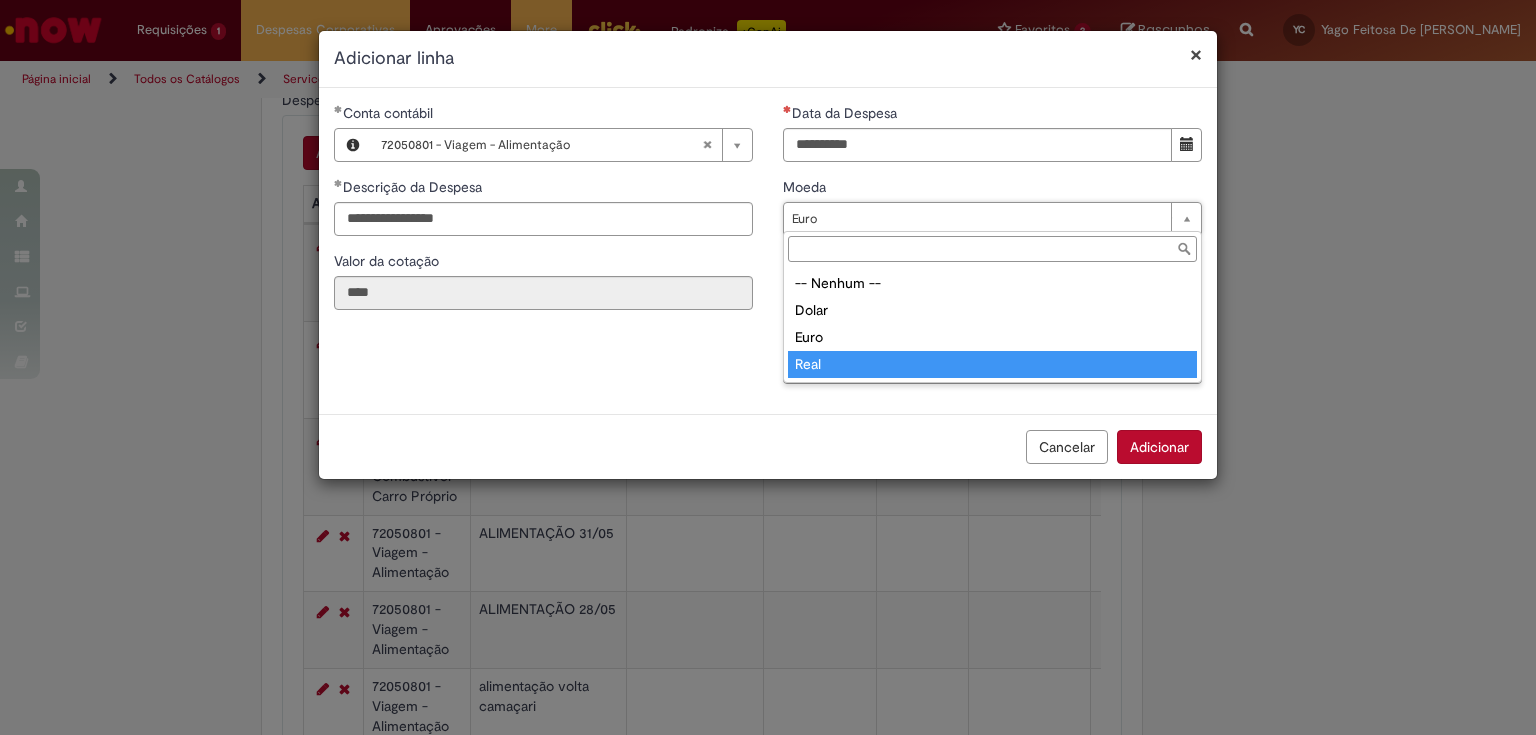 type on "****" 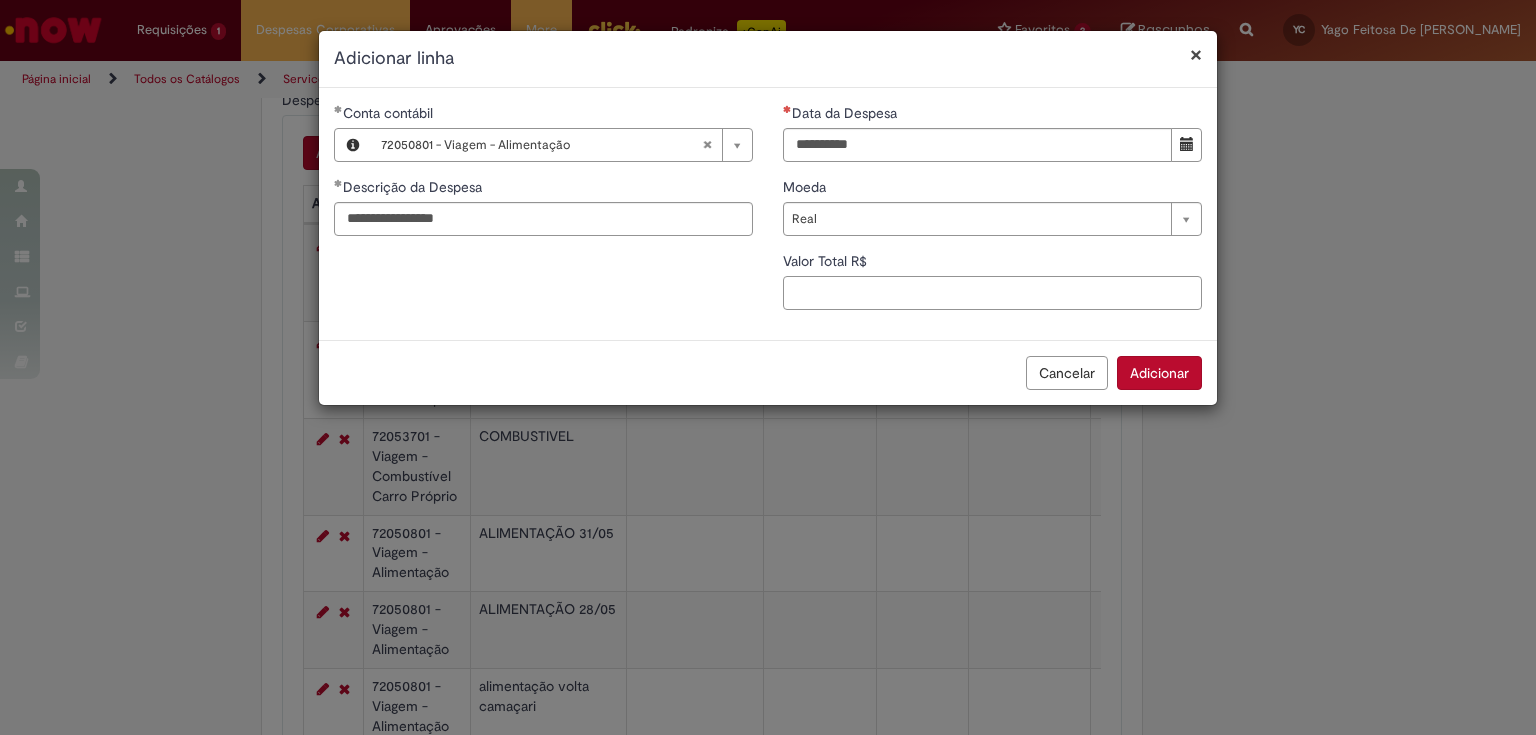 scroll, scrollTop: 0, scrollLeft: 0, axis: both 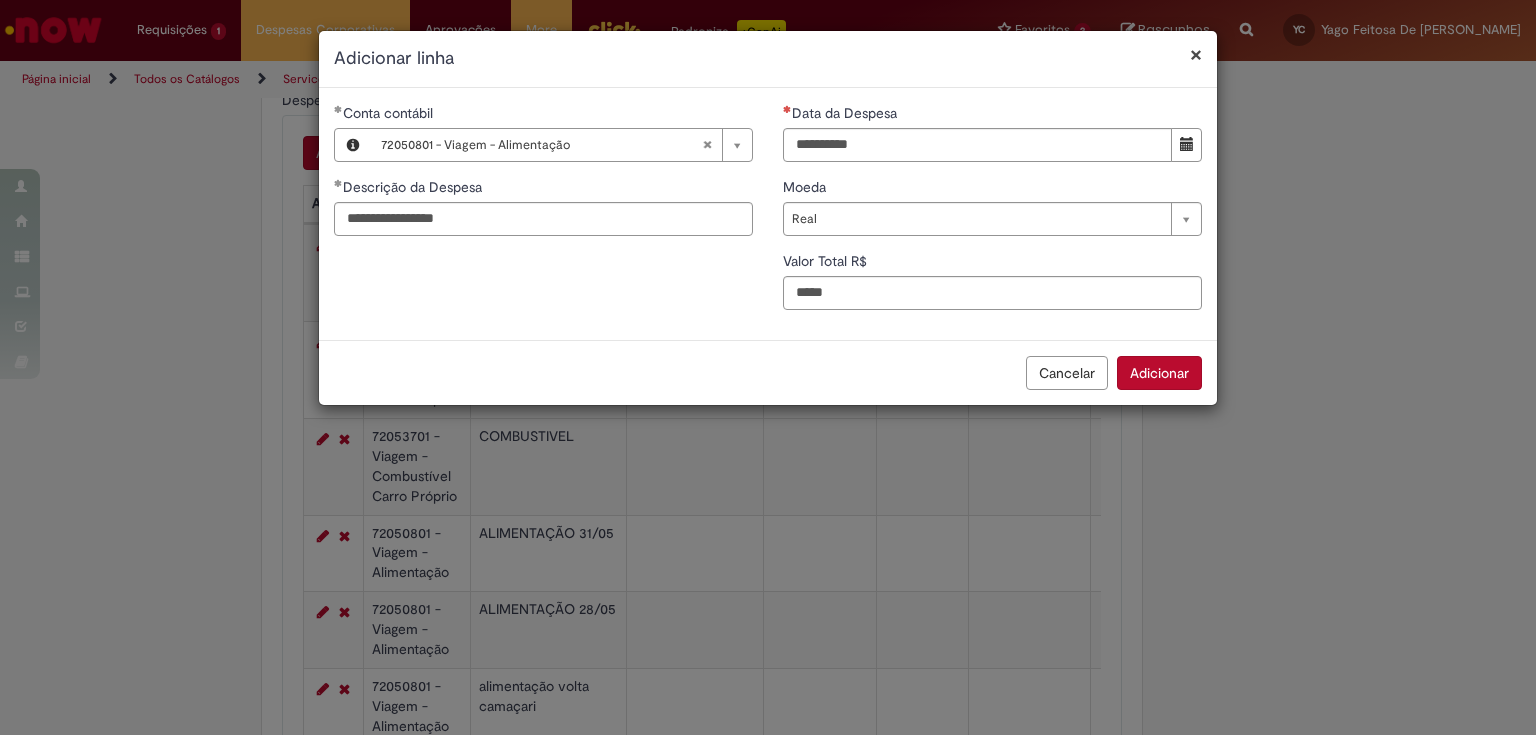 type on "****" 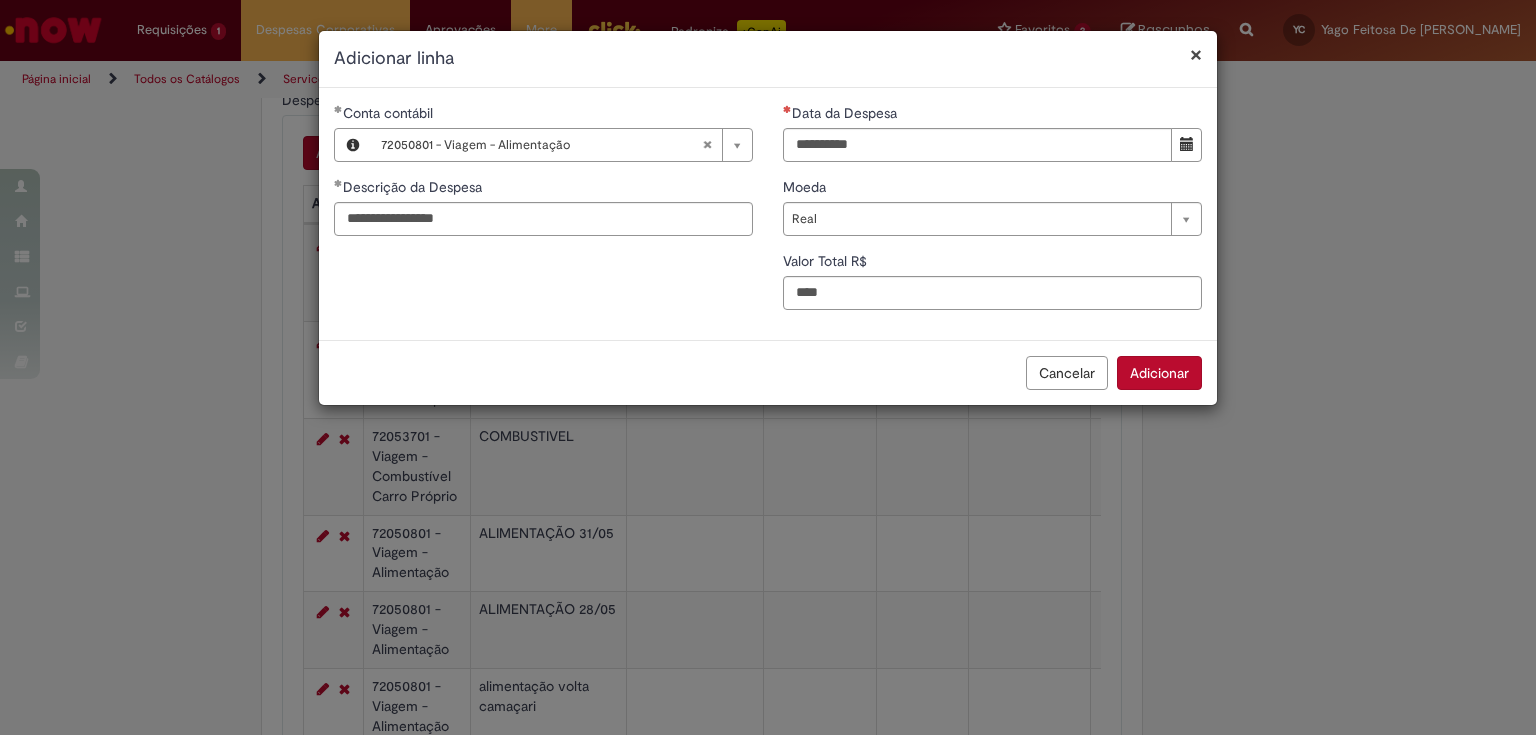 click on "Adicionar" at bounding box center [1159, 373] 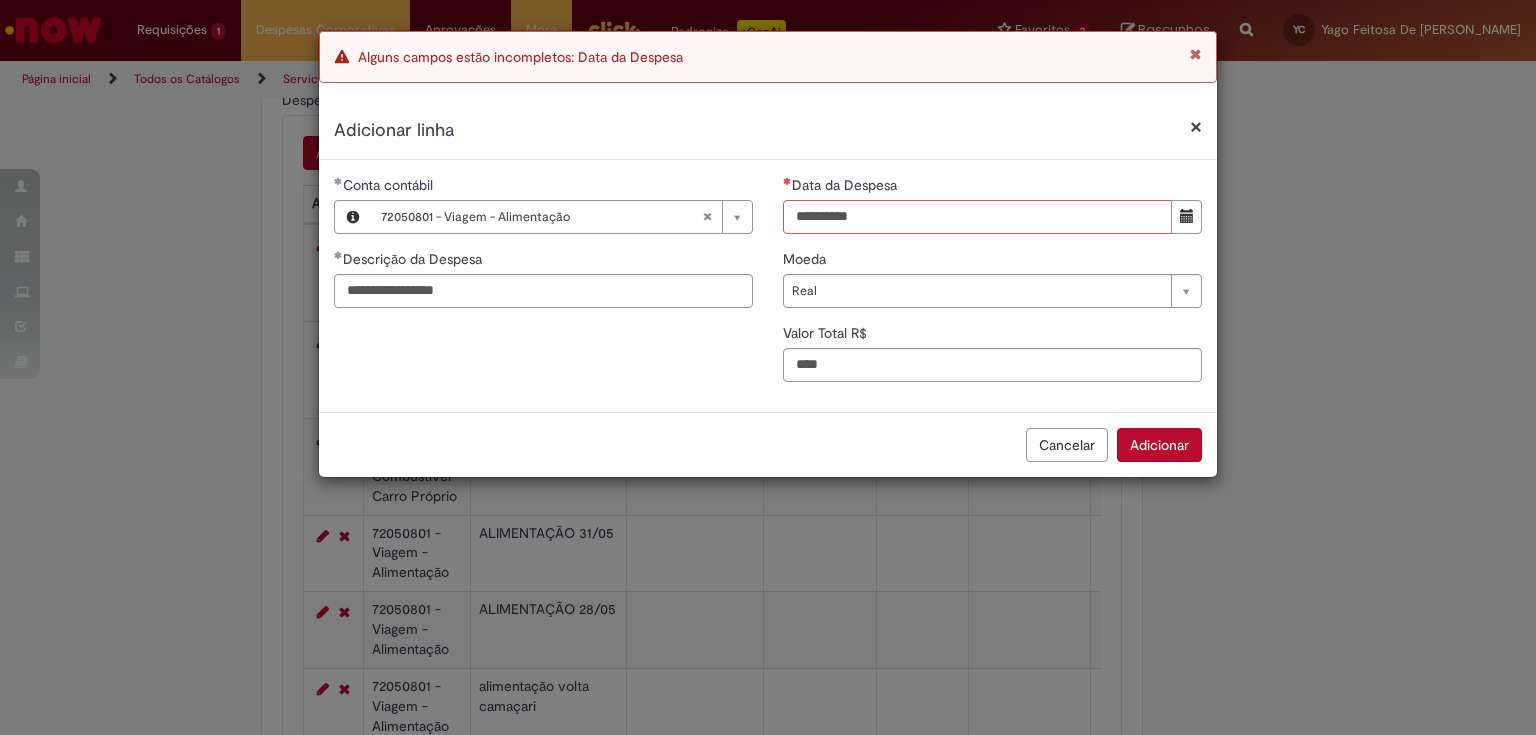 click on "Data da Despesa" at bounding box center (977, 217) 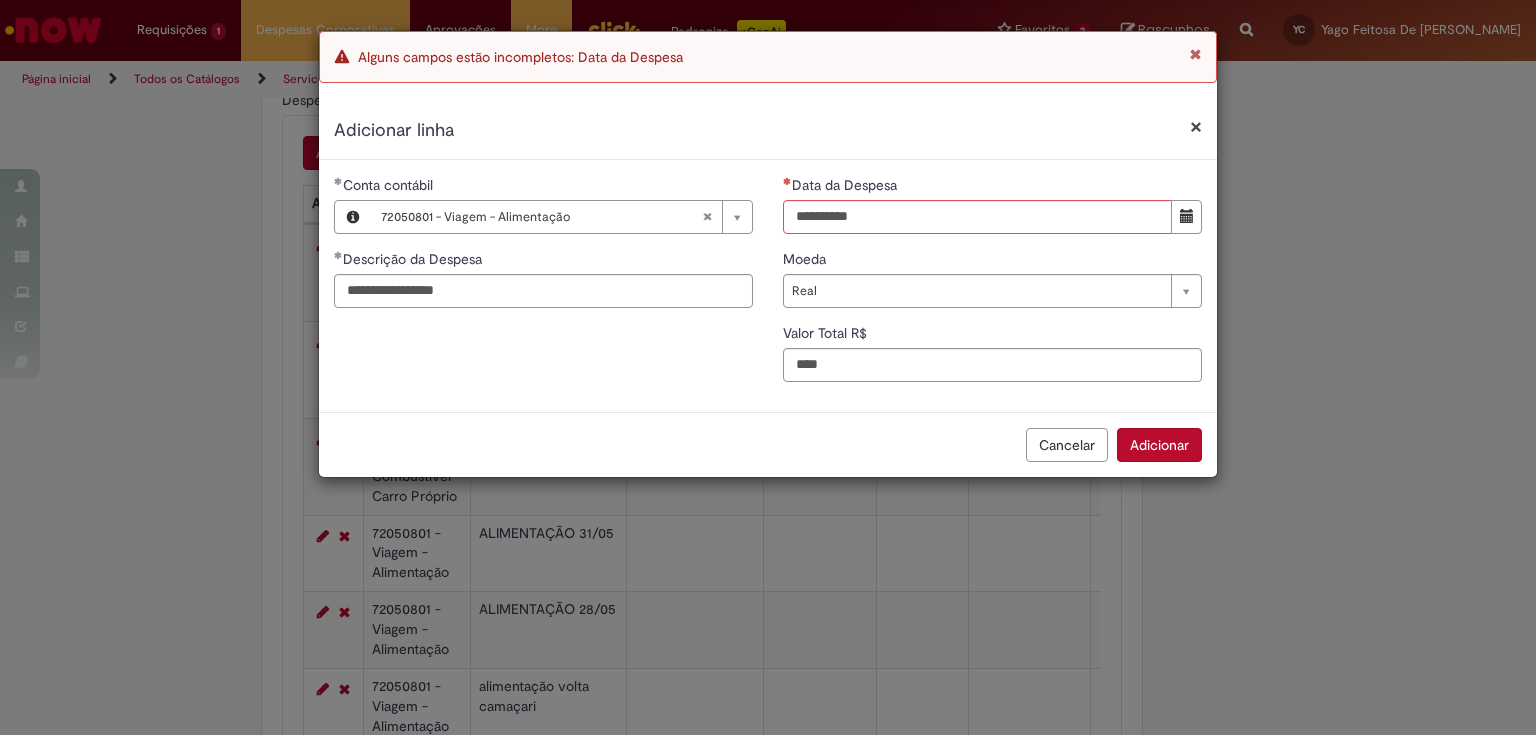 click on "**********" at bounding box center [992, 286] 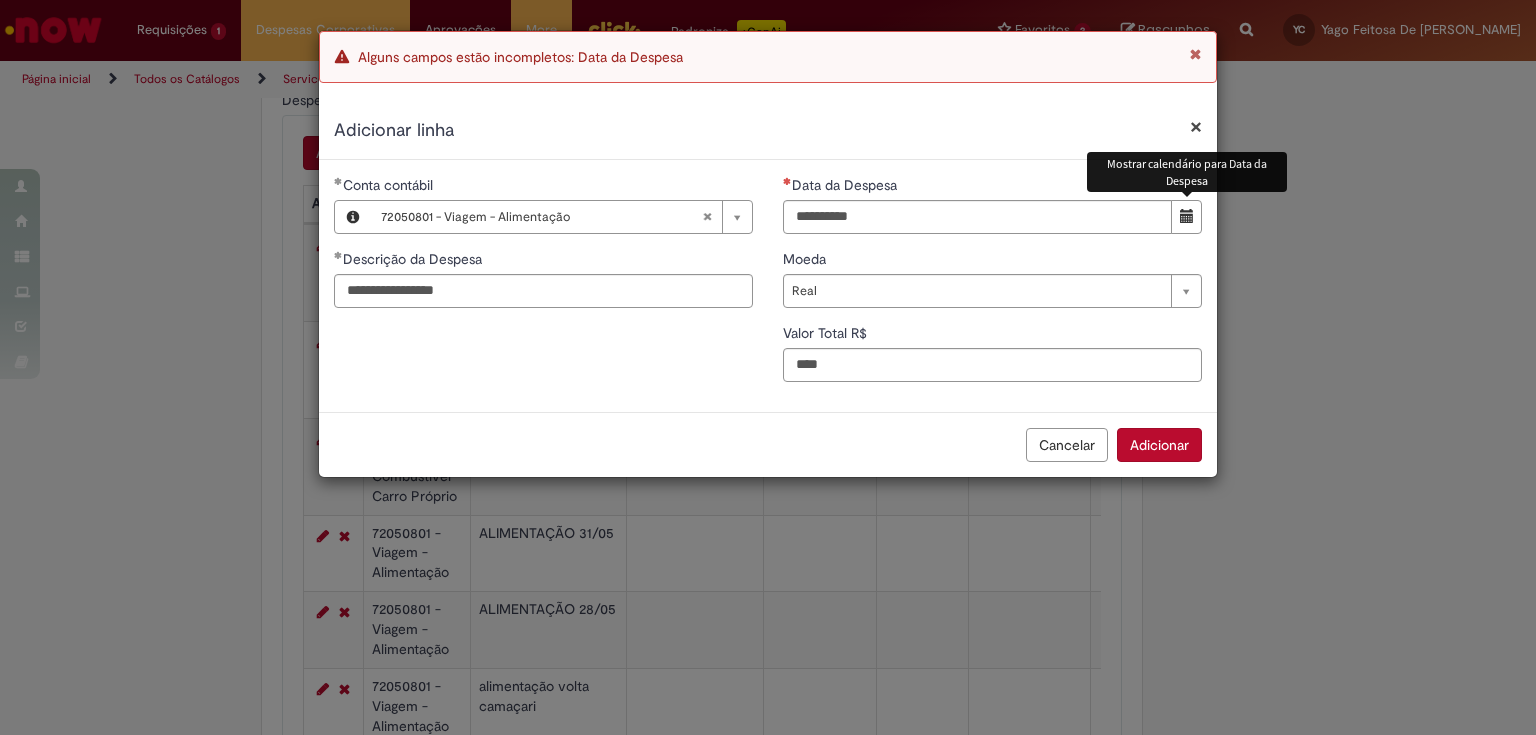 click at bounding box center [1186, 217] 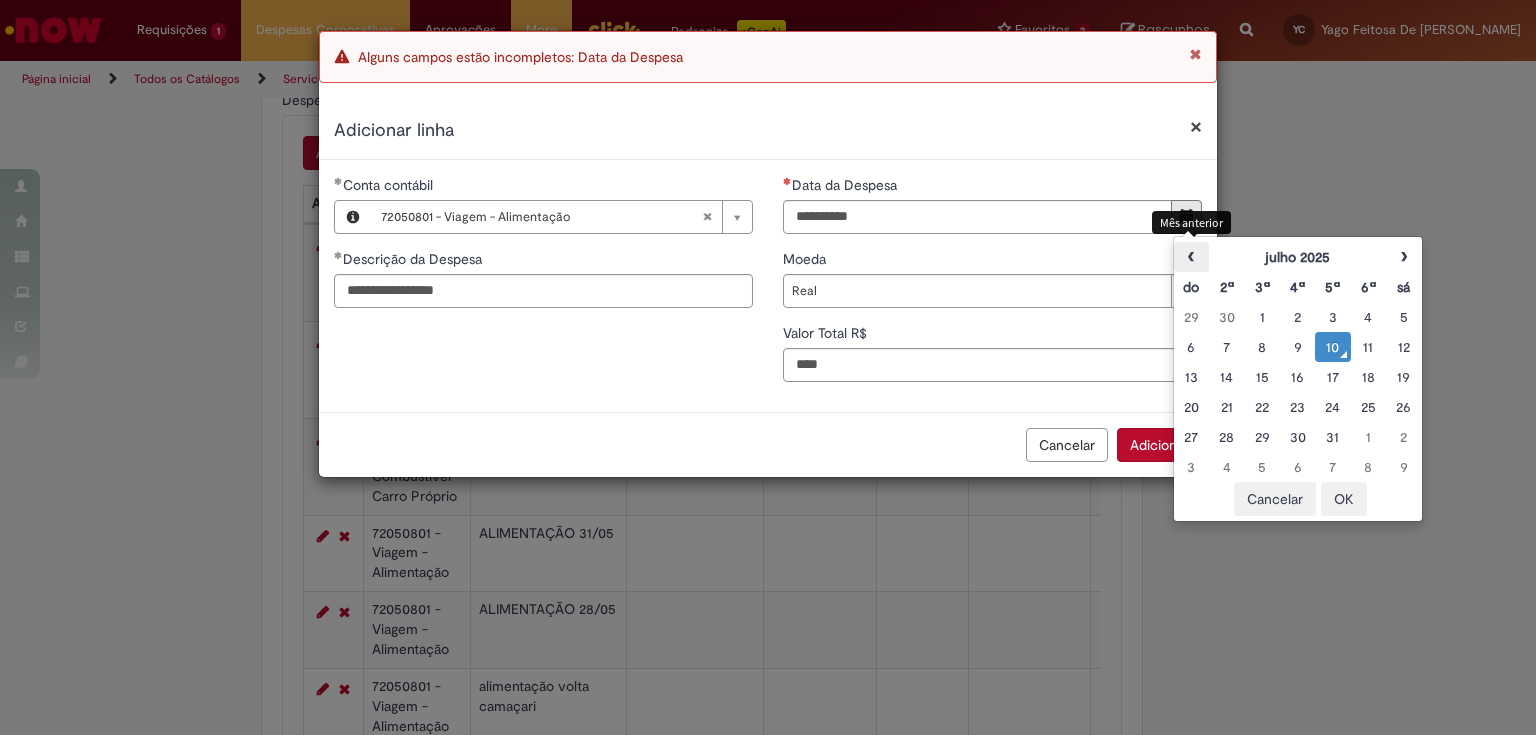 click on "‹" at bounding box center [1191, 257] 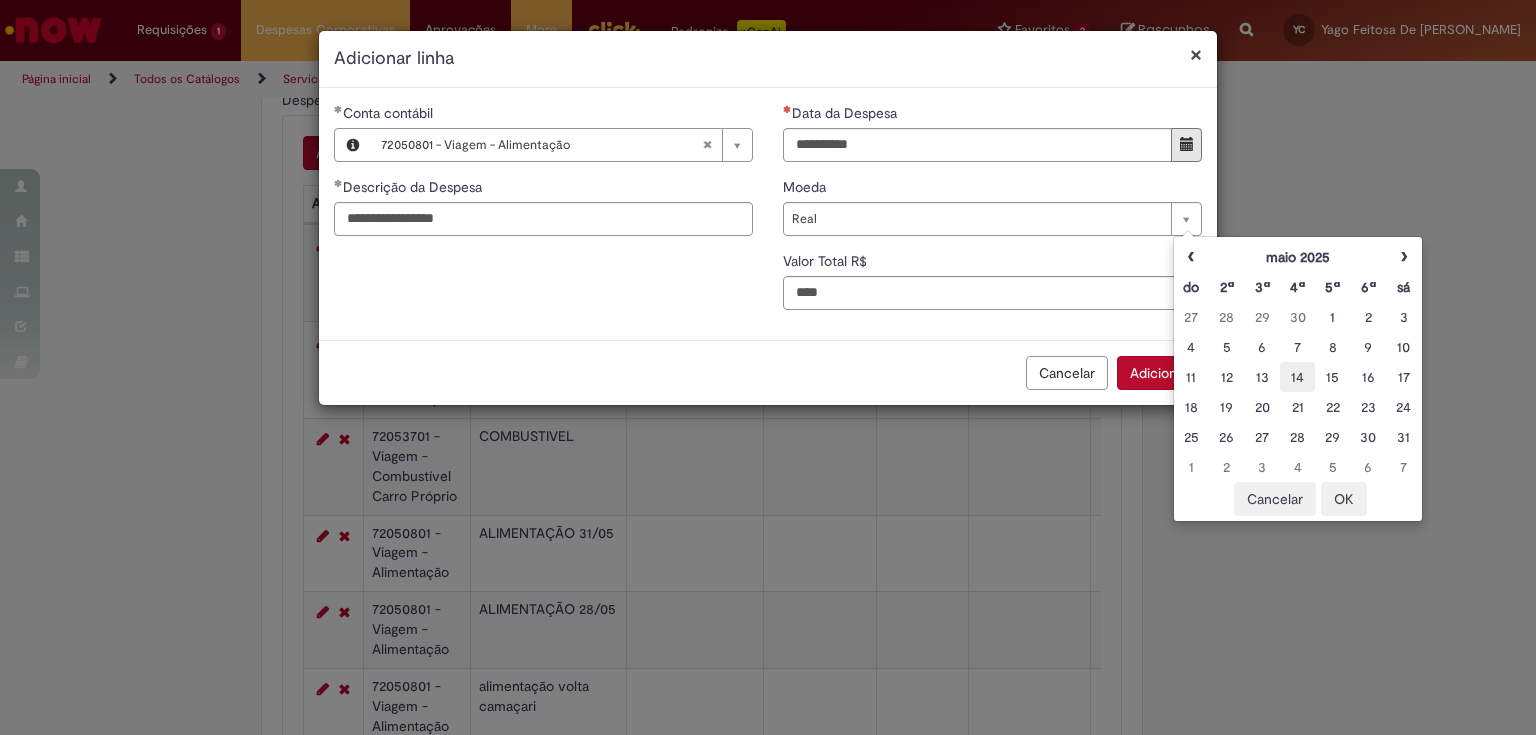 click on "14" at bounding box center (1297, 377) 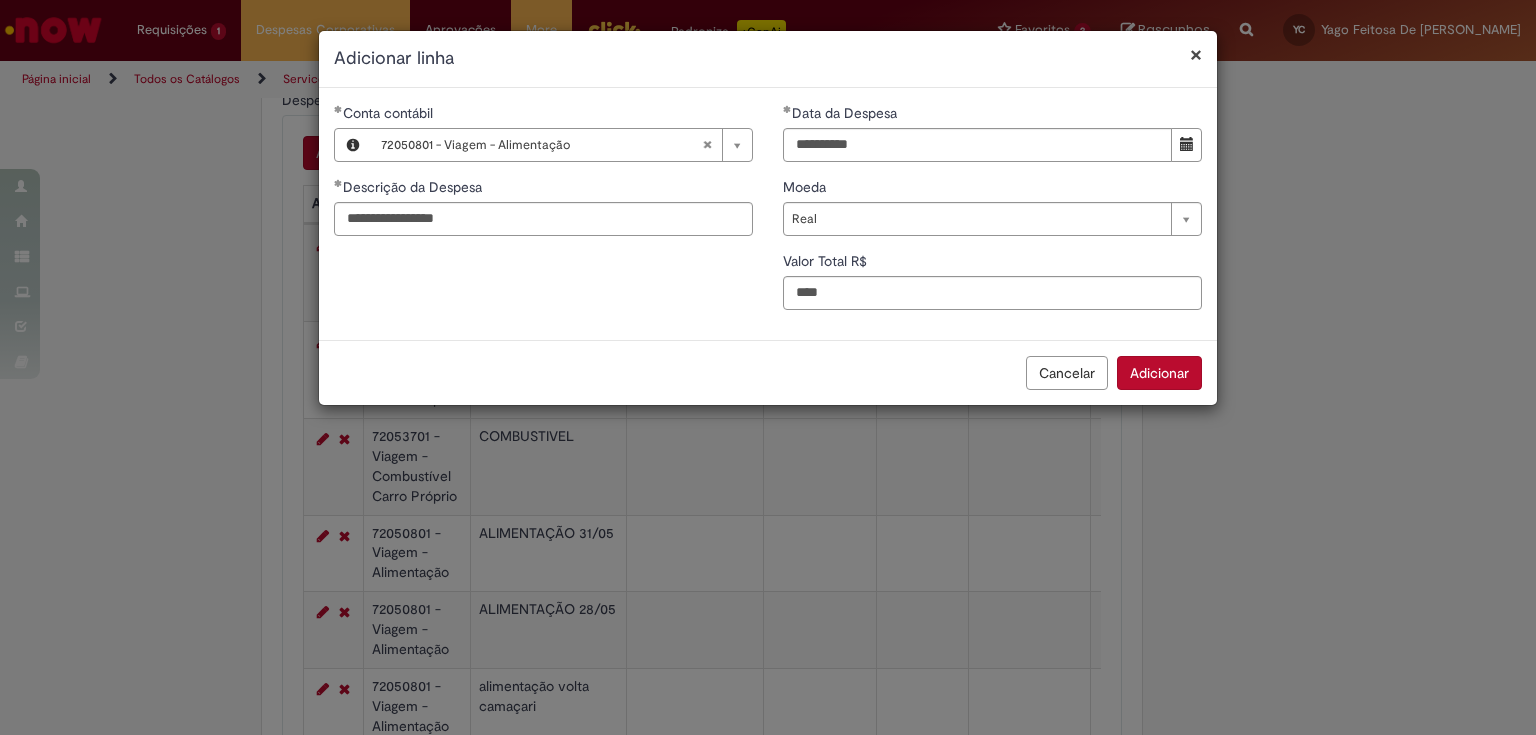 click on "Adicionar" at bounding box center [1159, 373] 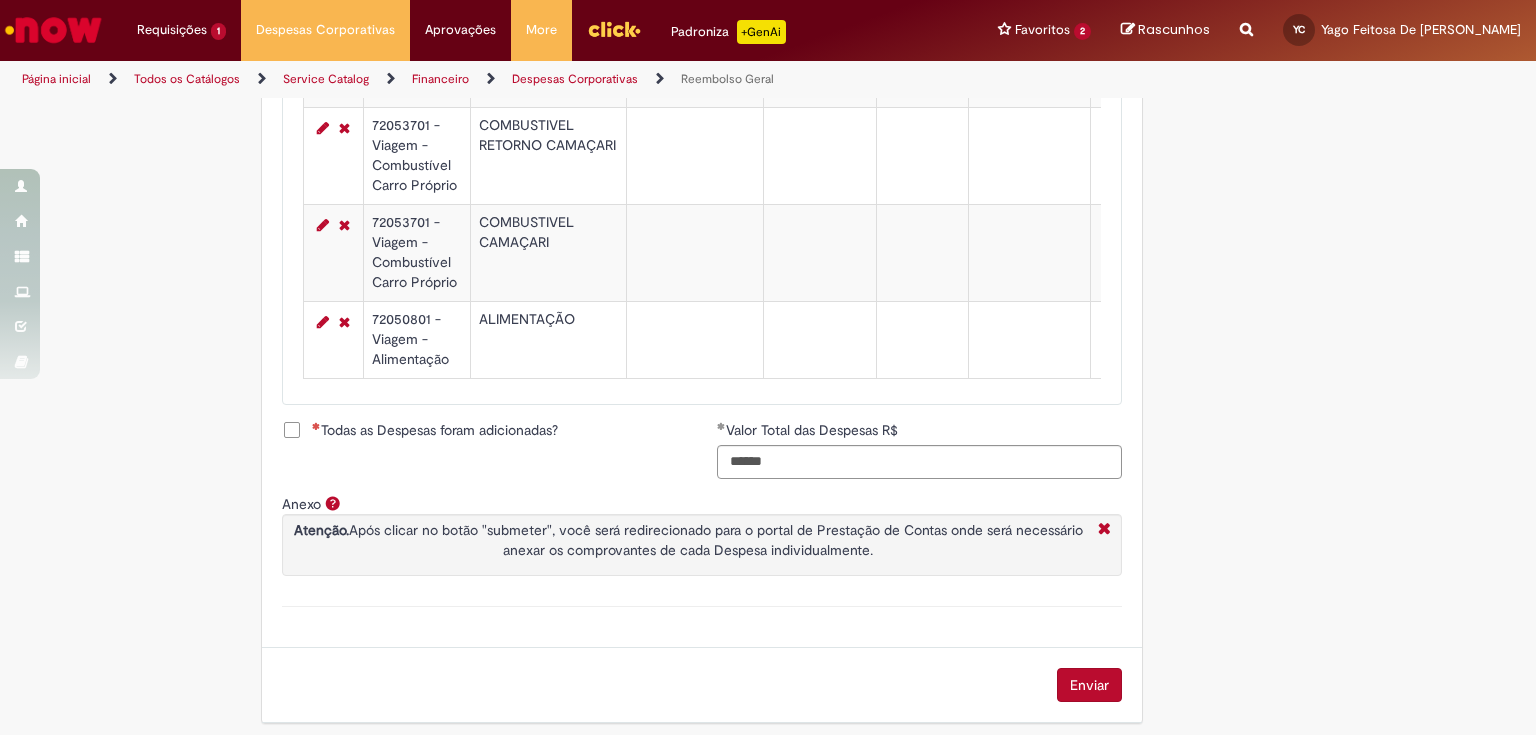 scroll, scrollTop: 1472, scrollLeft: 0, axis: vertical 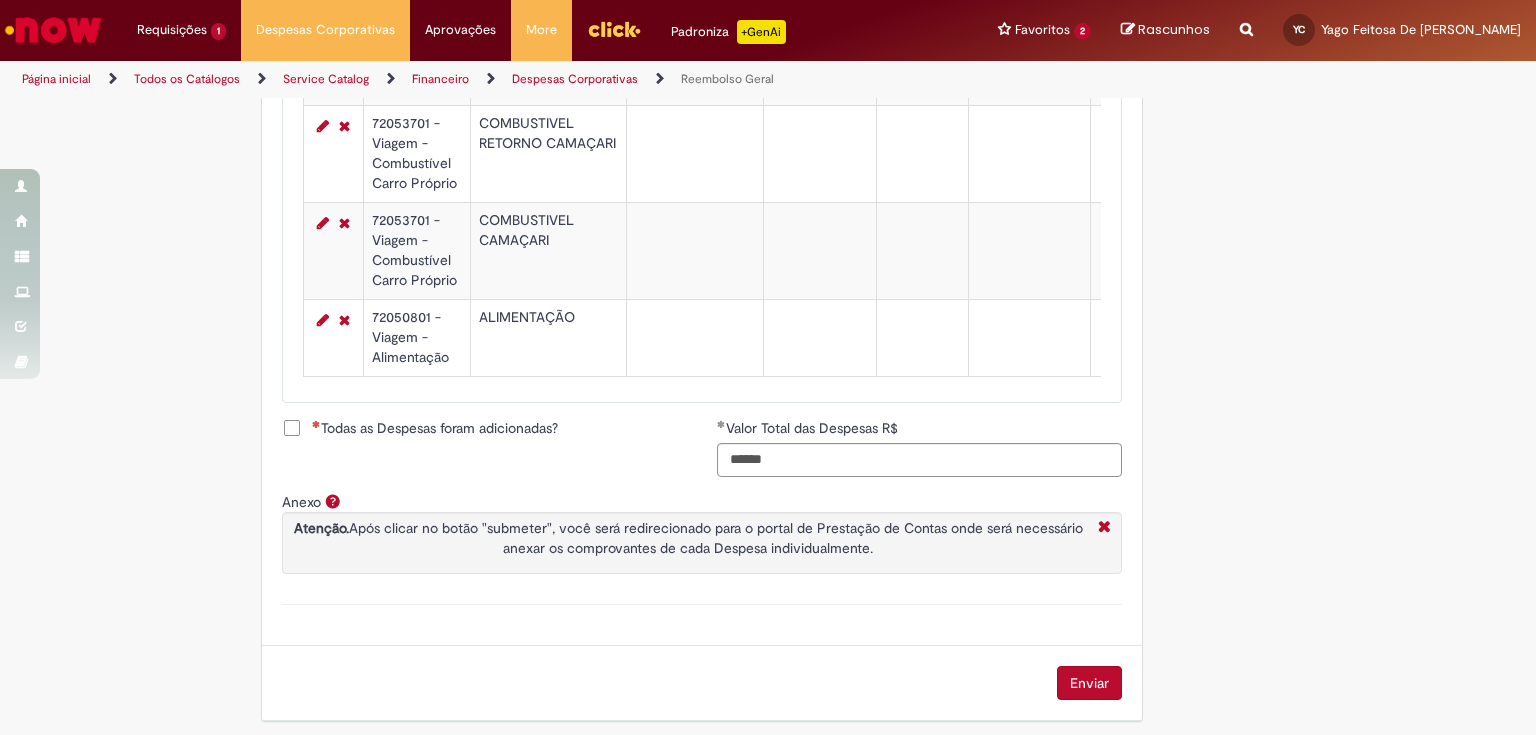 click on "Todas as Despesas foram adicionadas?" at bounding box center (435, 428) 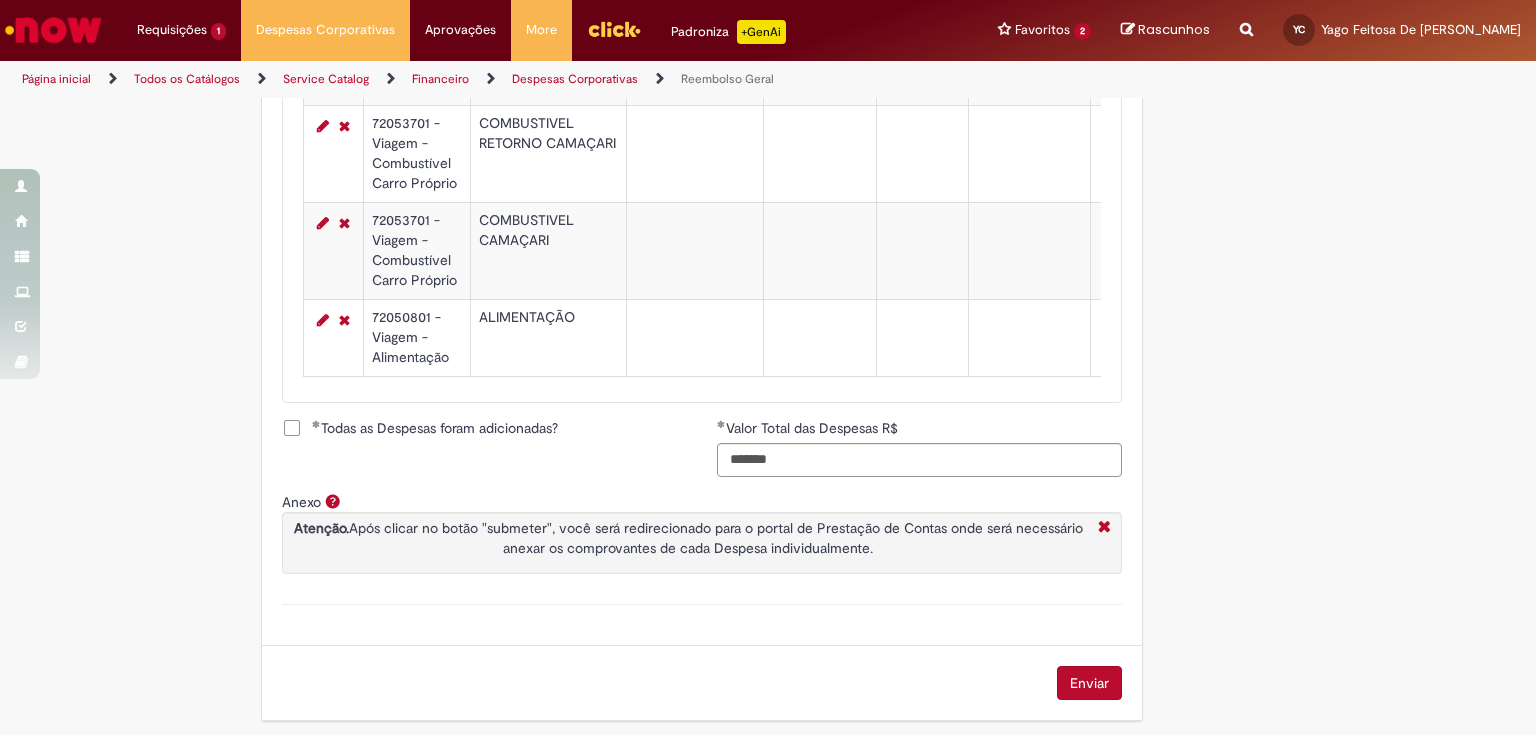 click on "Todas as Despesas foram adicionadas?" at bounding box center [435, 428] 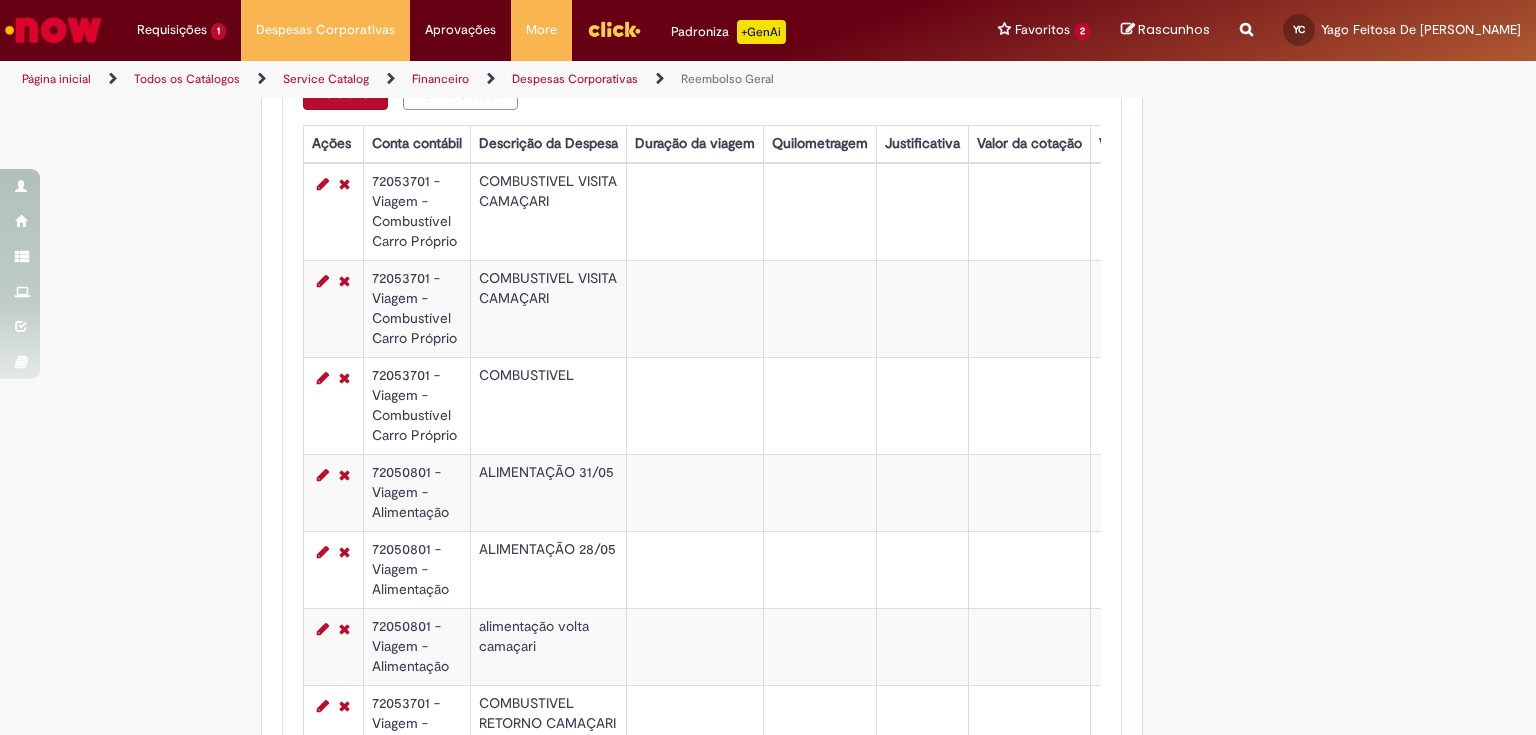 scroll, scrollTop: 752, scrollLeft: 0, axis: vertical 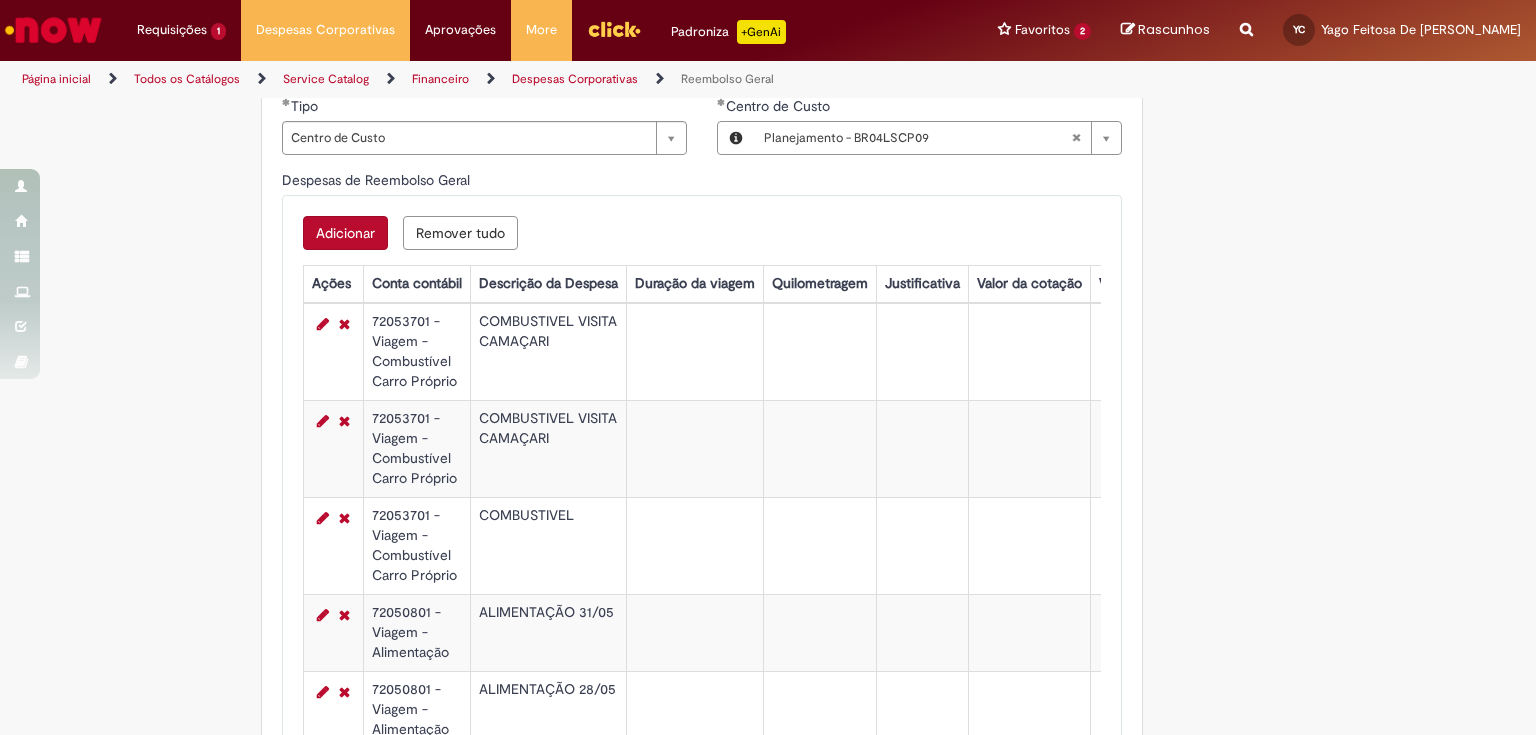 click on "Adicionar" at bounding box center (345, 233) 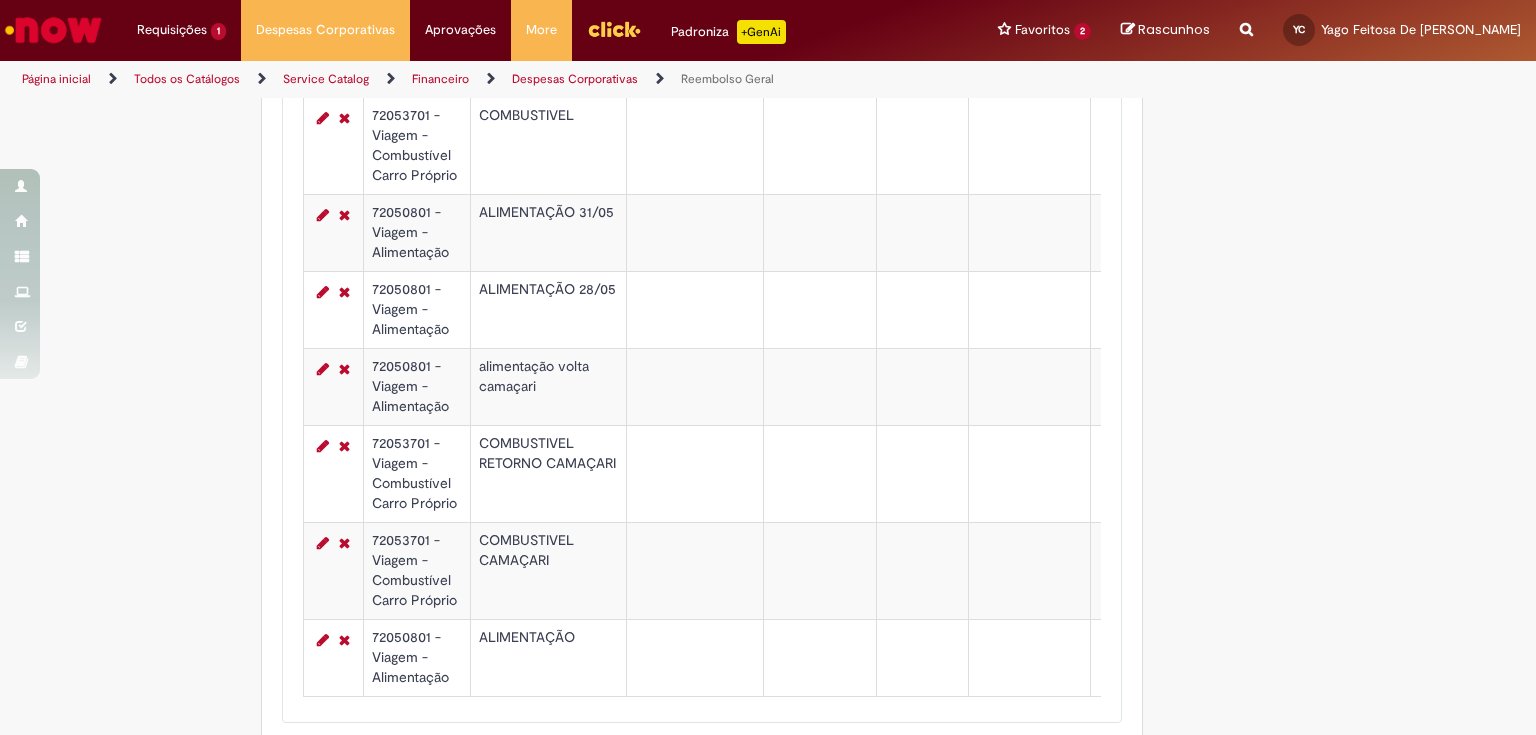 scroll, scrollTop: 1472, scrollLeft: 0, axis: vertical 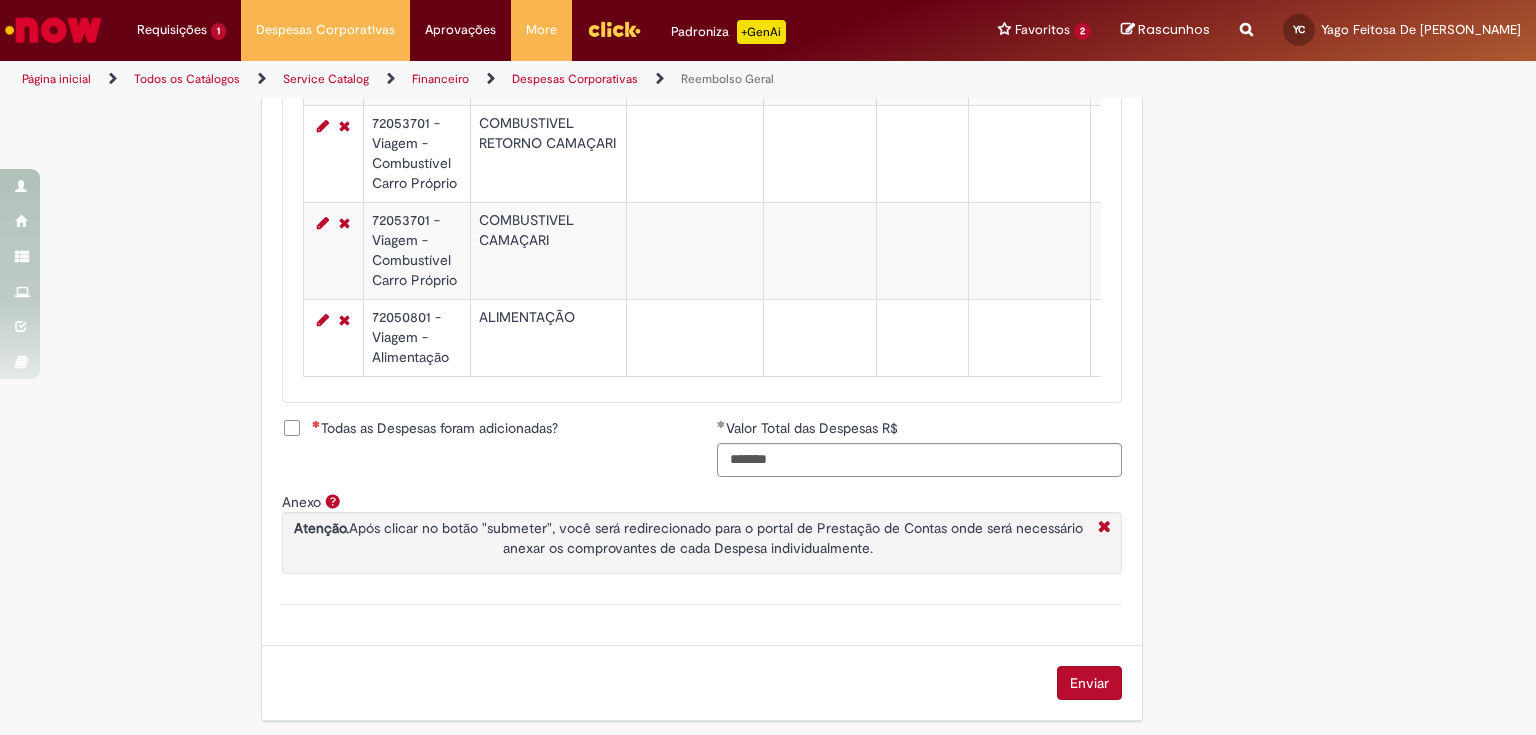click on "Todas as Despesas foram adicionadas?" at bounding box center (435, 428) 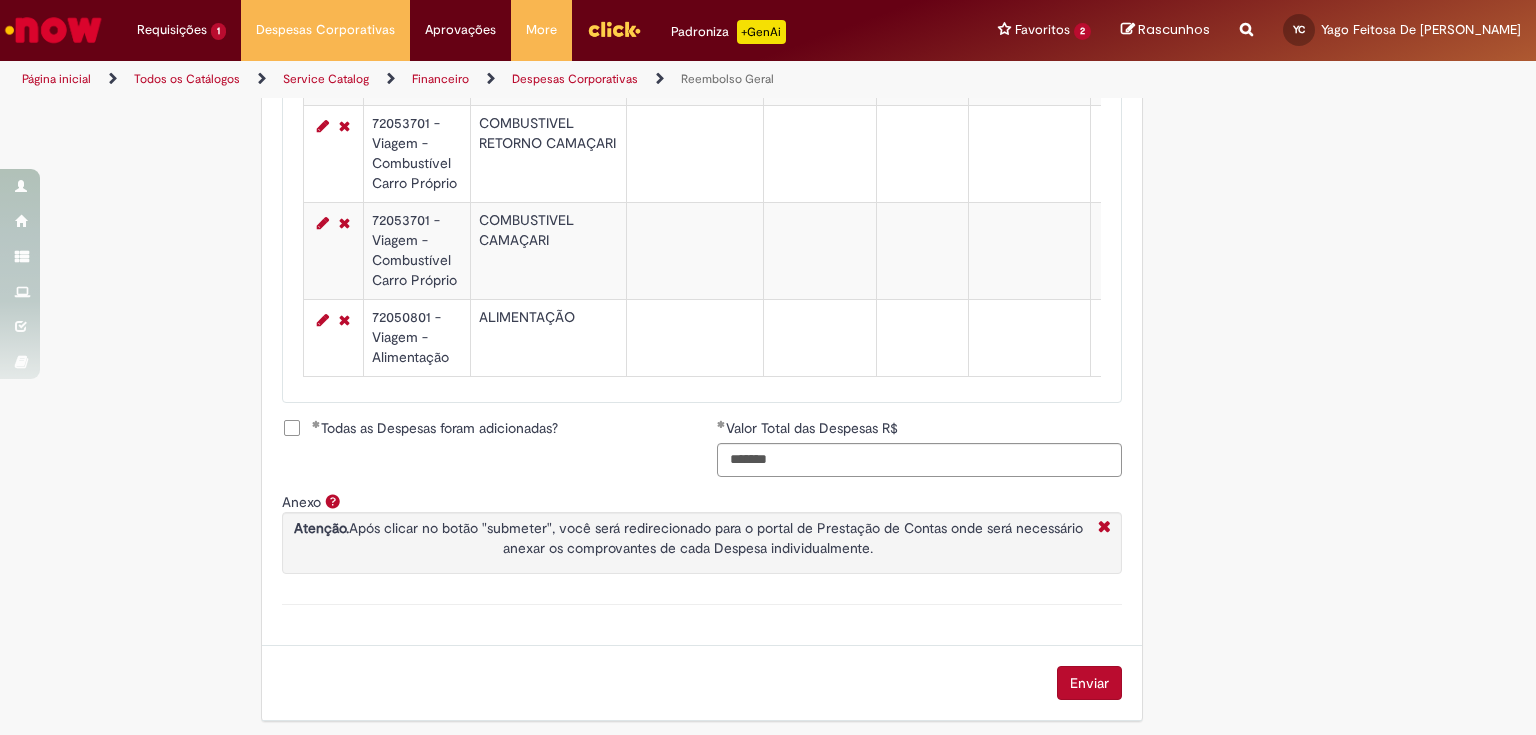 click on "Todas as Despesas foram adicionadas?" at bounding box center [435, 428] 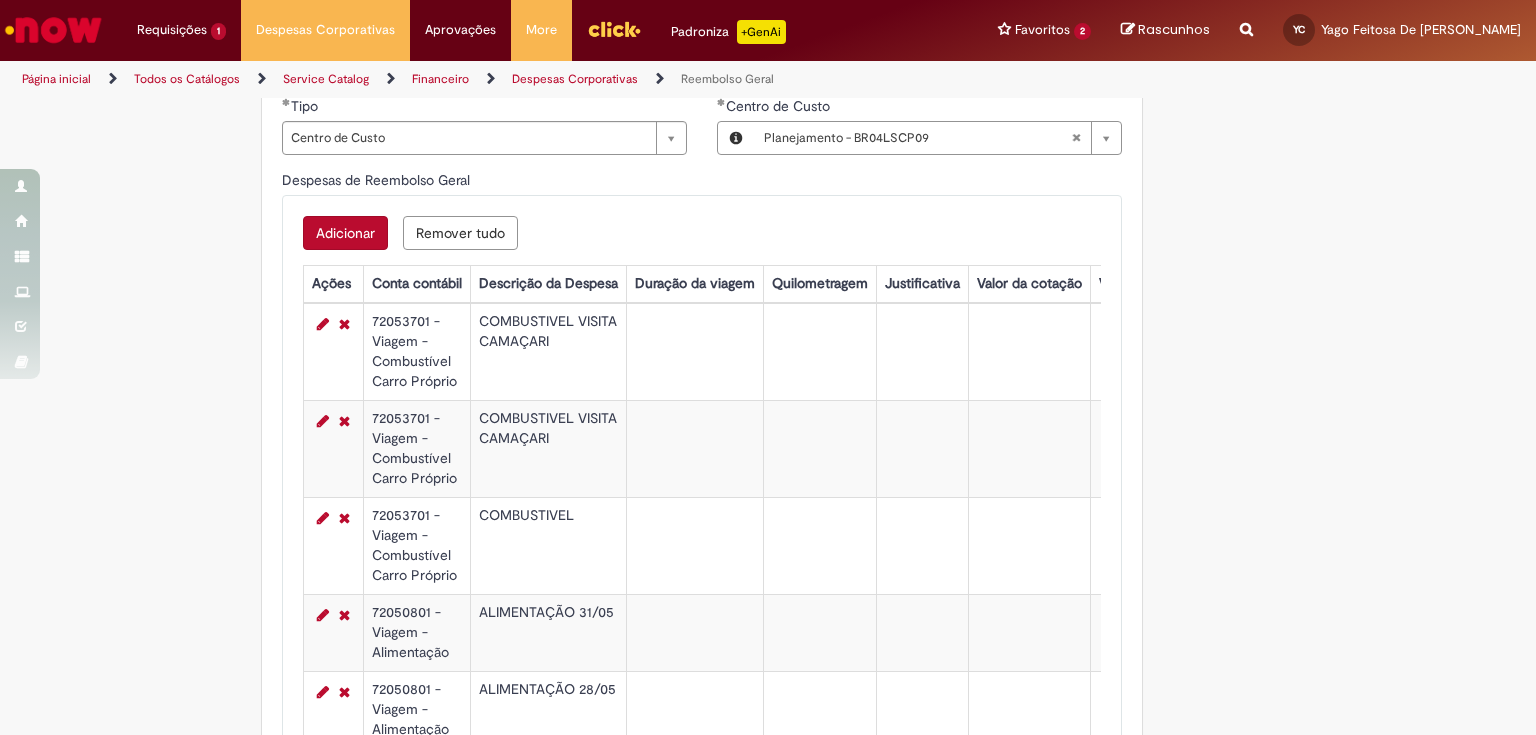 scroll, scrollTop: 512, scrollLeft: 0, axis: vertical 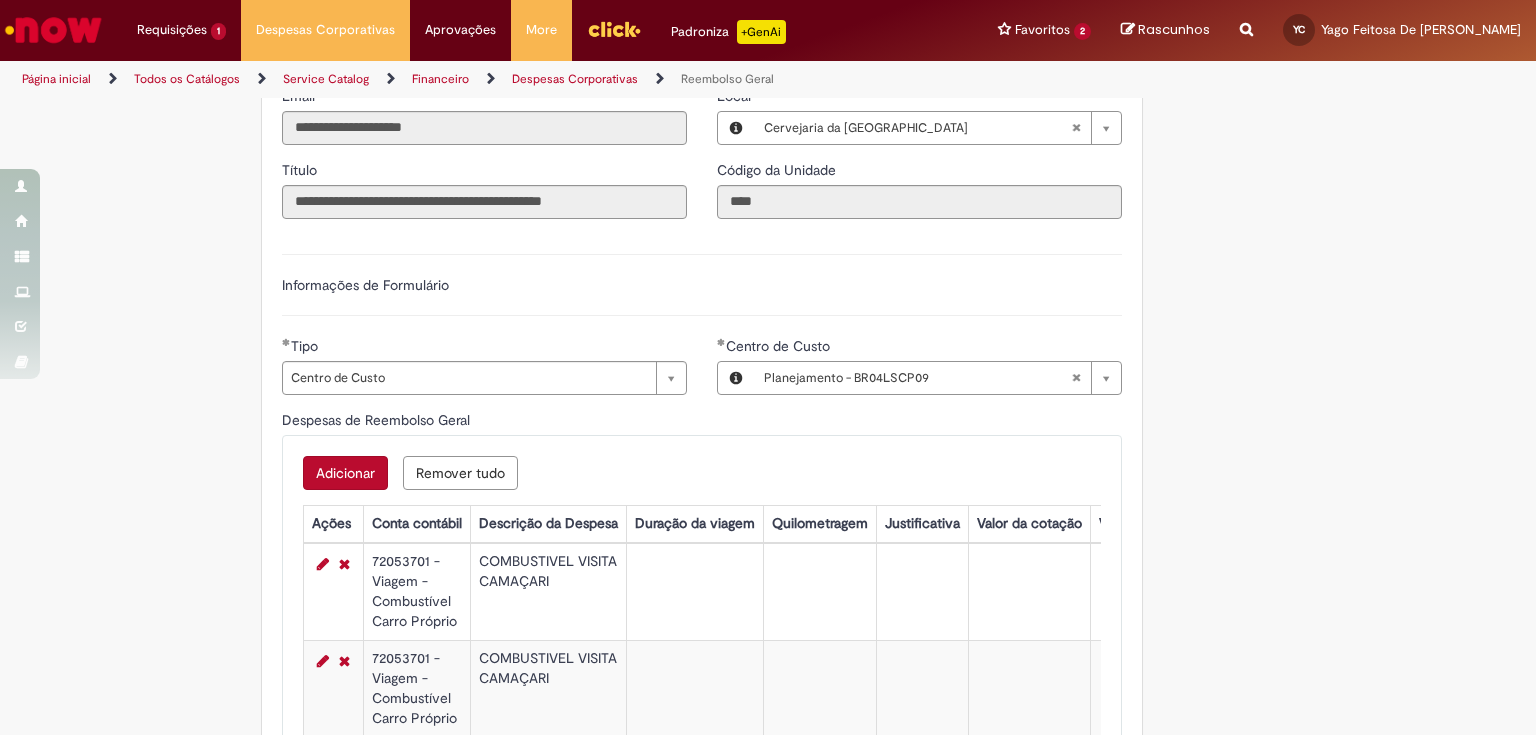 click on "Adicionar" at bounding box center (345, 473) 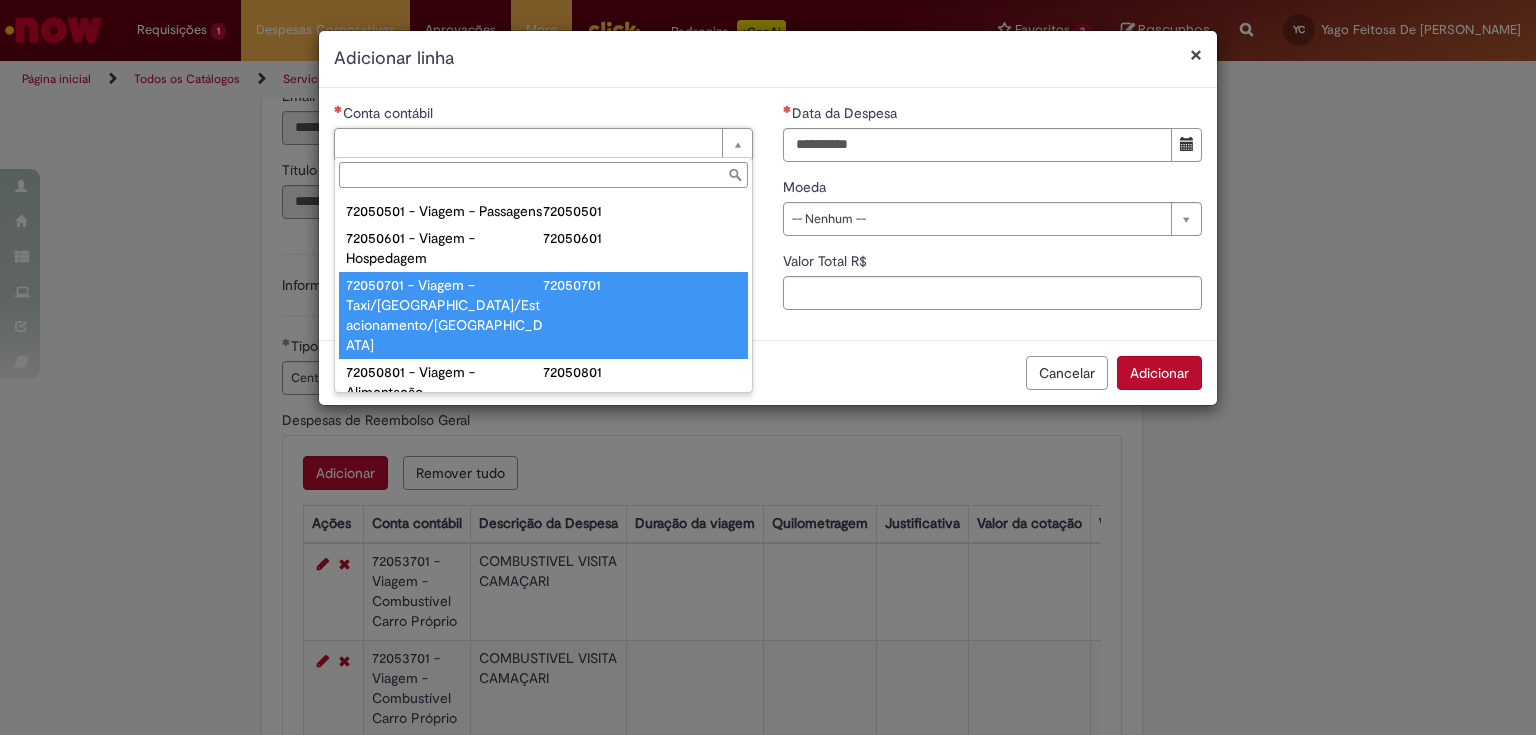 scroll, scrollTop: 1200, scrollLeft: 0, axis: vertical 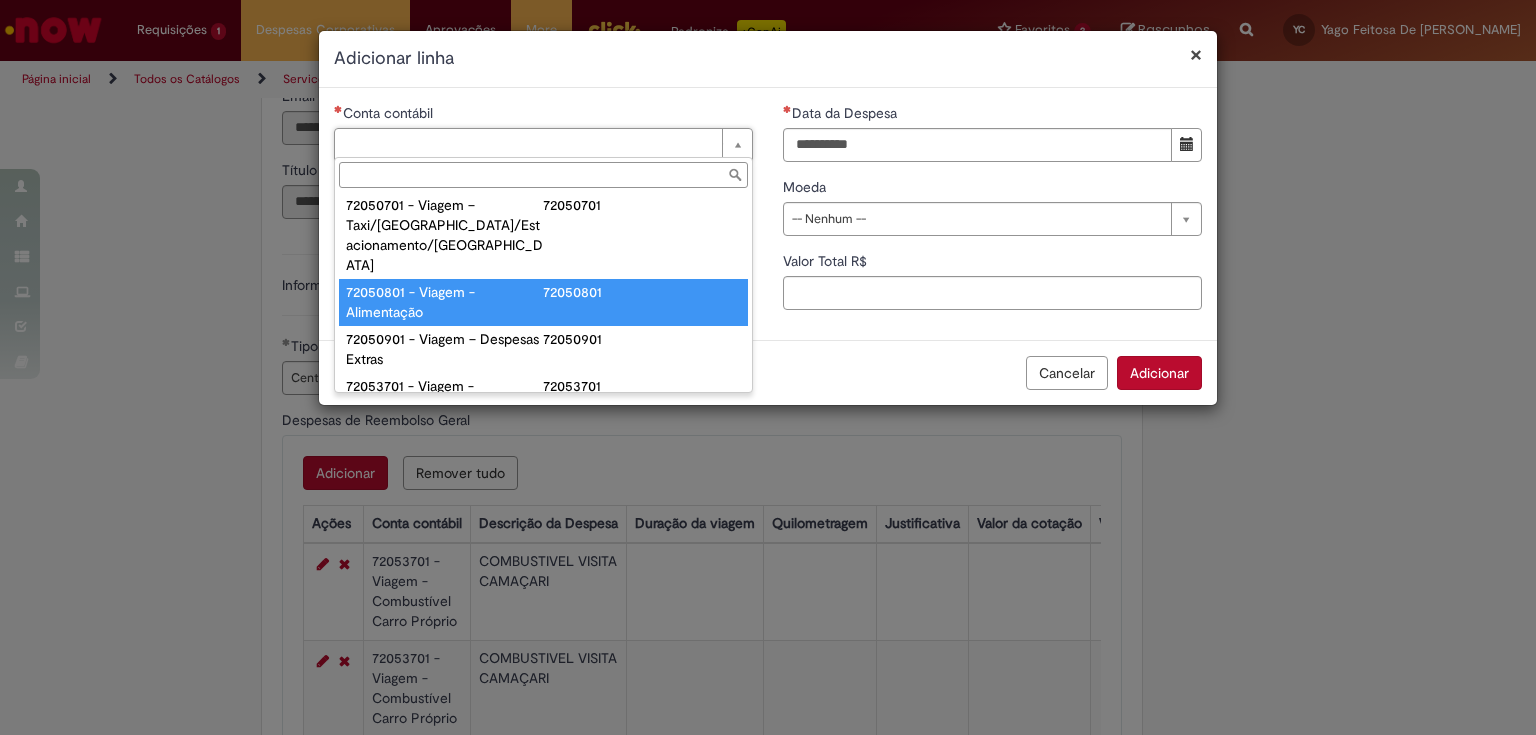 type on "**********" 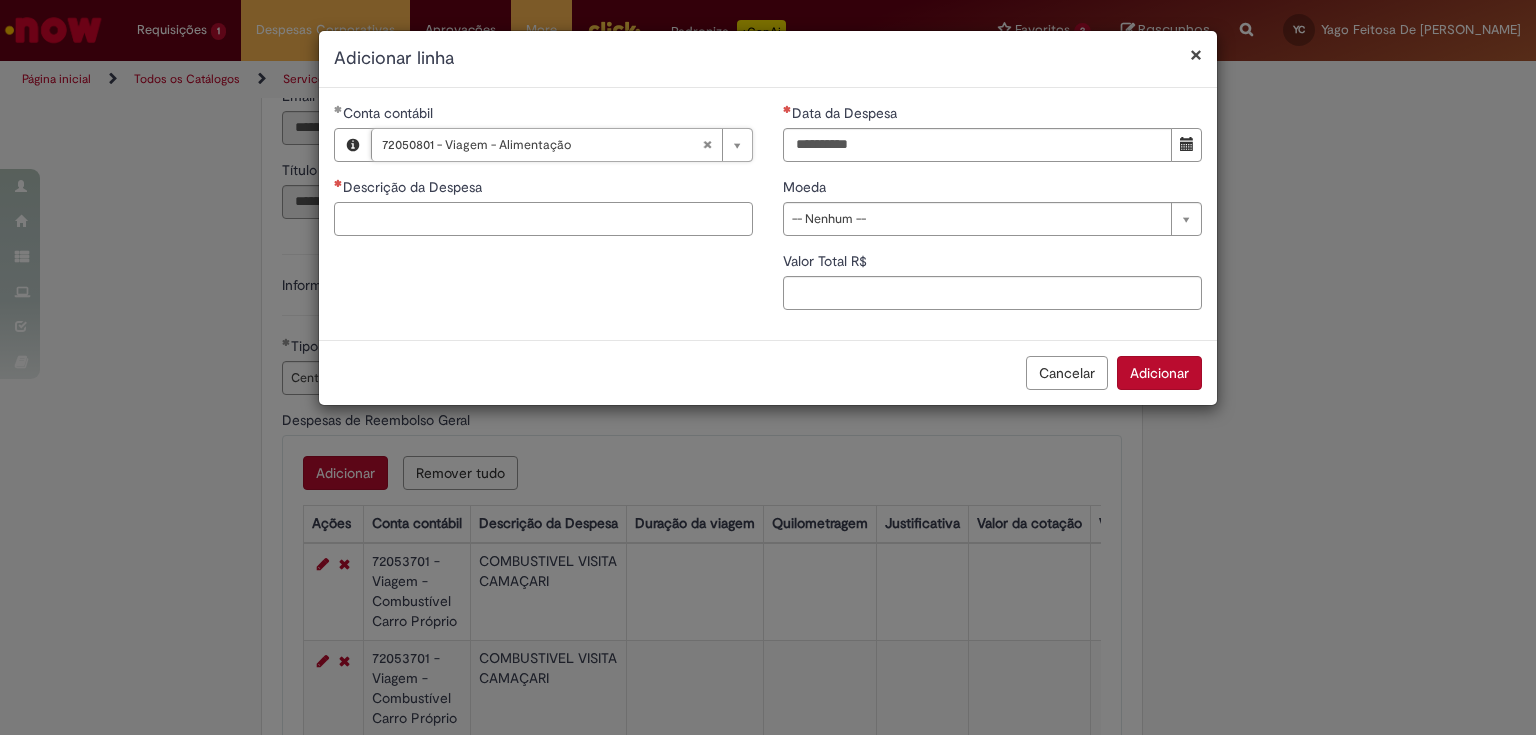 click on "Descrição da Despesa" at bounding box center (543, 219) 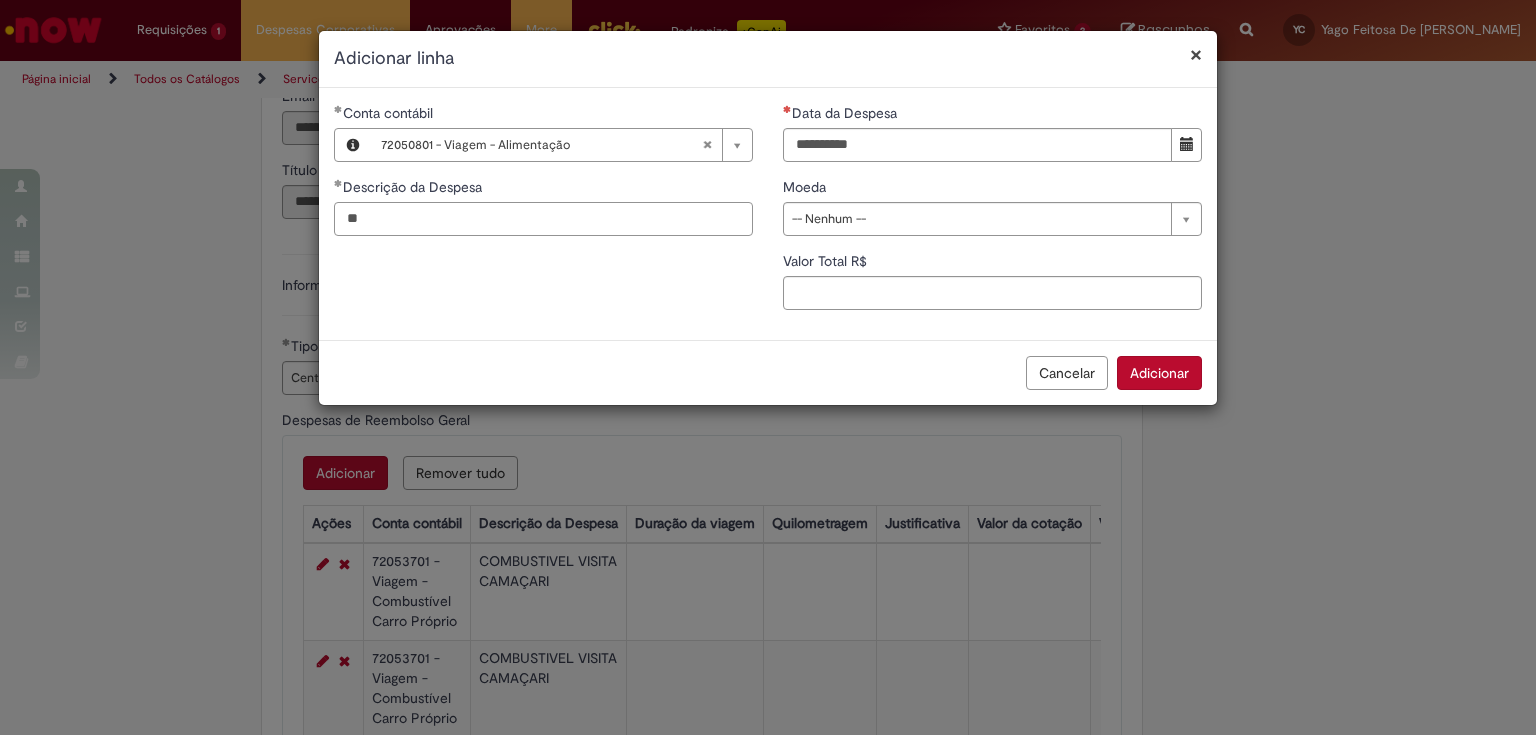 type on "*" 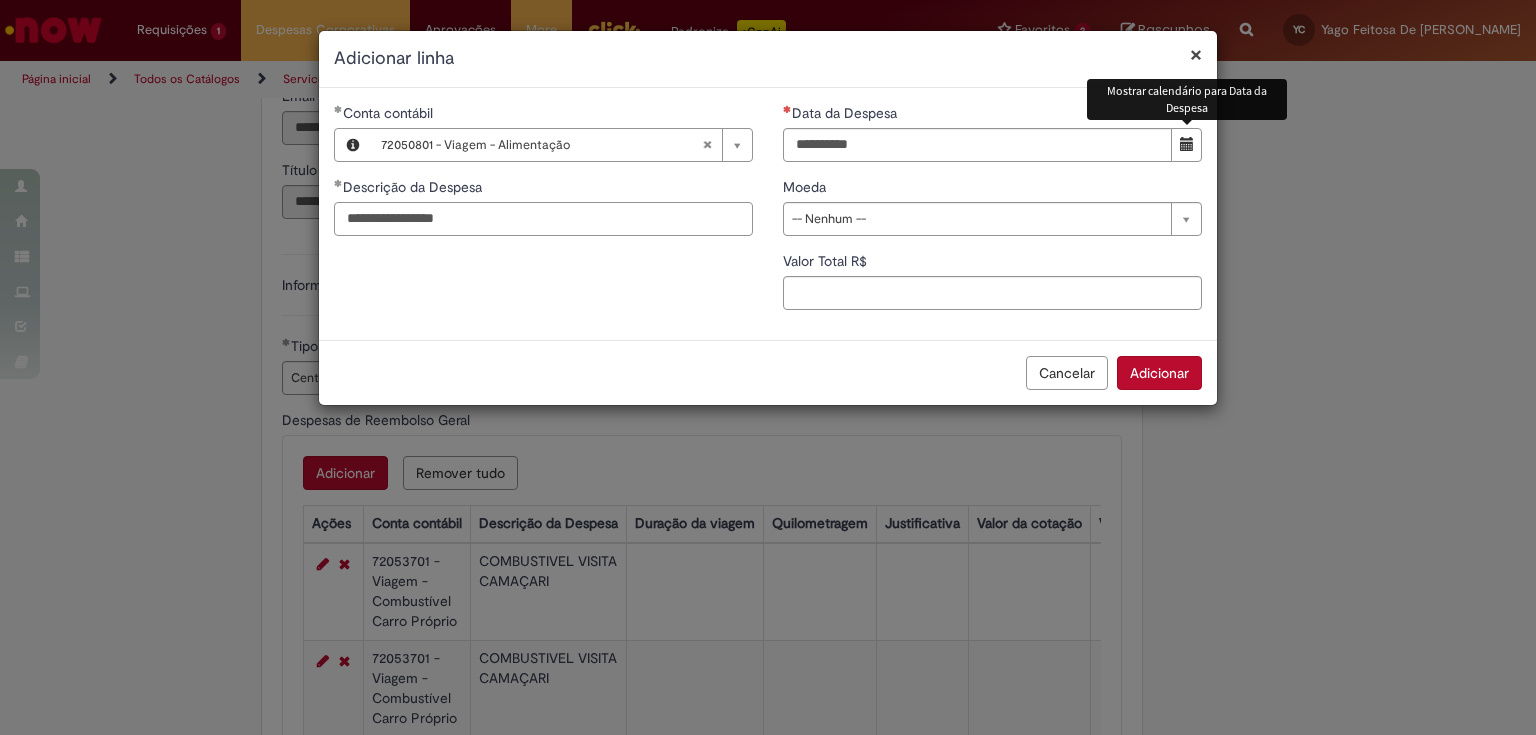 type on "**********" 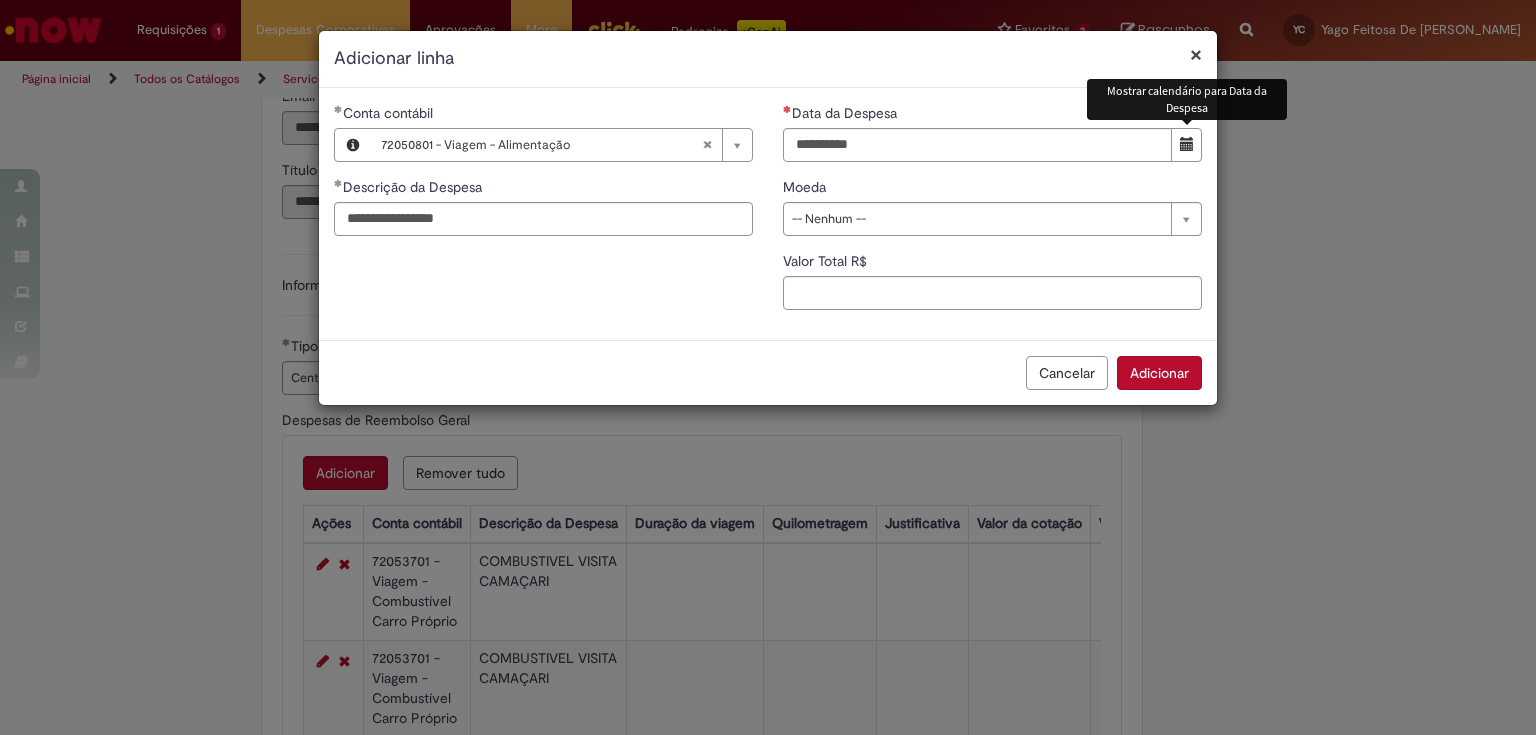 click at bounding box center [1186, 145] 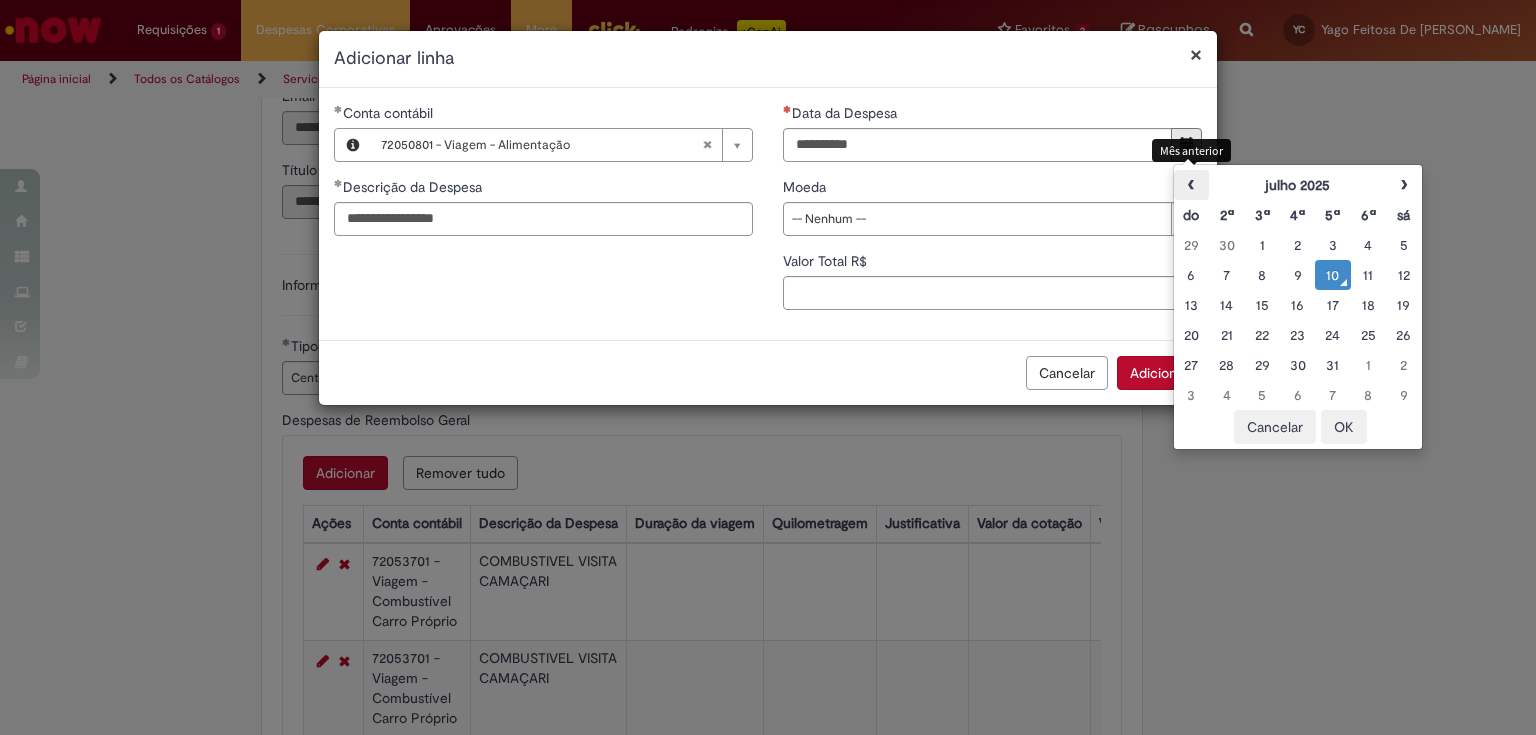 click on "‹" at bounding box center (1191, 185) 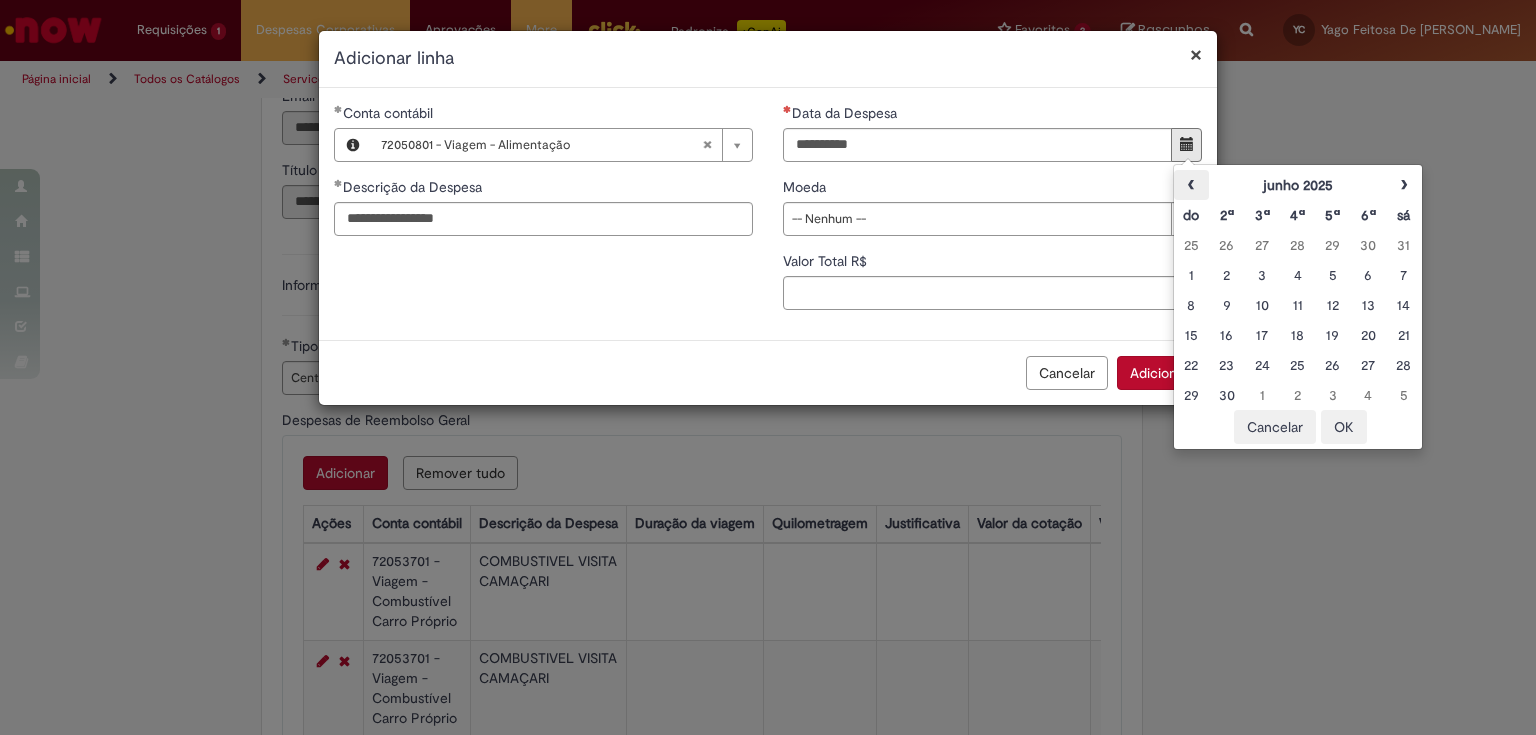 click on "‹" at bounding box center (1191, 185) 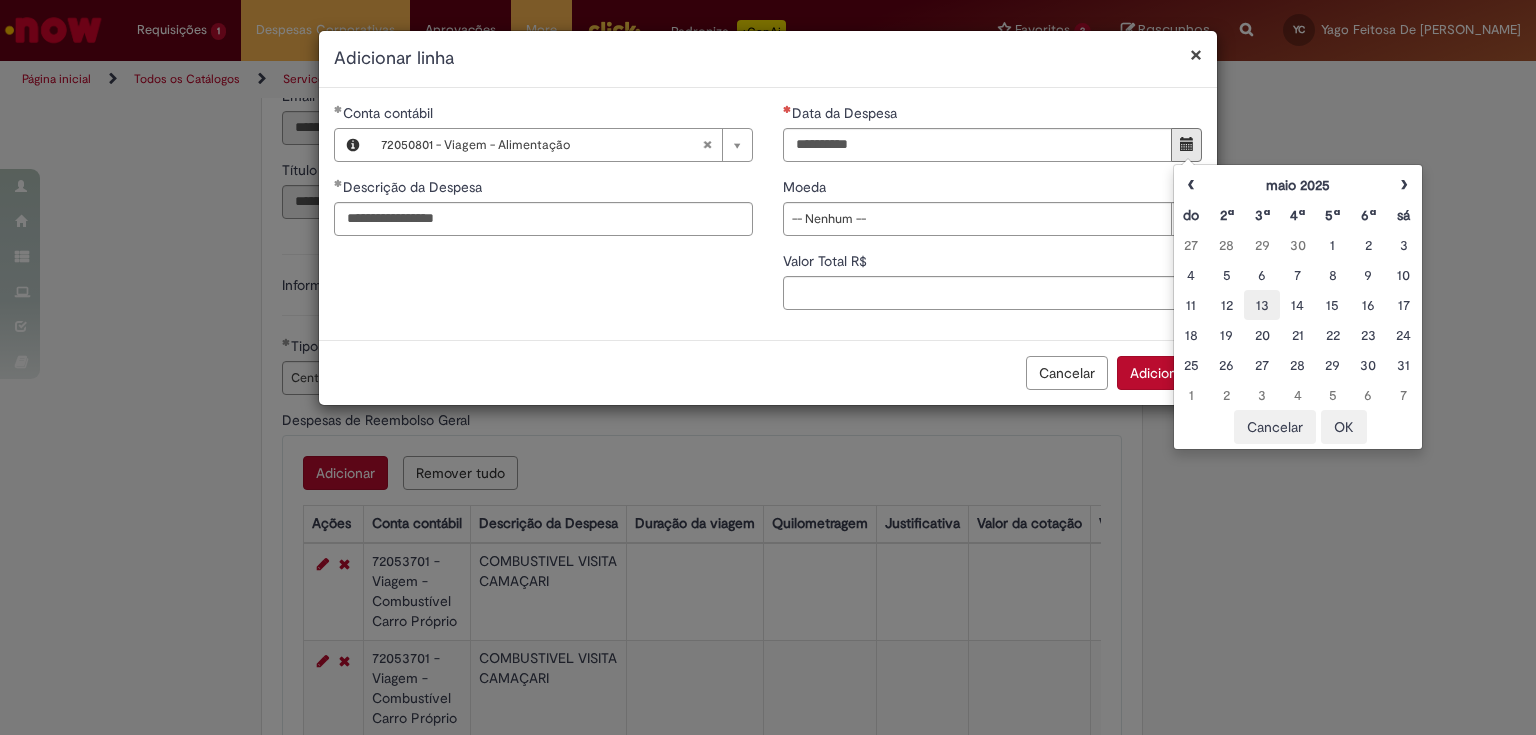 click on "13" at bounding box center (1261, 305) 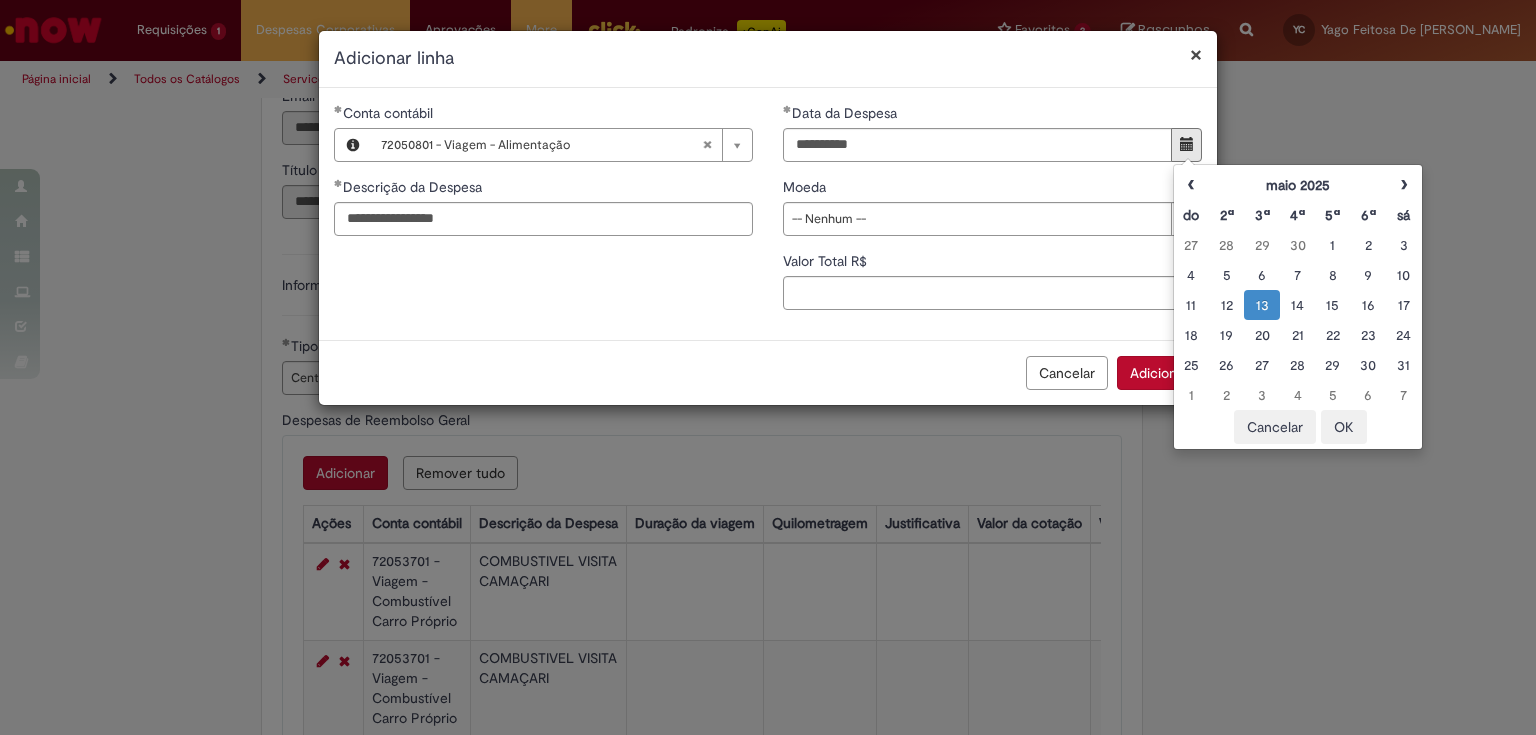 type on "**********" 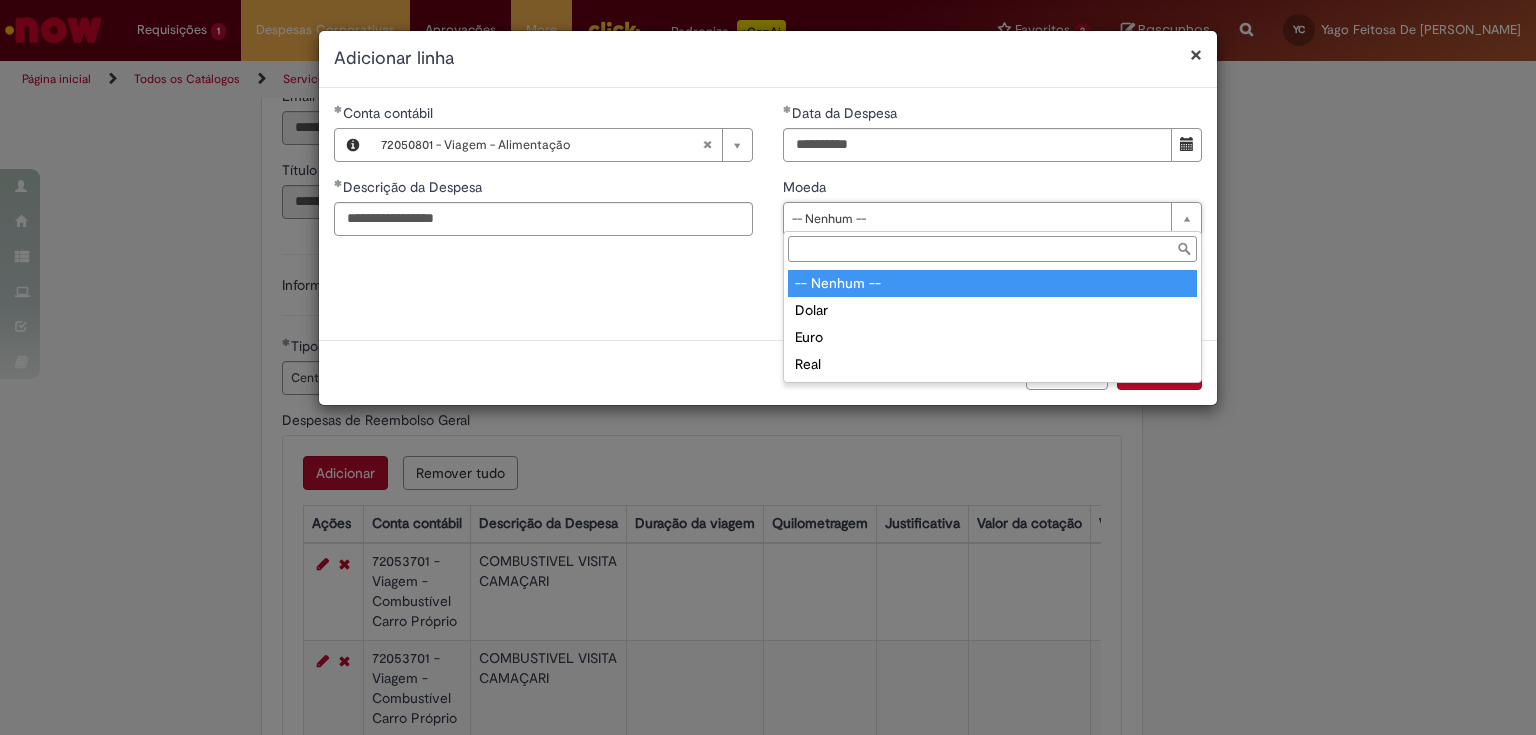 drag, startPoint x: 956, startPoint y: 227, endPoint x: 898, endPoint y: 276, distance: 75.9276 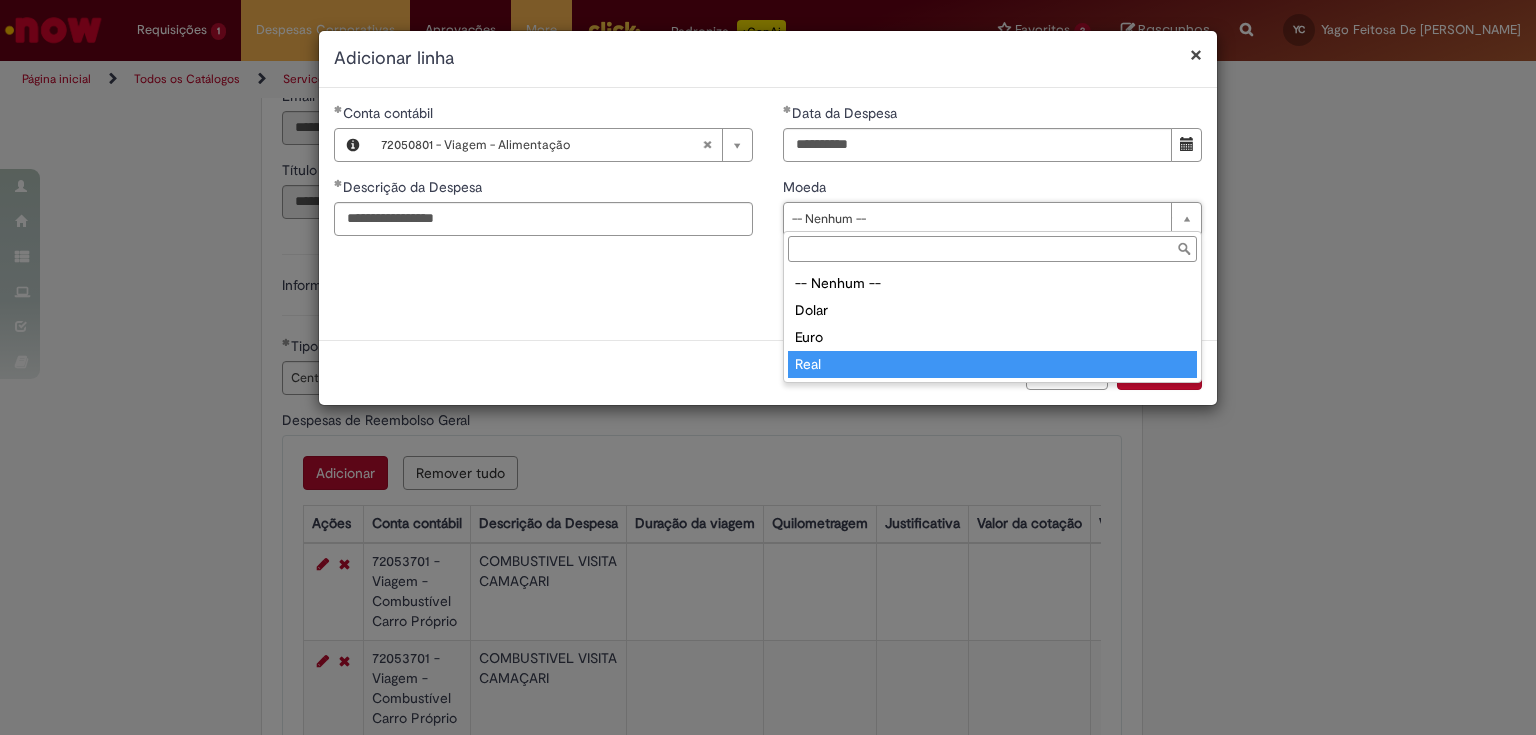 type on "****" 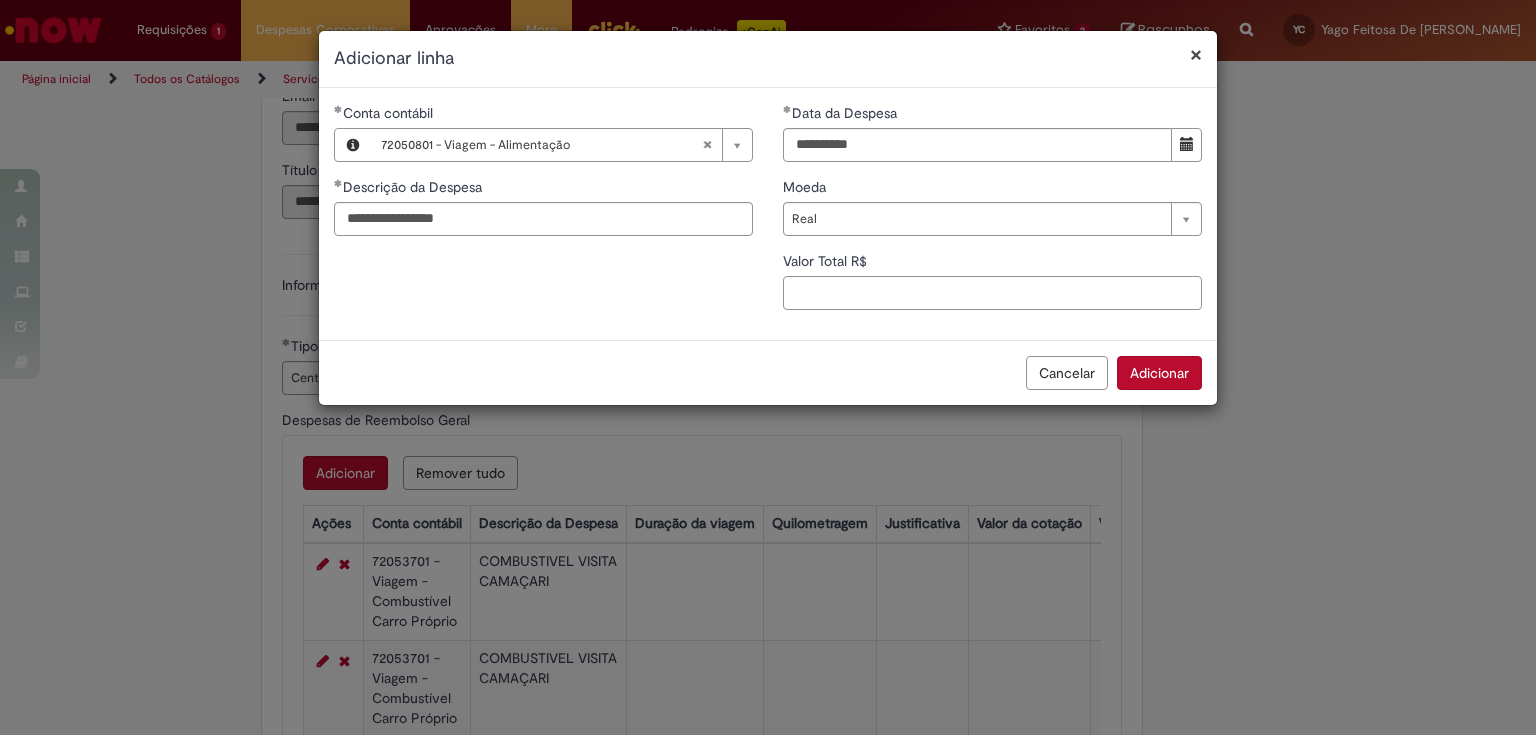 click on "Valor Total R$" at bounding box center (992, 293) 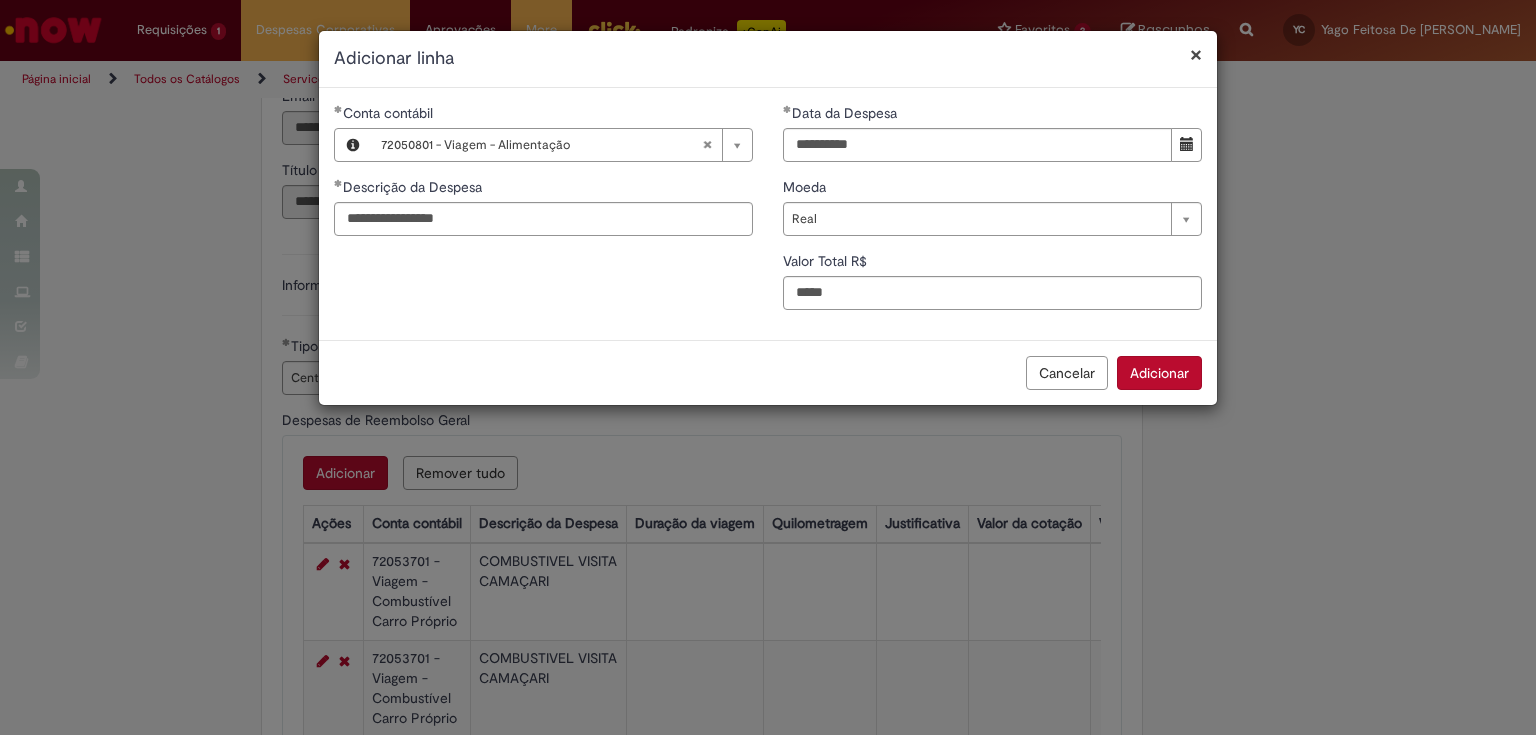 type on "**" 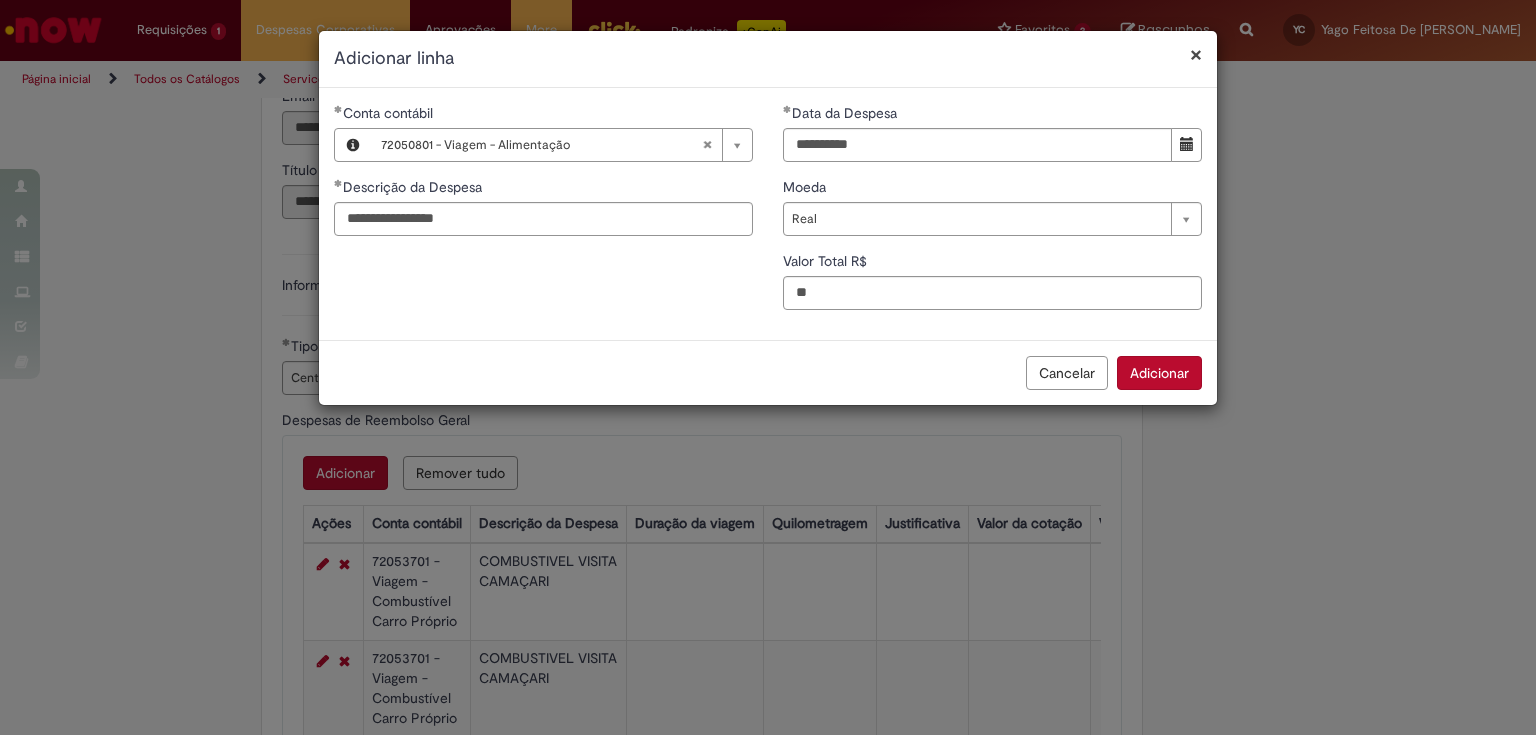 click on "Adicionar" at bounding box center [1159, 373] 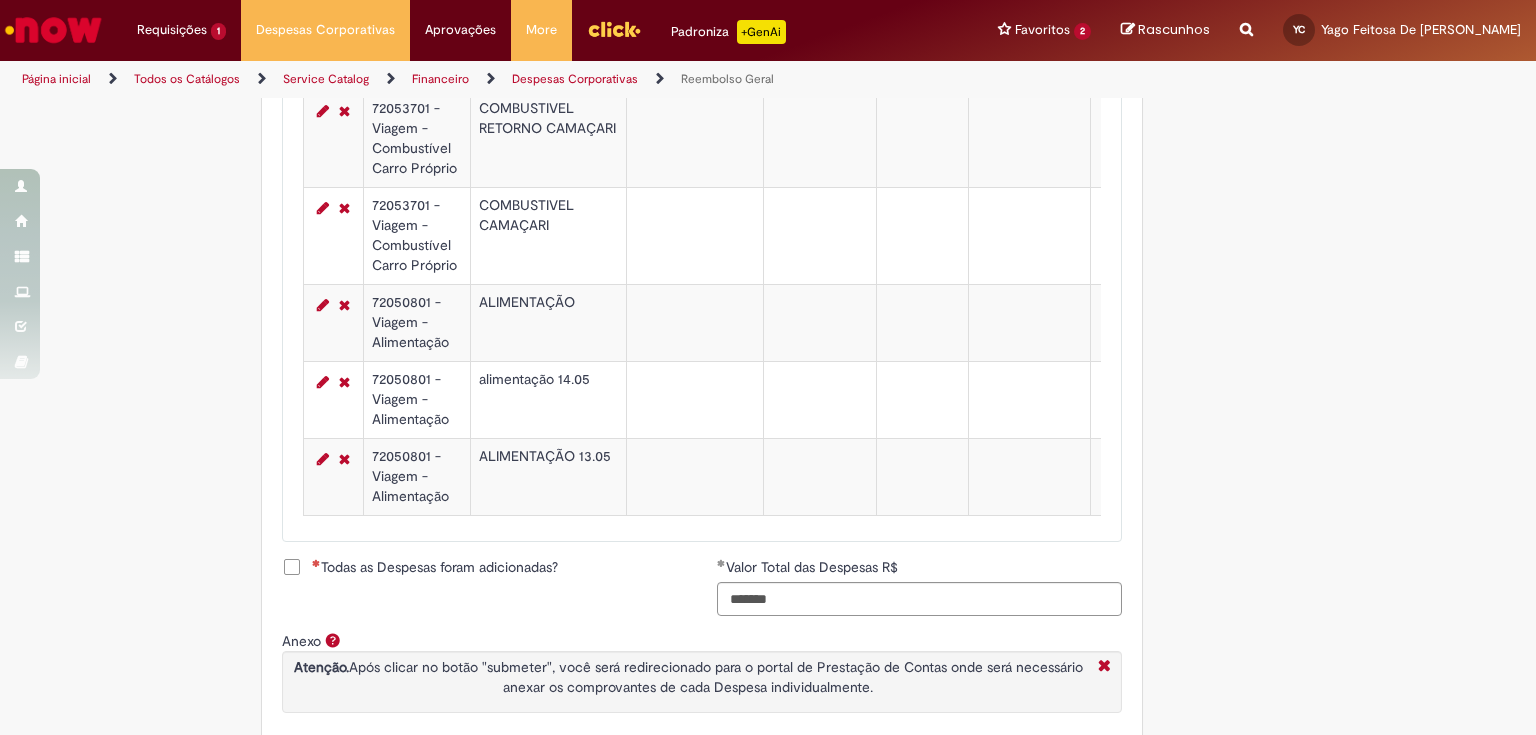 scroll, scrollTop: 1552, scrollLeft: 0, axis: vertical 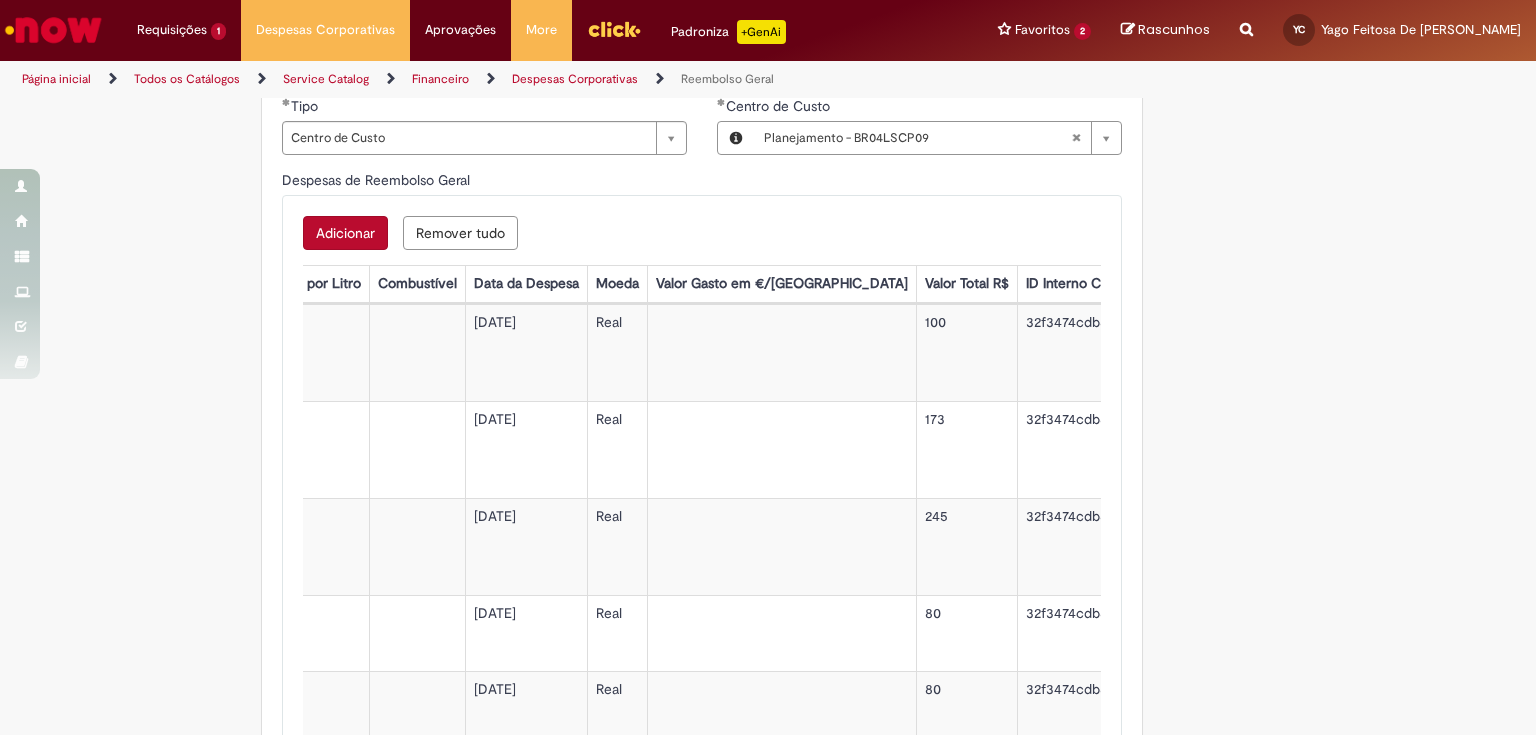 click on "Adicionar" at bounding box center [345, 233] 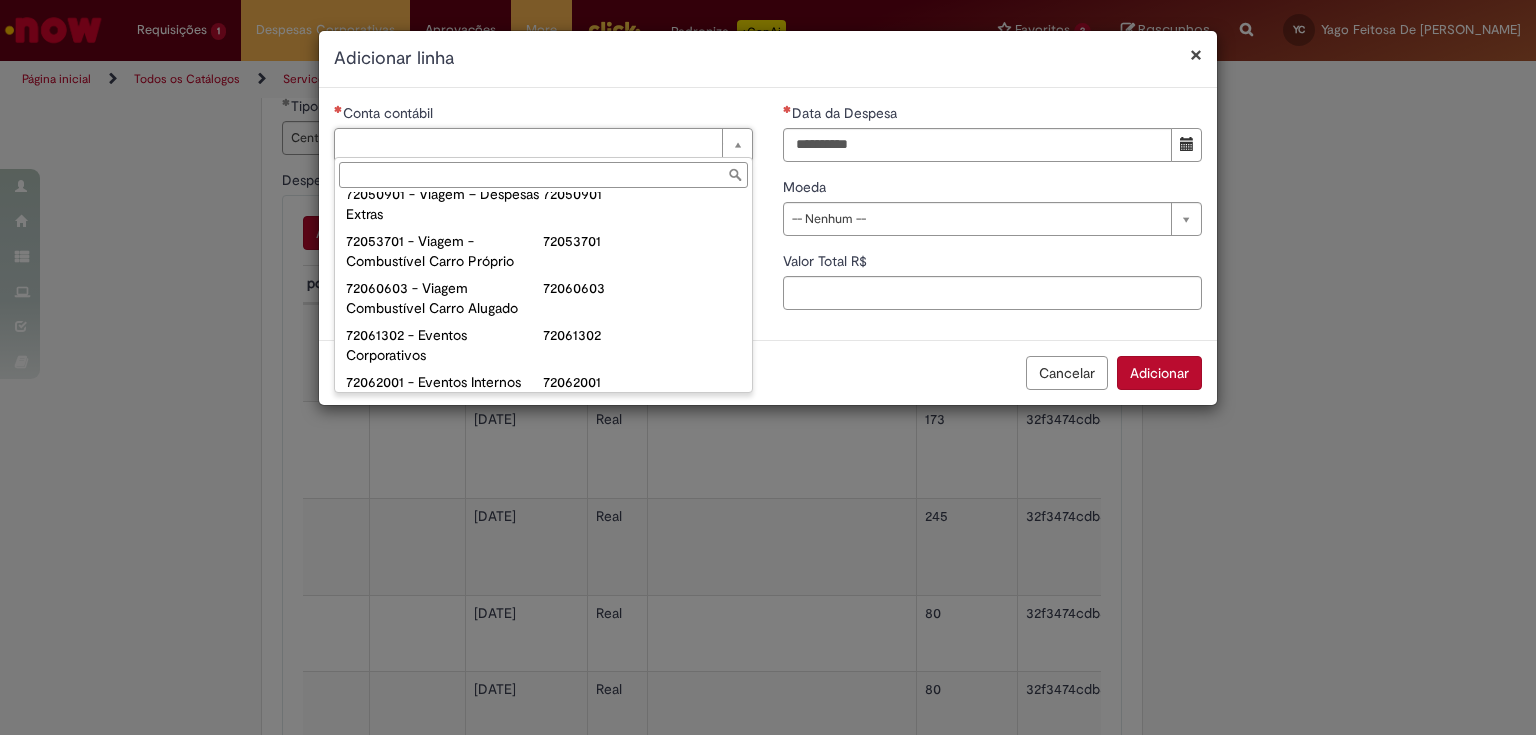 scroll, scrollTop: 1360, scrollLeft: 0, axis: vertical 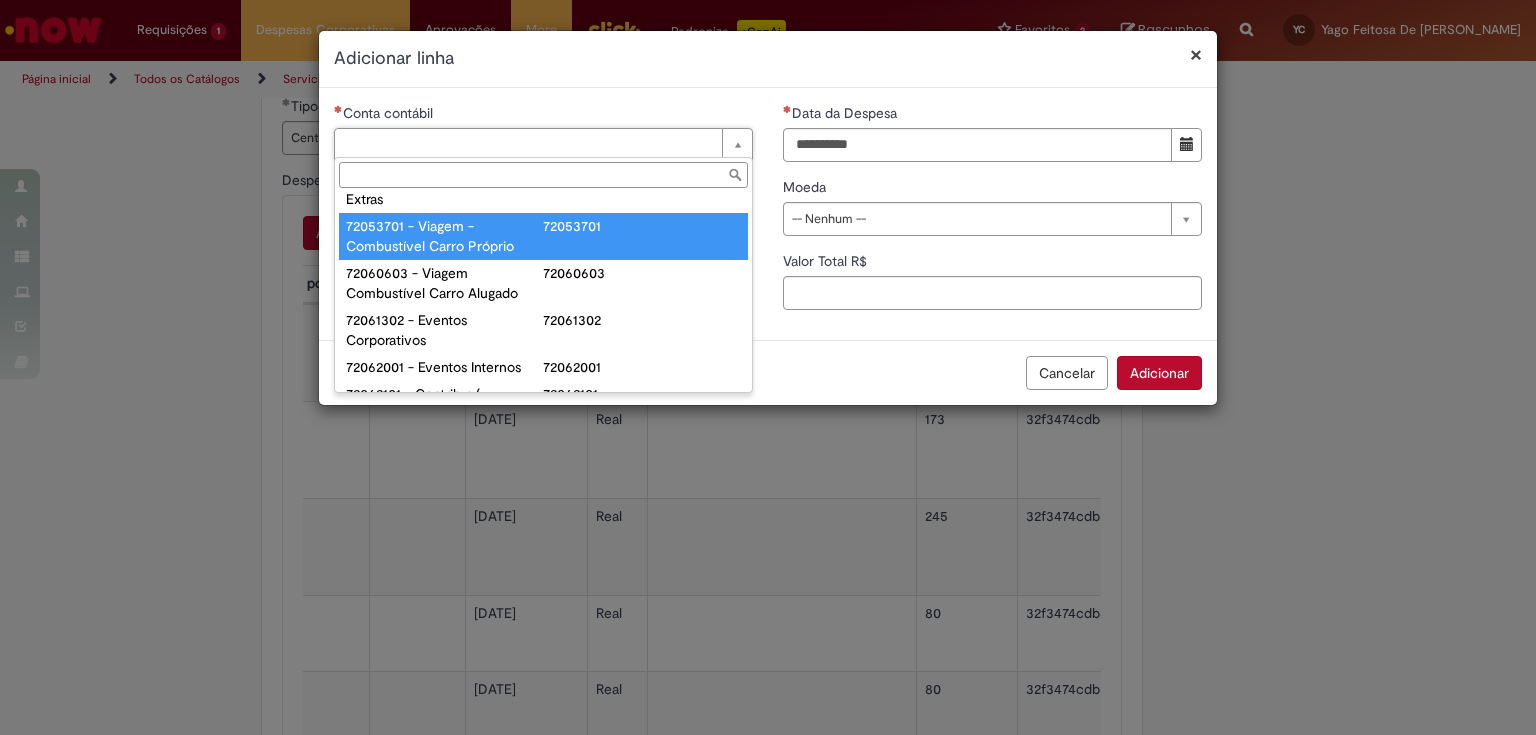 type on "**********" 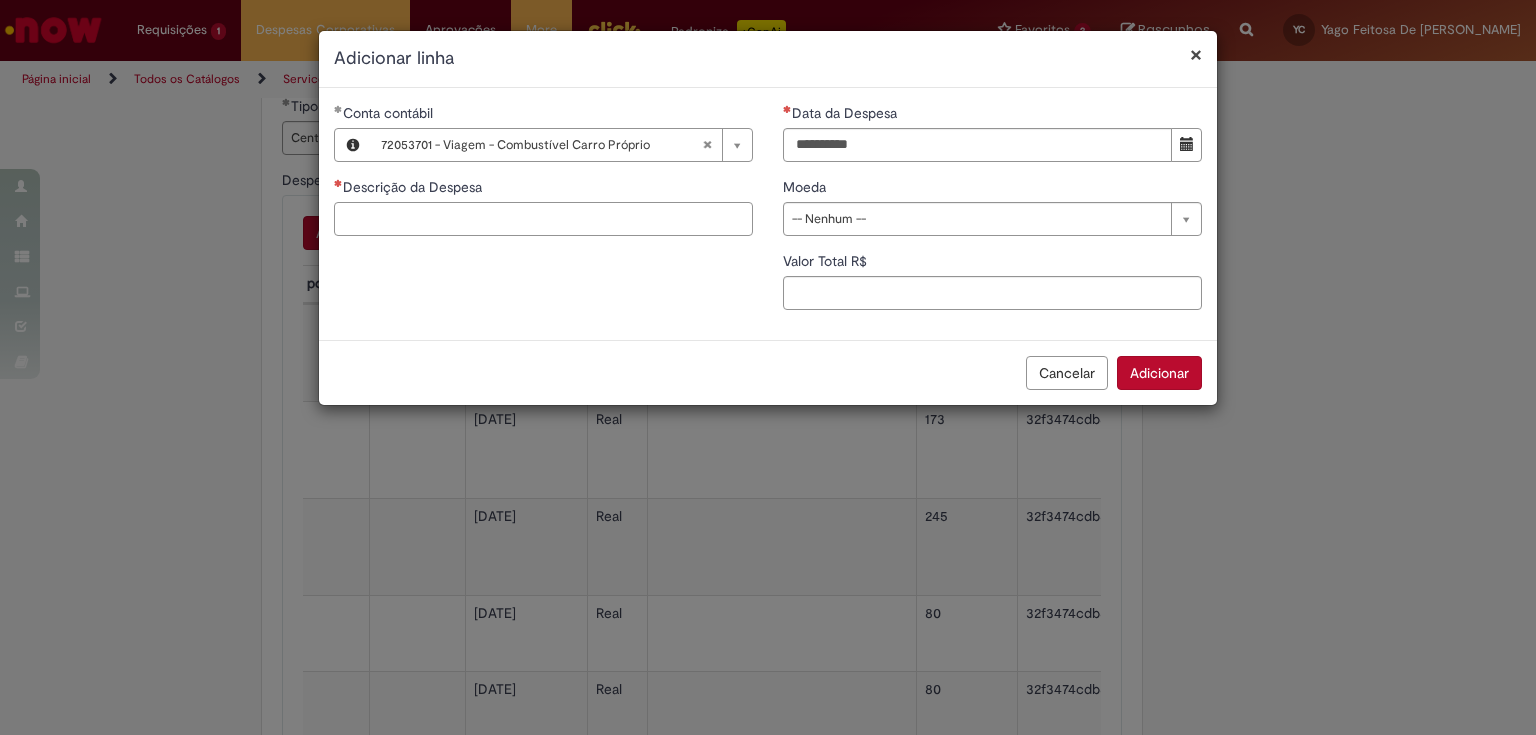 click on "Descrição da Despesa" at bounding box center [543, 219] 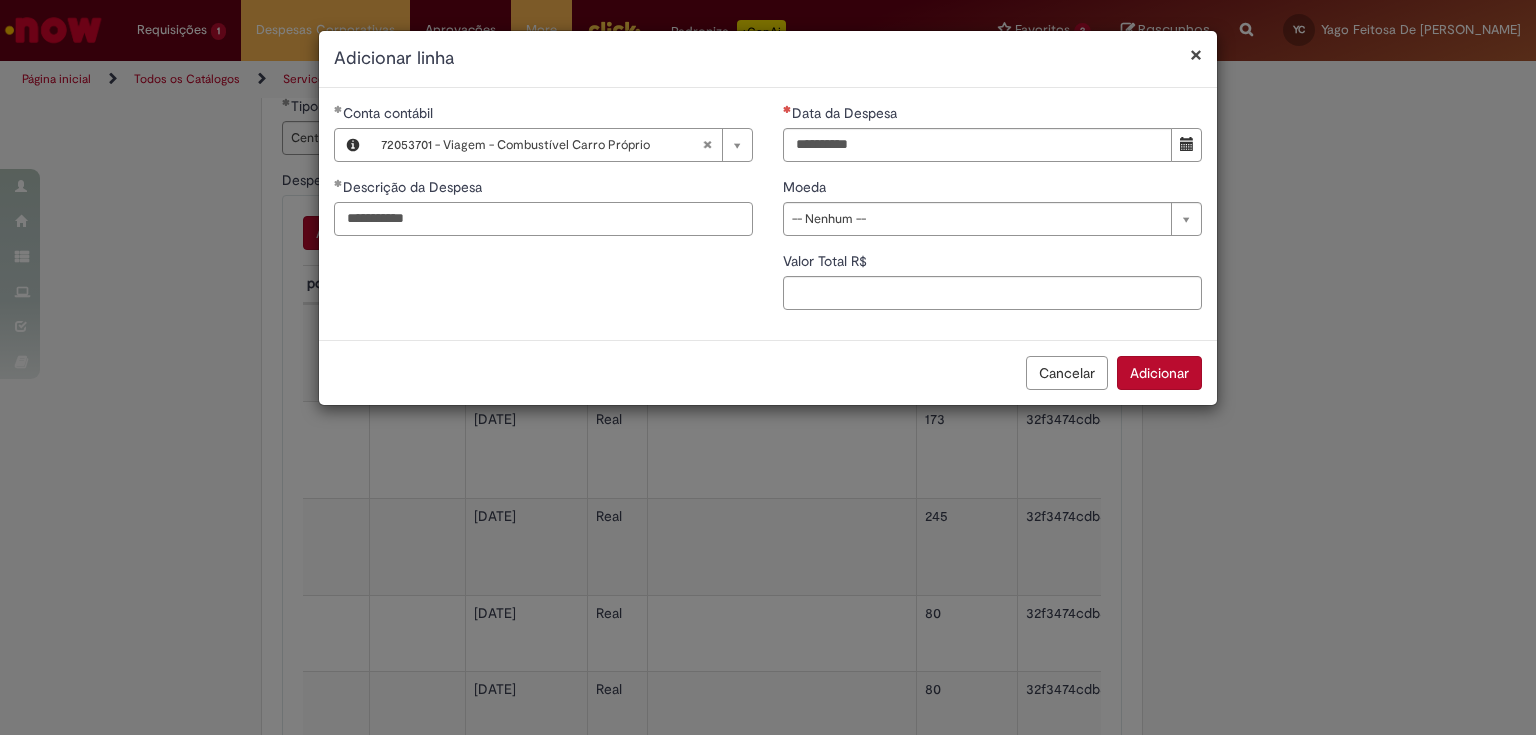 type on "**********" 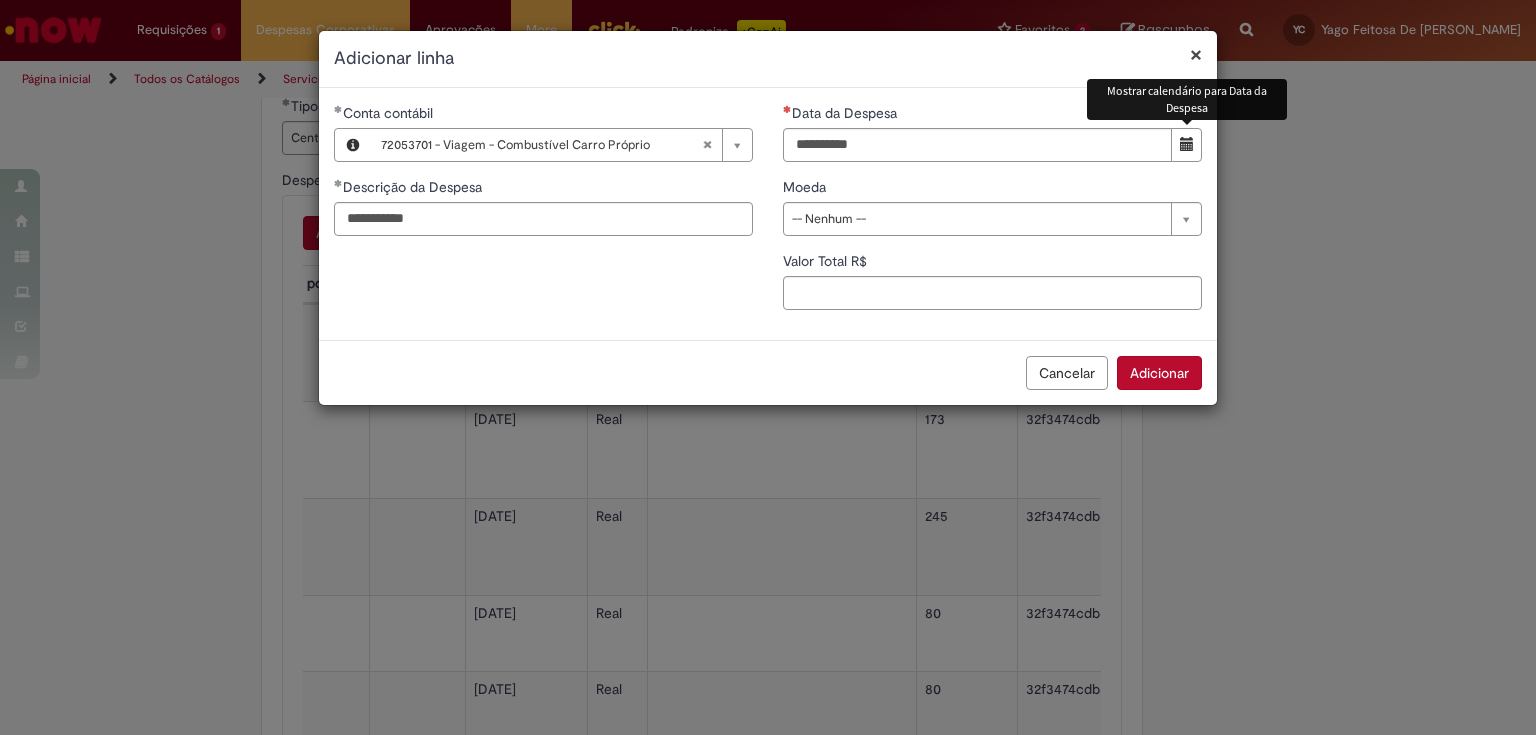 click at bounding box center [1186, 145] 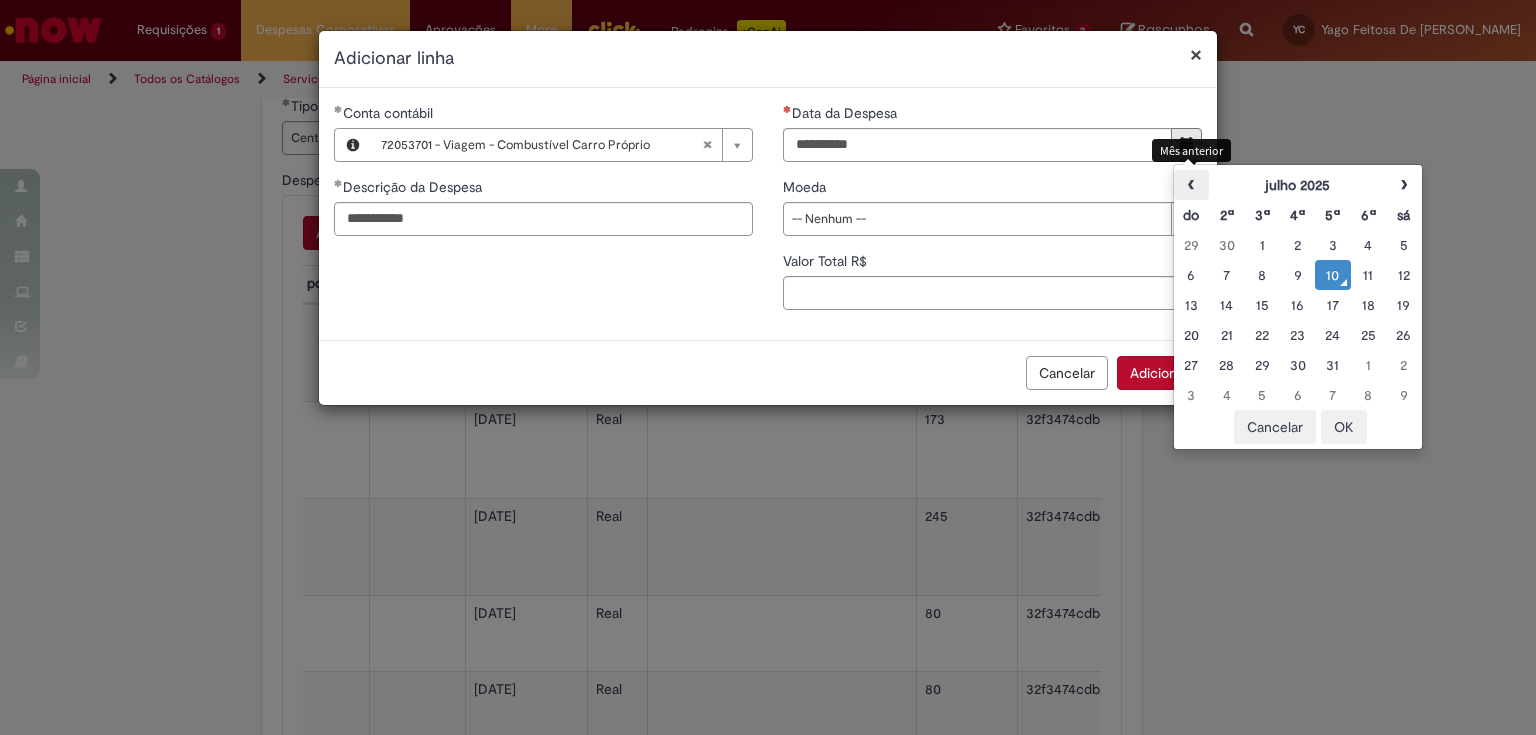 click on "‹" at bounding box center [1191, 185] 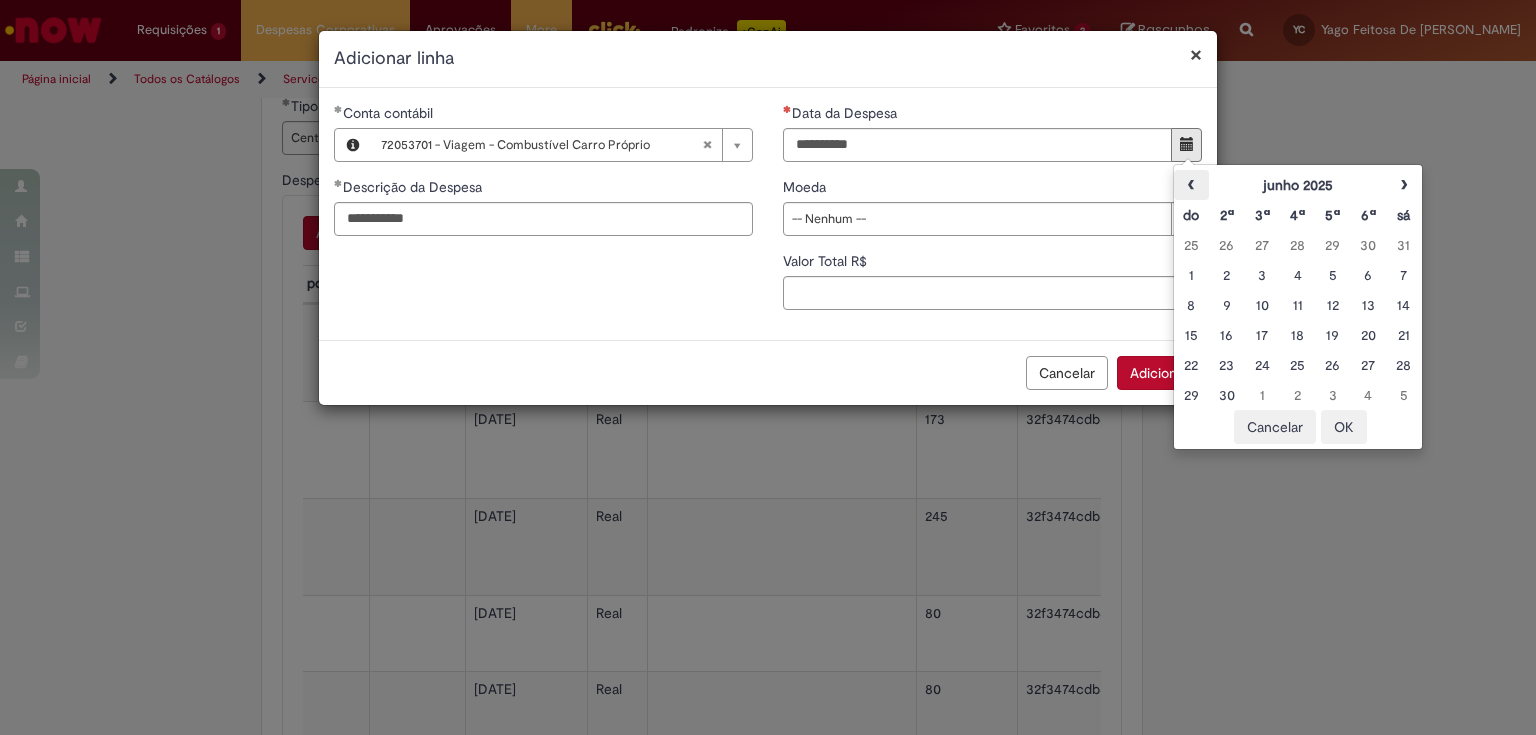 click on "‹" at bounding box center [1191, 185] 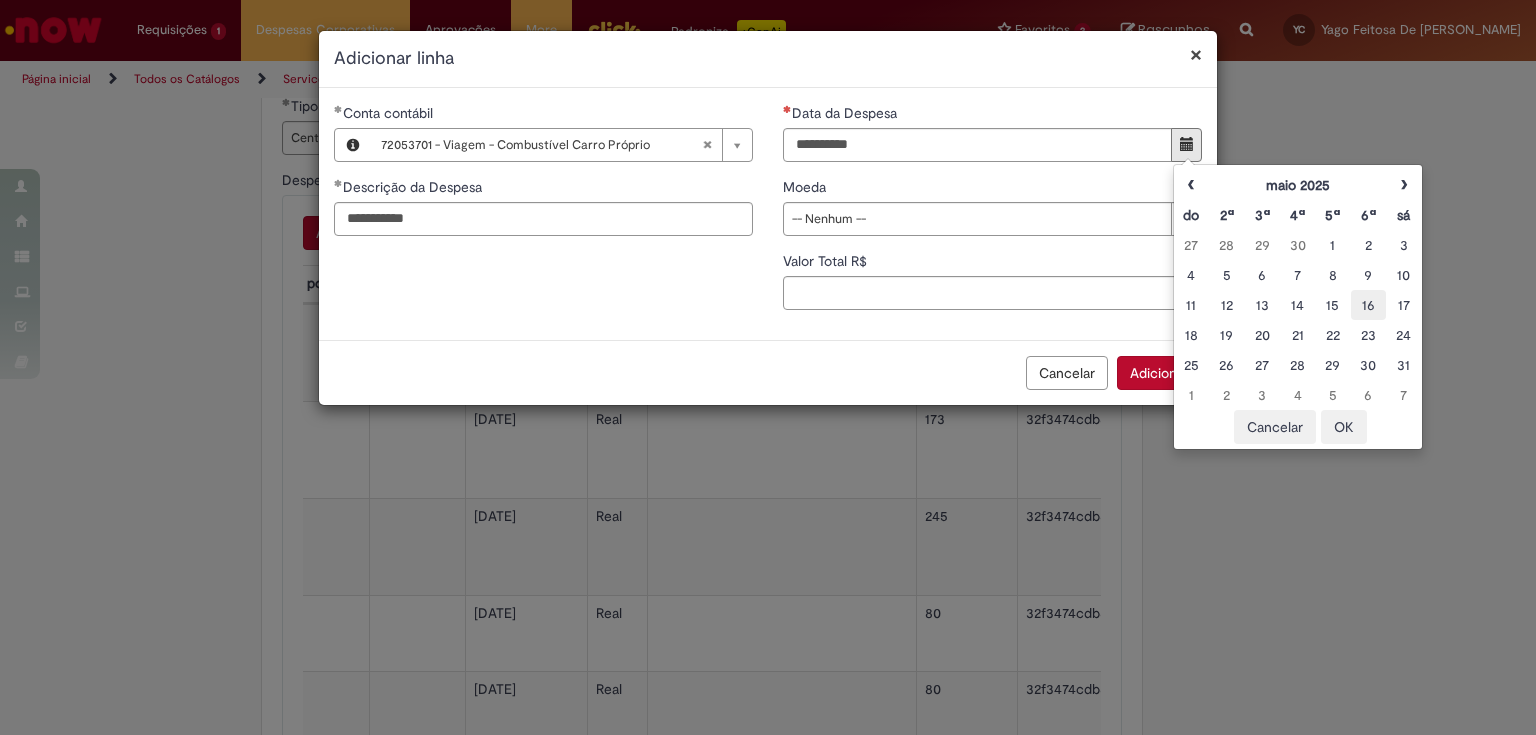 click on "16" at bounding box center (1368, 305) 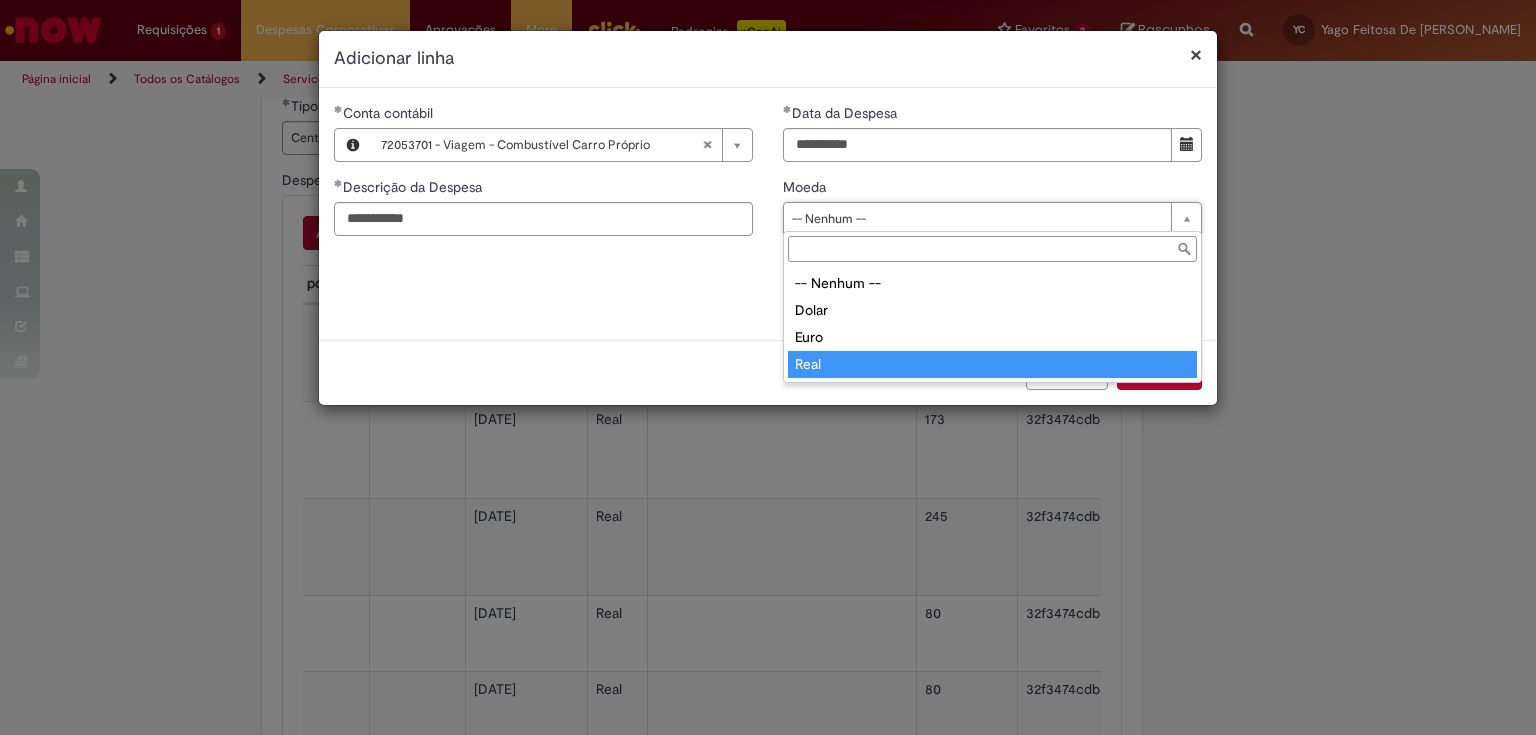 type on "****" 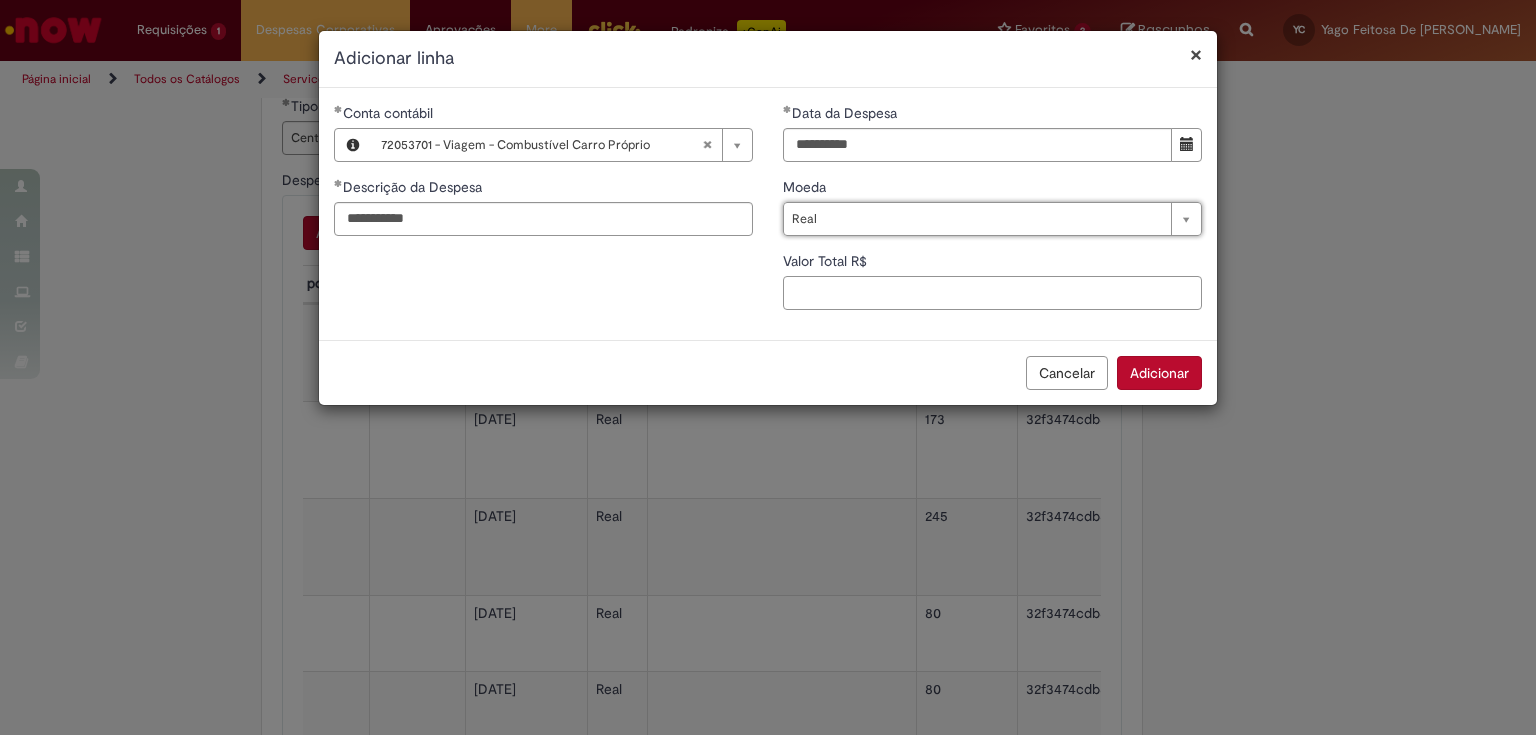 click on "Valor Total R$" at bounding box center [992, 293] 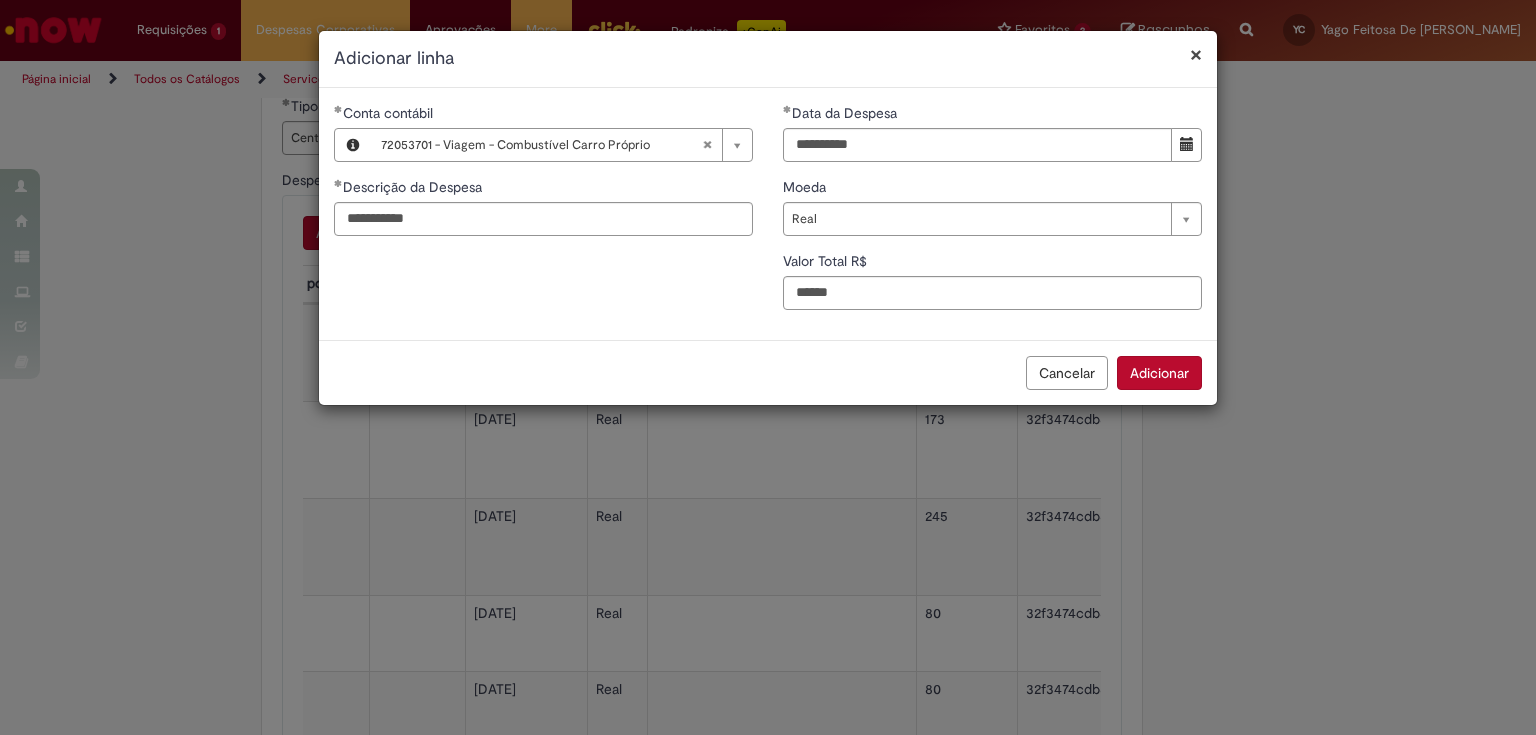 type on "******" 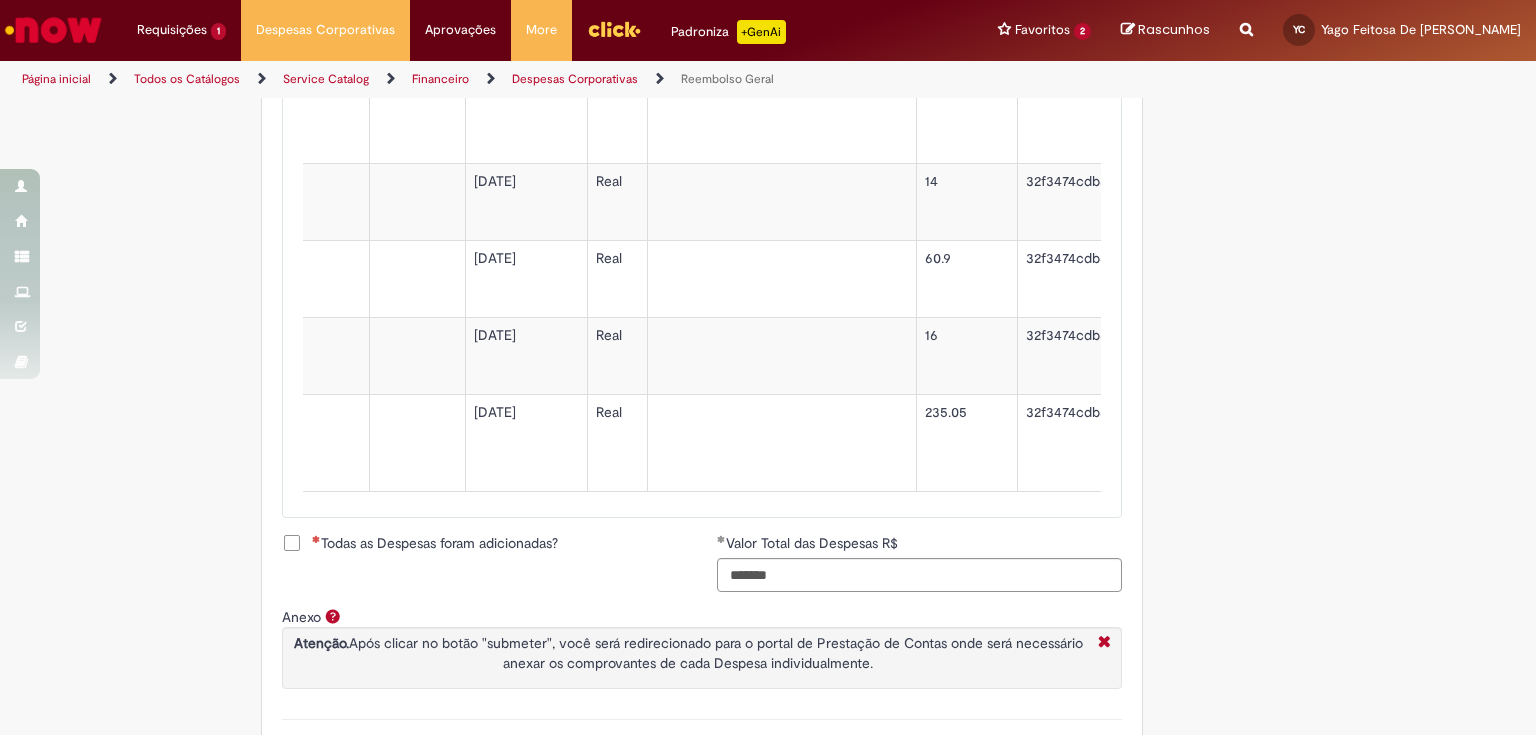 scroll, scrollTop: 1632, scrollLeft: 0, axis: vertical 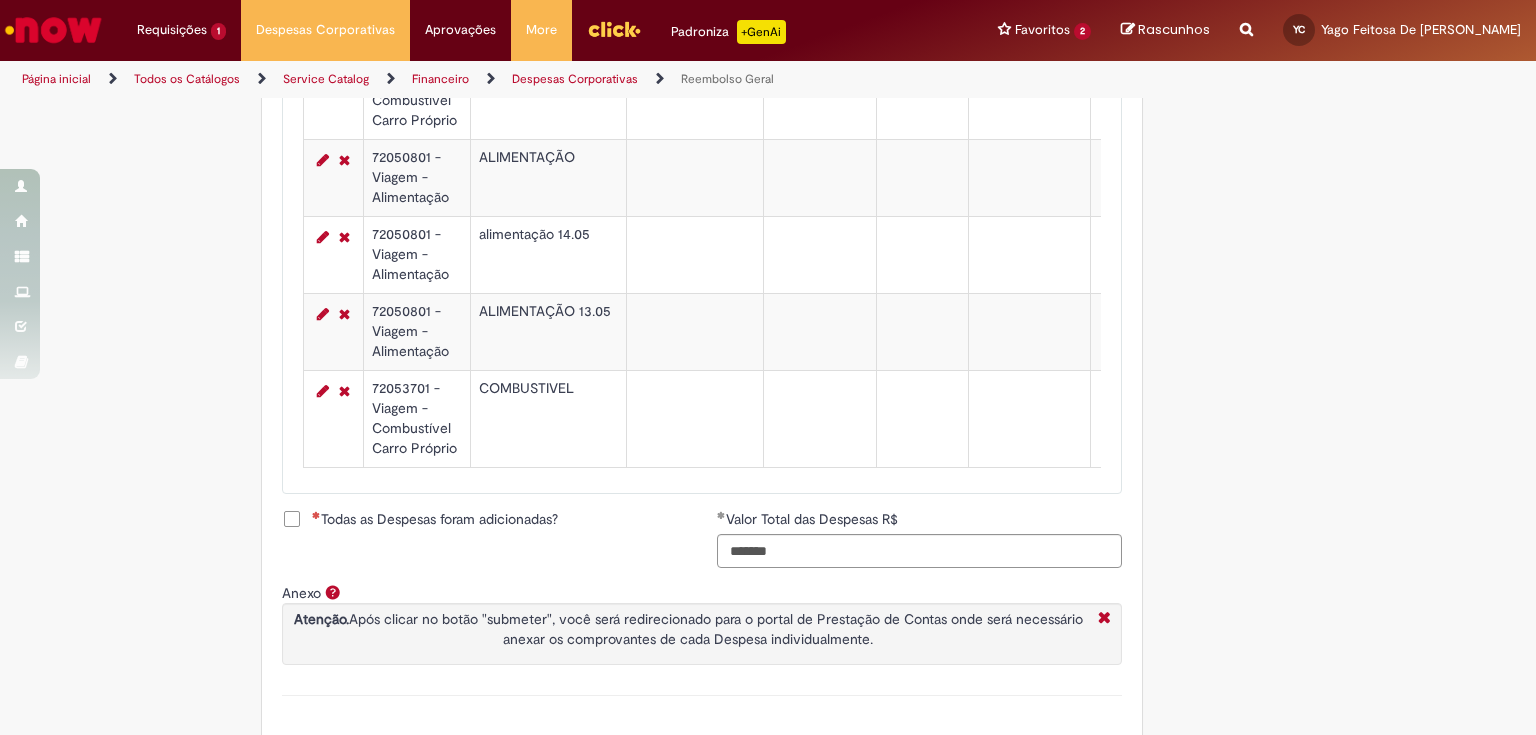 click on "Todas as Despesas foram adicionadas?" at bounding box center (435, 519) 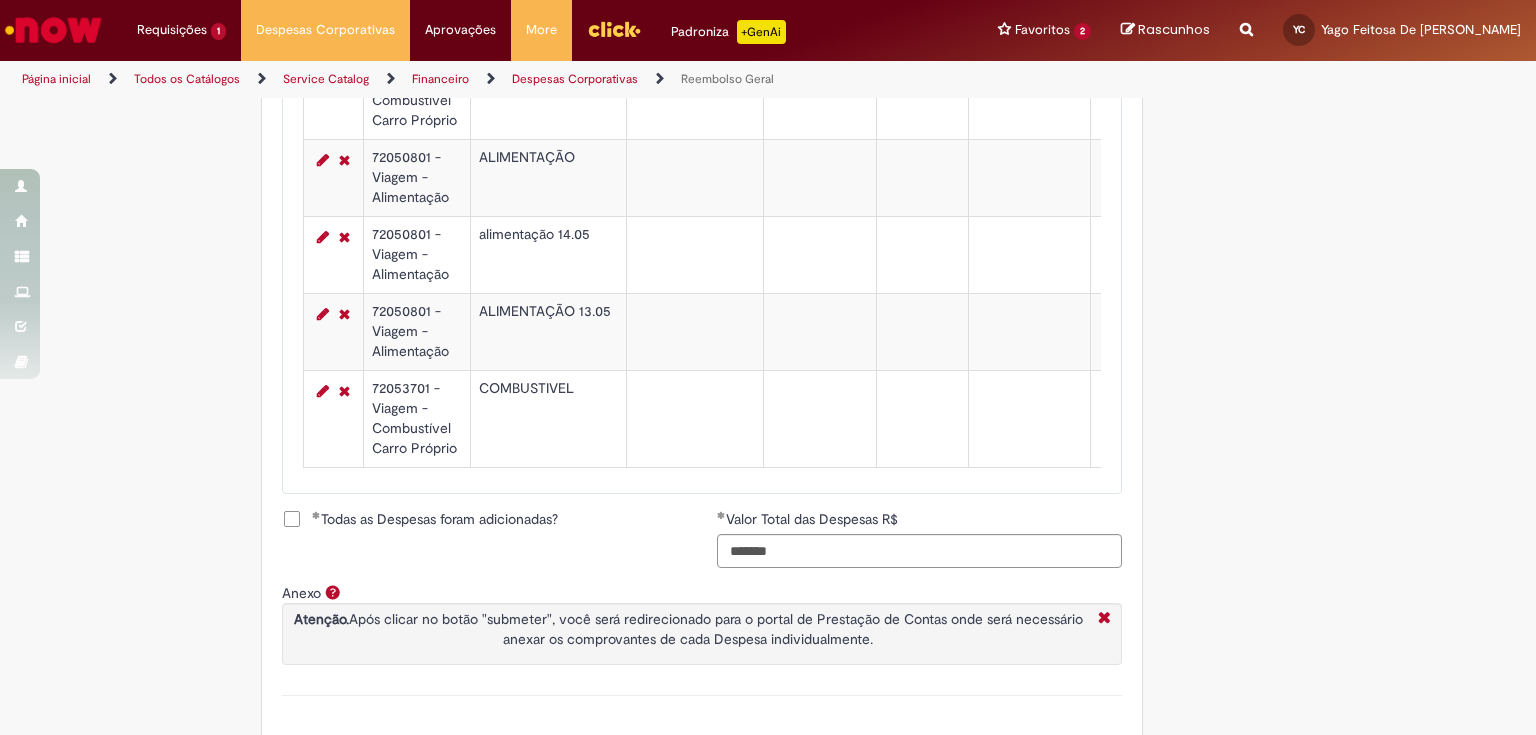 click on "Todas as Despesas foram adicionadas?" at bounding box center [435, 519] 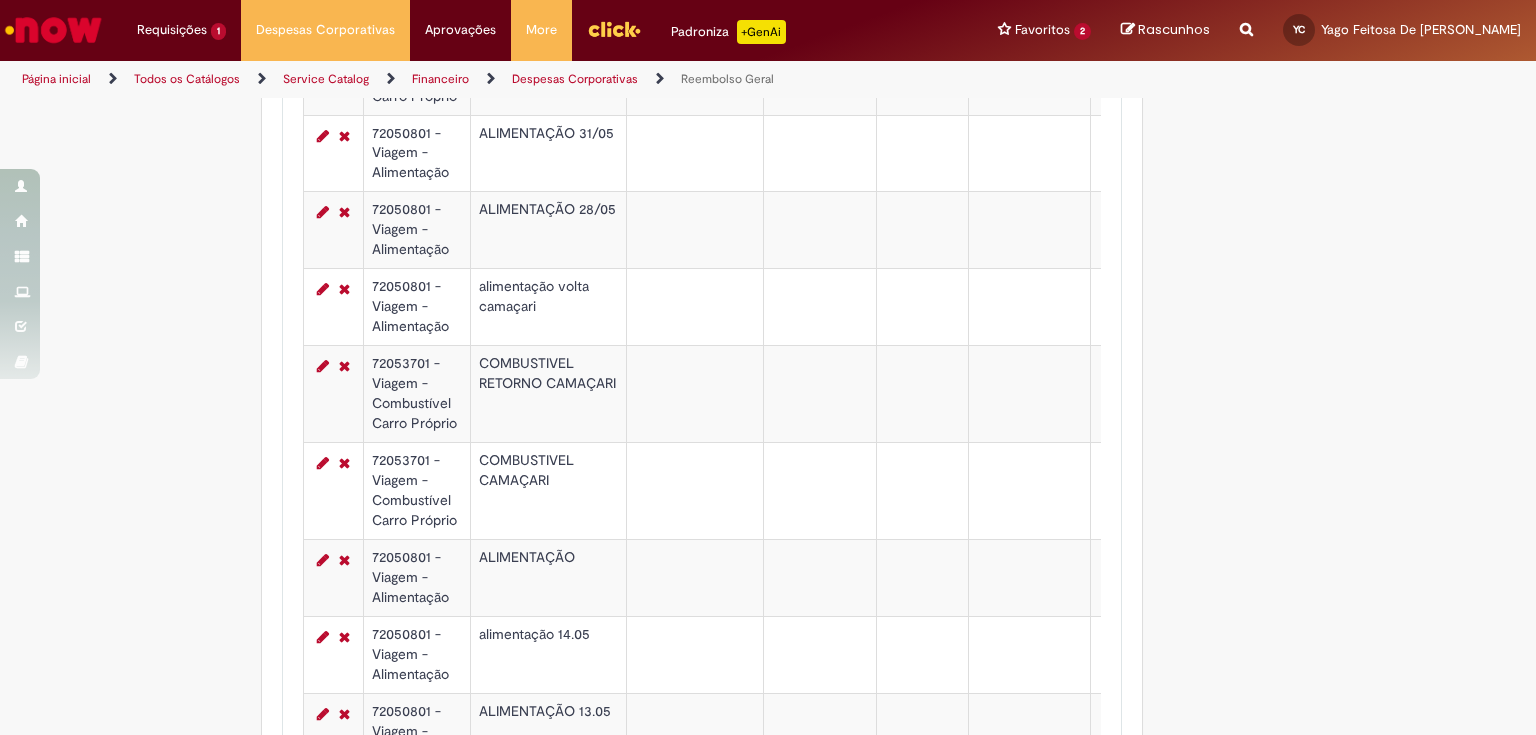 scroll, scrollTop: 832, scrollLeft: 0, axis: vertical 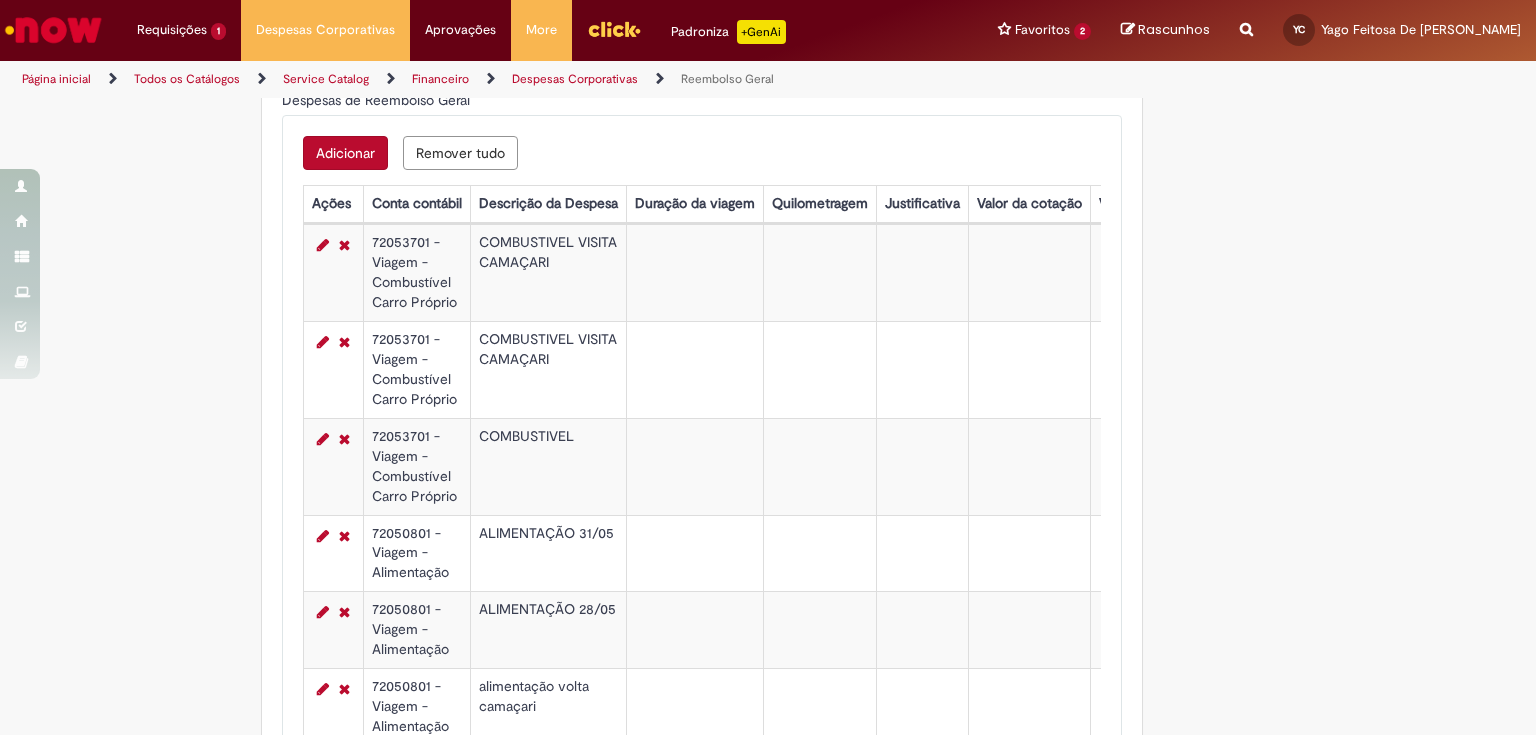click on "Adicionar" at bounding box center (345, 153) 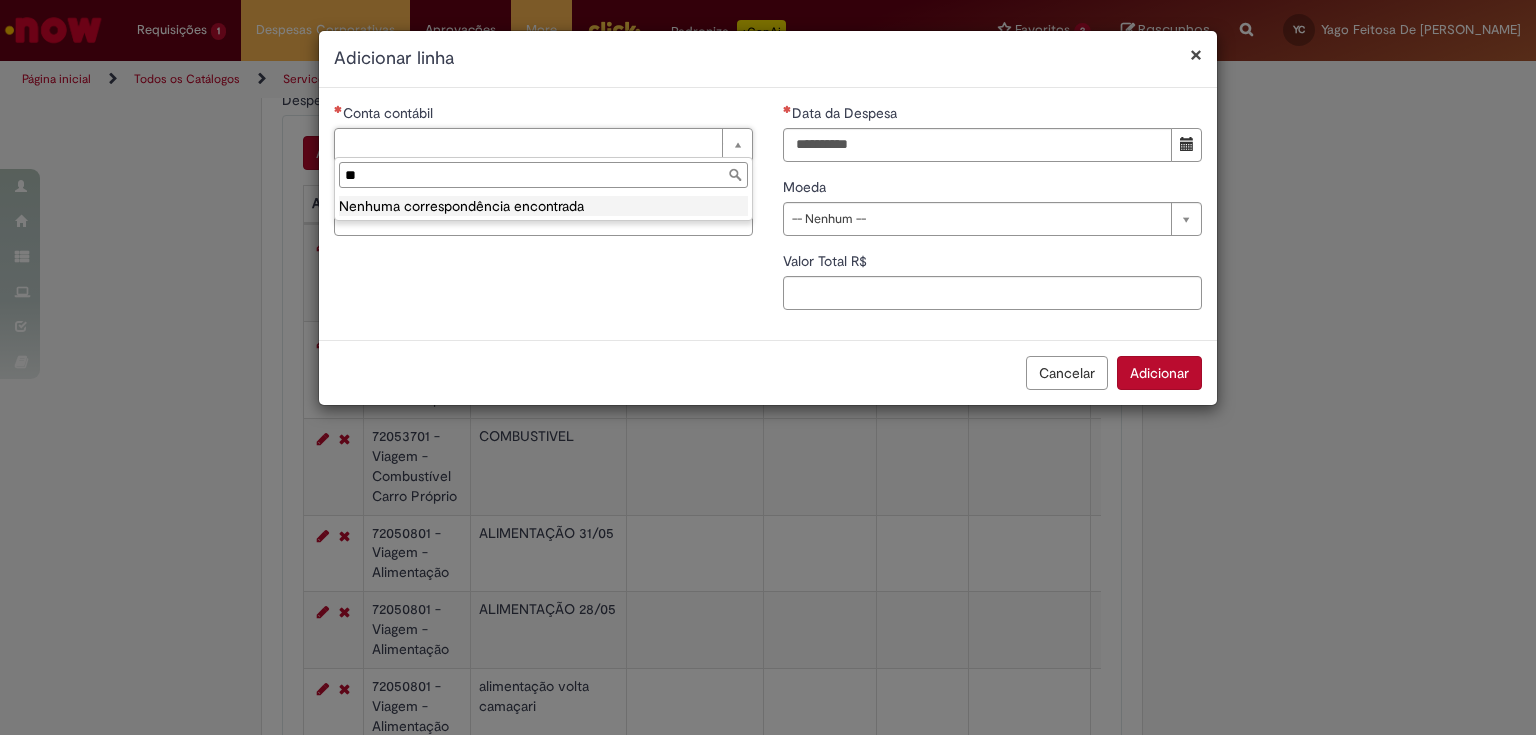 type on "*" 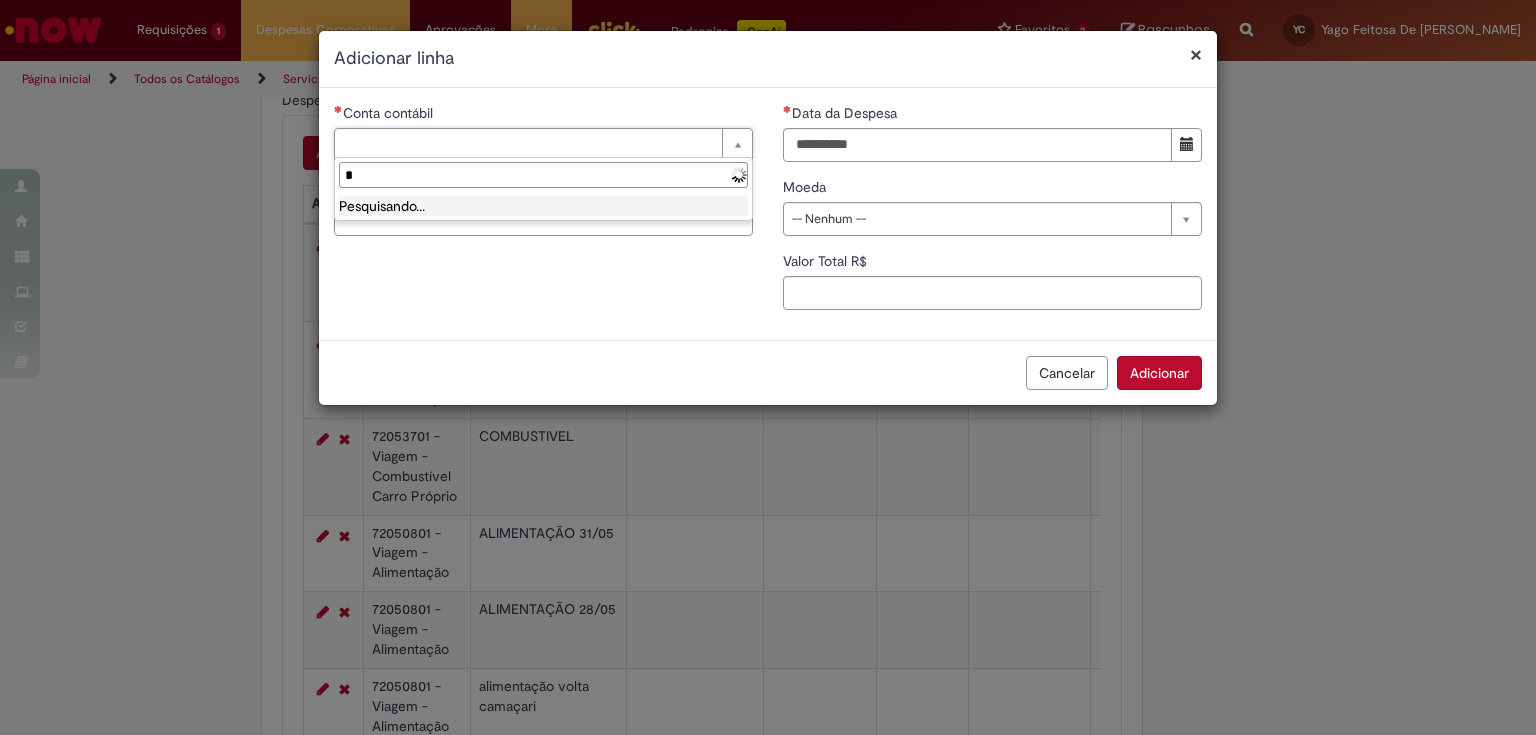 type 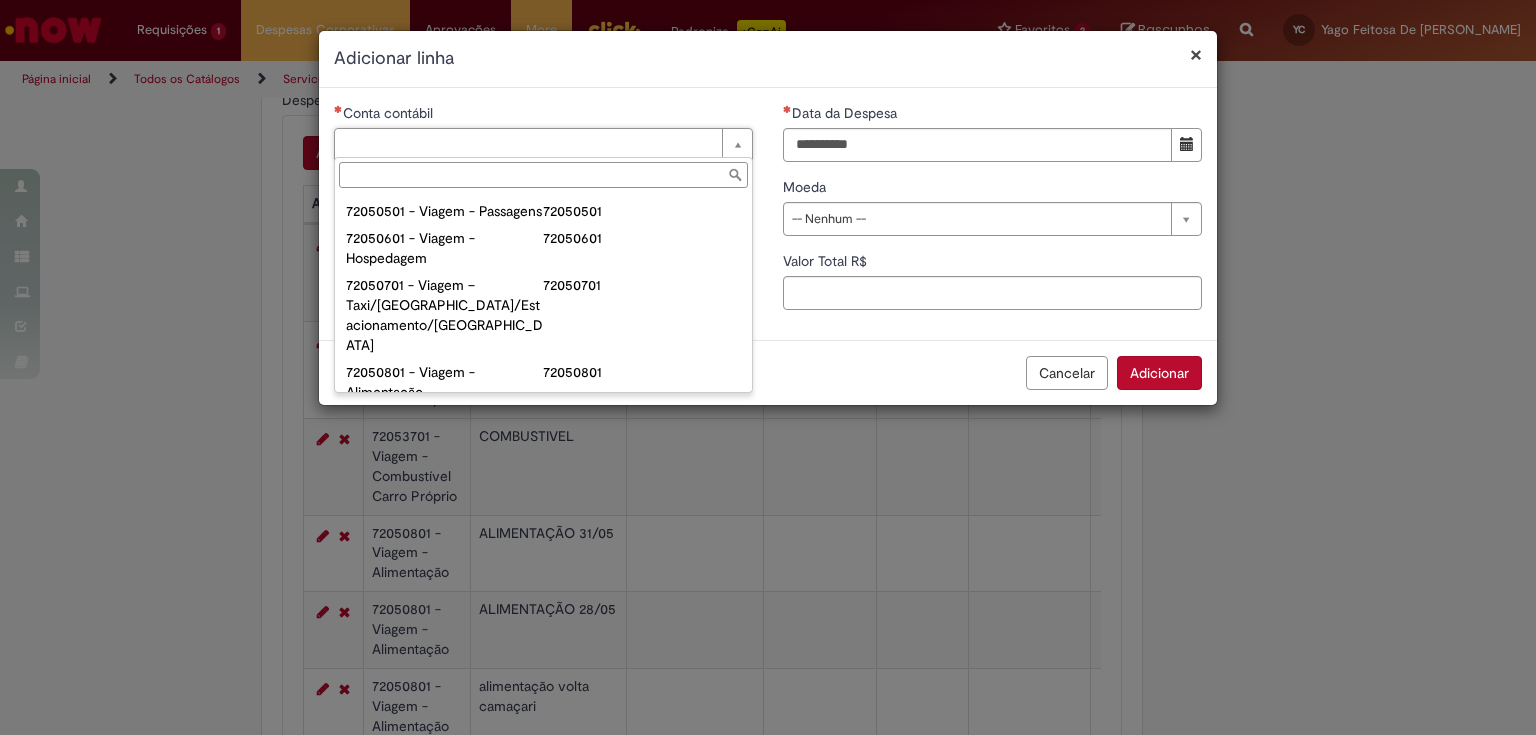 scroll, scrollTop: 1200, scrollLeft: 0, axis: vertical 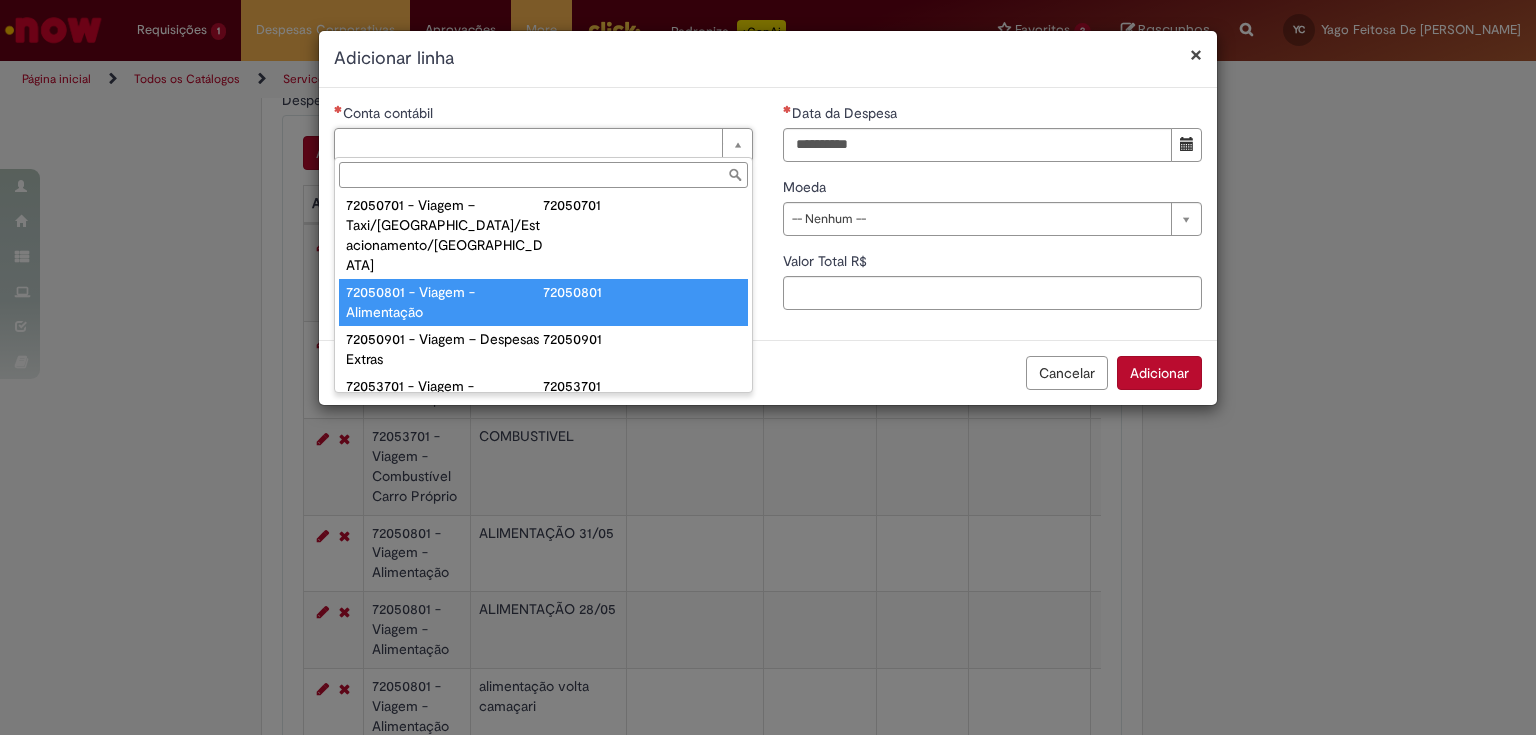 type on "**********" 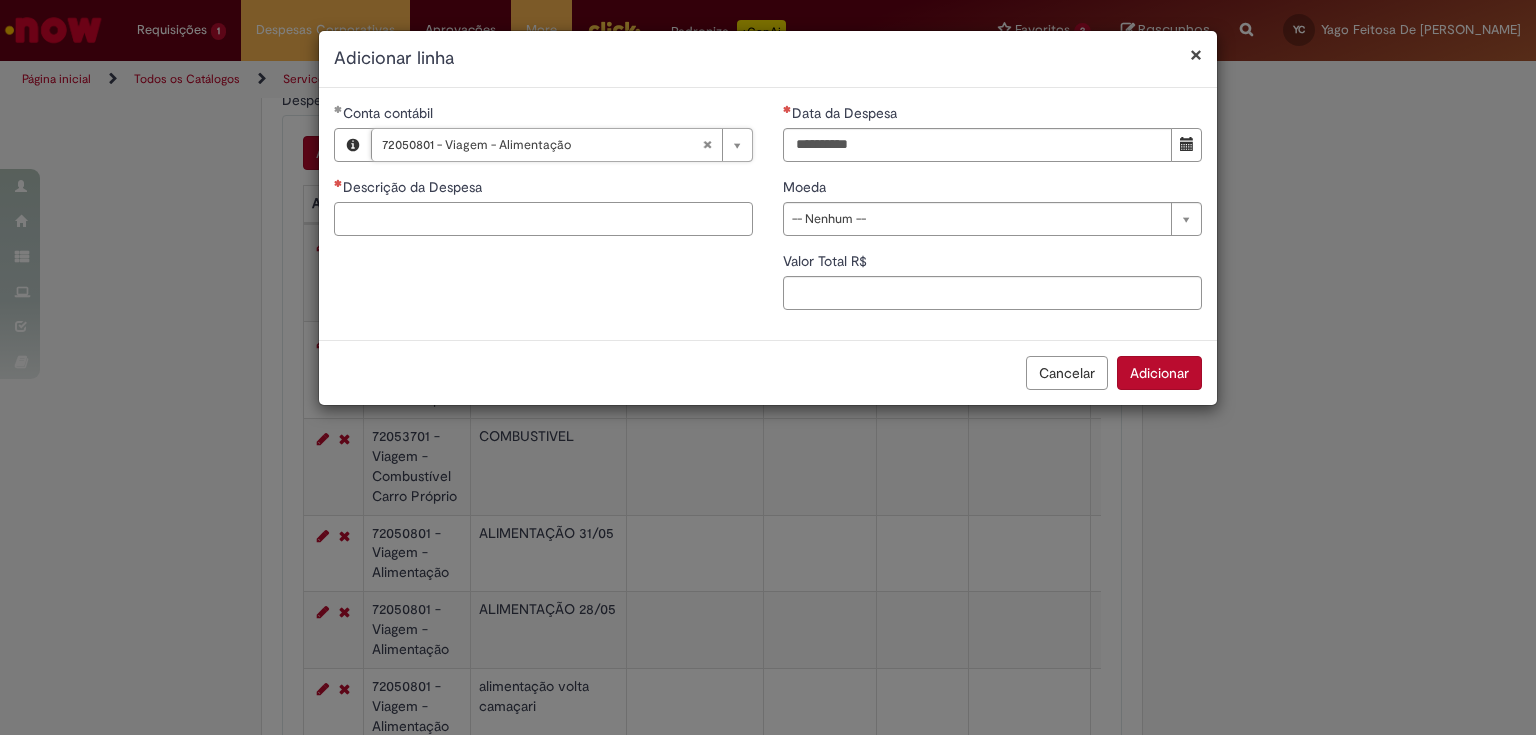 click on "Descrição da Despesa" at bounding box center [543, 219] 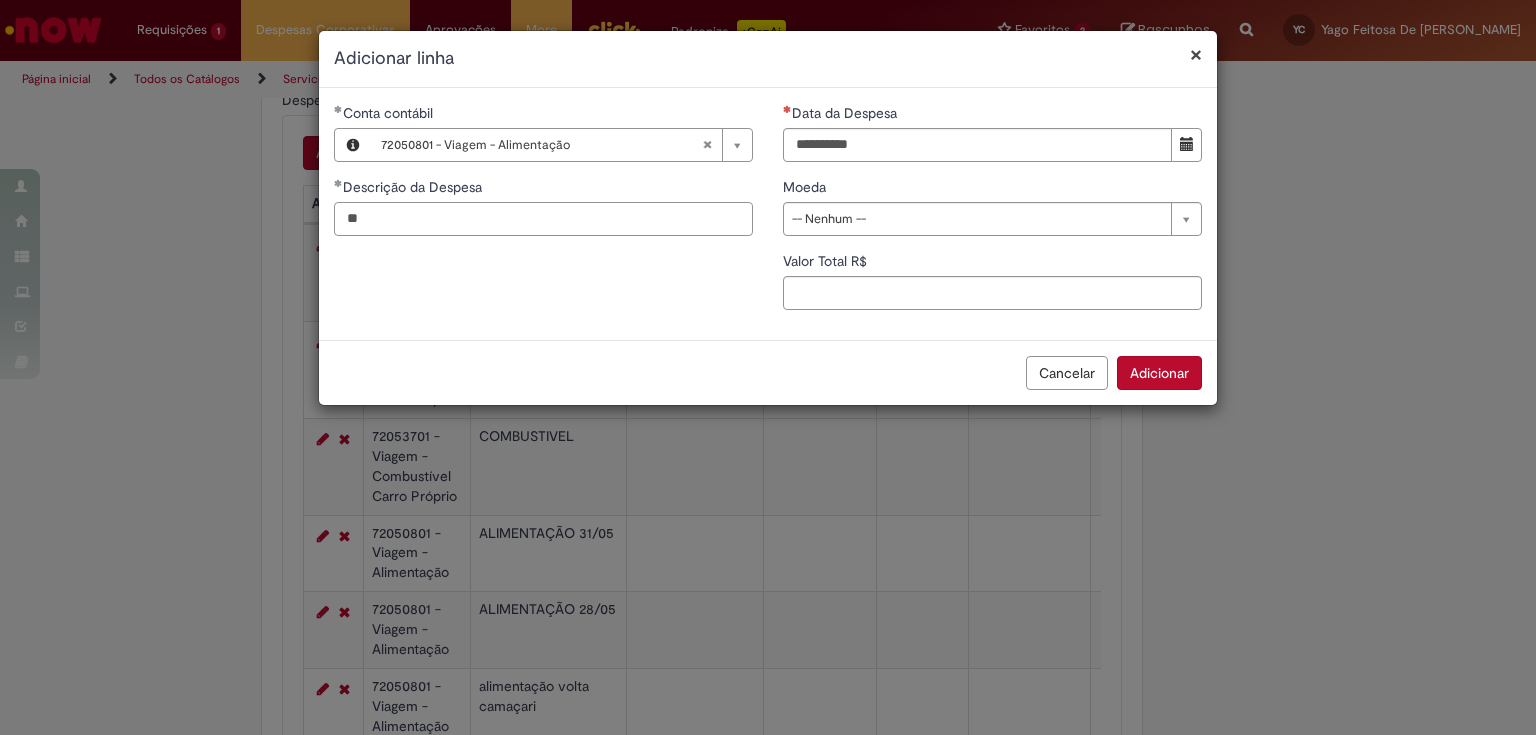 type on "*" 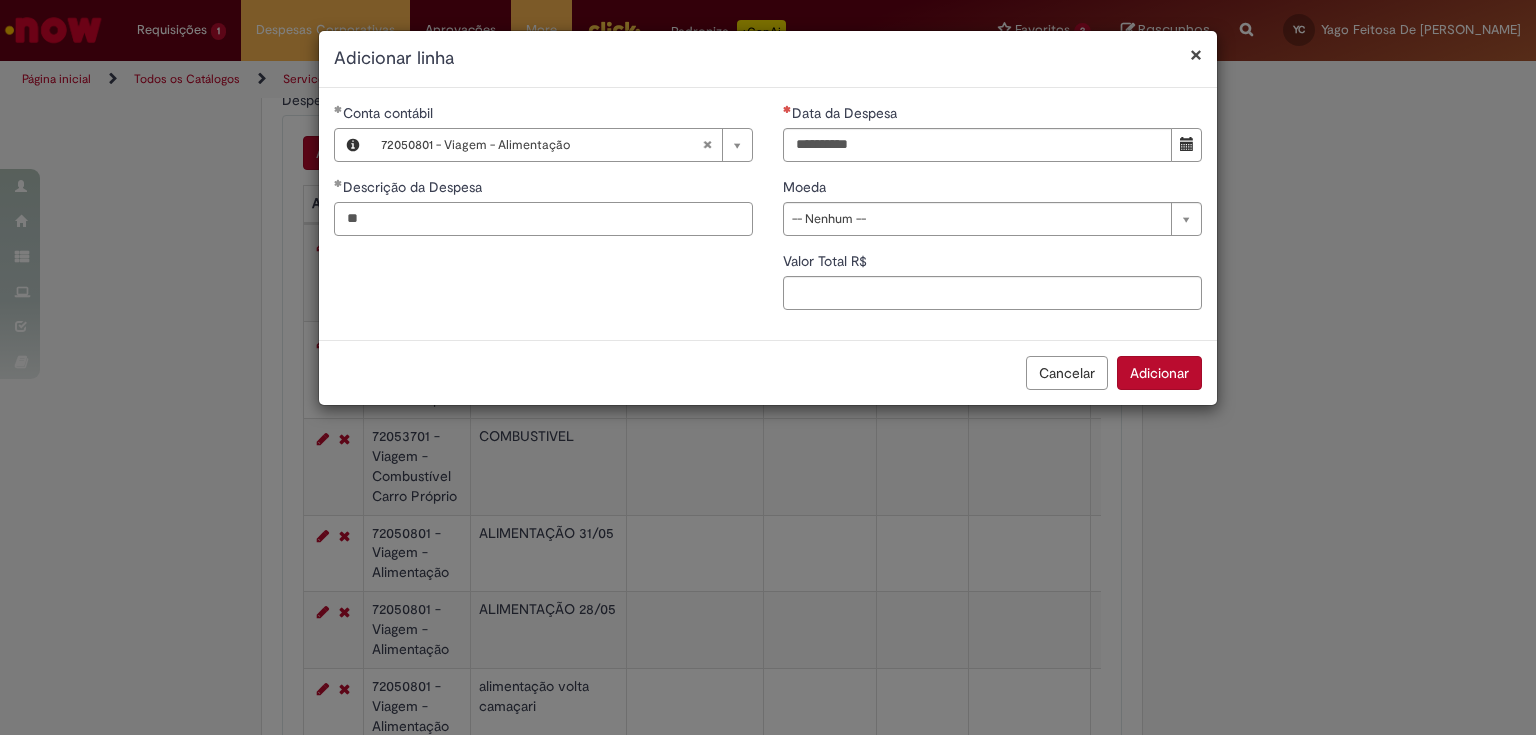 type on "*" 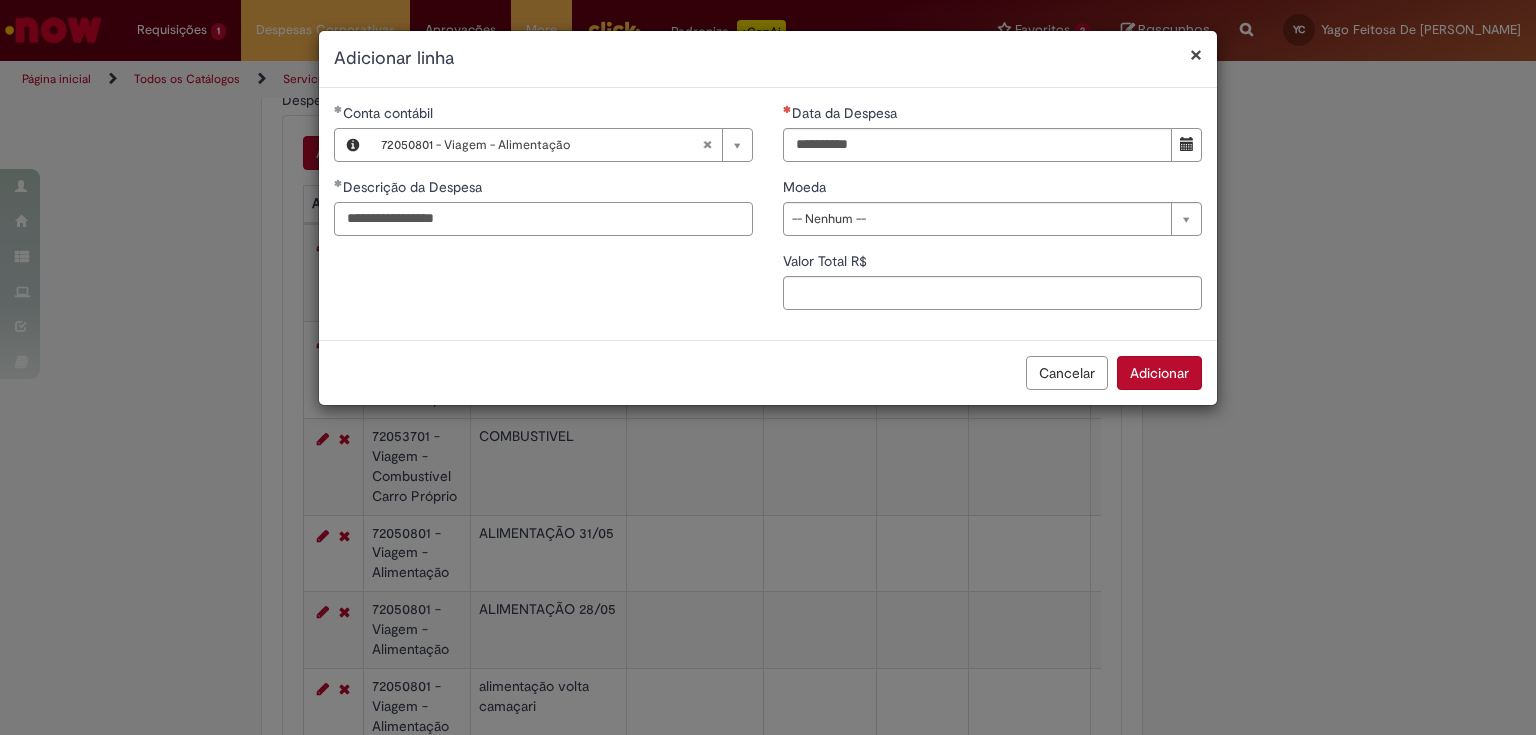 type on "**********" 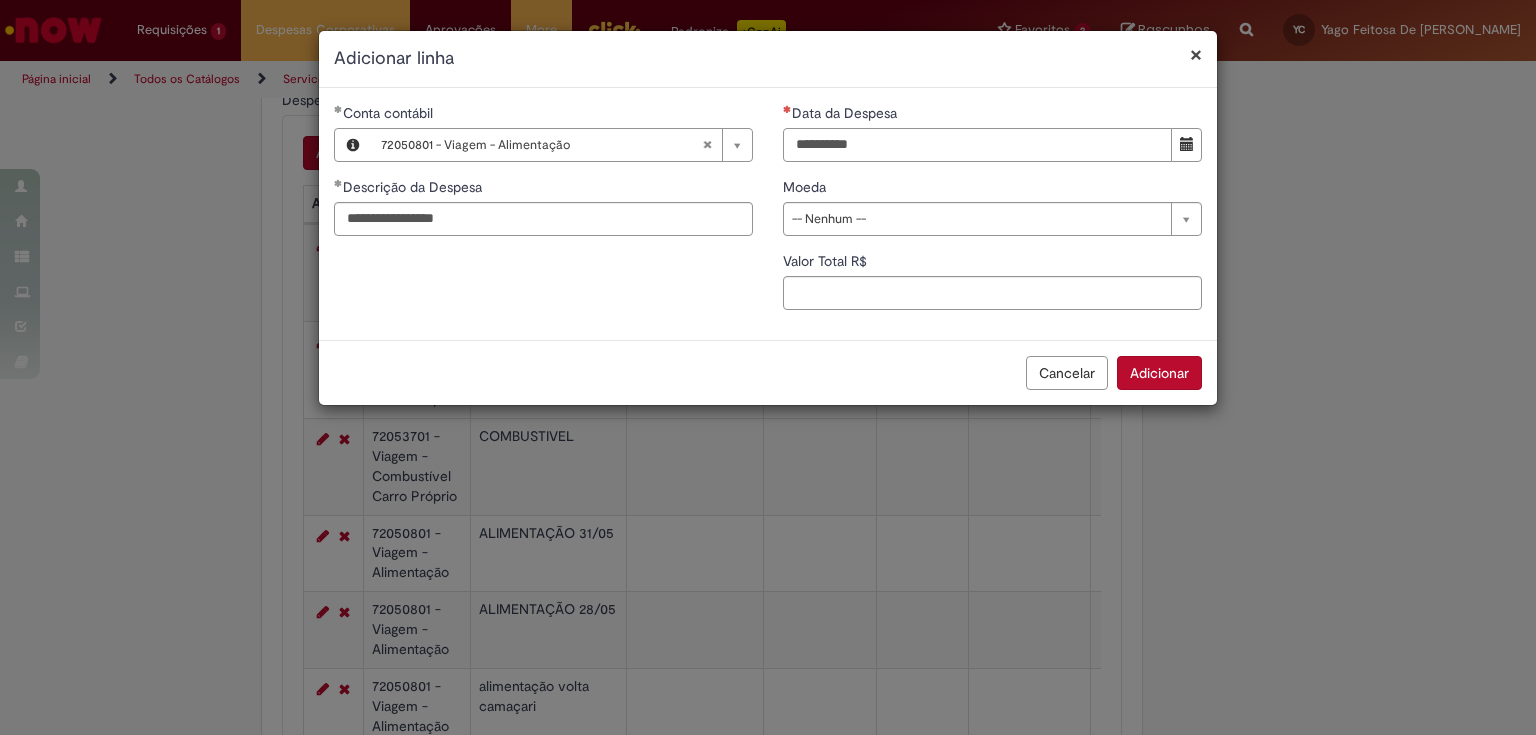 click on "Data da Despesa" at bounding box center [977, 145] 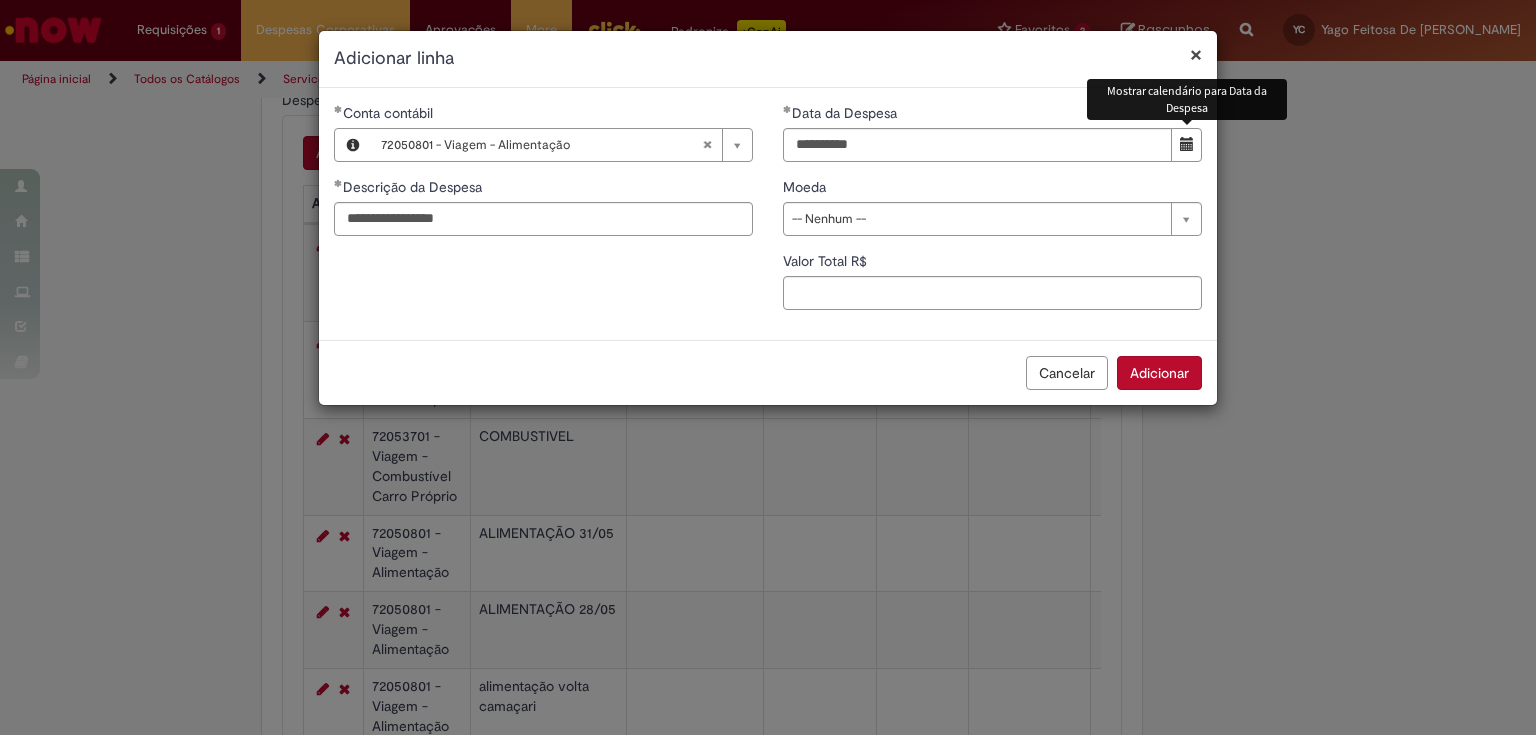 click at bounding box center (1186, 145) 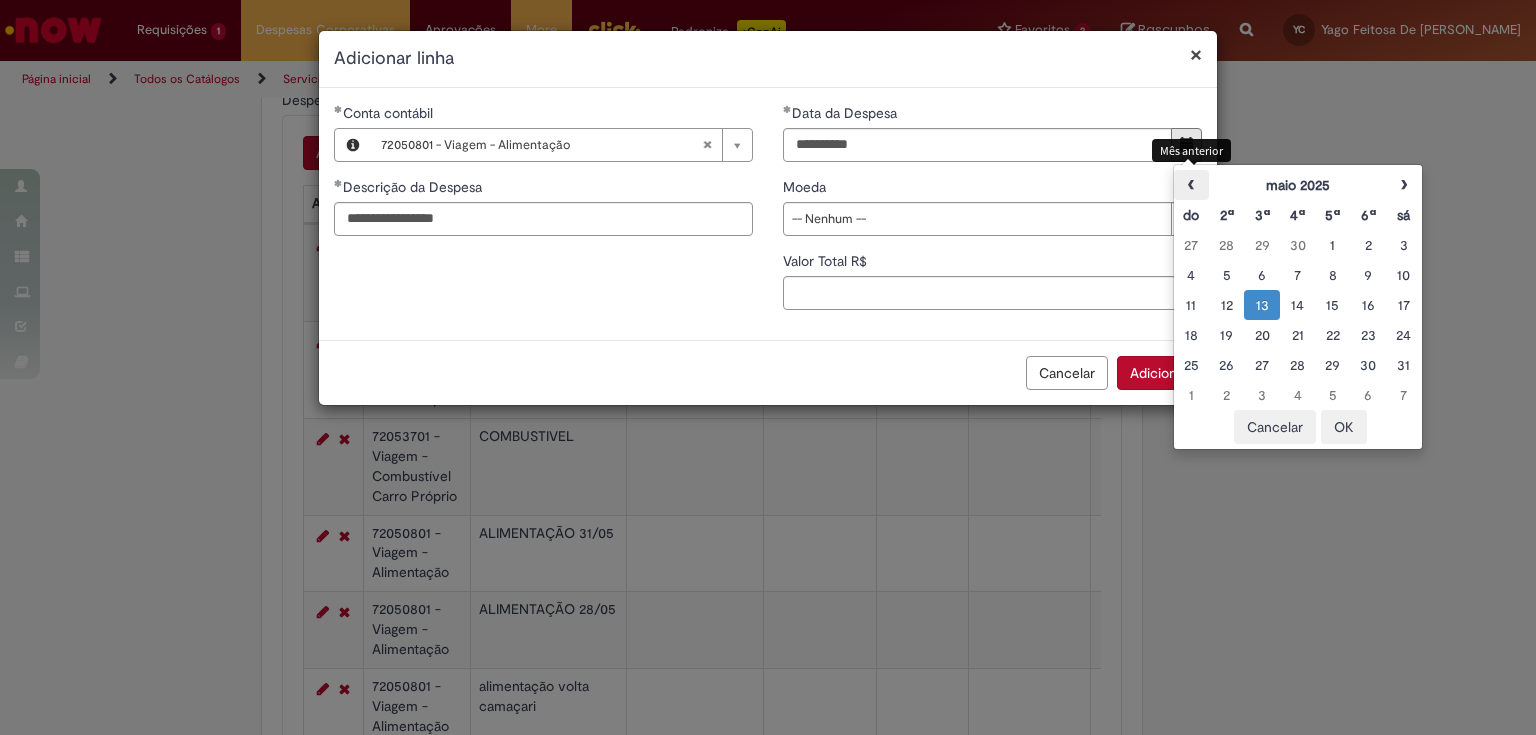 click on "‹" at bounding box center (1191, 185) 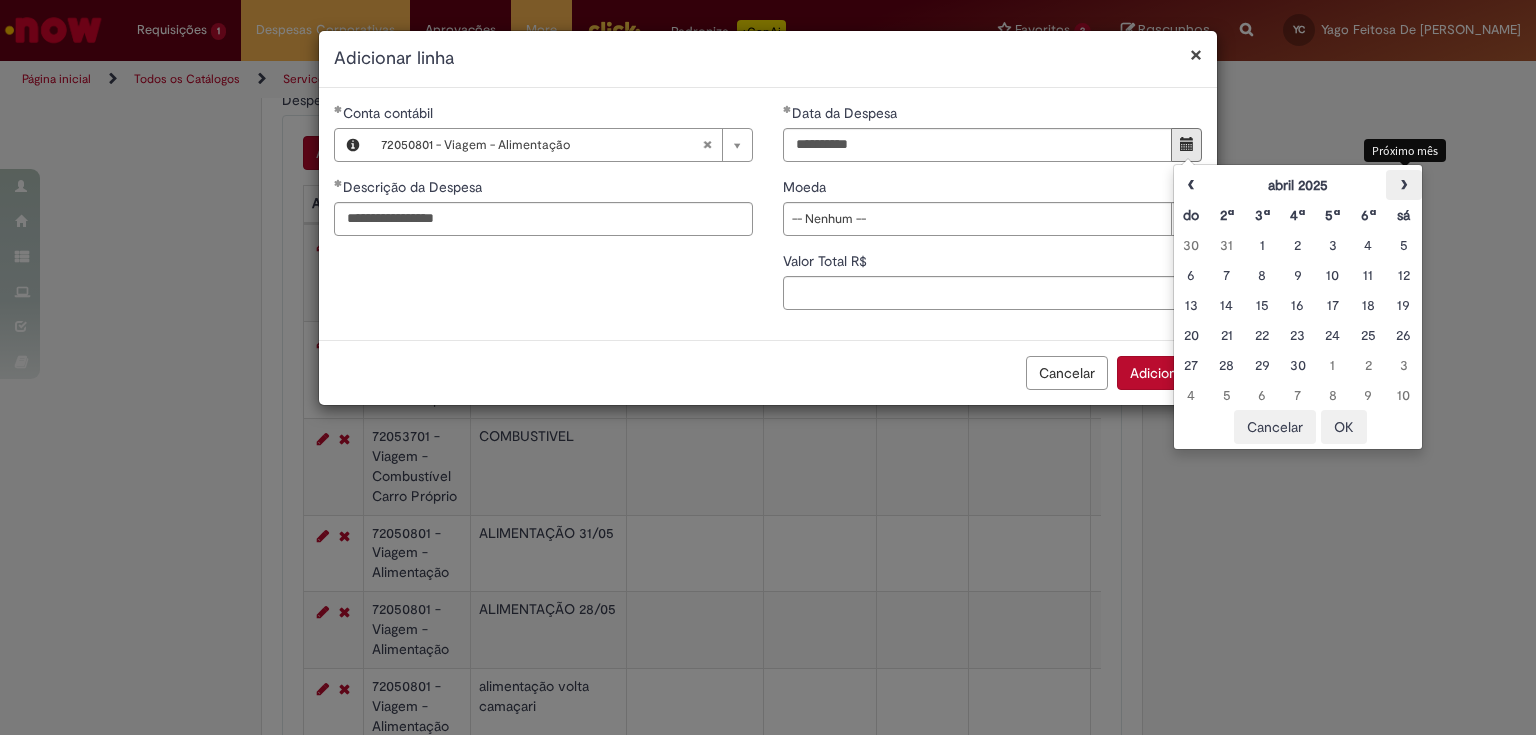 click on "›" at bounding box center (1403, 185) 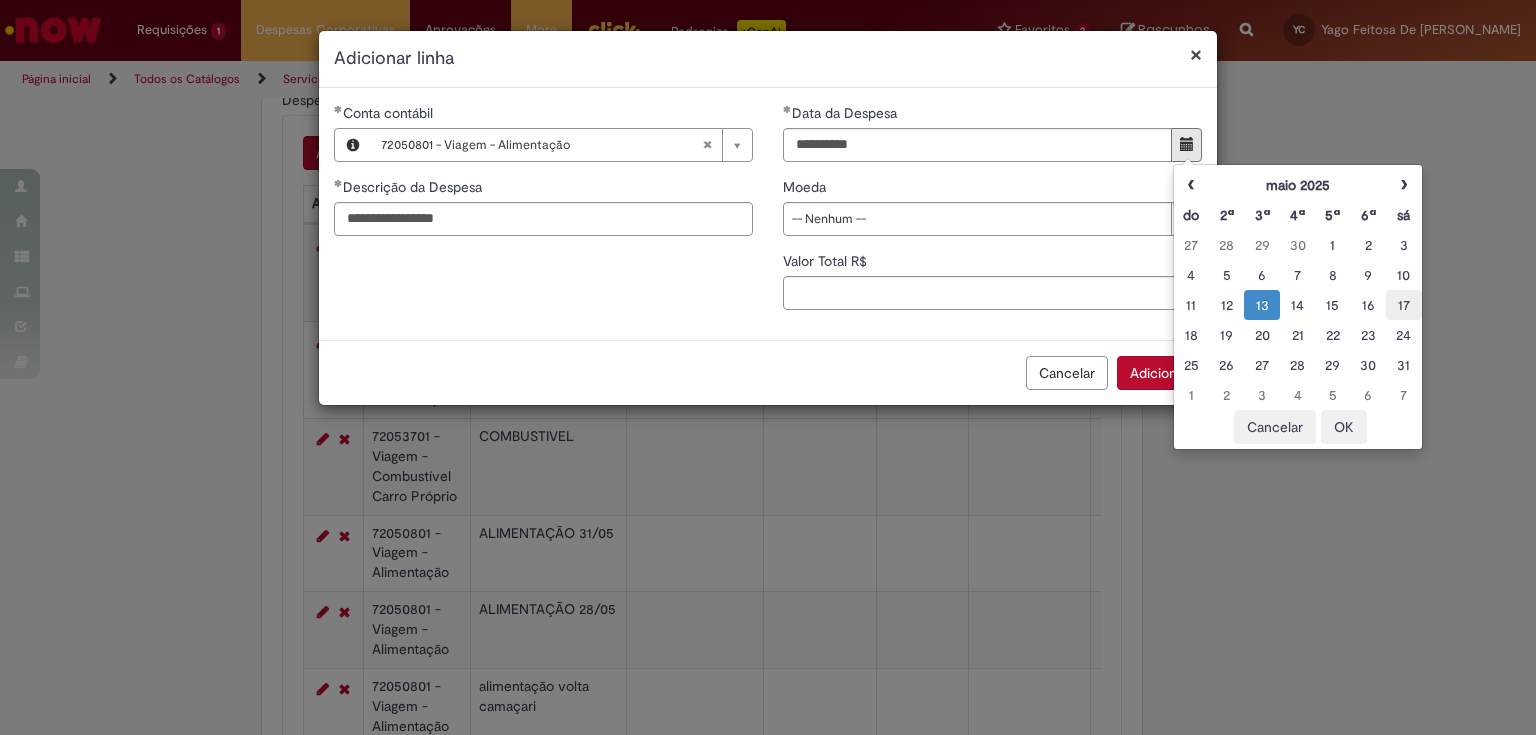 click on "17" at bounding box center (1403, 305) 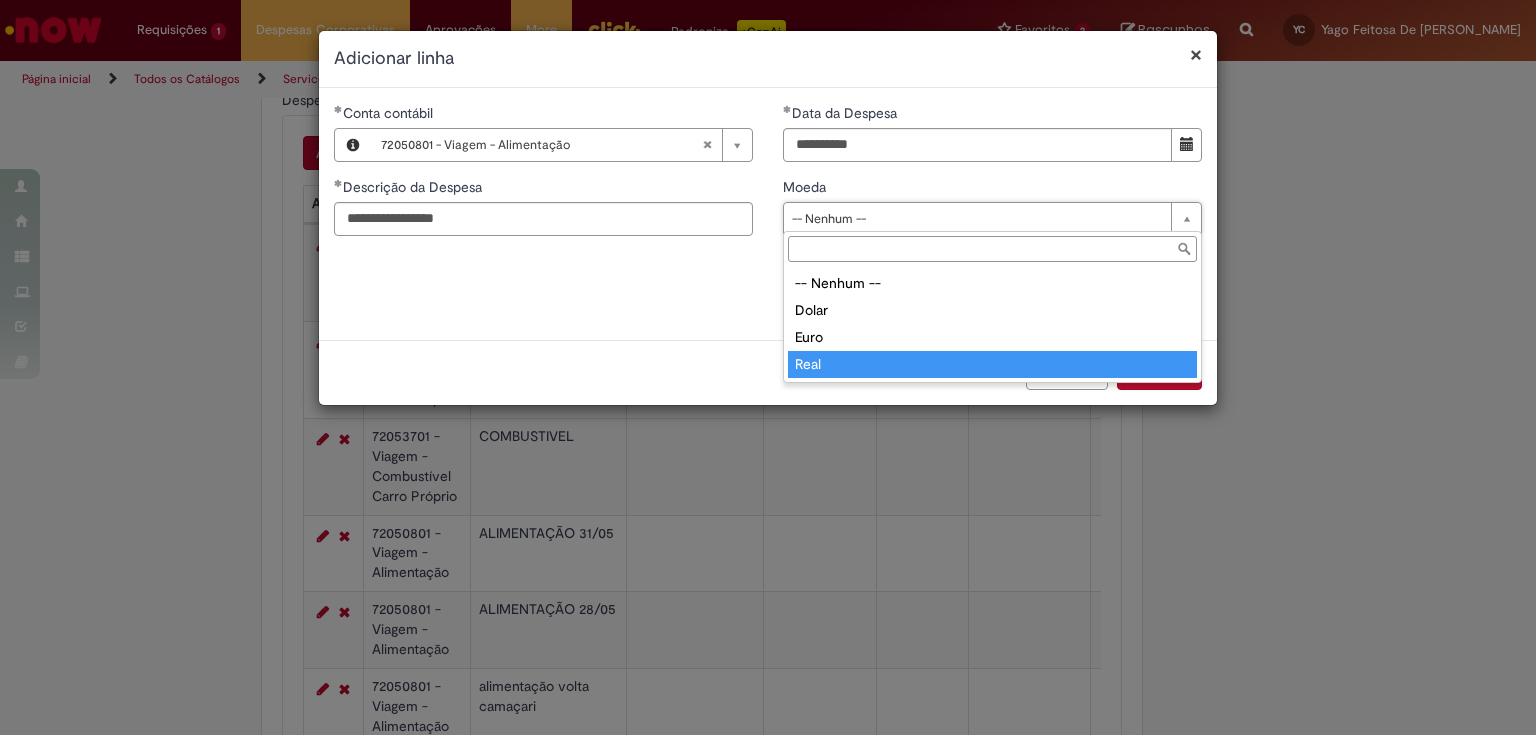 type on "****" 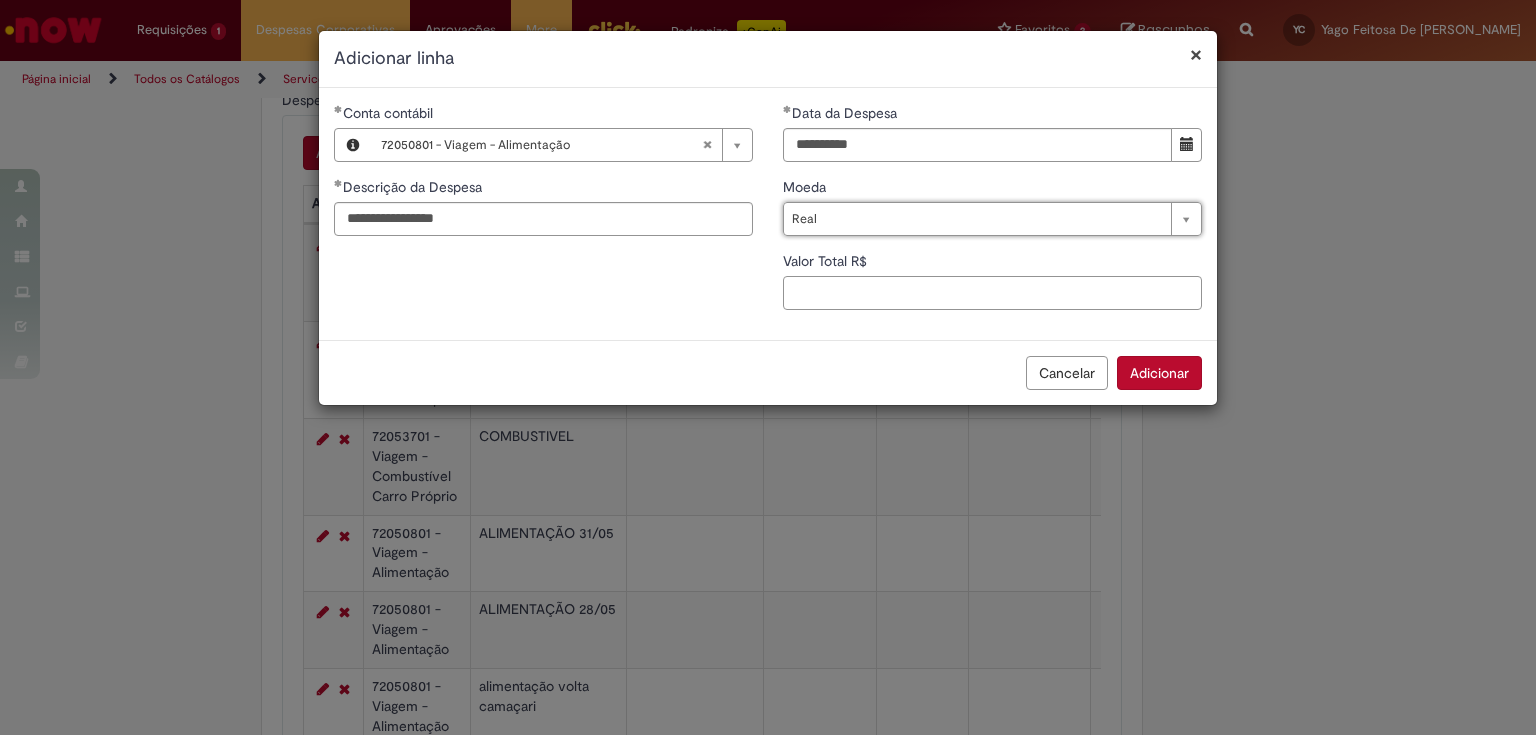 click on "Valor Total R$" at bounding box center [992, 293] 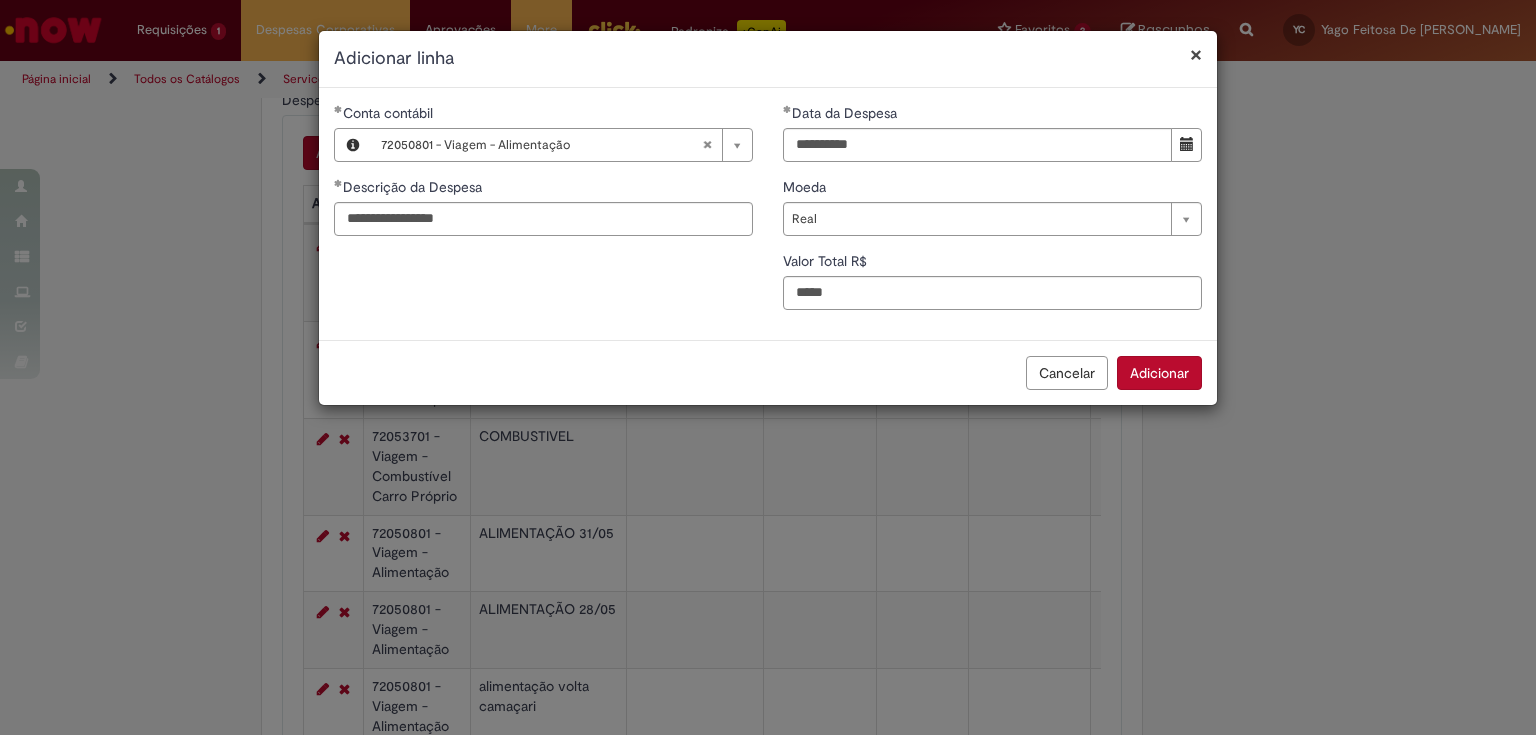 type on "****" 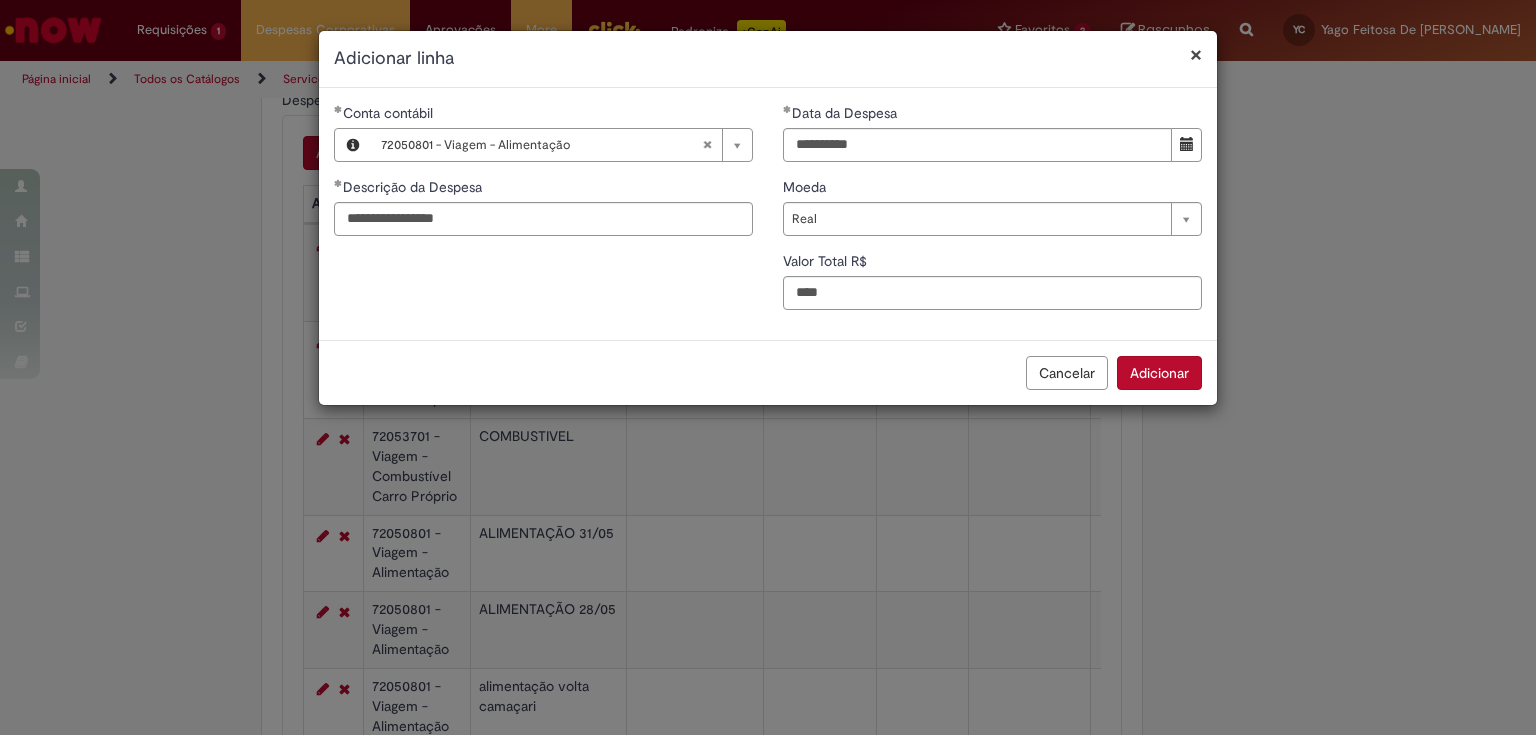 click on "Adicionar" at bounding box center (1159, 373) 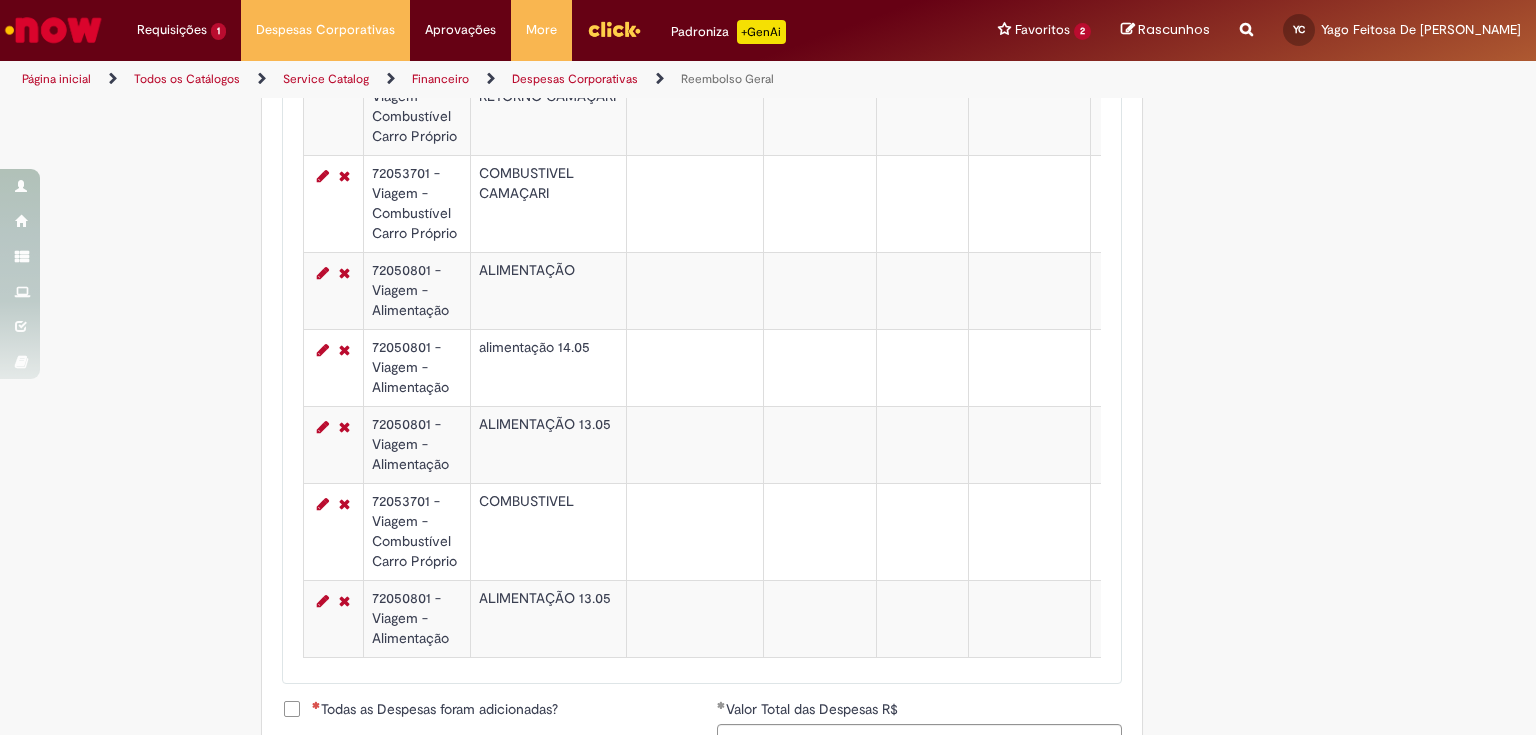 scroll, scrollTop: 1552, scrollLeft: 0, axis: vertical 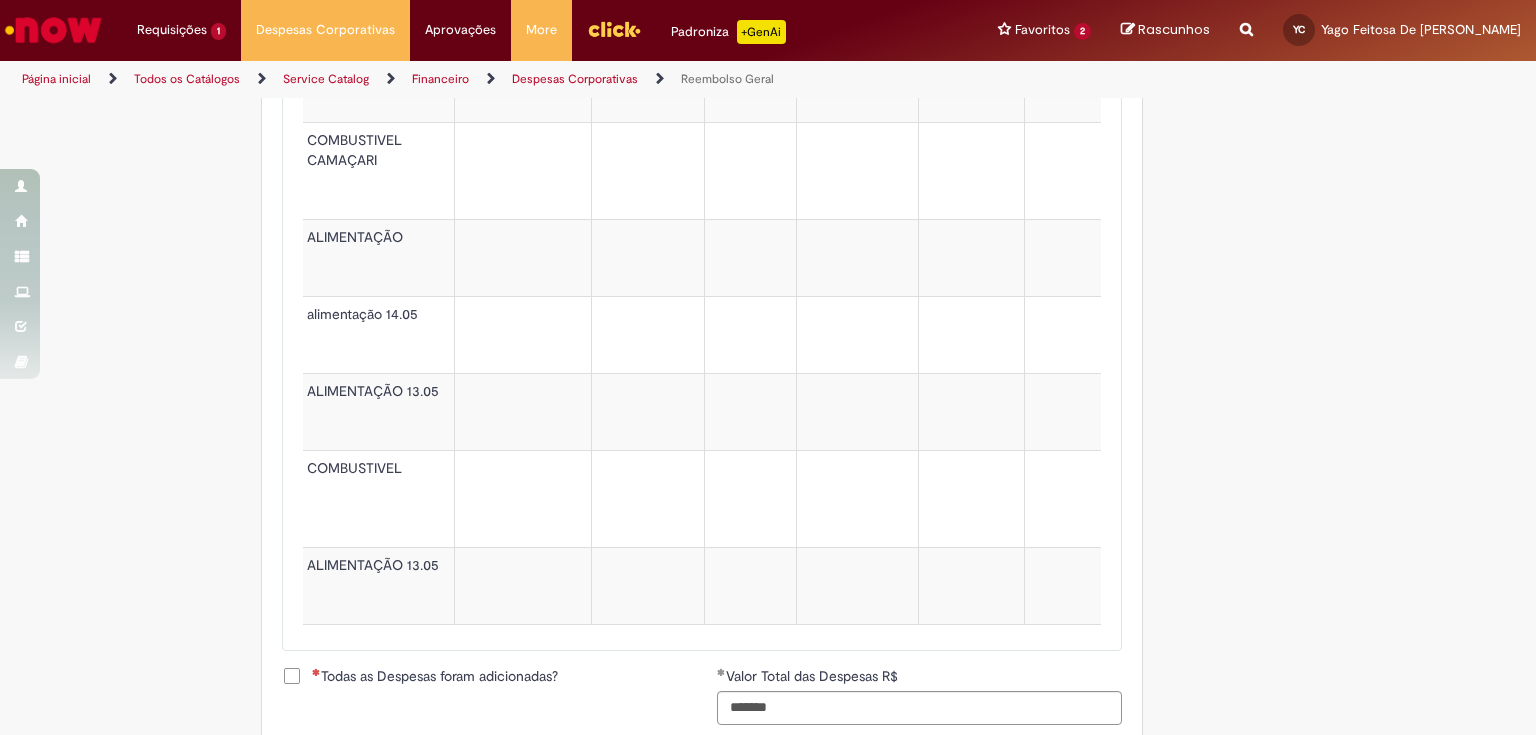 drag, startPoint x: 611, startPoint y: 661, endPoint x: 627, endPoint y: 654, distance: 17.464249 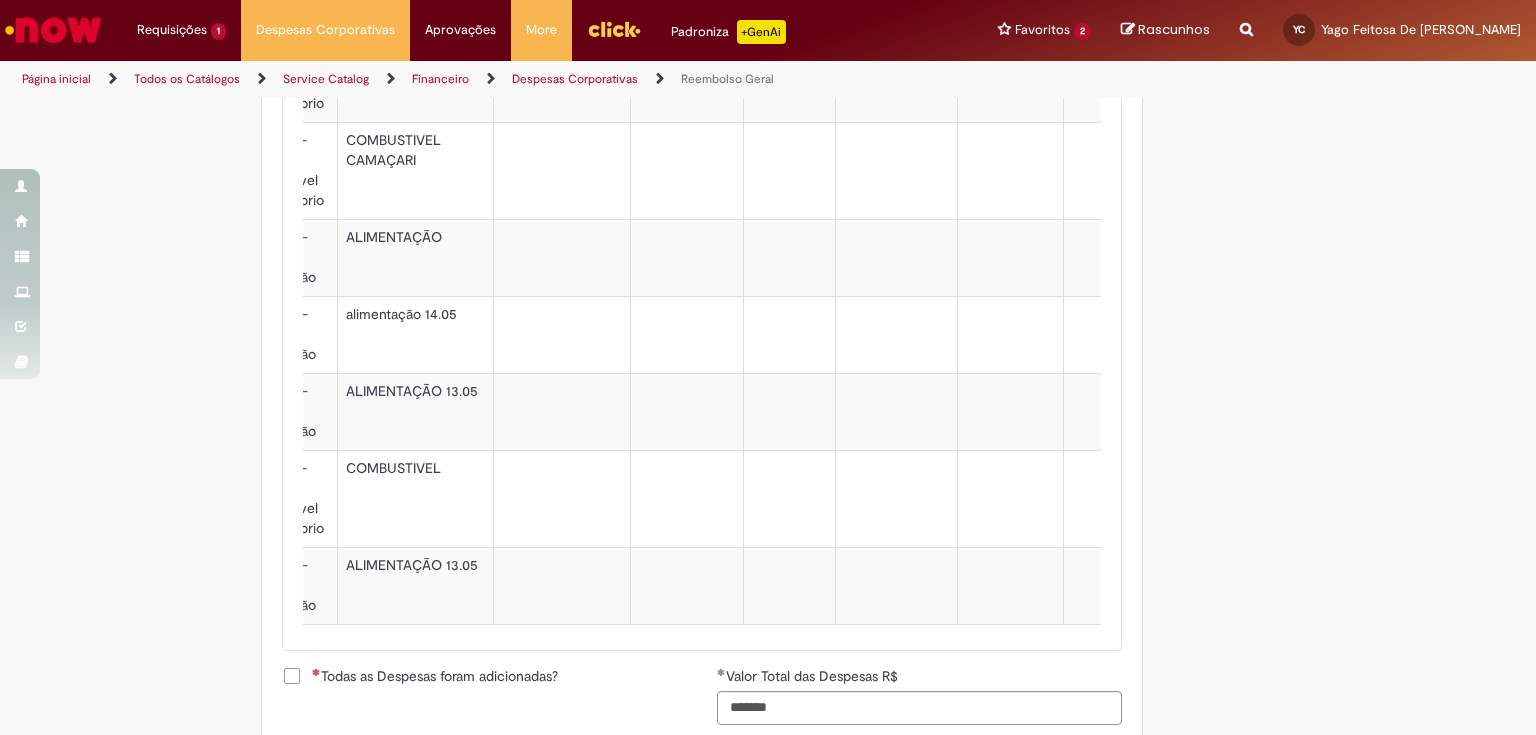 scroll, scrollTop: 0, scrollLeft: 0, axis: both 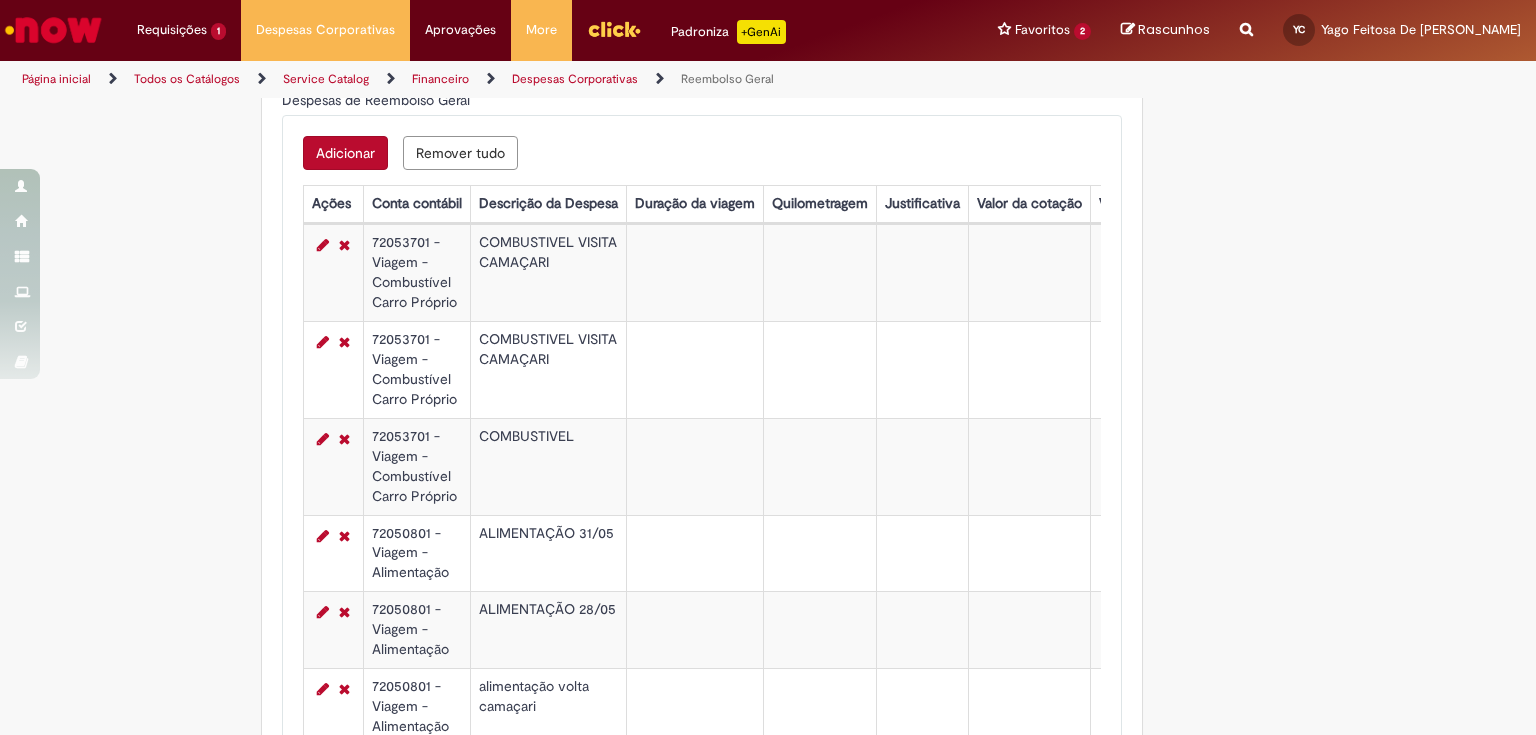 click on "Adicionar" at bounding box center (345, 153) 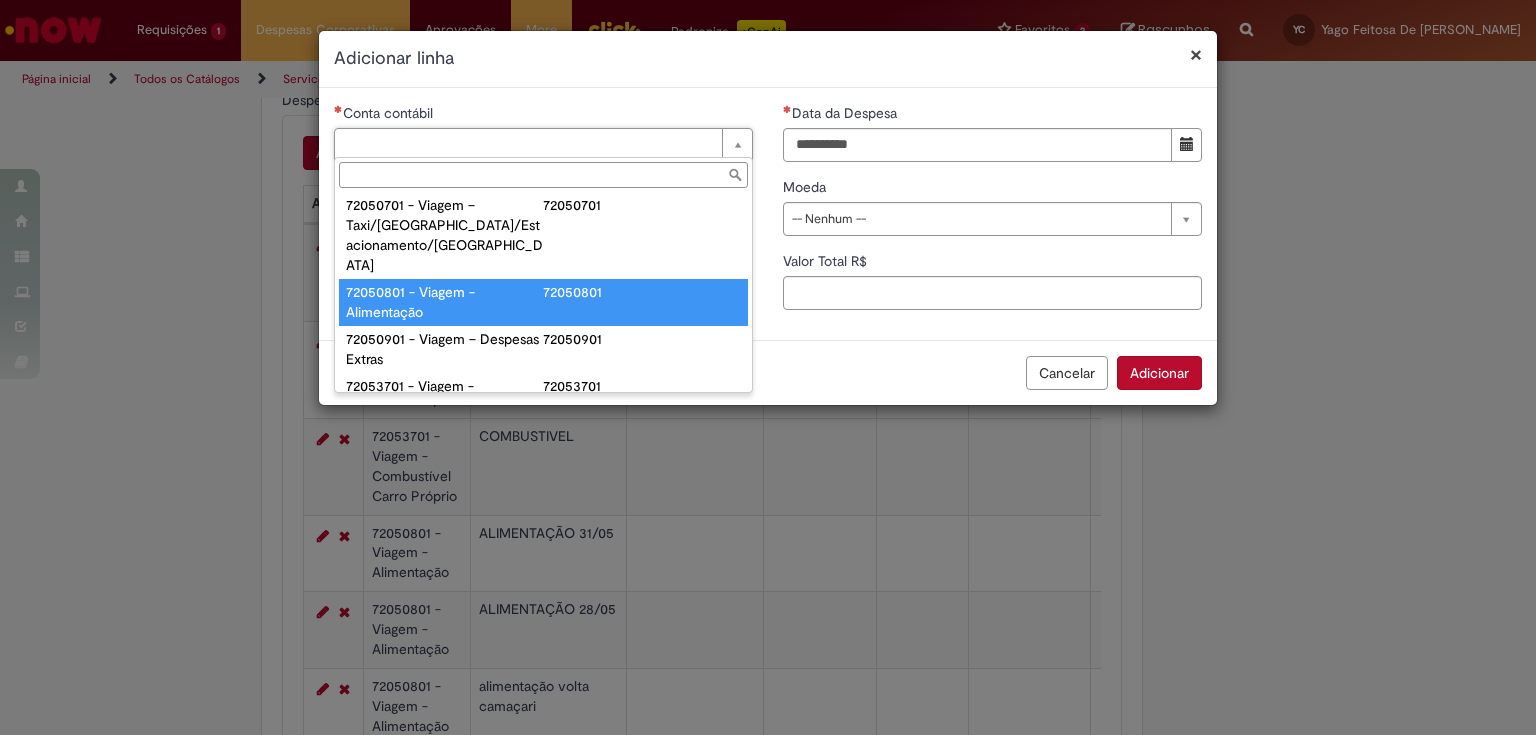 scroll, scrollTop: 1280, scrollLeft: 0, axis: vertical 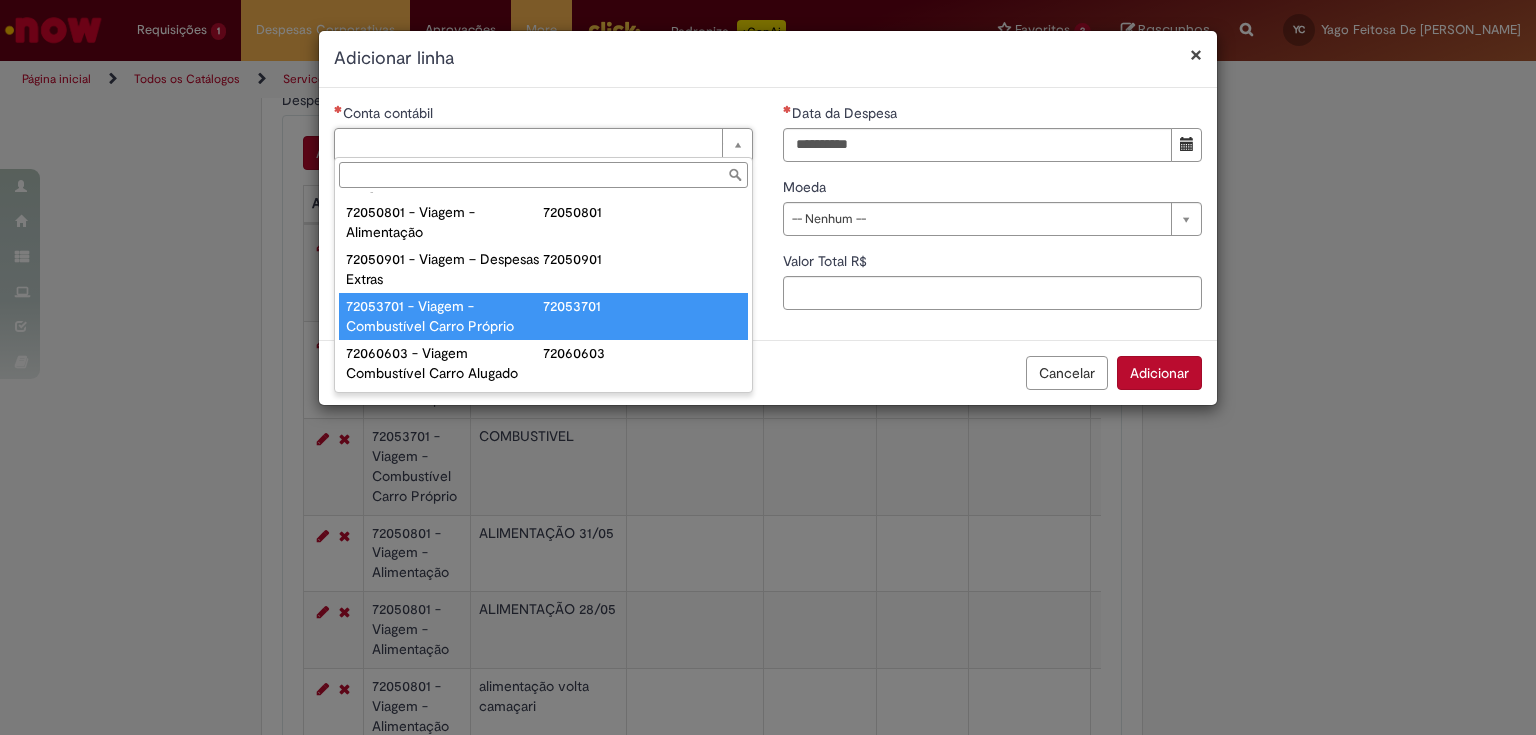 type on "**********" 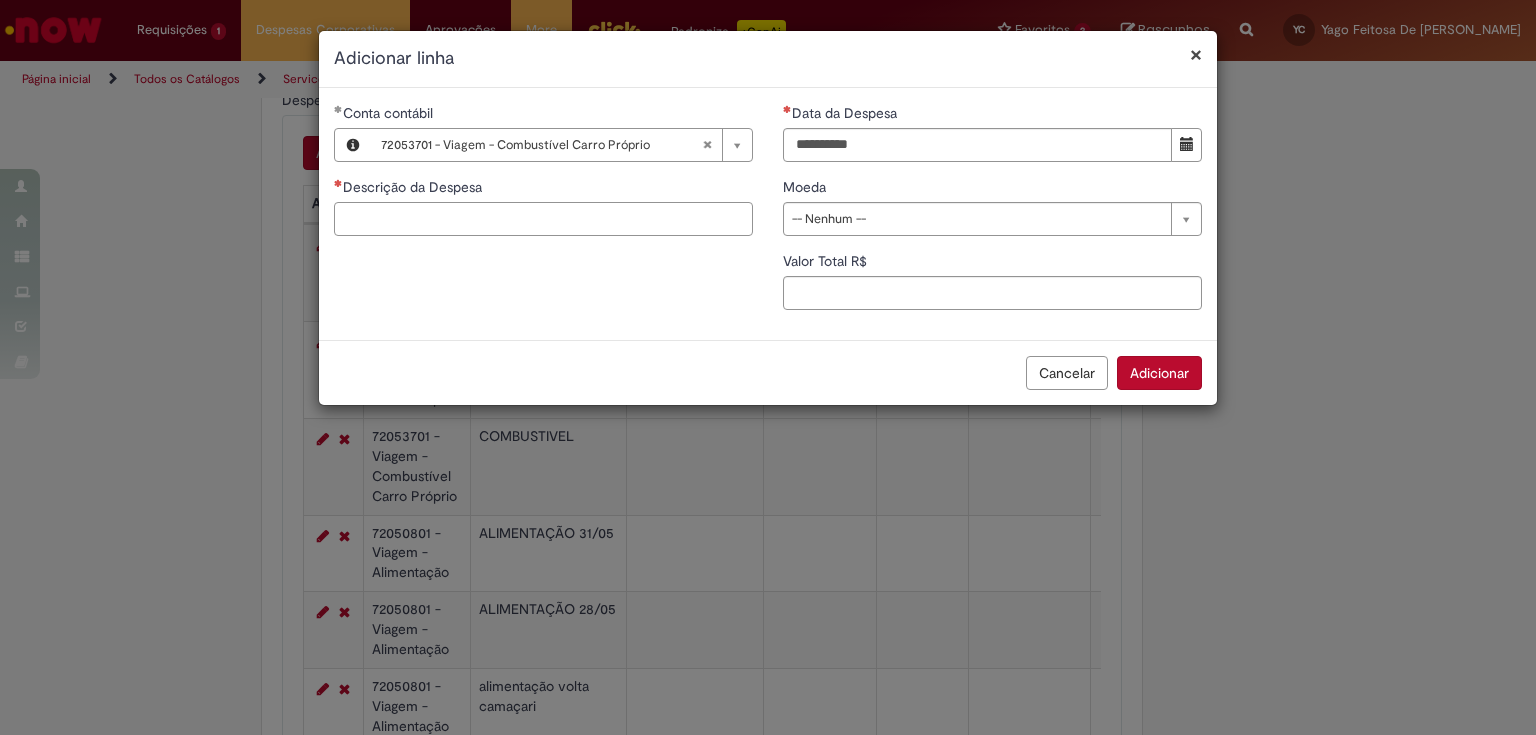 click on "Descrição da Despesa" at bounding box center [543, 219] 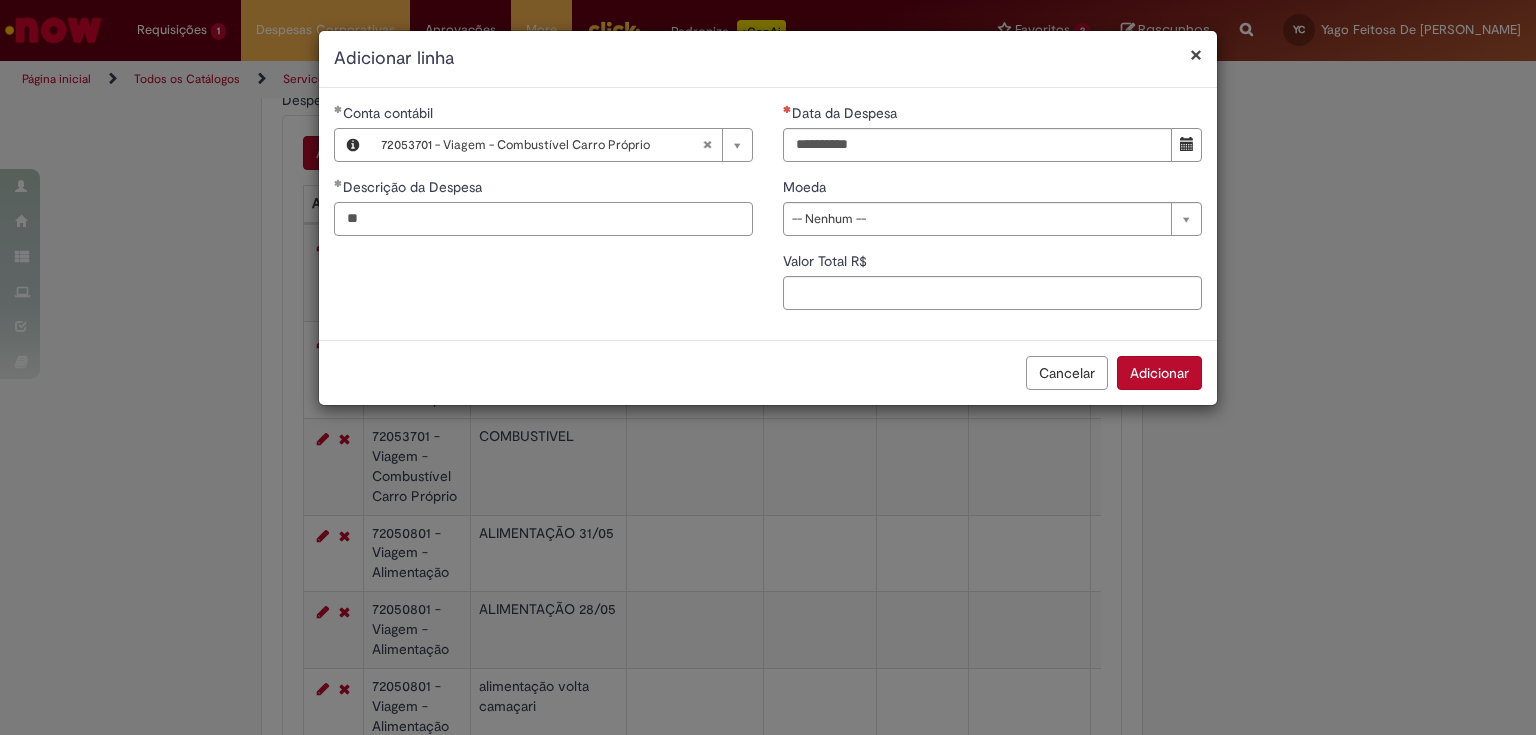 type on "*" 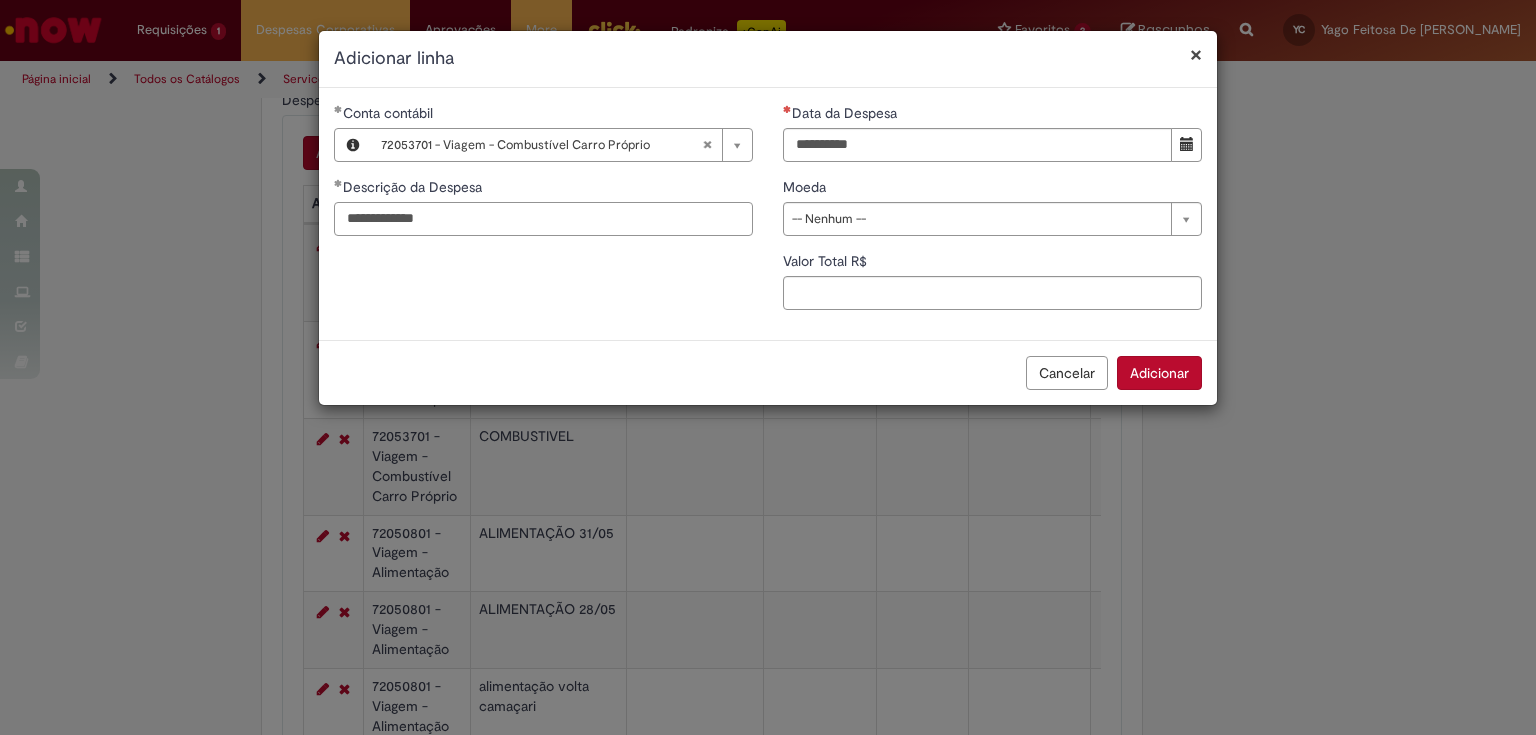type on "**********" 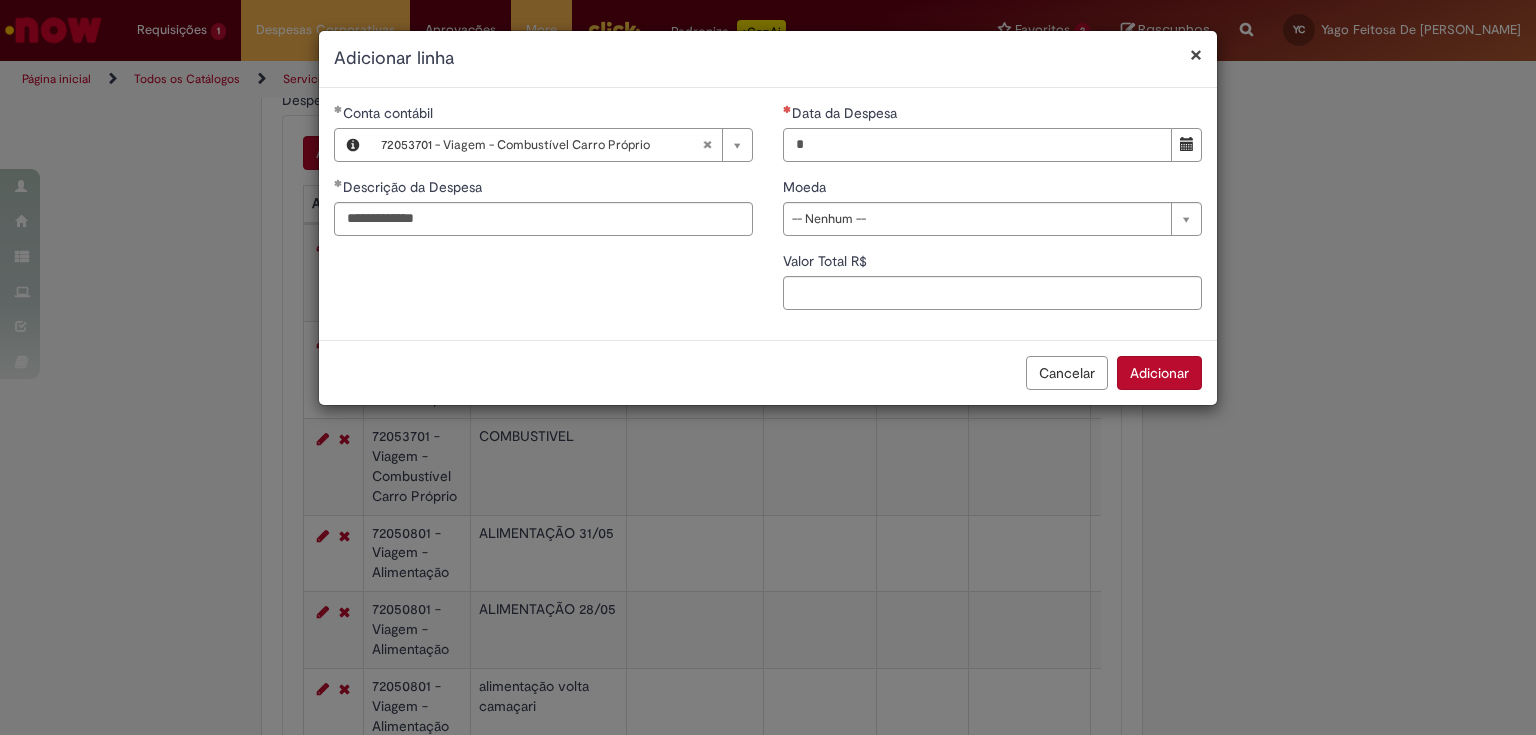 type on "*" 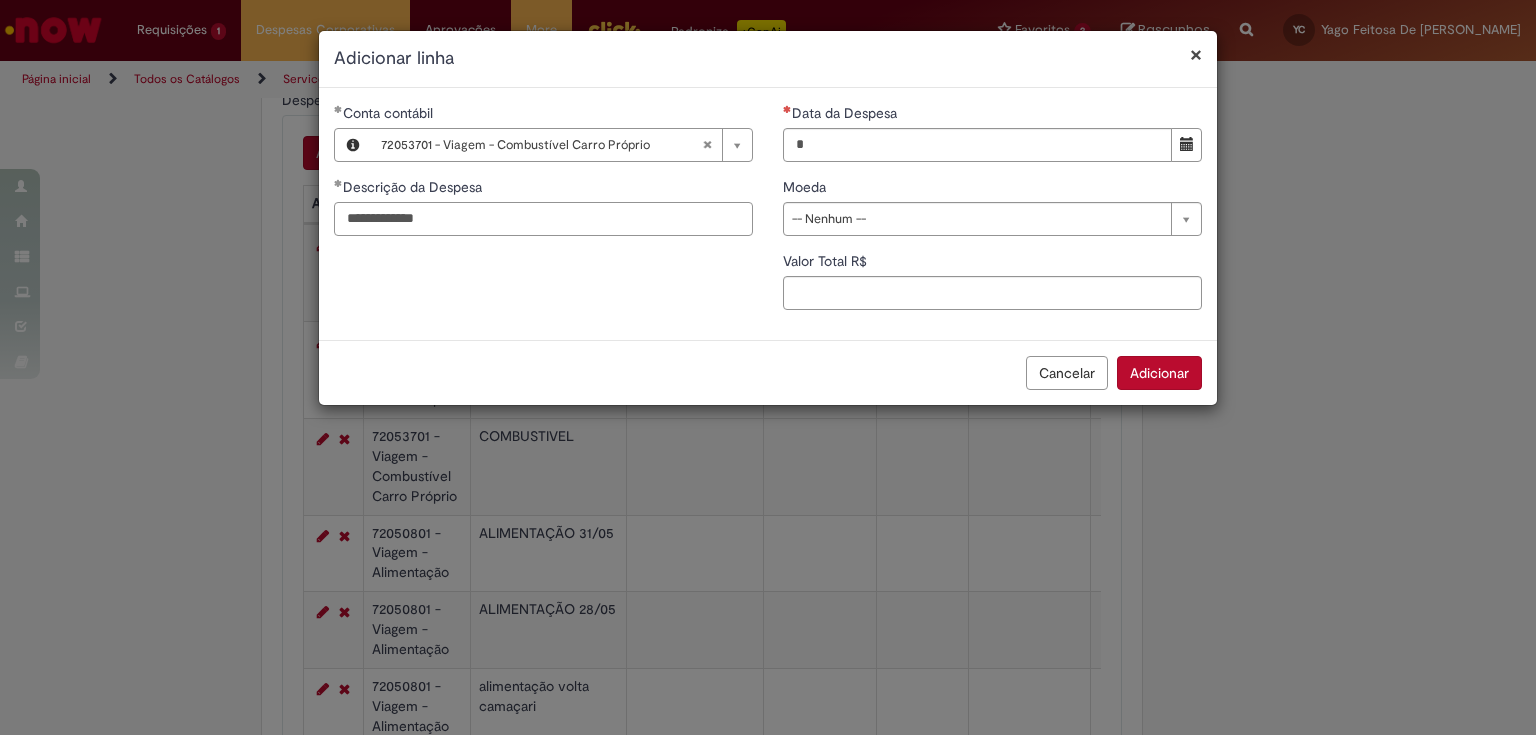 type 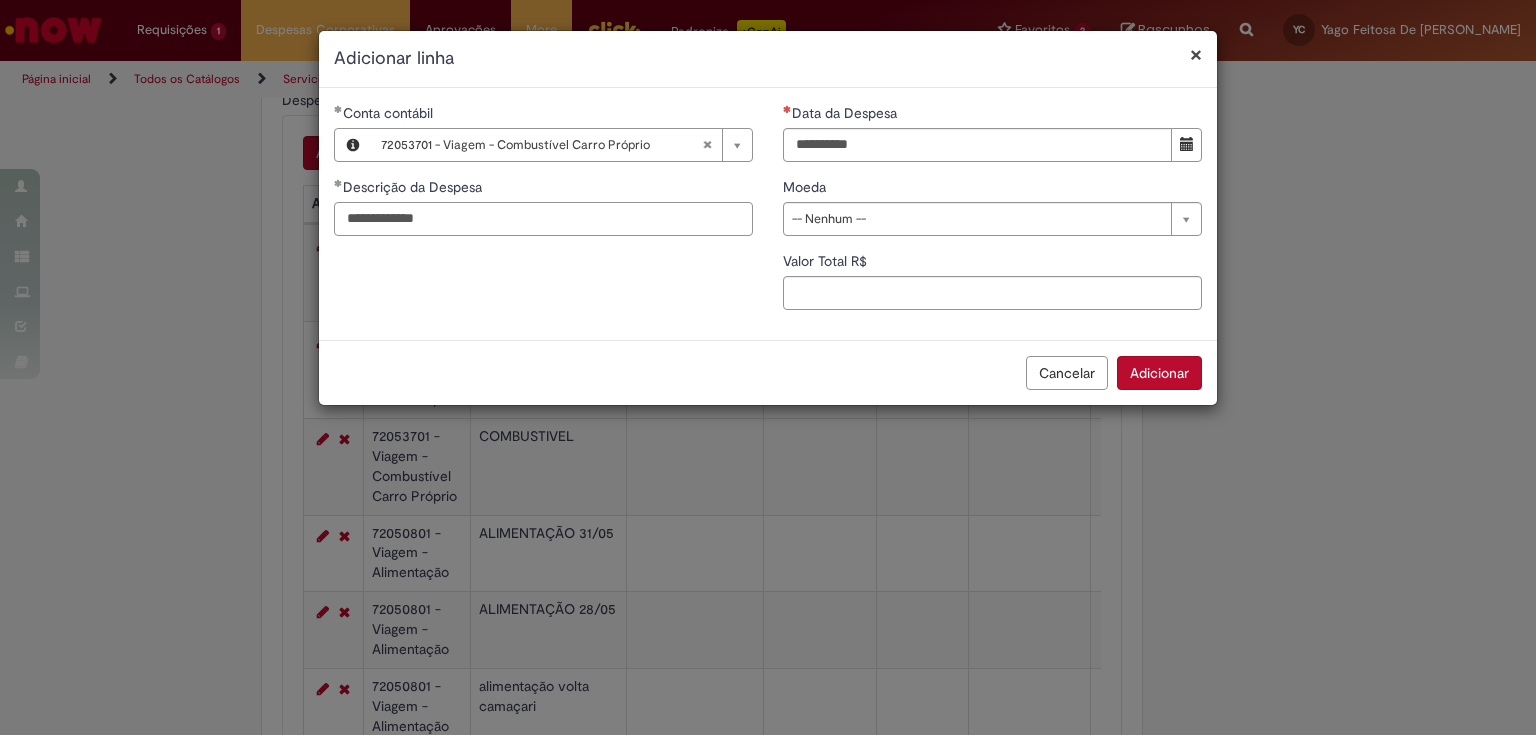 click on "**********" at bounding box center [543, 177] 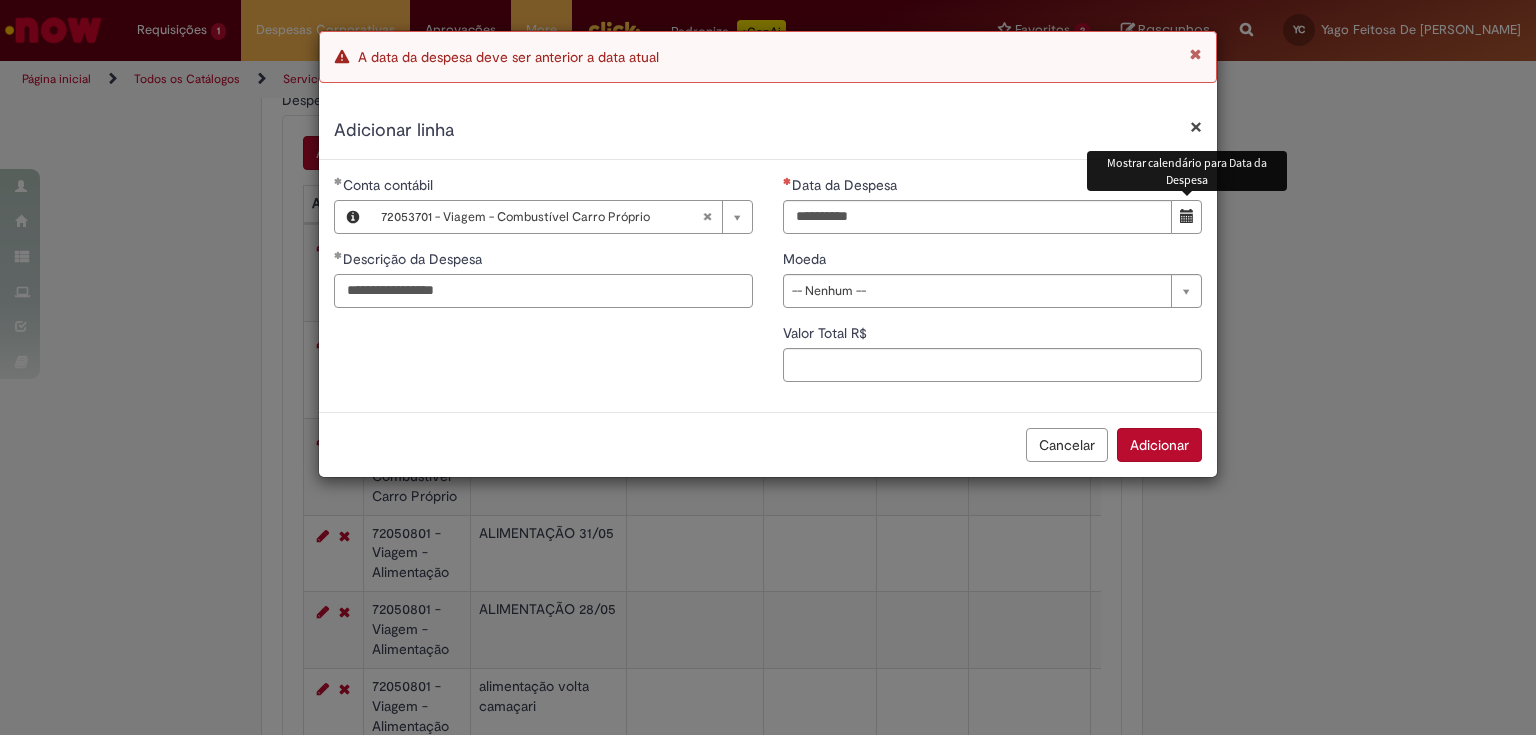 type on "**********" 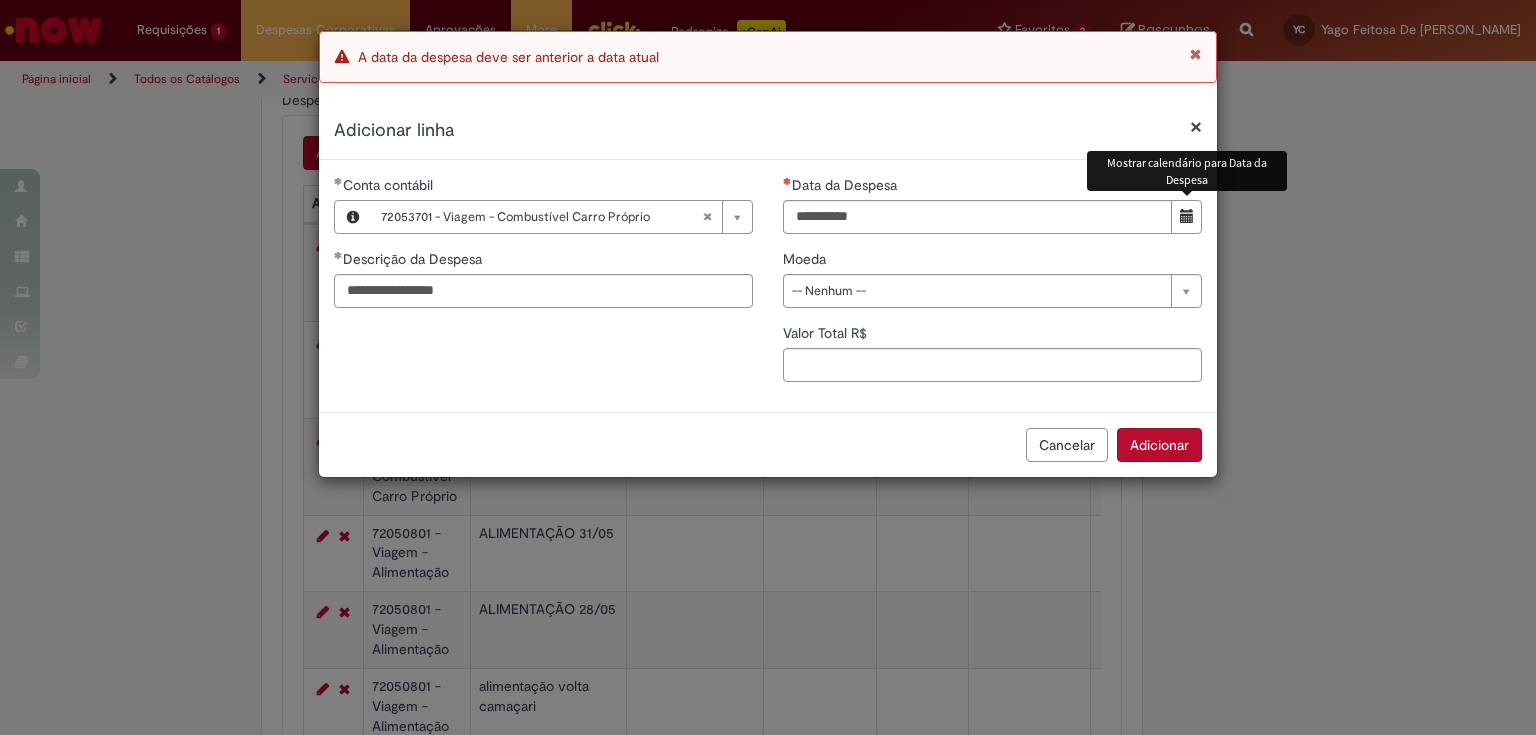 click at bounding box center (1186, 217) 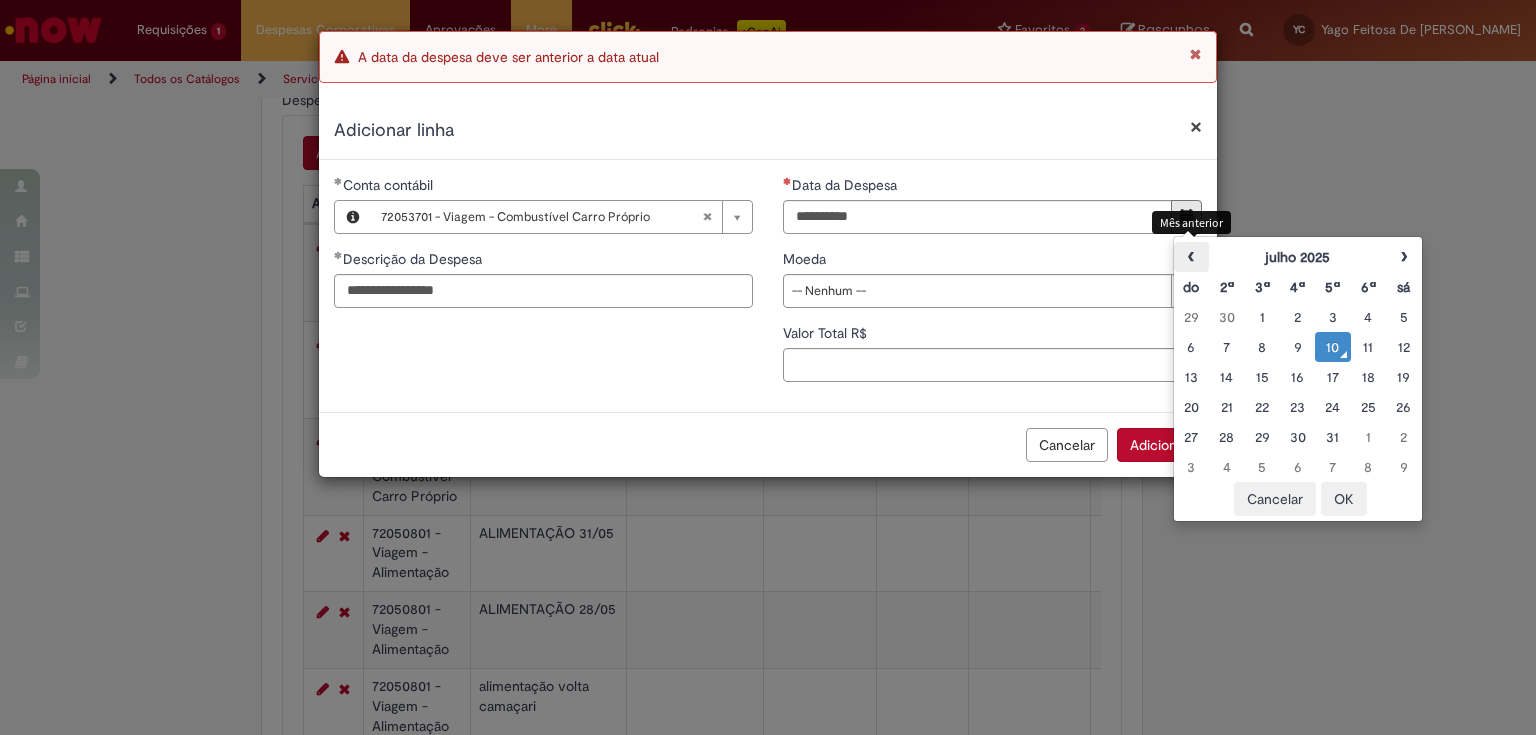click on "‹" at bounding box center (1191, 257) 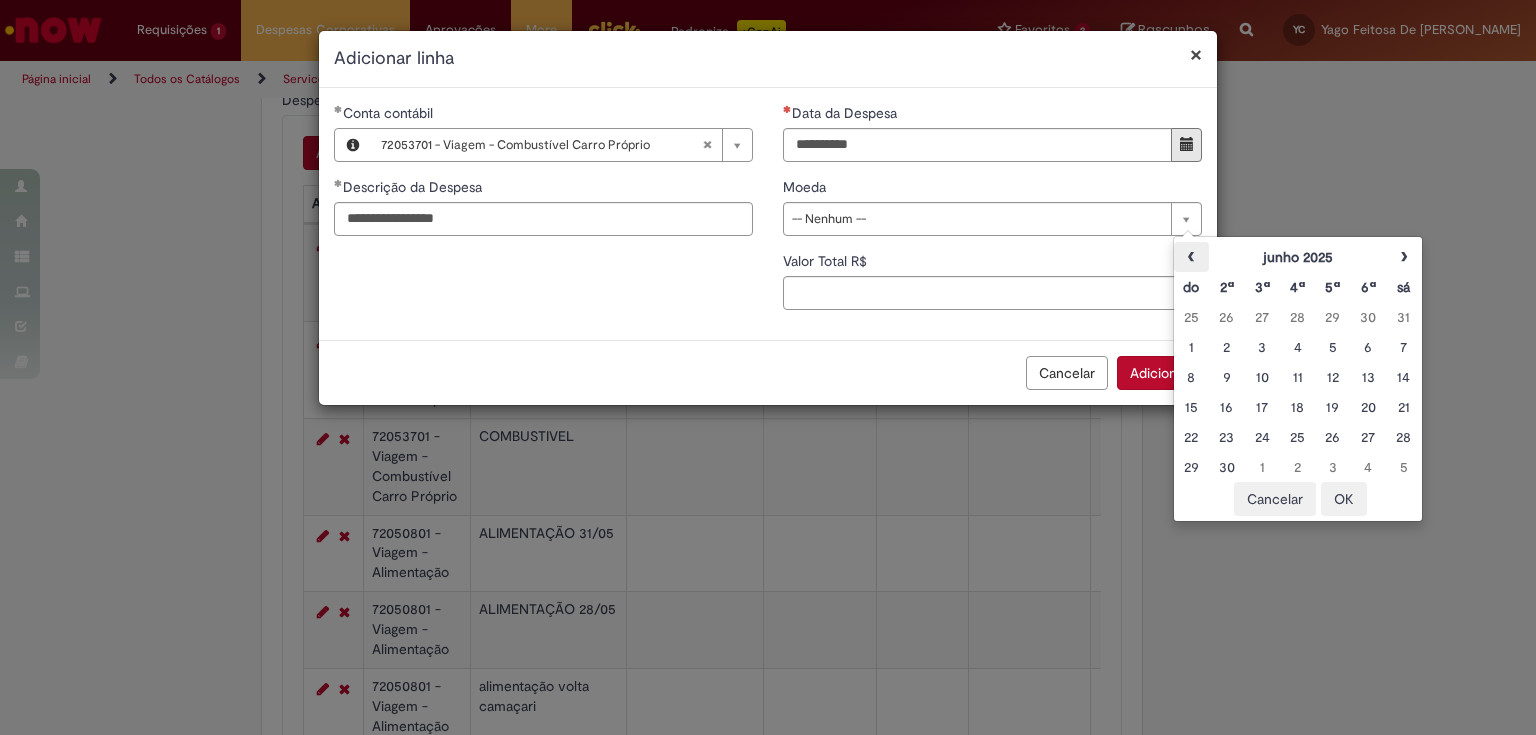 click on "‹" at bounding box center [1191, 257] 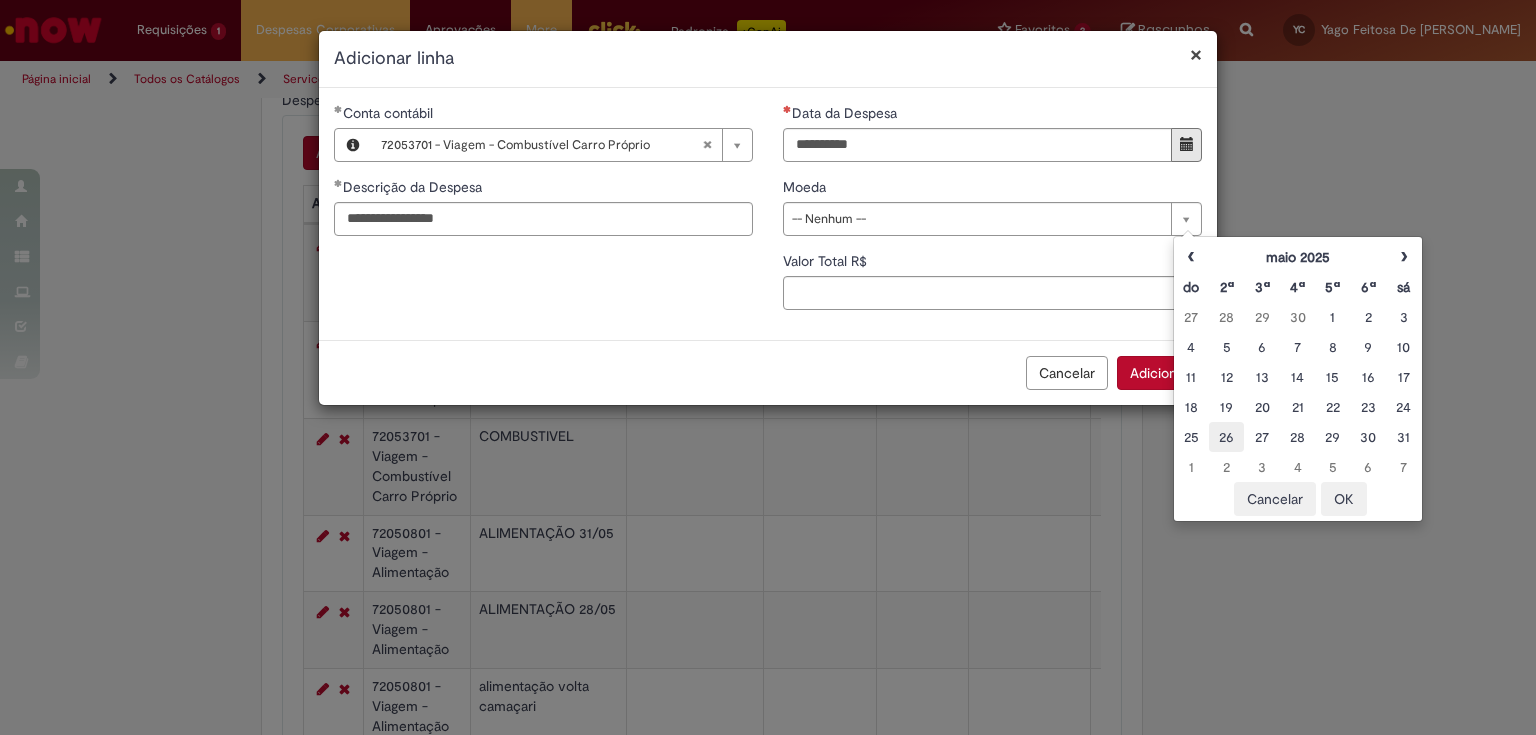 click on "26" at bounding box center [1226, 437] 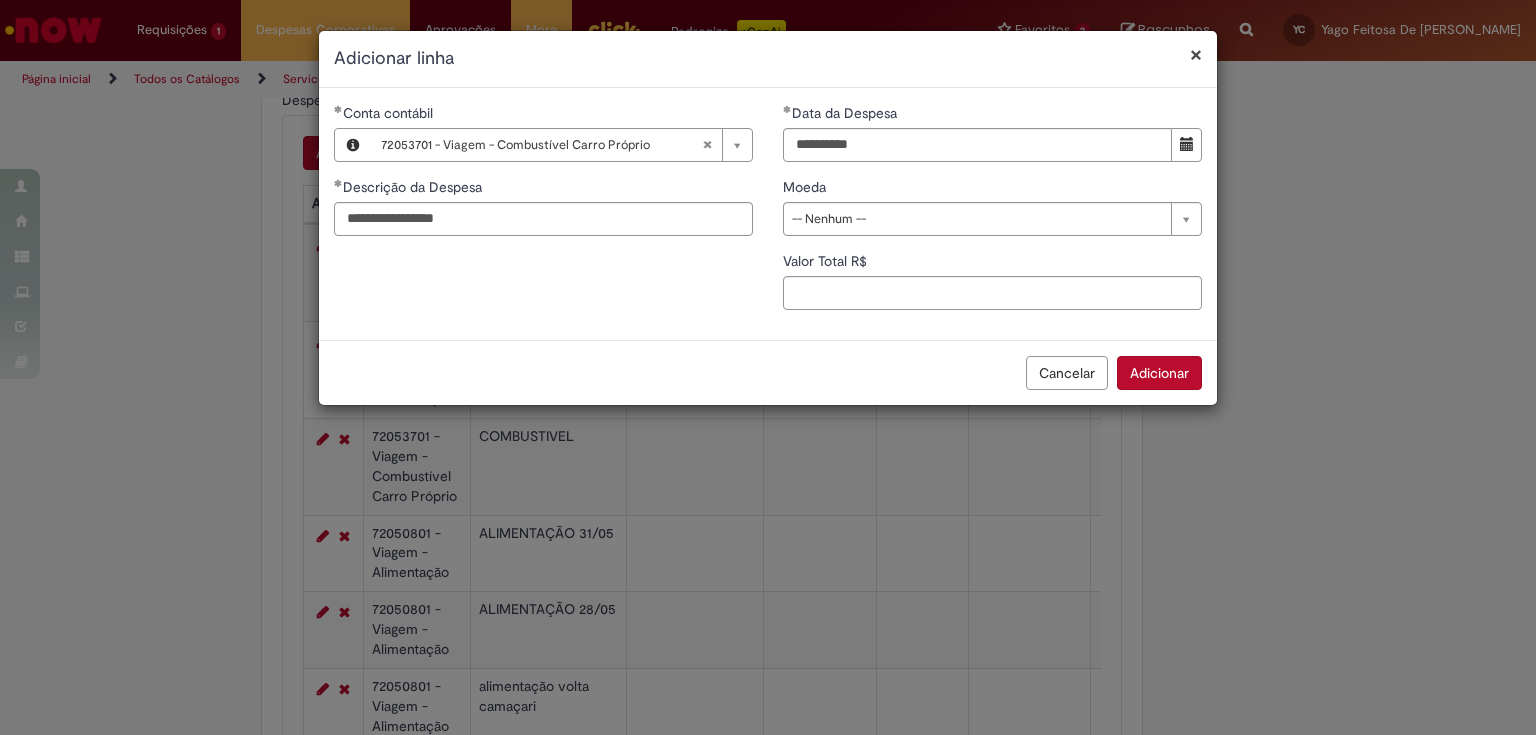 click on "**********" at bounding box center (992, 214) 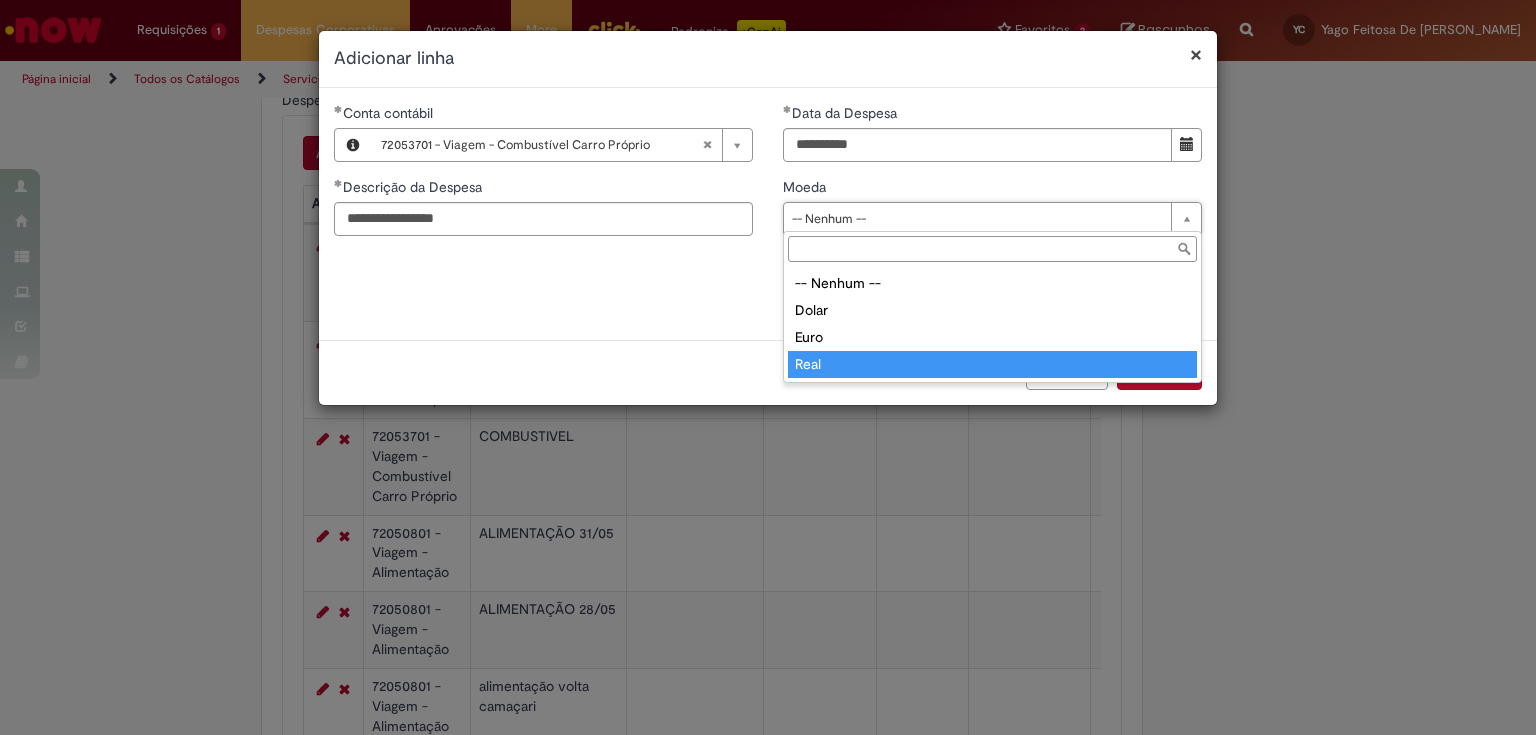 type on "****" 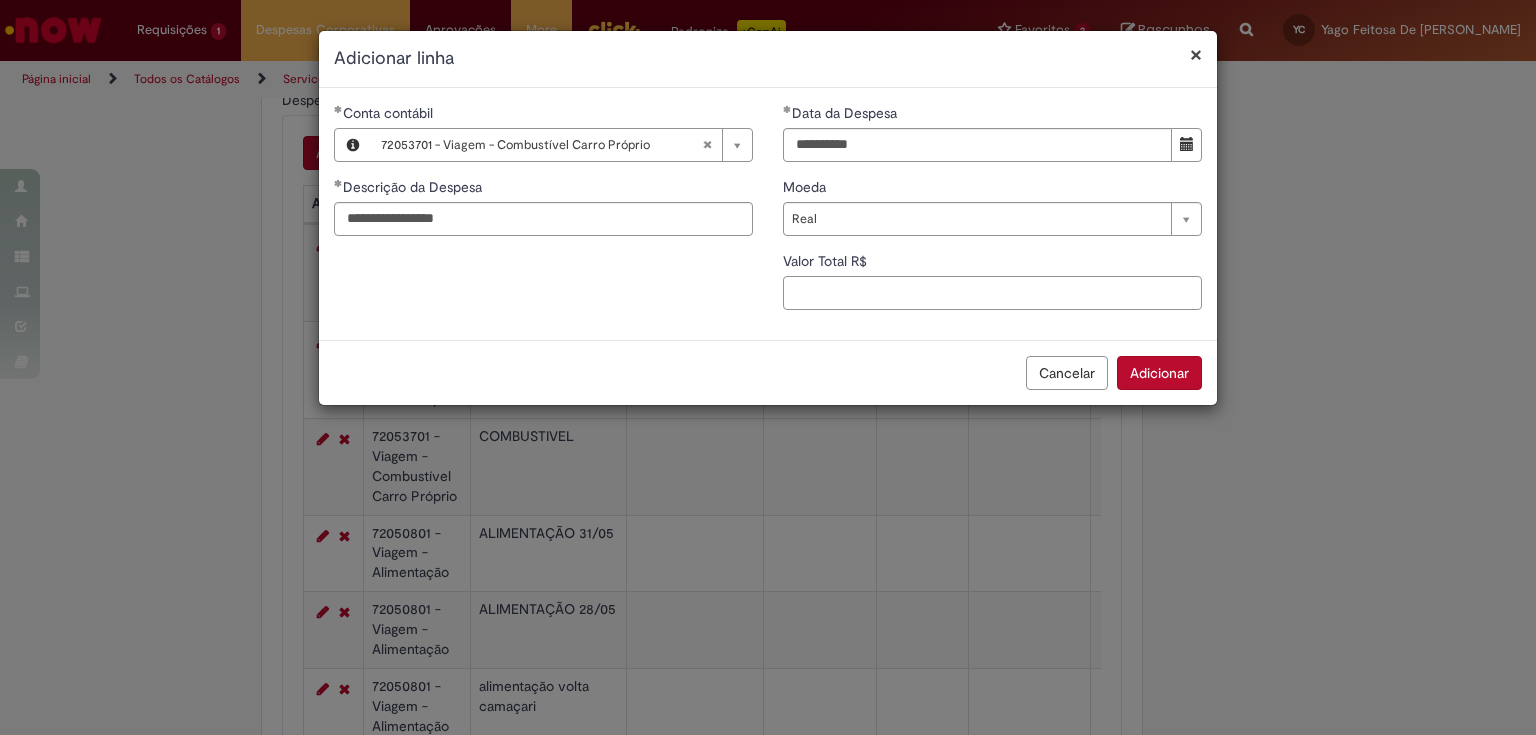 click on "Valor Total R$" at bounding box center (992, 293) 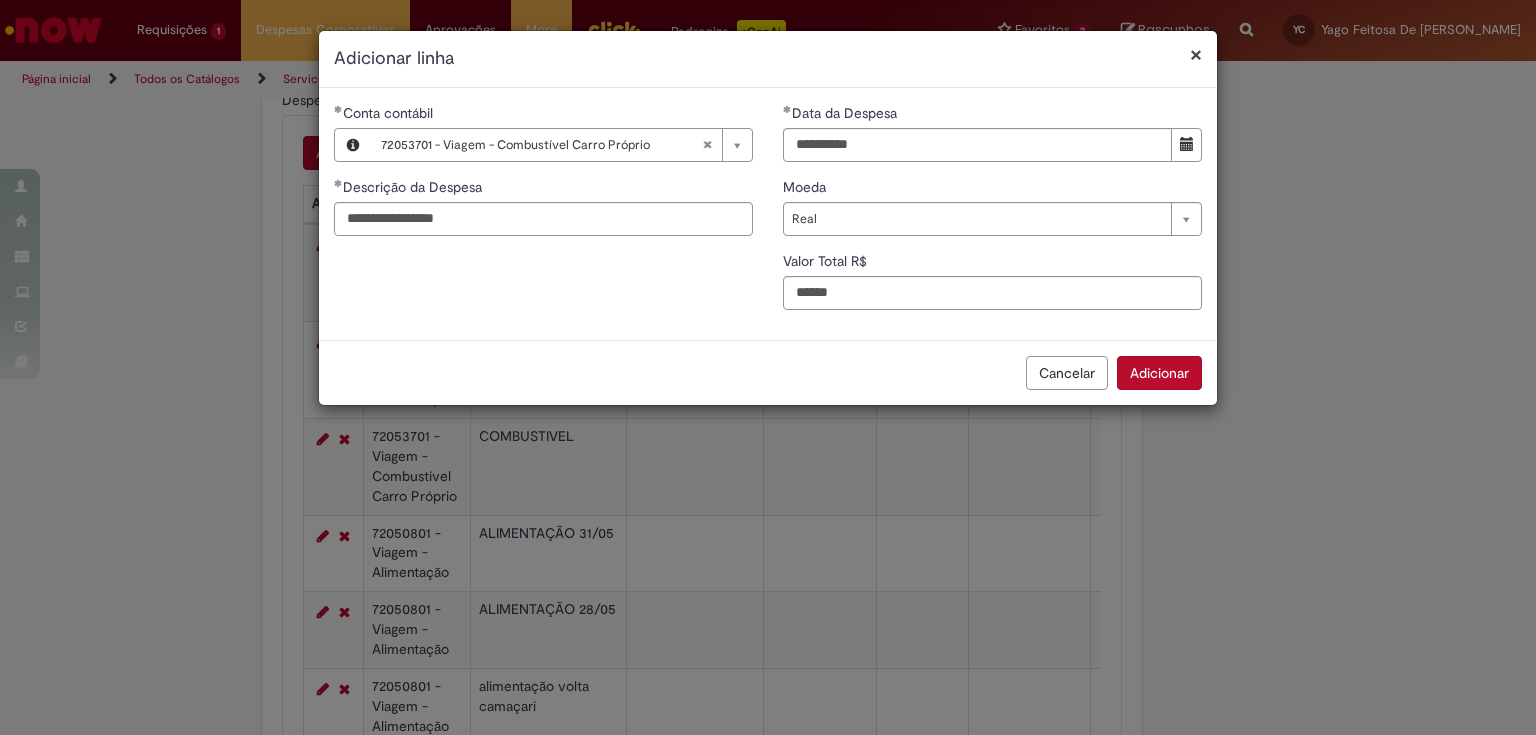 type on "***" 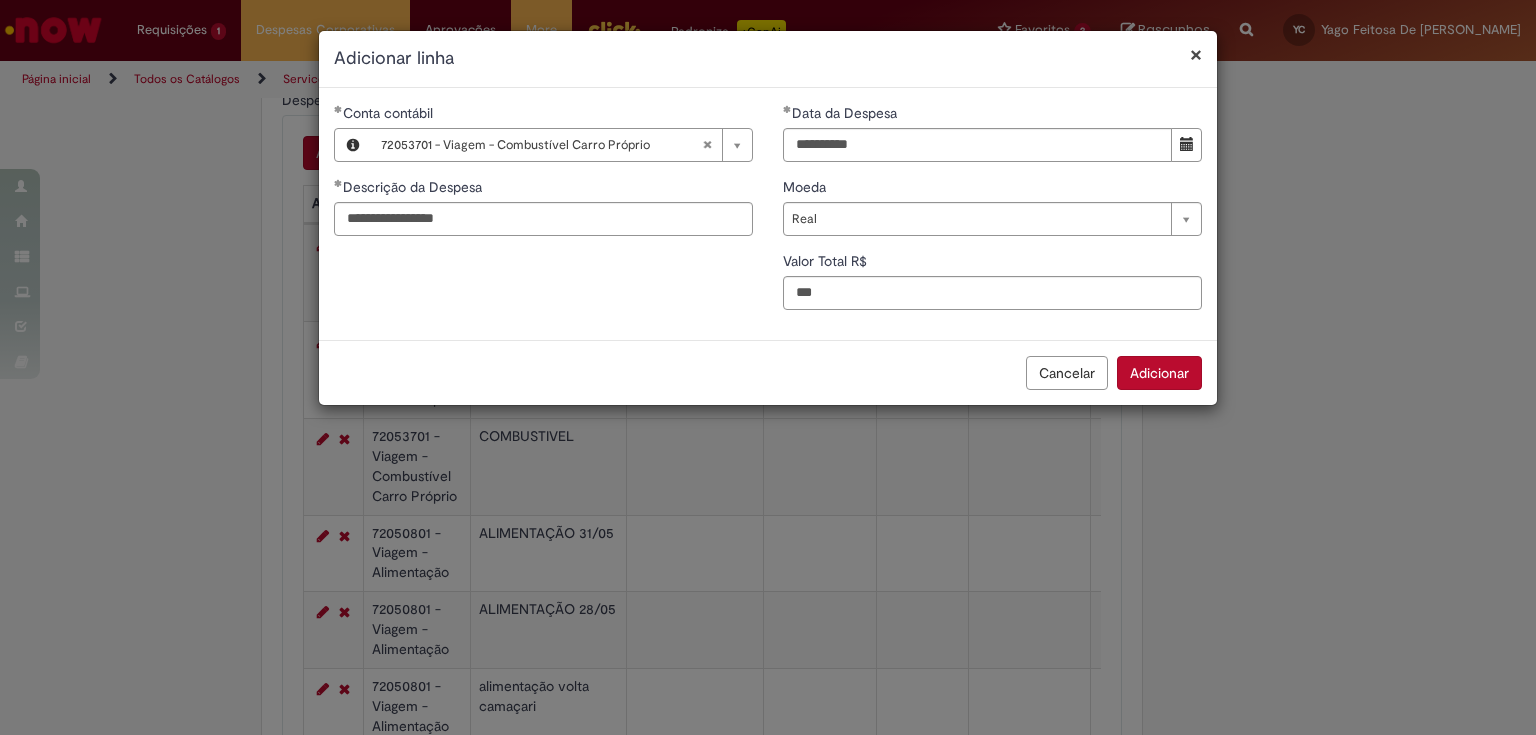 click on "Adicionar" at bounding box center (1159, 373) 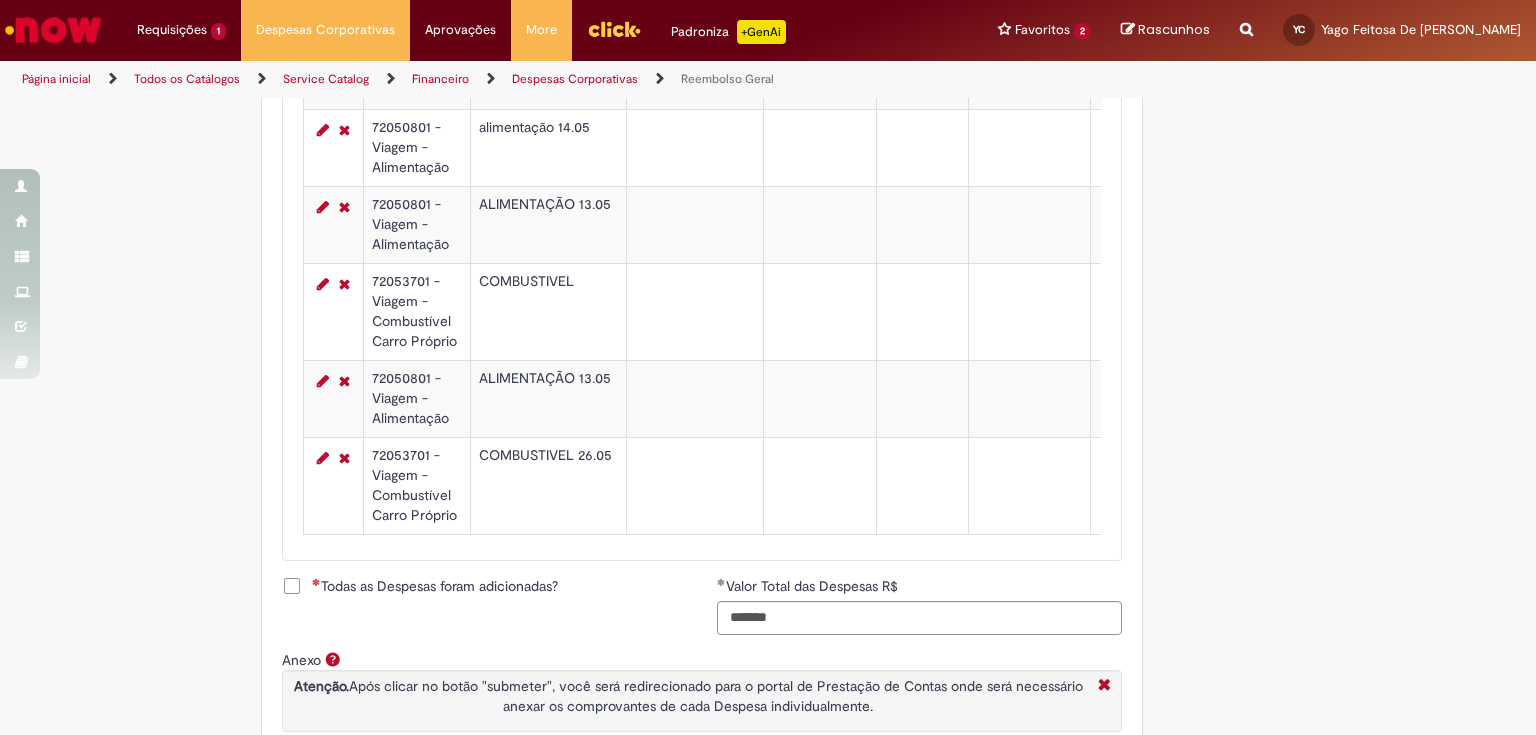 scroll, scrollTop: 1872, scrollLeft: 0, axis: vertical 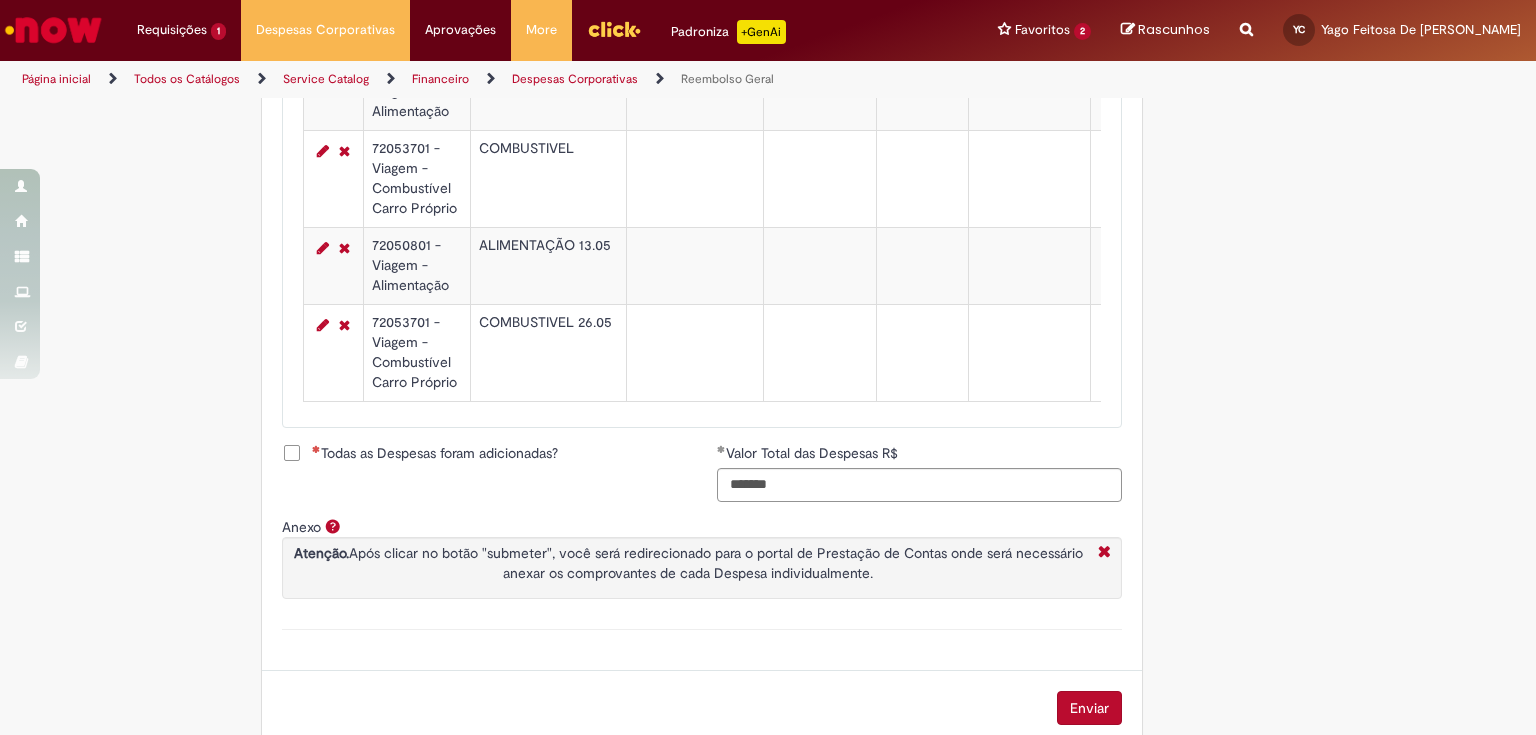 click on "Todas as Despesas foram adicionadas?" at bounding box center (435, 453) 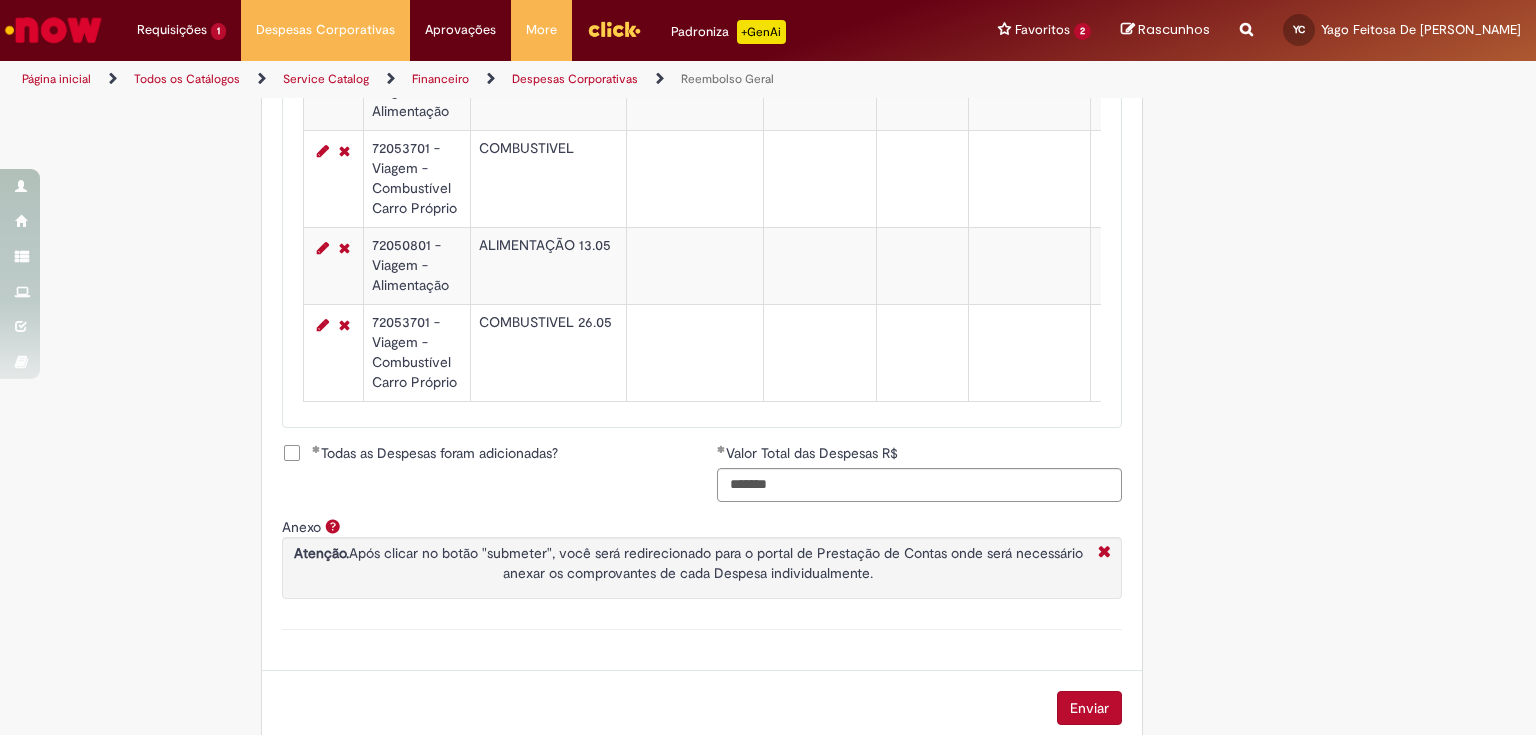 click on "Todas as Despesas foram adicionadas?" at bounding box center (435, 453) 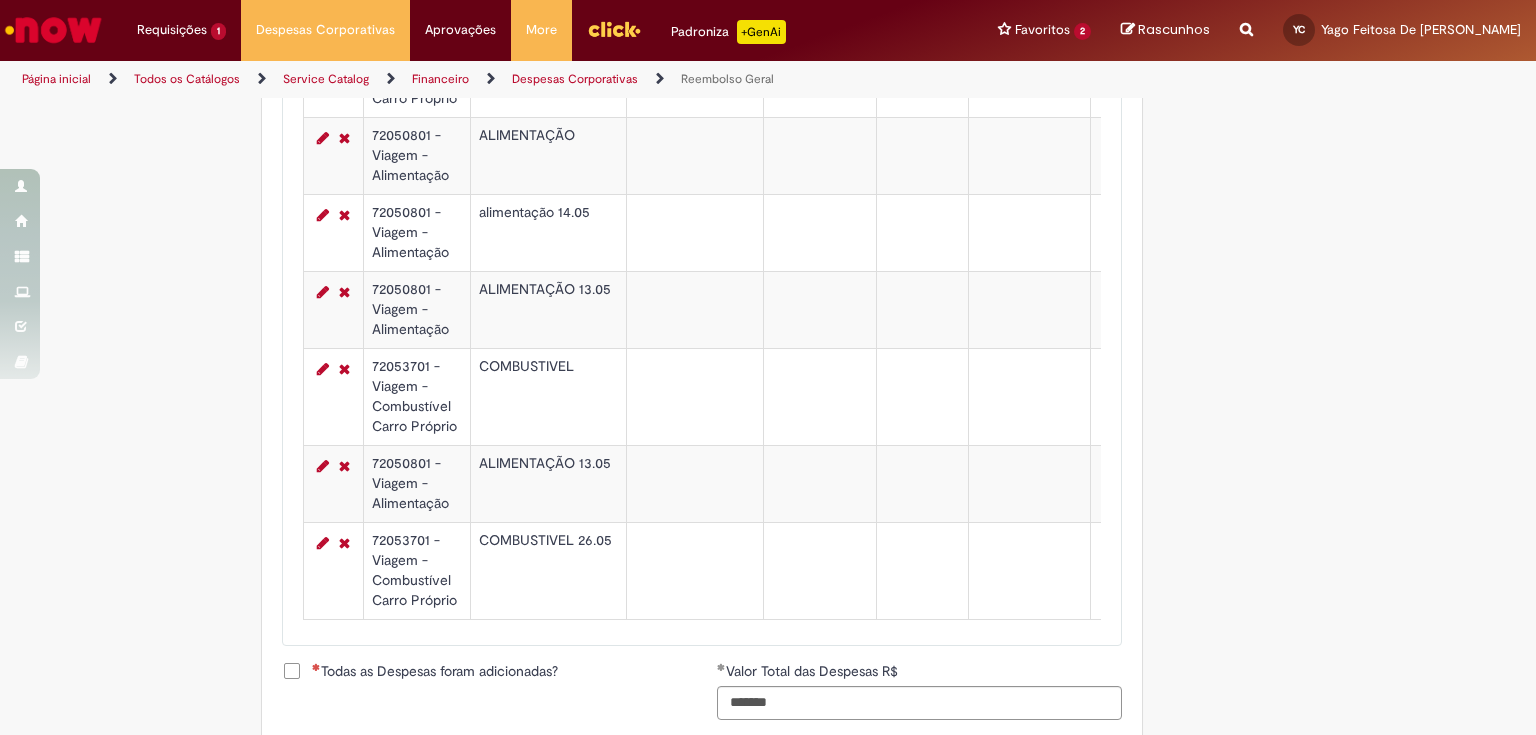 scroll, scrollTop: 1632, scrollLeft: 0, axis: vertical 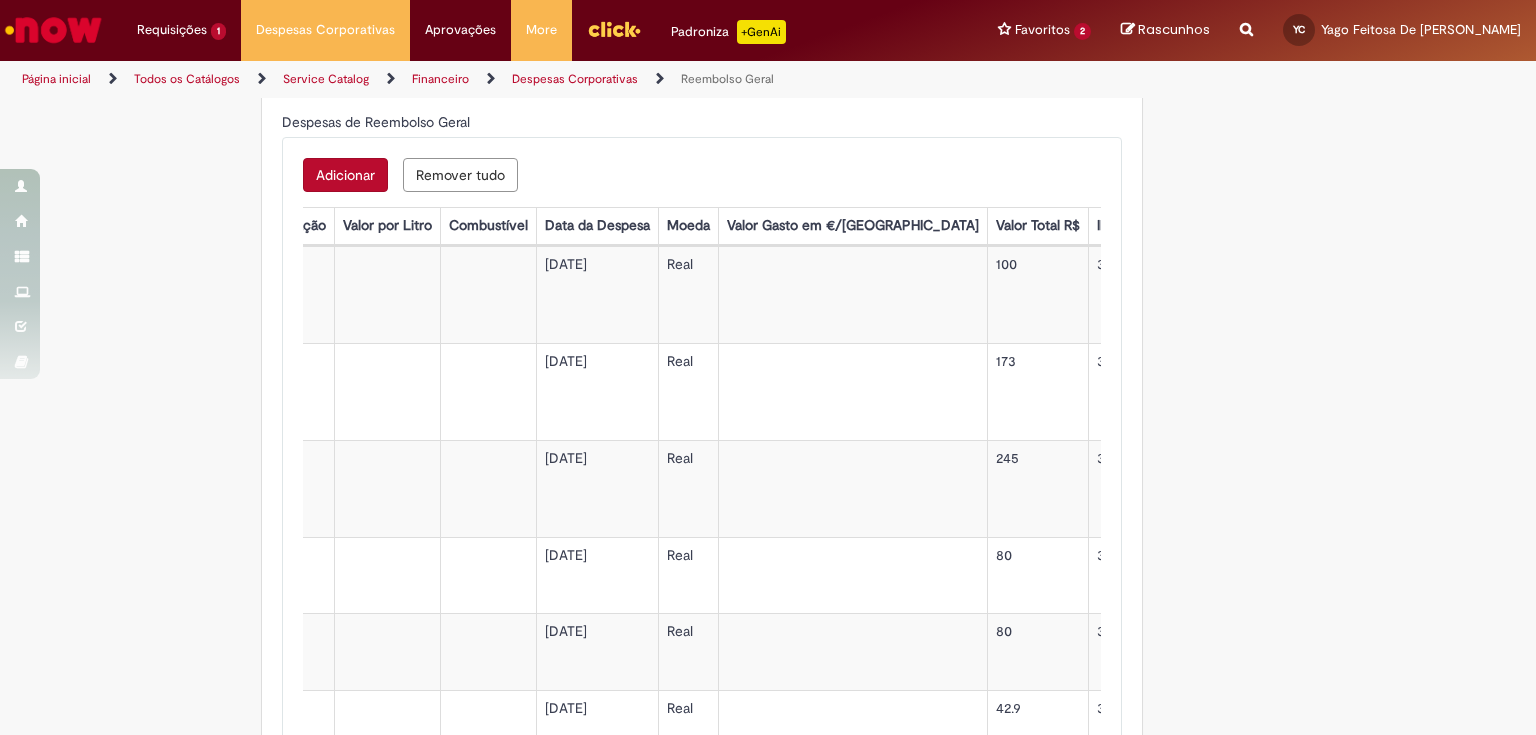 click on "Adicionar" at bounding box center (345, 175) 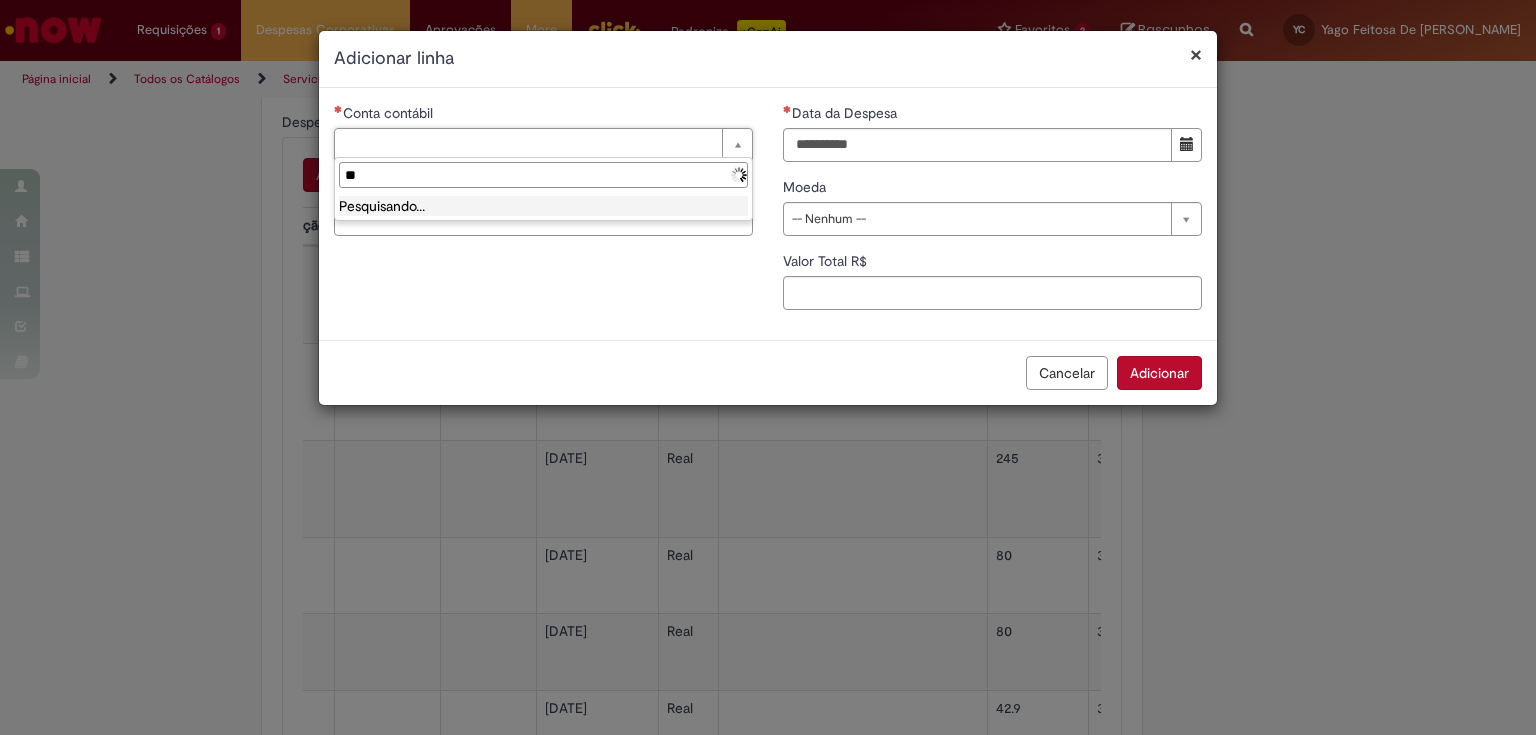 type on "*" 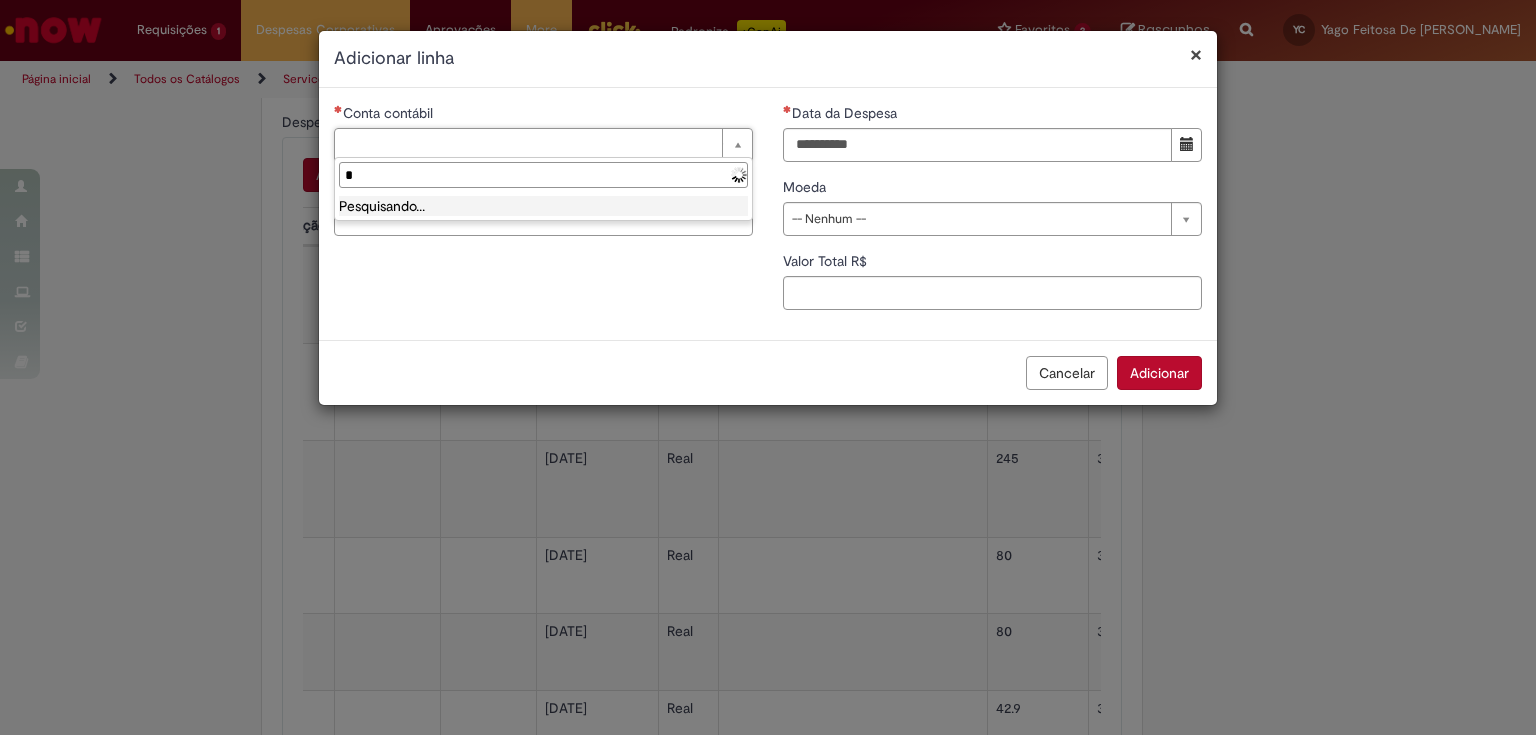 type 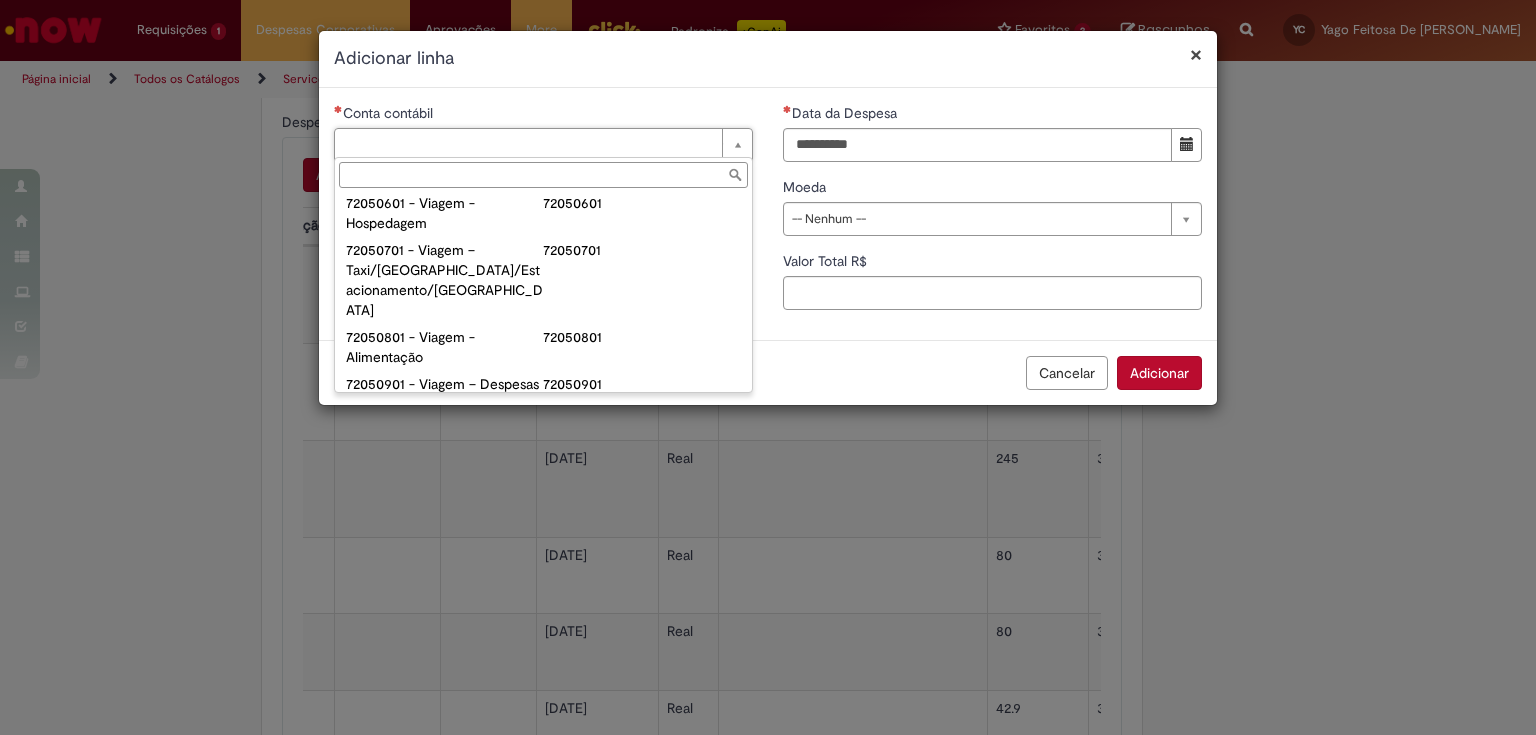 scroll, scrollTop: 1180, scrollLeft: 0, axis: vertical 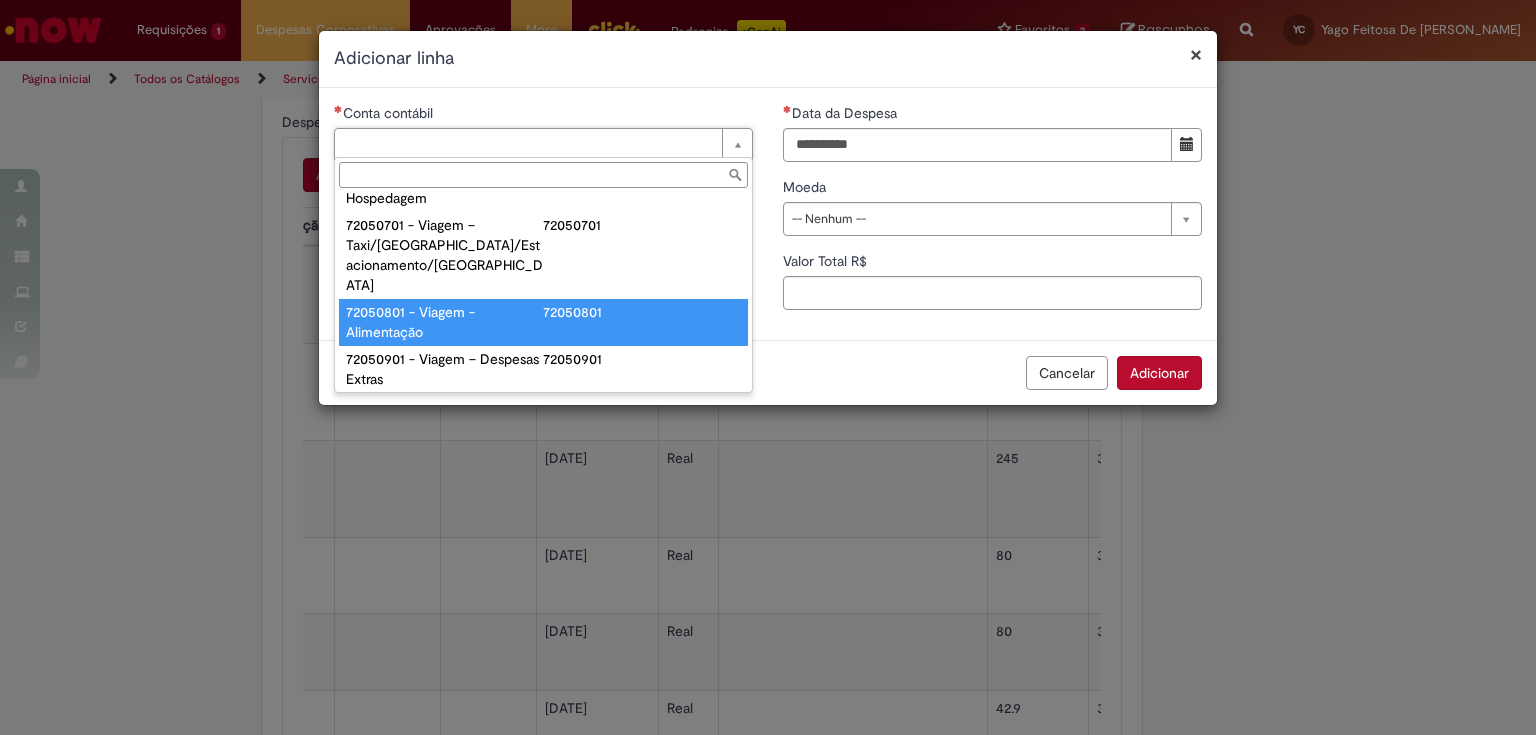 type on "**********" 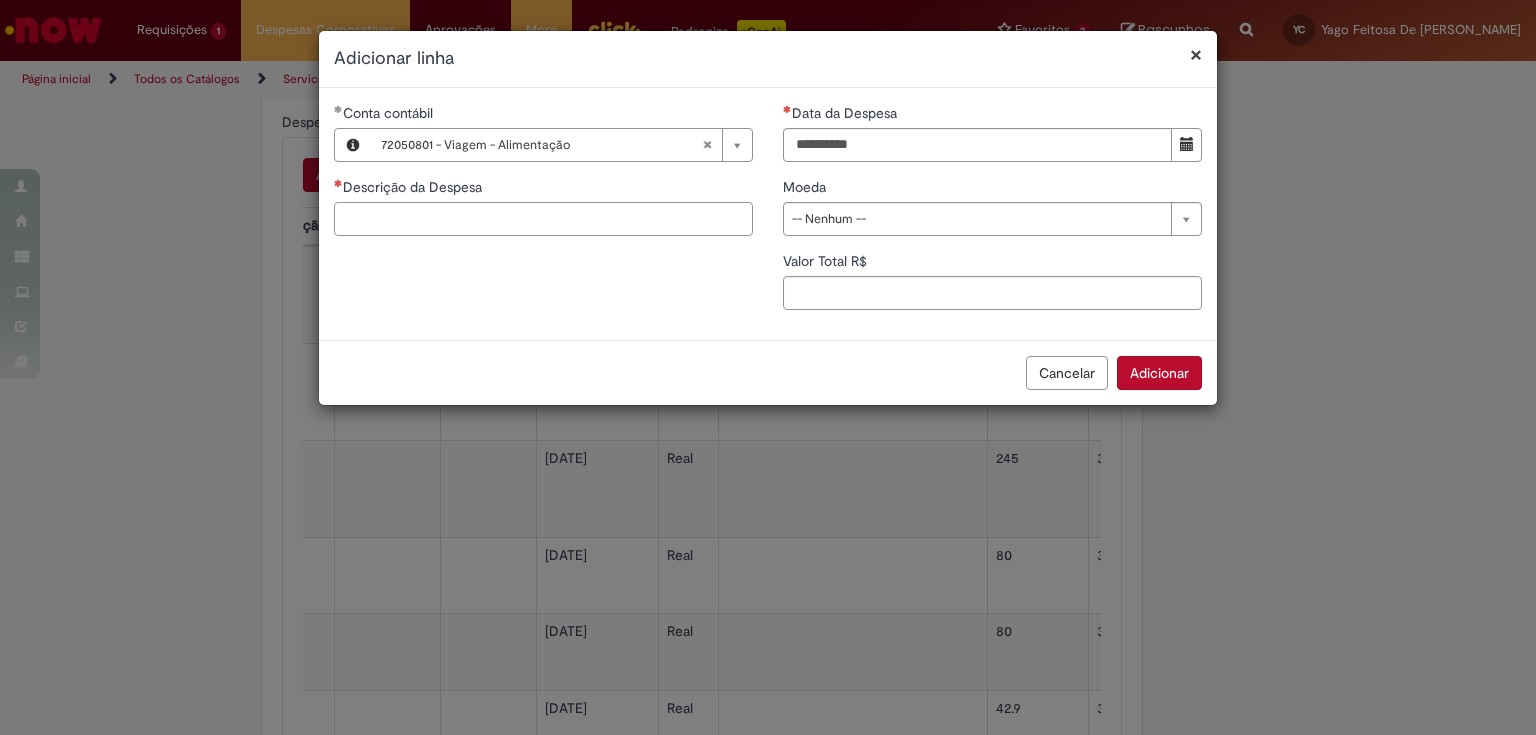click on "Descrição da Despesa" at bounding box center [543, 219] 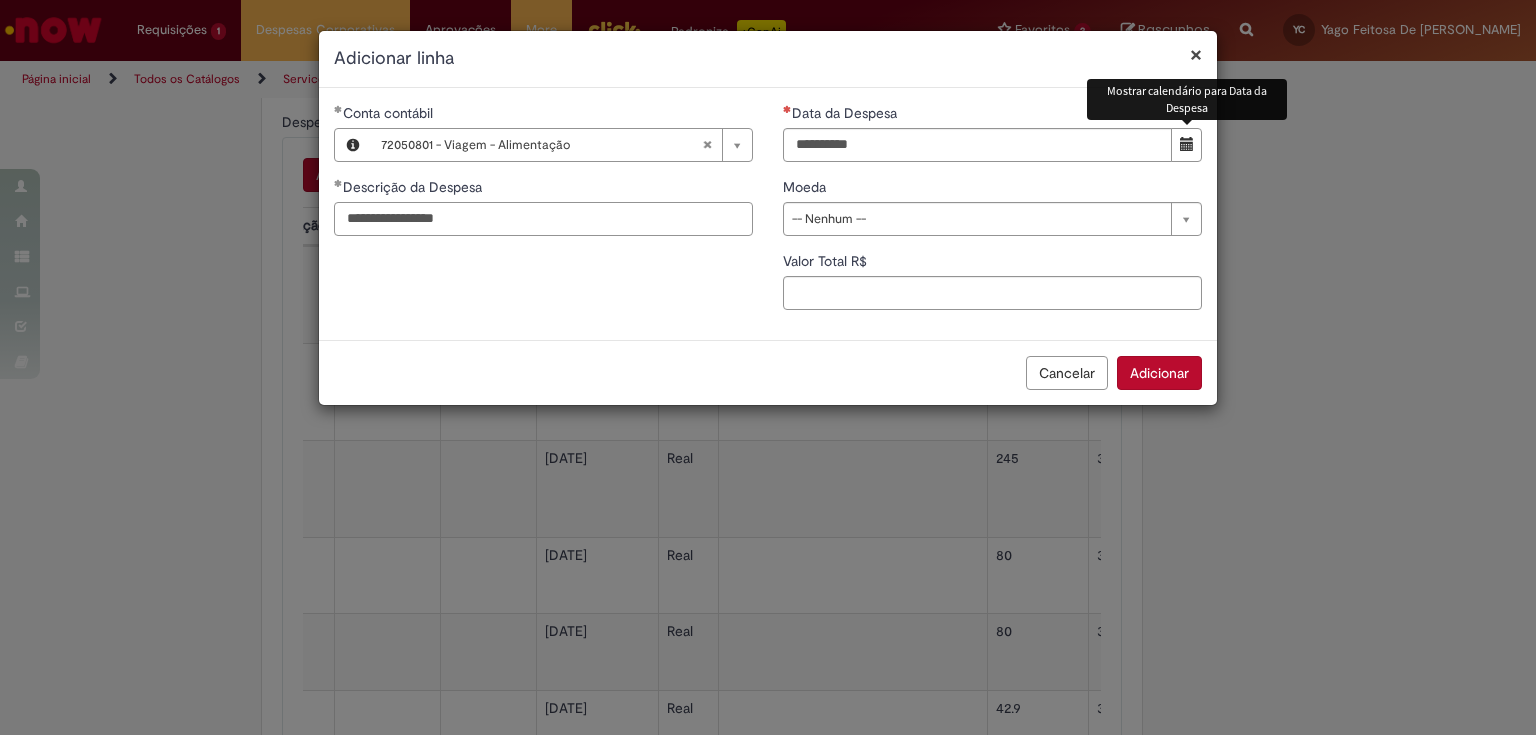 type on "**********" 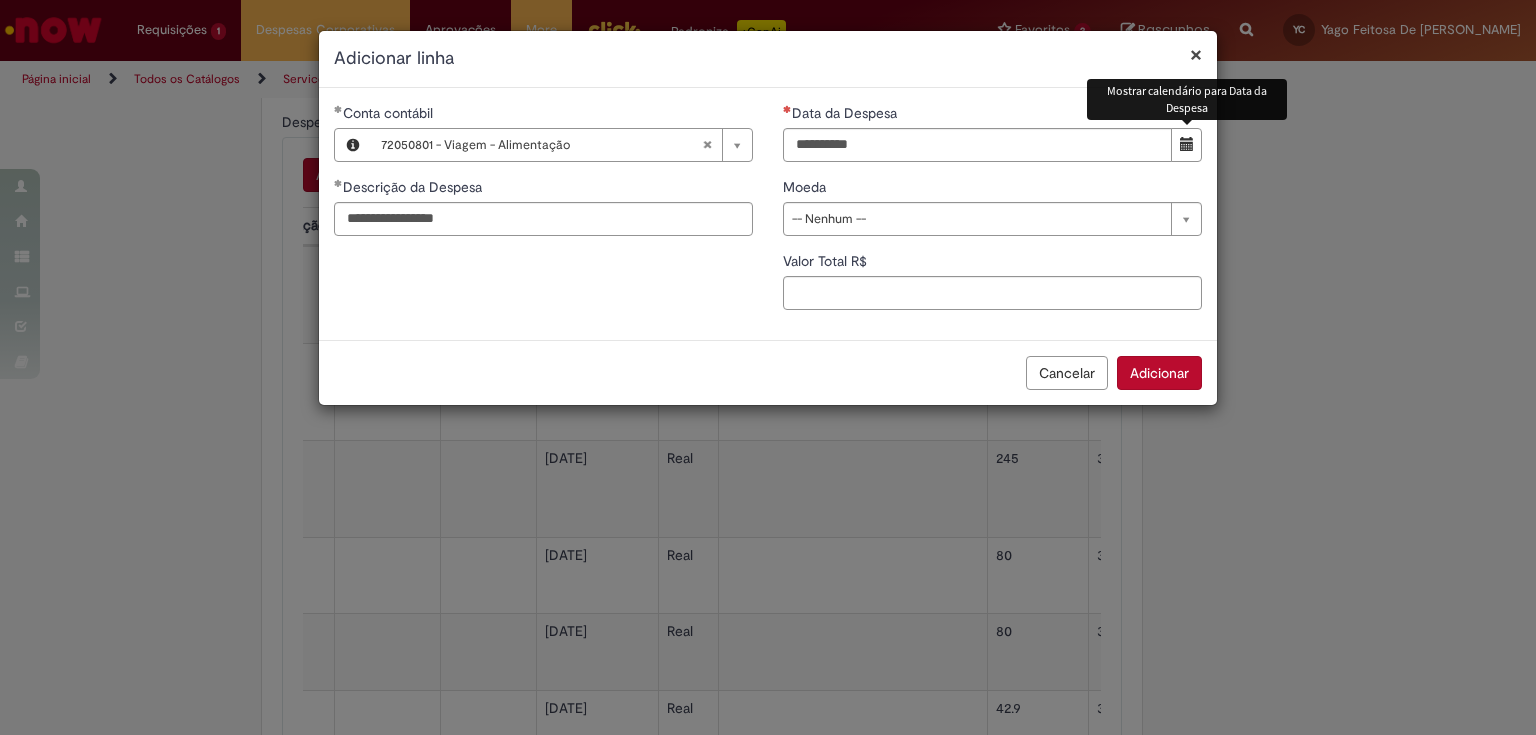 click at bounding box center [1186, 145] 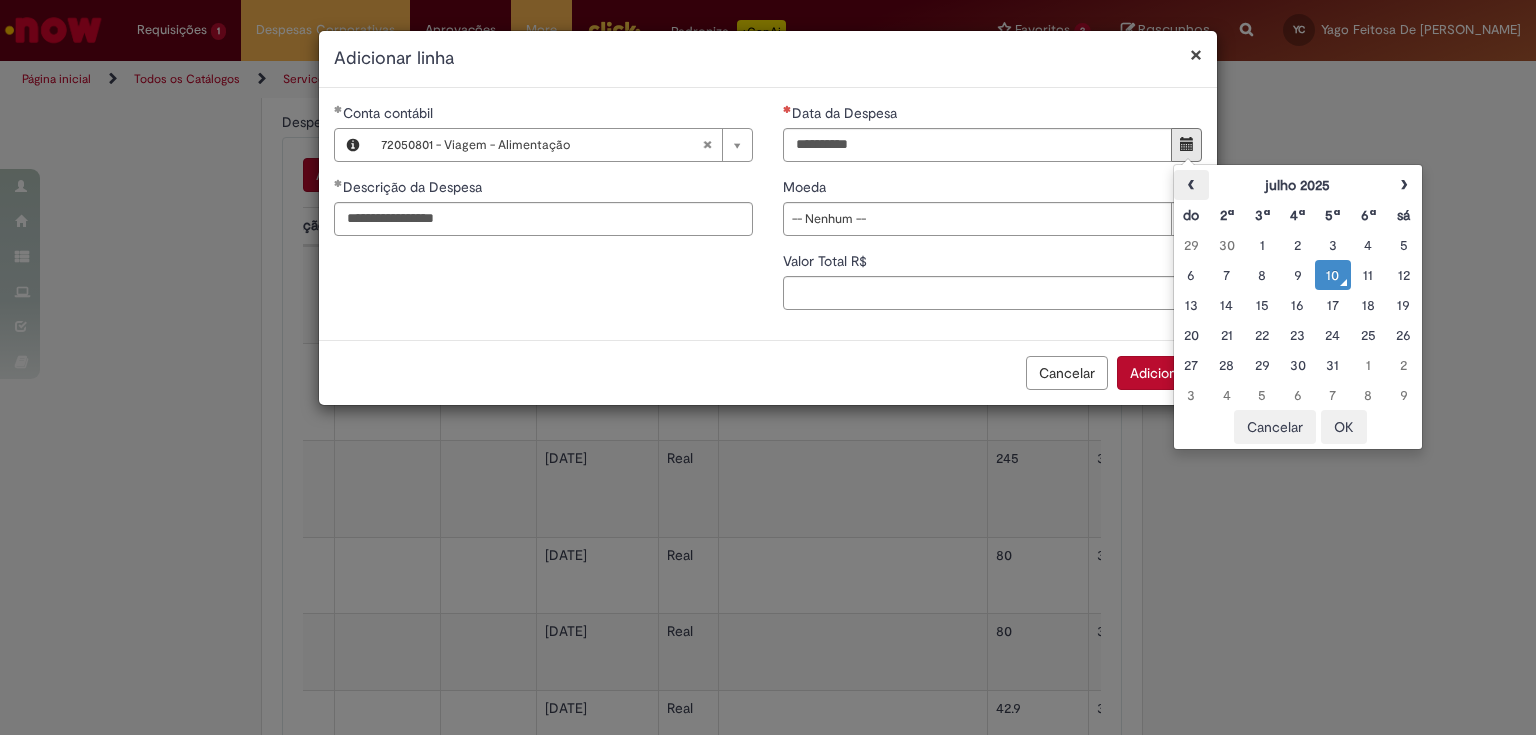 drag, startPoint x: 1190, startPoint y: 200, endPoint x: 1190, endPoint y: 180, distance: 20 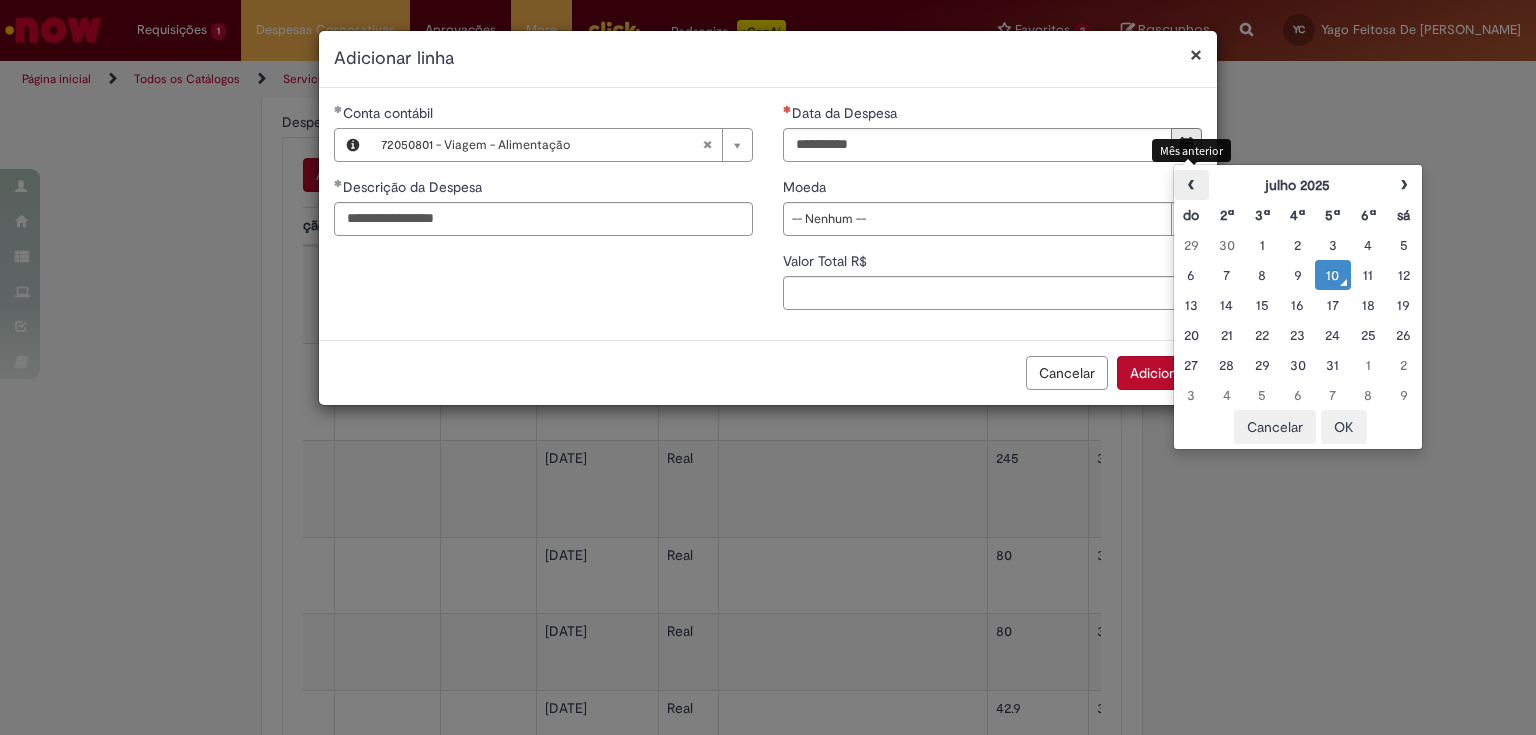 click on "‹" at bounding box center [1191, 185] 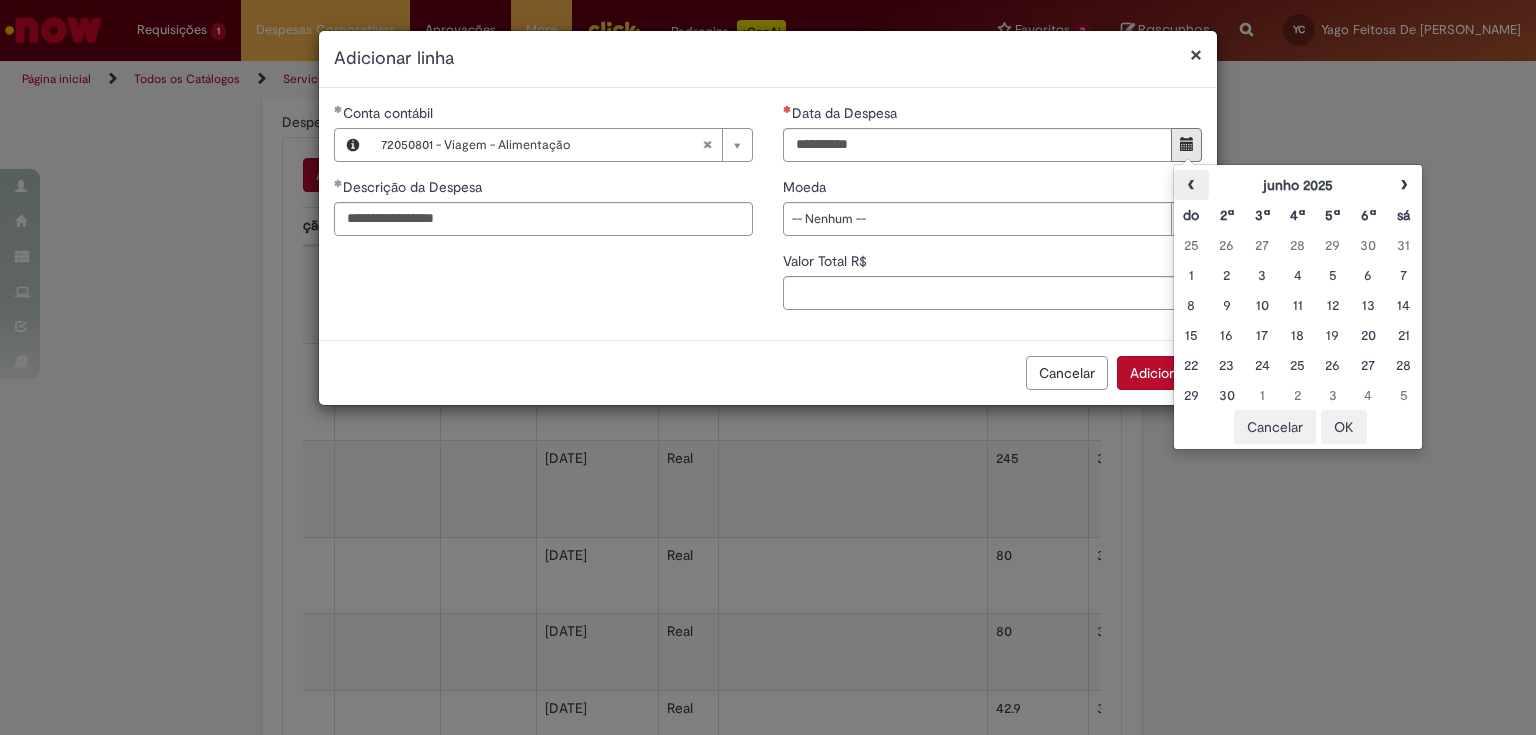 click on "‹" at bounding box center (1191, 185) 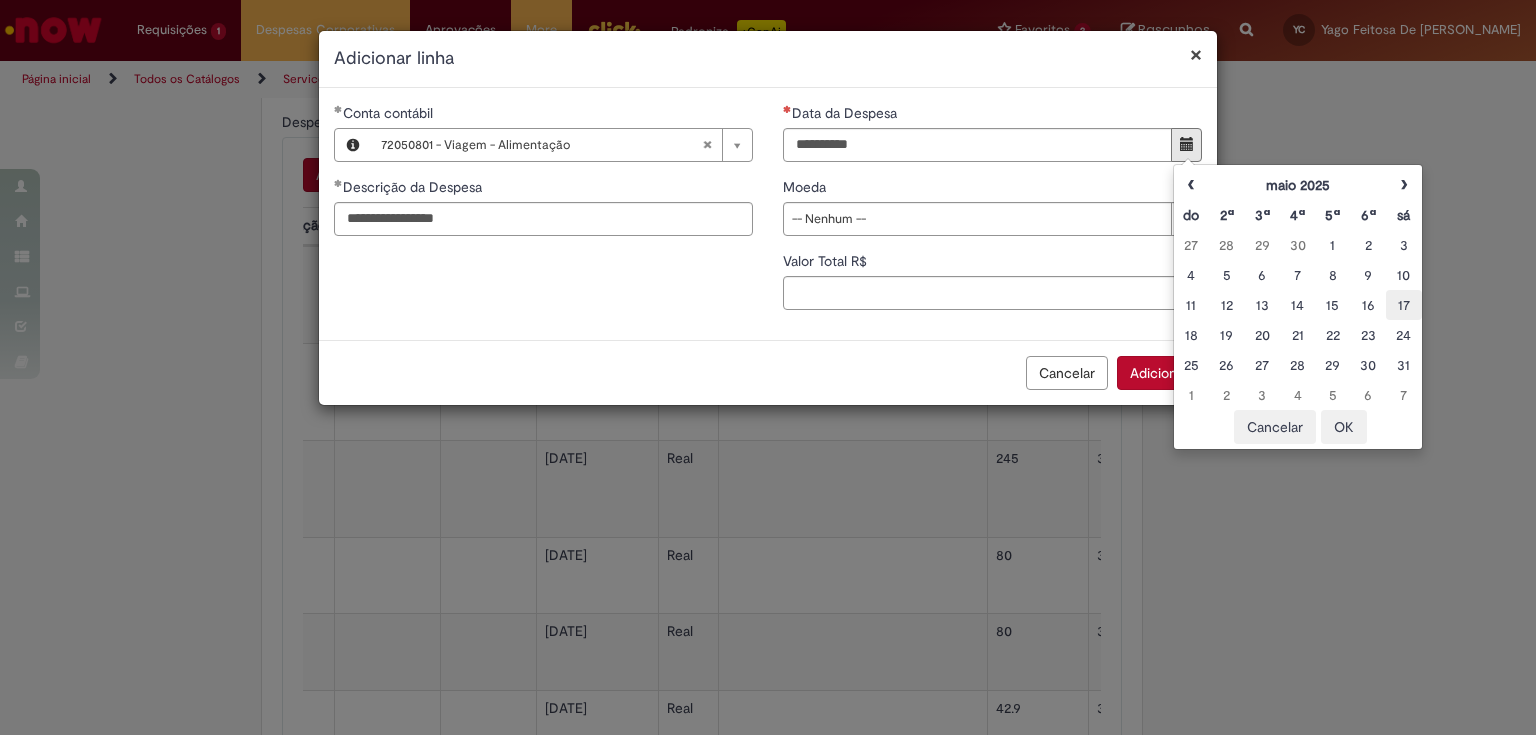 click on "17" at bounding box center [1403, 305] 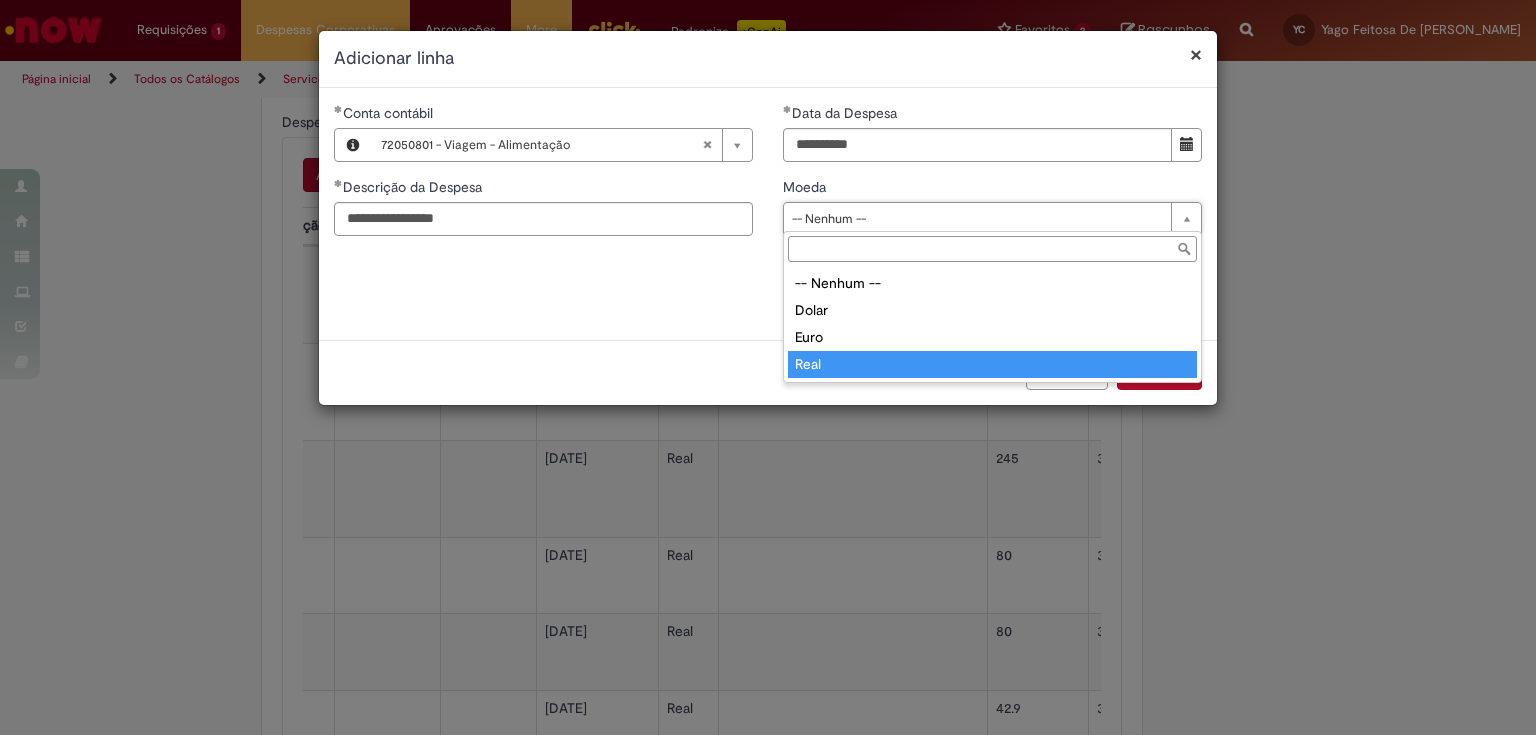 type on "****" 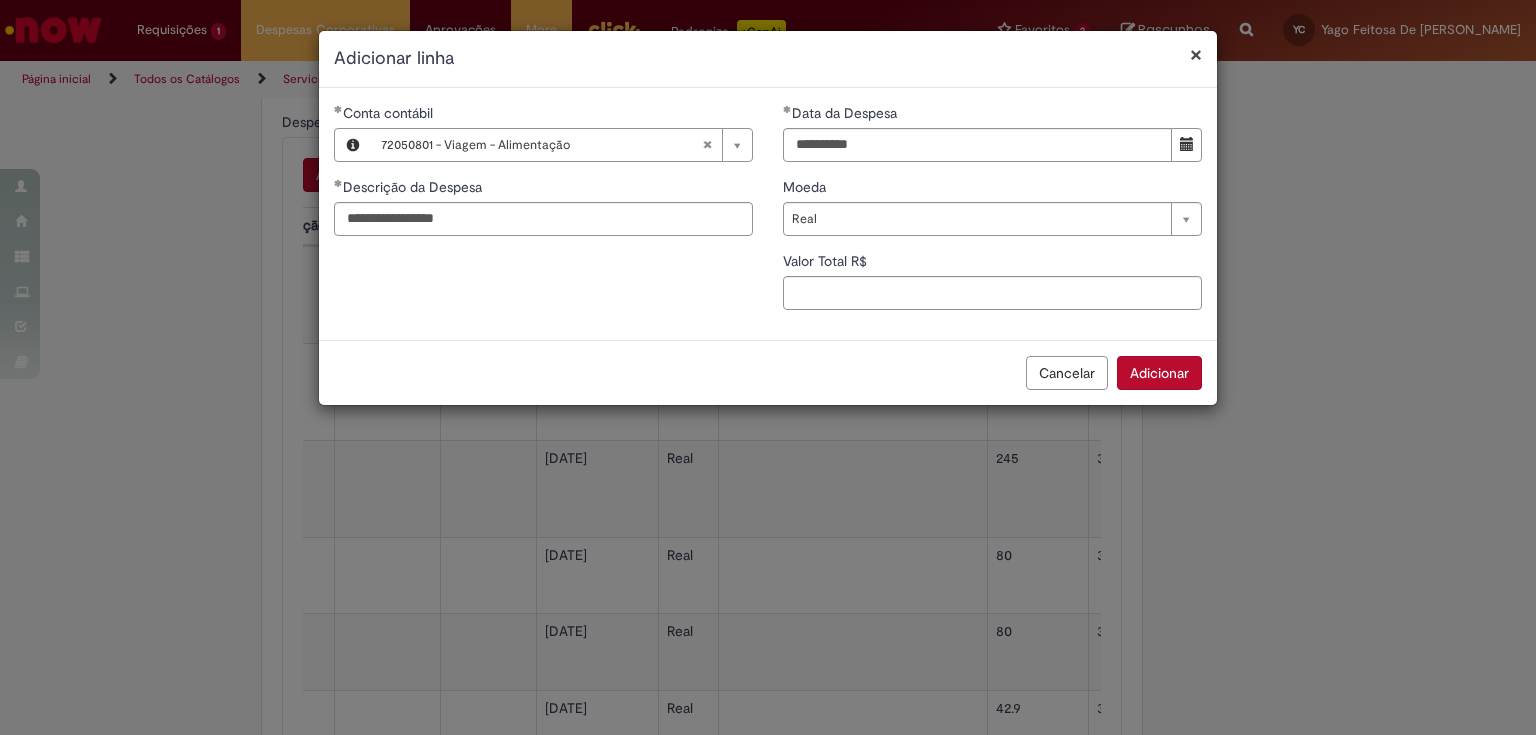 click on "Valor Total R$" at bounding box center (992, 263) 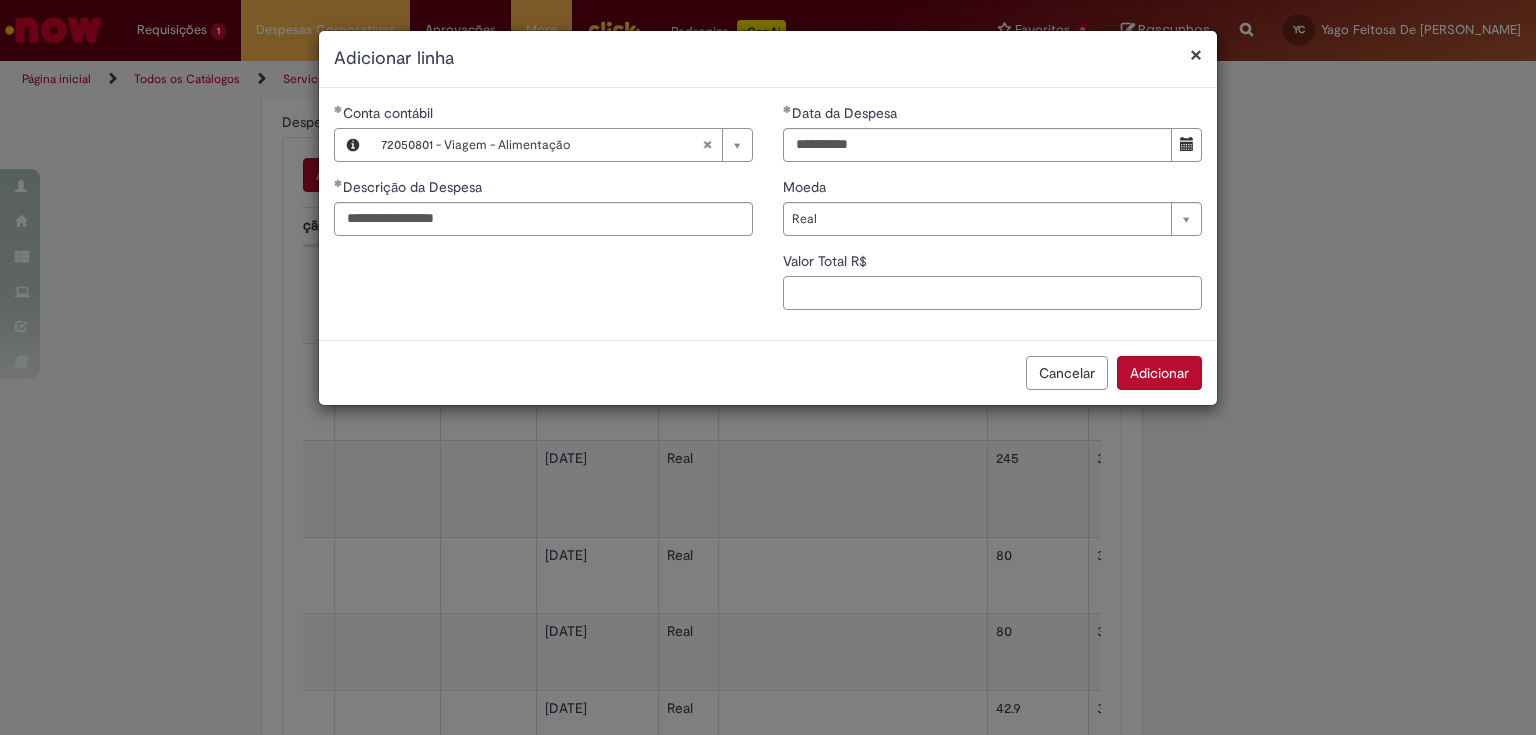 click on "Valor Total R$" at bounding box center (992, 293) 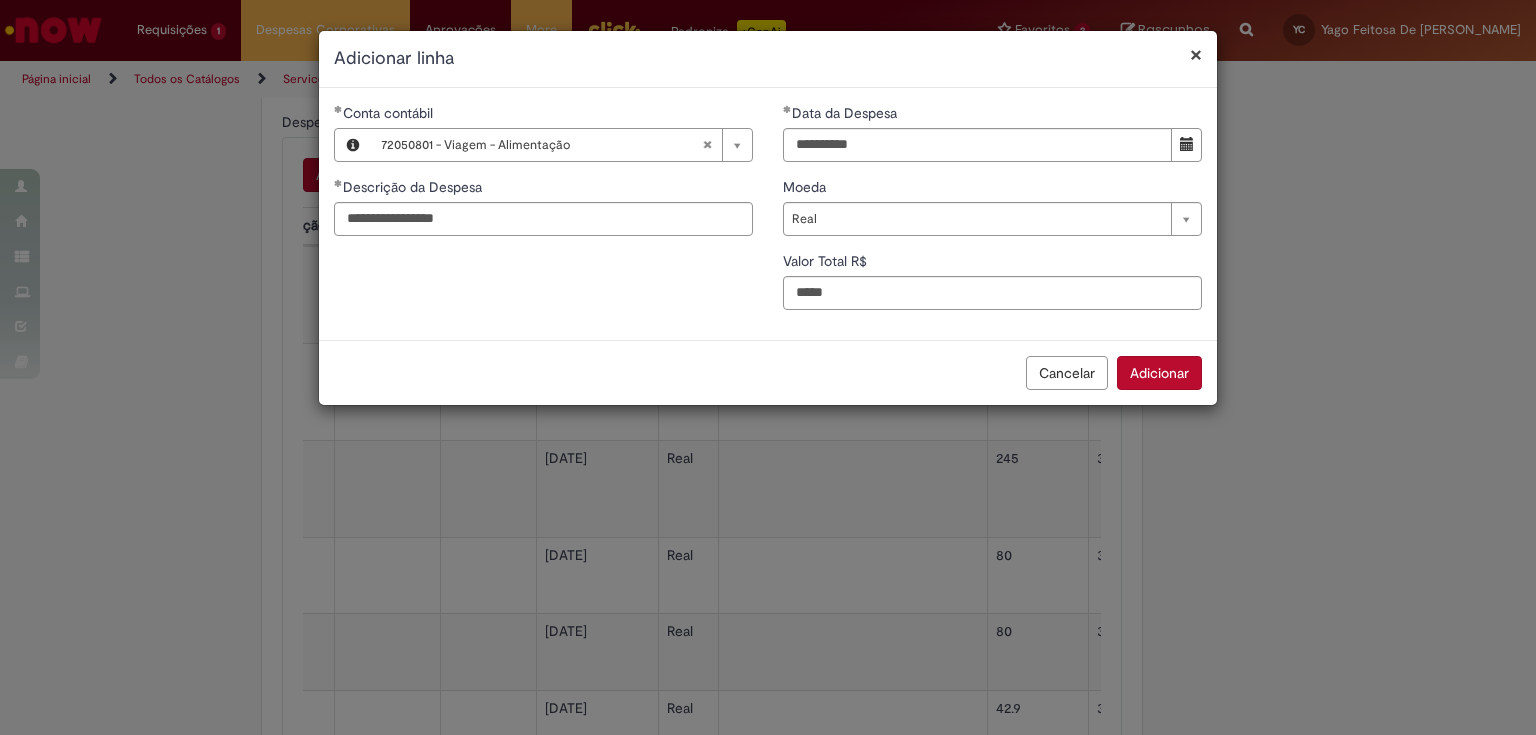 type on "**" 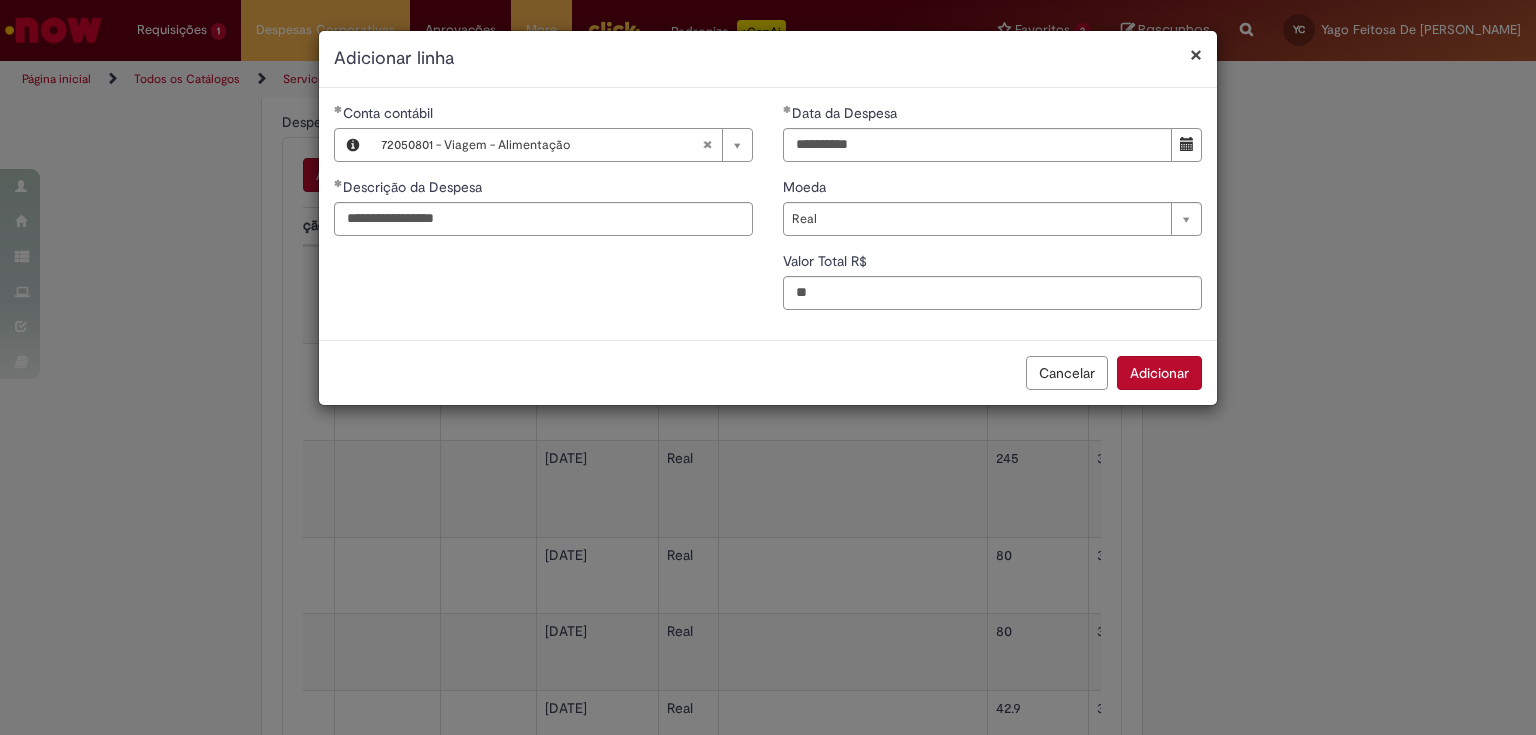 click on "Adicionar" at bounding box center (1159, 373) 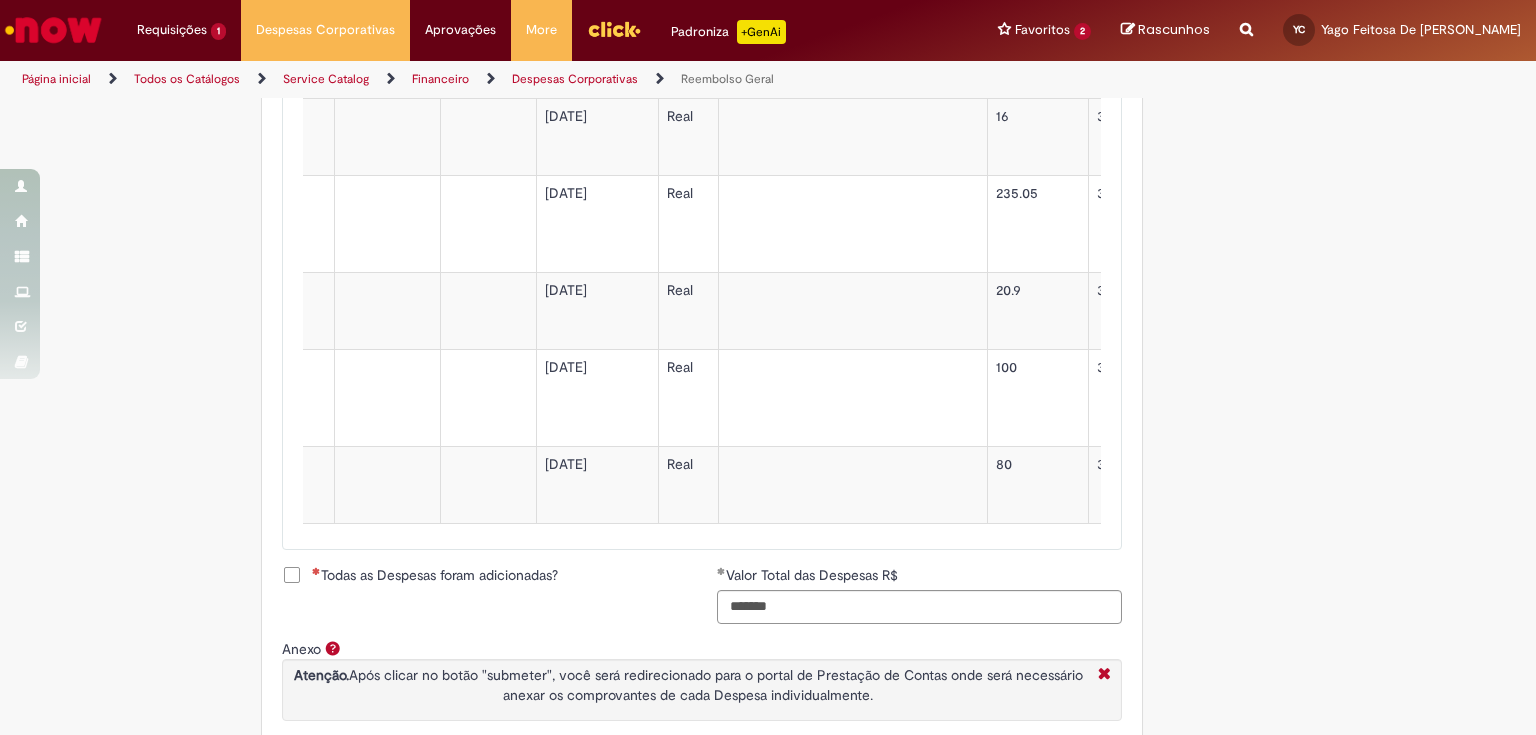 scroll, scrollTop: 1850, scrollLeft: 0, axis: vertical 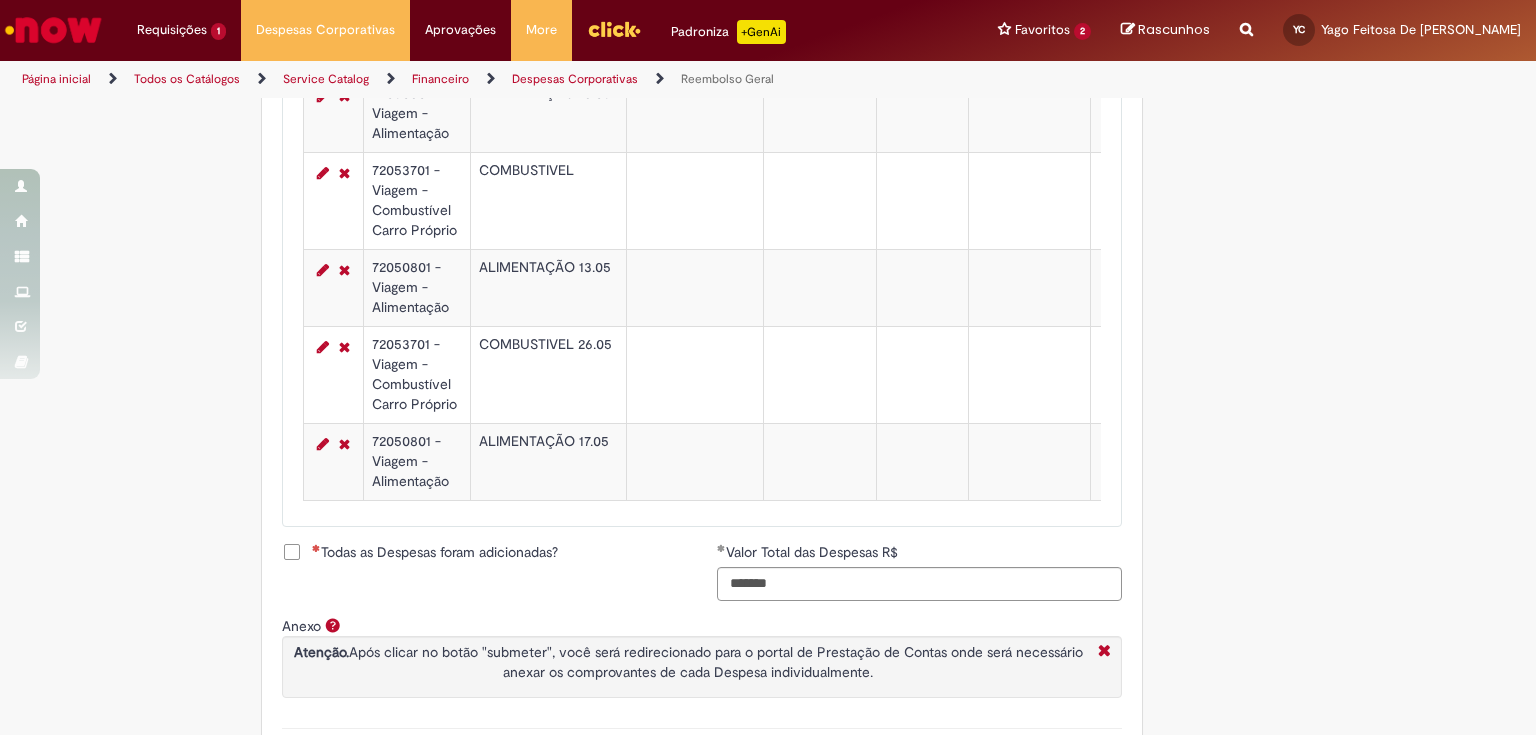 click on "Todas as Despesas foram adicionadas?" at bounding box center [420, 552] 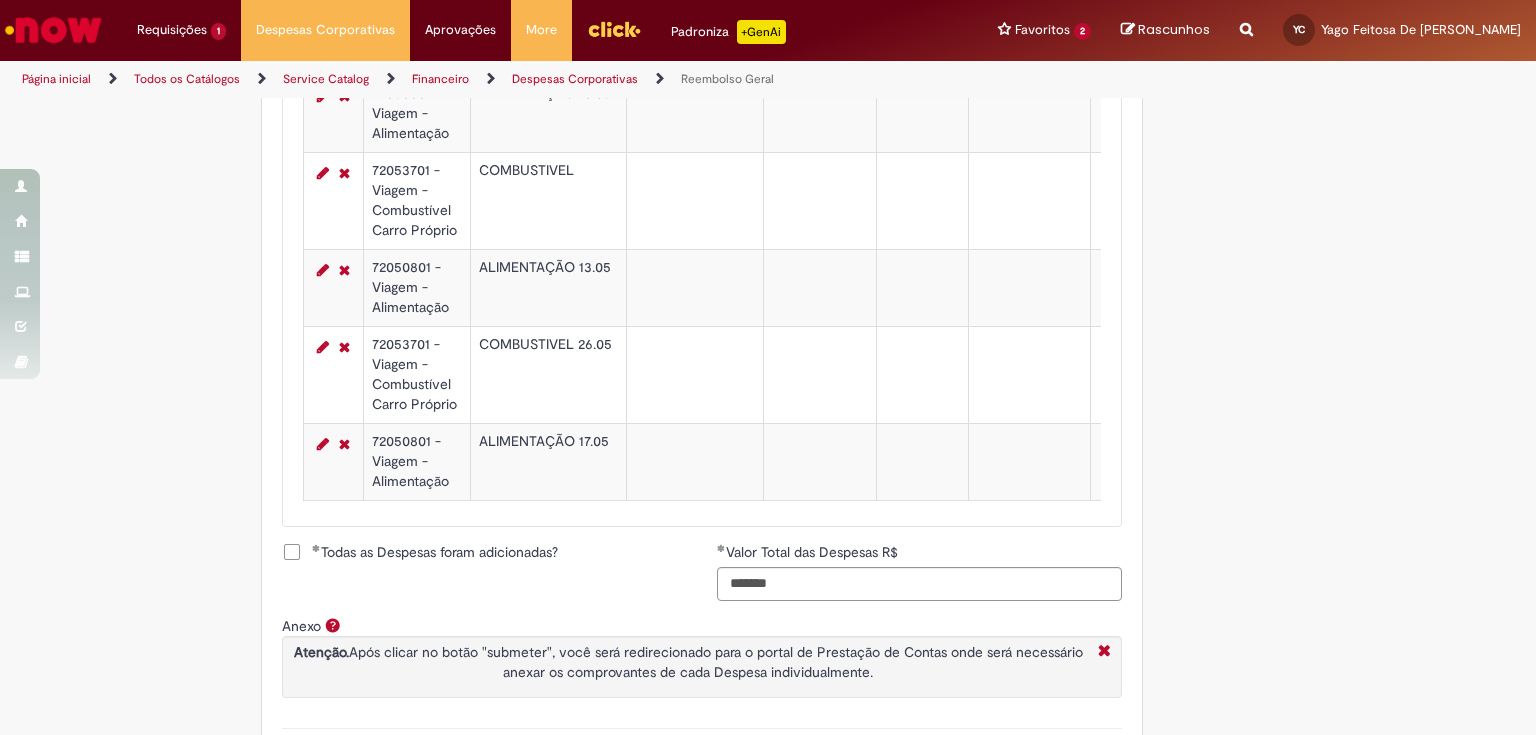 click on "Todas as Despesas foram adicionadas?" at bounding box center [435, 552] 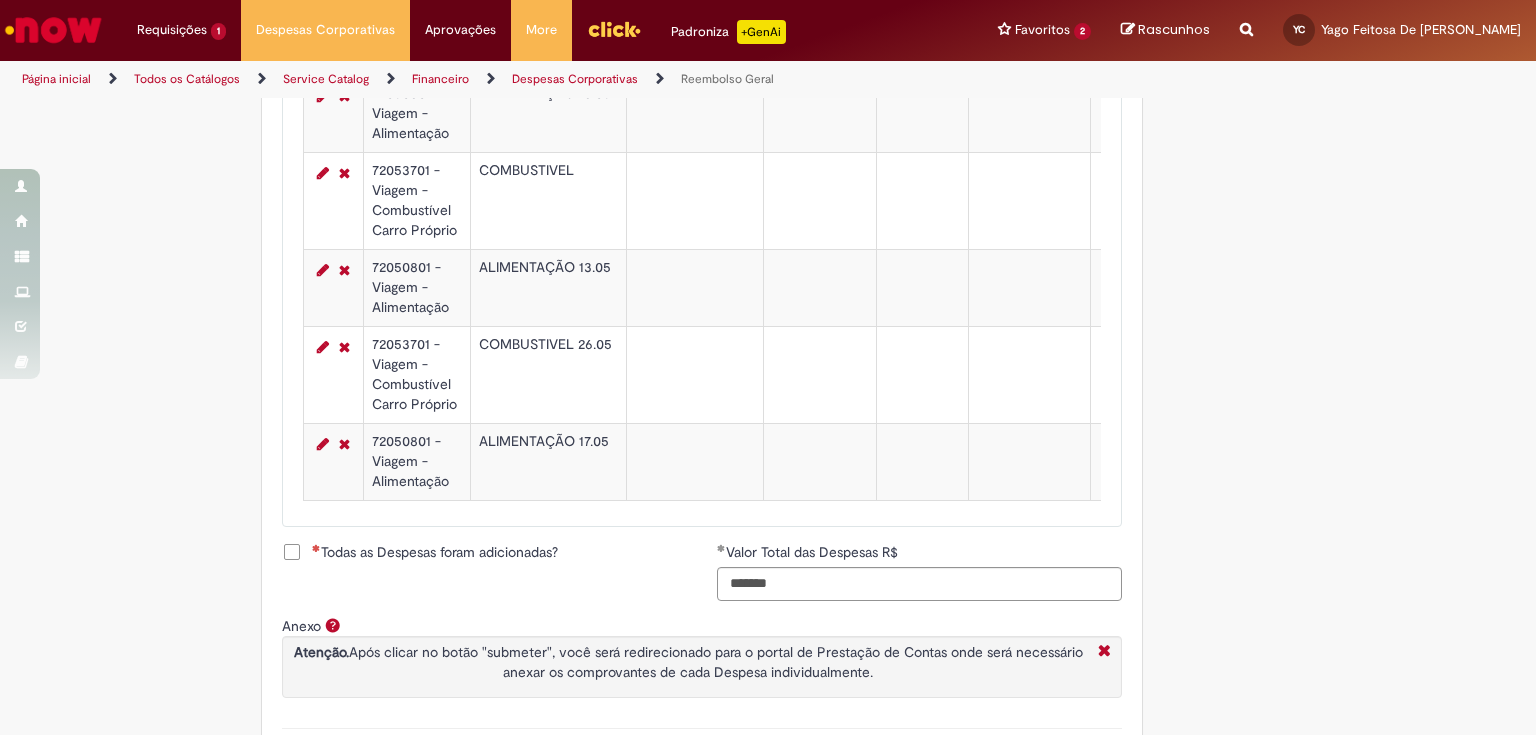 click on "Todas as Despesas foram adicionadas?" at bounding box center [435, 552] 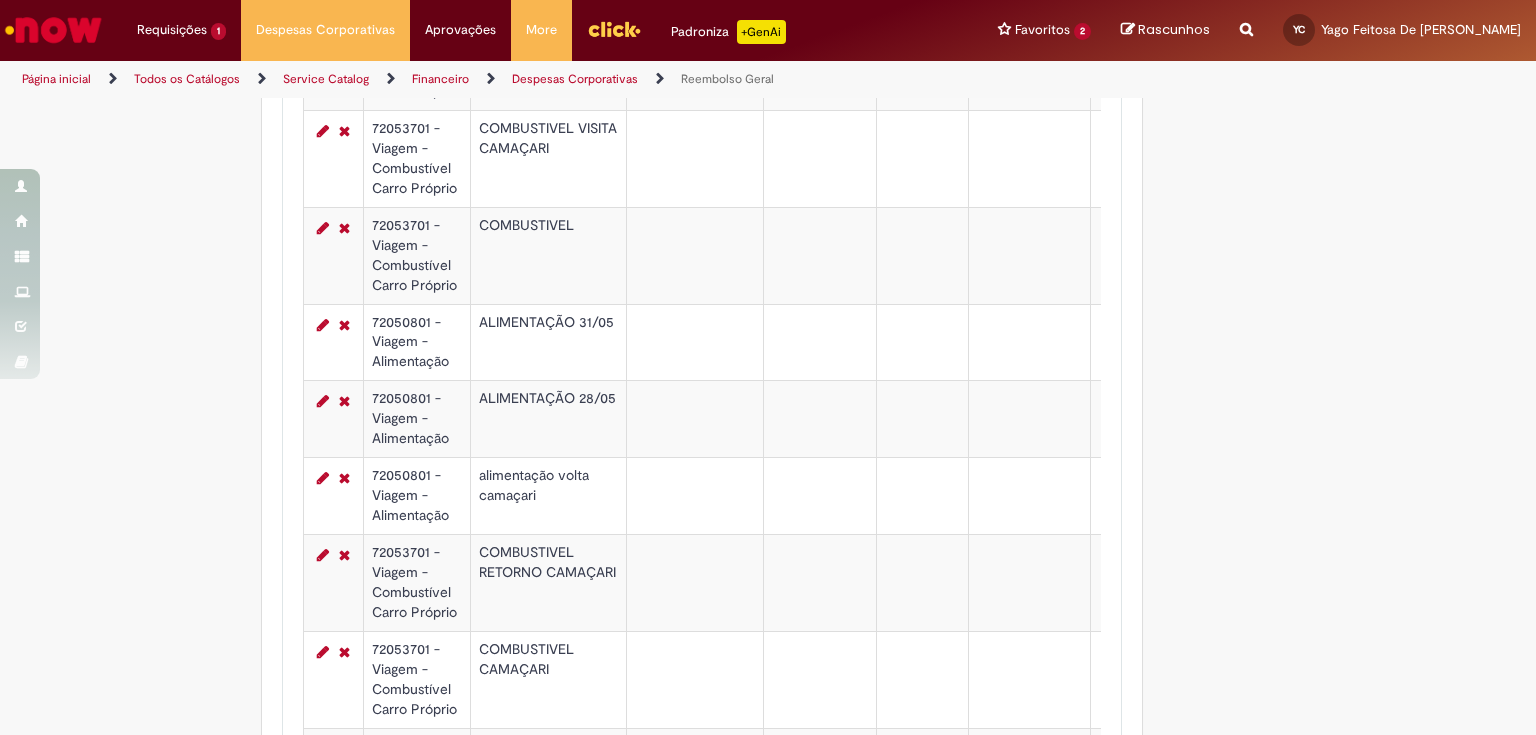 scroll, scrollTop: 810, scrollLeft: 0, axis: vertical 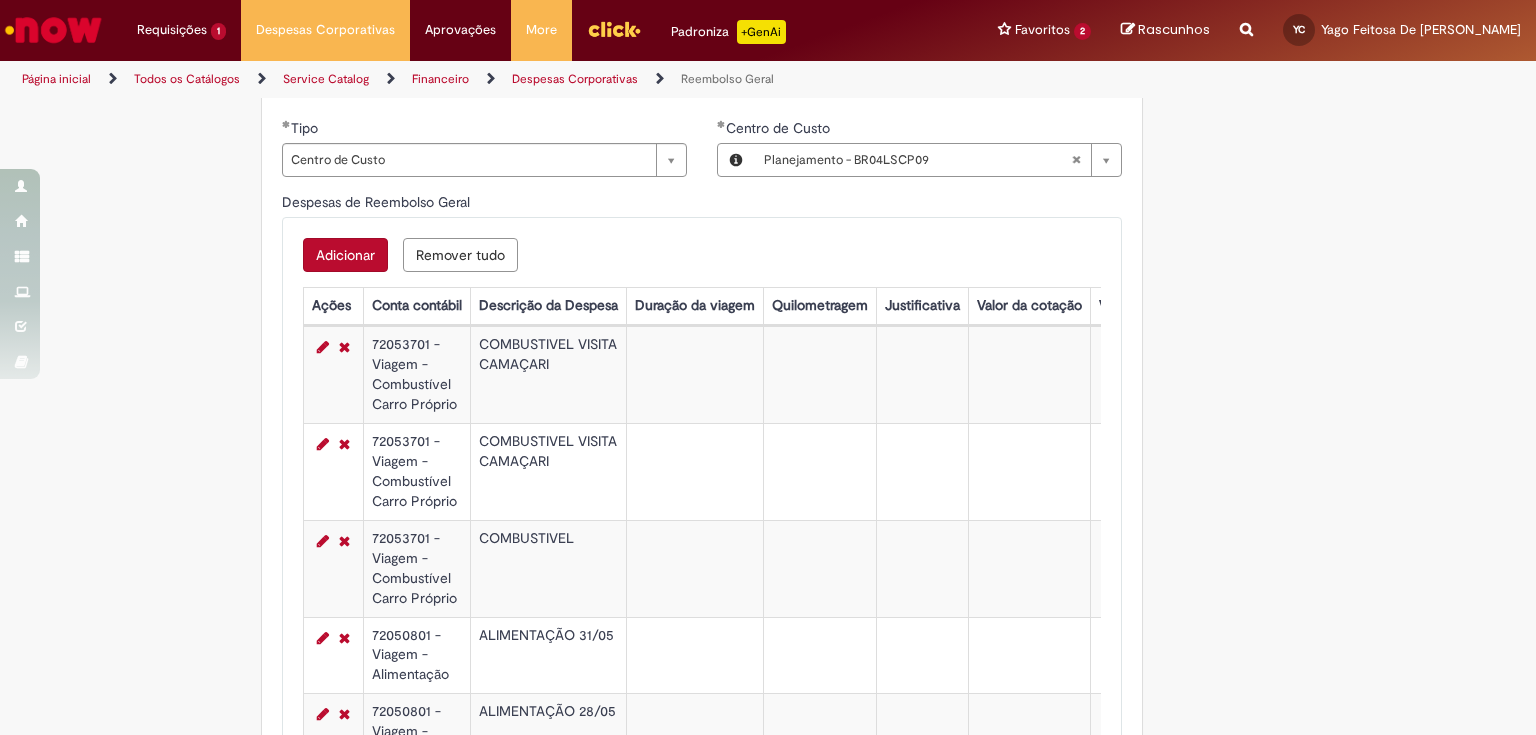 click on "Adicionar" at bounding box center (345, 255) 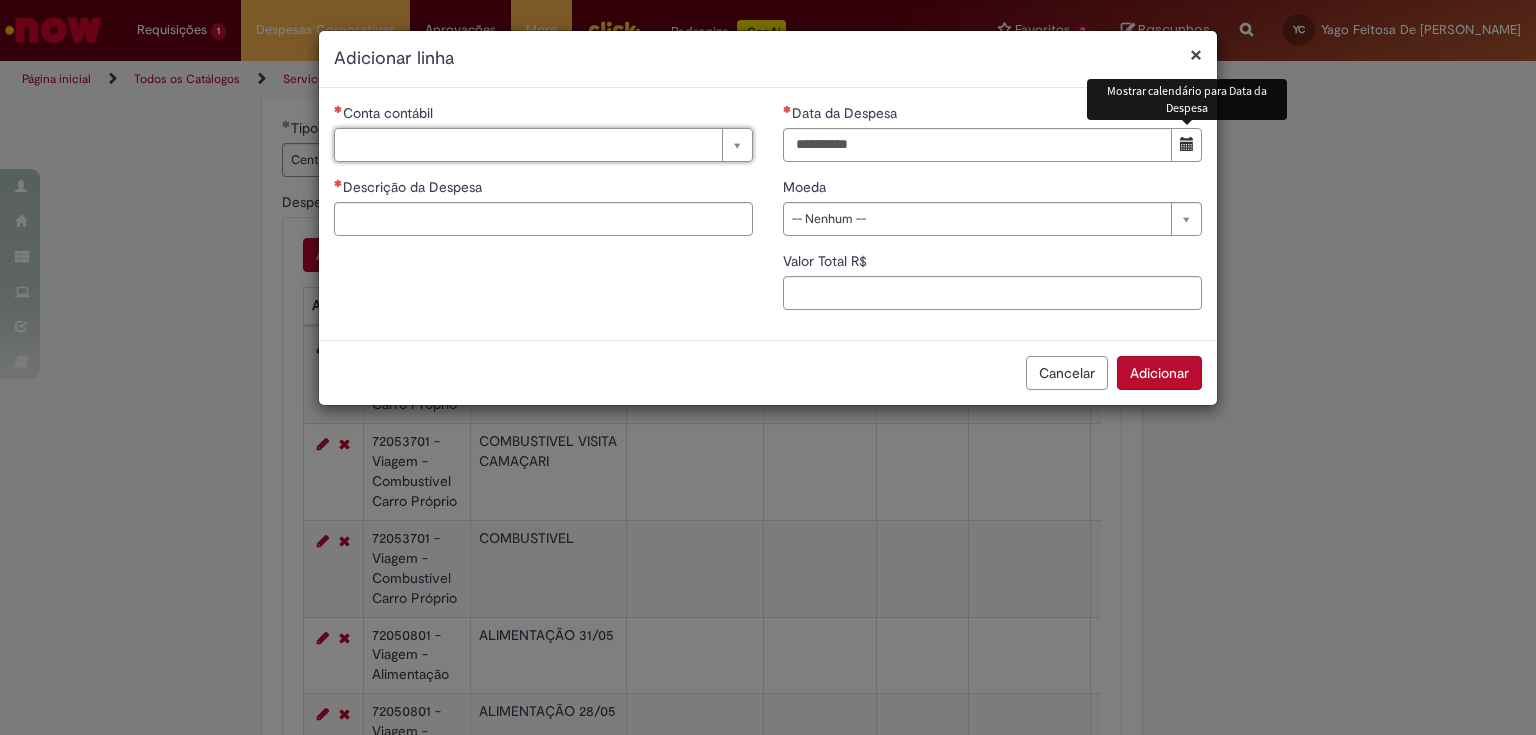click at bounding box center [1187, 144] 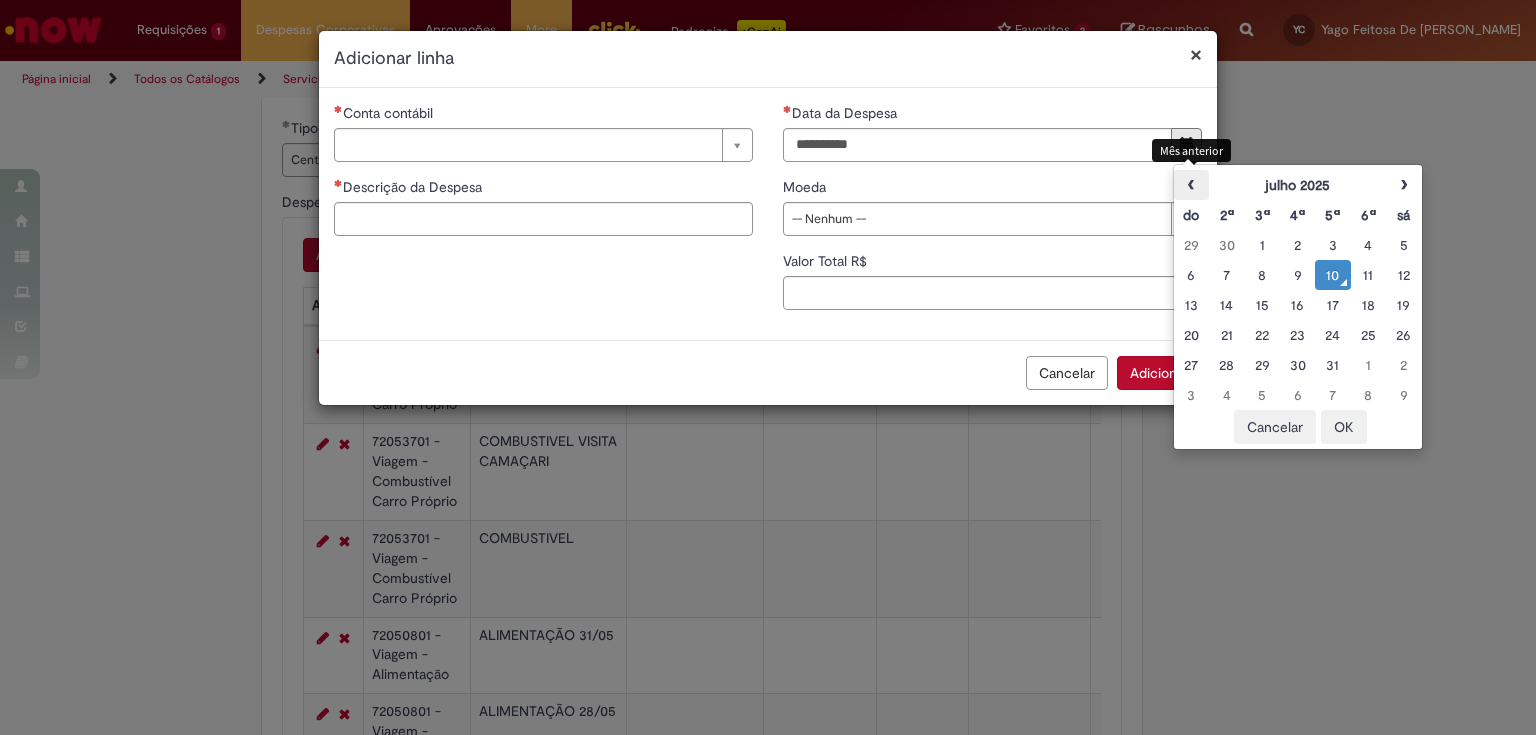 click on "‹" at bounding box center (1191, 185) 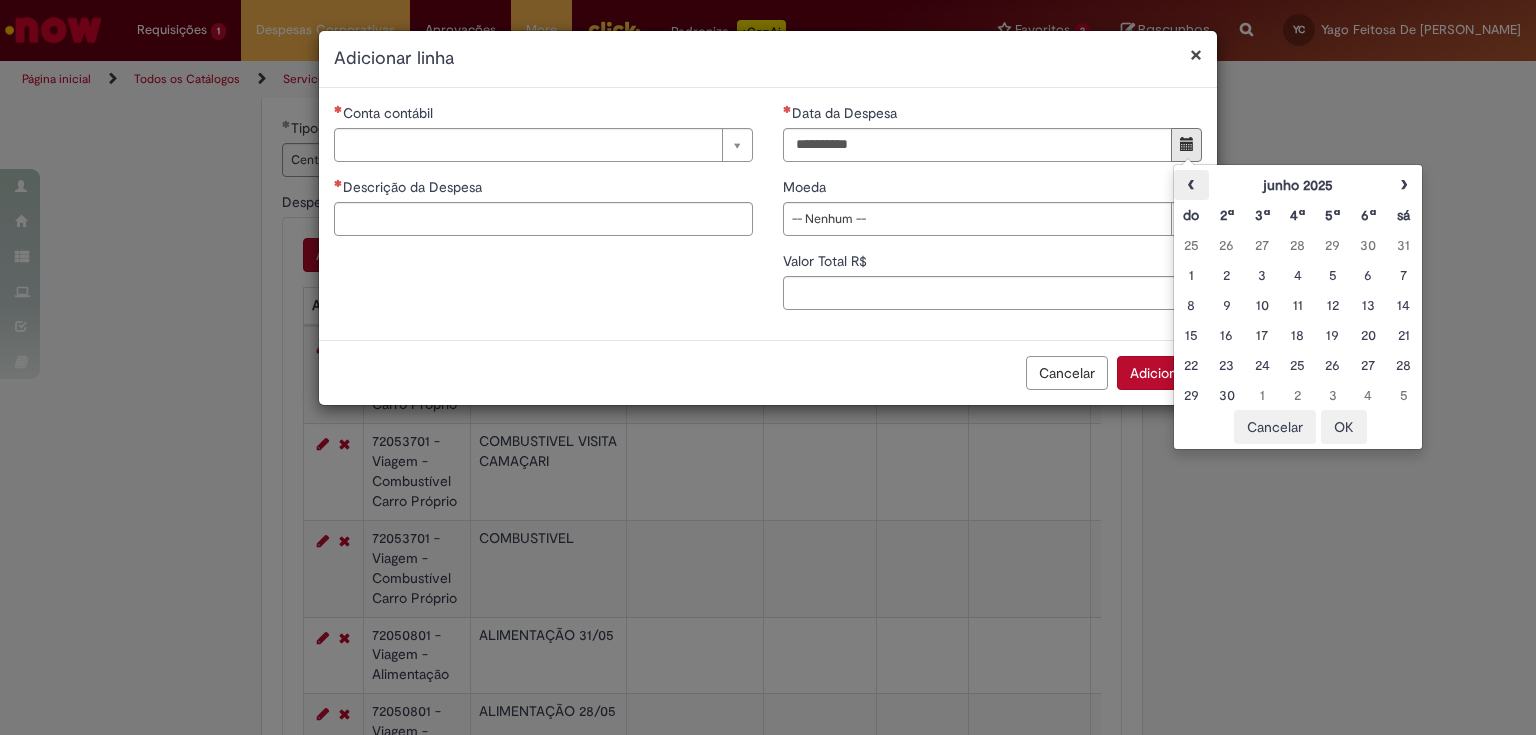 click on "‹" at bounding box center [1191, 185] 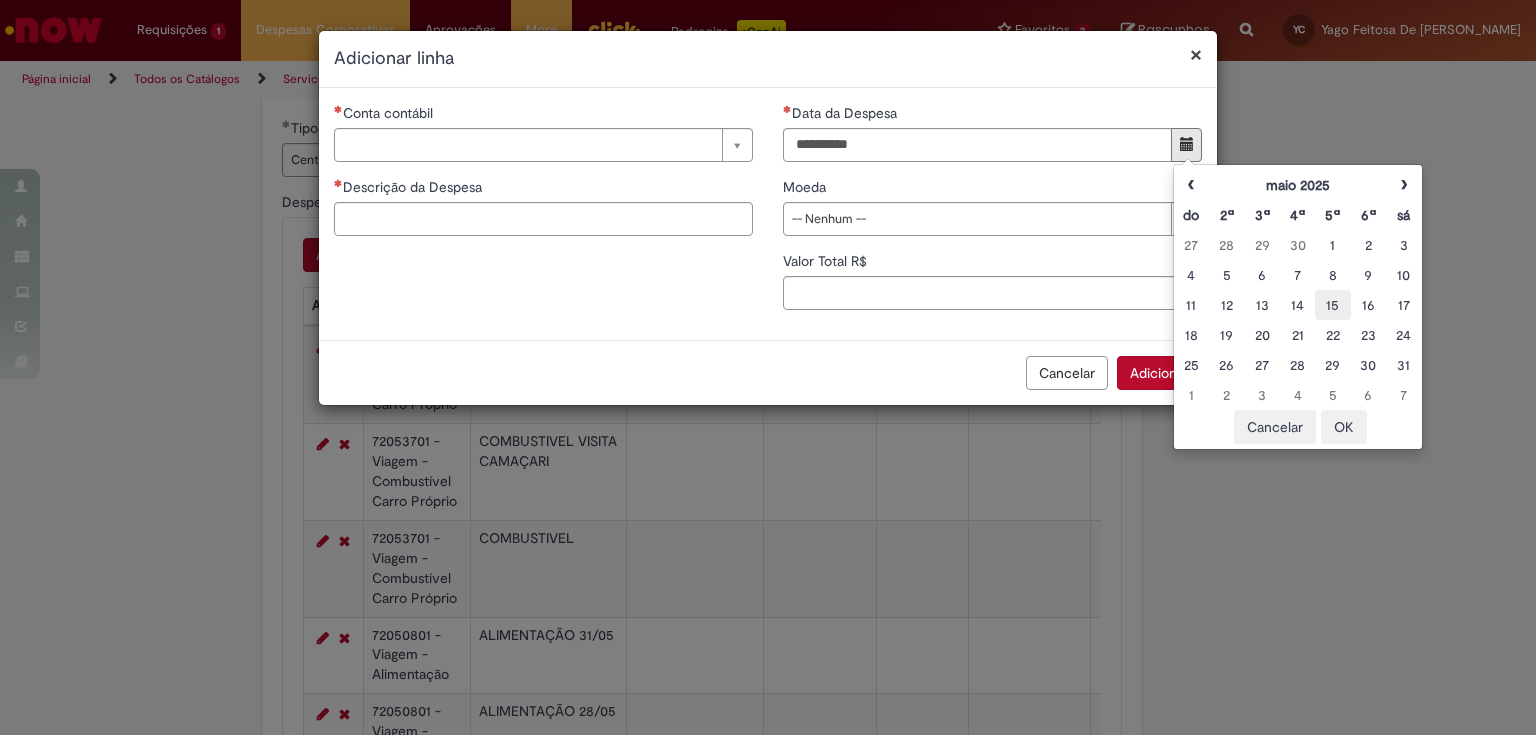 click on "15" at bounding box center (1332, 305) 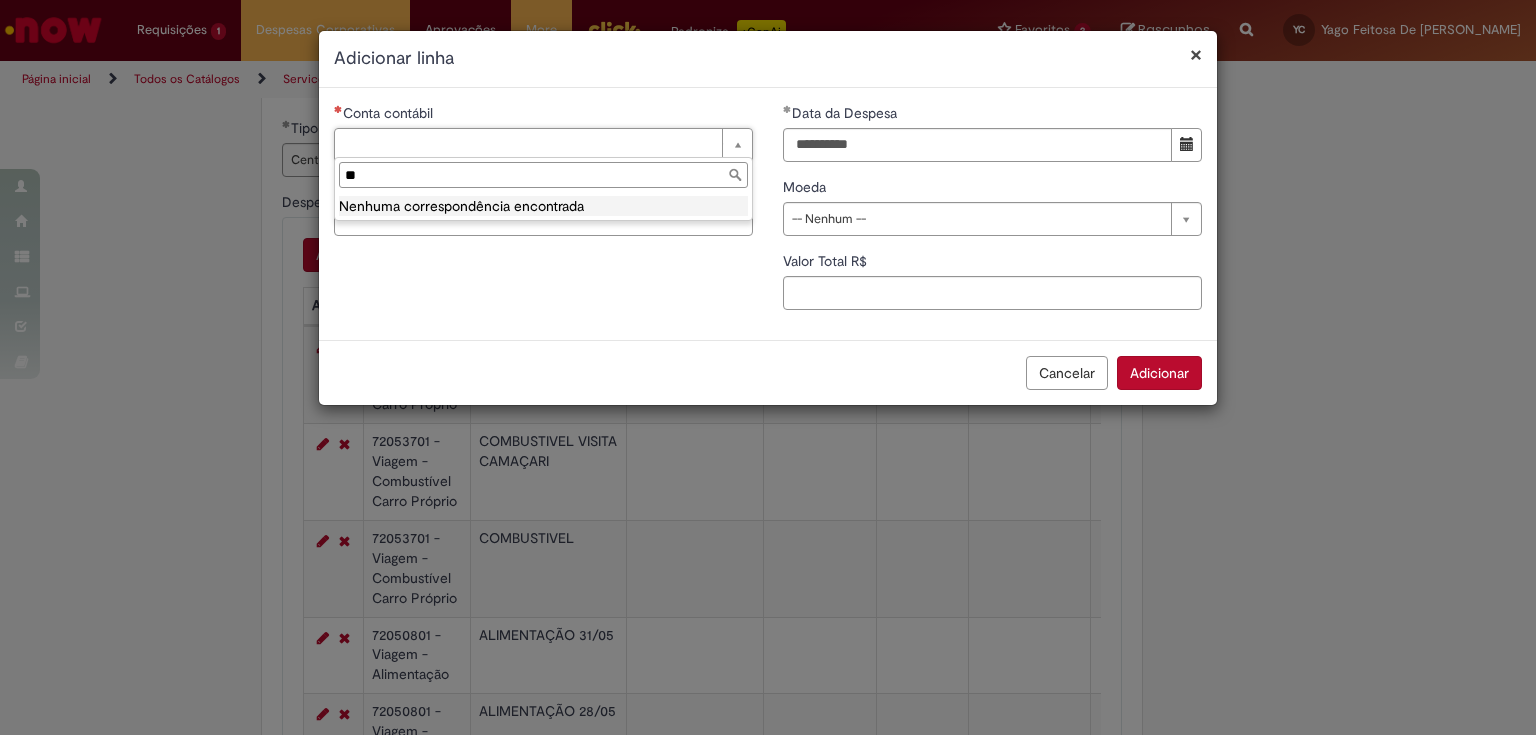 type on "*" 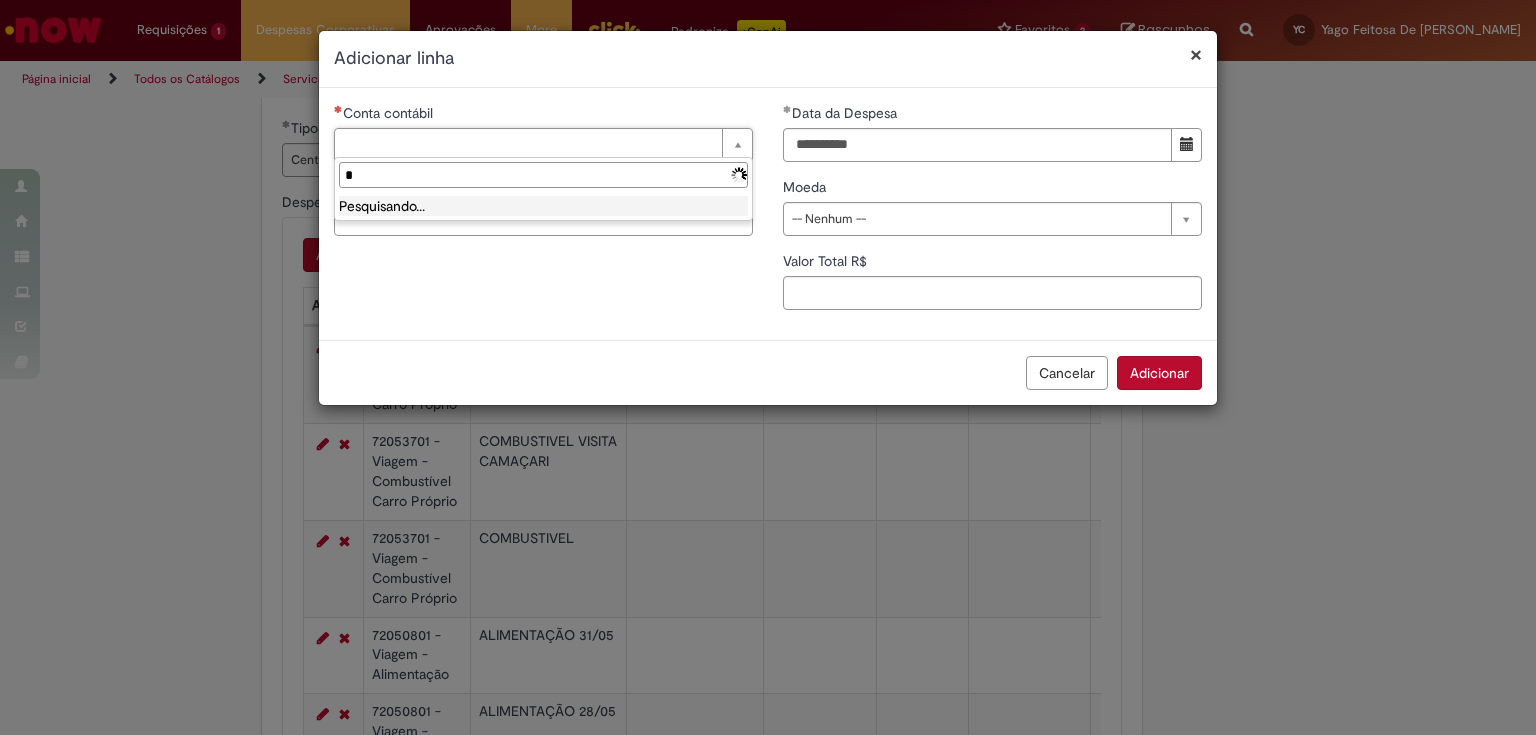 type 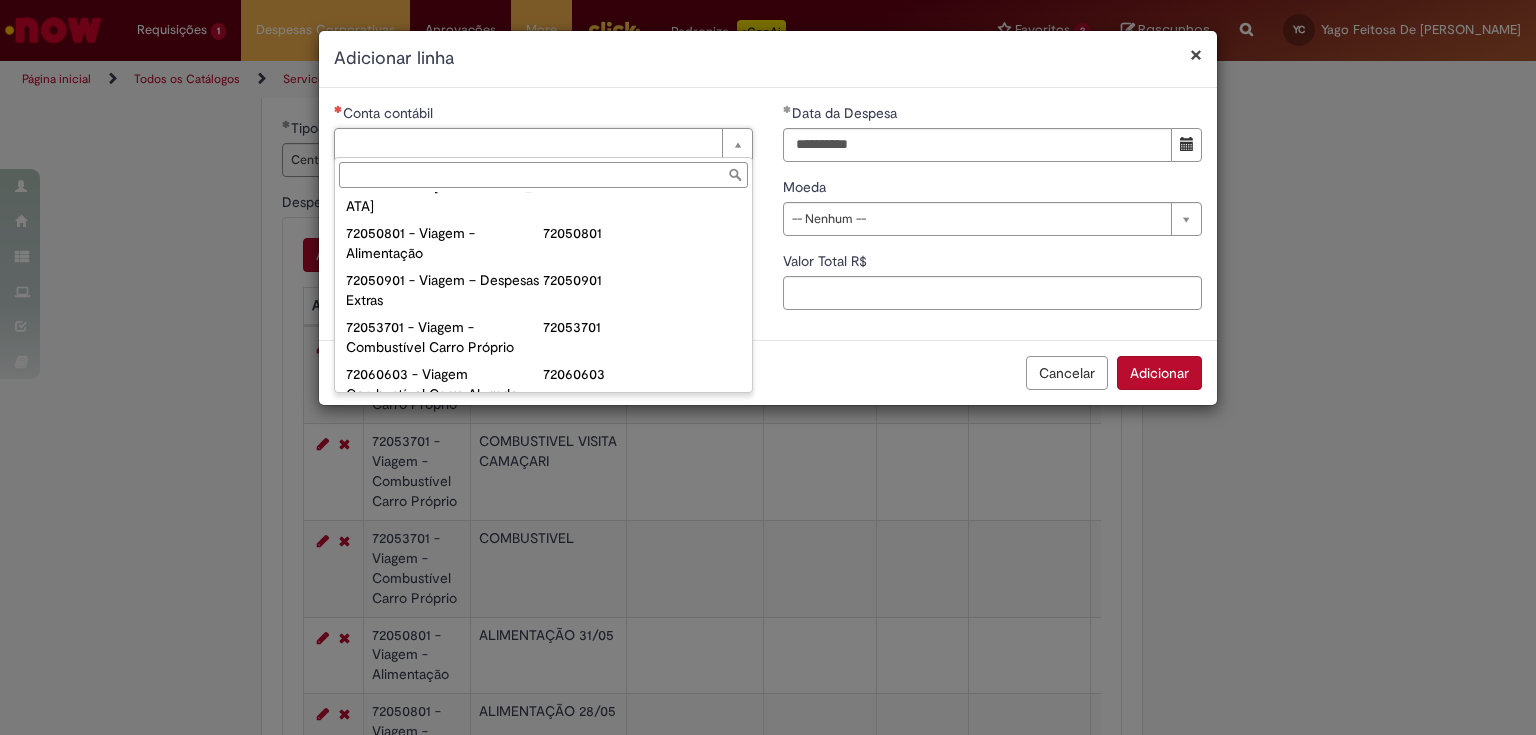 scroll, scrollTop: 1260, scrollLeft: 0, axis: vertical 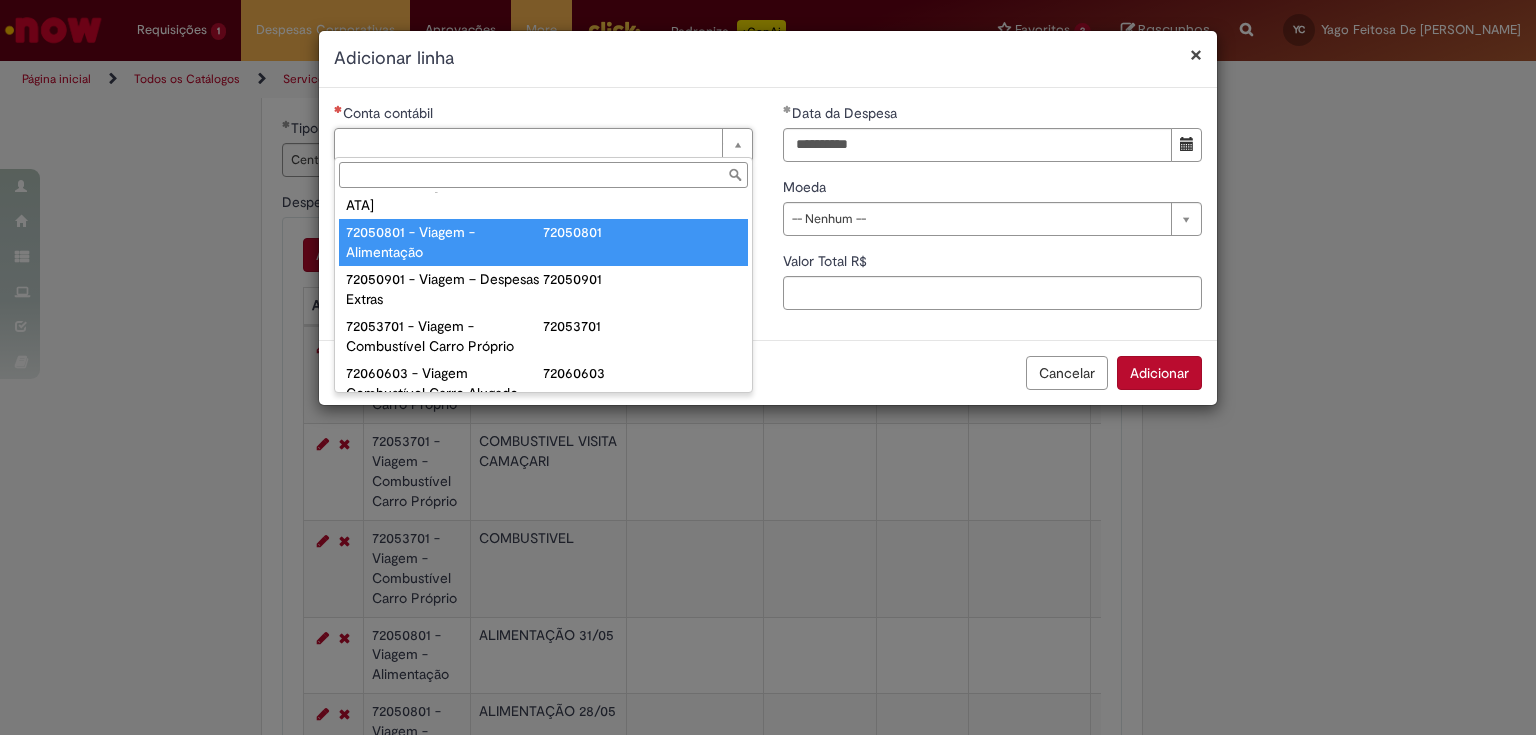 type on "**********" 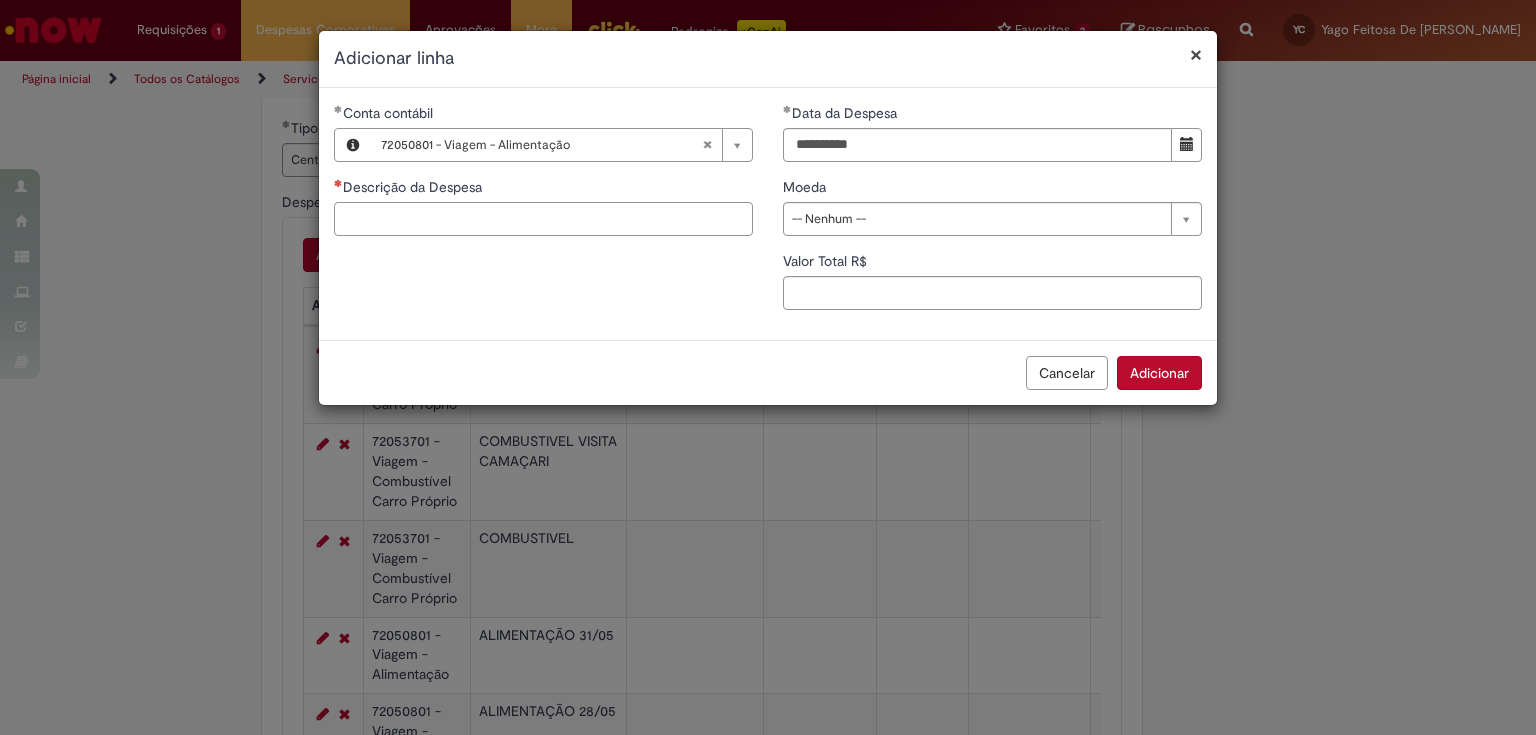 click on "Descrição da Despesa" at bounding box center (543, 219) 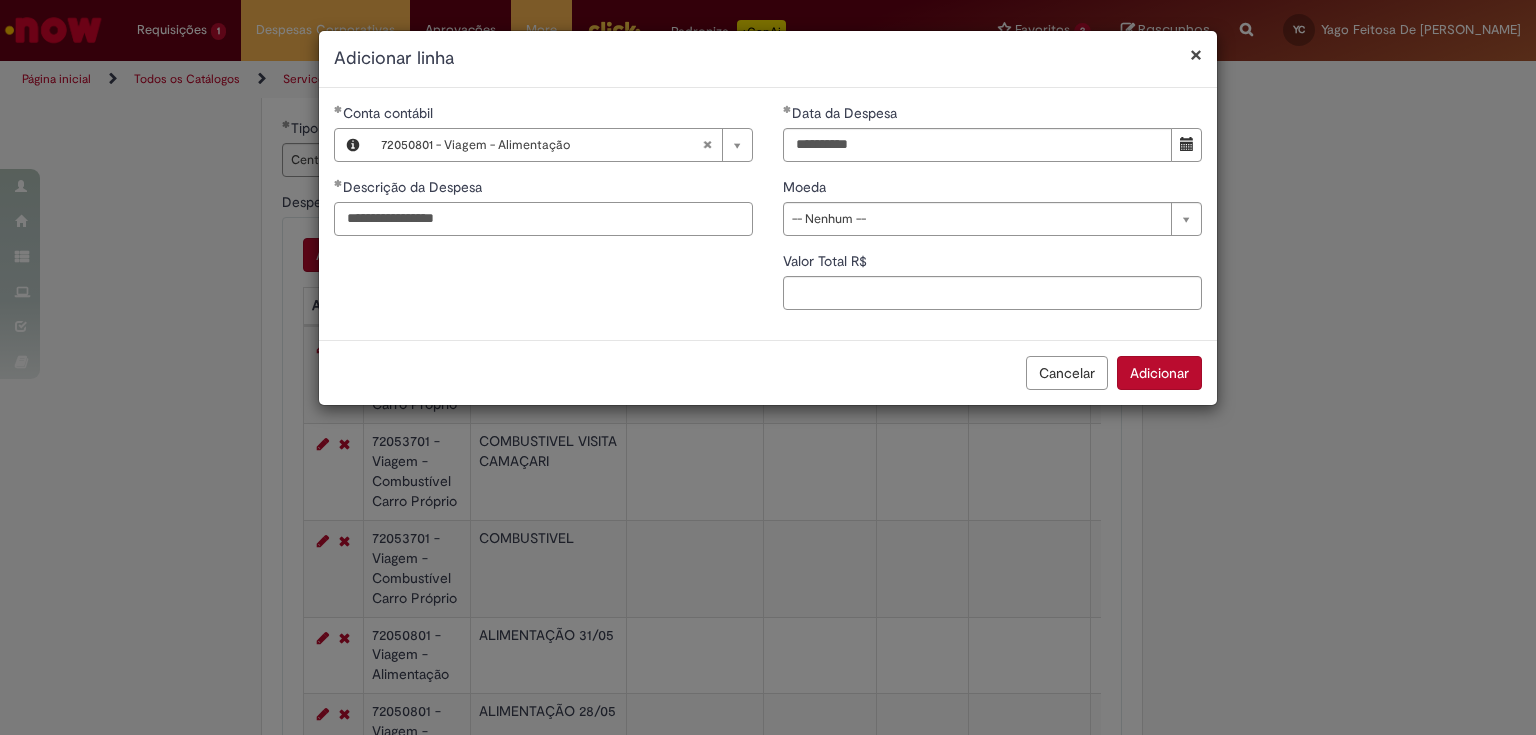 type on "**********" 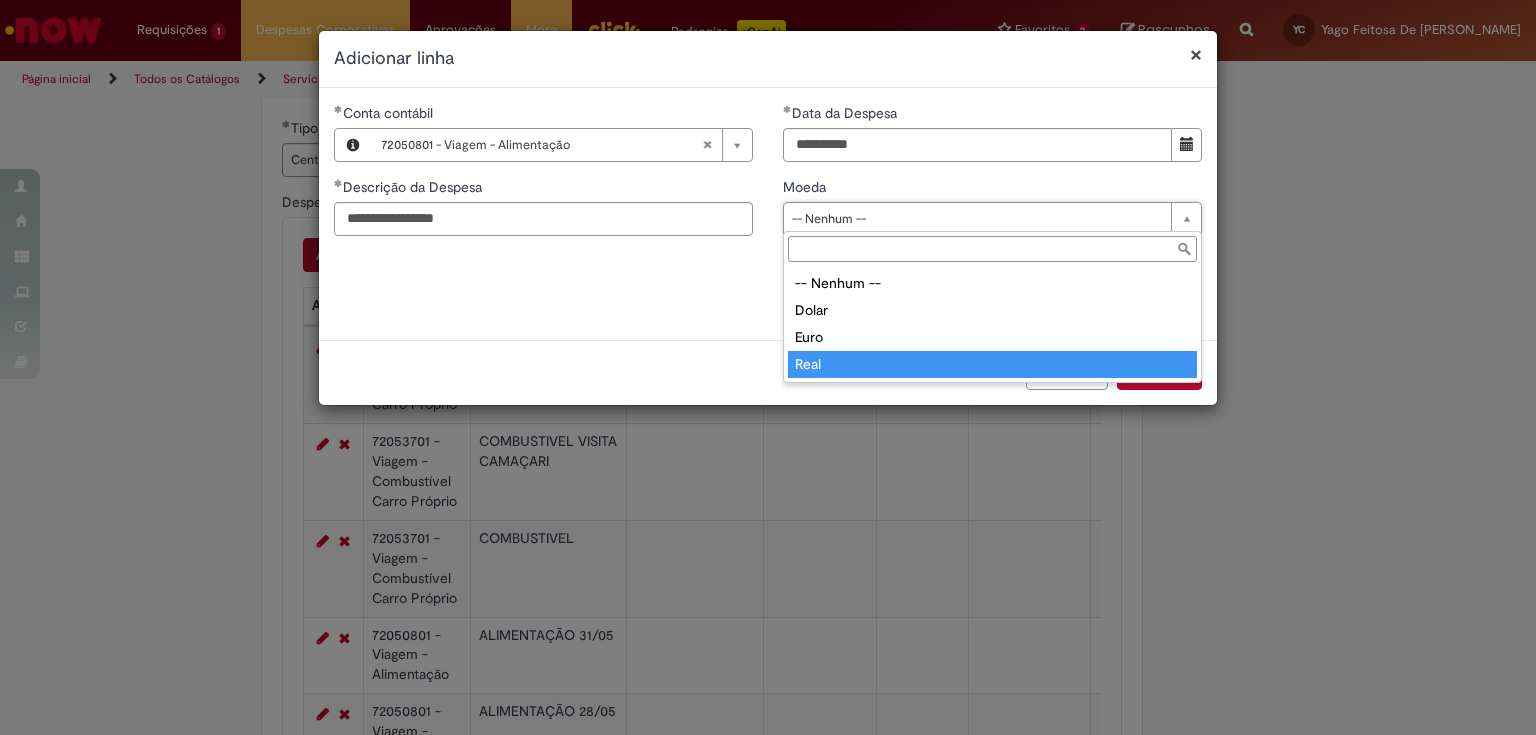 type on "****" 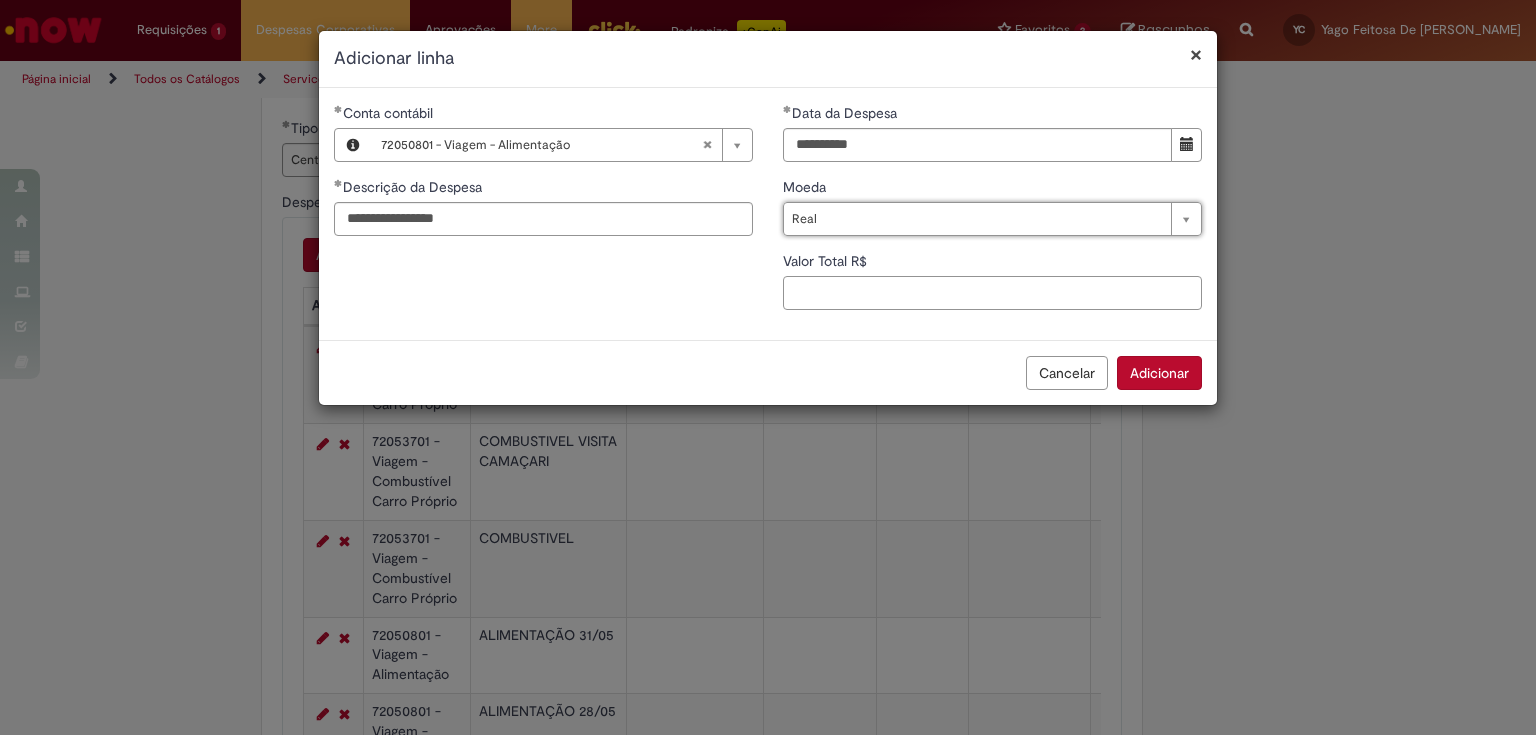 click on "Valor Total R$" at bounding box center [992, 293] 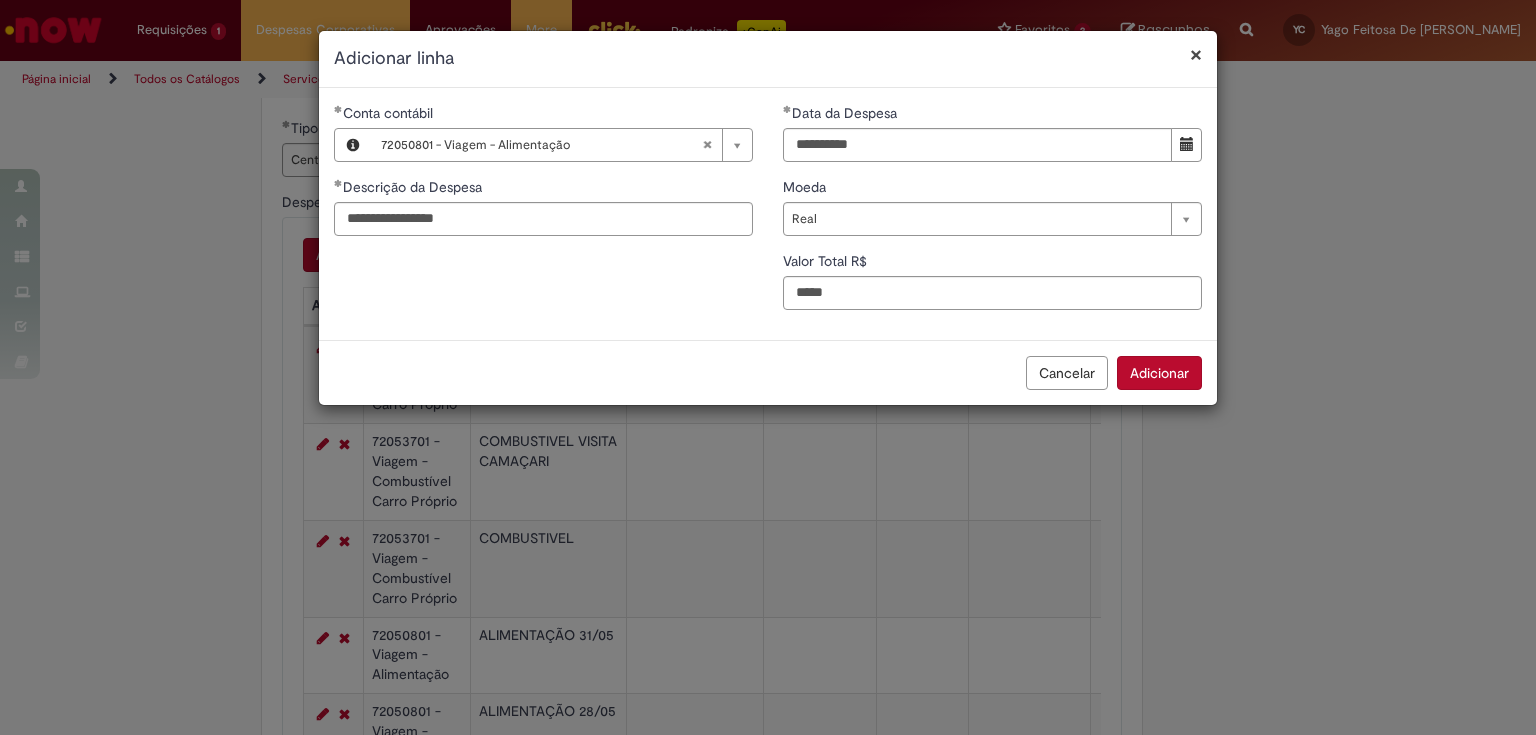 type on "****" 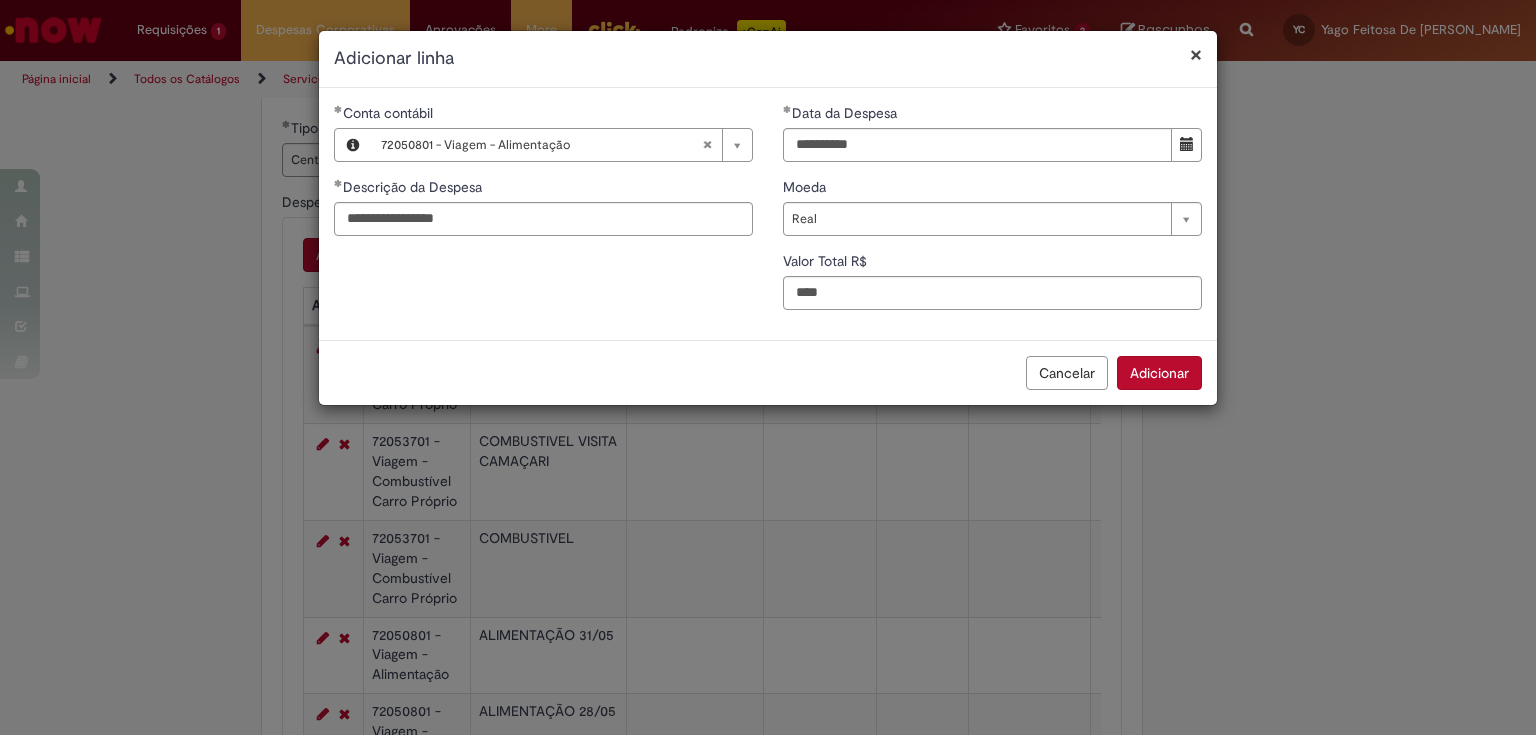 click on "Adicionar" at bounding box center (1159, 373) 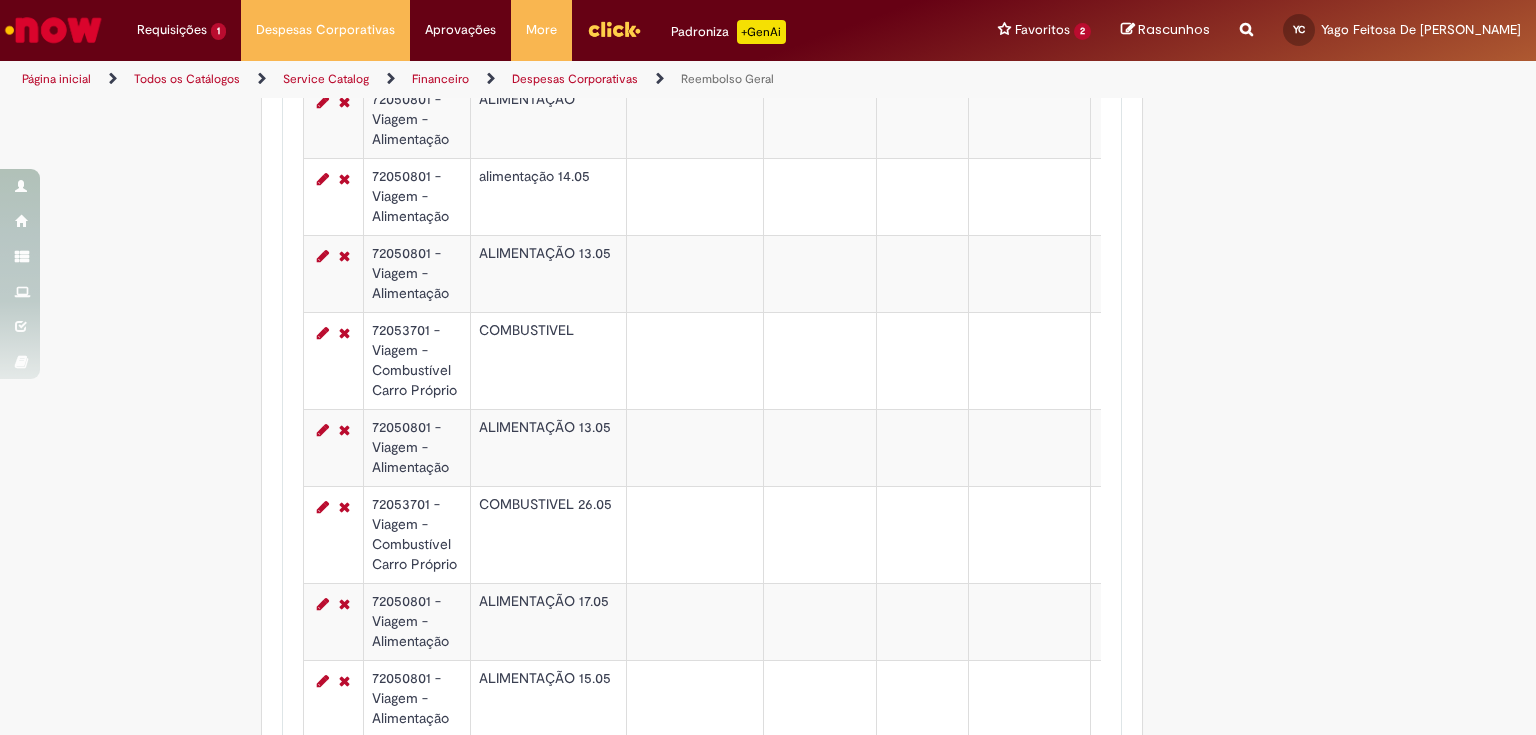scroll, scrollTop: 2010, scrollLeft: 0, axis: vertical 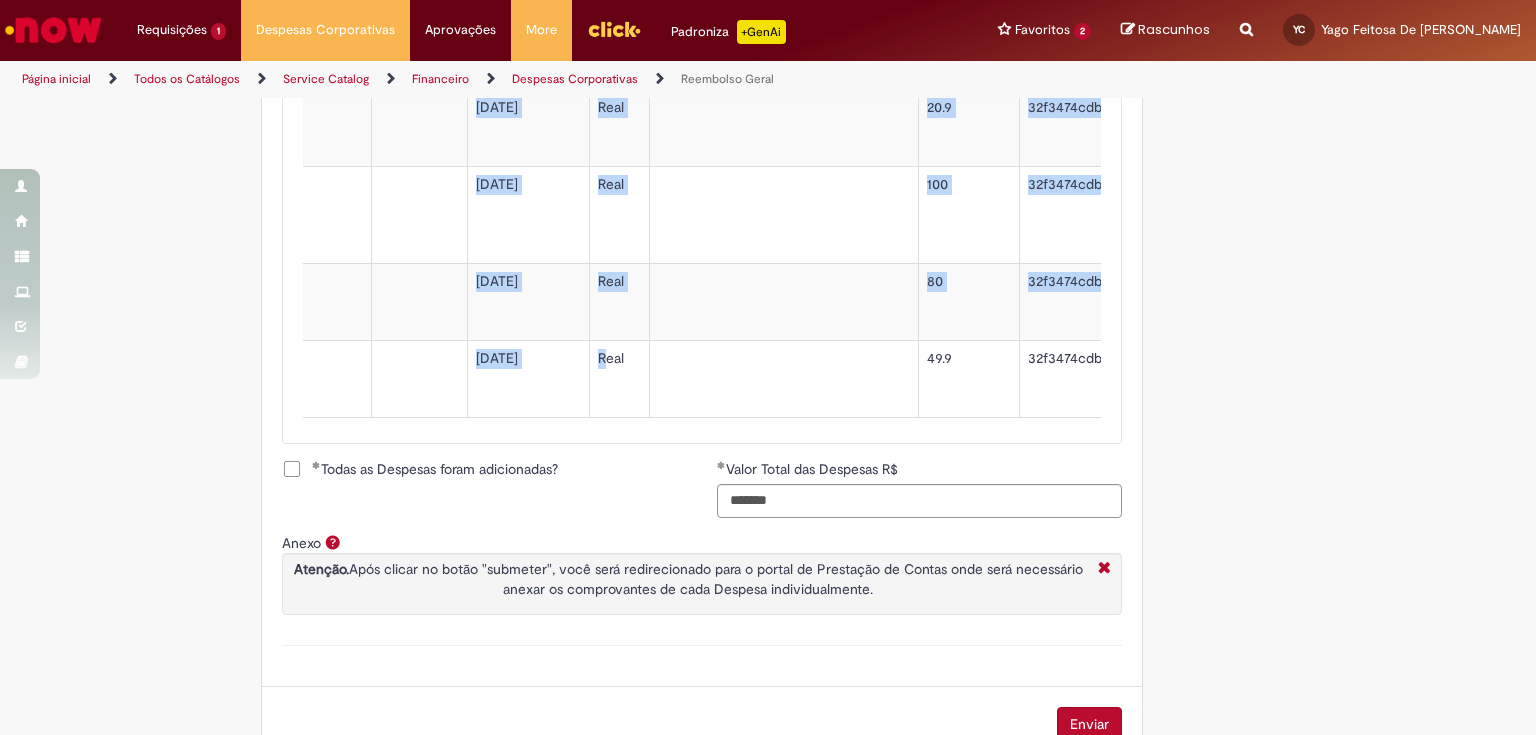 drag, startPoint x: 697, startPoint y: 432, endPoint x: 602, endPoint y: 430, distance: 95.02105 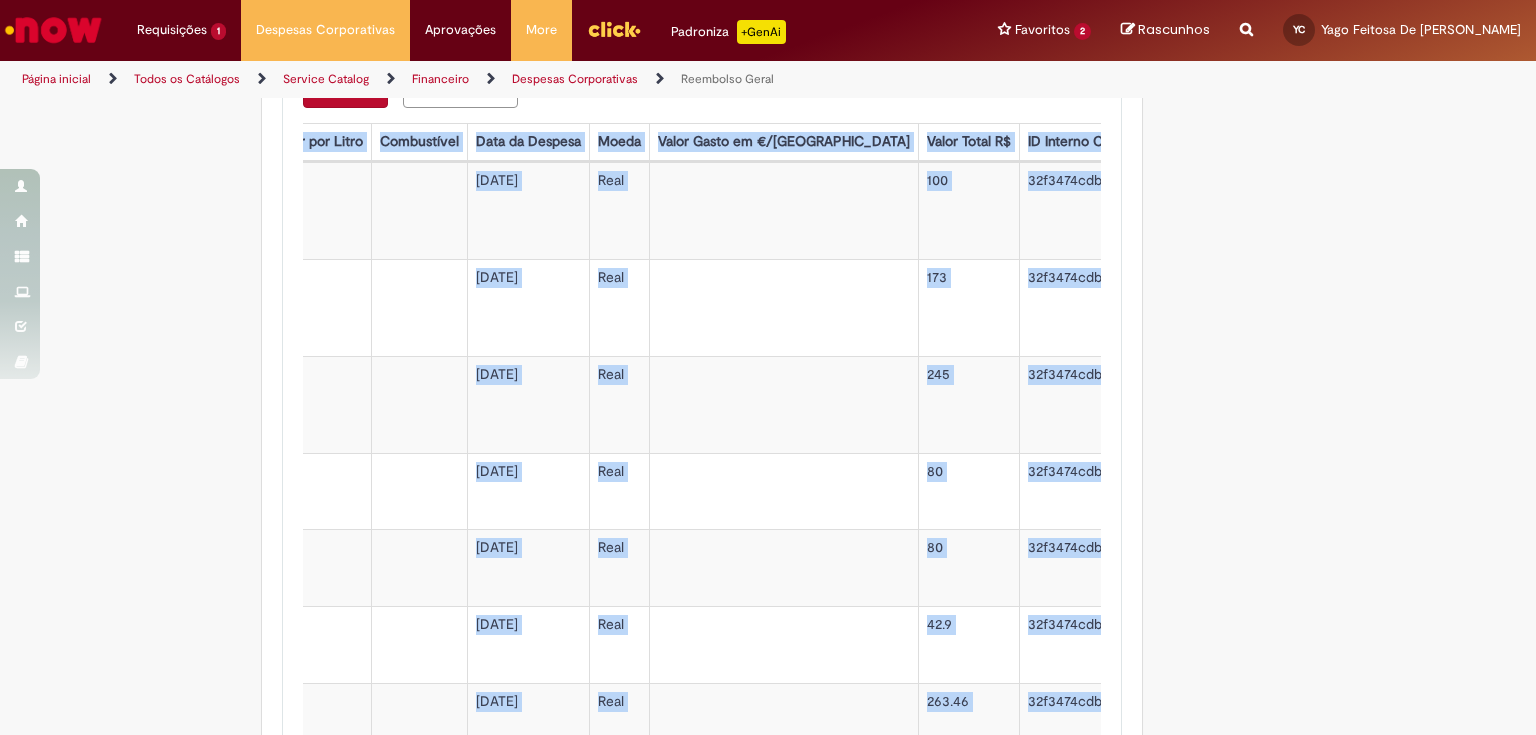 scroll, scrollTop: 890, scrollLeft: 0, axis: vertical 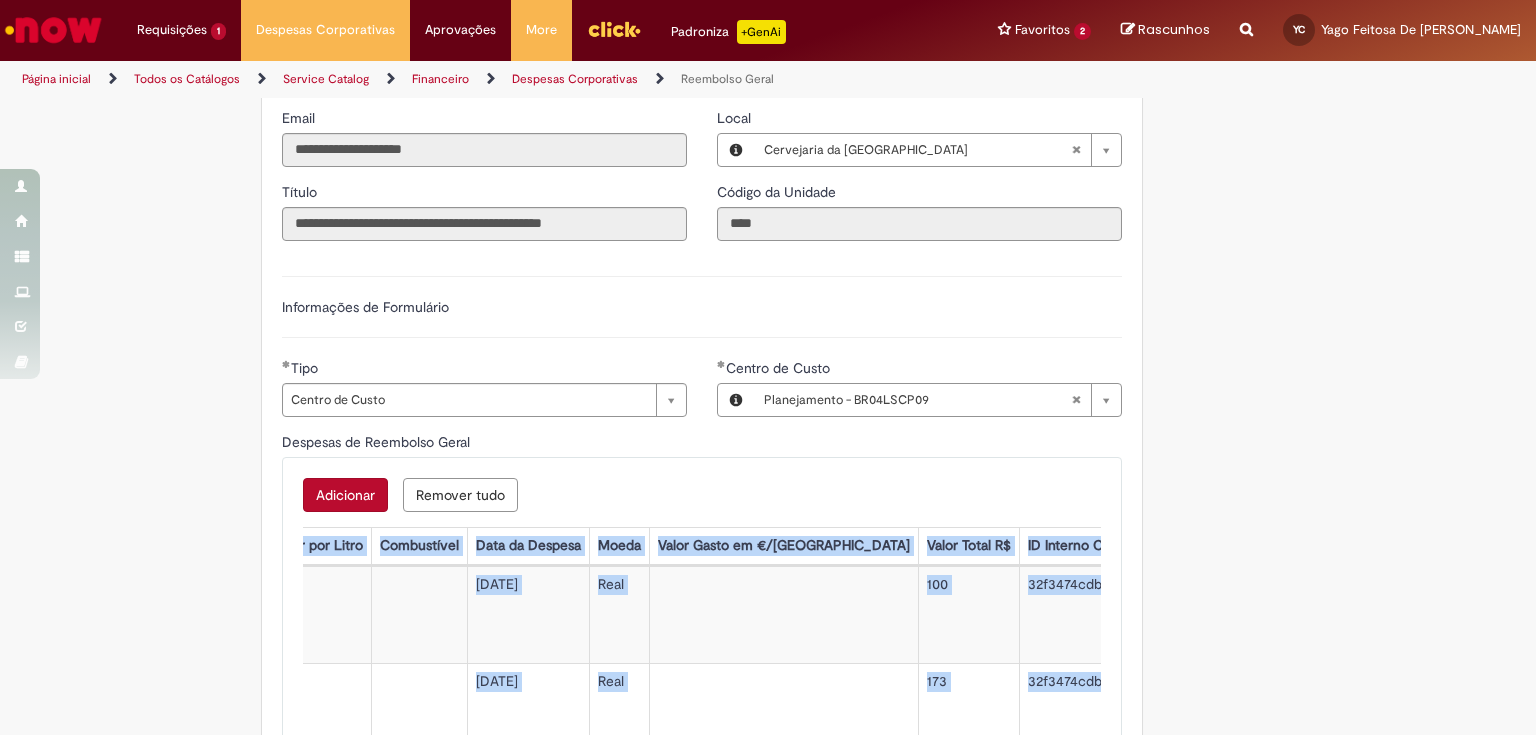 click on "Adicionar" at bounding box center [345, 495] 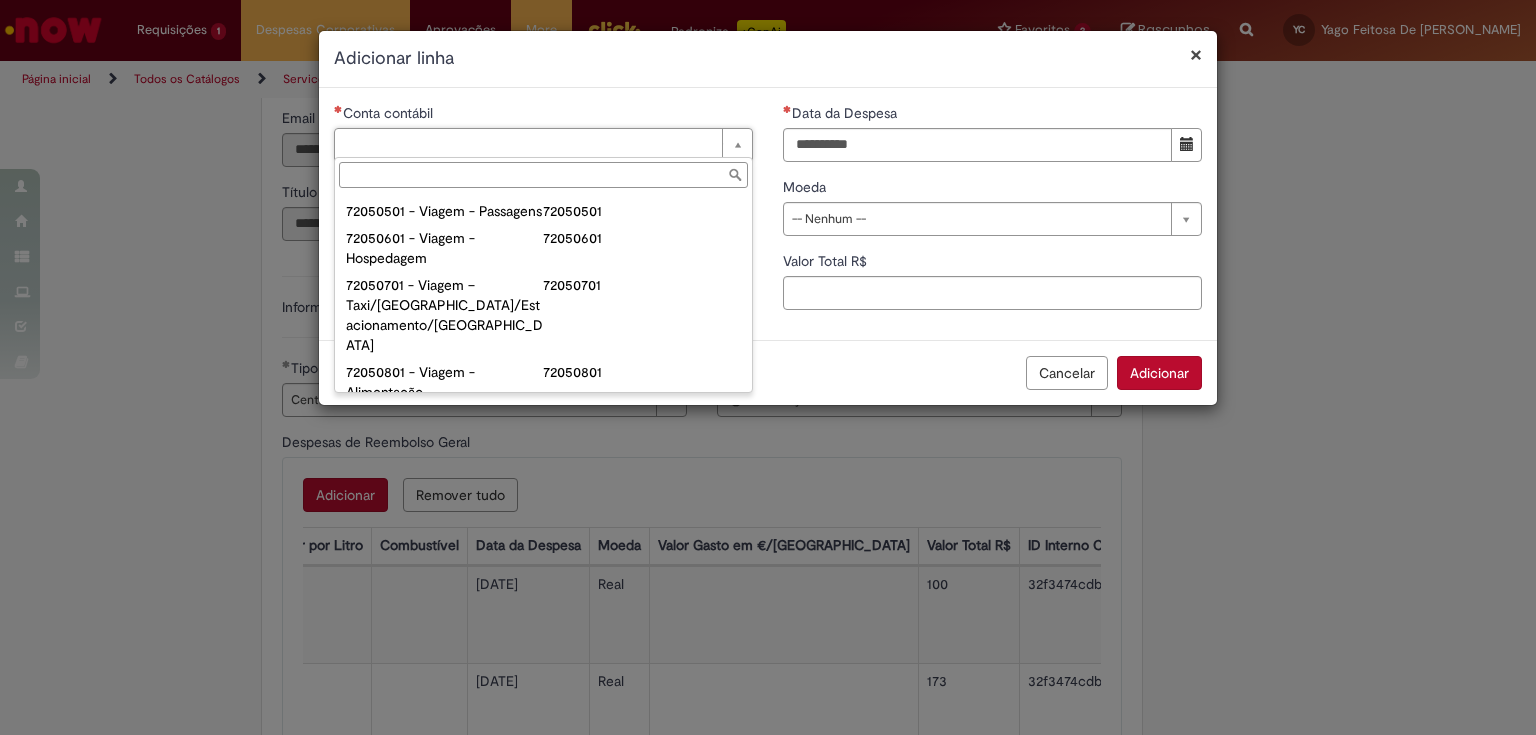 scroll, scrollTop: 1200, scrollLeft: 0, axis: vertical 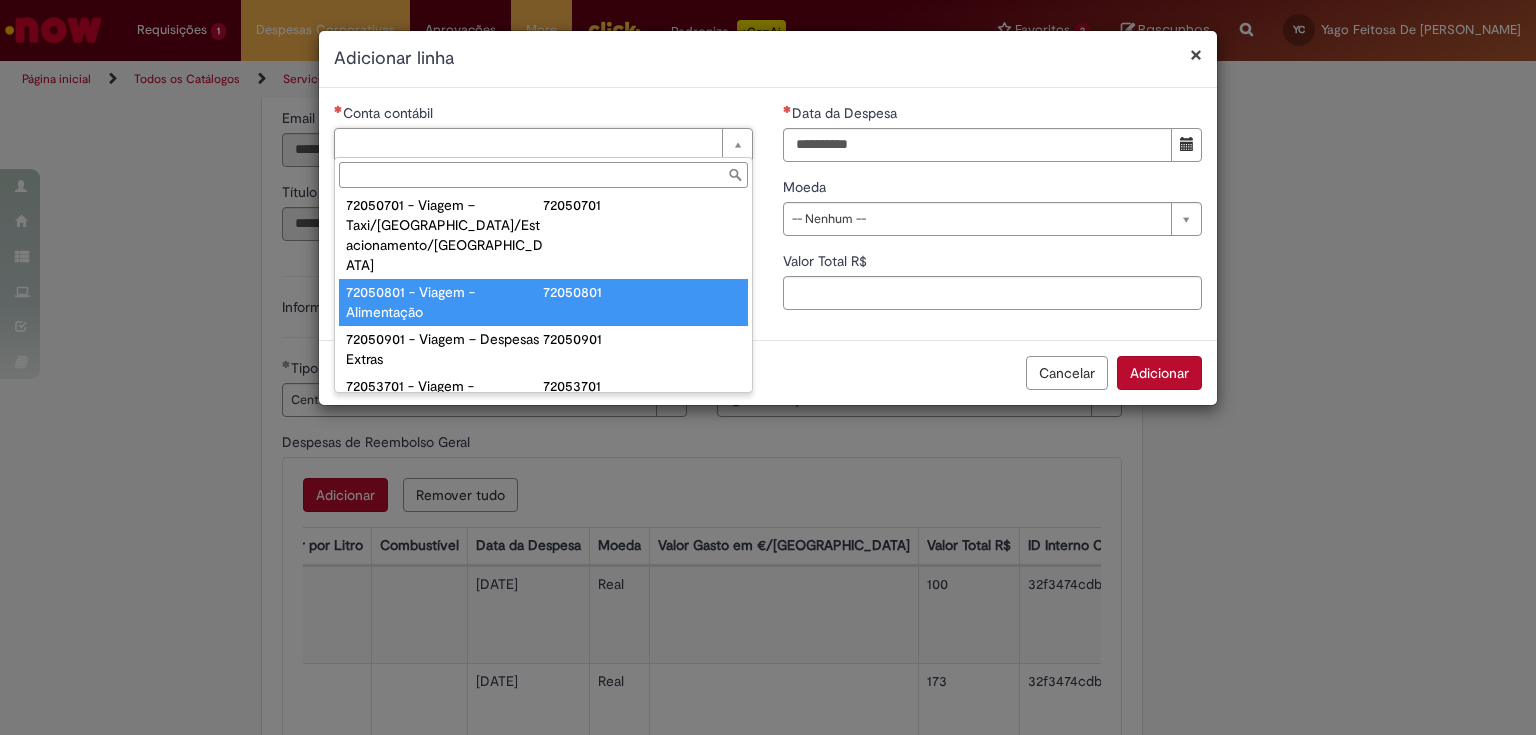 type on "**********" 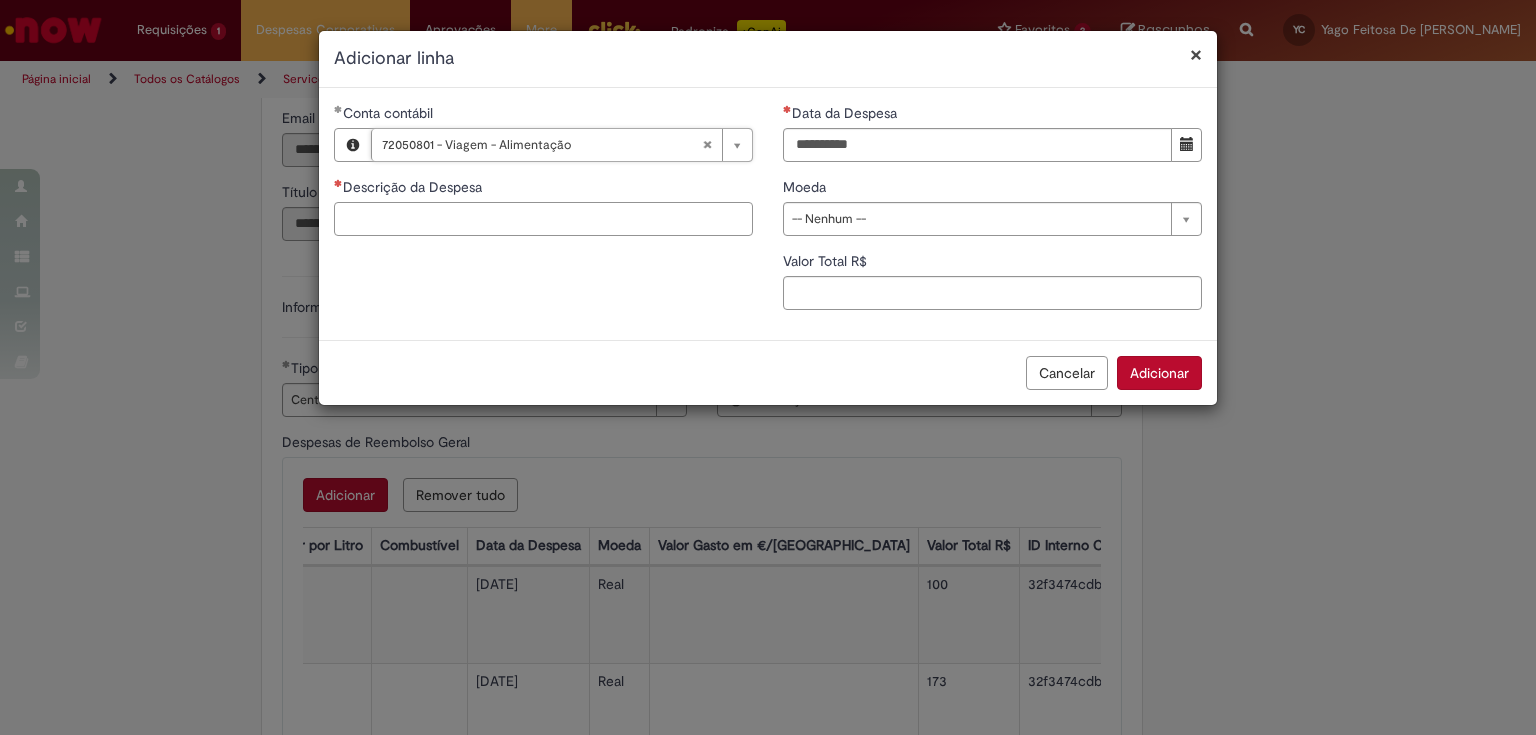 click on "Descrição da Despesa" at bounding box center (543, 219) 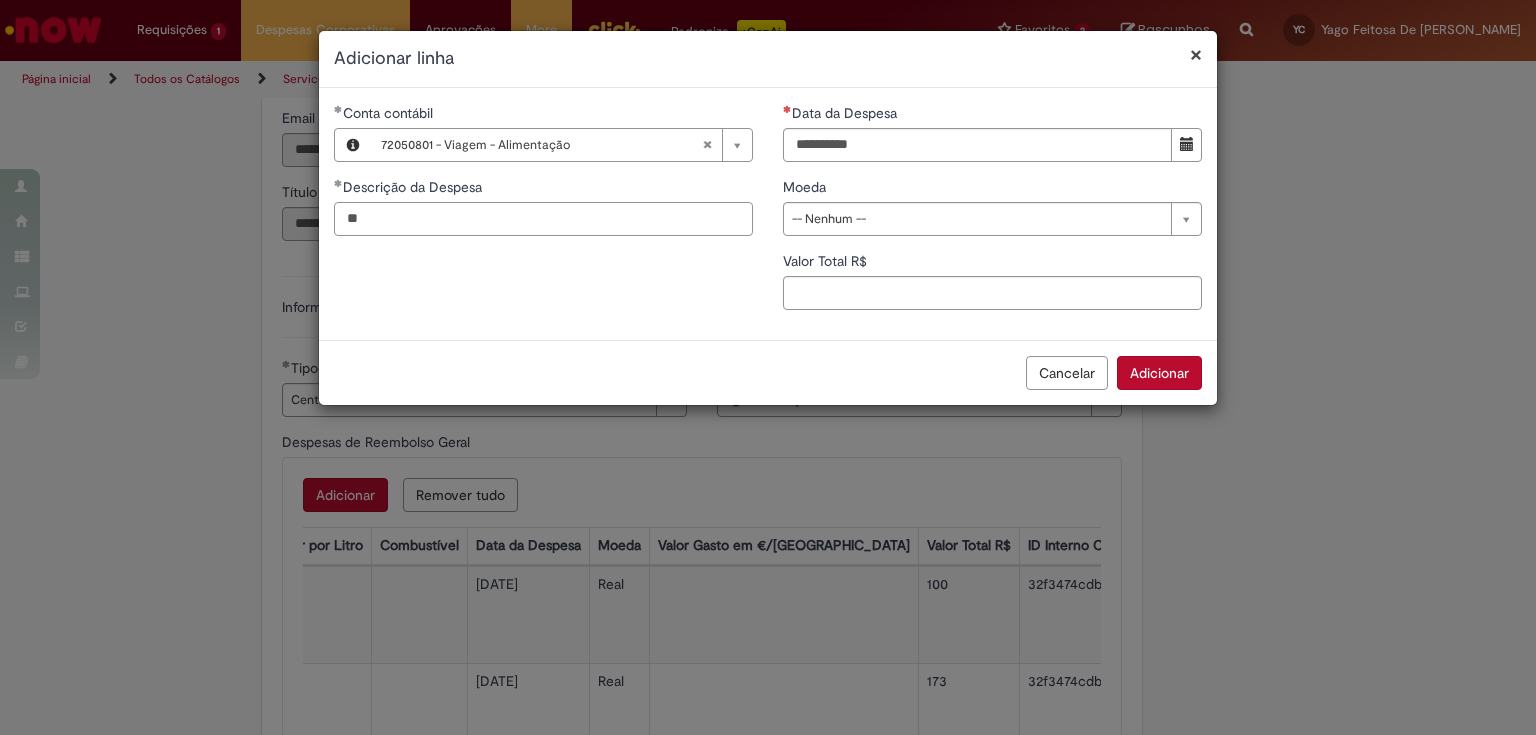 type on "*" 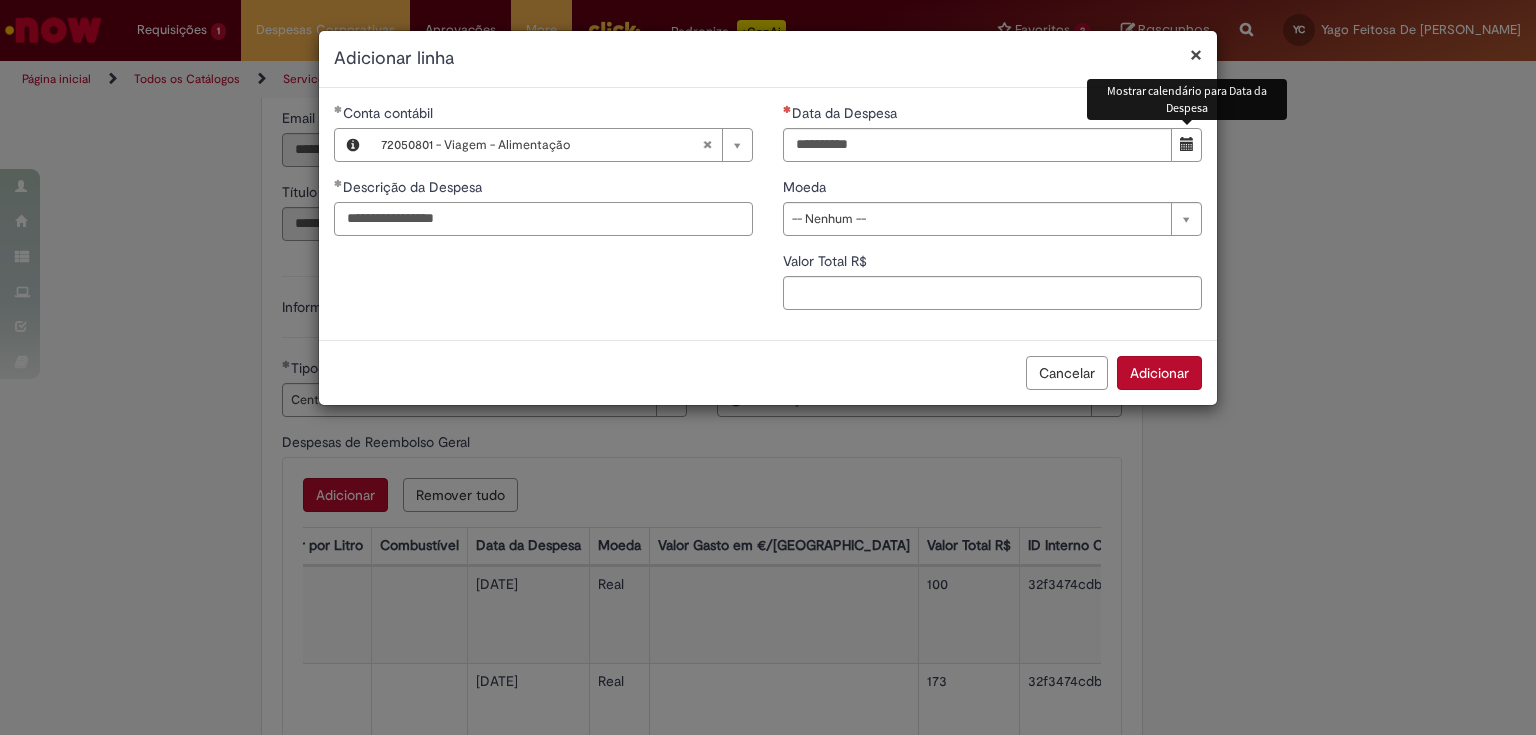 type on "**********" 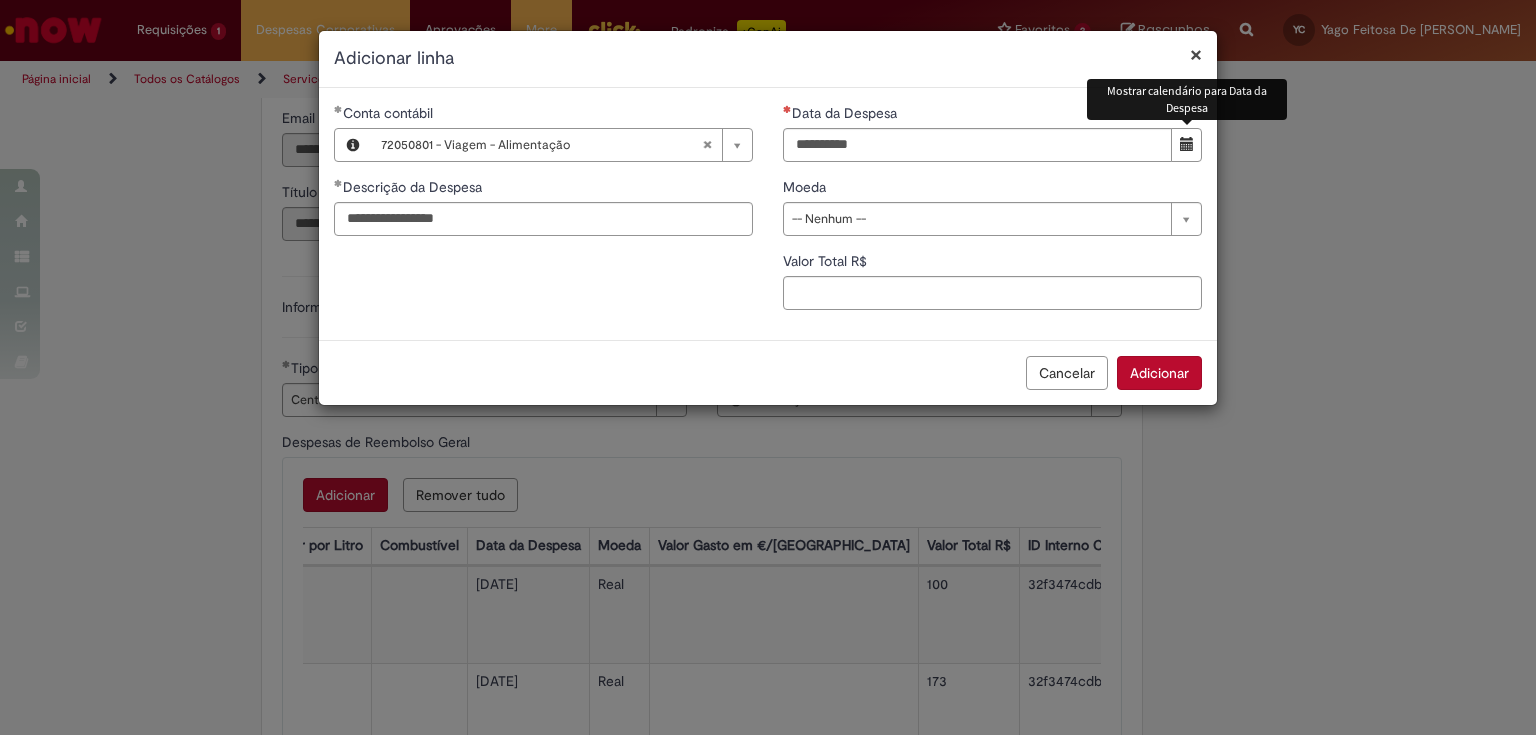click at bounding box center (1186, 145) 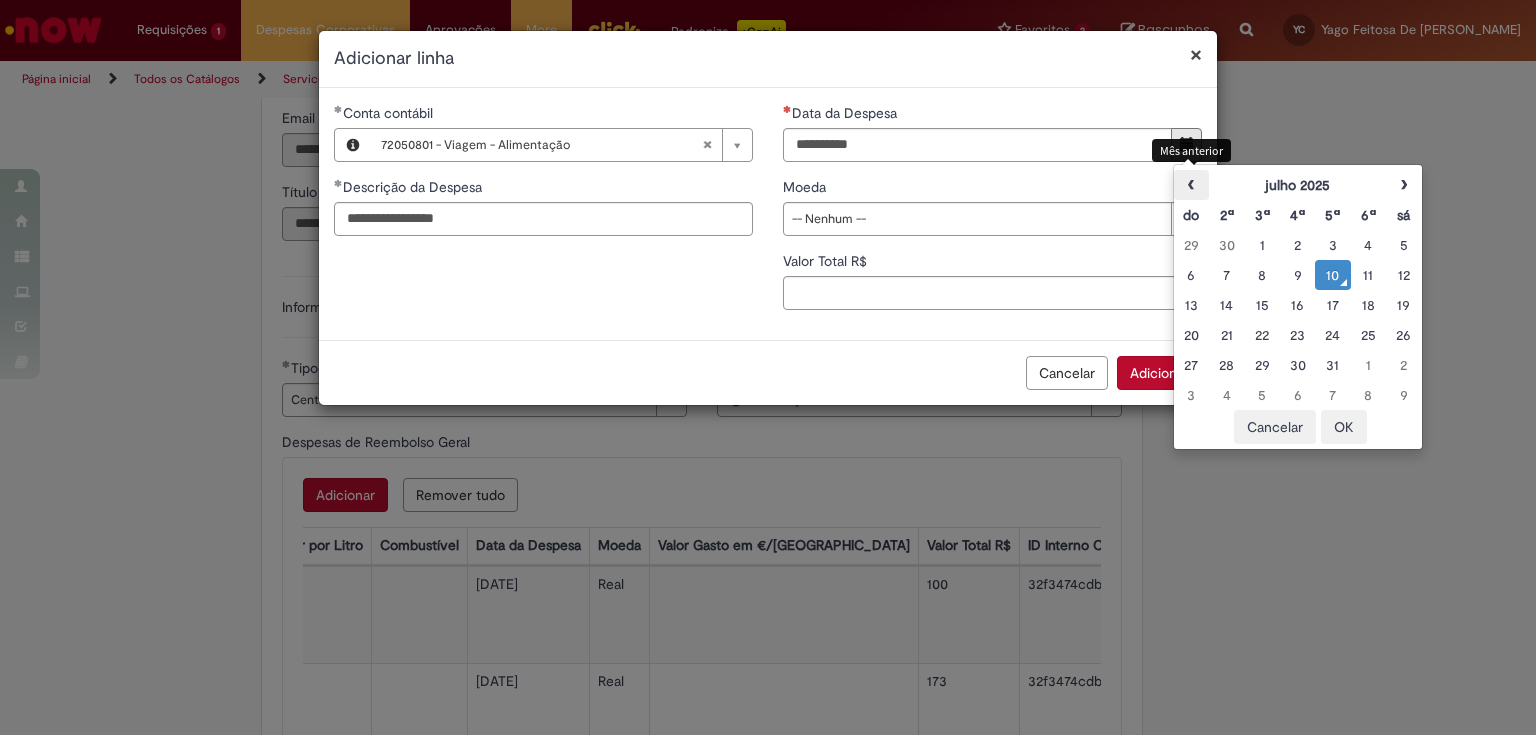 click on "‹" at bounding box center [1191, 185] 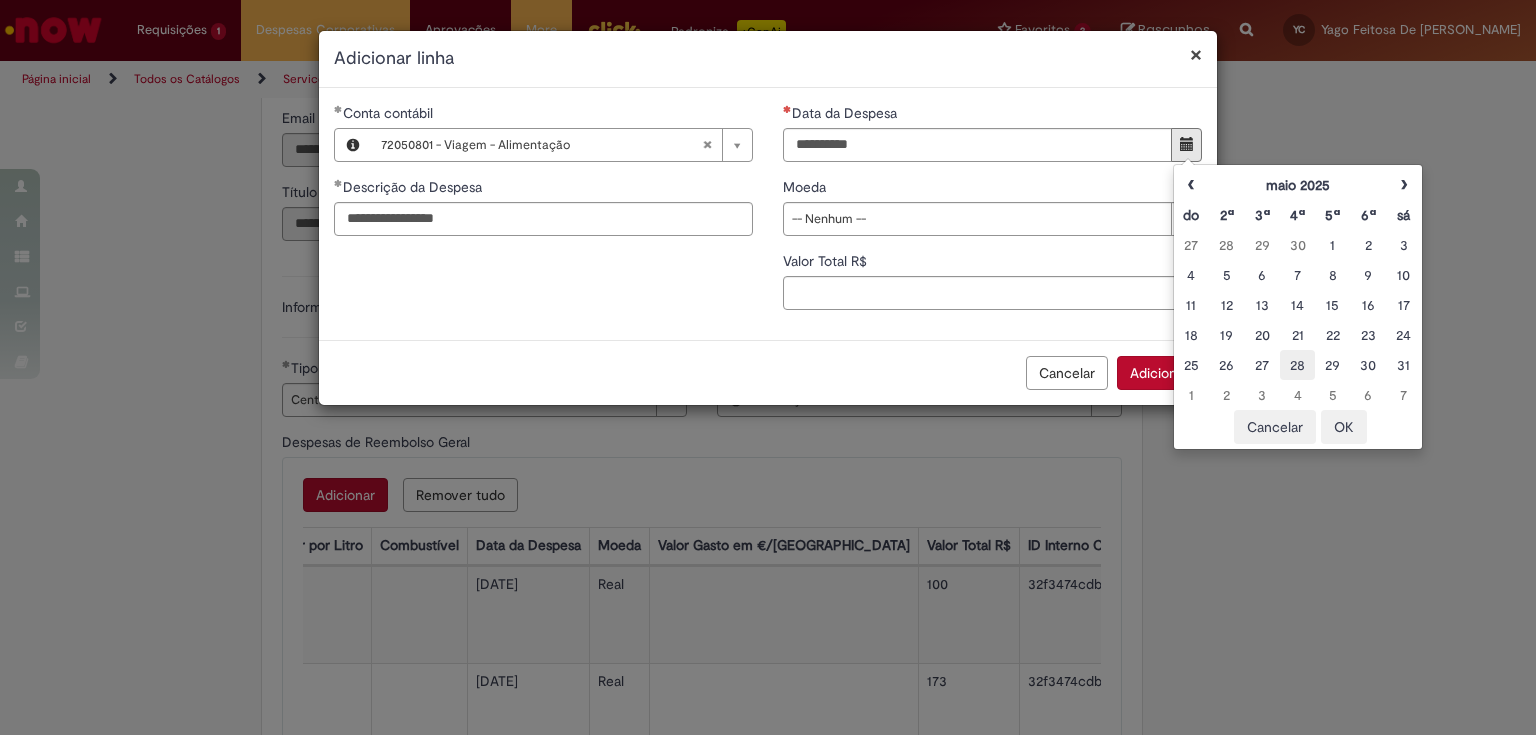 click on "28" at bounding box center [1297, 365] 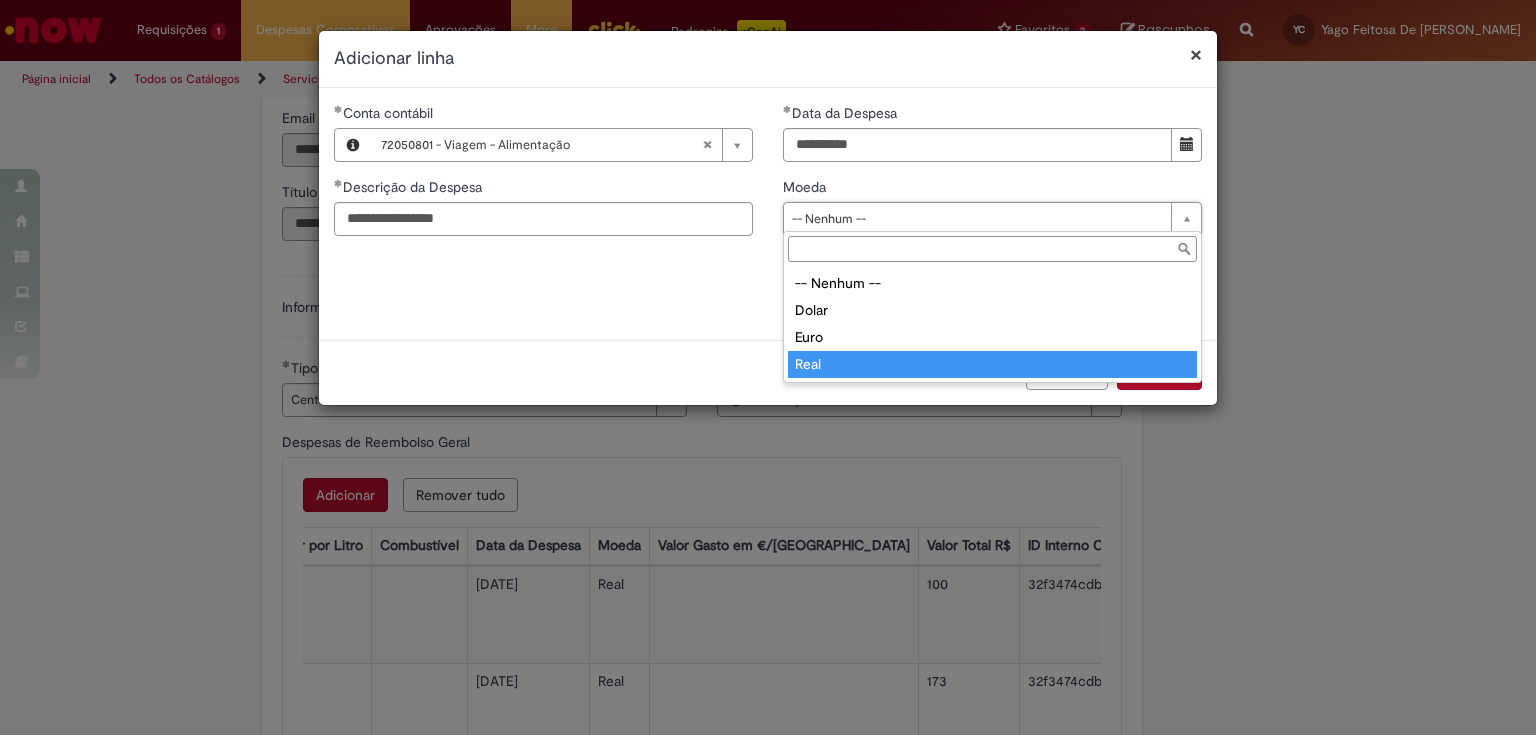 drag, startPoint x: 839, startPoint y: 364, endPoint x: 831, endPoint y: 319, distance: 45.705578 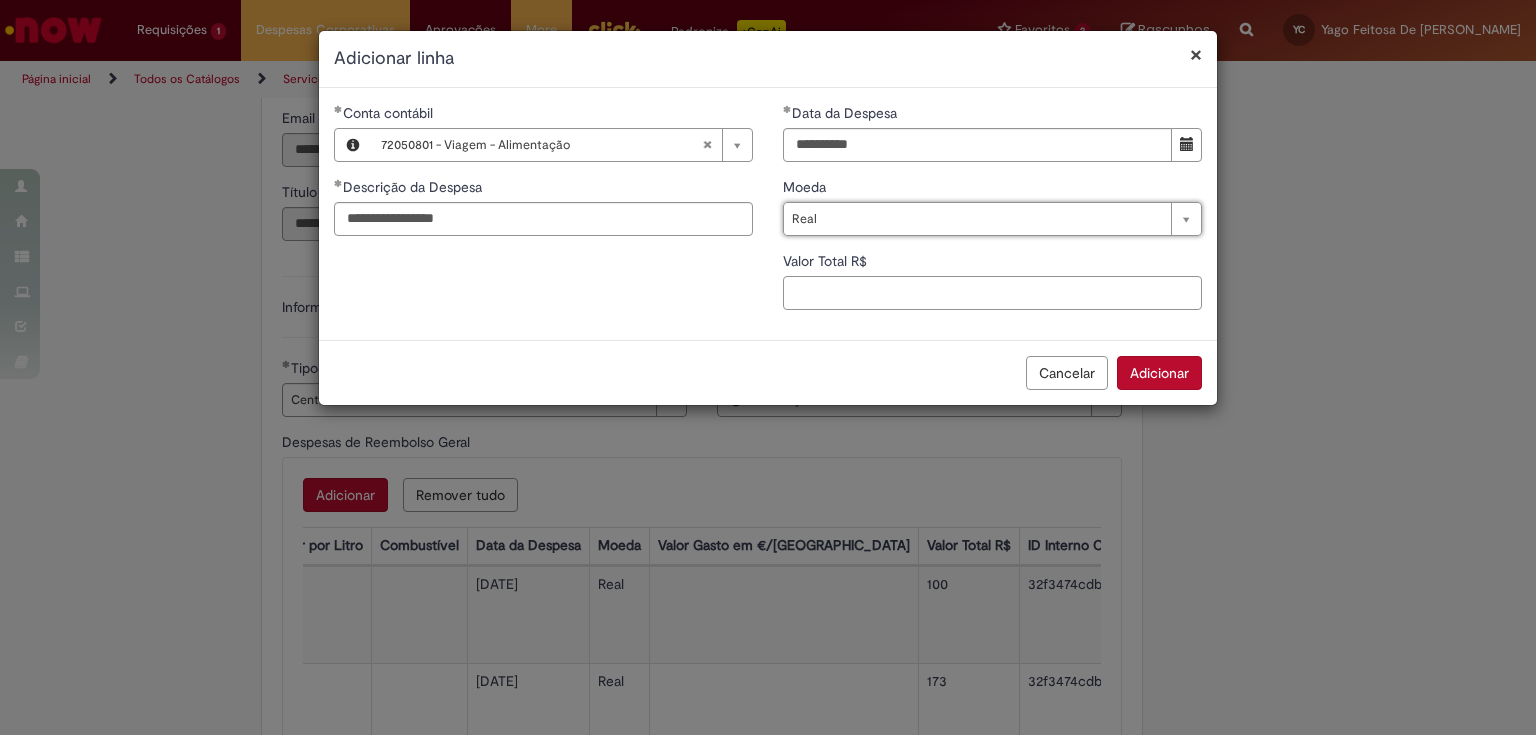 click on "Valor Total R$" at bounding box center [992, 293] 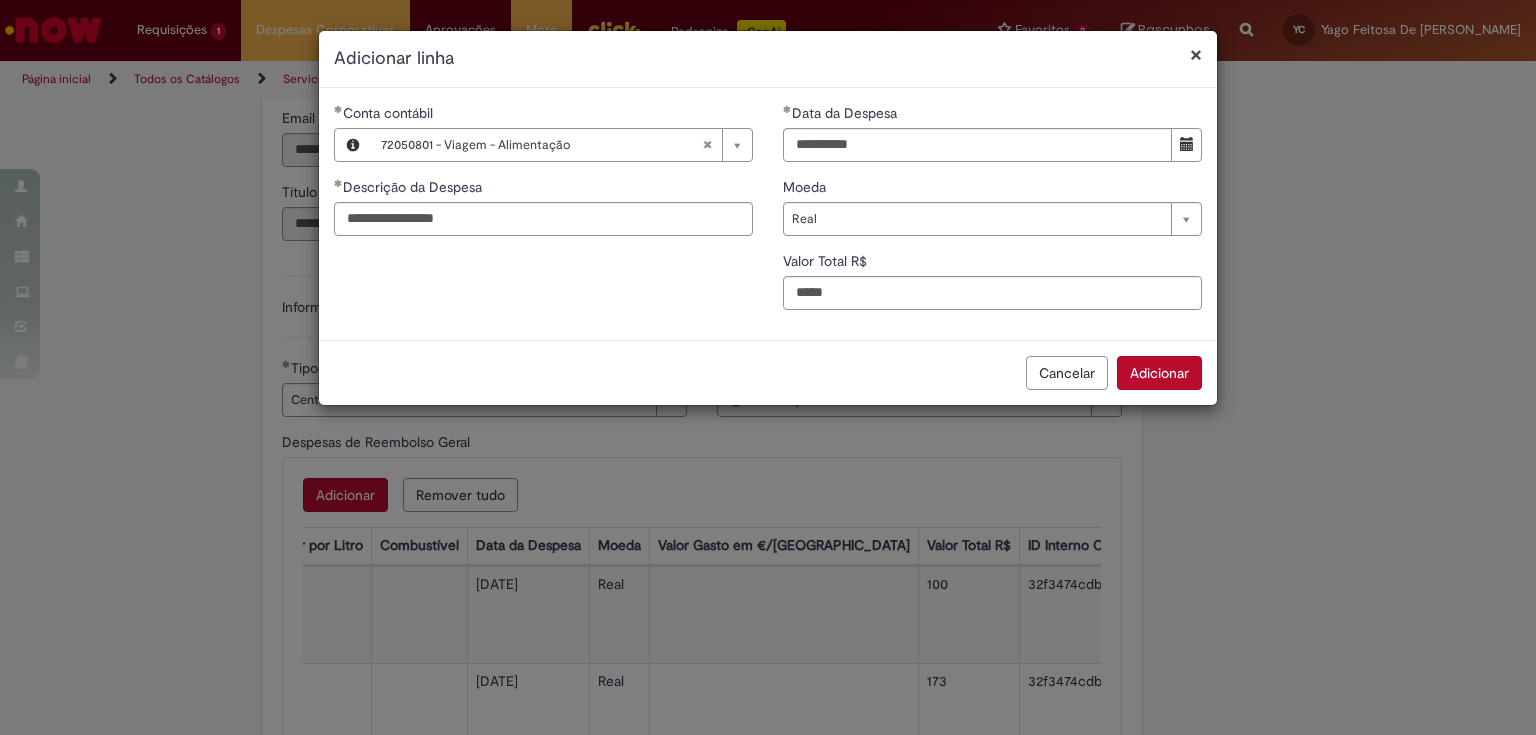 type on "**" 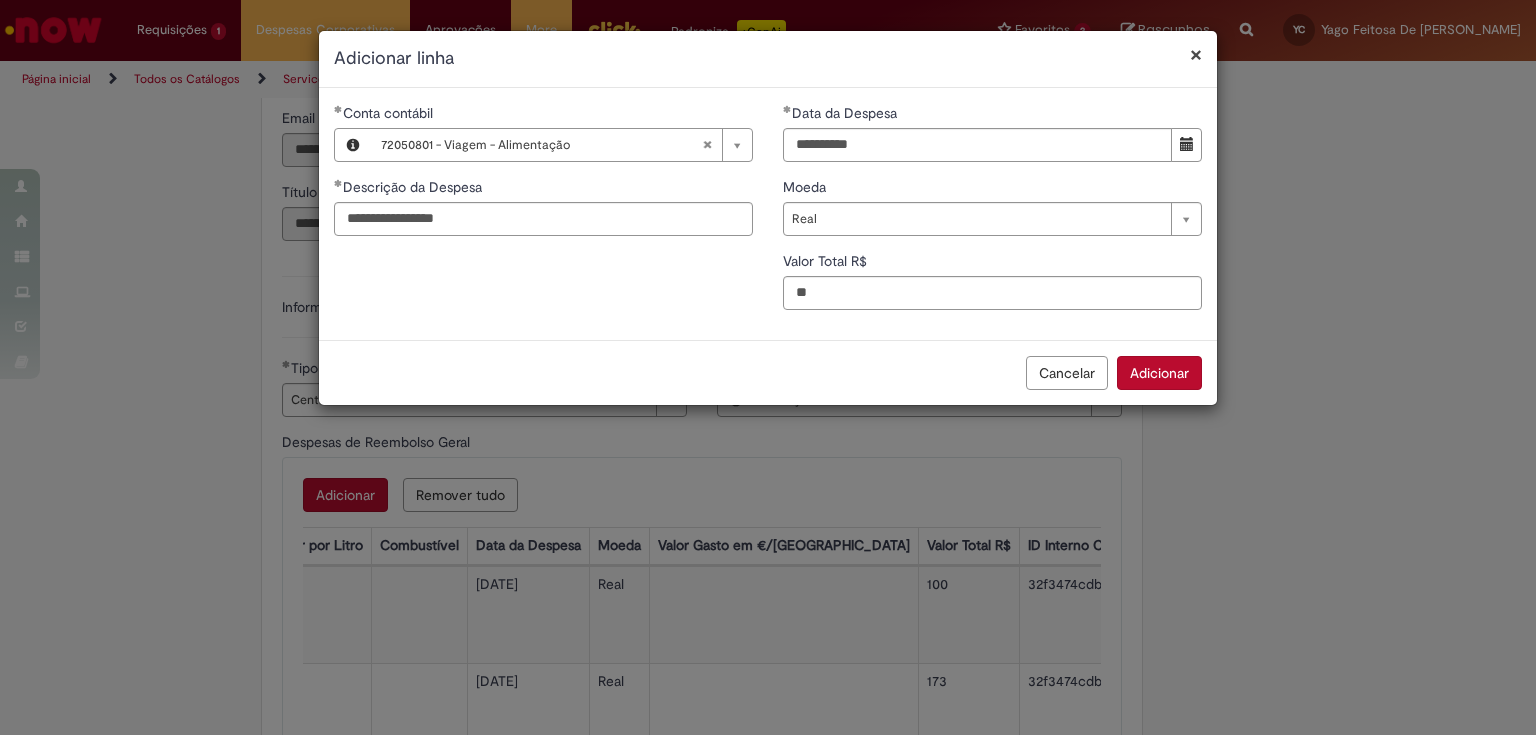 click on "Cancelar   Adicionar" at bounding box center (768, 372) 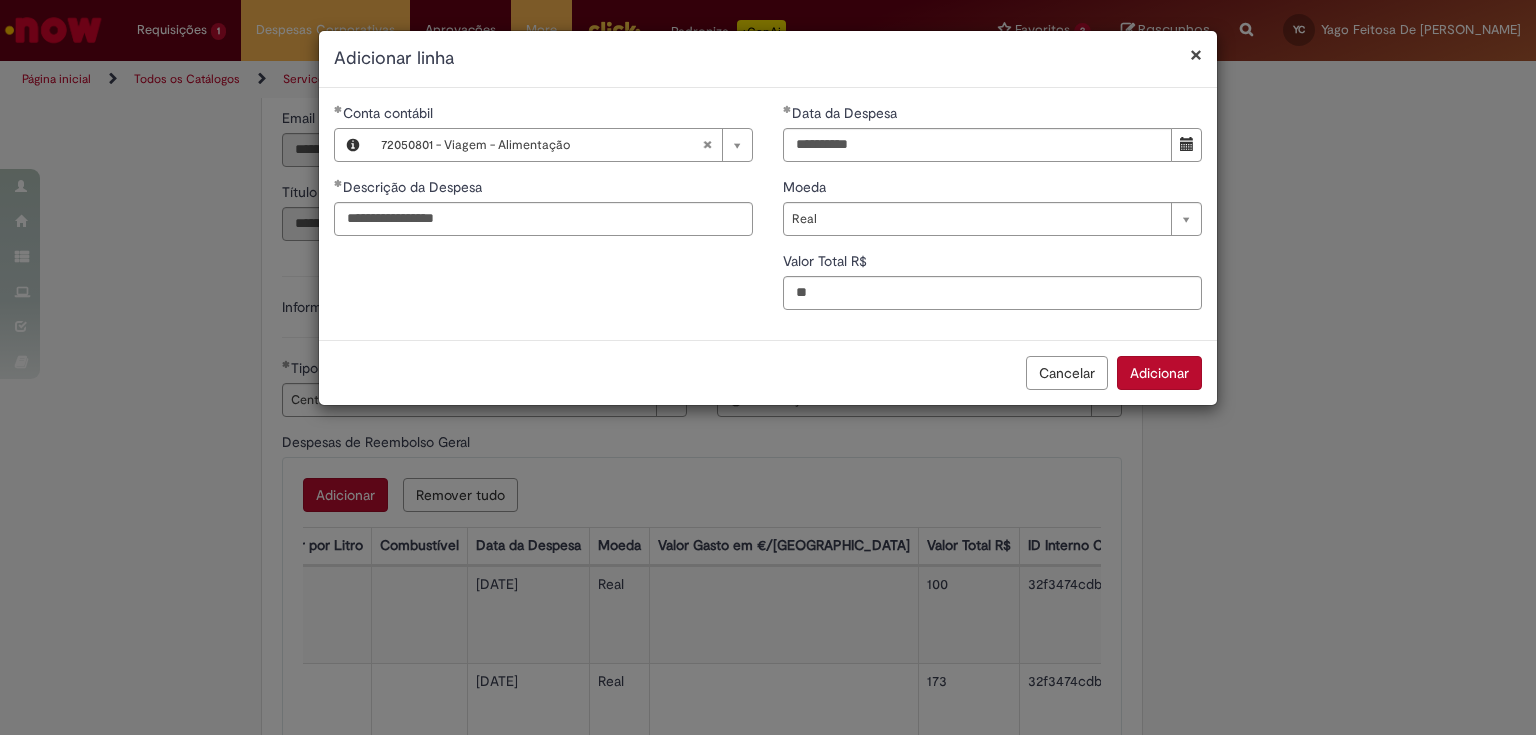 click on "Adicionar" at bounding box center [1159, 373] 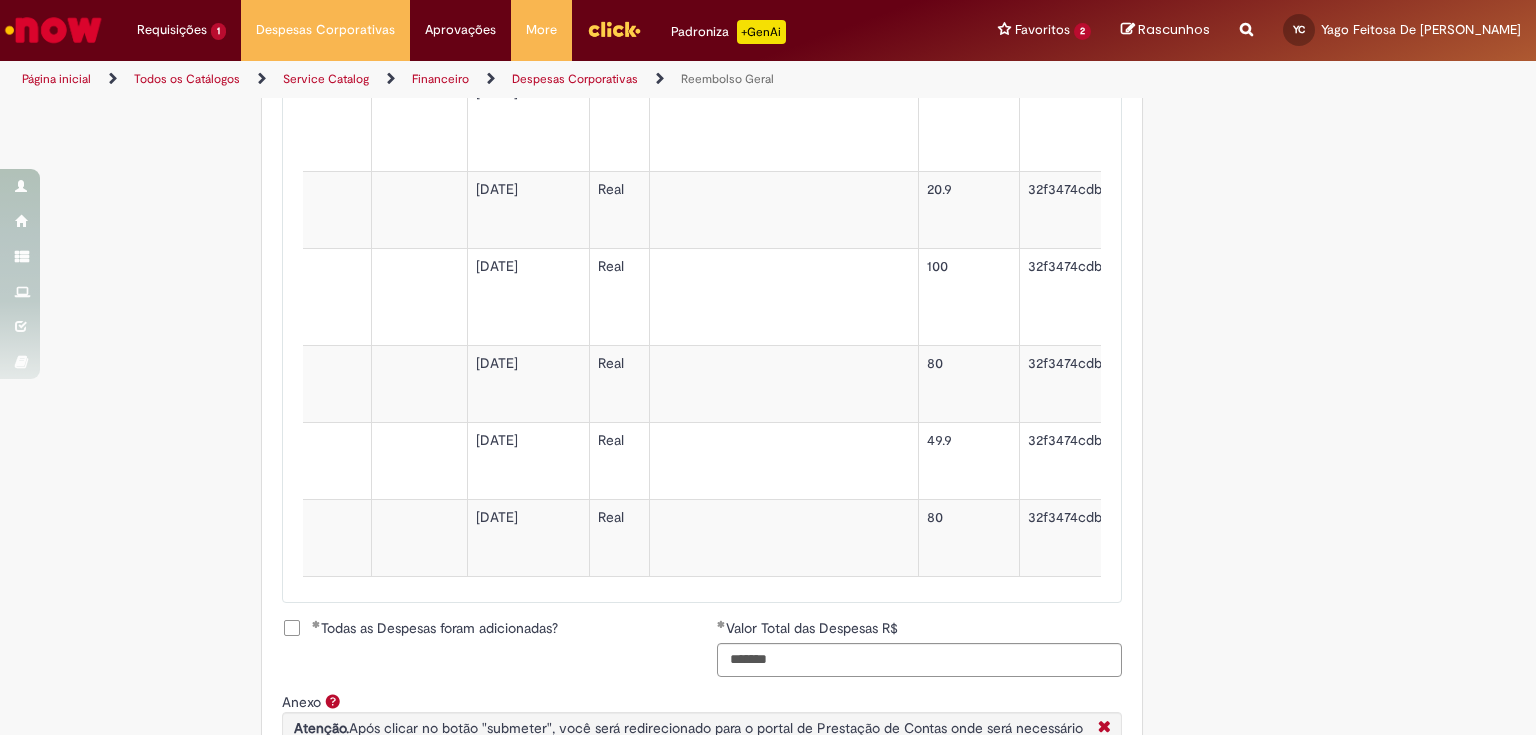 scroll, scrollTop: 1930, scrollLeft: 0, axis: vertical 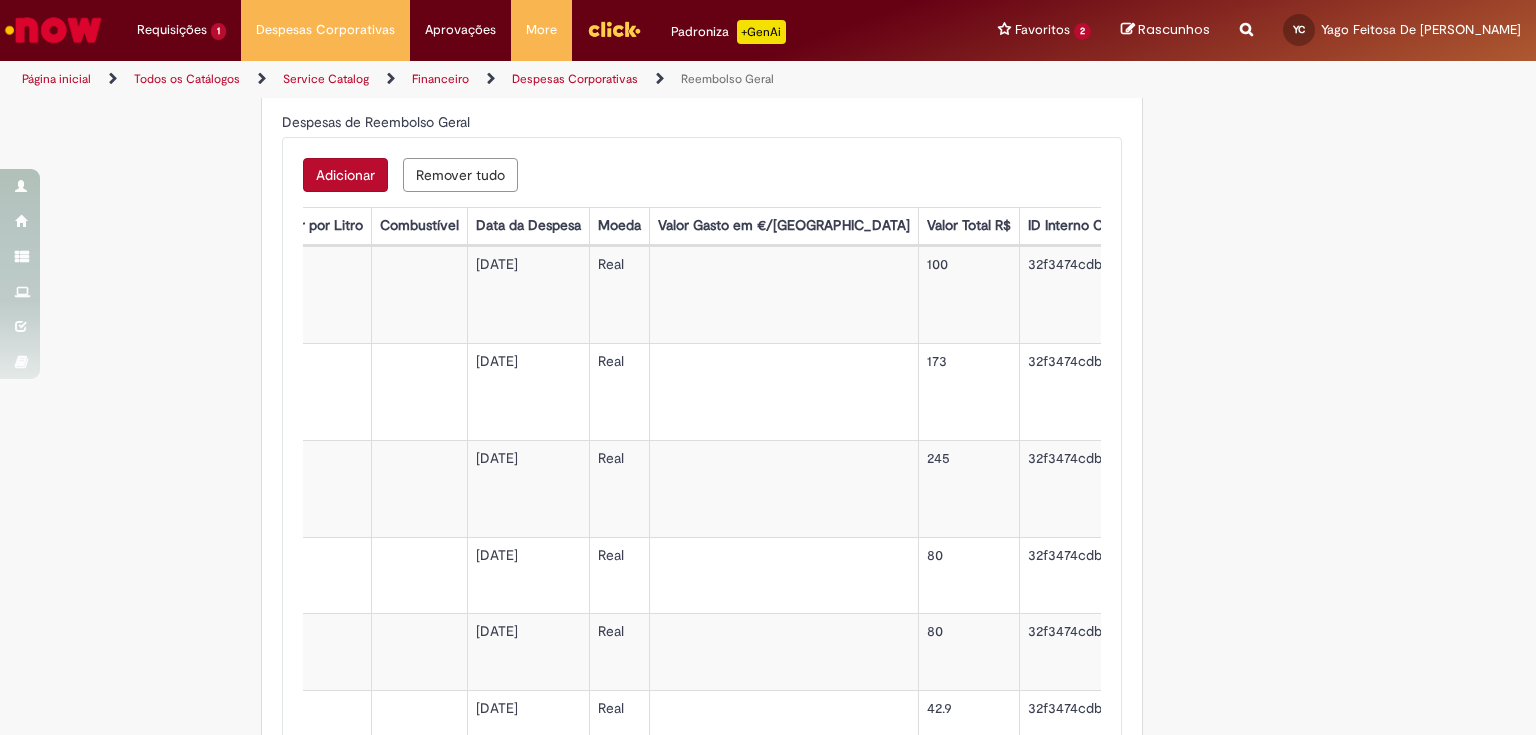 click on "Adicionar" at bounding box center (345, 175) 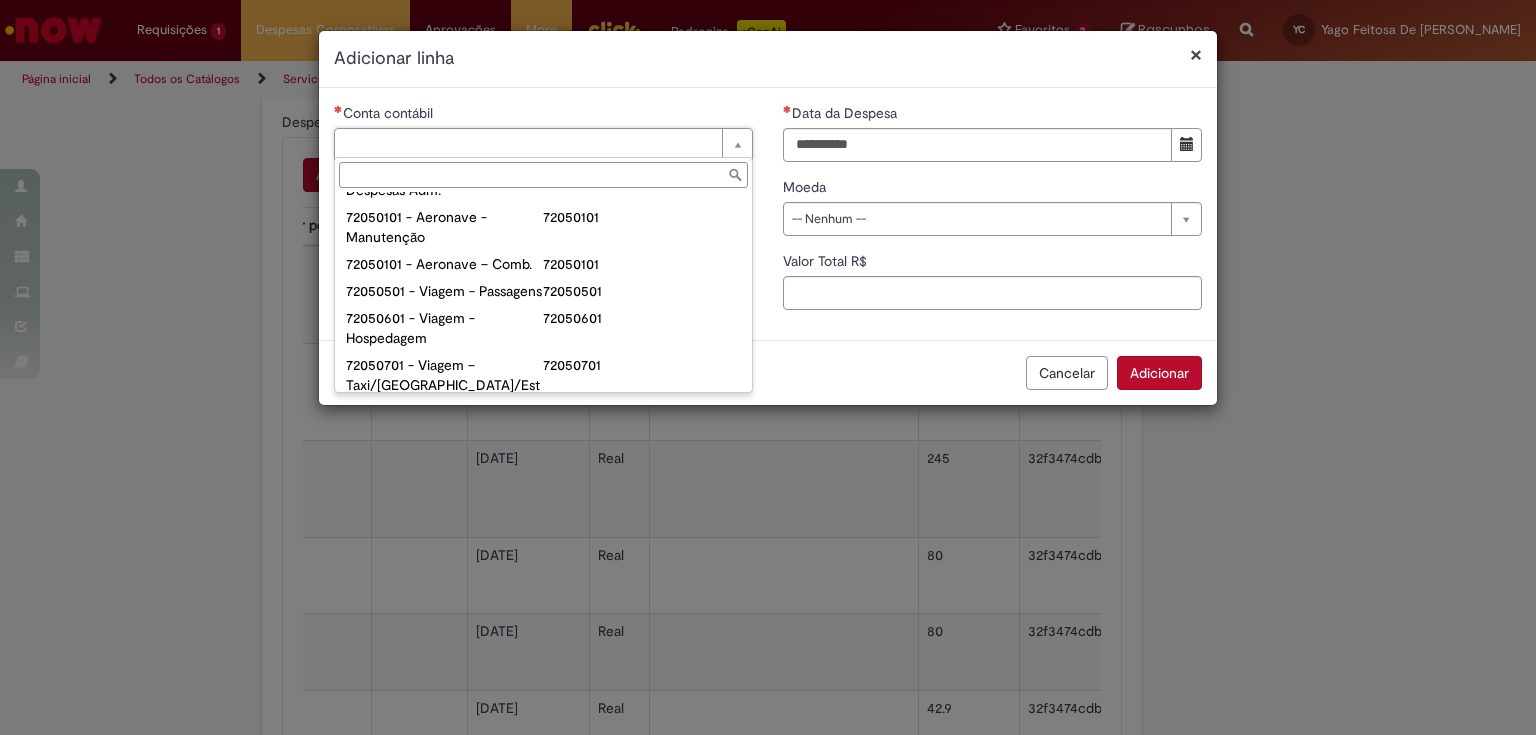 scroll, scrollTop: 1200, scrollLeft: 0, axis: vertical 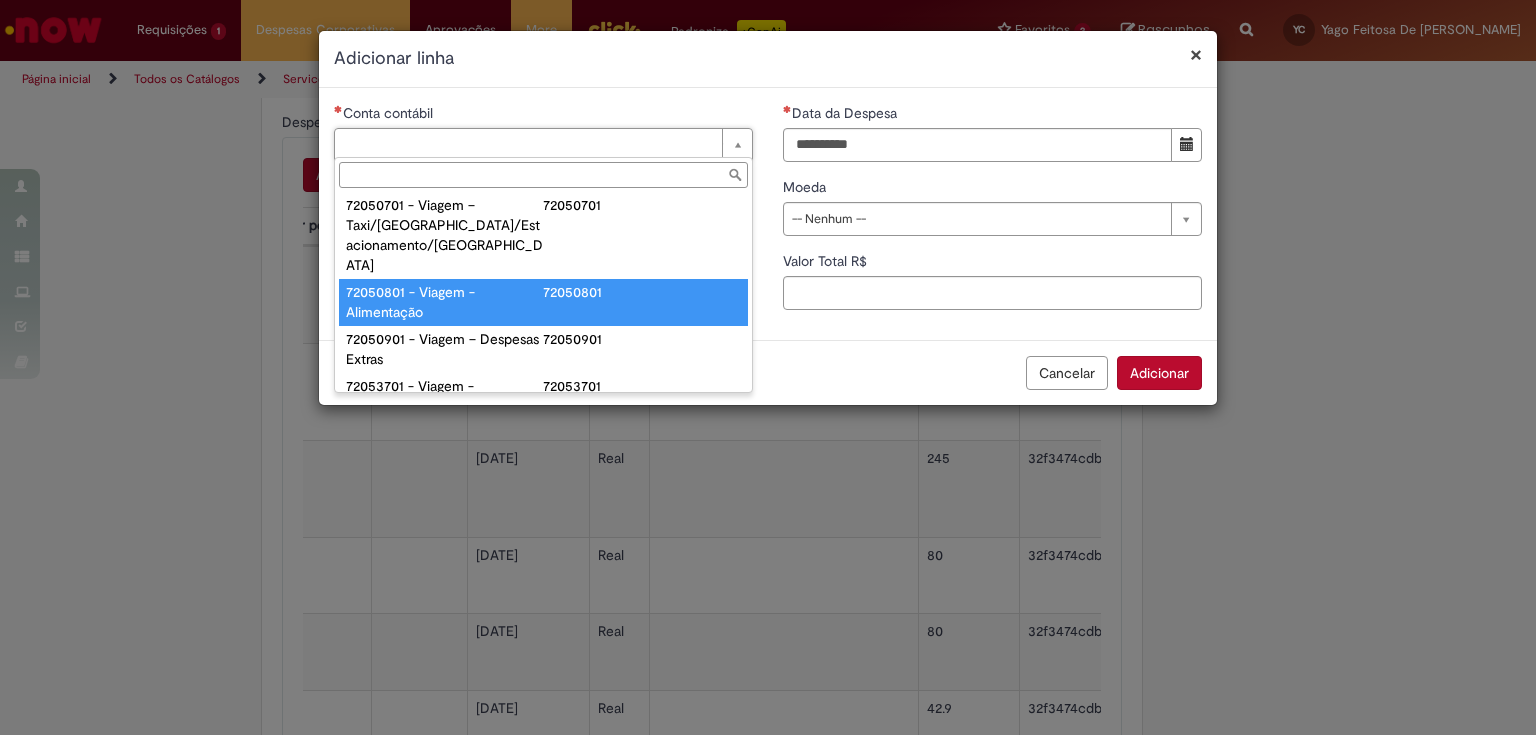 type on "**********" 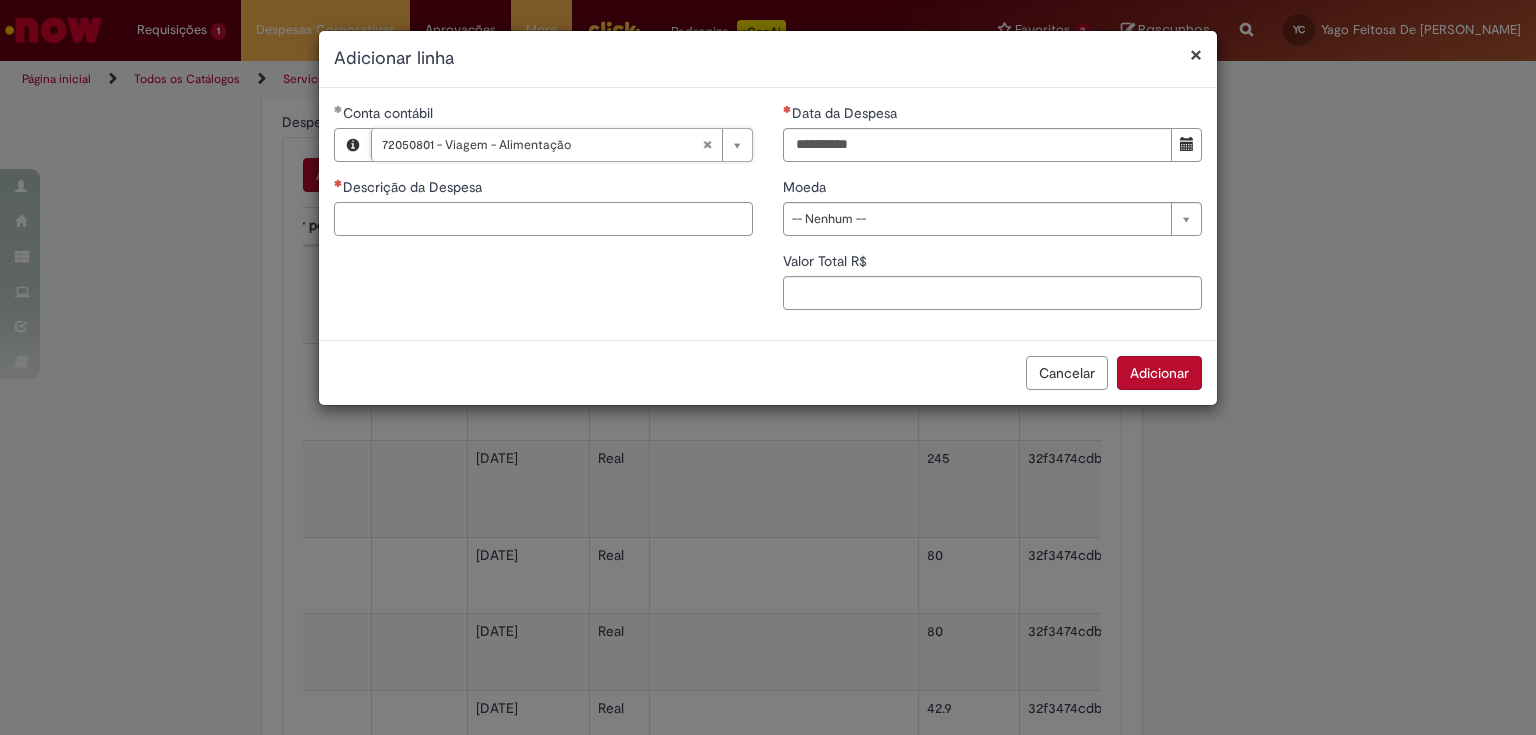 click on "Descrição da Despesa" at bounding box center [543, 219] 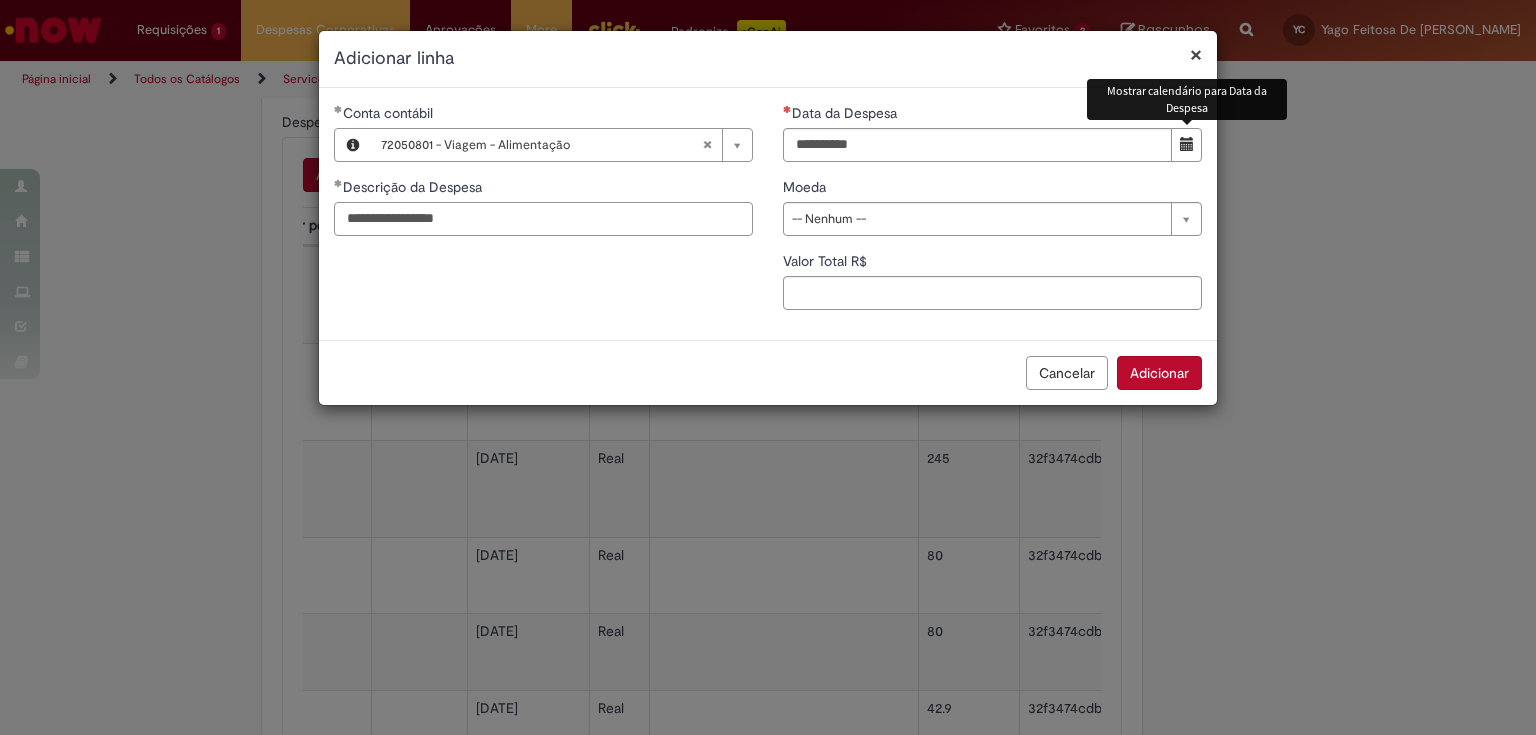 type on "**********" 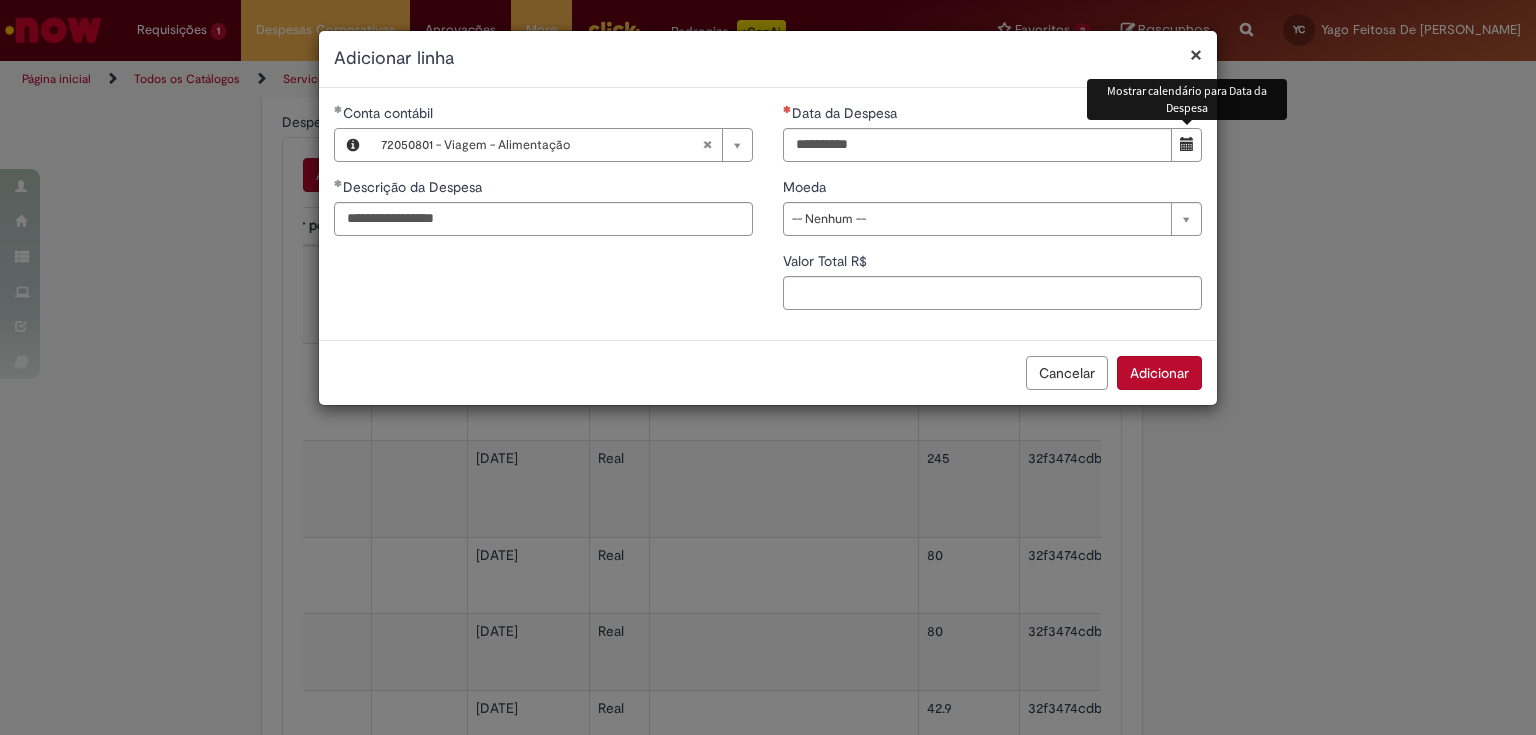 click at bounding box center (1187, 144) 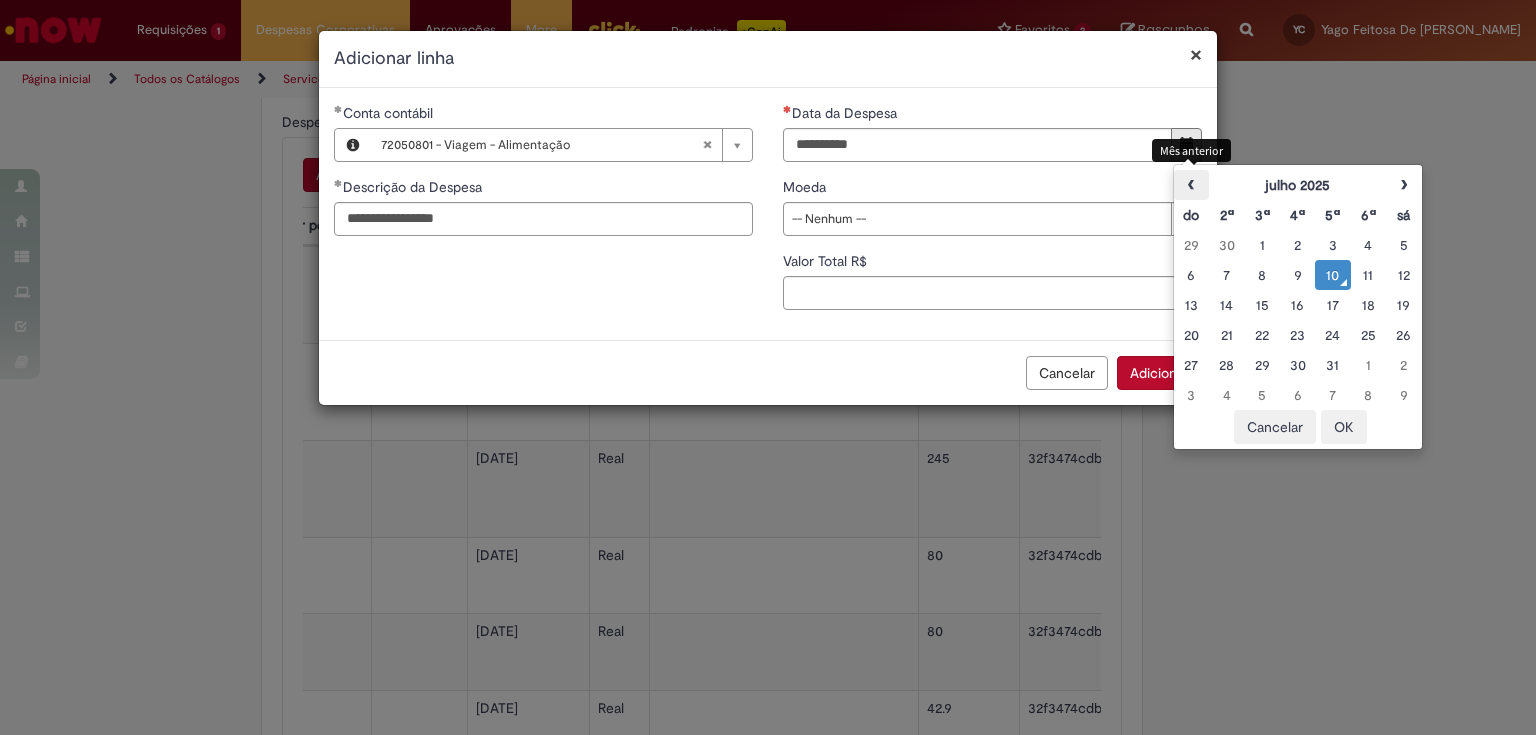 click on "‹" at bounding box center [1191, 185] 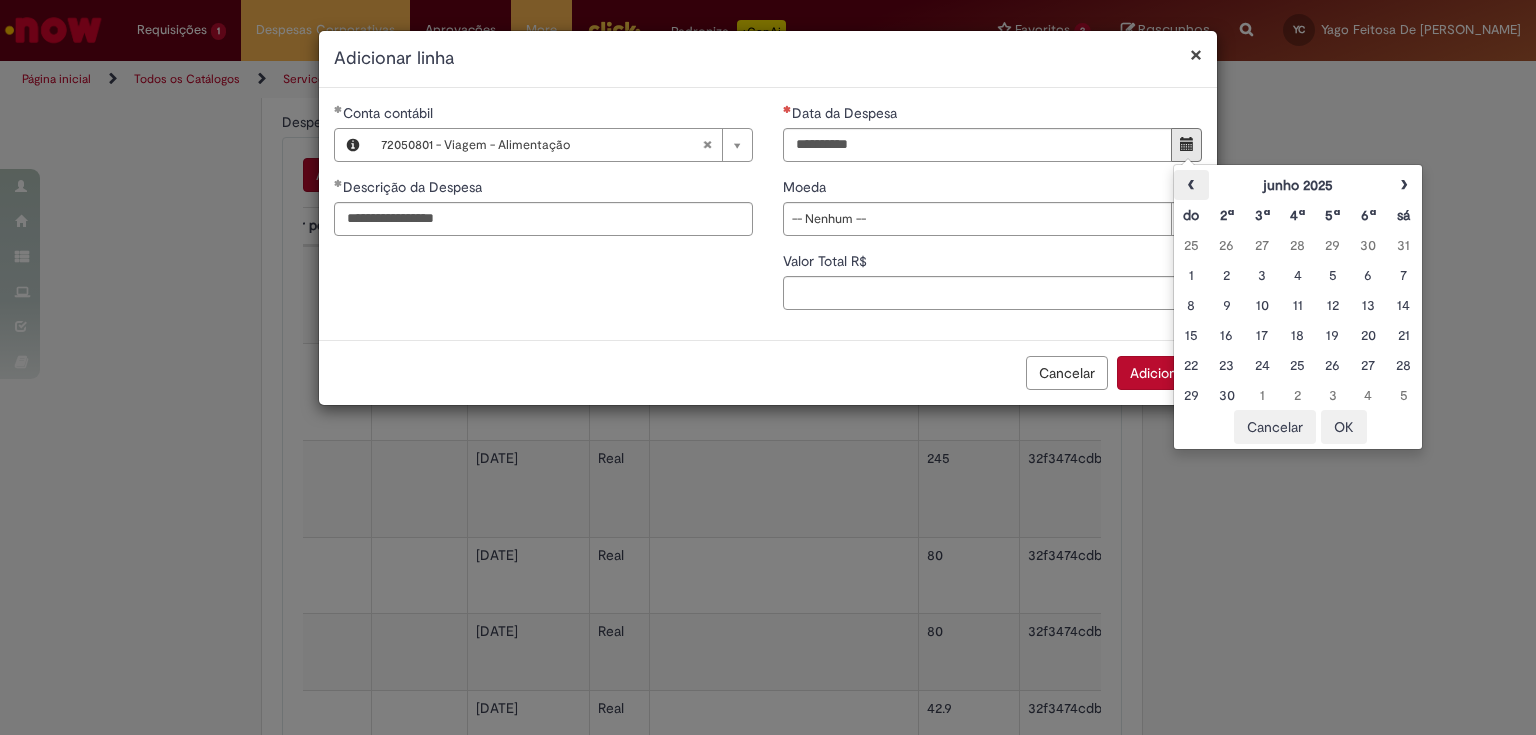 click on "‹" at bounding box center [1191, 185] 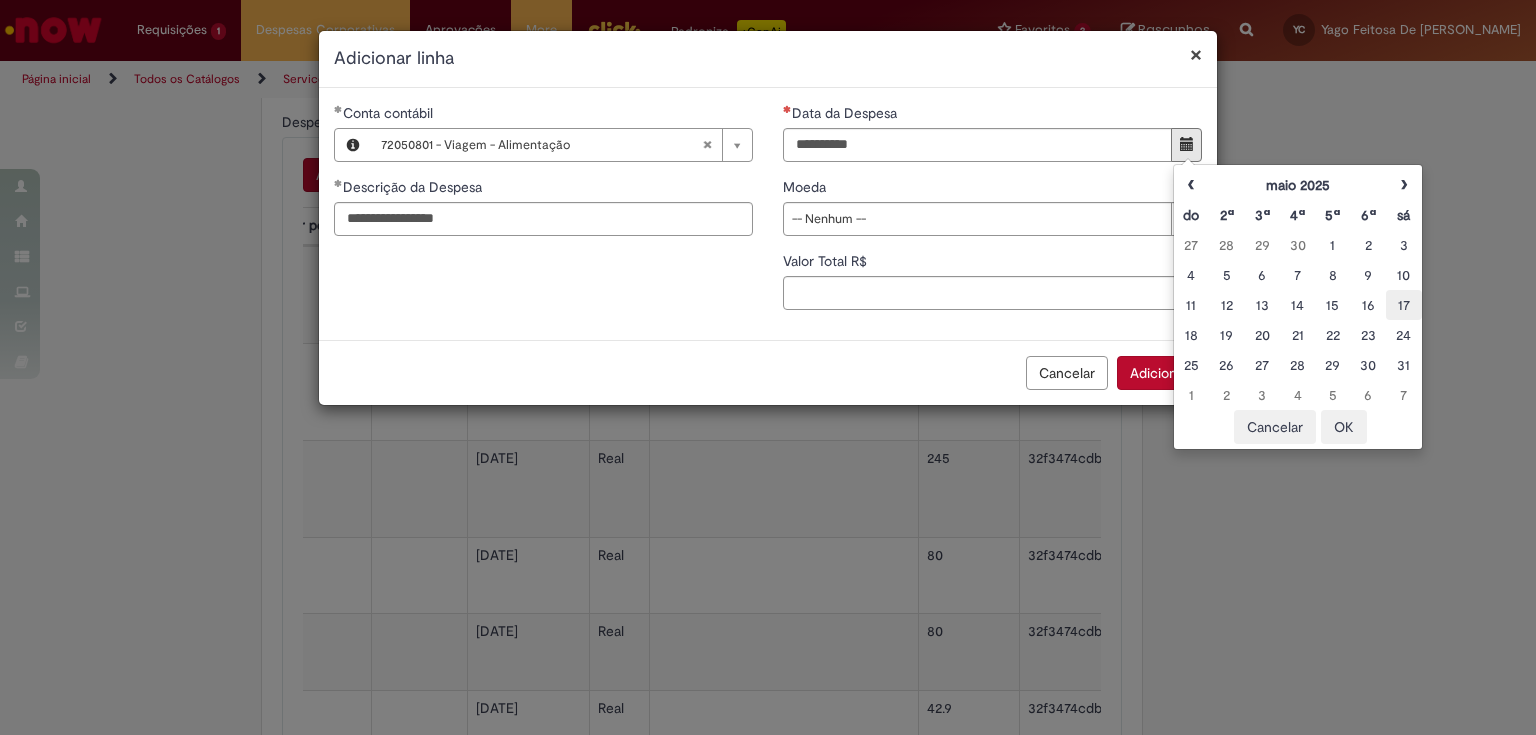 click on "17" at bounding box center [1403, 305] 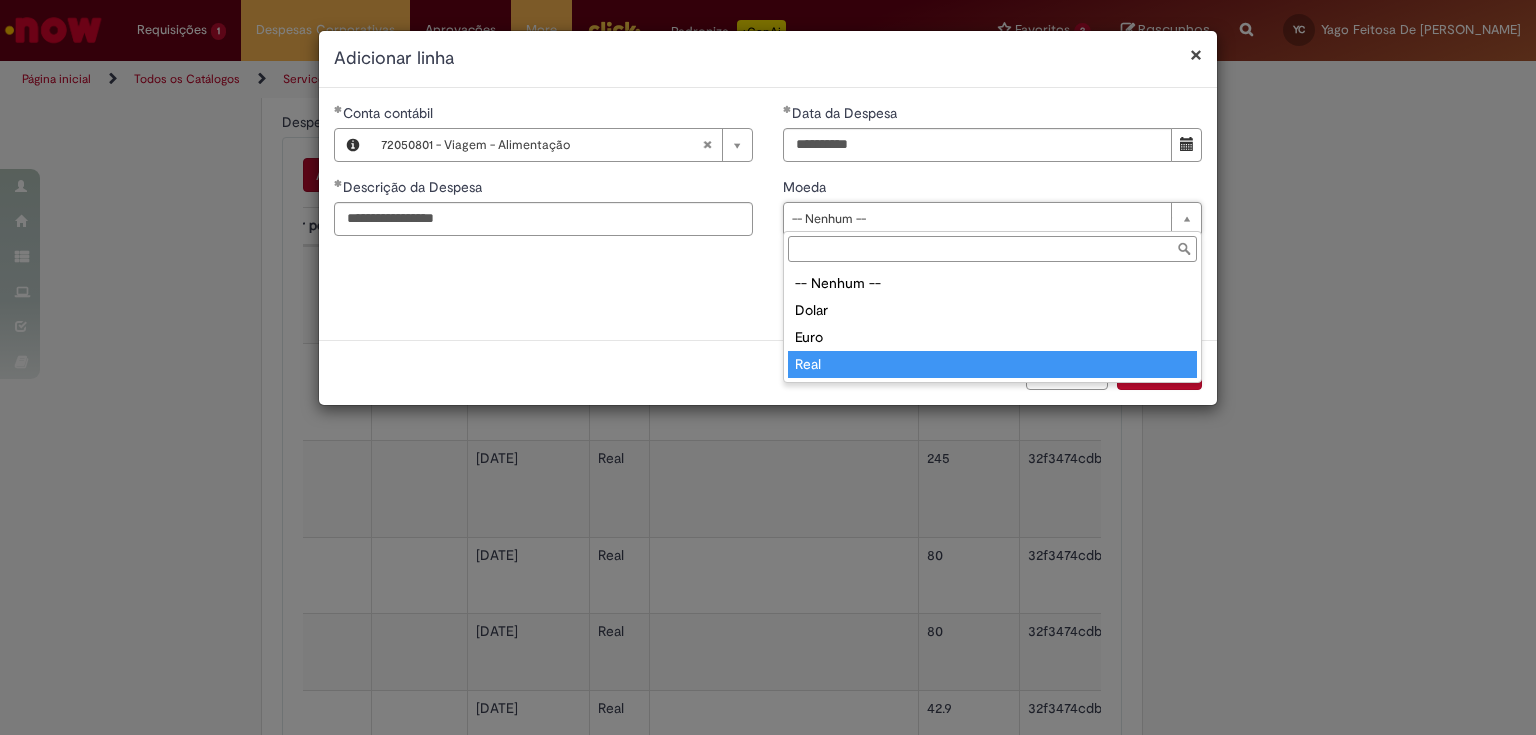 drag, startPoint x: 844, startPoint y: 353, endPoint x: 847, endPoint y: 302, distance: 51.088158 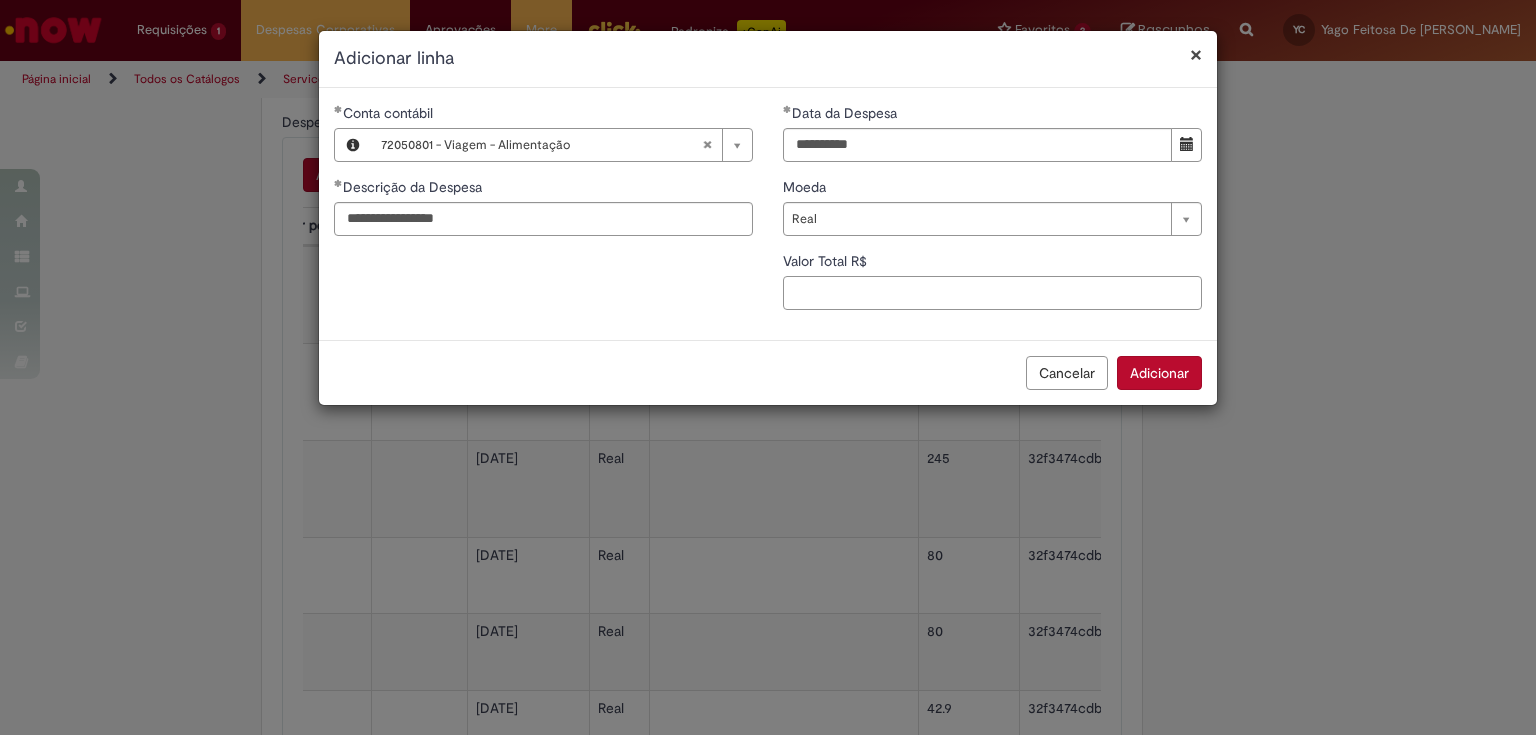 click on "Valor Total R$" at bounding box center (992, 293) 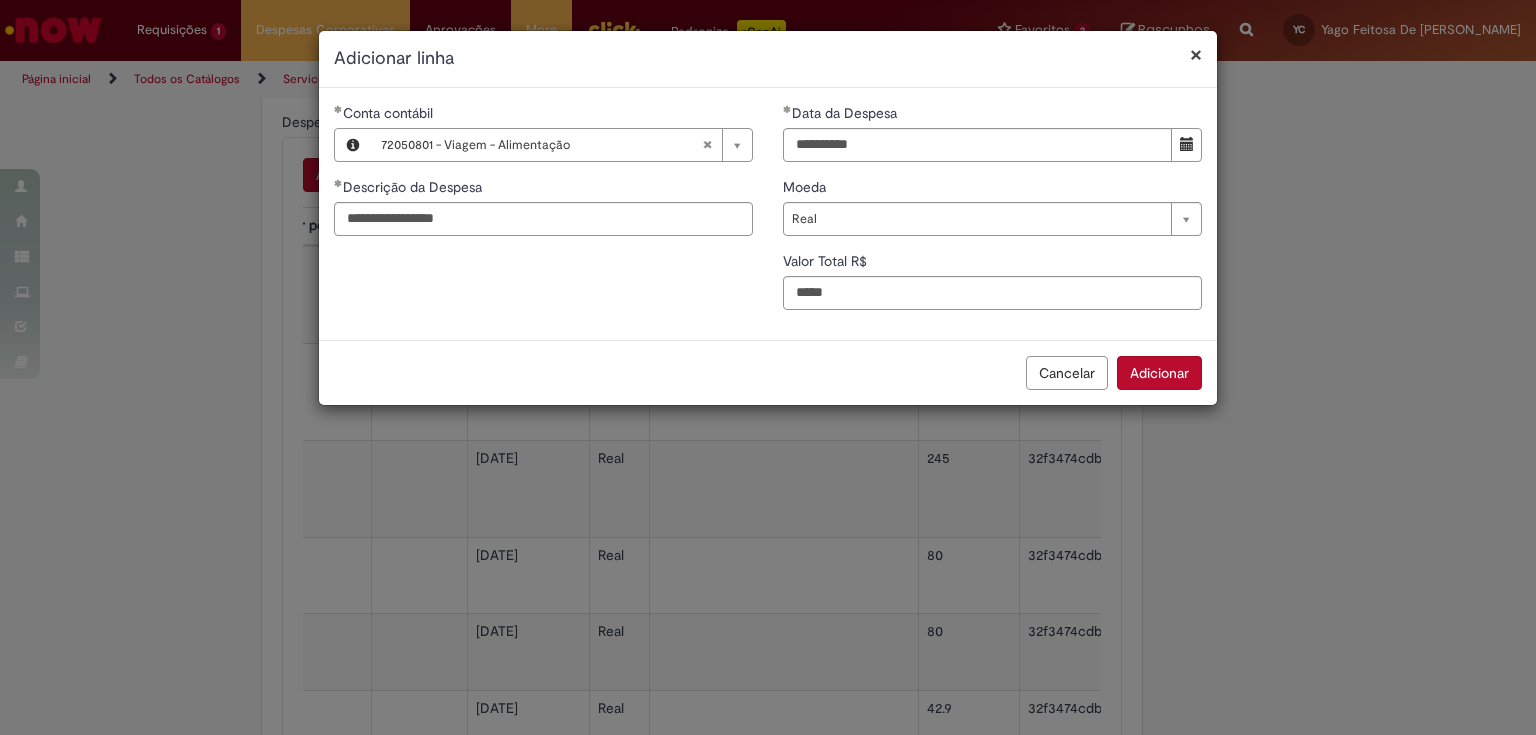 type on "**" 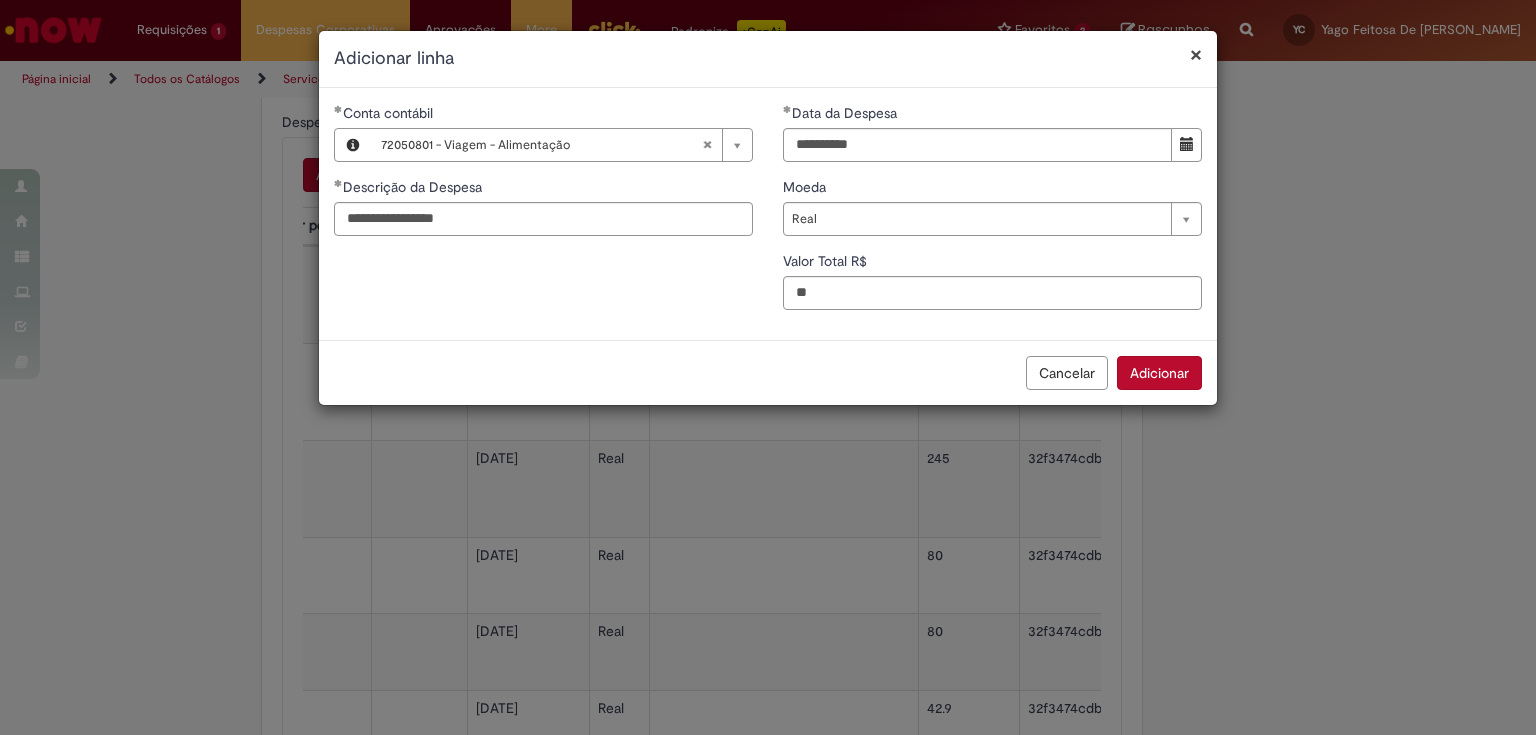click on "Adicionar" at bounding box center [1159, 373] 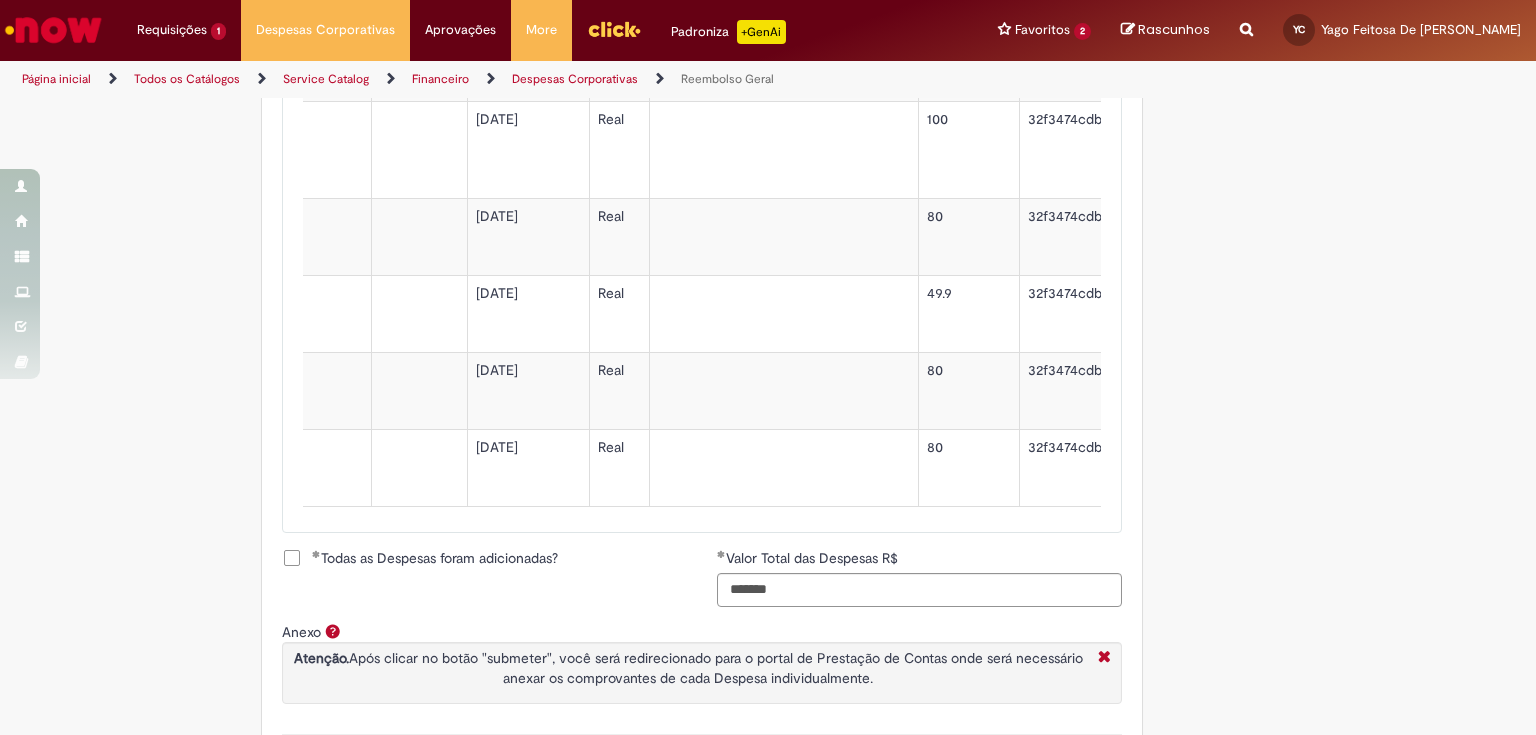 scroll, scrollTop: 2090, scrollLeft: 0, axis: vertical 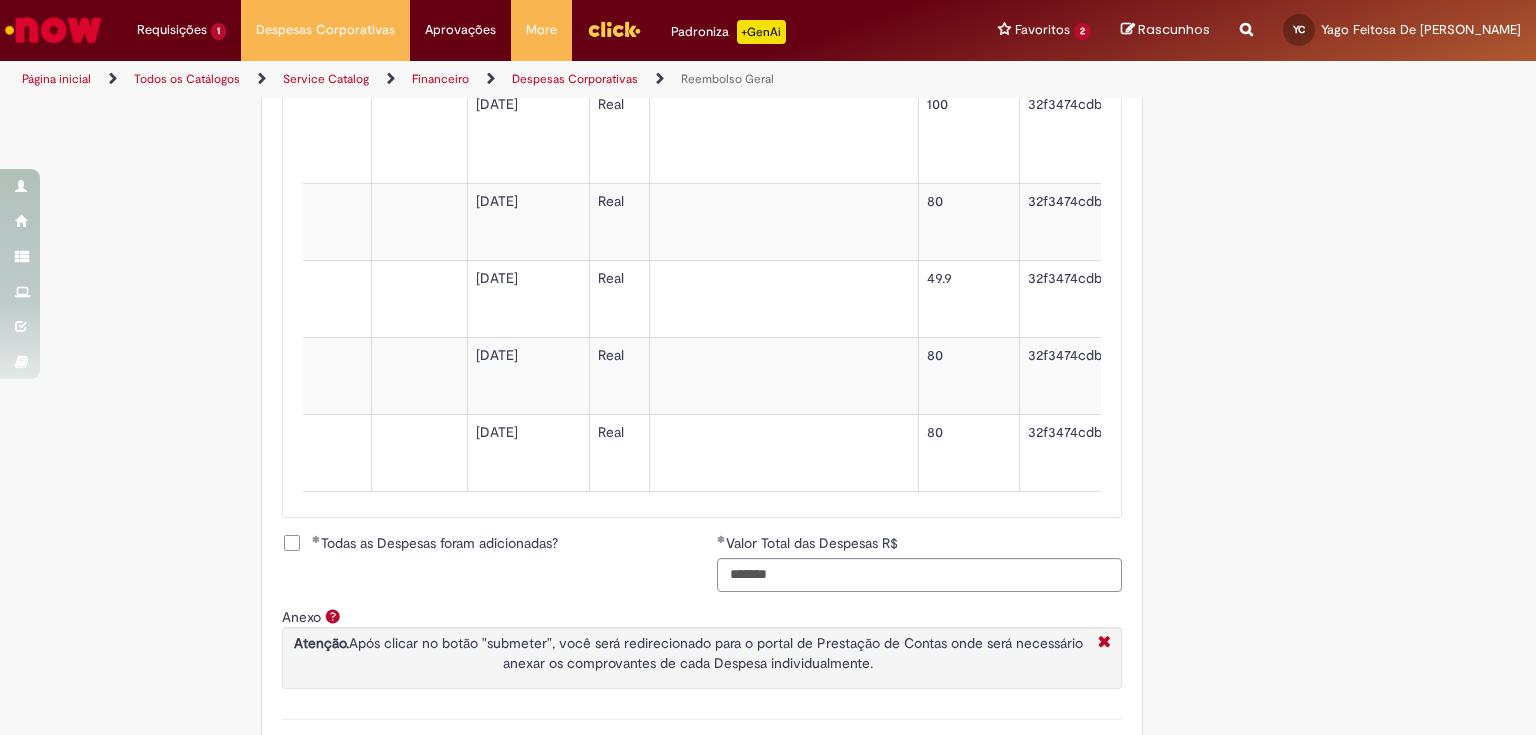 click on "Todas as Despesas foram adicionadas?" at bounding box center (484, 545) 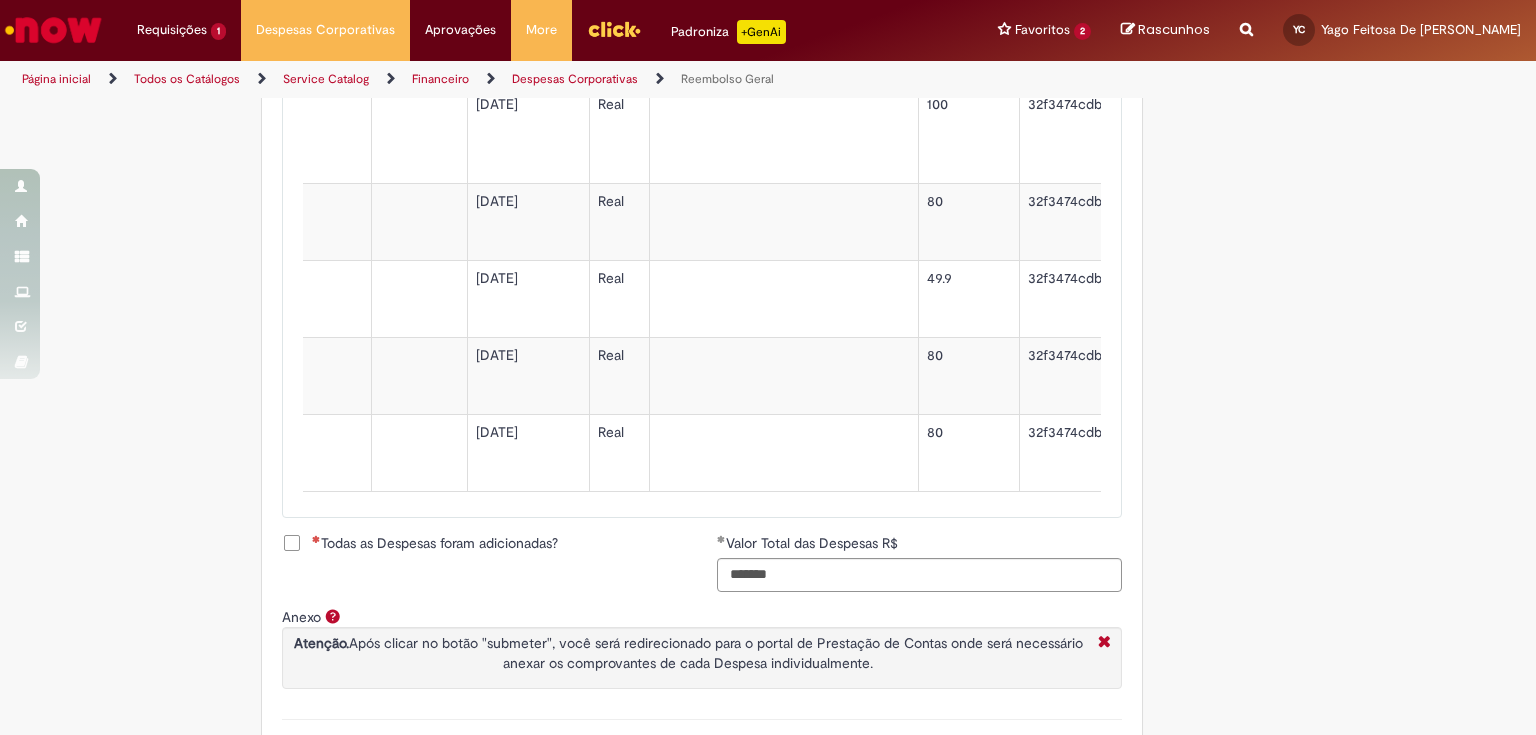 click on "Todas as Despesas foram adicionadas?" at bounding box center (435, 543) 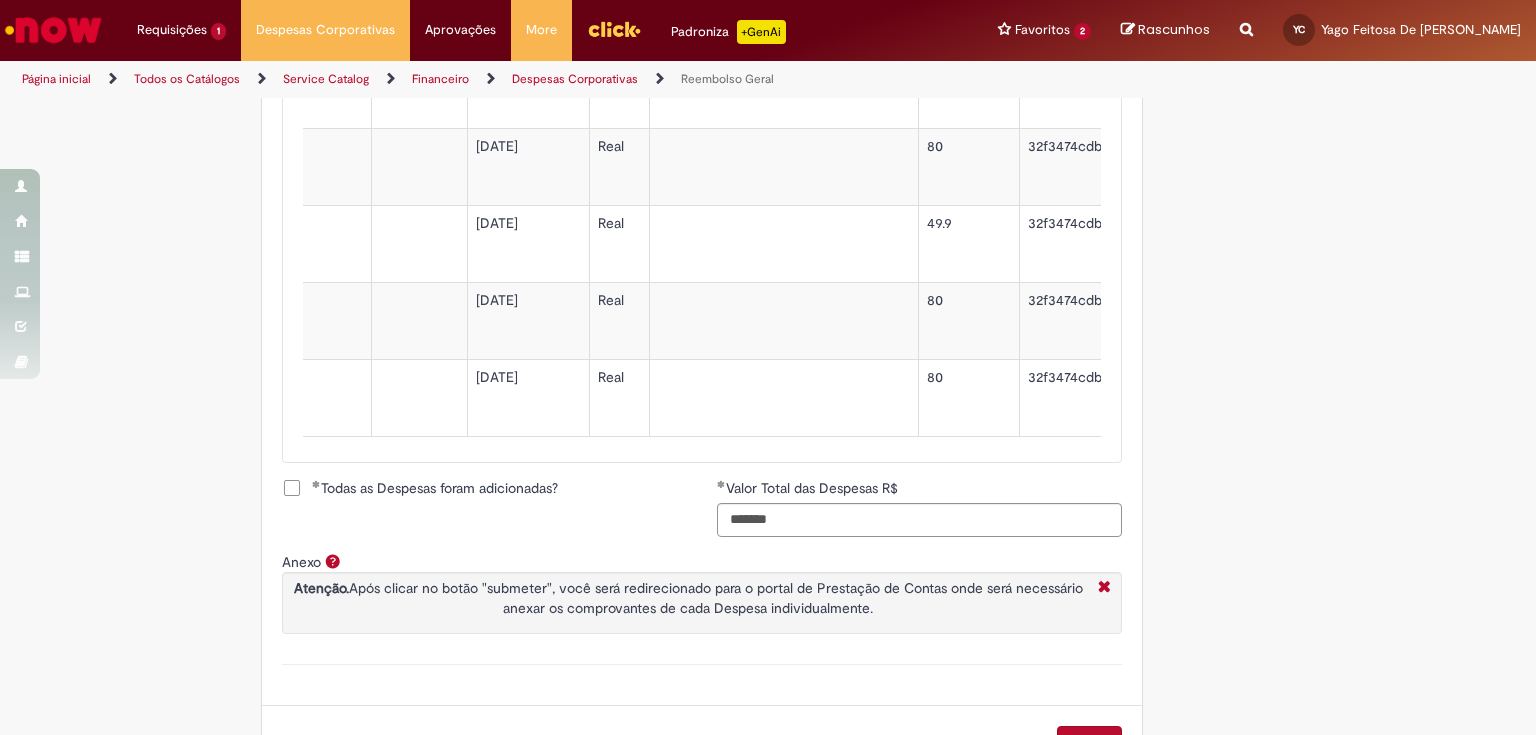 scroll, scrollTop: 2170, scrollLeft: 0, axis: vertical 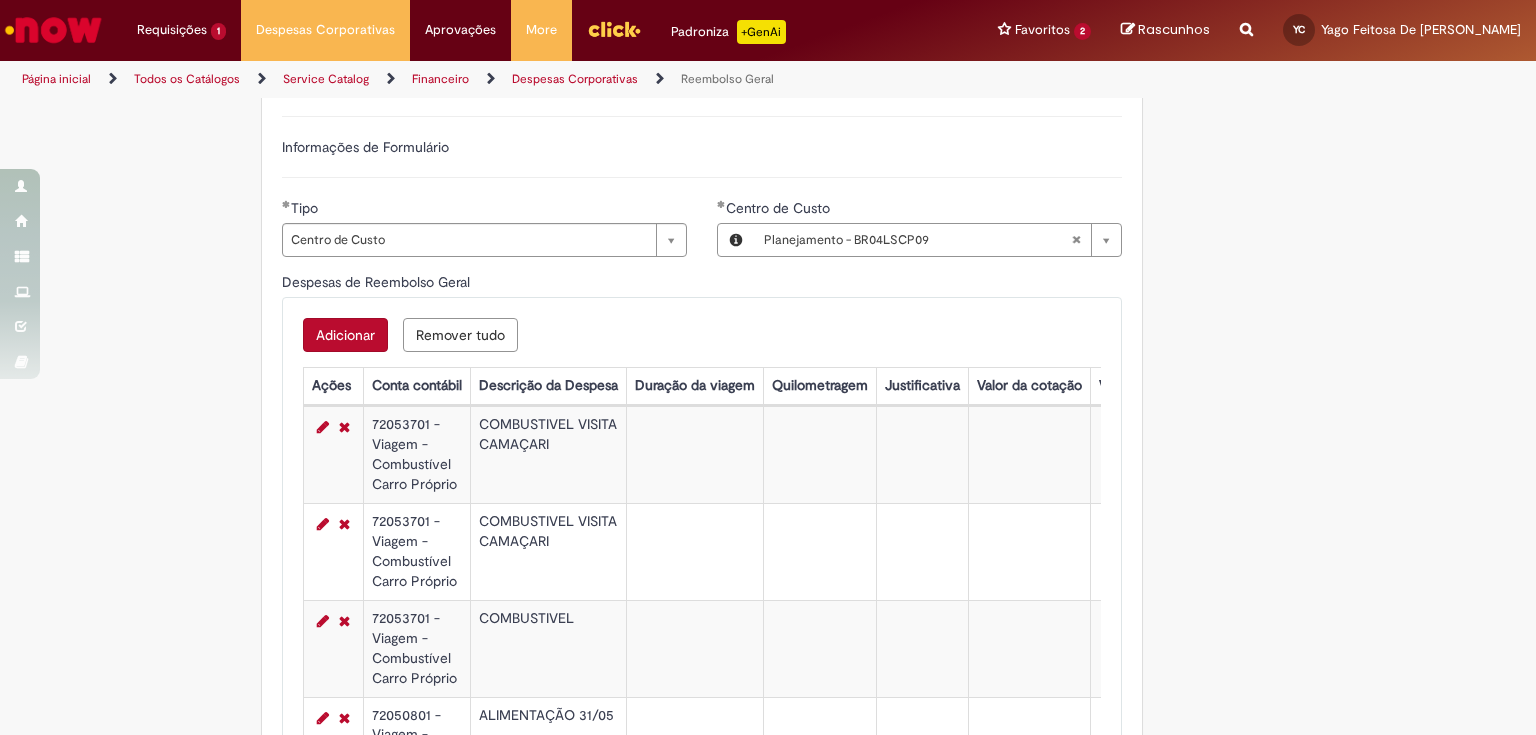 click on "Adicionar" at bounding box center (345, 335) 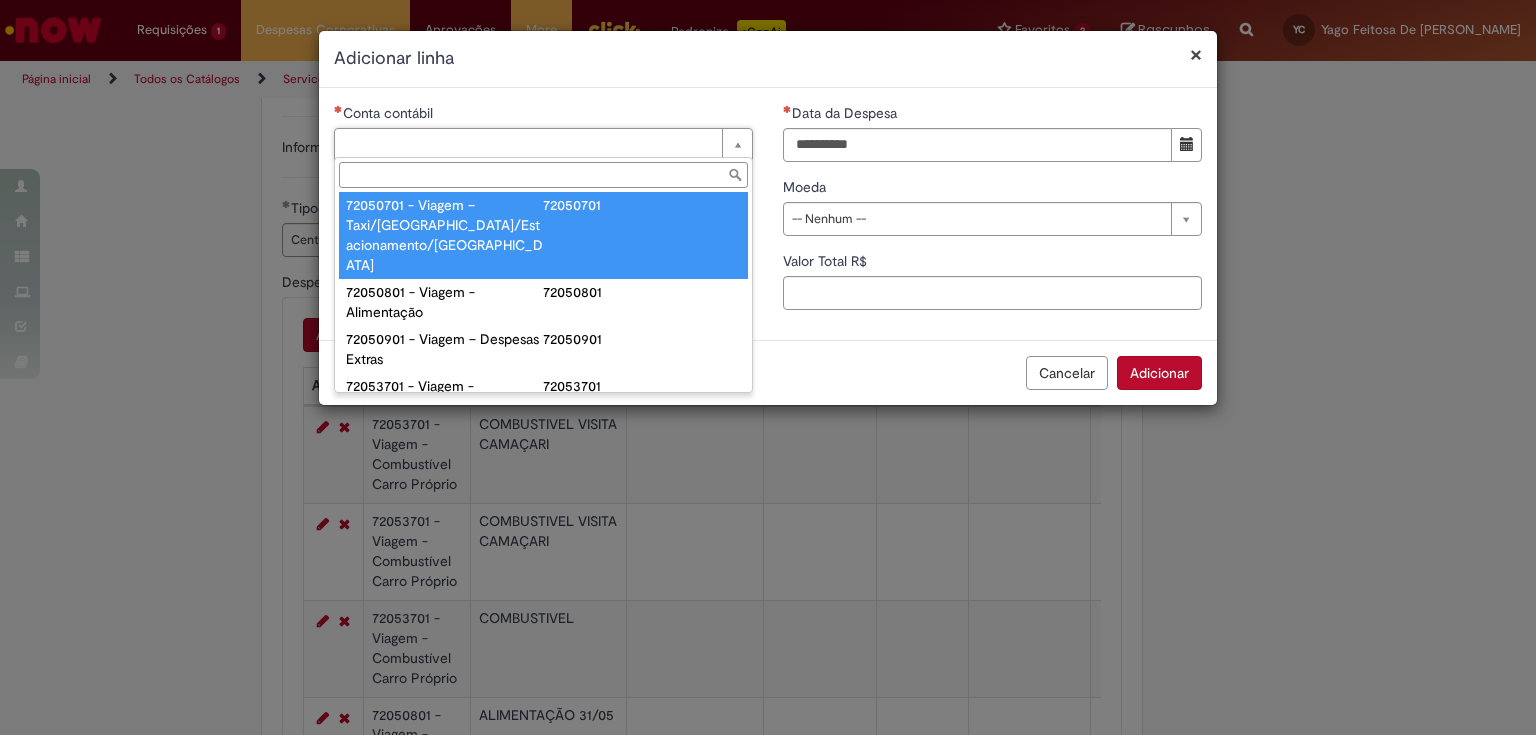 scroll, scrollTop: 1280, scrollLeft: 0, axis: vertical 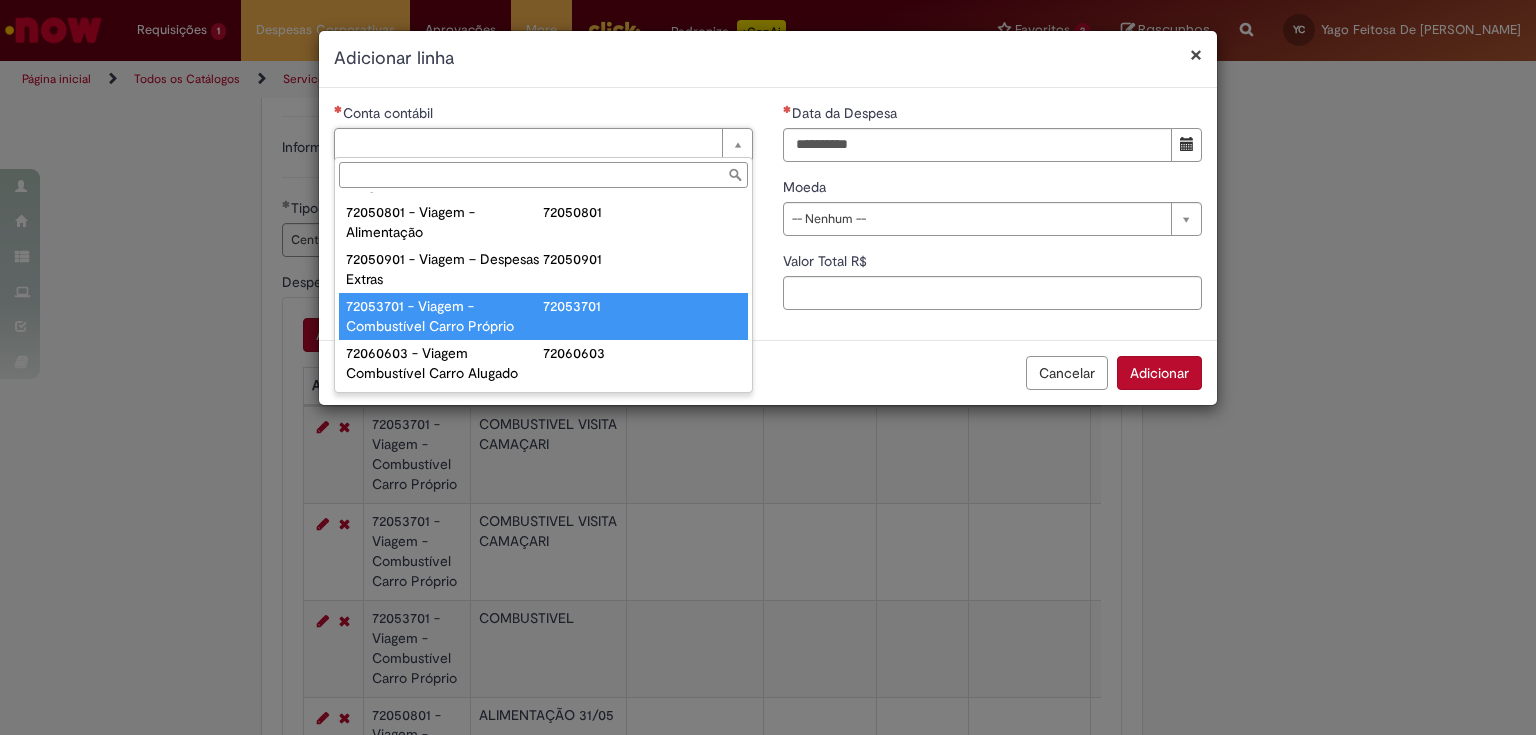 type on "**********" 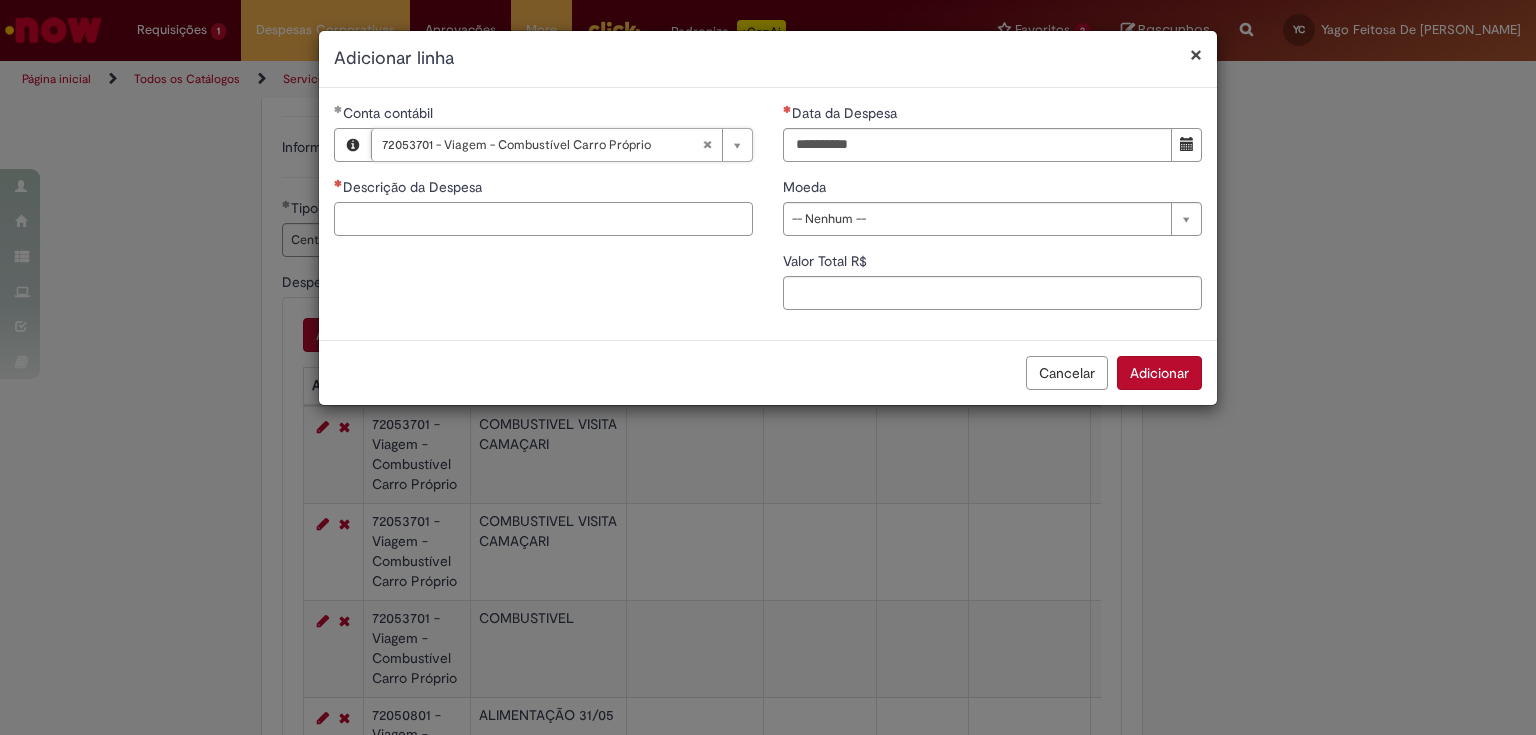 click on "Descrição da Despesa" at bounding box center (543, 219) 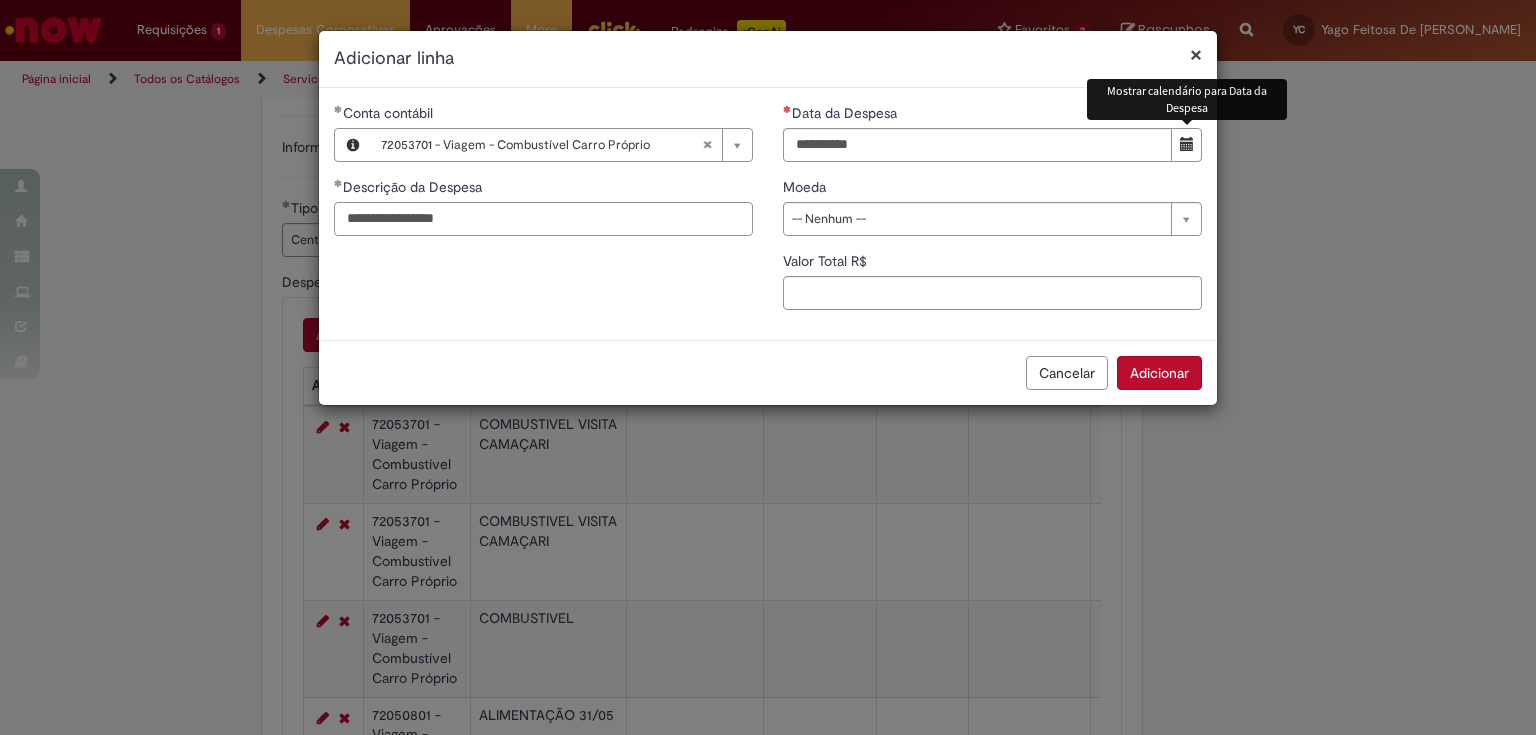 type on "**********" 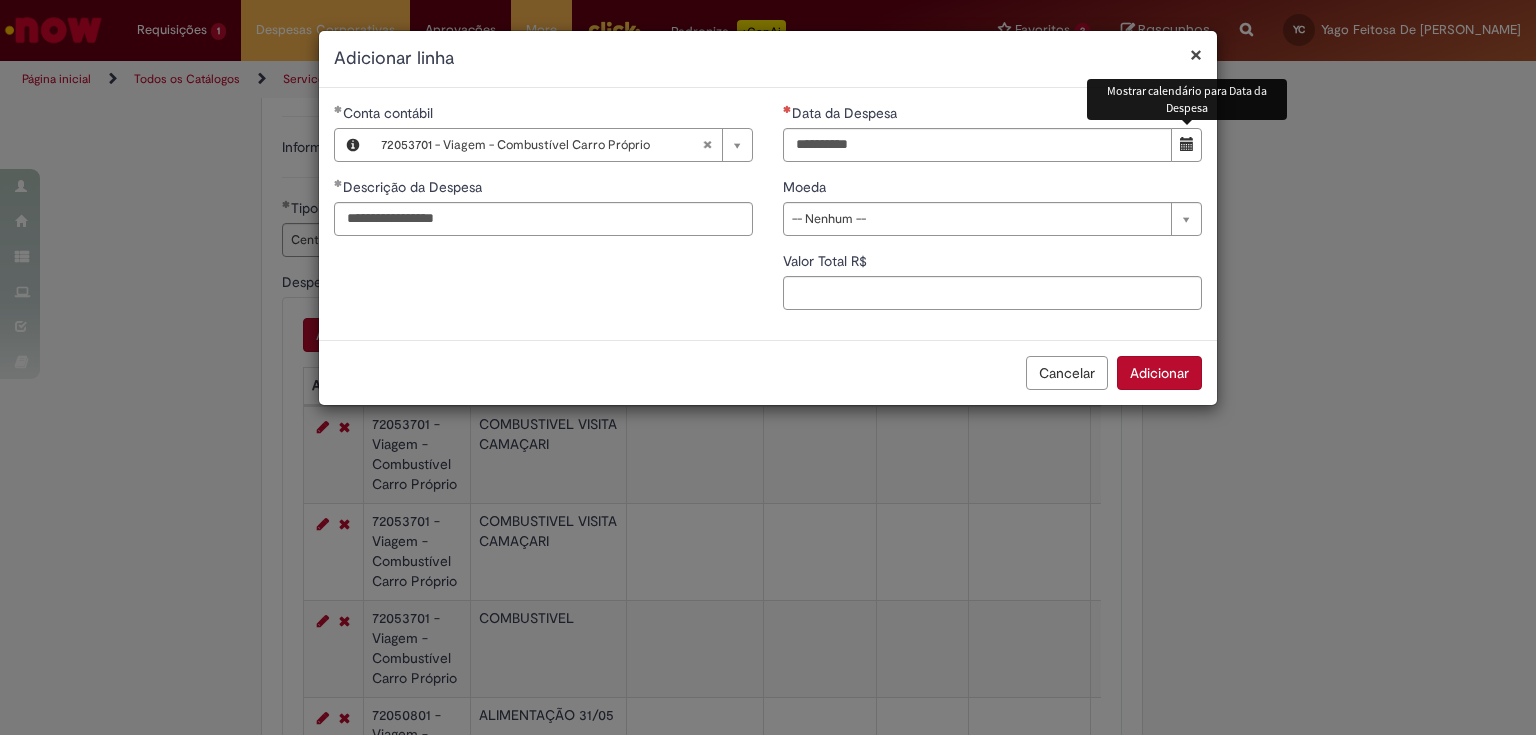 click at bounding box center [1186, 145] 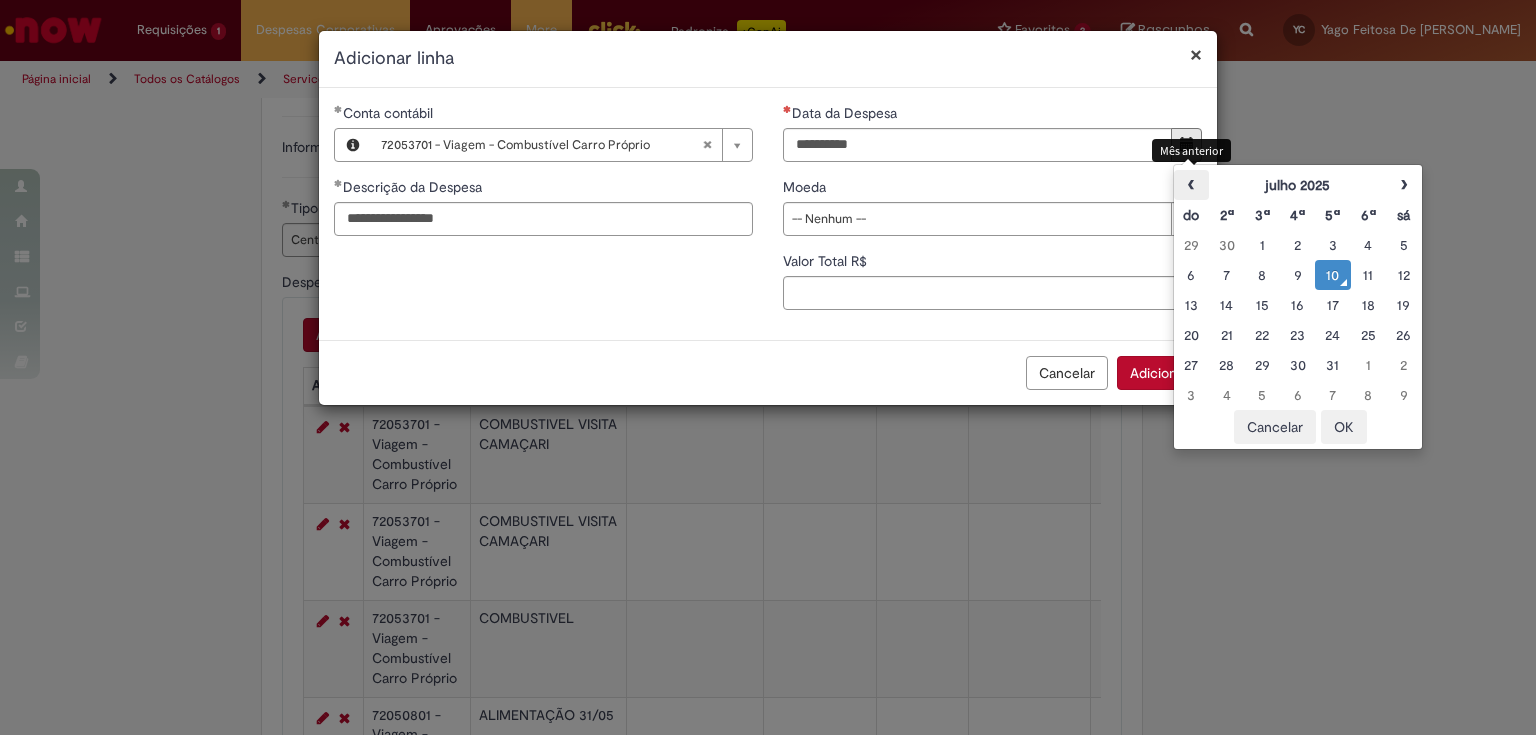 click on "‹" at bounding box center [1191, 185] 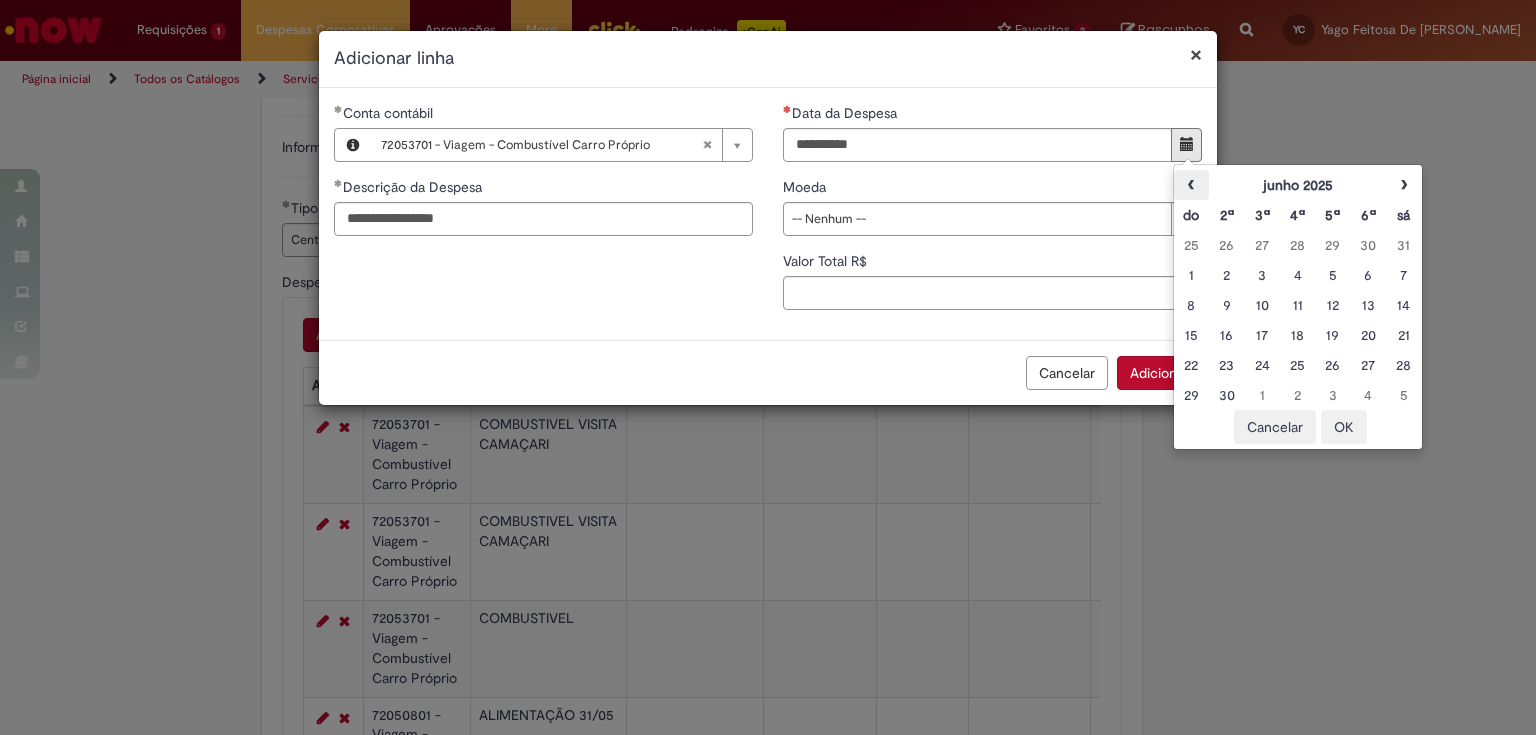 click on "‹" at bounding box center [1191, 185] 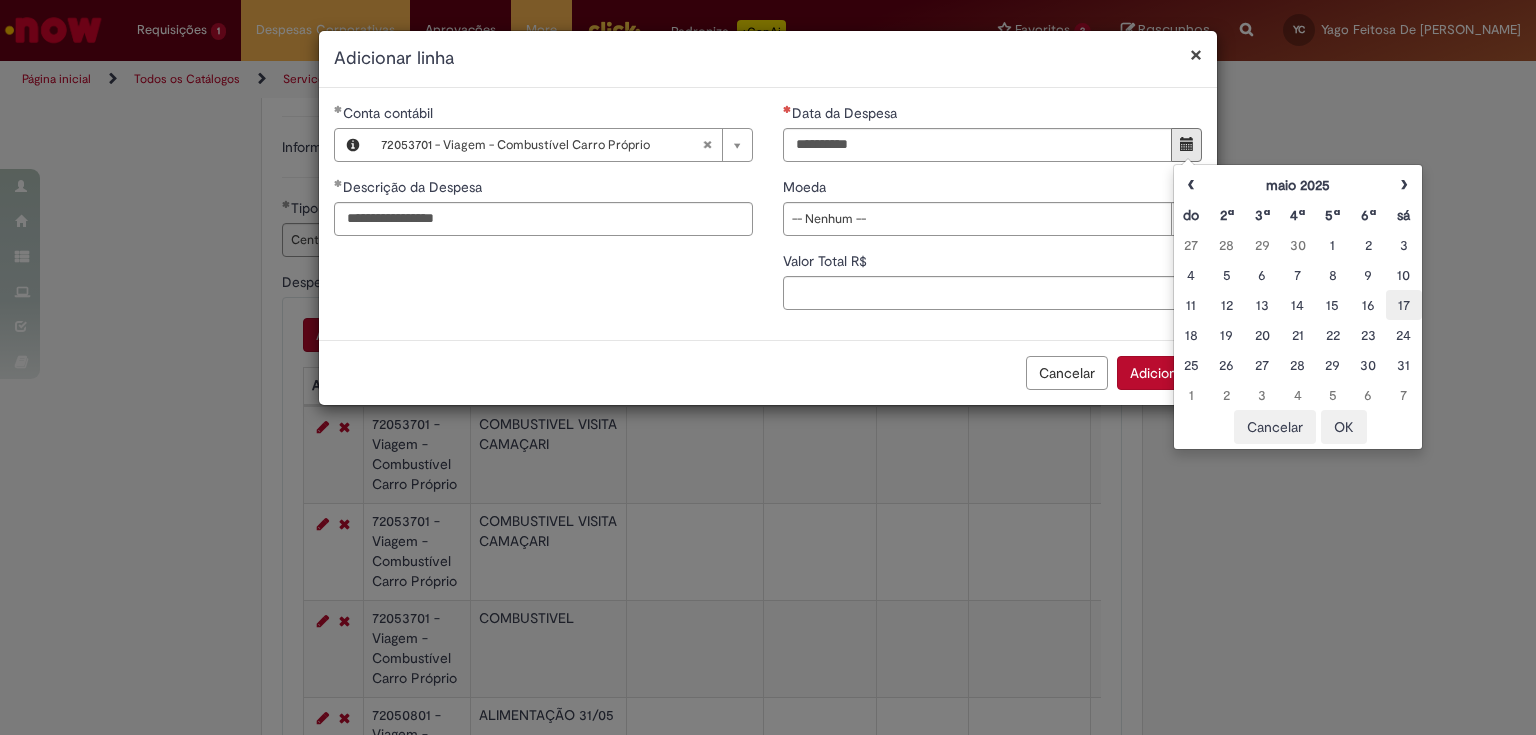 click on "17" at bounding box center (1403, 305) 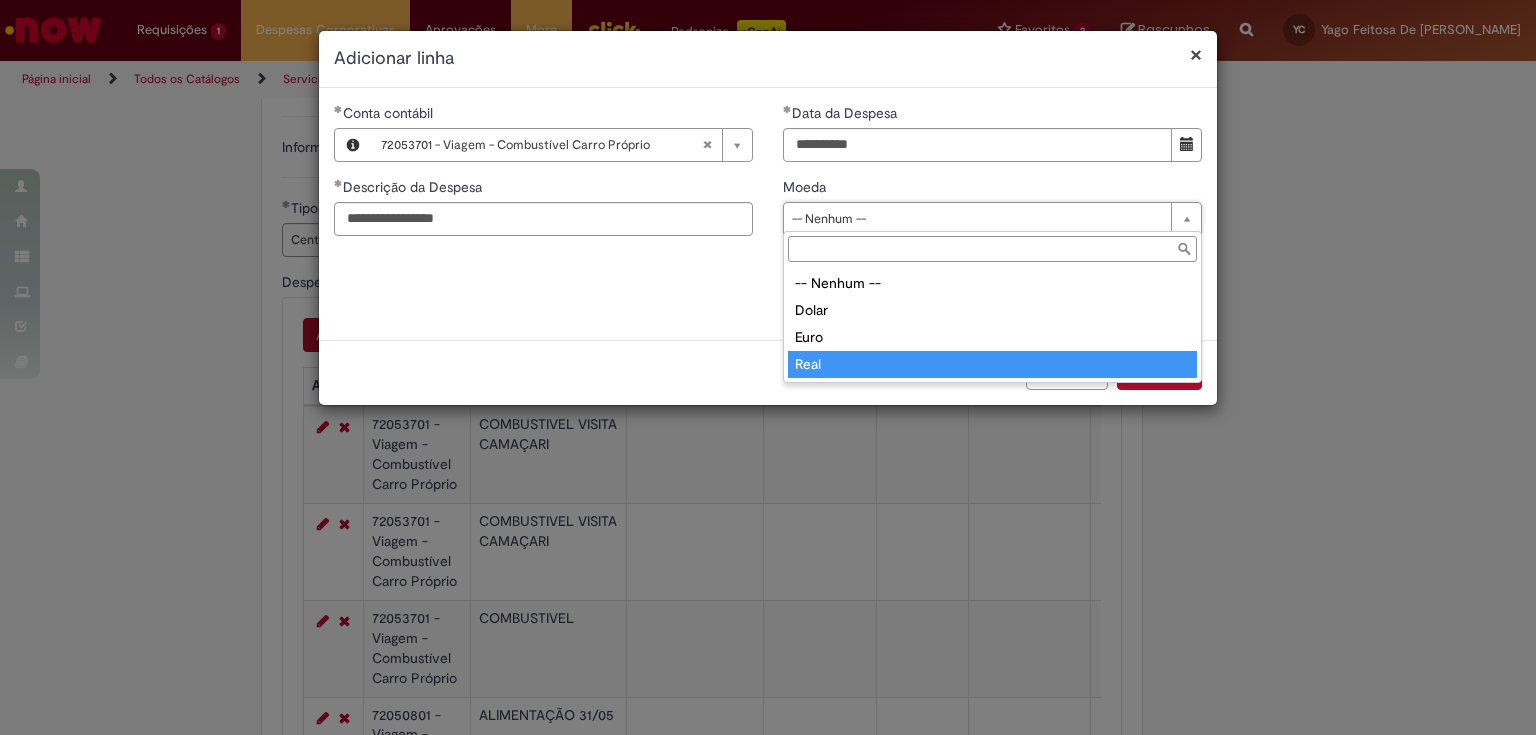 type on "****" 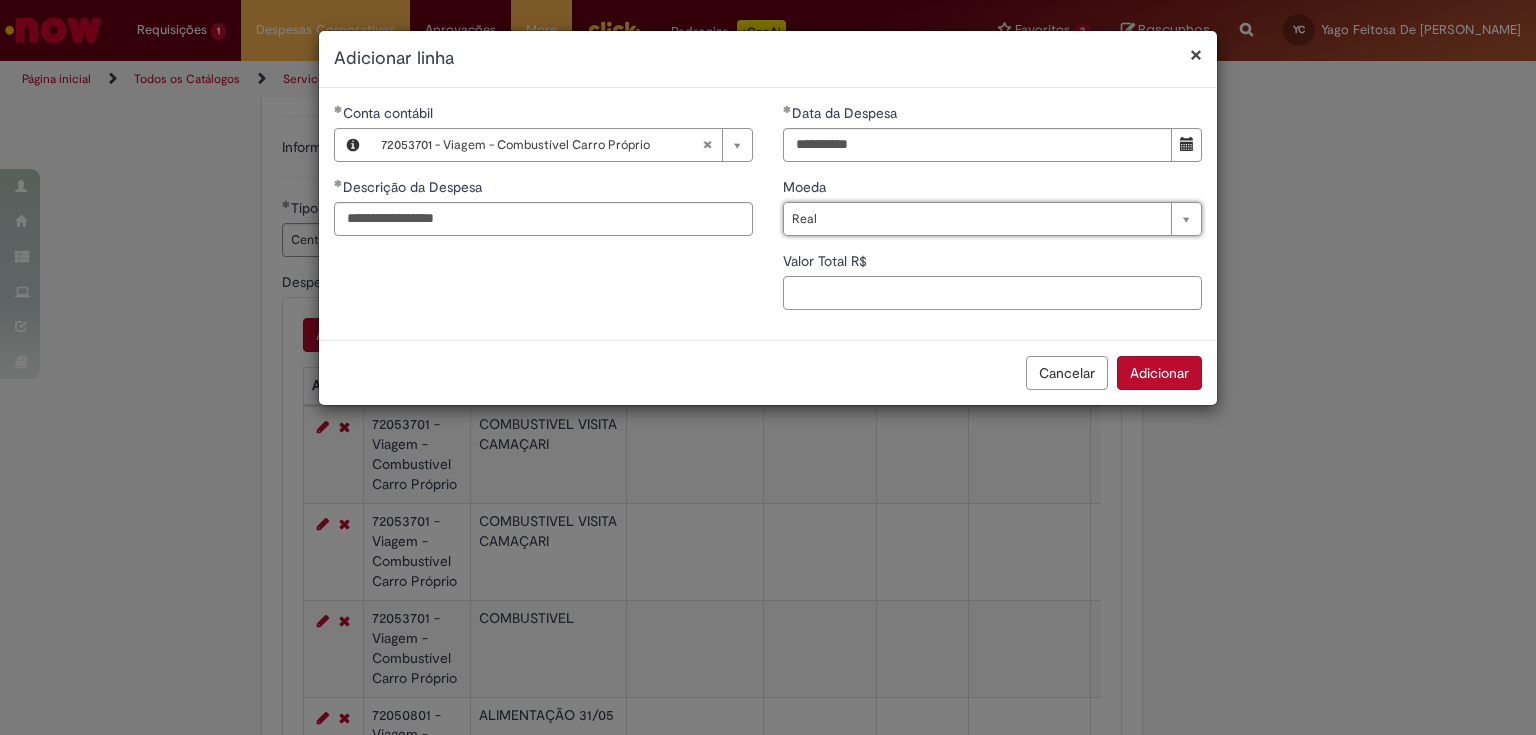 click on "Valor Total R$" at bounding box center [992, 293] 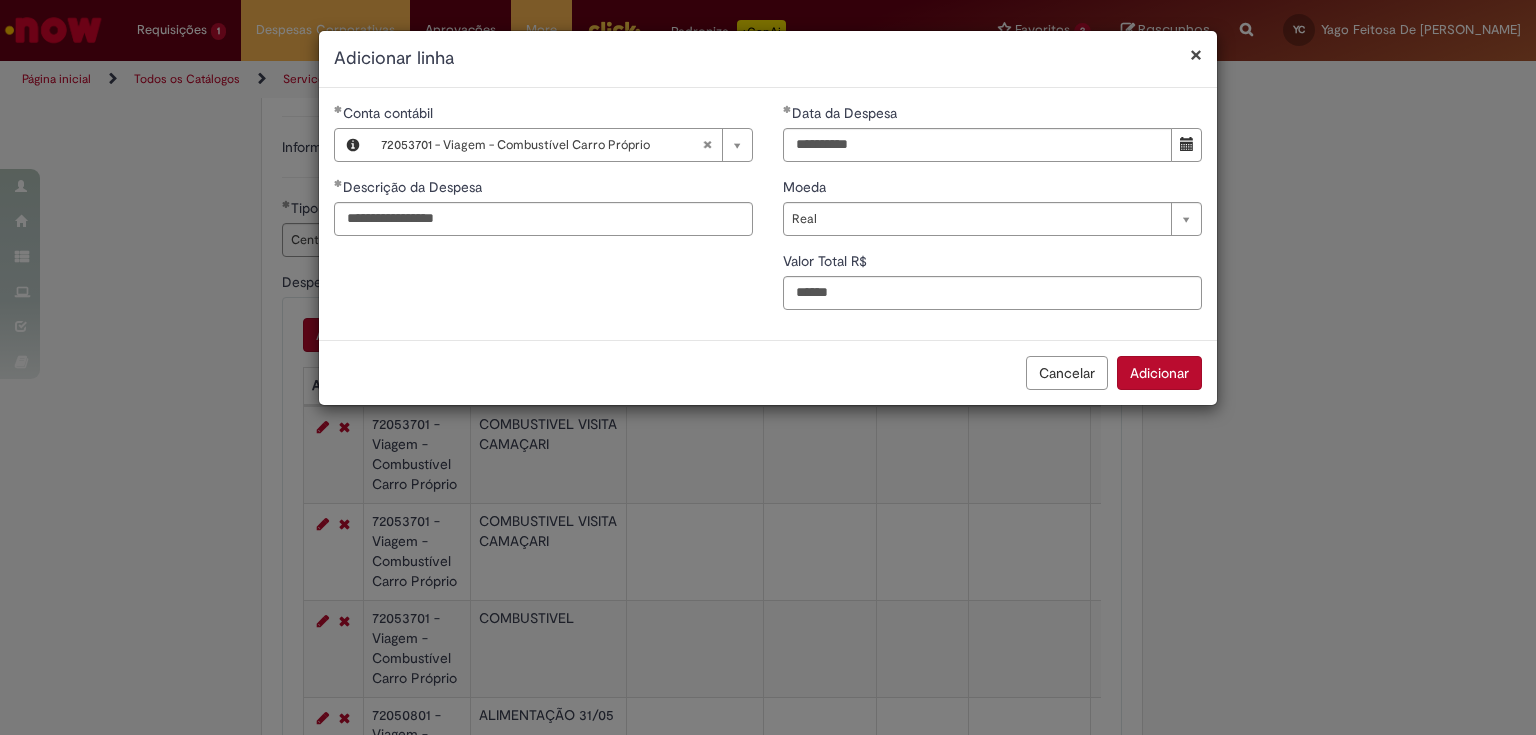 type on "***" 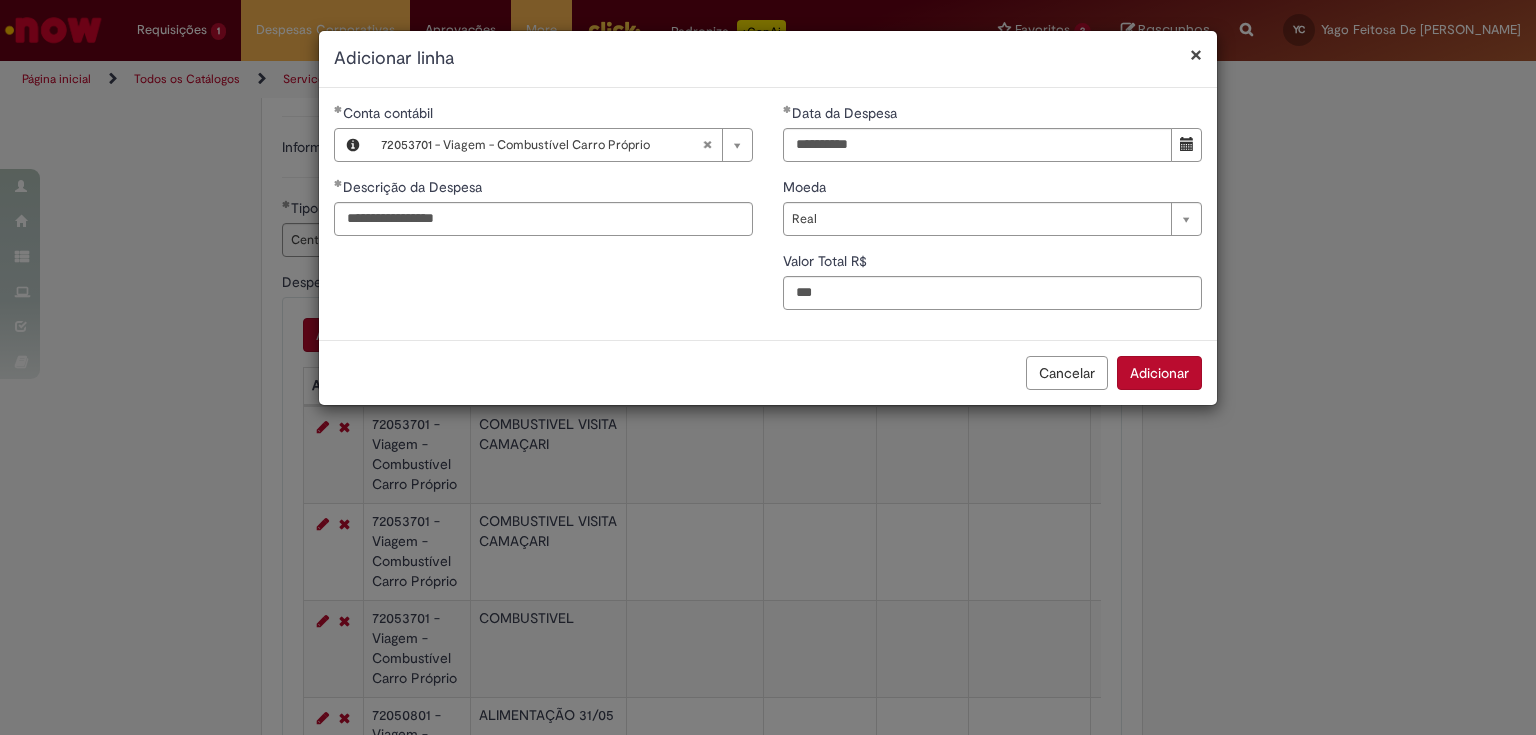 click on "Adicionar" at bounding box center (1159, 373) 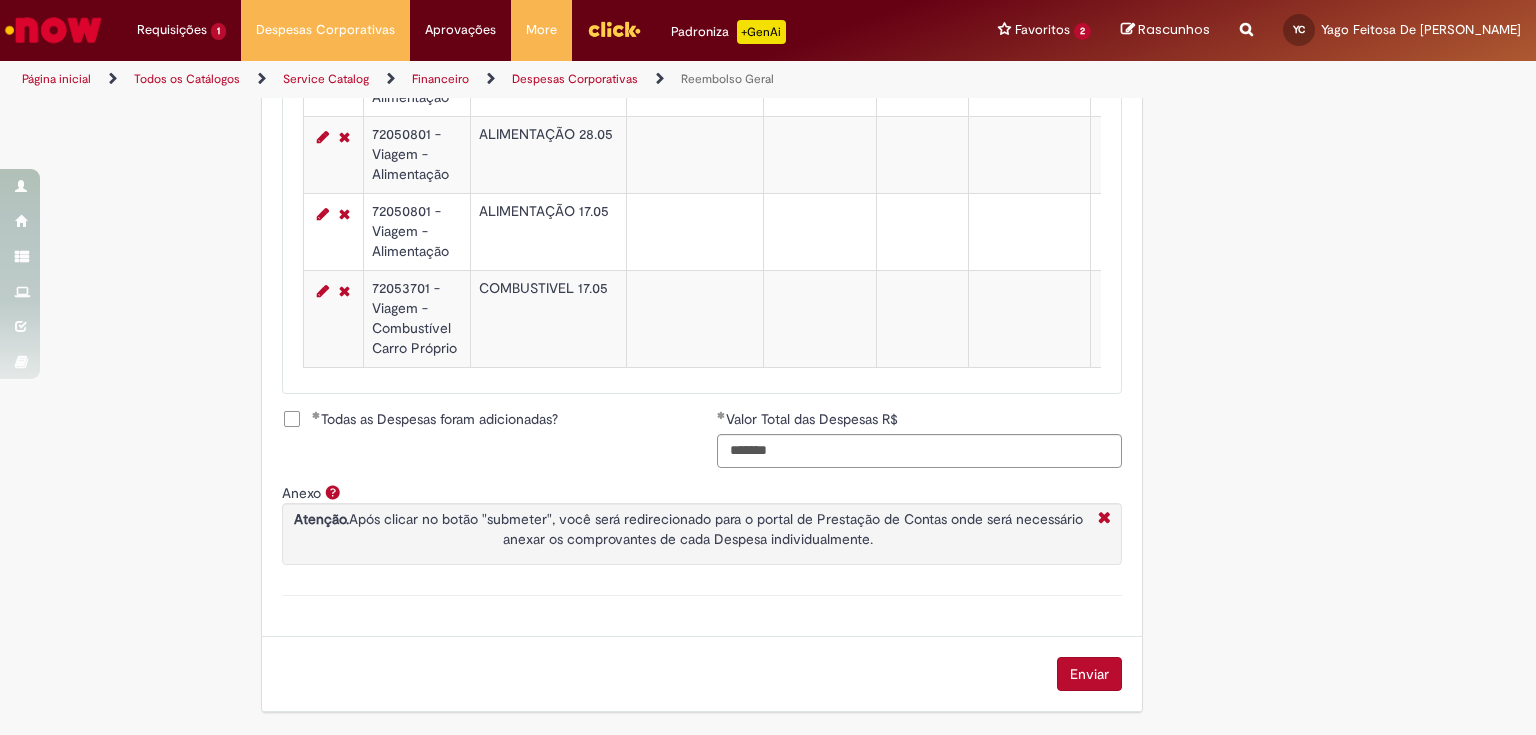 scroll, scrollTop: 2334, scrollLeft: 0, axis: vertical 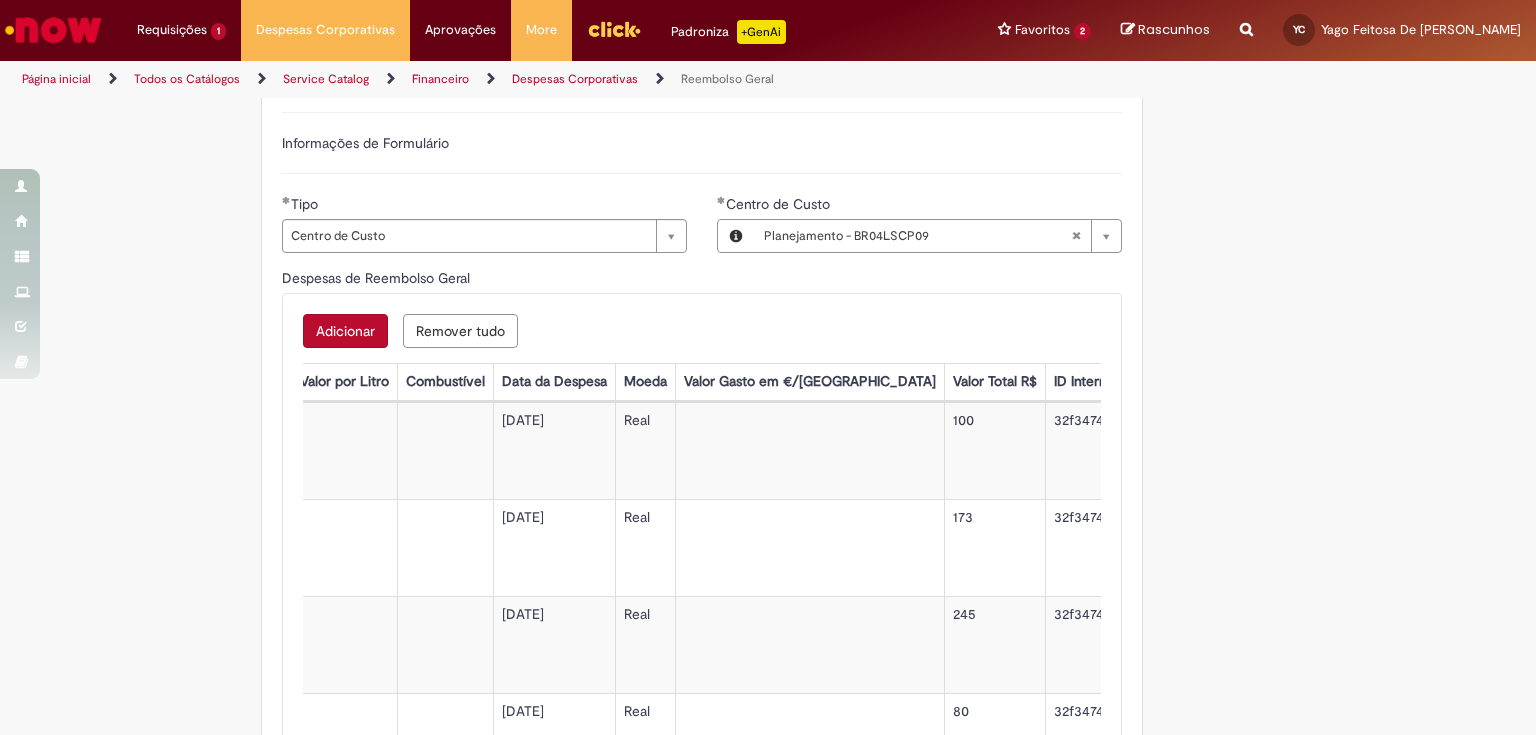click on "Adicionar" at bounding box center (345, 331) 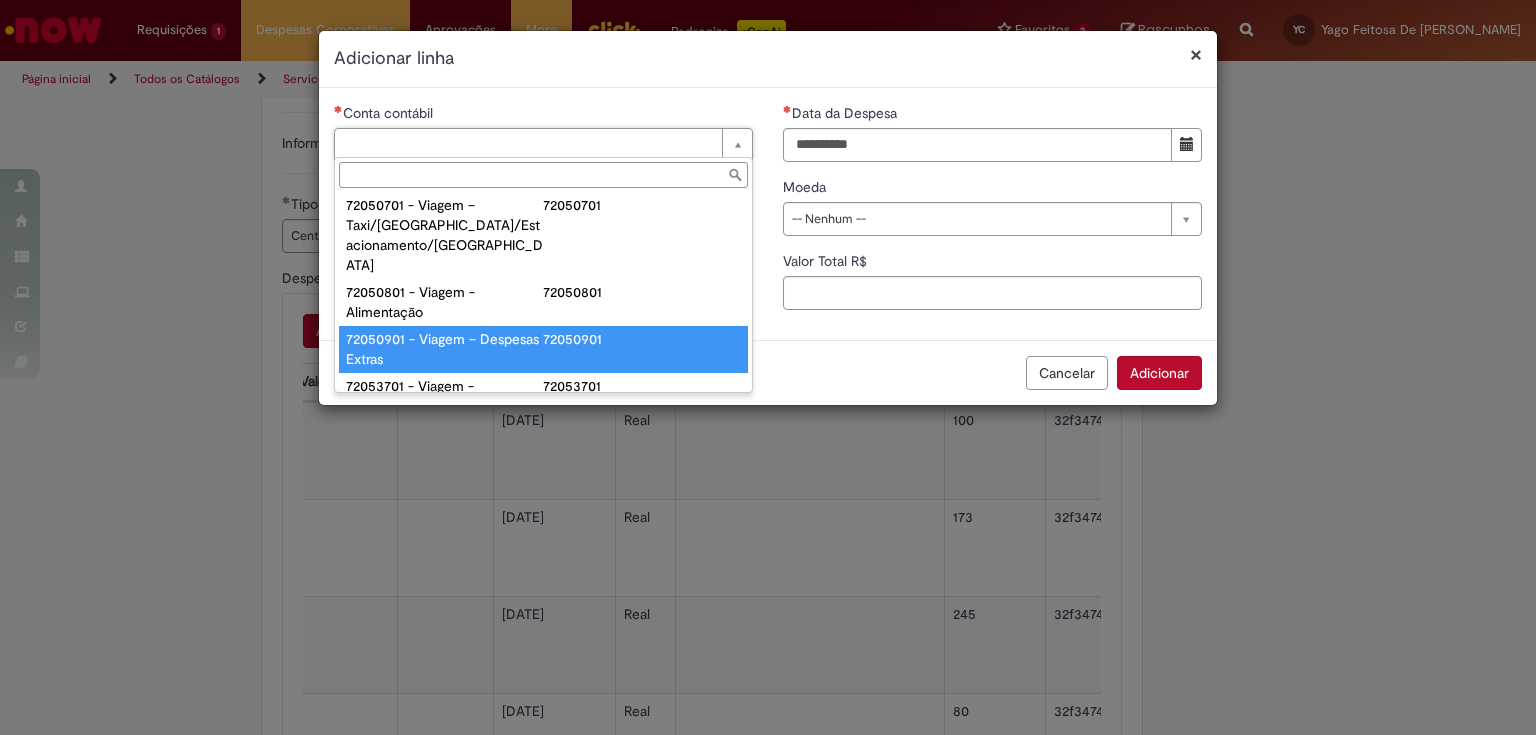 scroll, scrollTop: 1280, scrollLeft: 0, axis: vertical 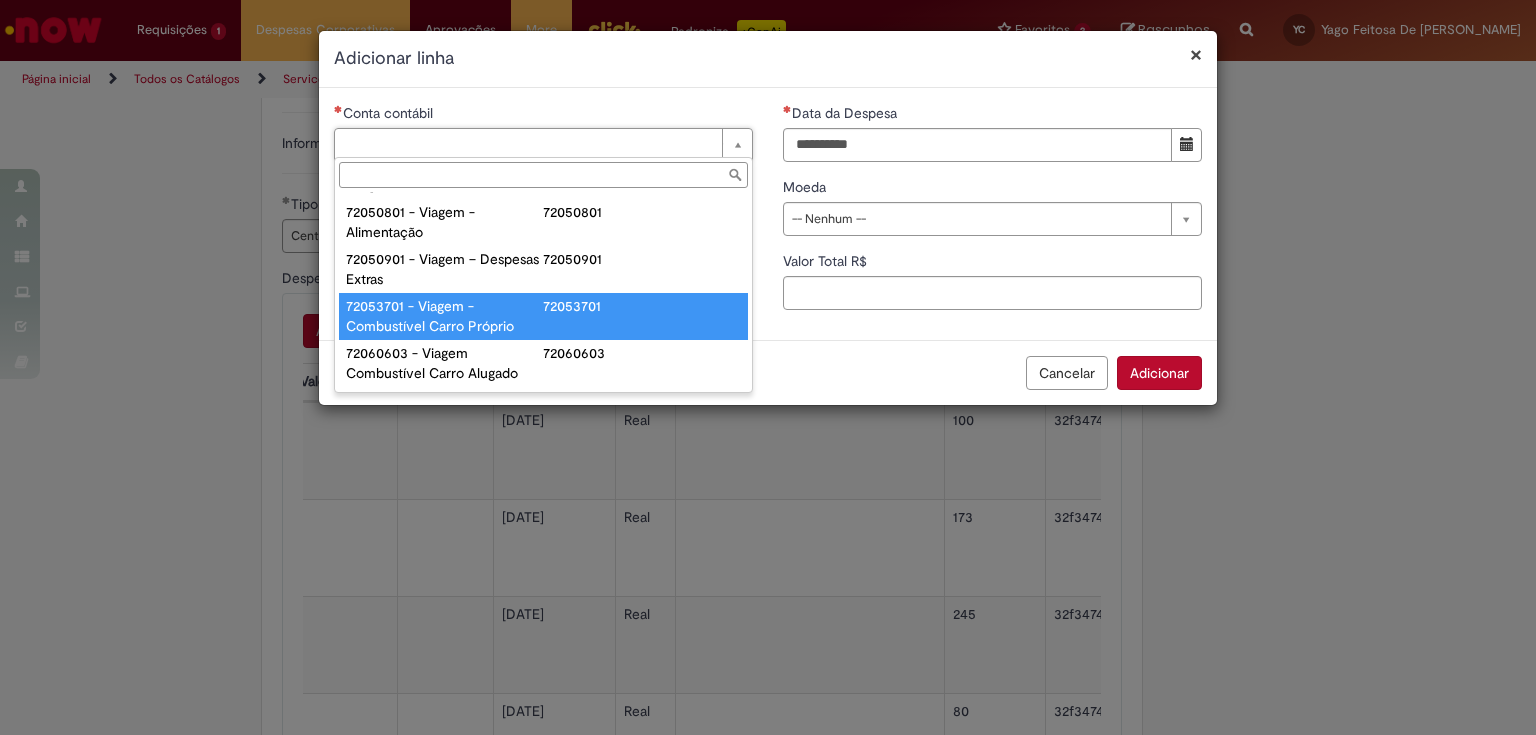 type on "**********" 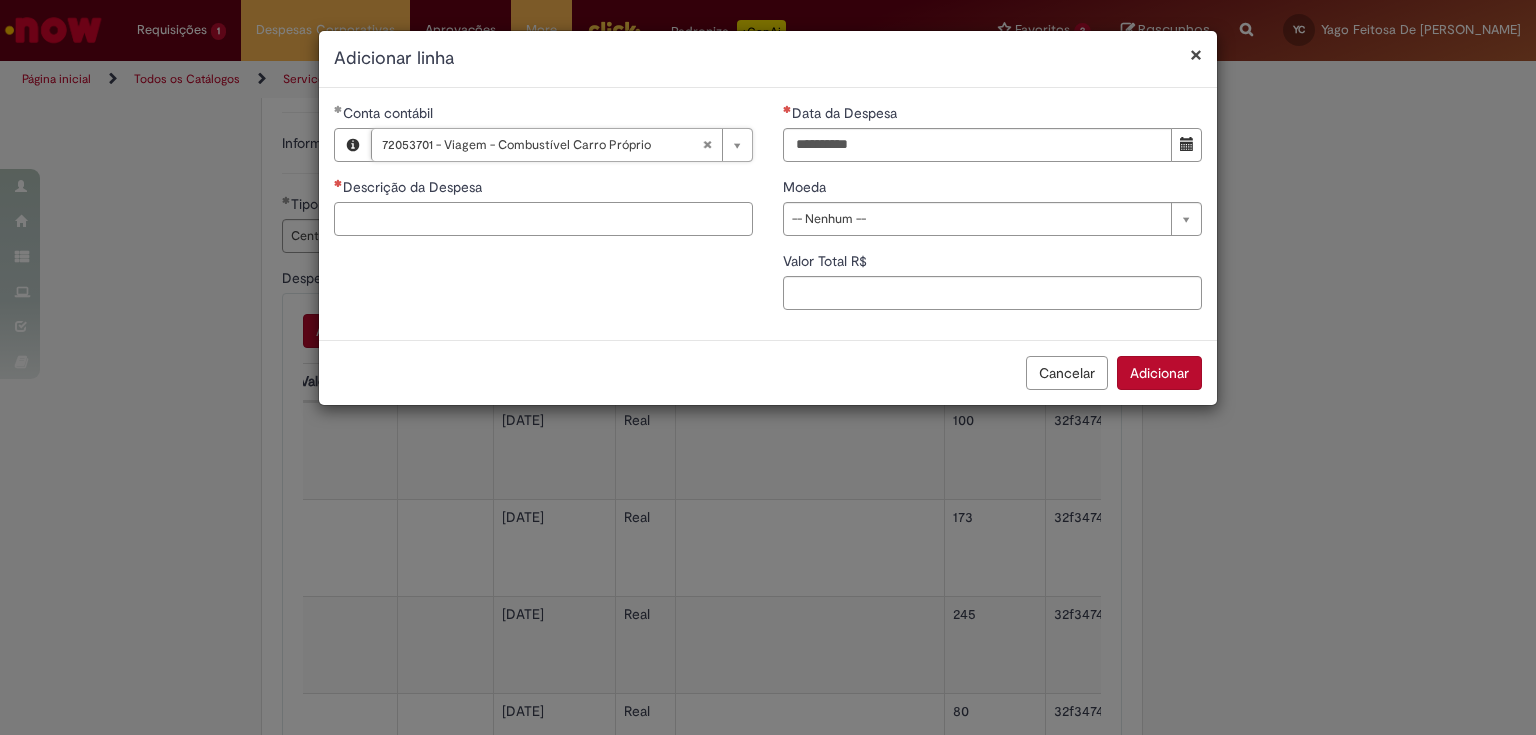 click on "Descrição da Despesa" at bounding box center [543, 219] 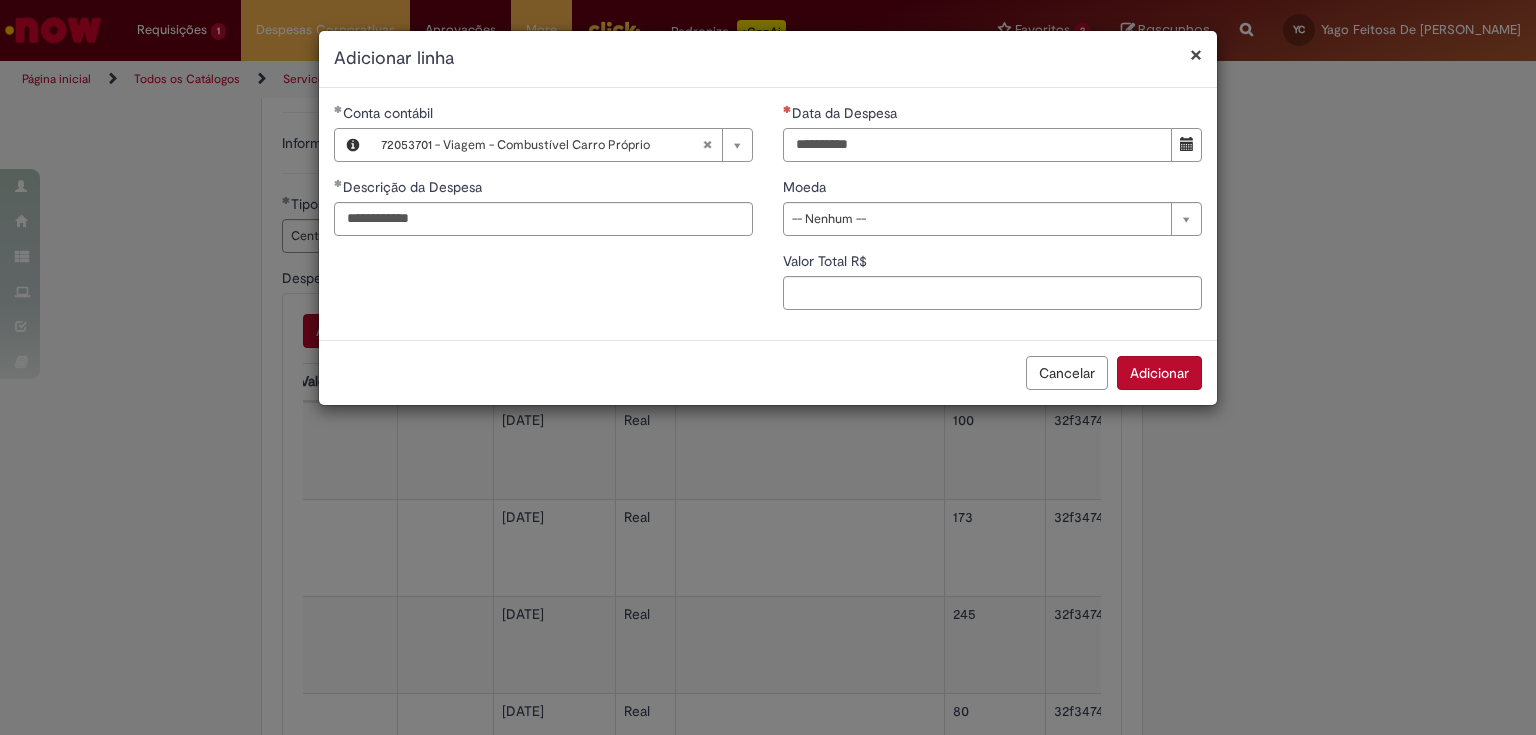 click on "Data da Despesa" at bounding box center (977, 145) 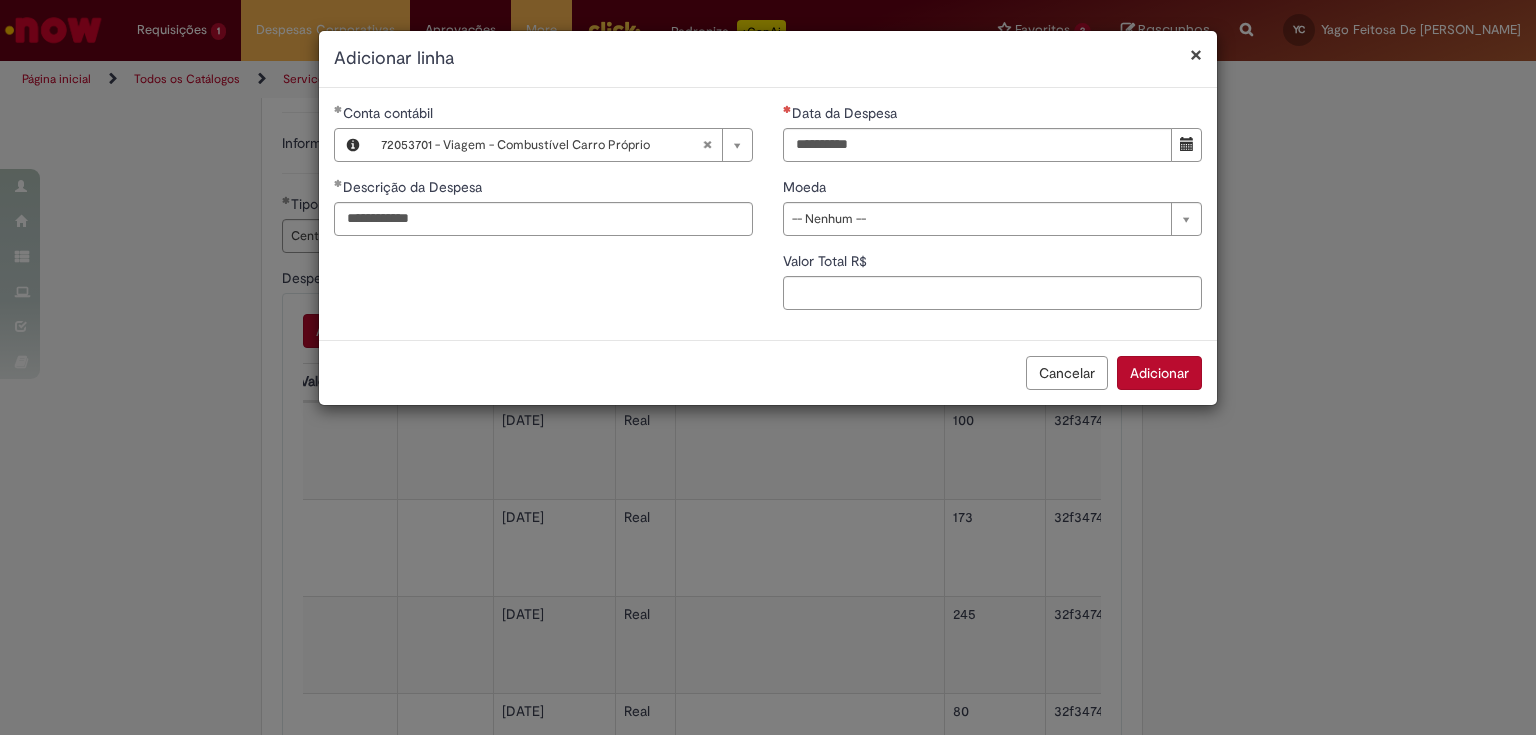 click on "**********" at bounding box center (992, 214) 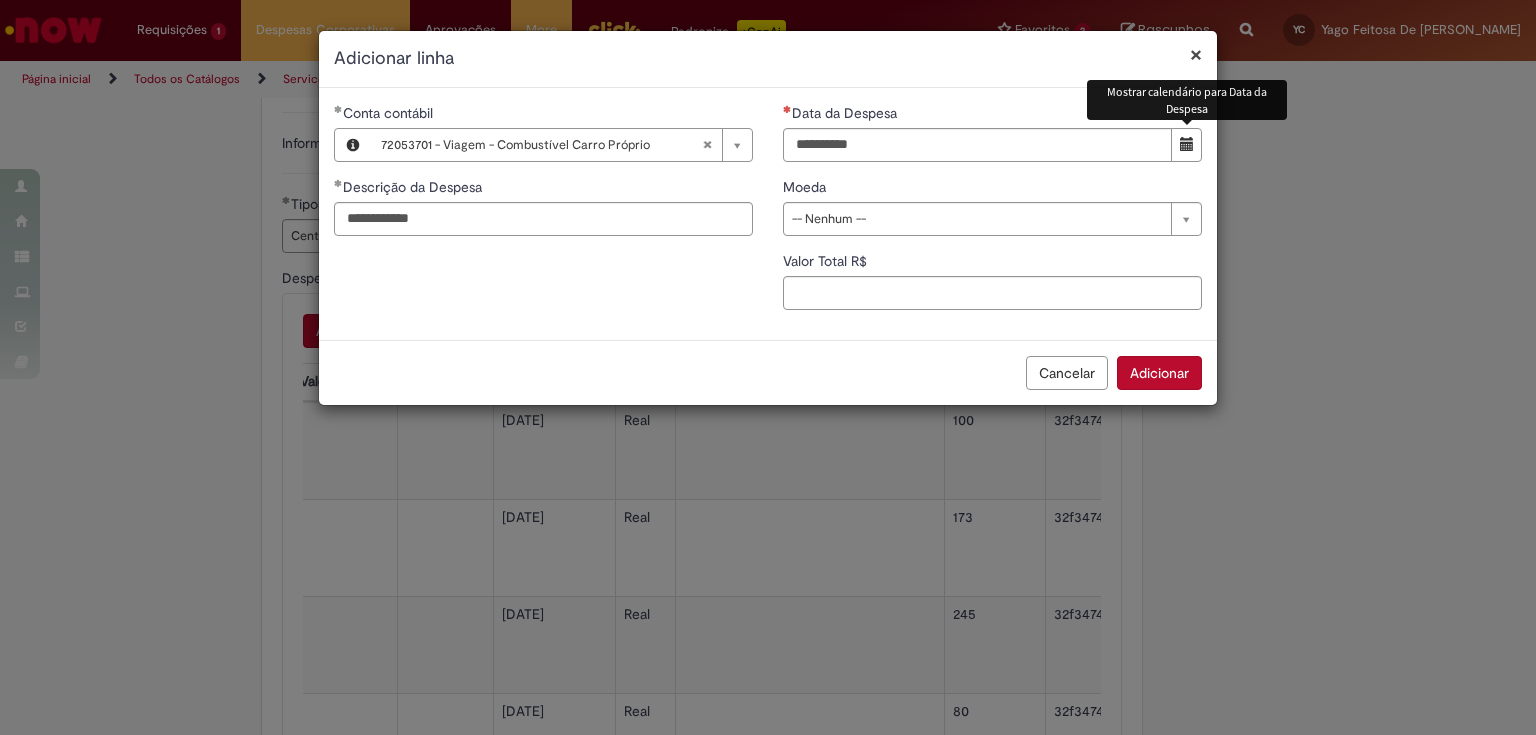 click at bounding box center [1186, 145] 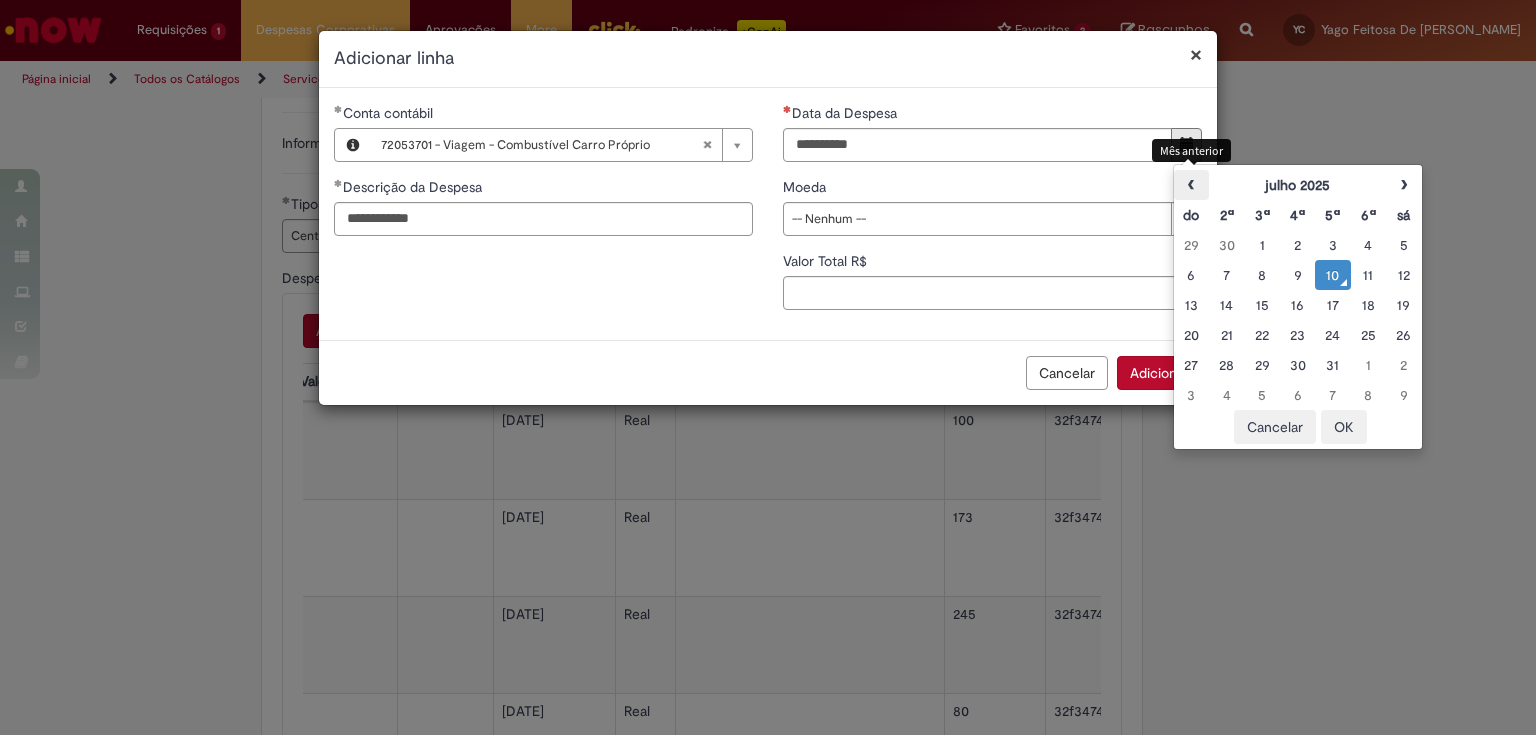 click on "‹" at bounding box center (1191, 185) 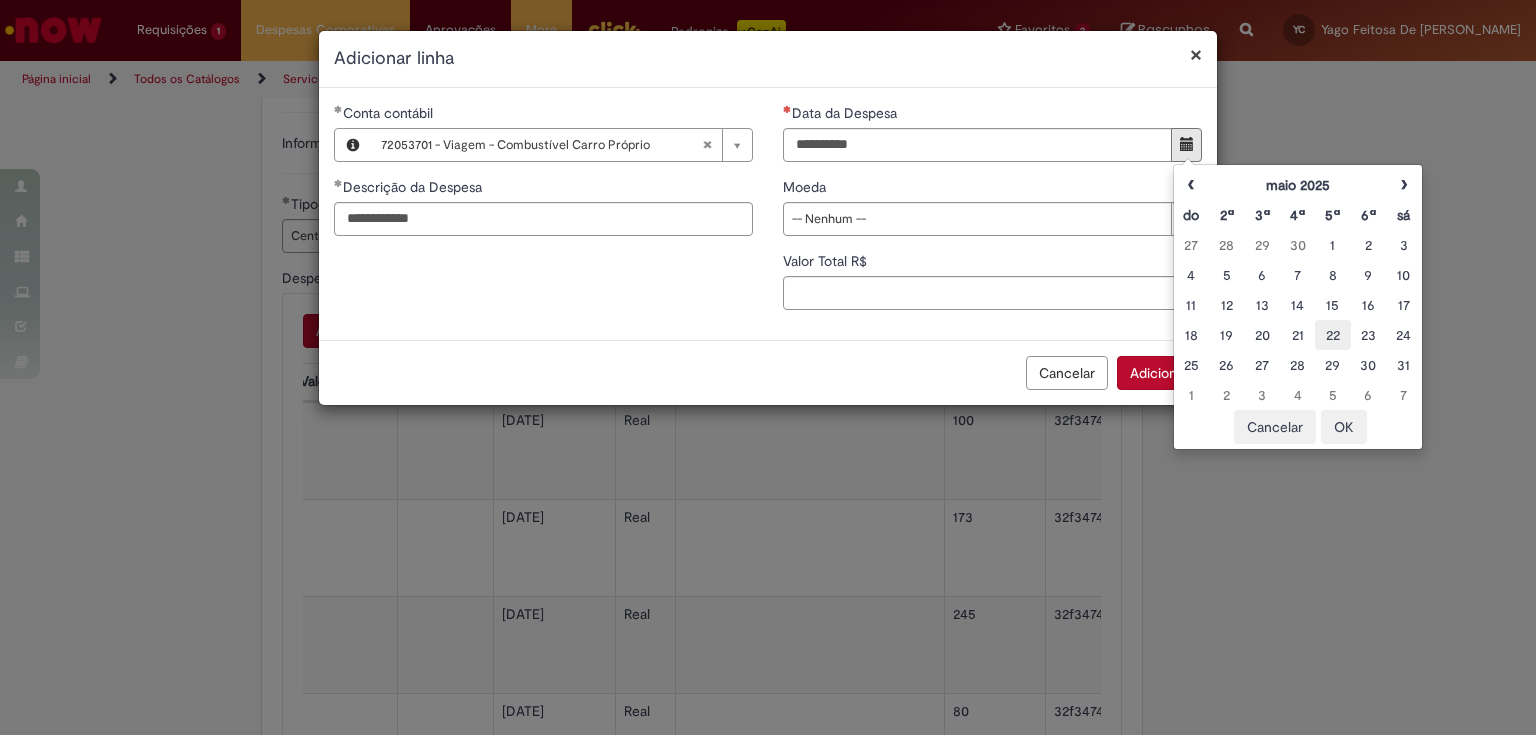 click on "22" at bounding box center (1332, 335) 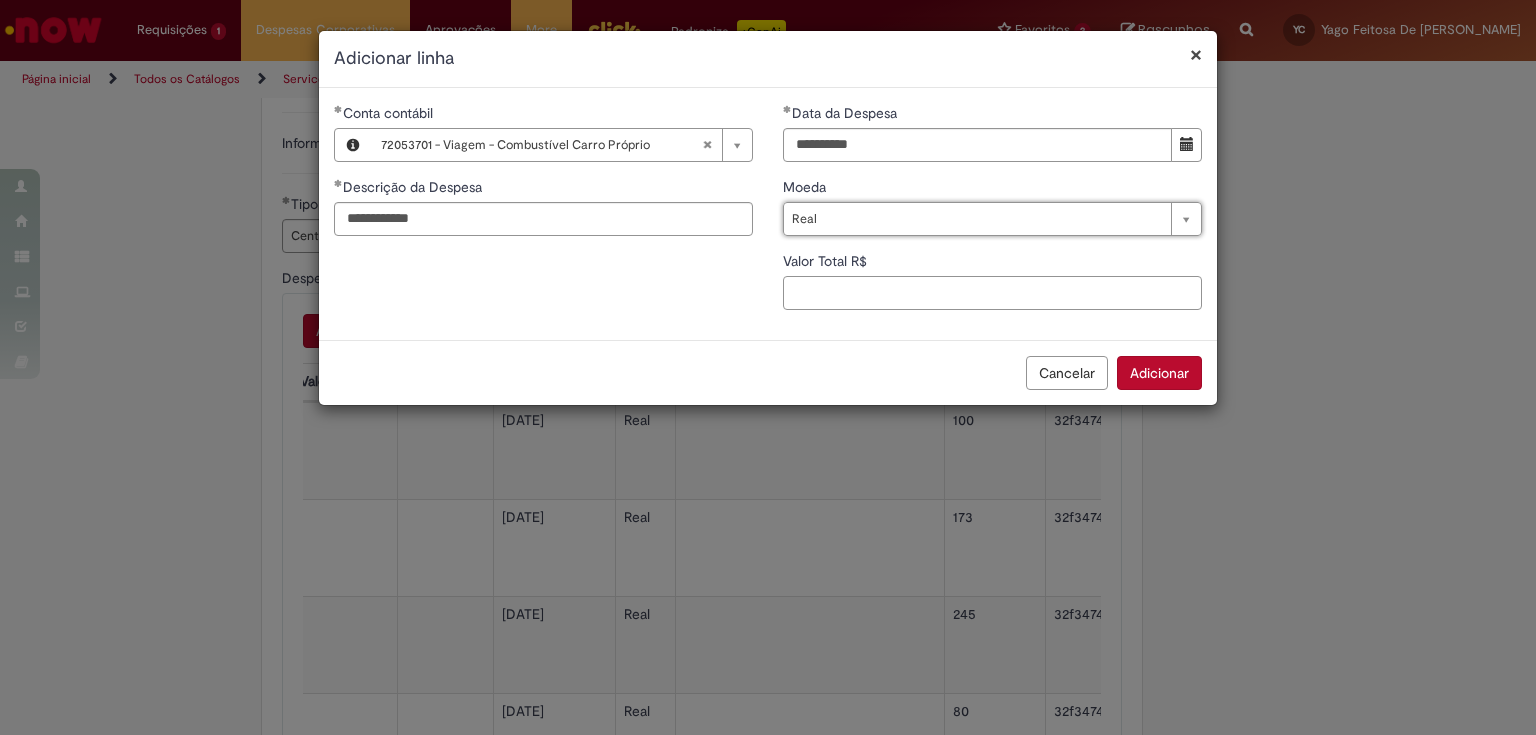click on "Valor Total R$" at bounding box center (992, 293) 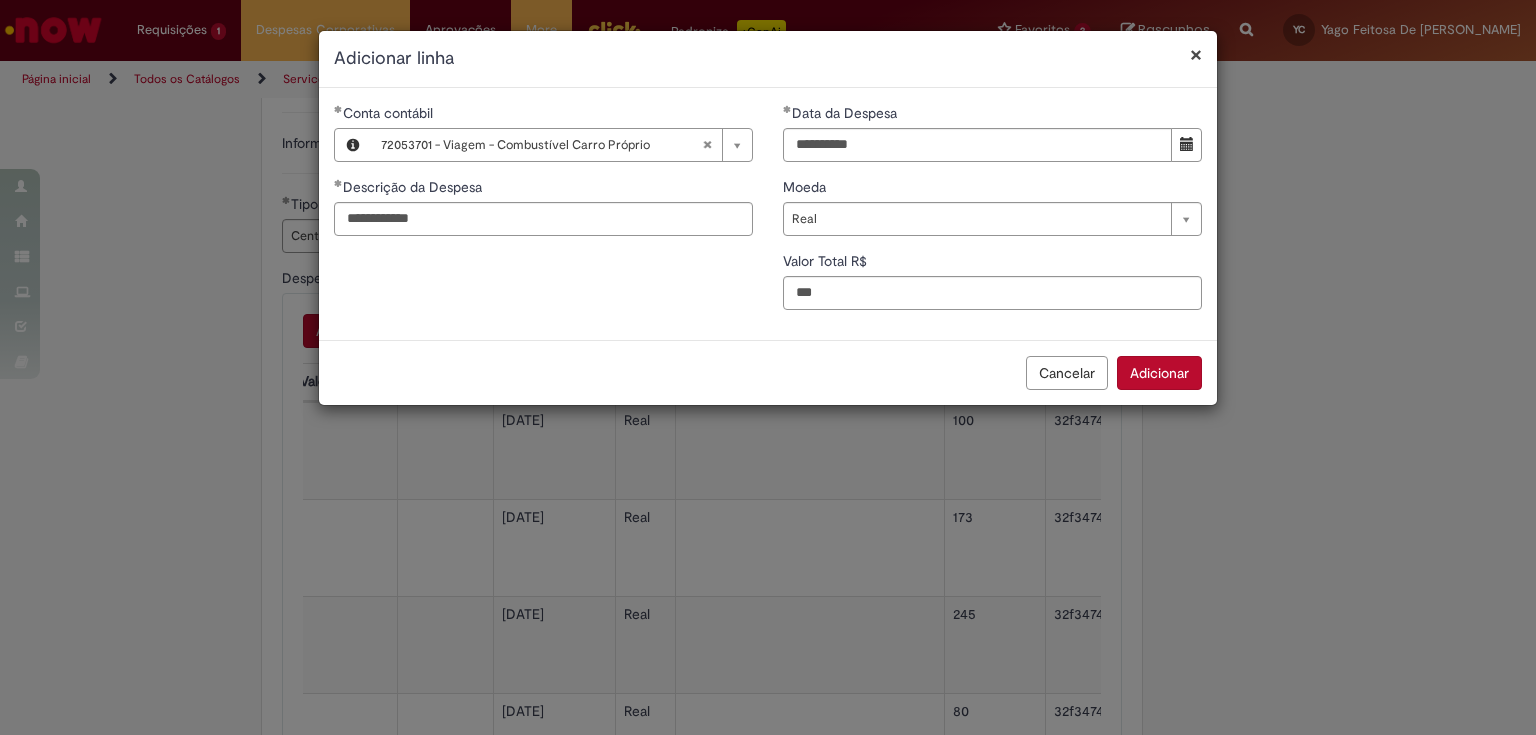 click on "Adicionar" at bounding box center (1159, 373) 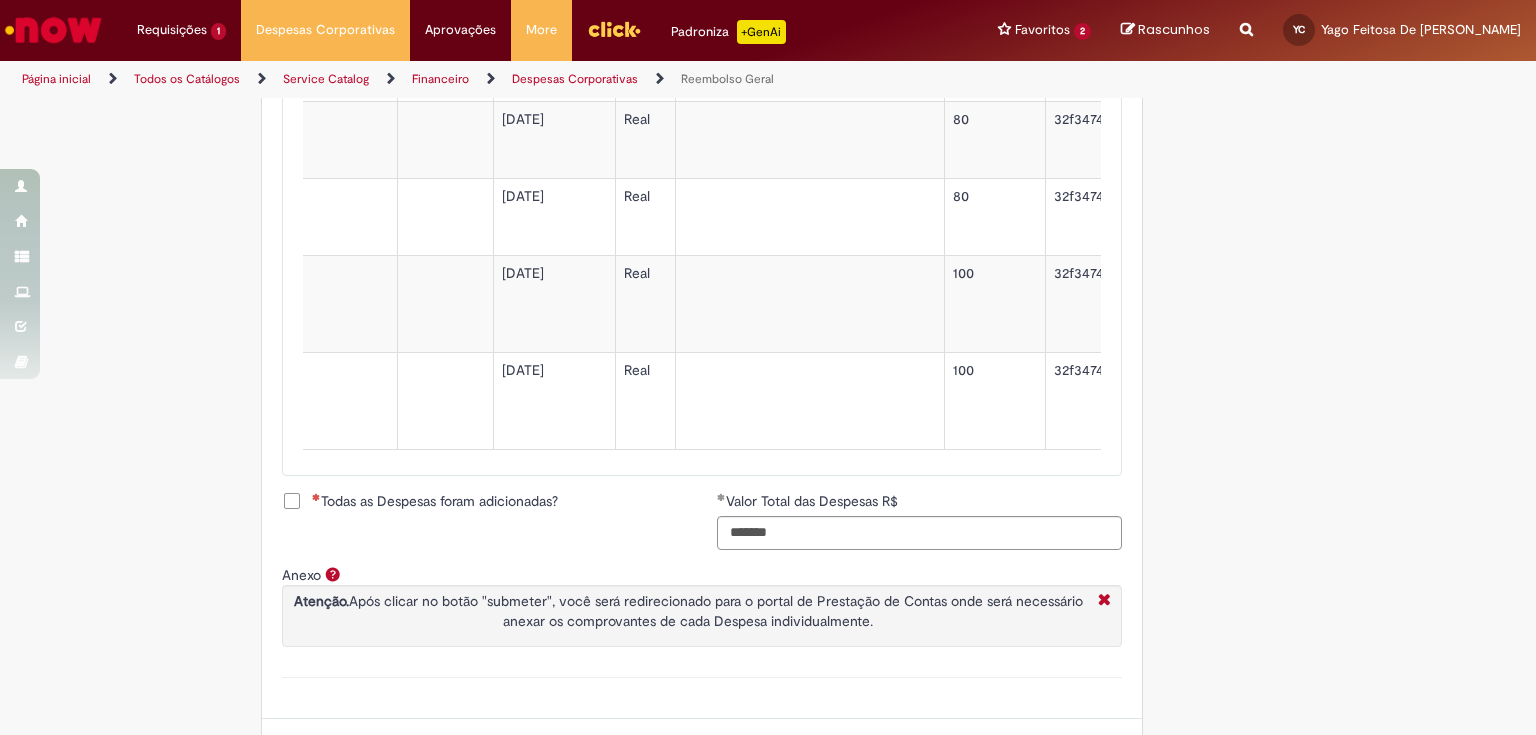 scroll, scrollTop: 2334, scrollLeft: 0, axis: vertical 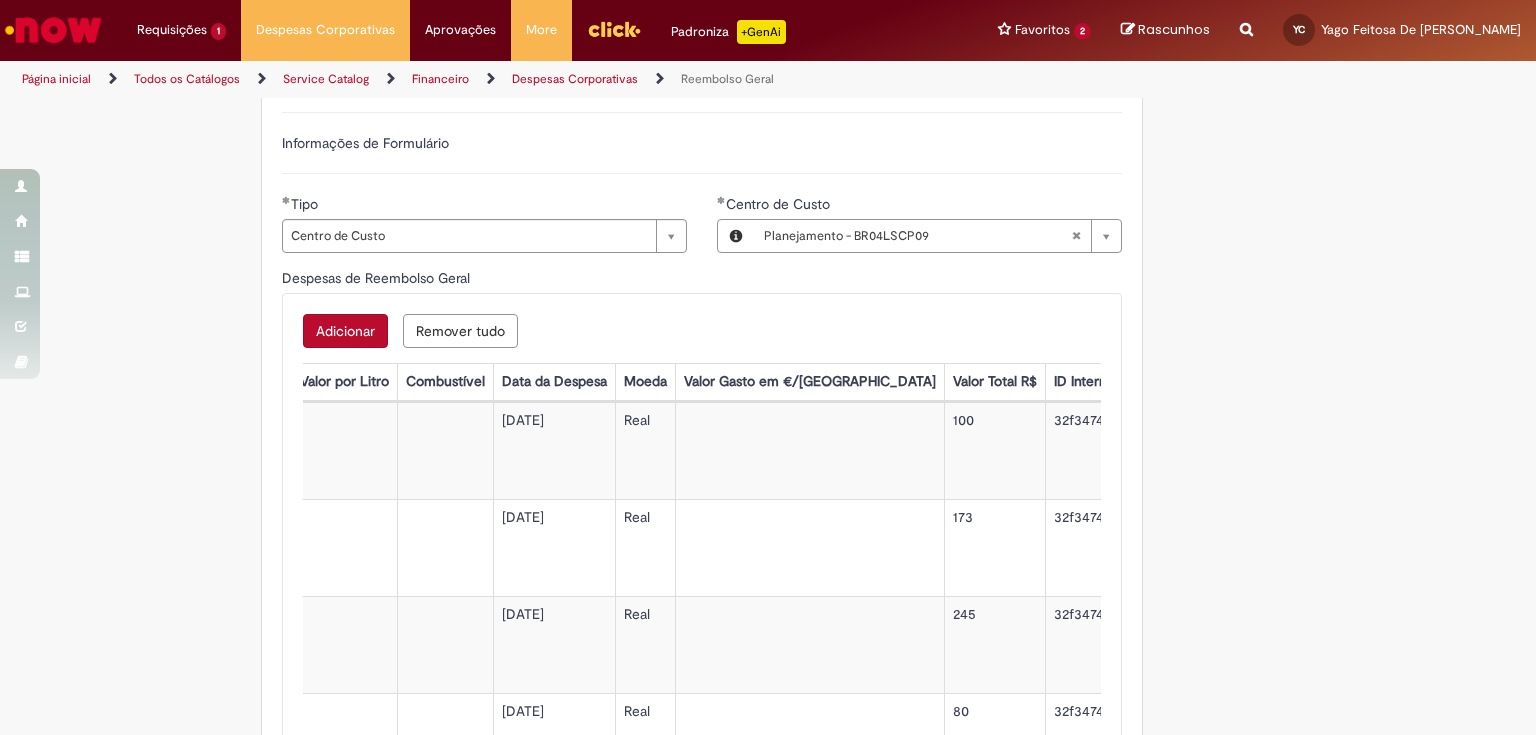 click on "Adicionar" at bounding box center [345, 331] 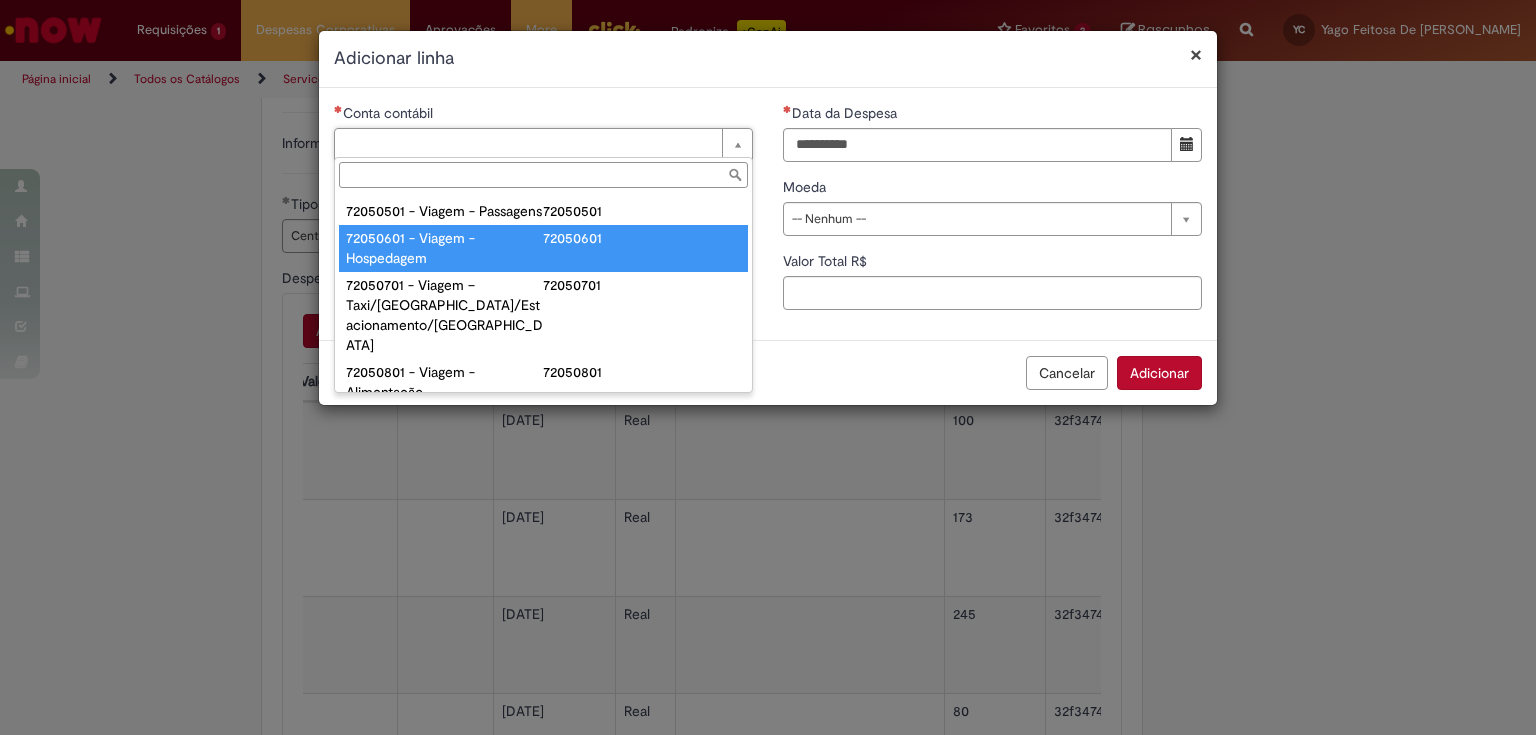 scroll, scrollTop: 1200, scrollLeft: 0, axis: vertical 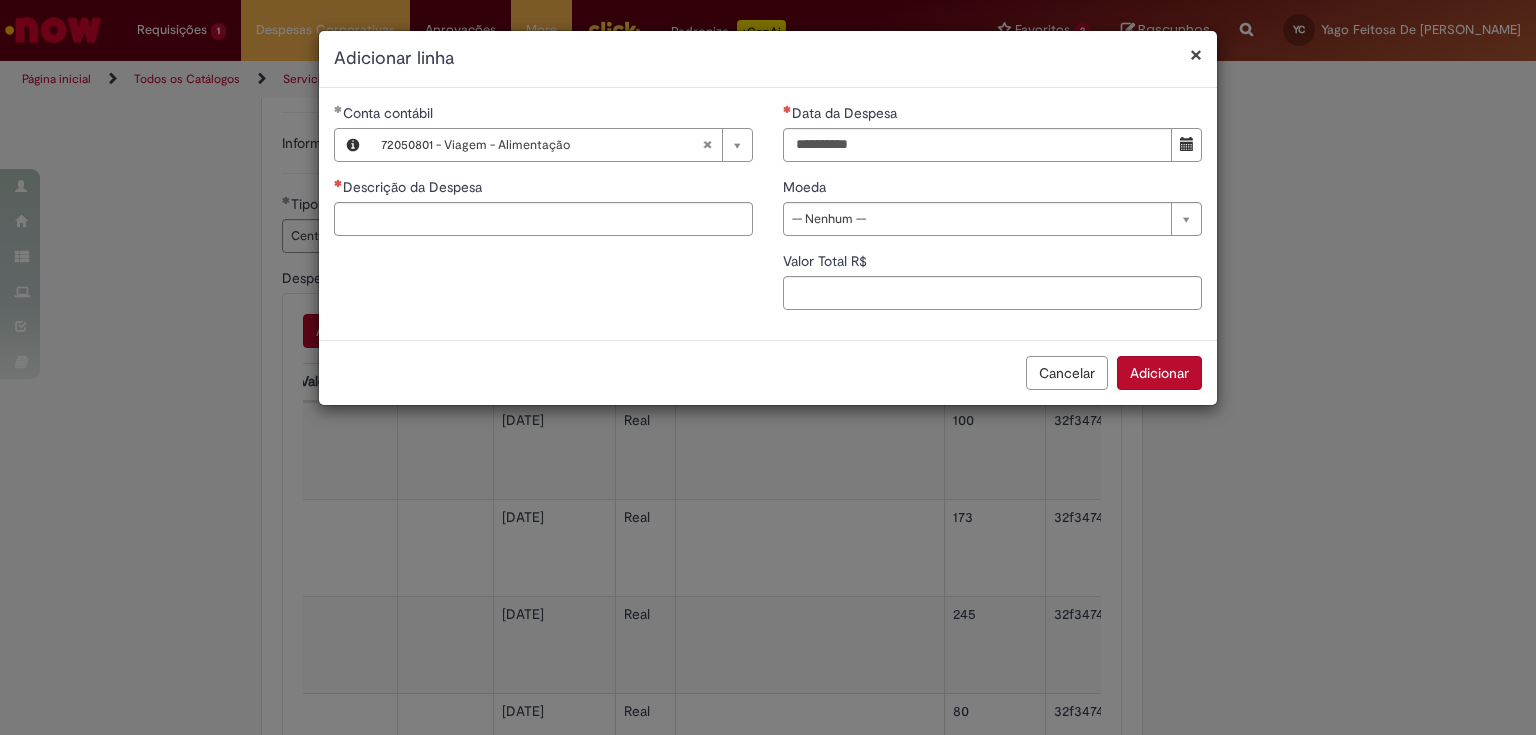 click on "Cancelar" at bounding box center (1067, 373) 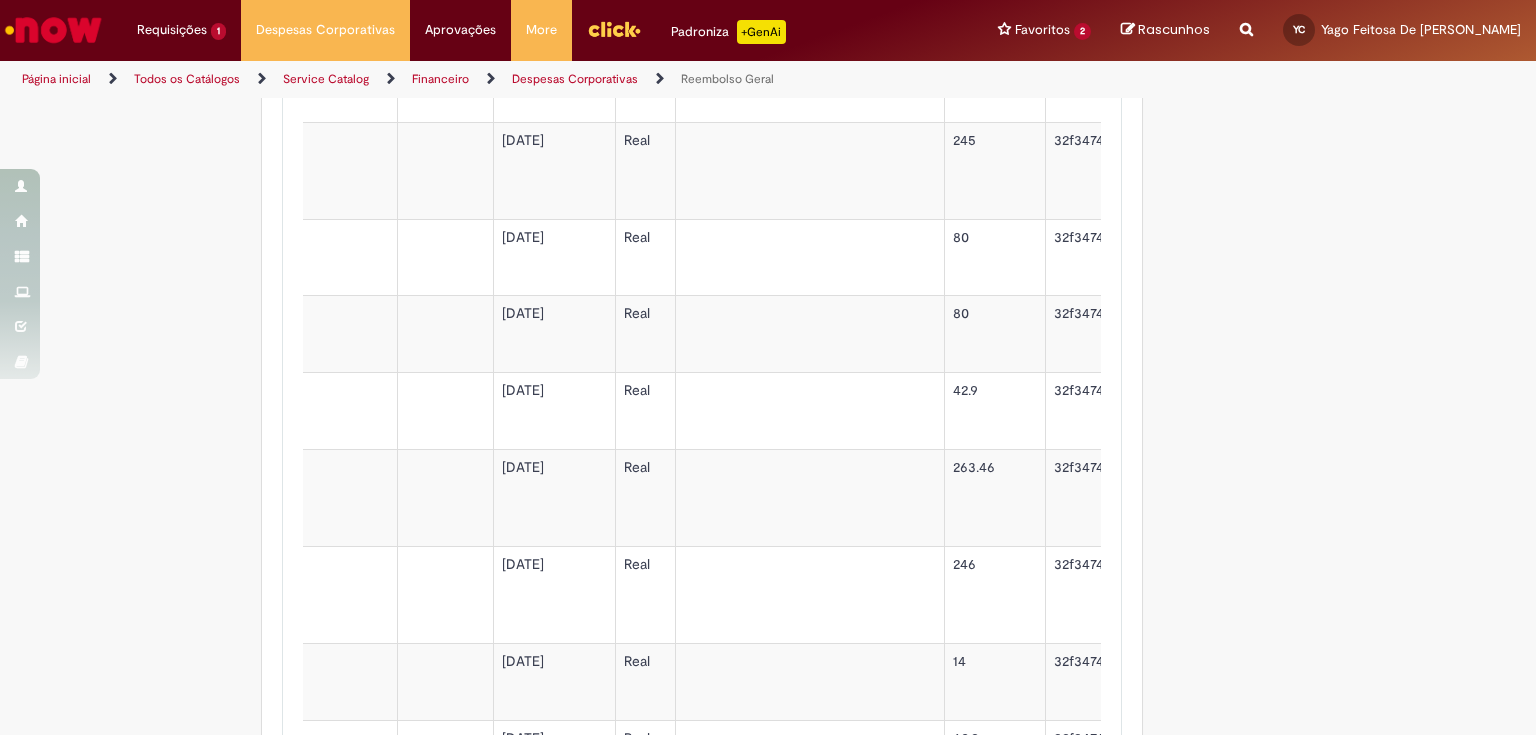 scroll, scrollTop: 1134, scrollLeft: 0, axis: vertical 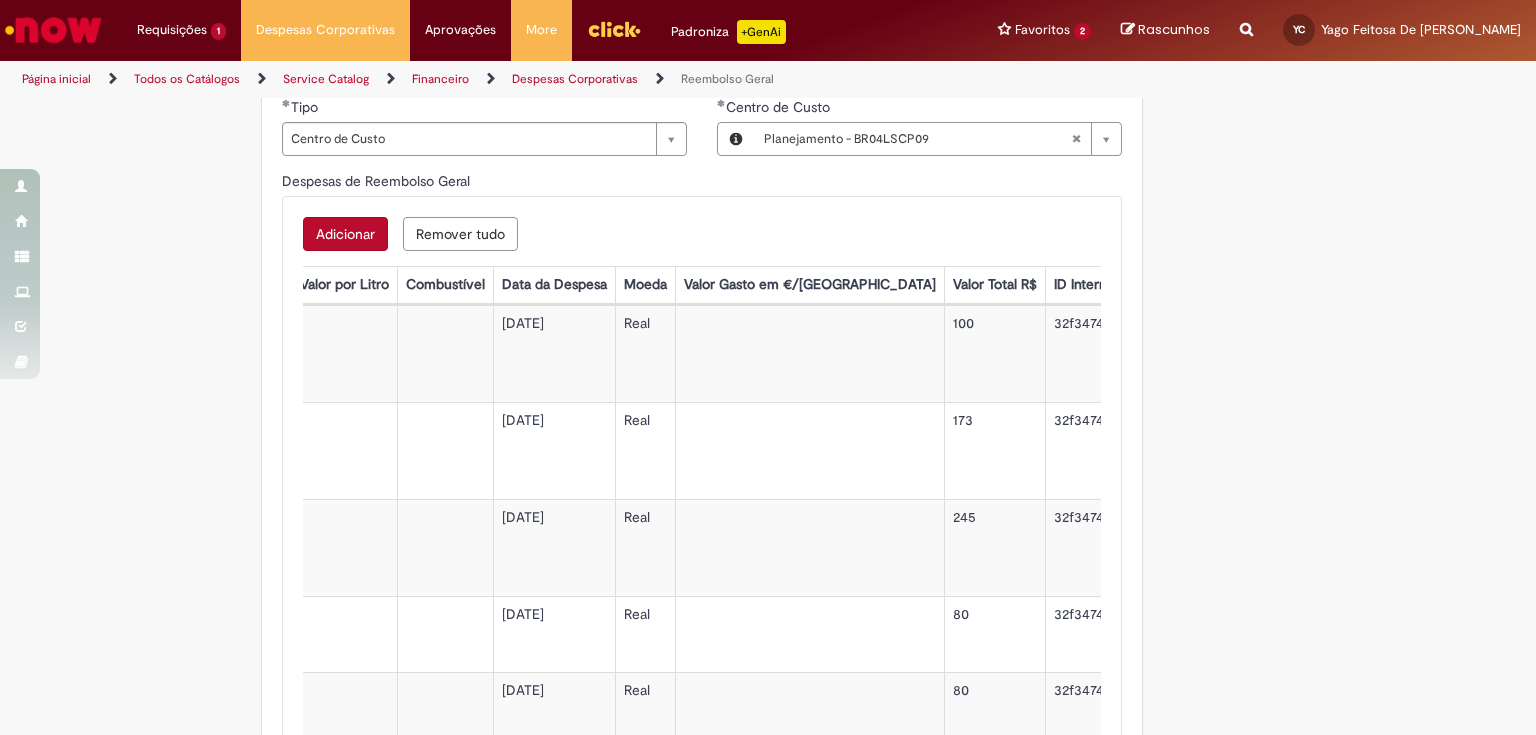click on "Adicionar" at bounding box center (345, 234) 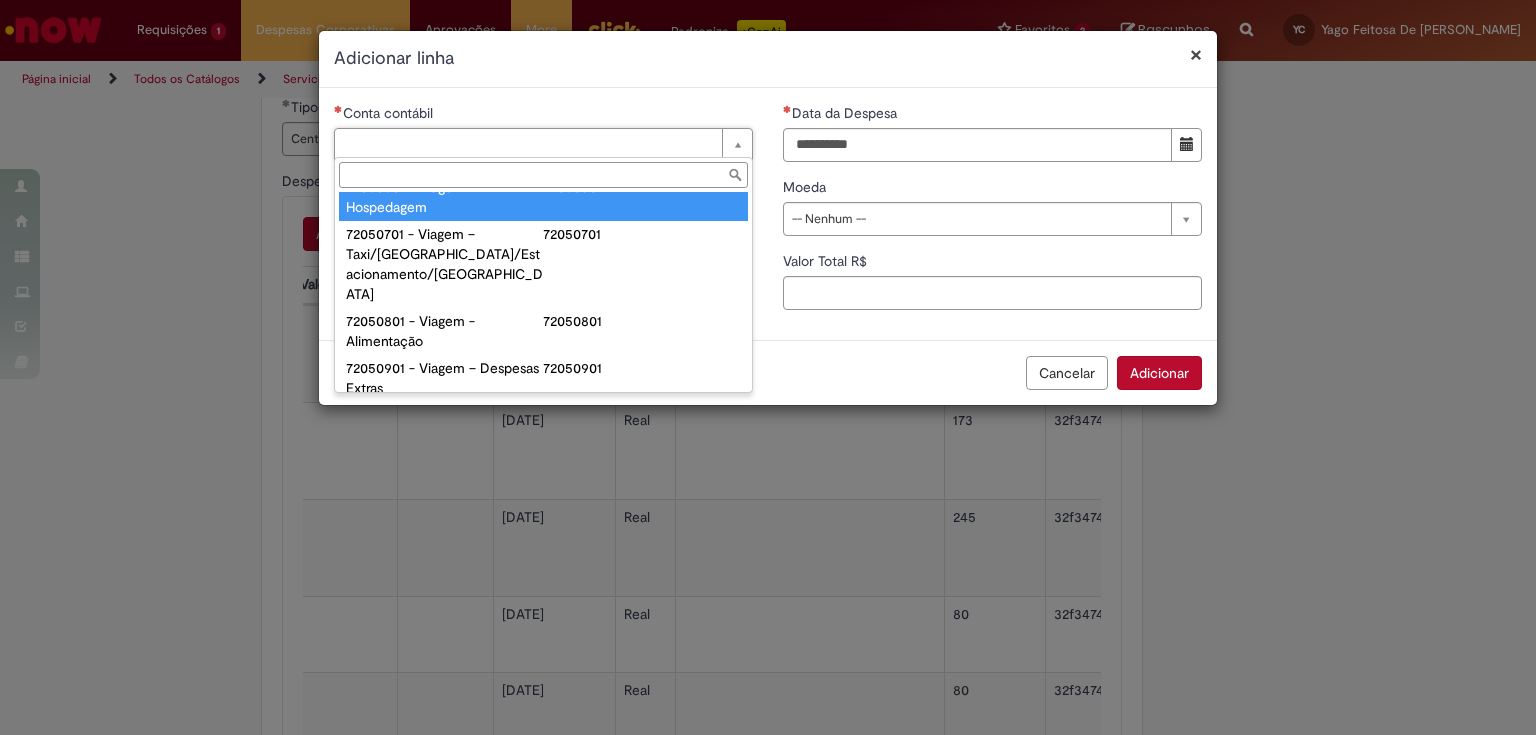 scroll, scrollTop: 1200, scrollLeft: 0, axis: vertical 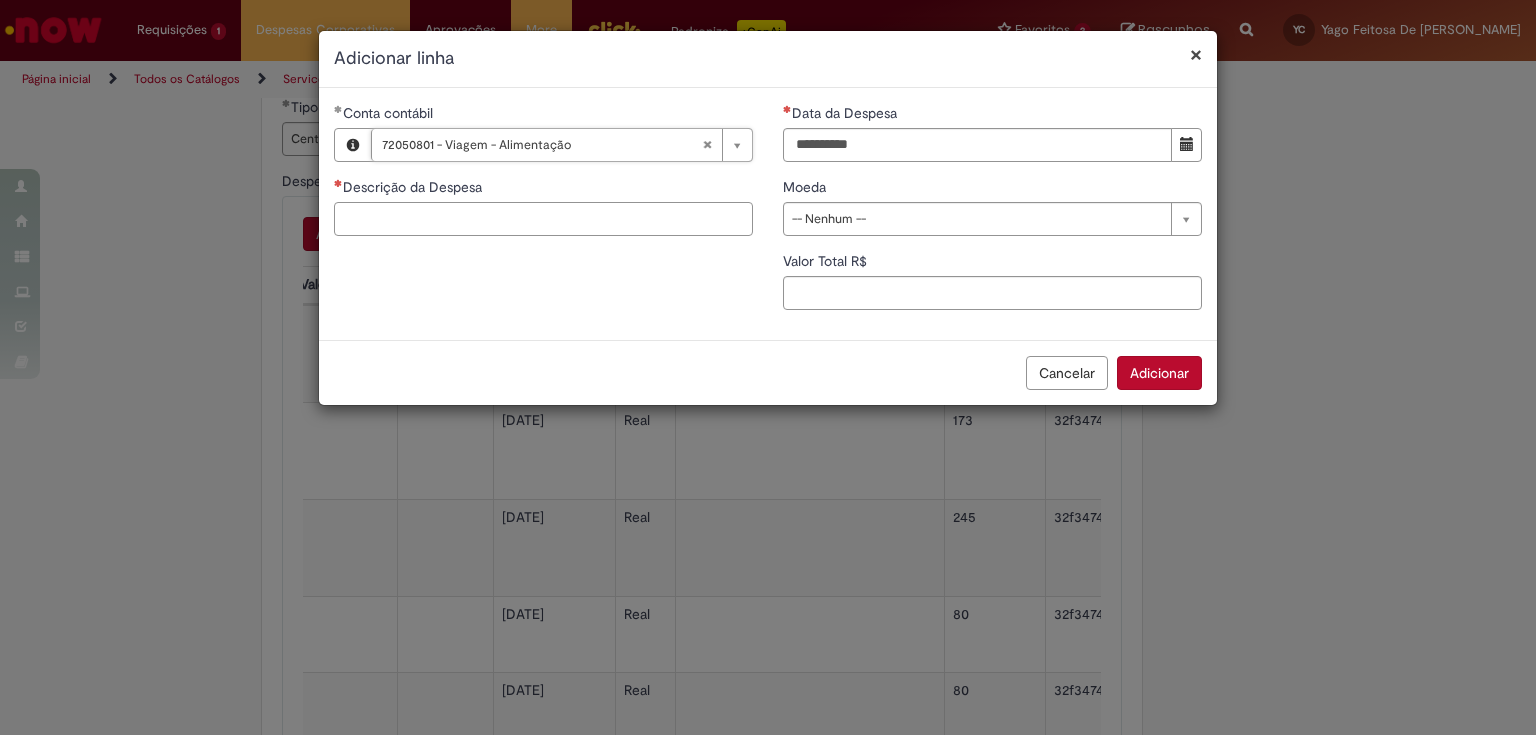 click on "Descrição da Despesa" at bounding box center (543, 219) 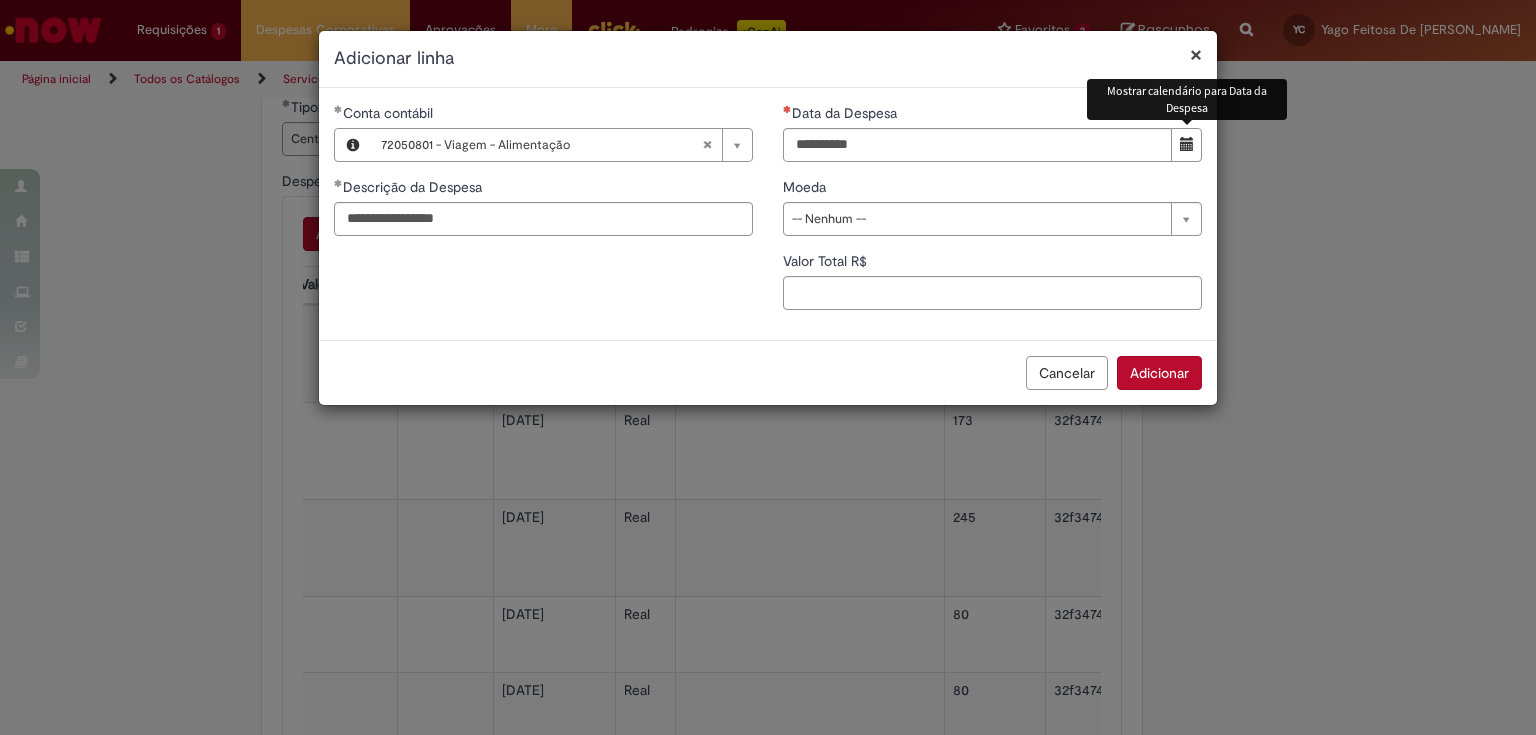 click at bounding box center [1186, 145] 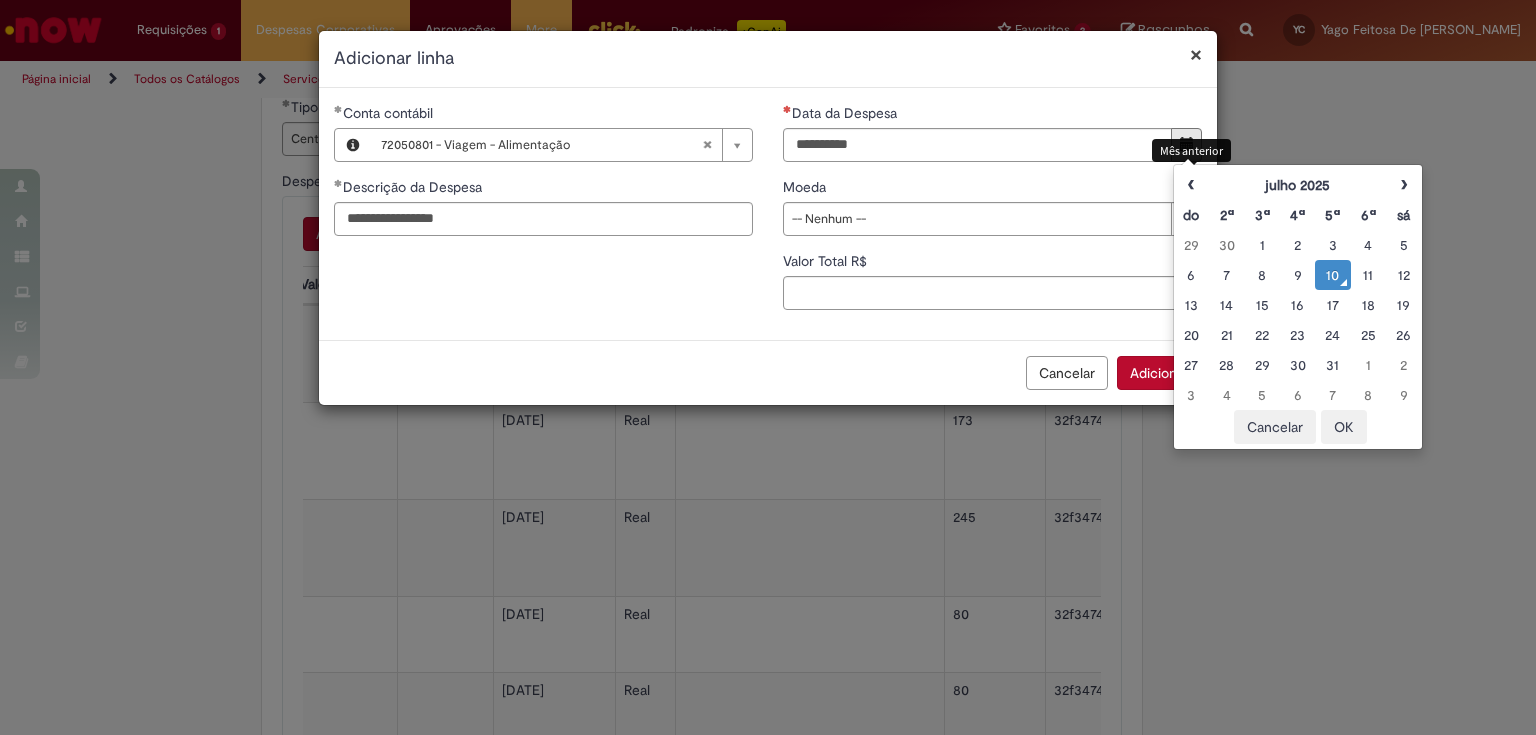 click on "Moeda" at bounding box center [992, 189] 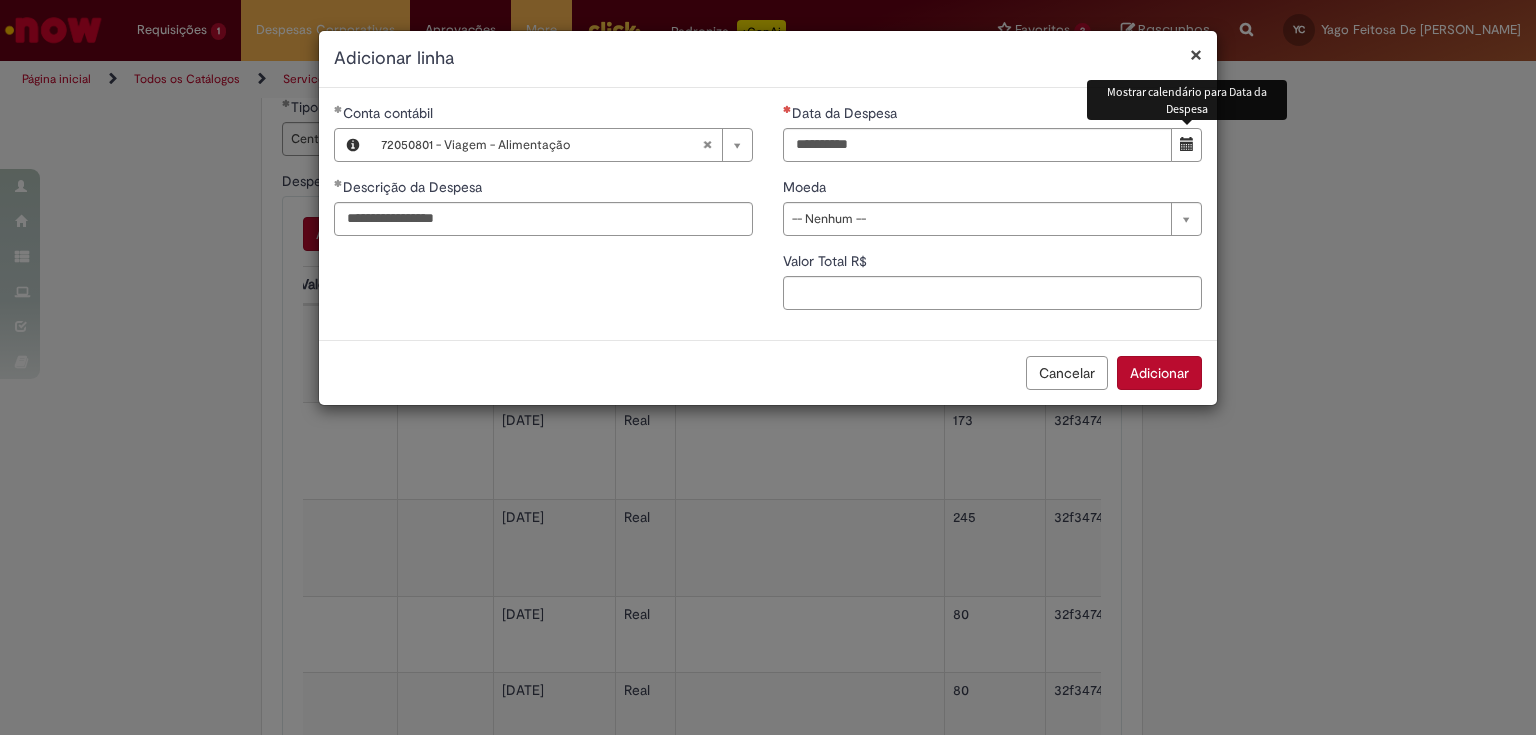 click at bounding box center (1186, 145) 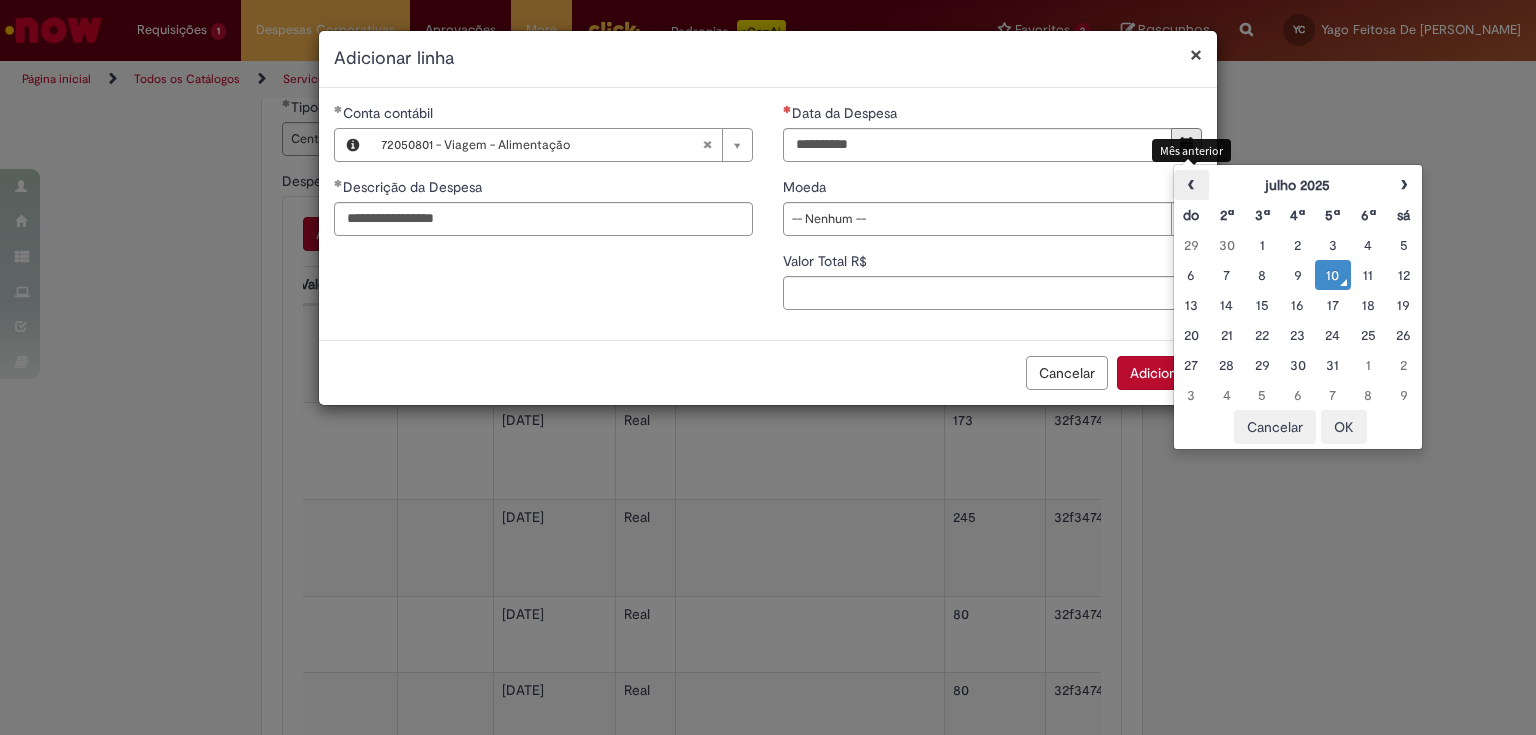 click on "‹" at bounding box center [1191, 185] 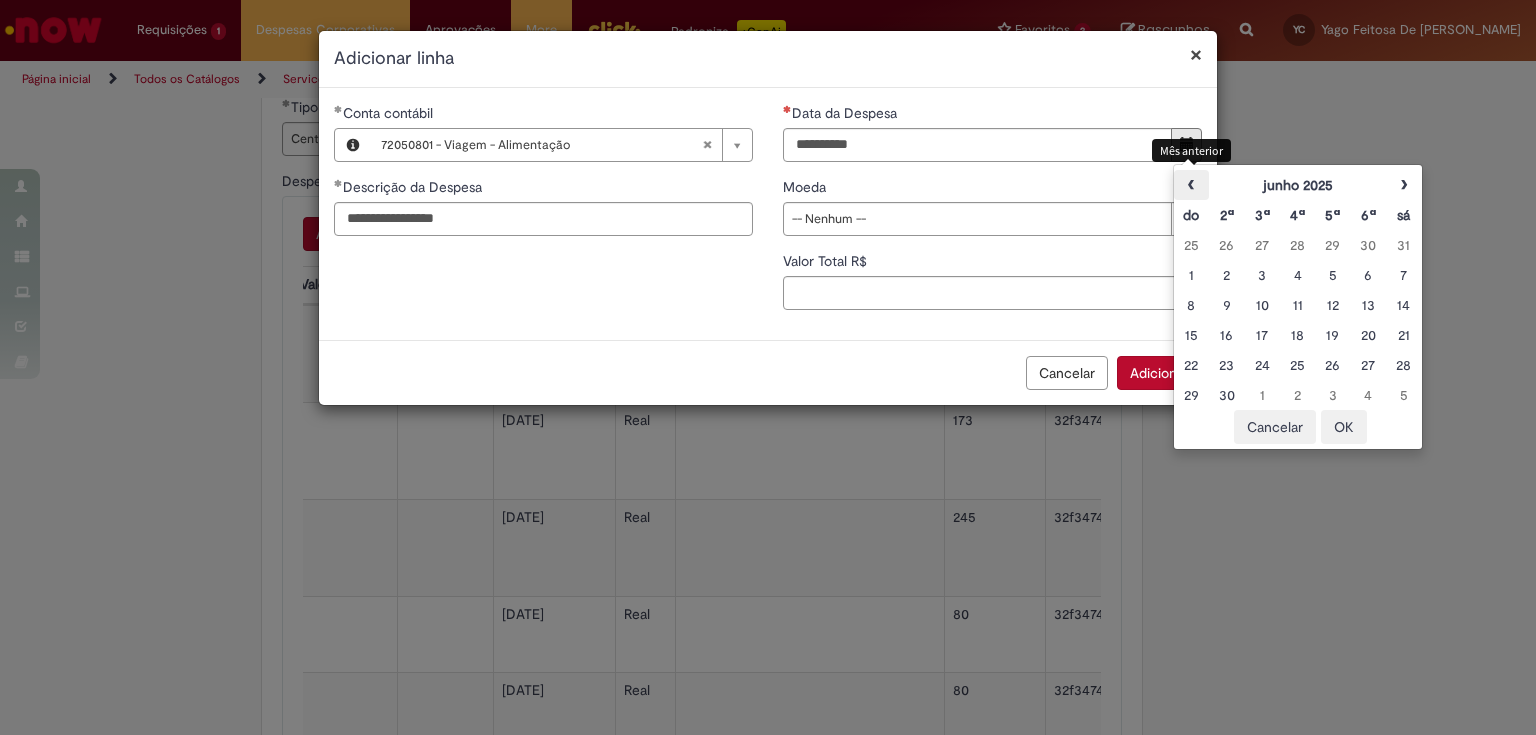 click on "‹" at bounding box center (1191, 185) 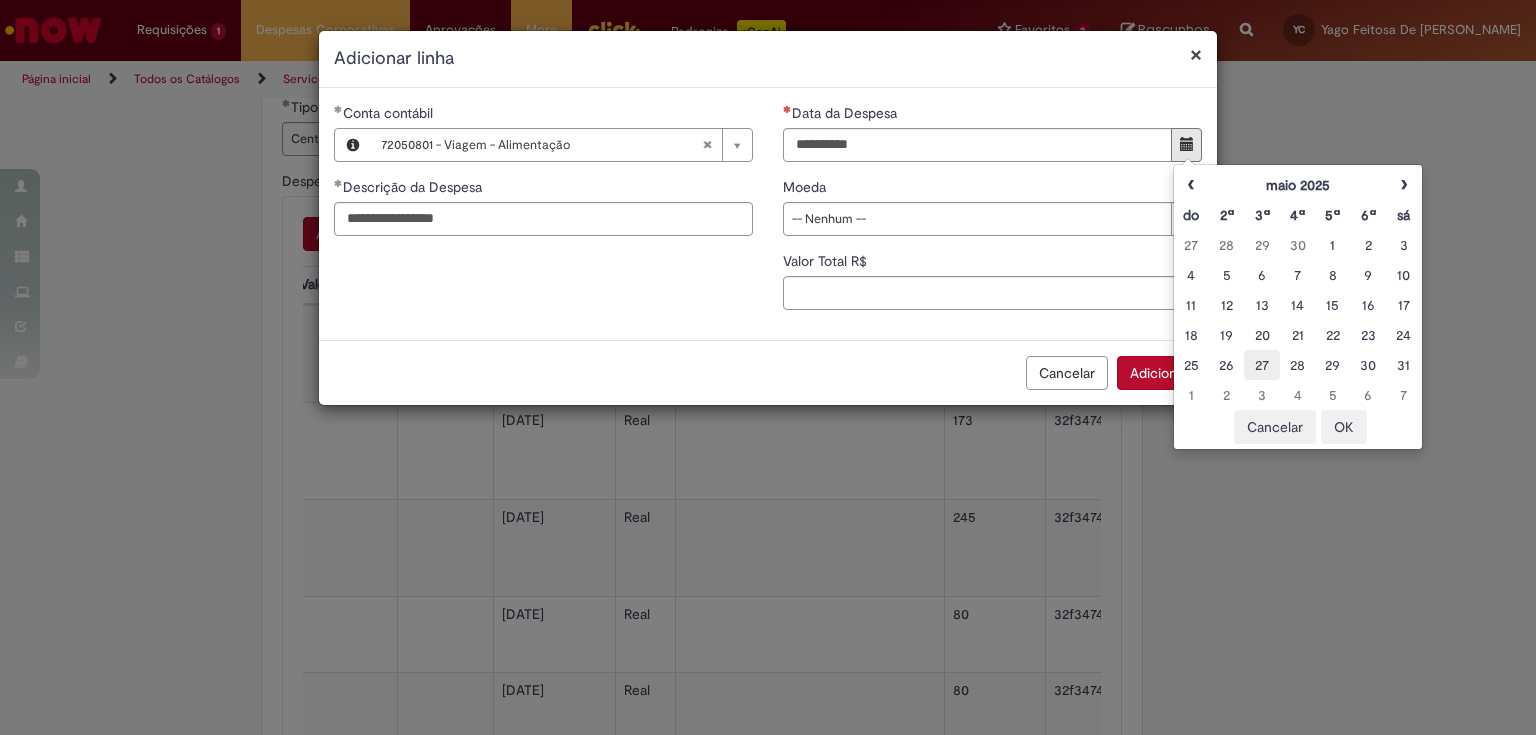 click on "27" at bounding box center (1261, 365) 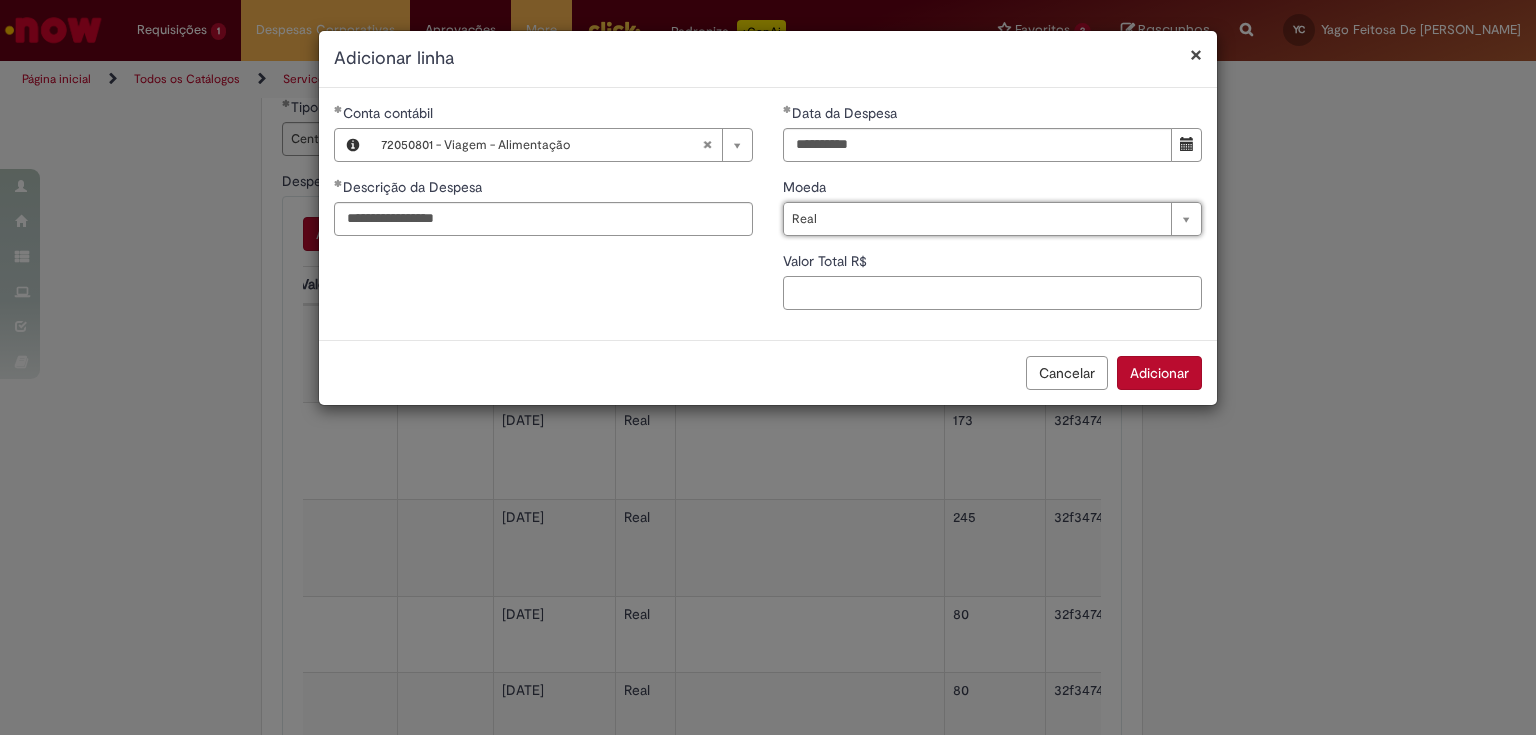click on "Valor Total R$" at bounding box center [992, 293] 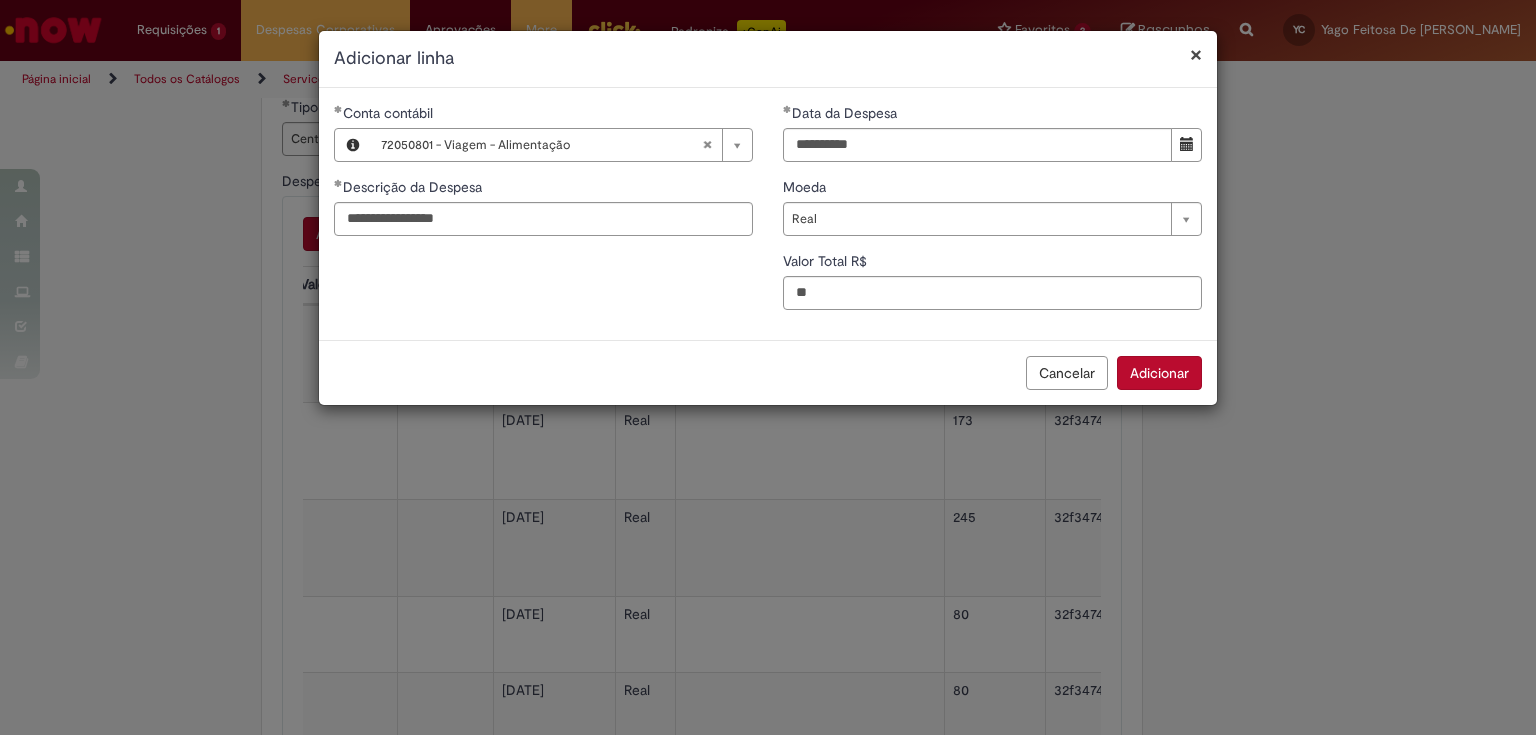 click on "Adicionar" at bounding box center (1159, 373) 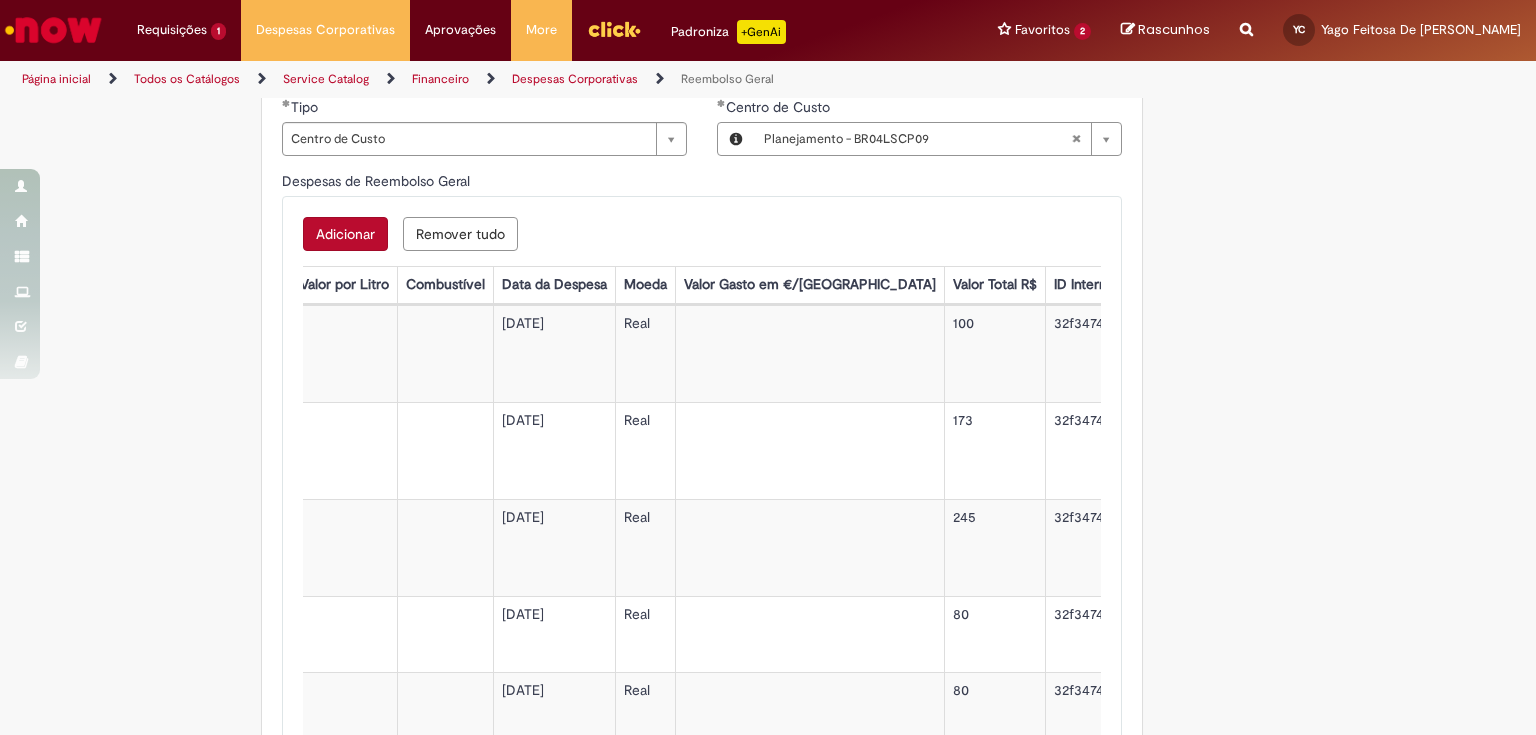 click on "Adicionar" at bounding box center (345, 234) 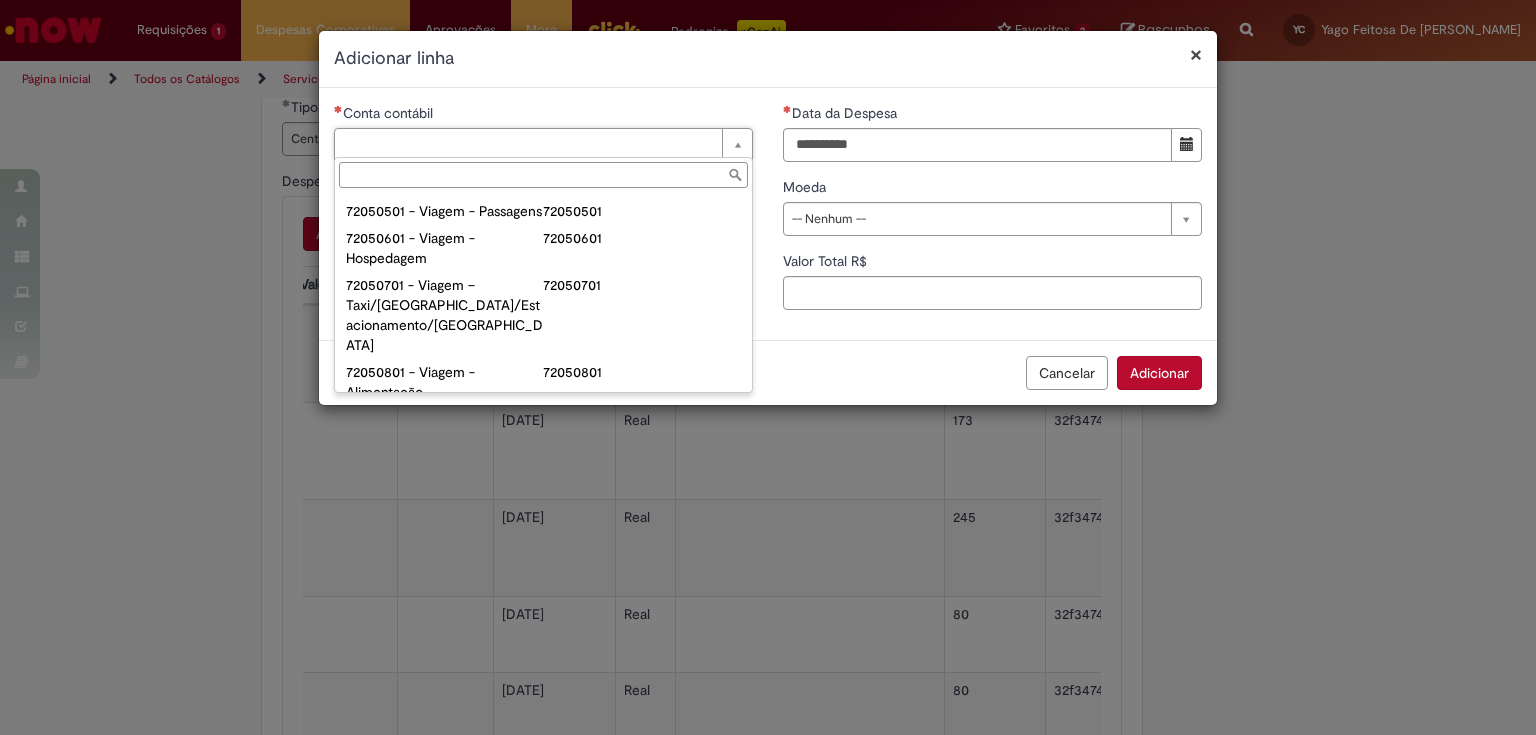 scroll, scrollTop: 1200, scrollLeft: 0, axis: vertical 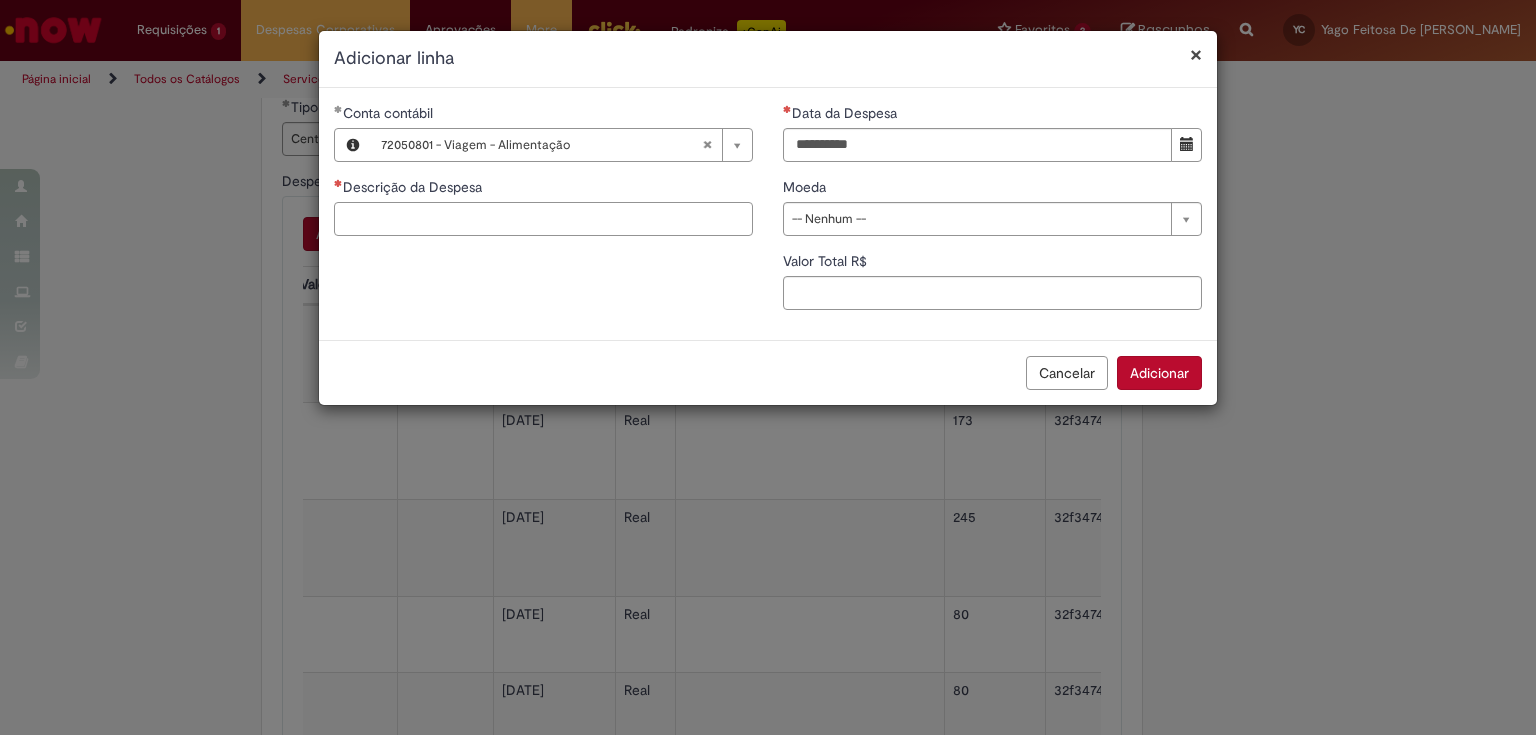 click on "Descrição da Despesa" at bounding box center (543, 219) 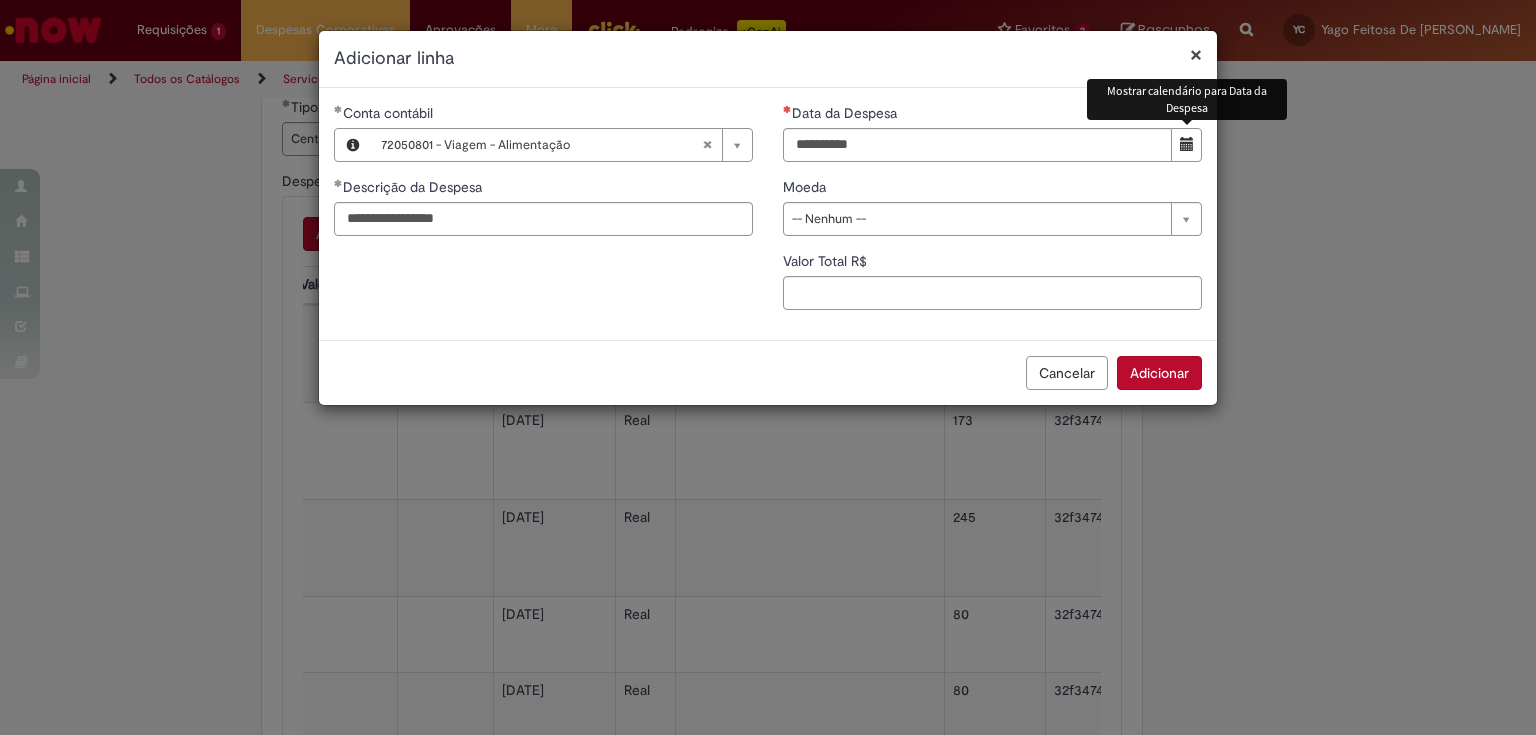click at bounding box center [1187, 144] 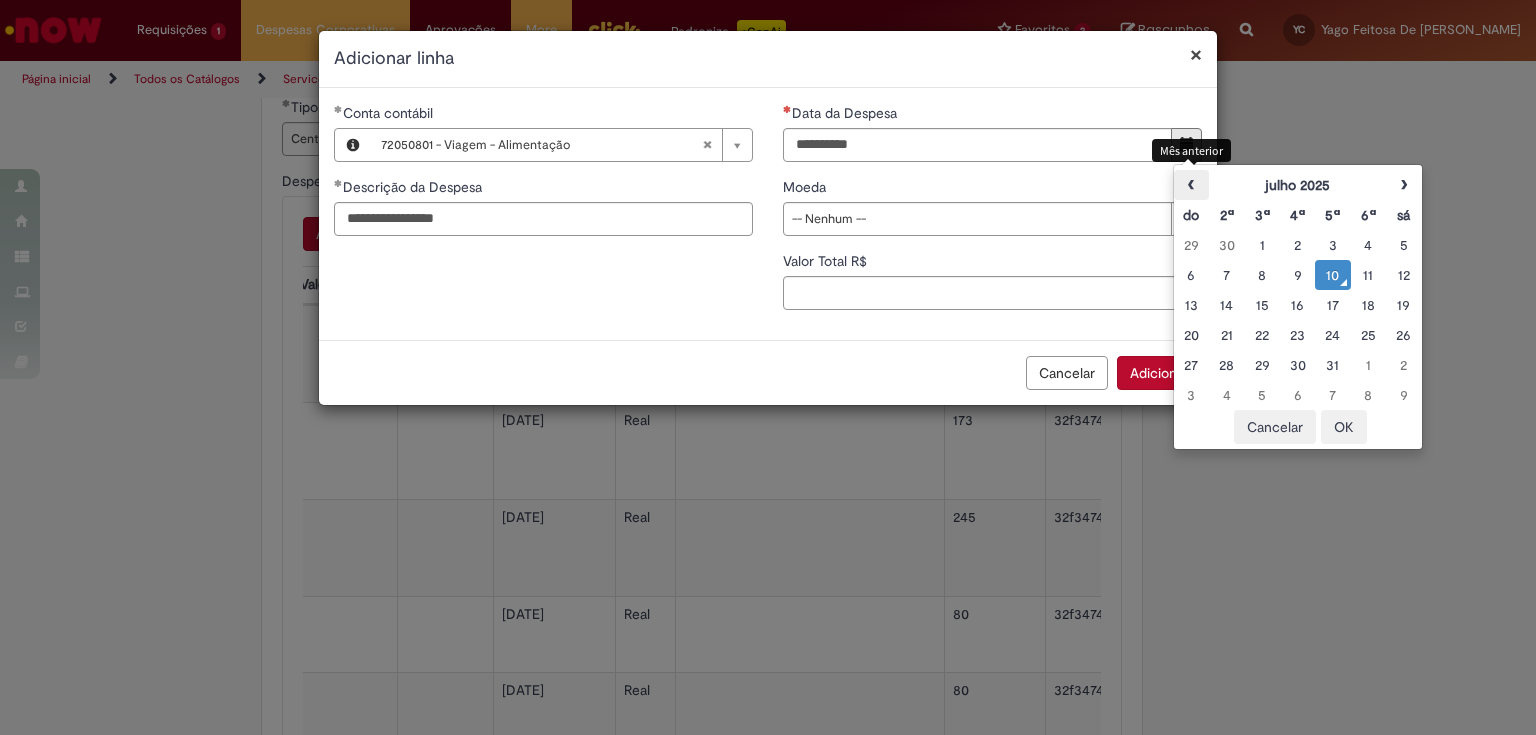 click on "‹" at bounding box center (1191, 185) 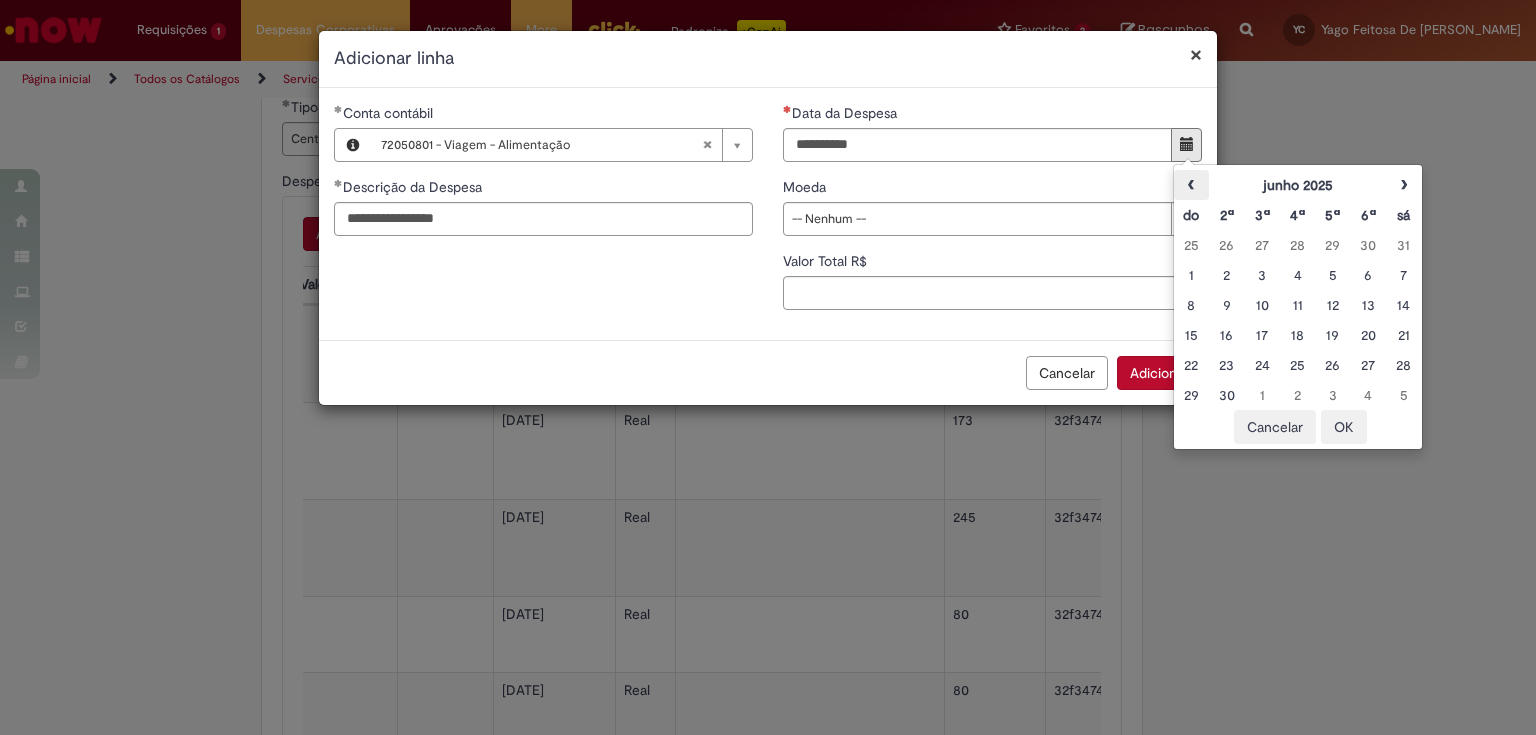click on "‹" at bounding box center [1191, 185] 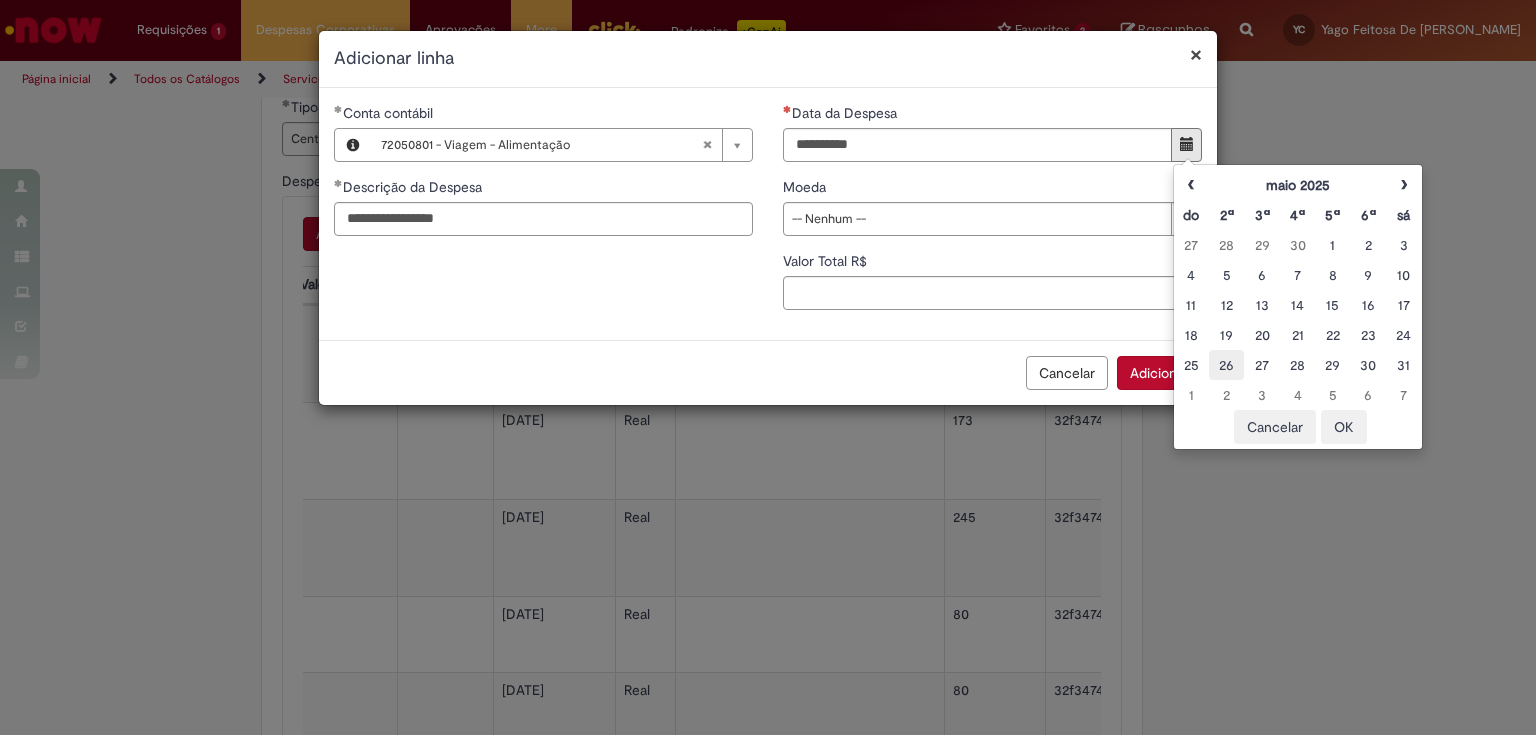click on "26" at bounding box center [1226, 365] 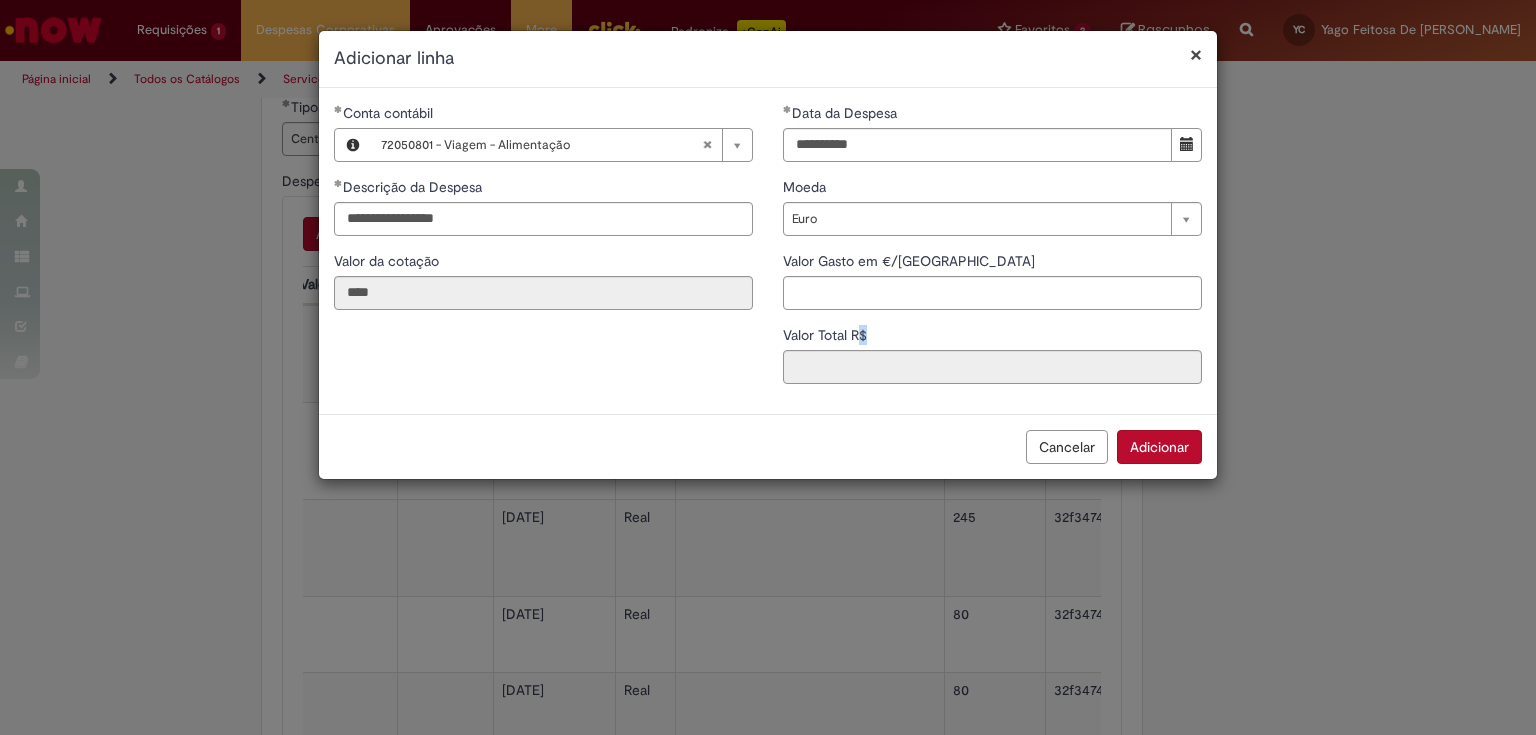 click on "Valor Total R$" at bounding box center (992, 337) 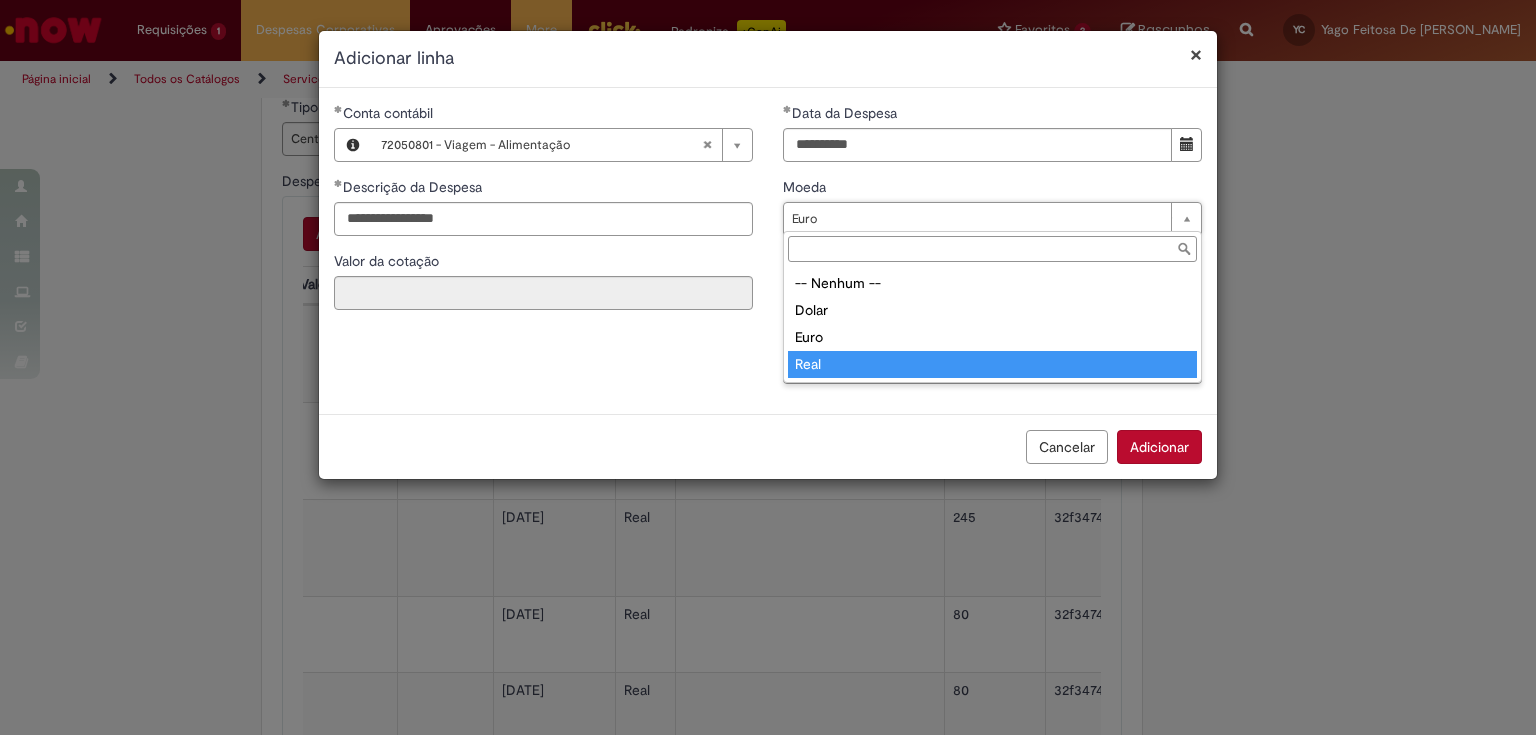 scroll, scrollTop: 0, scrollLeft: 25, axis: horizontal 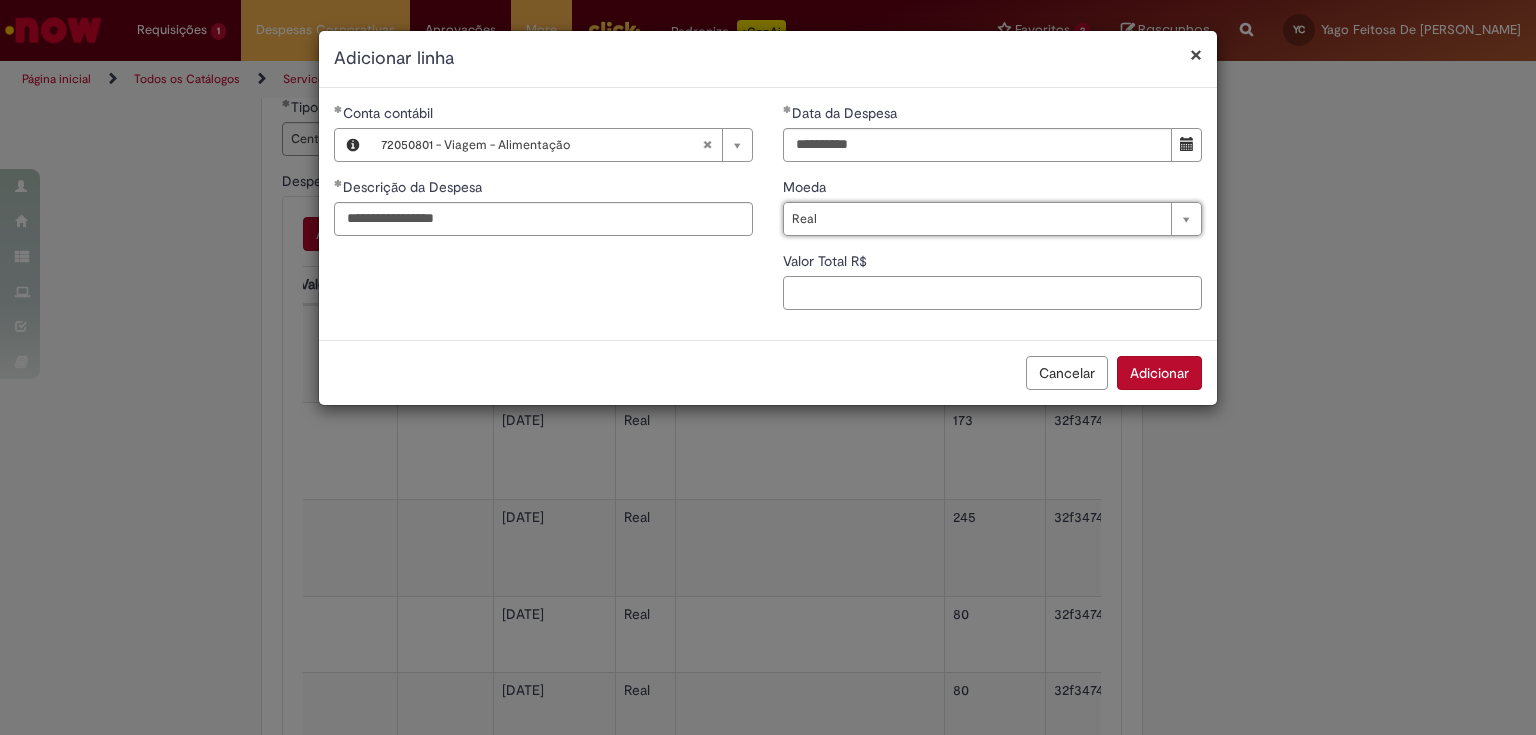click on "Valor Total R$" at bounding box center (992, 293) 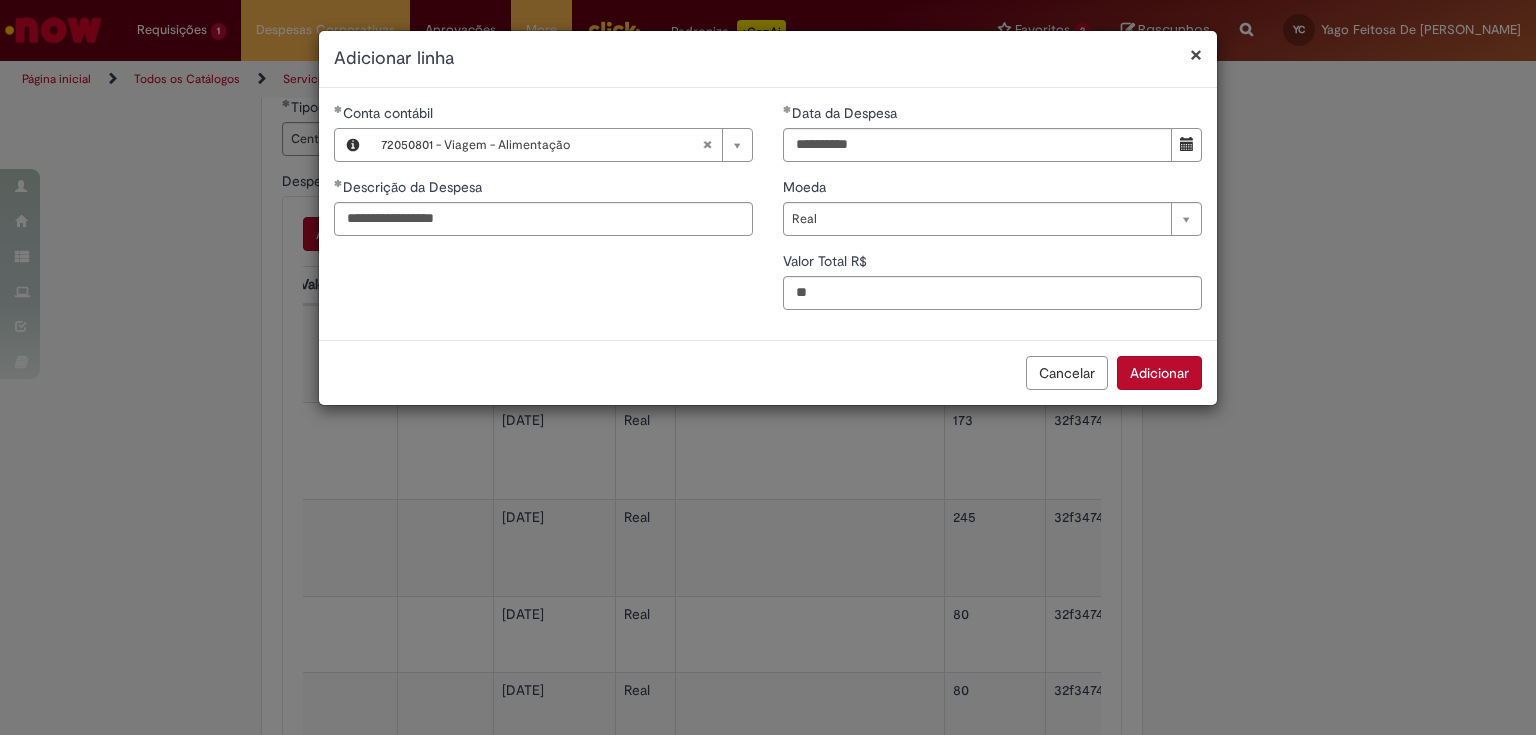 click on "Adicionar" at bounding box center (1159, 373) 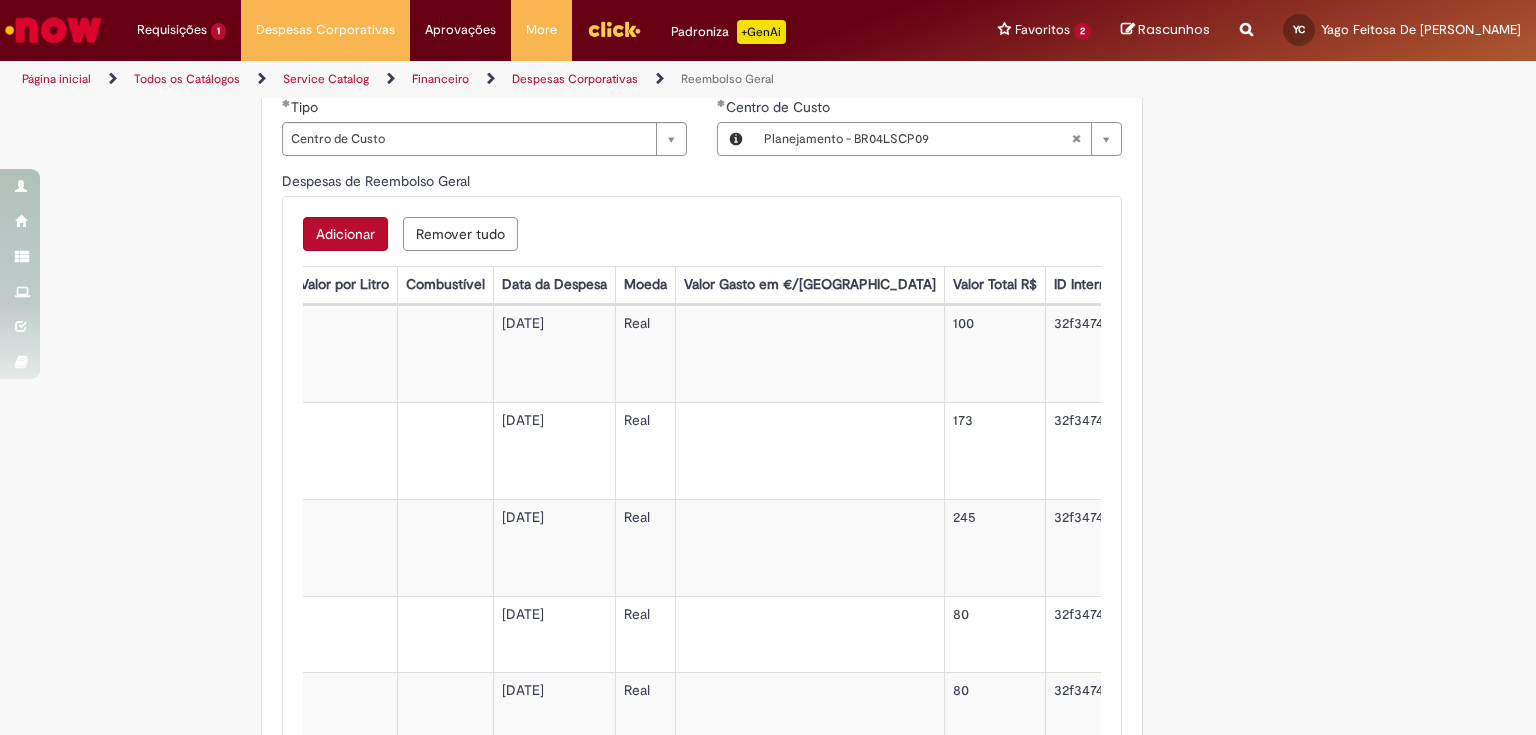 scroll, scrollTop: 591, scrollLeft: 0, axis: vertical 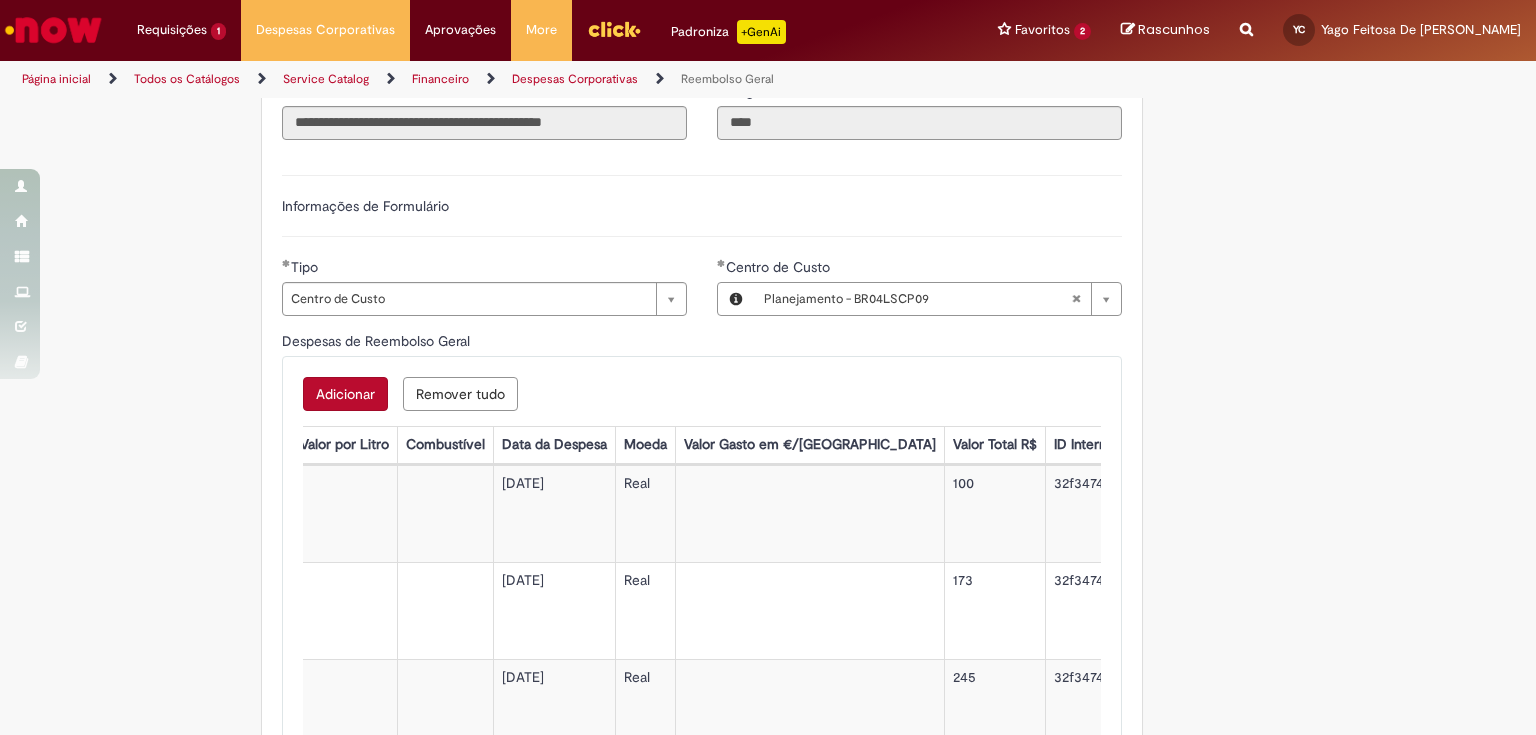 click on "Adicionar" at bounding box center (345, 394) 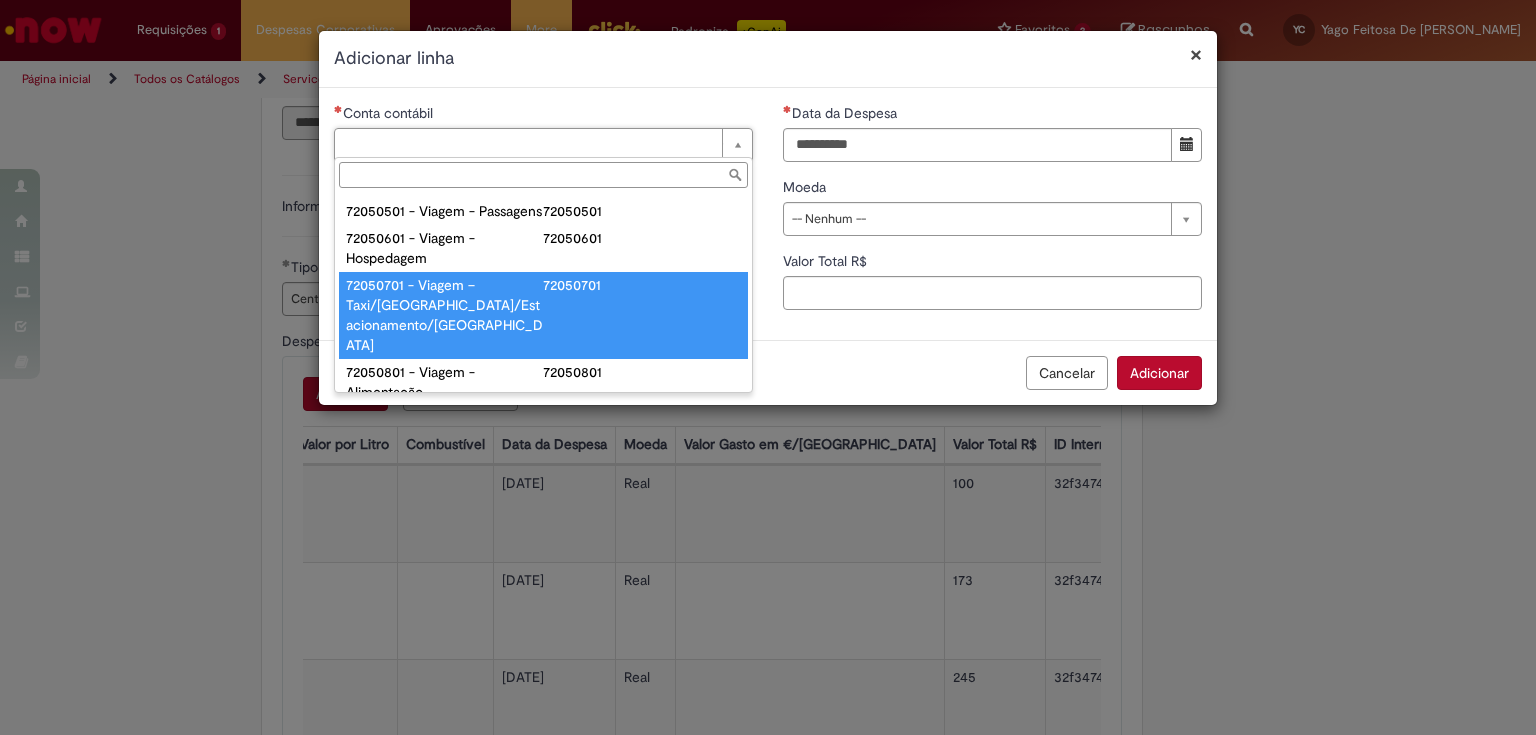 scroll, scrollTop: 1200, scrollLeft: 0, axis: vertical 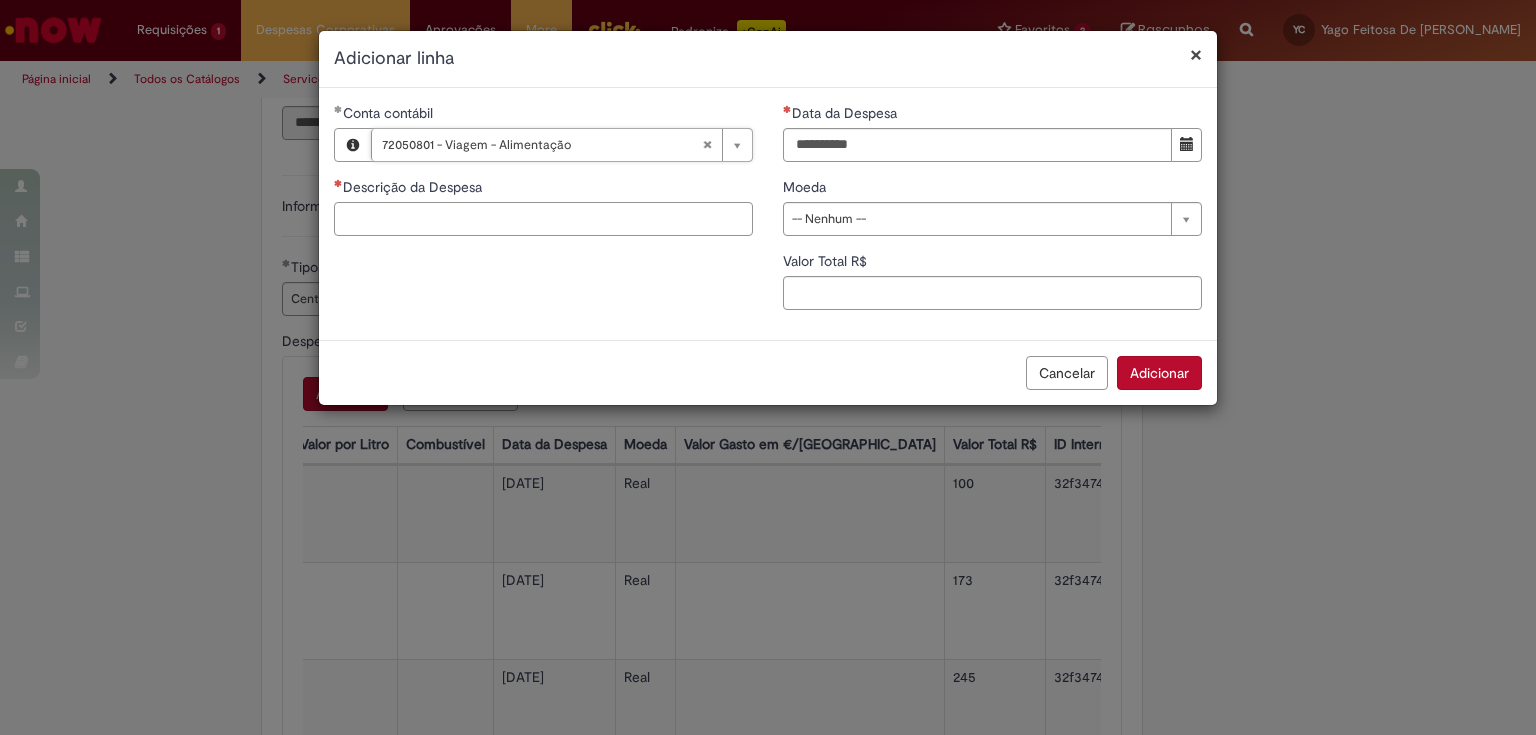 click on "Descrição da Despesa" at bounding box center [543, 219] 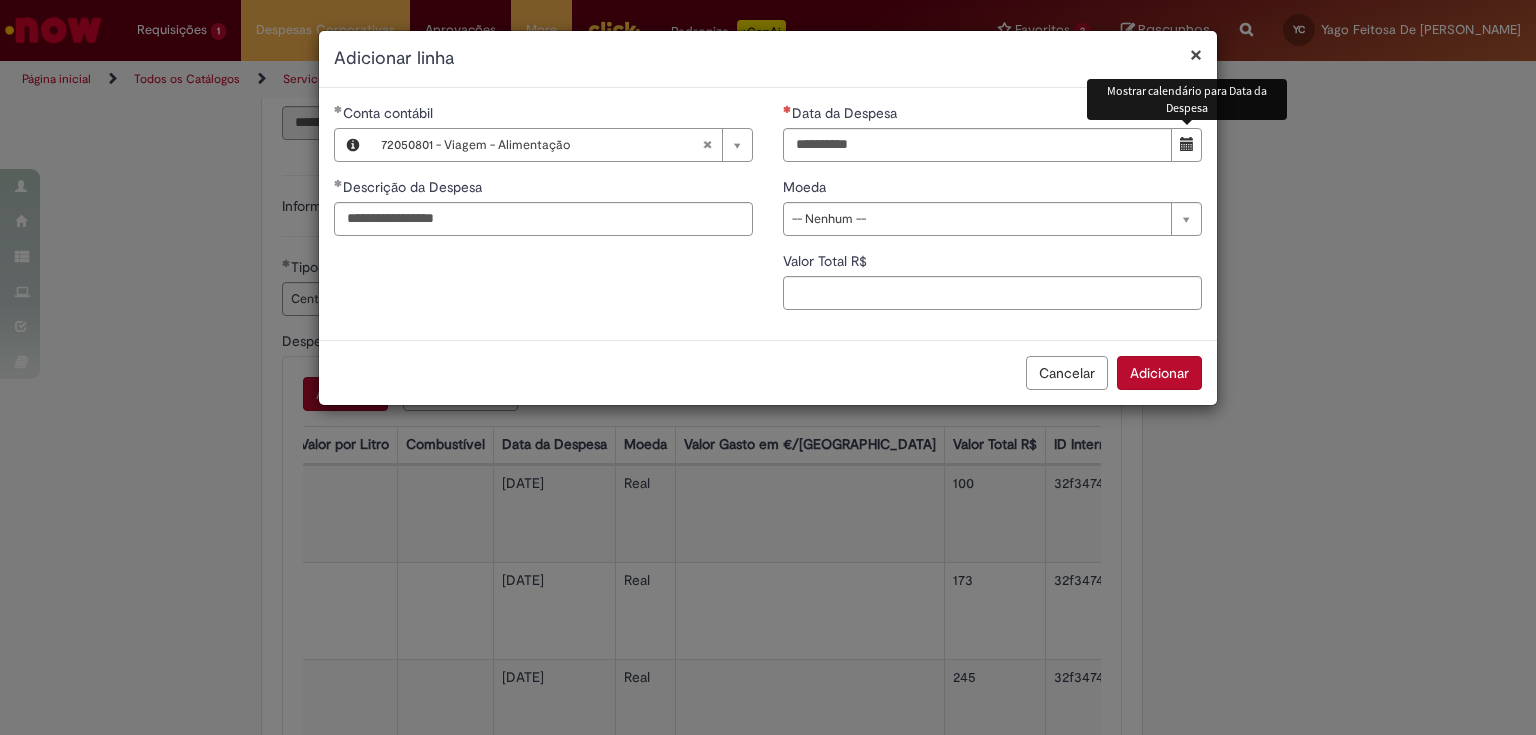 click at bounding box center (1186, 145) 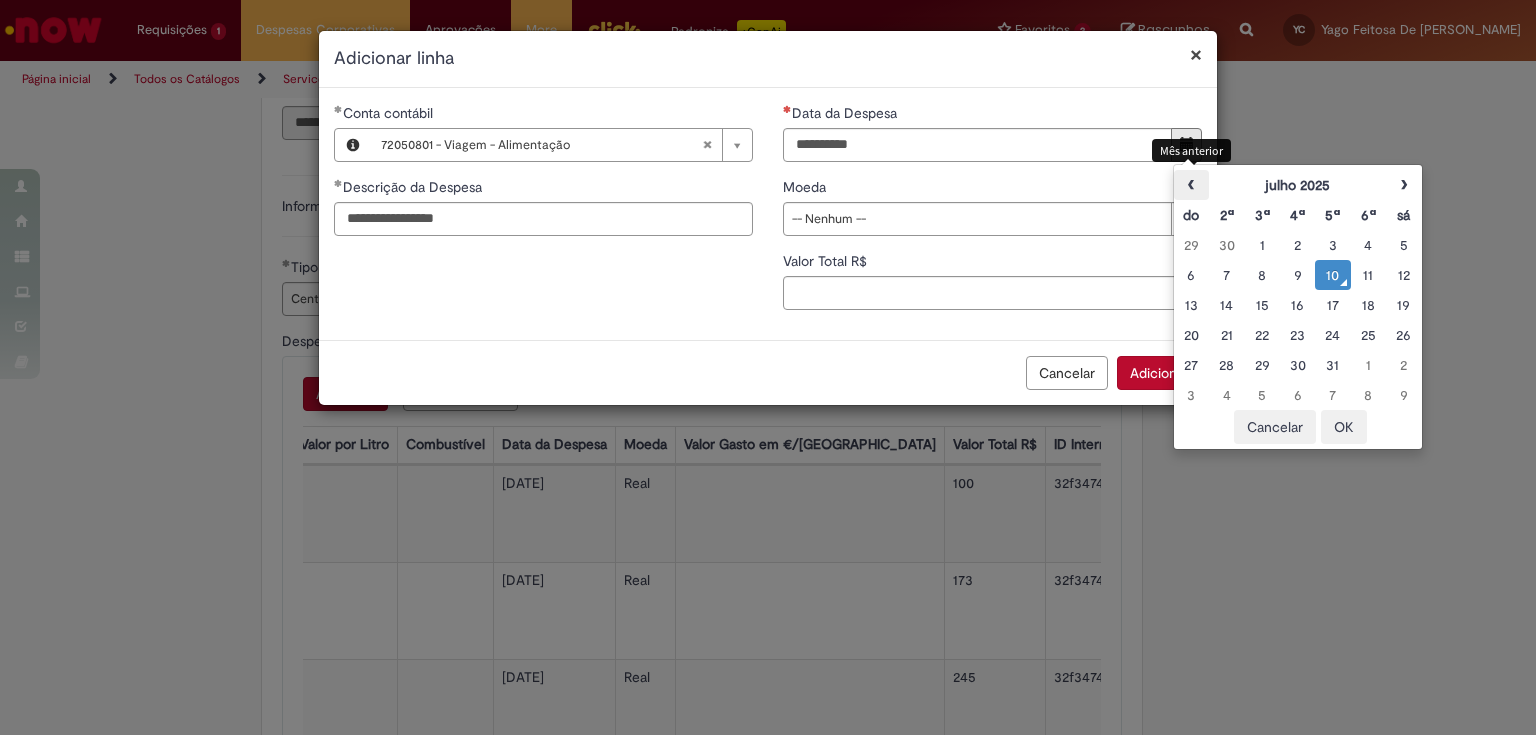 click on "‹" at bounding box center [1191, 185] 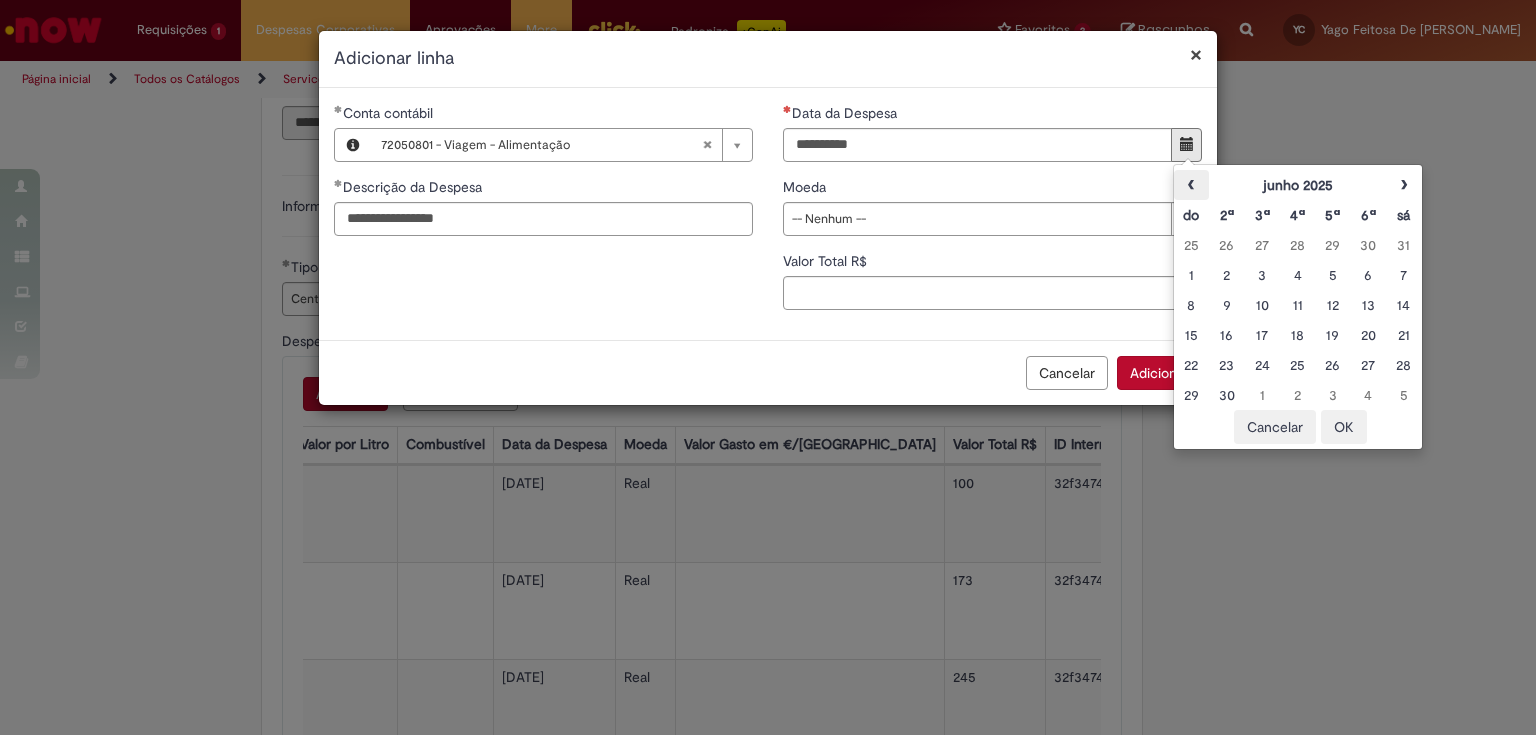 click on "‹" at bounding box center [1191, 185] 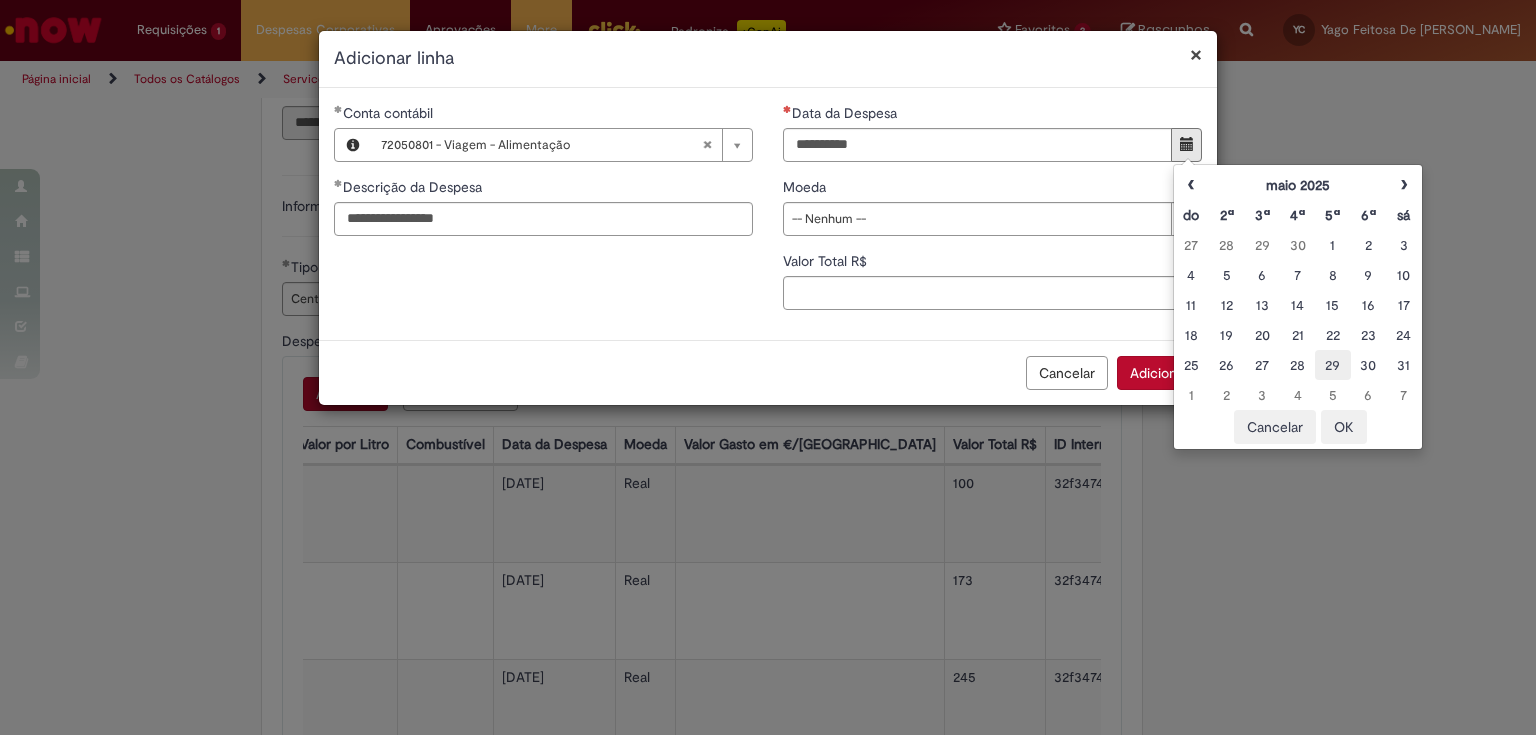 click on "29" at bounding box center (1332, 365) 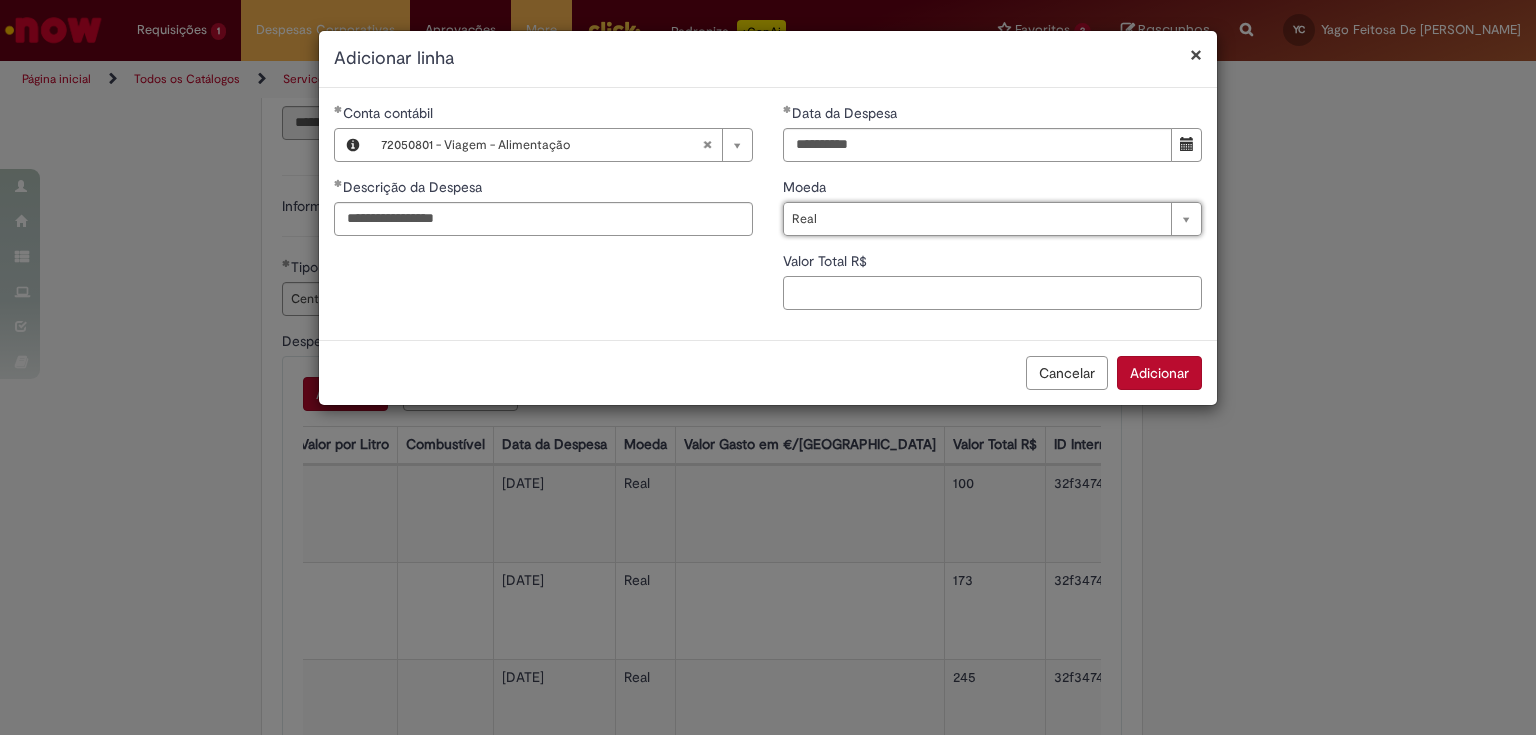 click on "Valor Total R$" at bounding box center (992, 293) 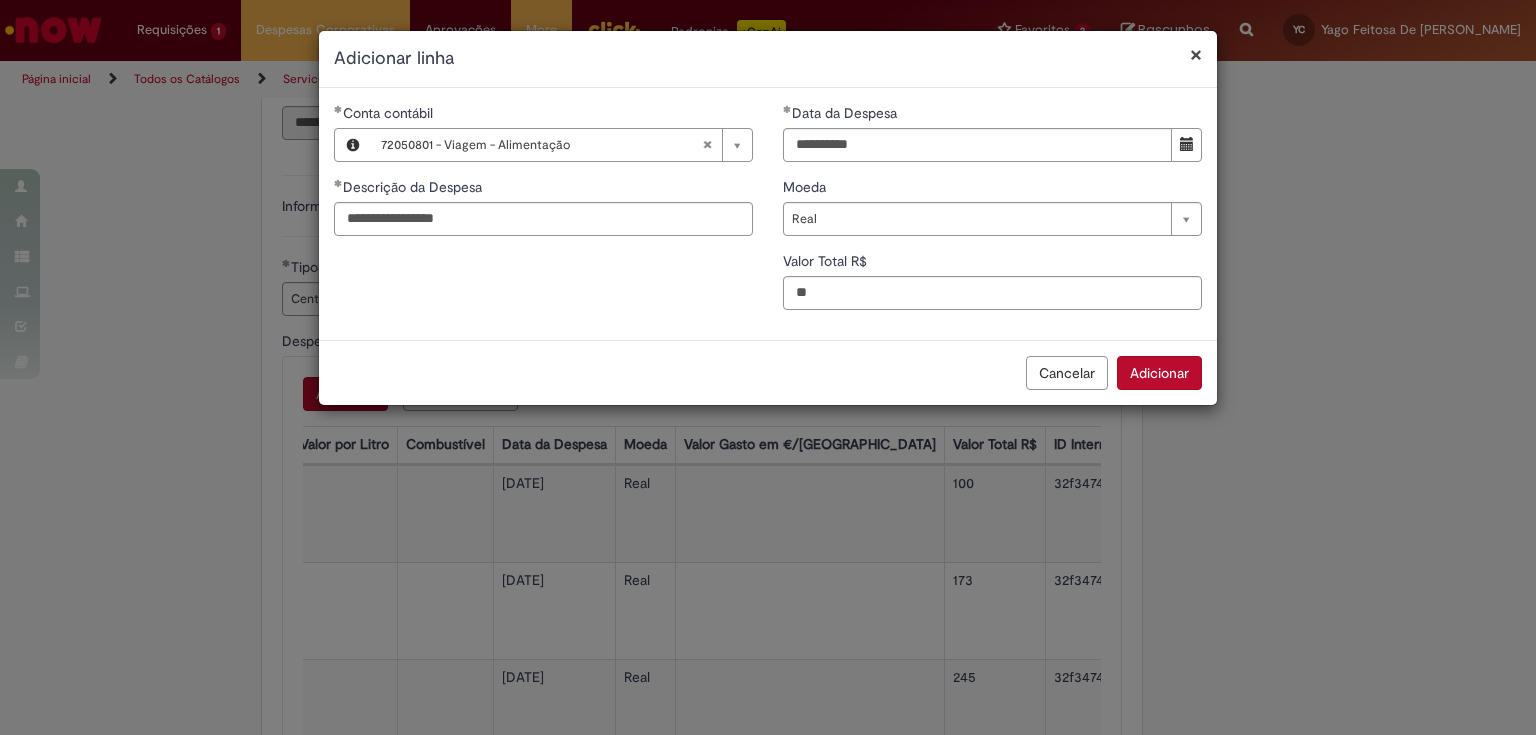 click on "Adicionar" at bounding box center [1159, 373] 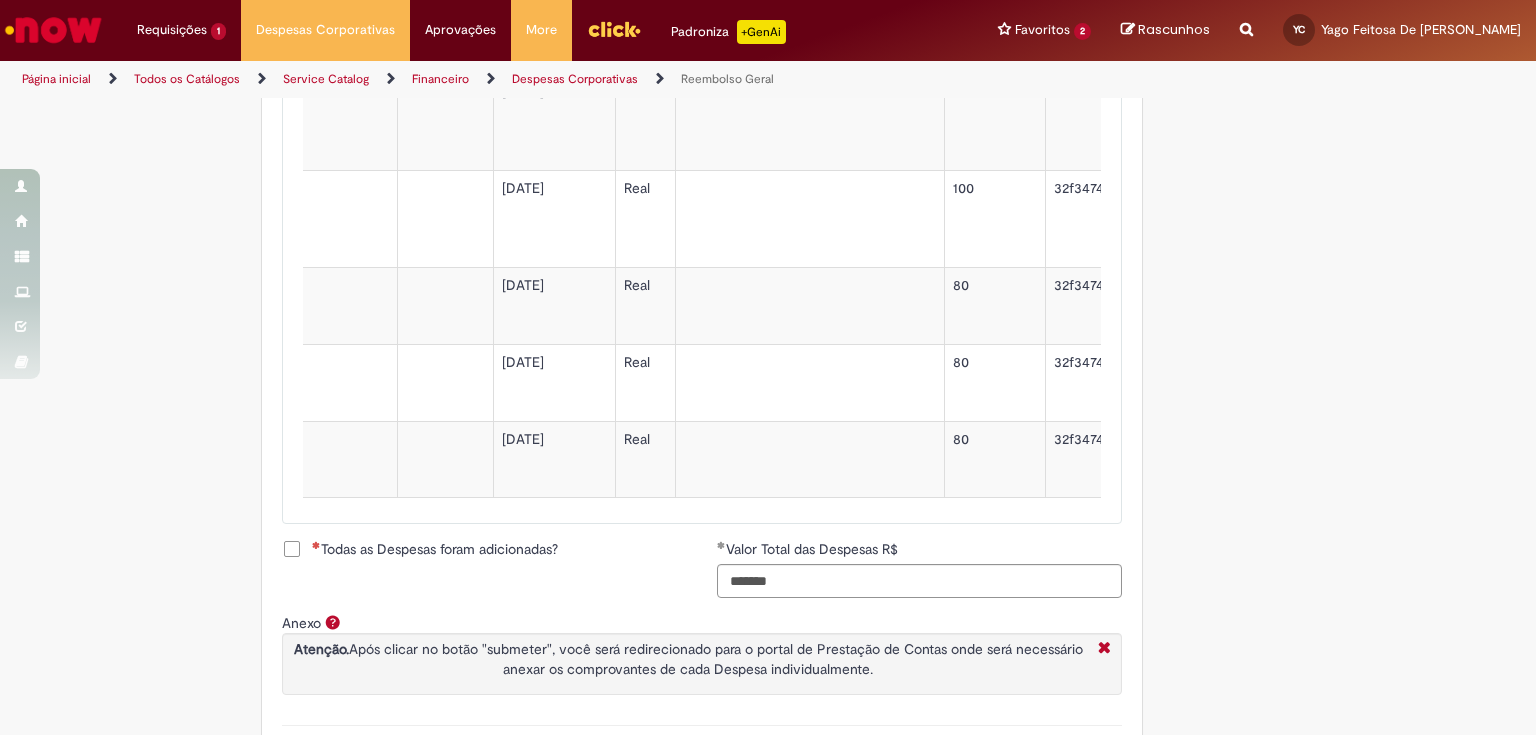 scroll, scrollTop: 2591, scrollLeft: 0, axis: vertical 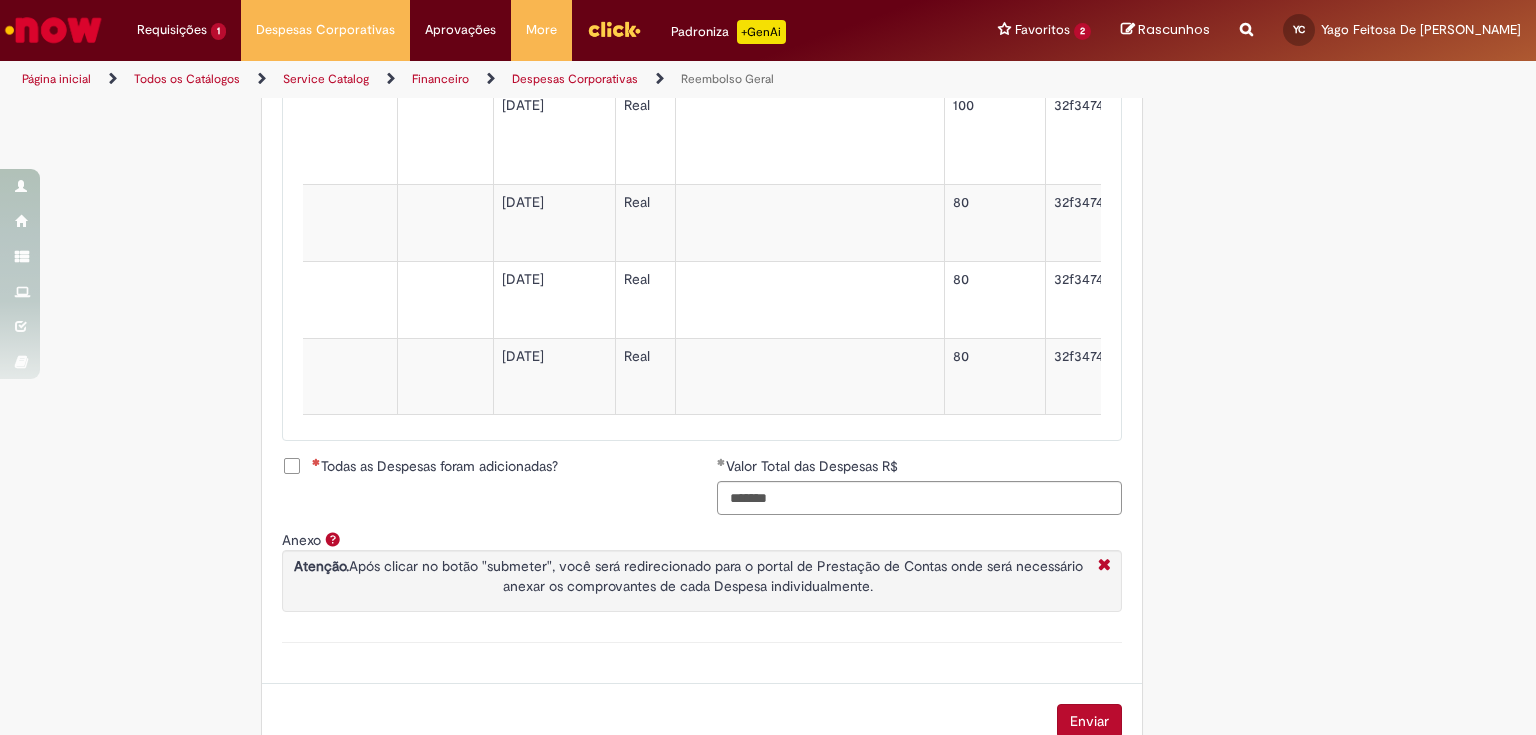 click on "Todas as Despesas foram adicionadas?" at bounding box center (435, 466) 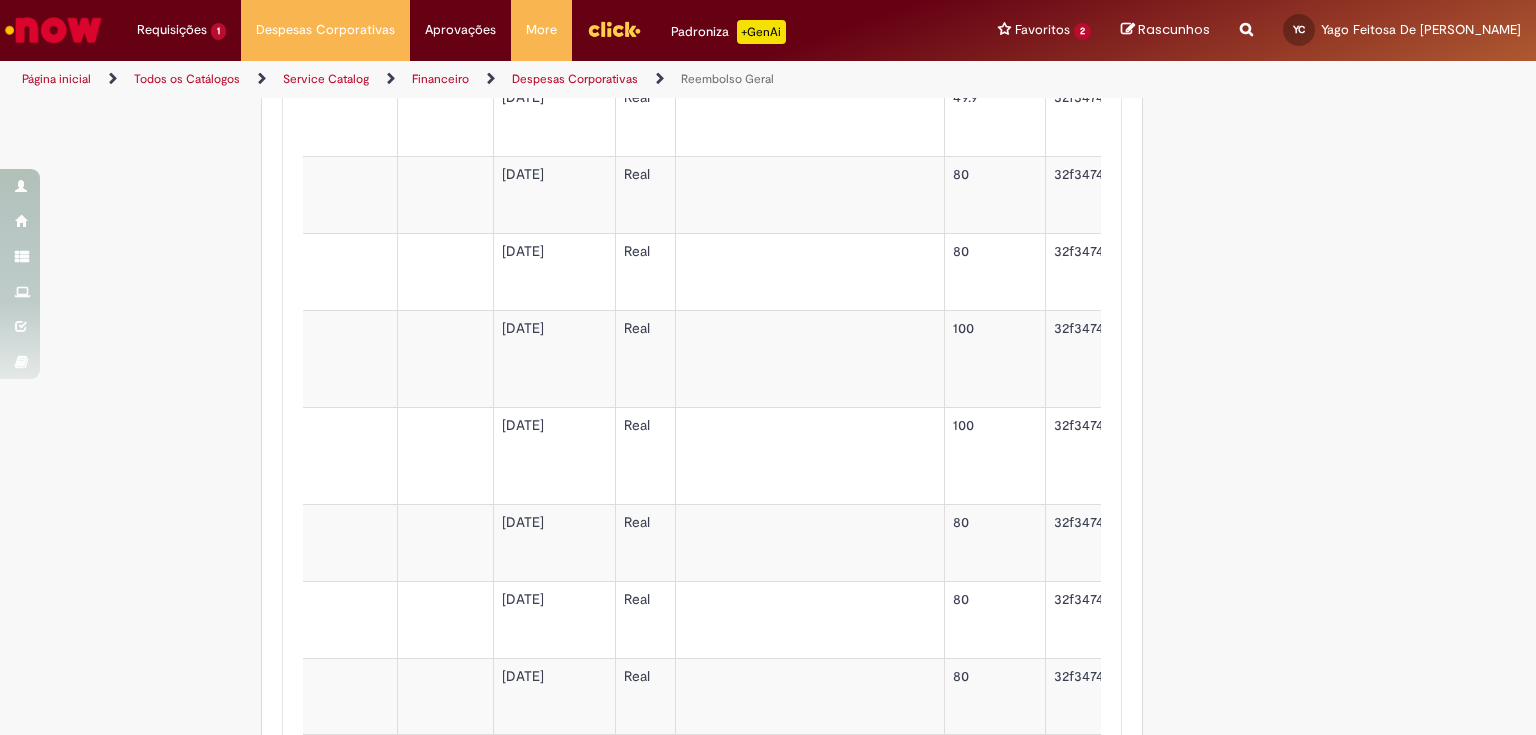 scroll, scrollTop: 2351, scrollLeft: 0, axis: vertical 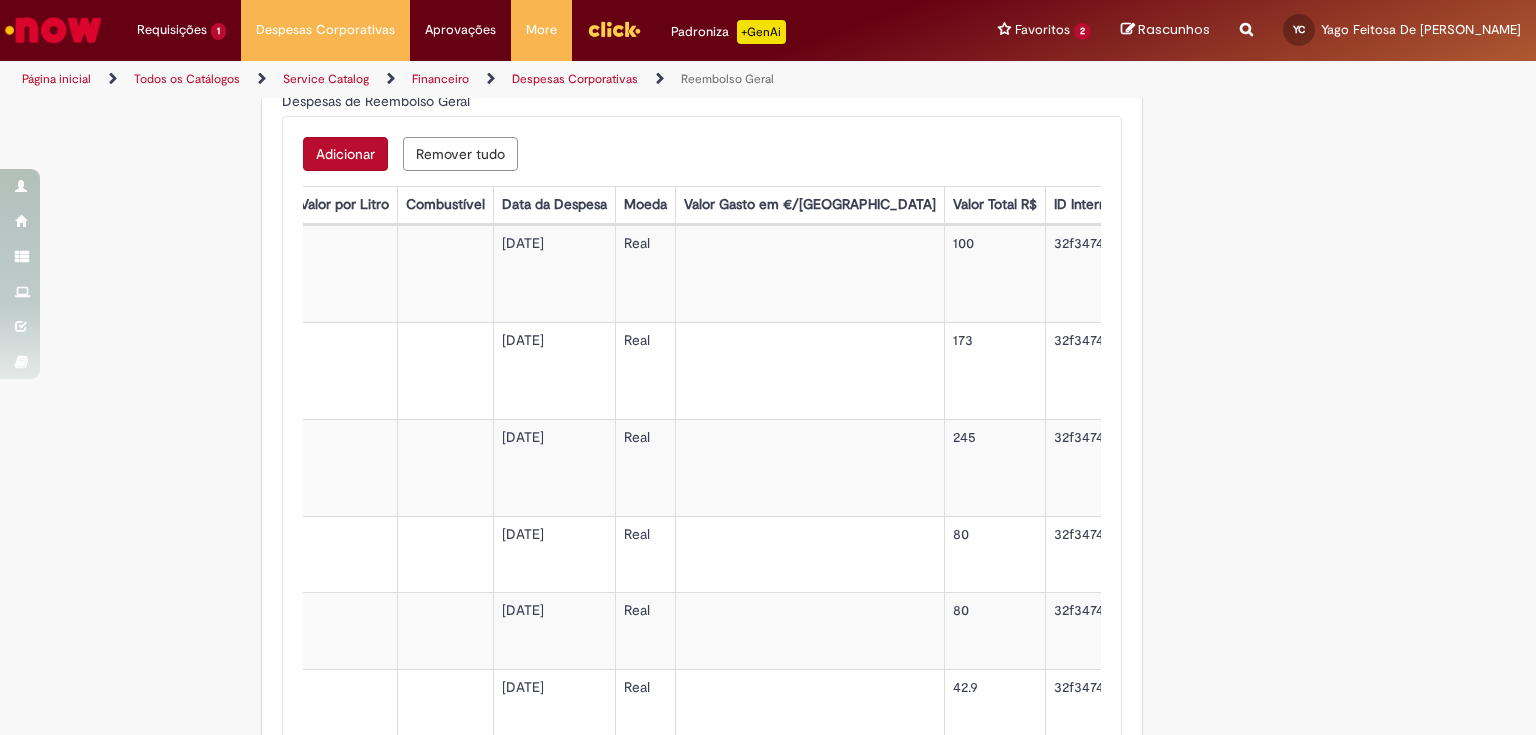 click on "Adicionar" at bounding box center (345, 154) 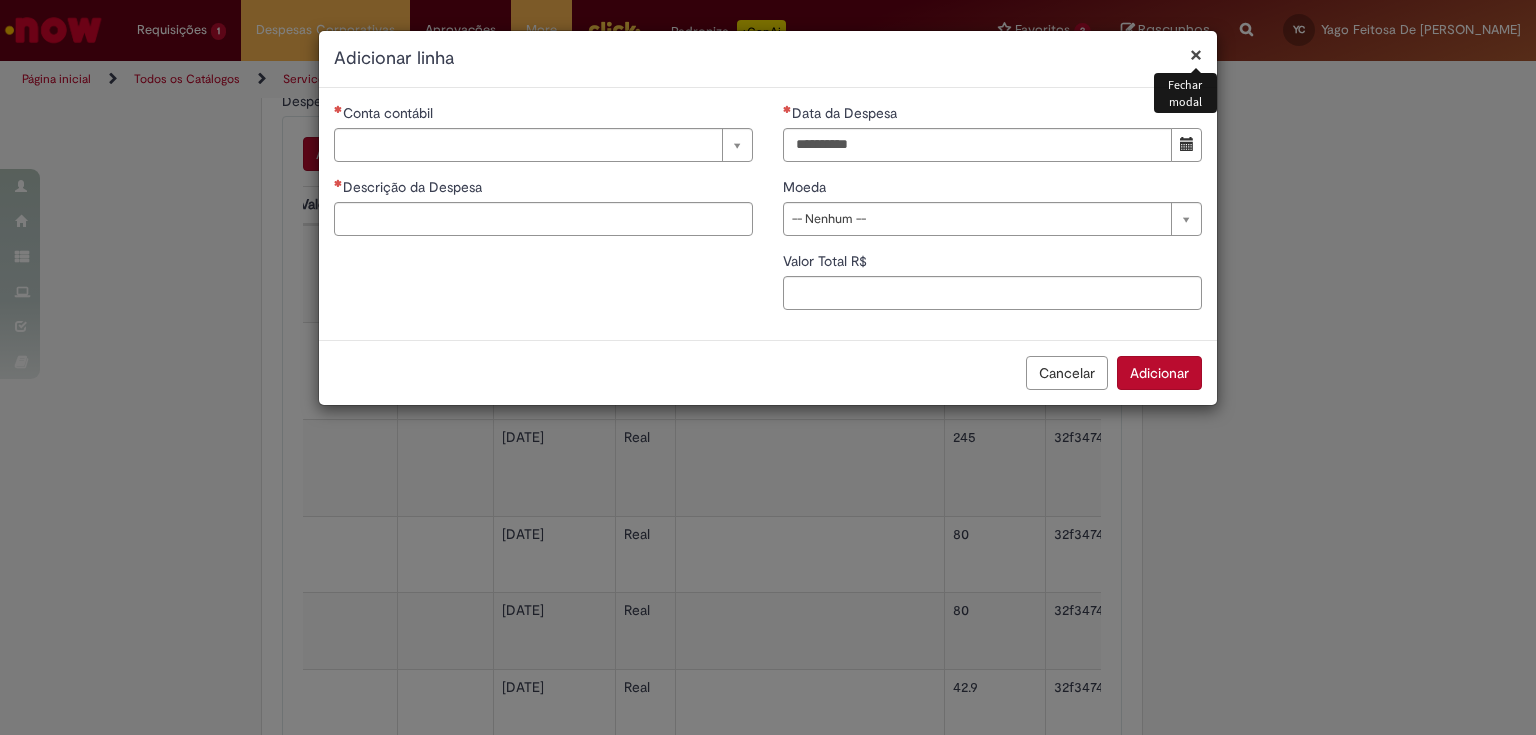 click on "Conta contábil          Pesquisar usando lista                 Conta contábil                     Descrição da Despesa Duração da viagem Quilometragem Justificativa Valor da cotação Valor por Litro" at bounding box center (543, 177) 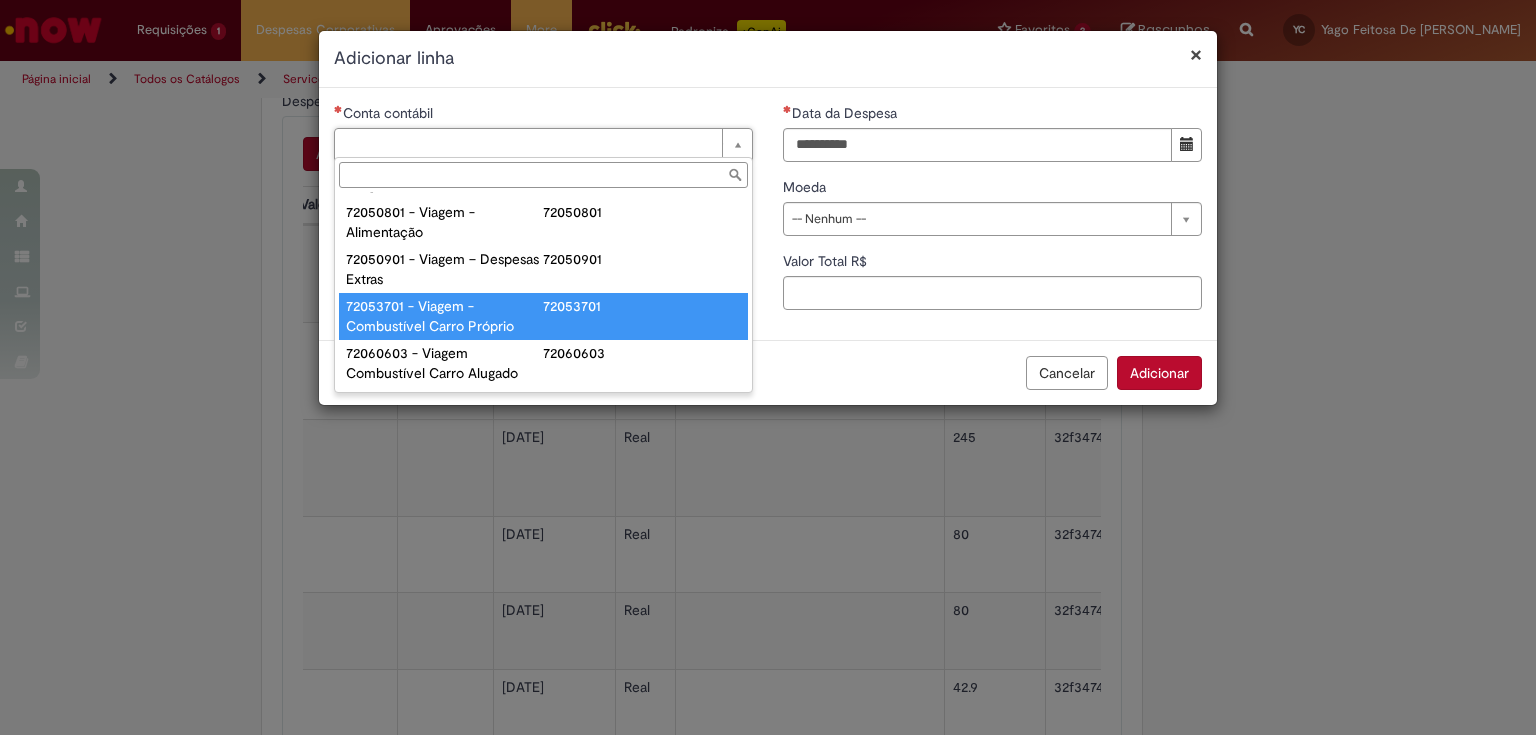 scroll, scrollTop: 1200, scrollLeft: 0, axis: vertical 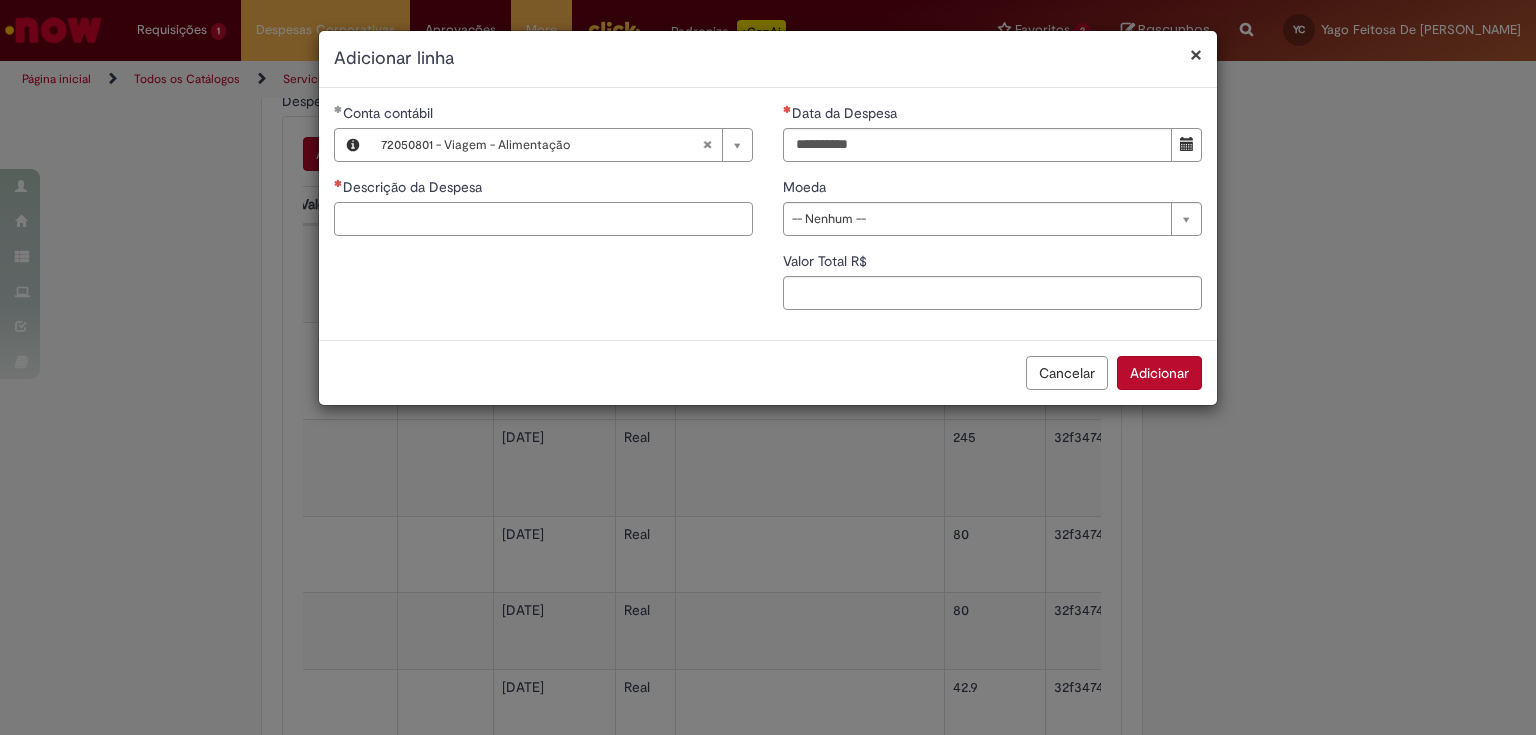 click on "Descrição da Despesa" at bounding box center (543, 219) 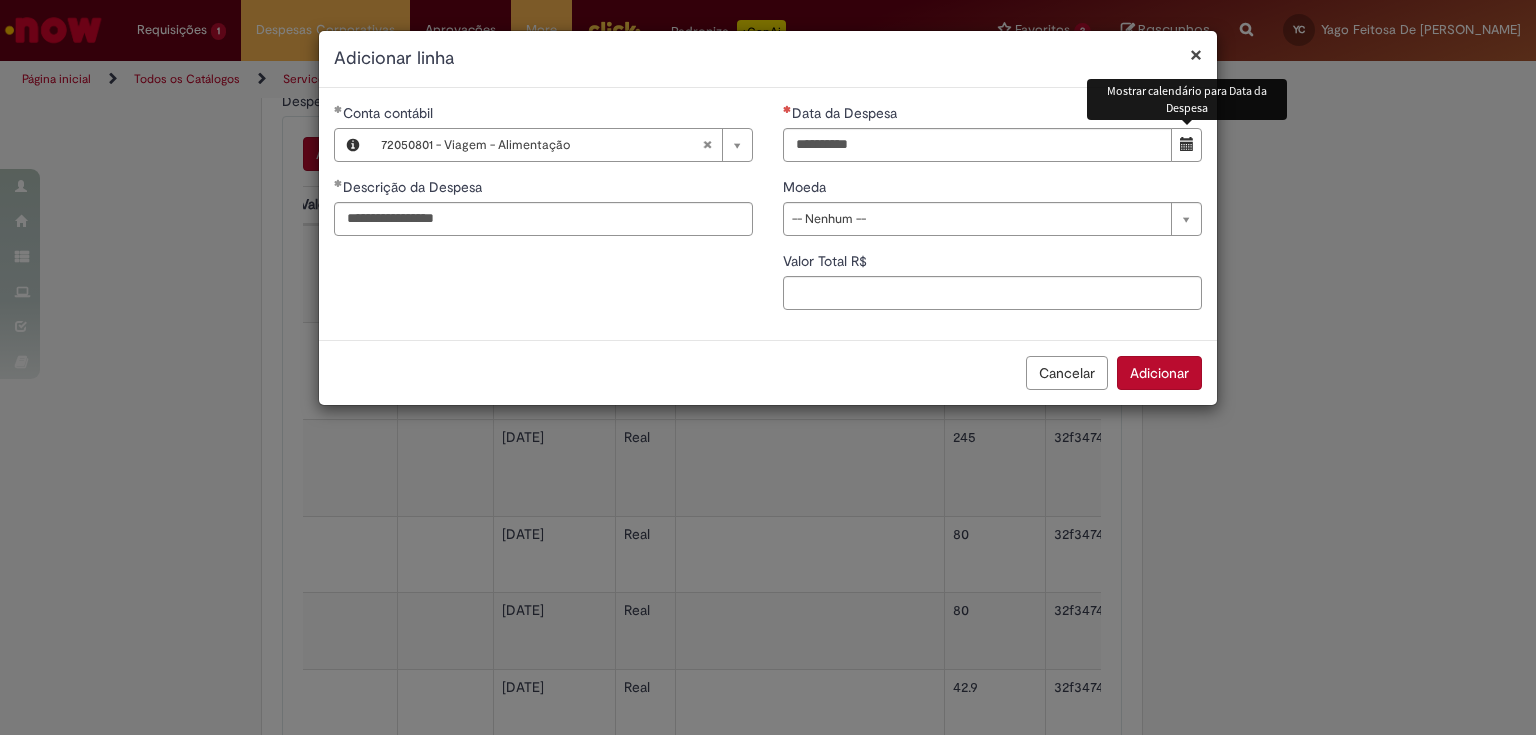 click at bounding box center [1186, 145] 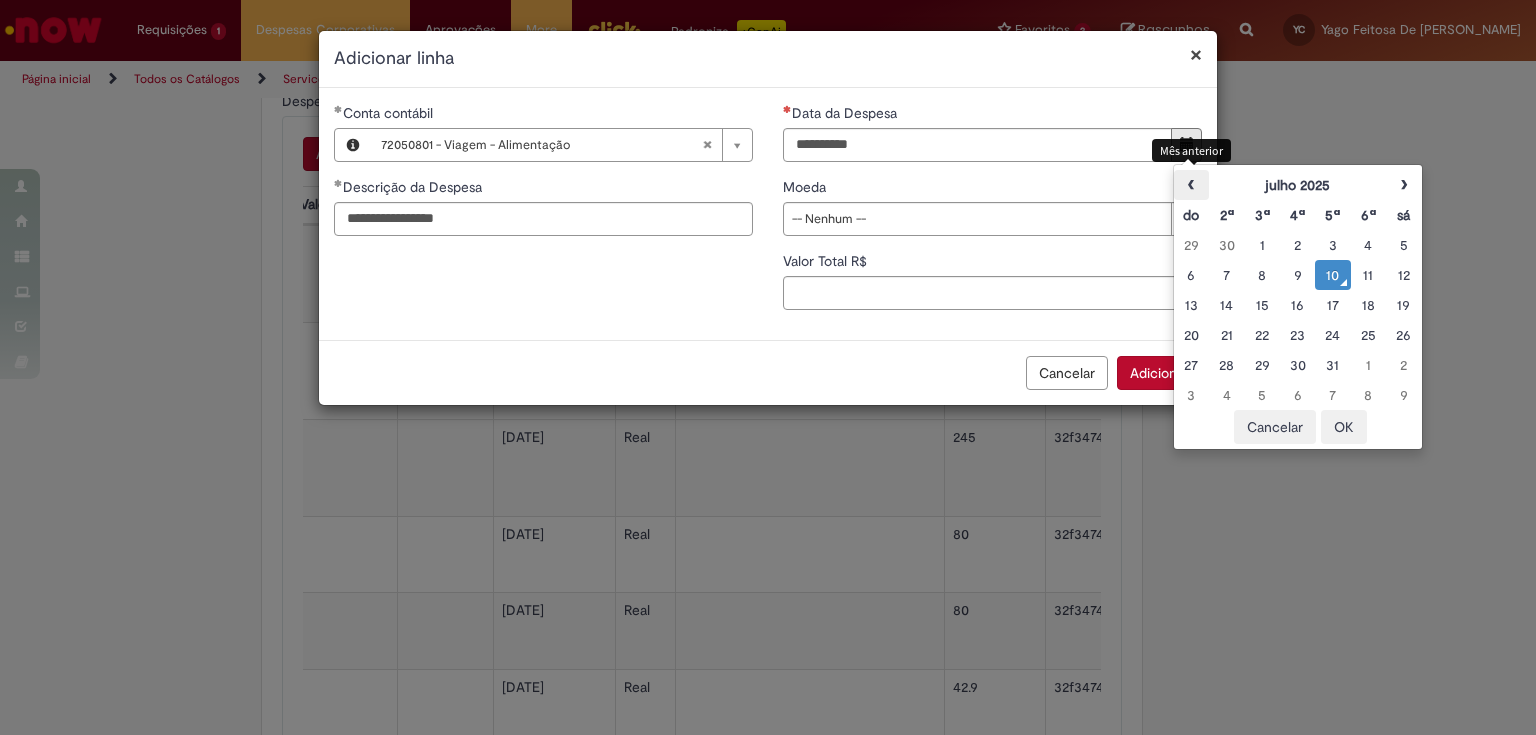 click on "‹" at bounding box center [1191, 185] 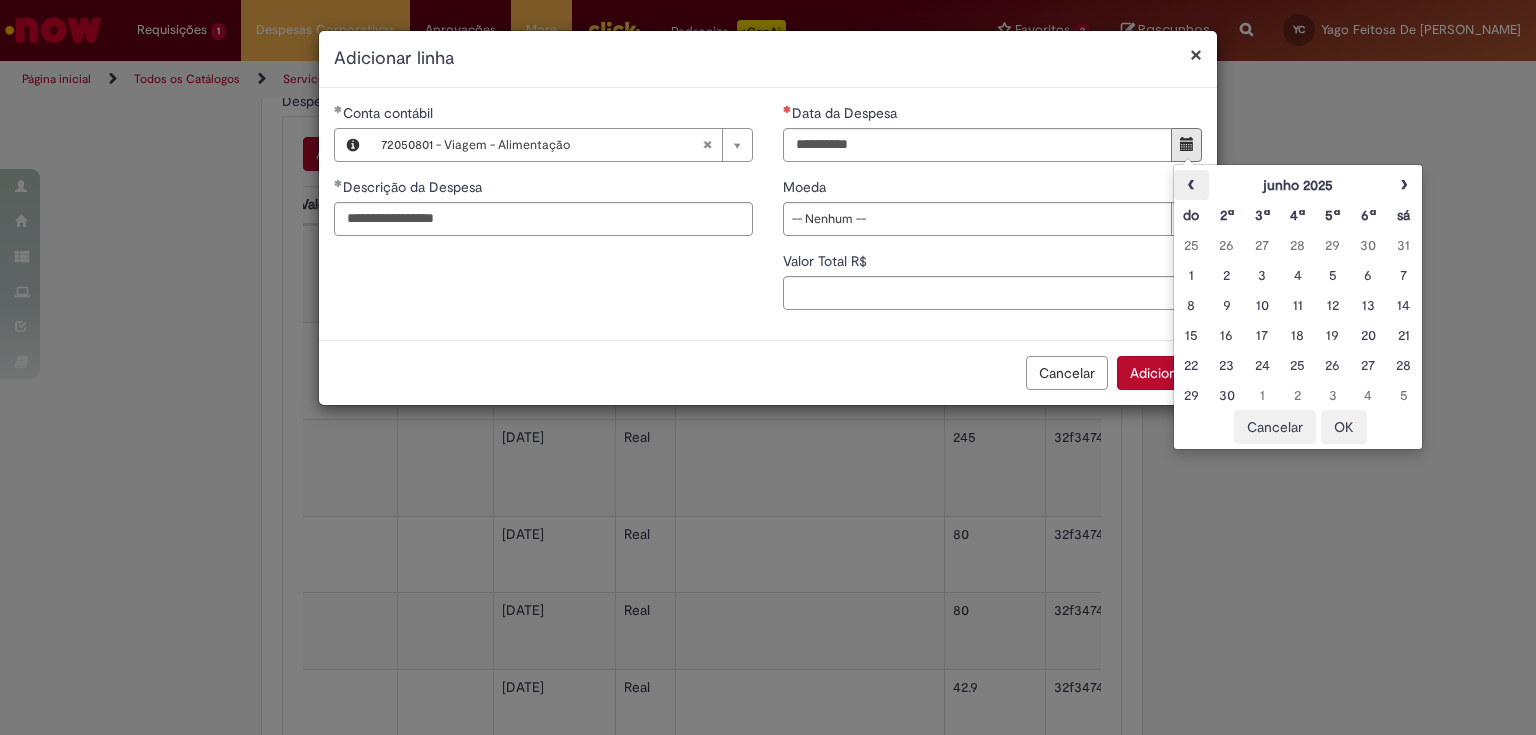 click on "‹" at bounding box center (1191, 185) 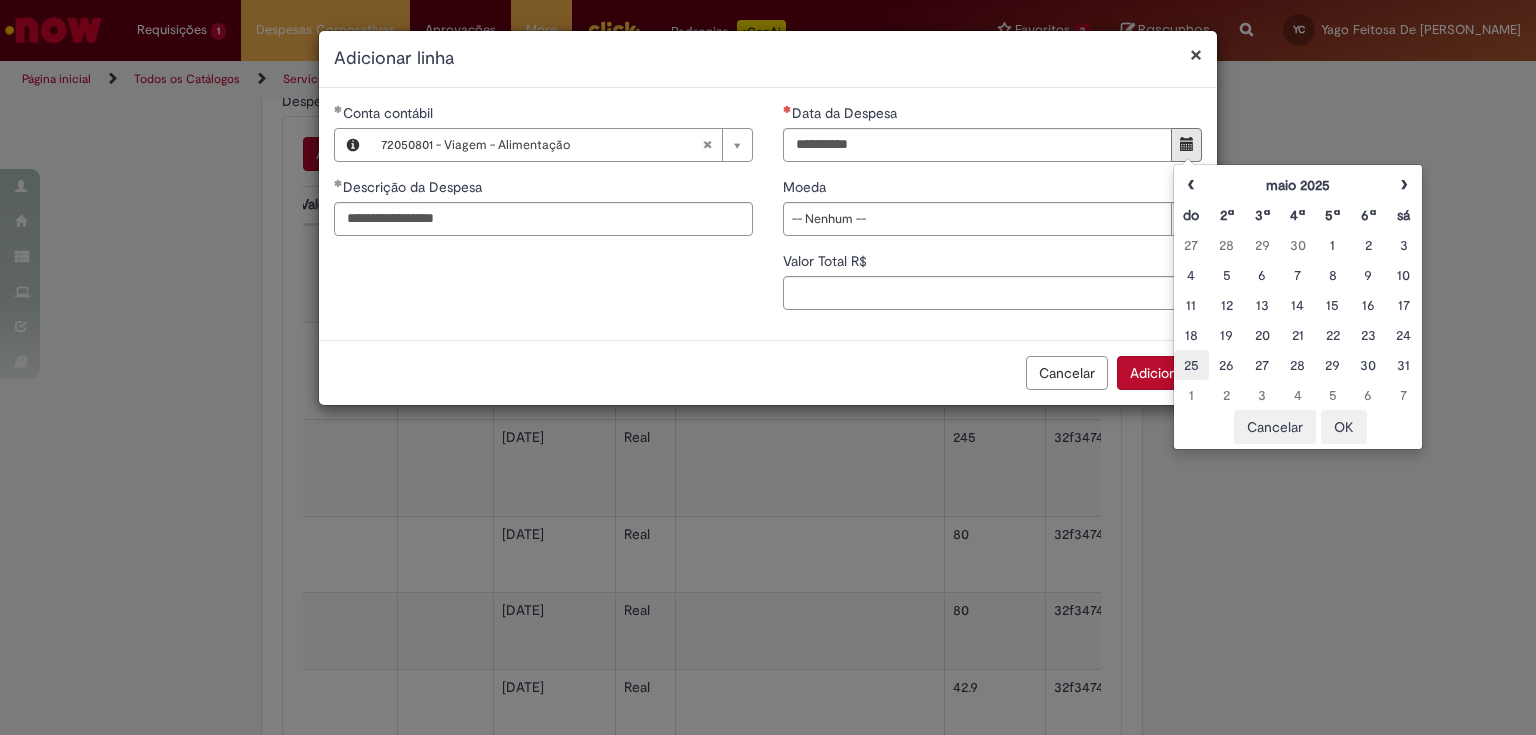 click on "25" at bounding box center [1191, 365] 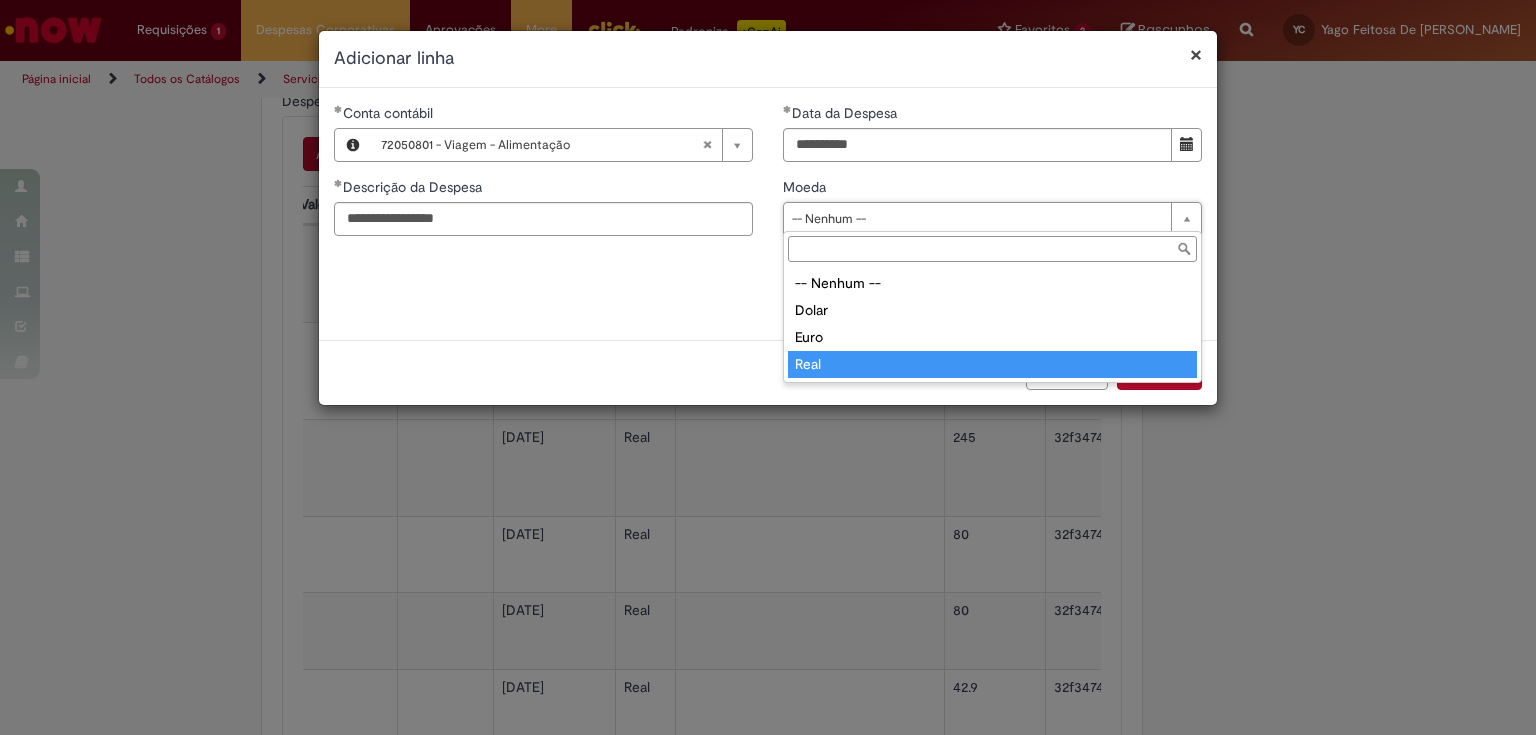 drag, startPoint x: 830, startPoint y: 355, endPoint x: 828, endPoint y: 306, distance: 49.0408 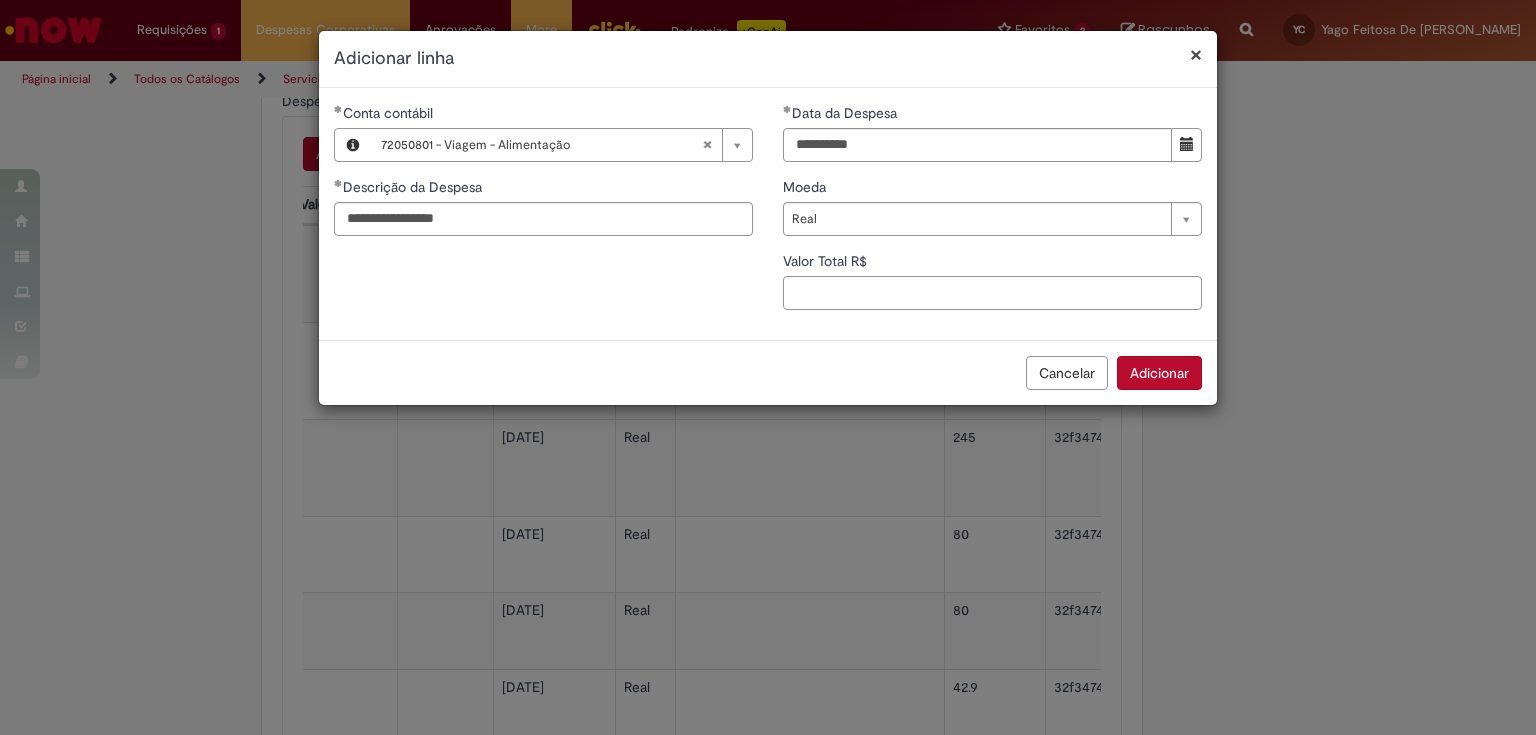 click on "Valor Total R$" at bounding box center (992, 293) 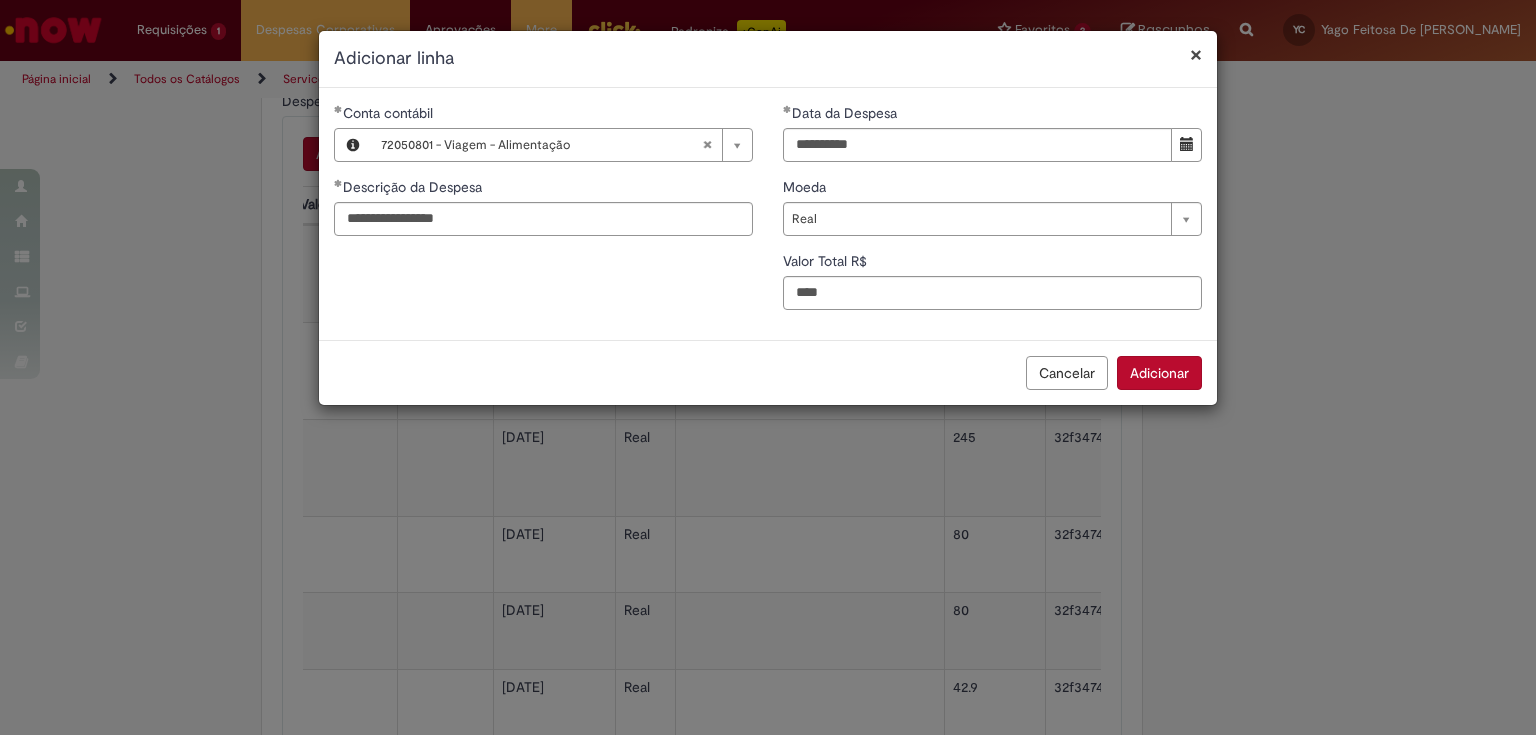 click on "Adicionar" at bounding box center [1159, 373] 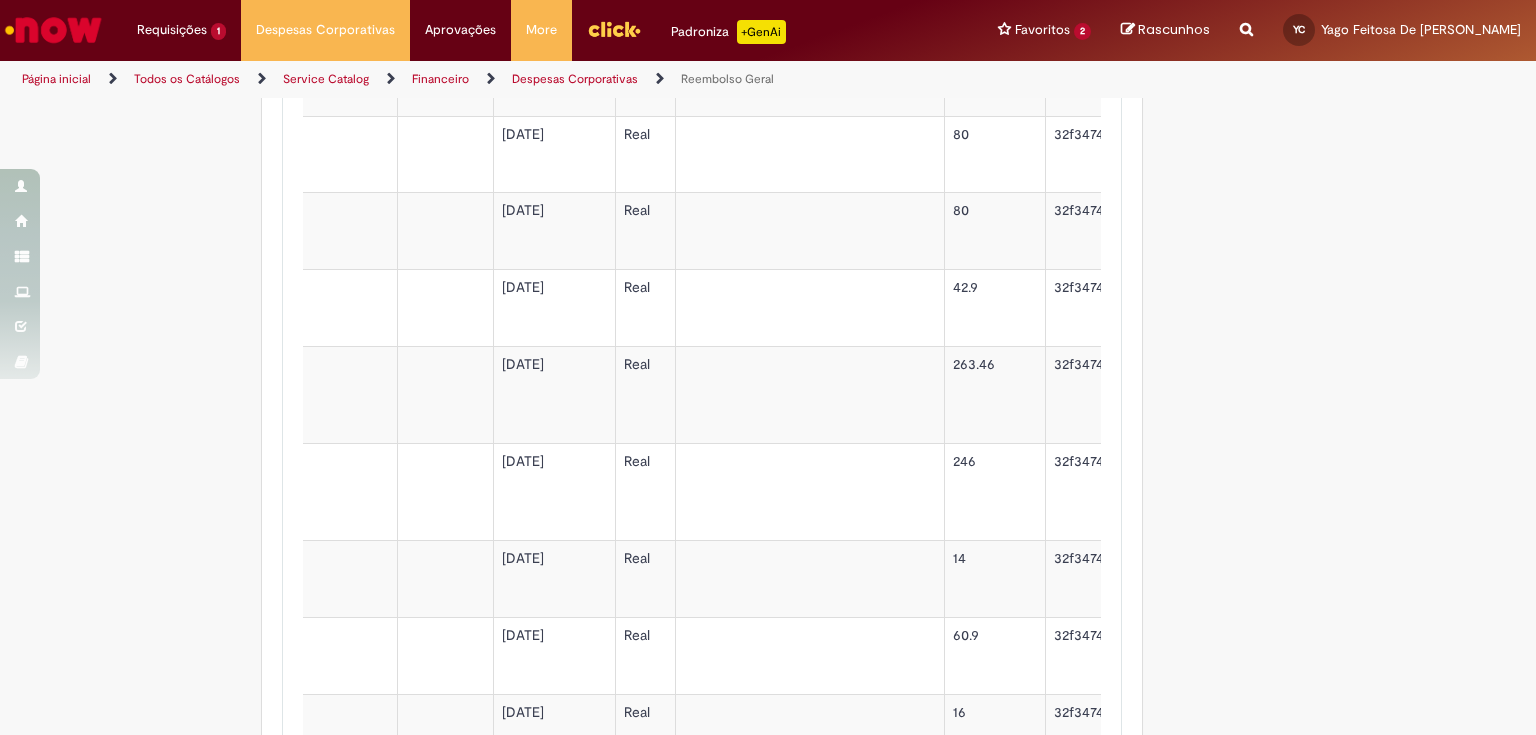 scroll, scrollTop: 1551, scrollLeft: 0, axis: vertical 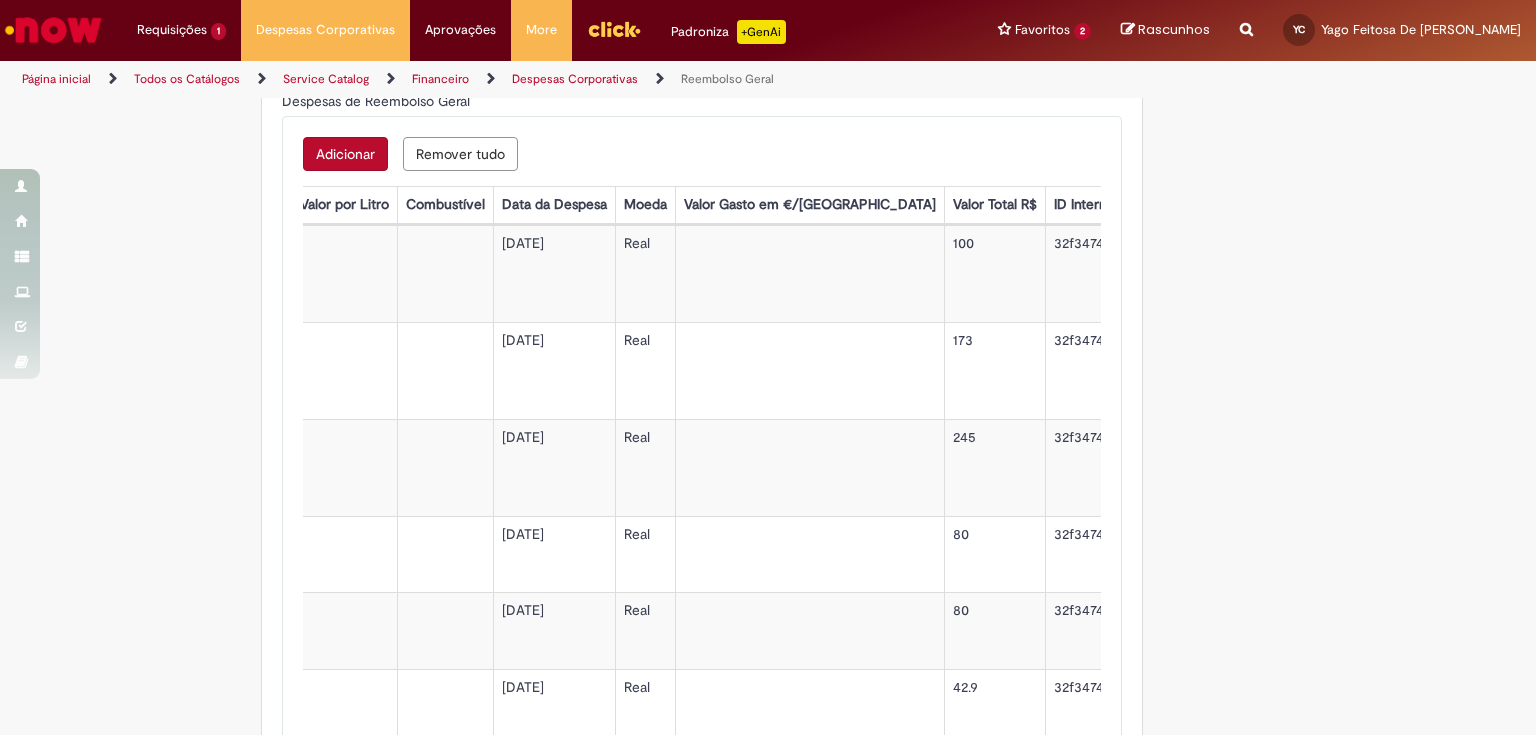 click on "Adicionar" at bounding box center (345, 154) 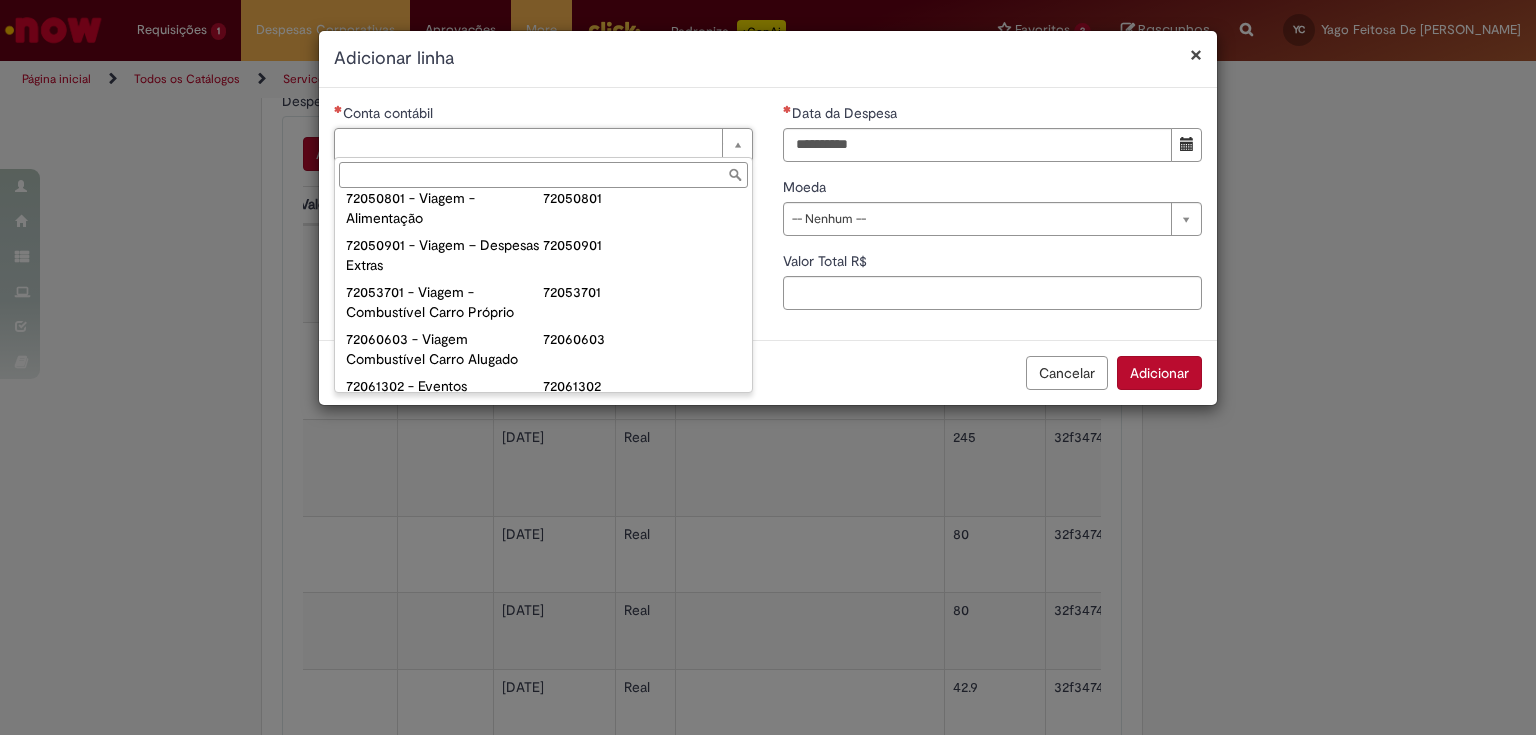 scroll, scrollTop: 1214, scrollLeft: 0, axis: vertical 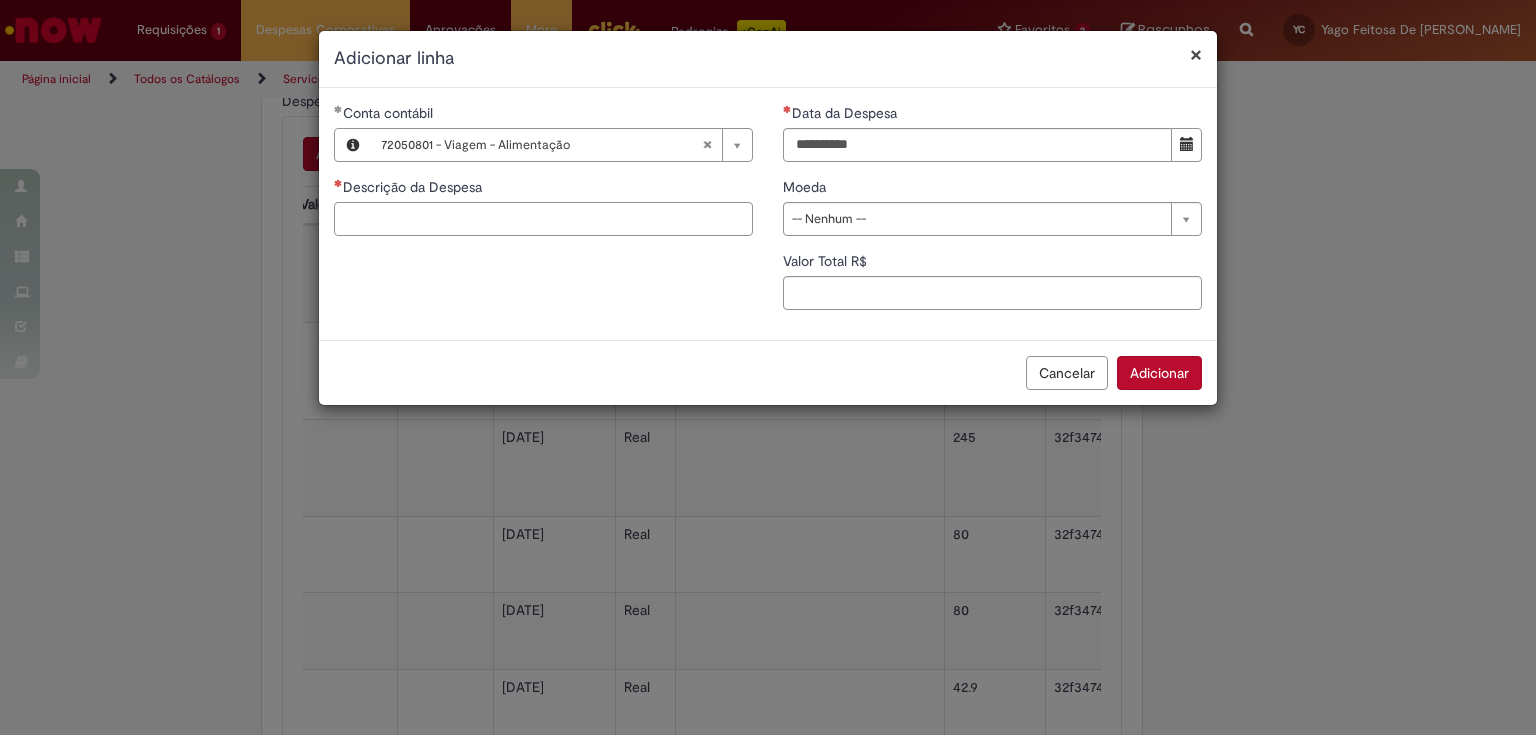click on "Descrição da Despesa" at bounding box center (543, 219) 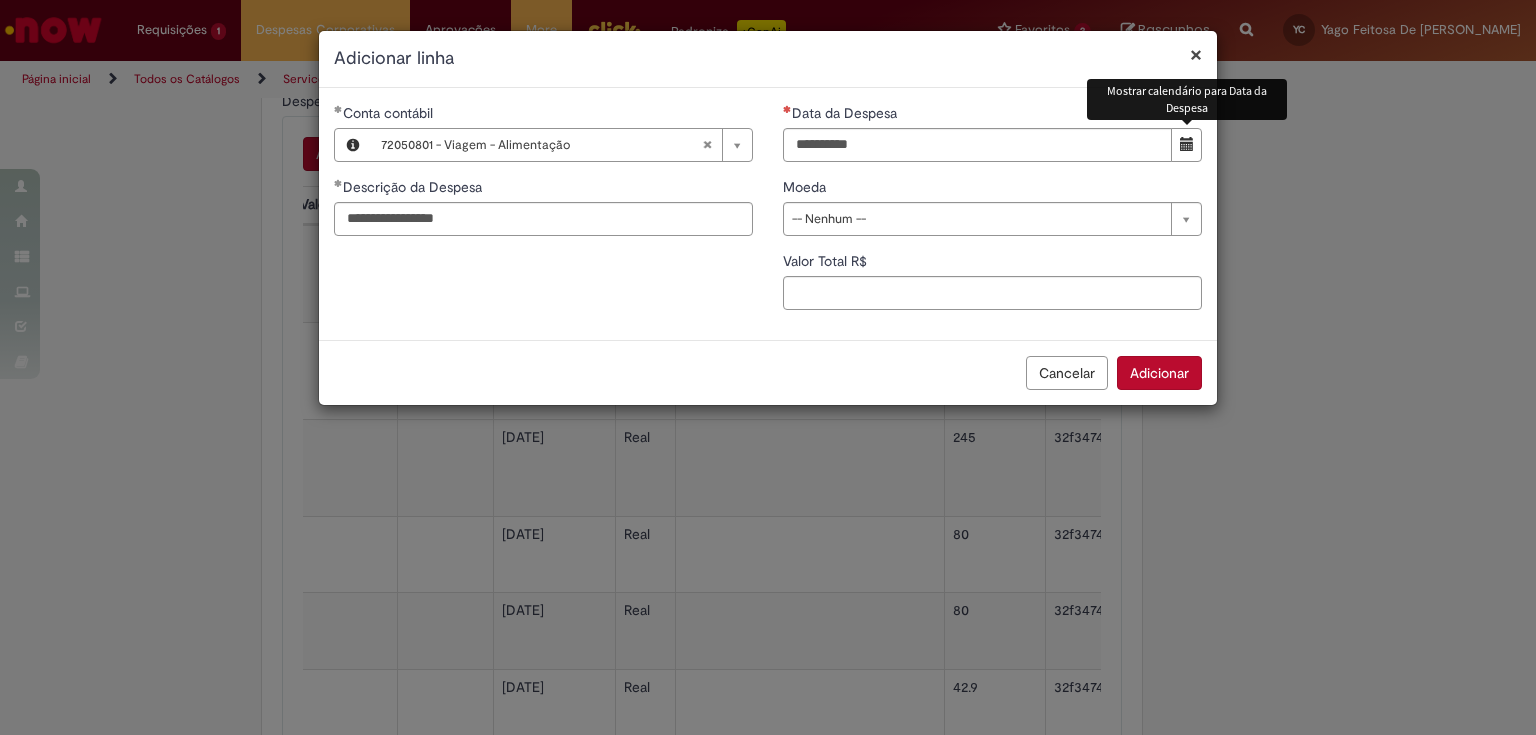 click at bounding box center [1187, 144] 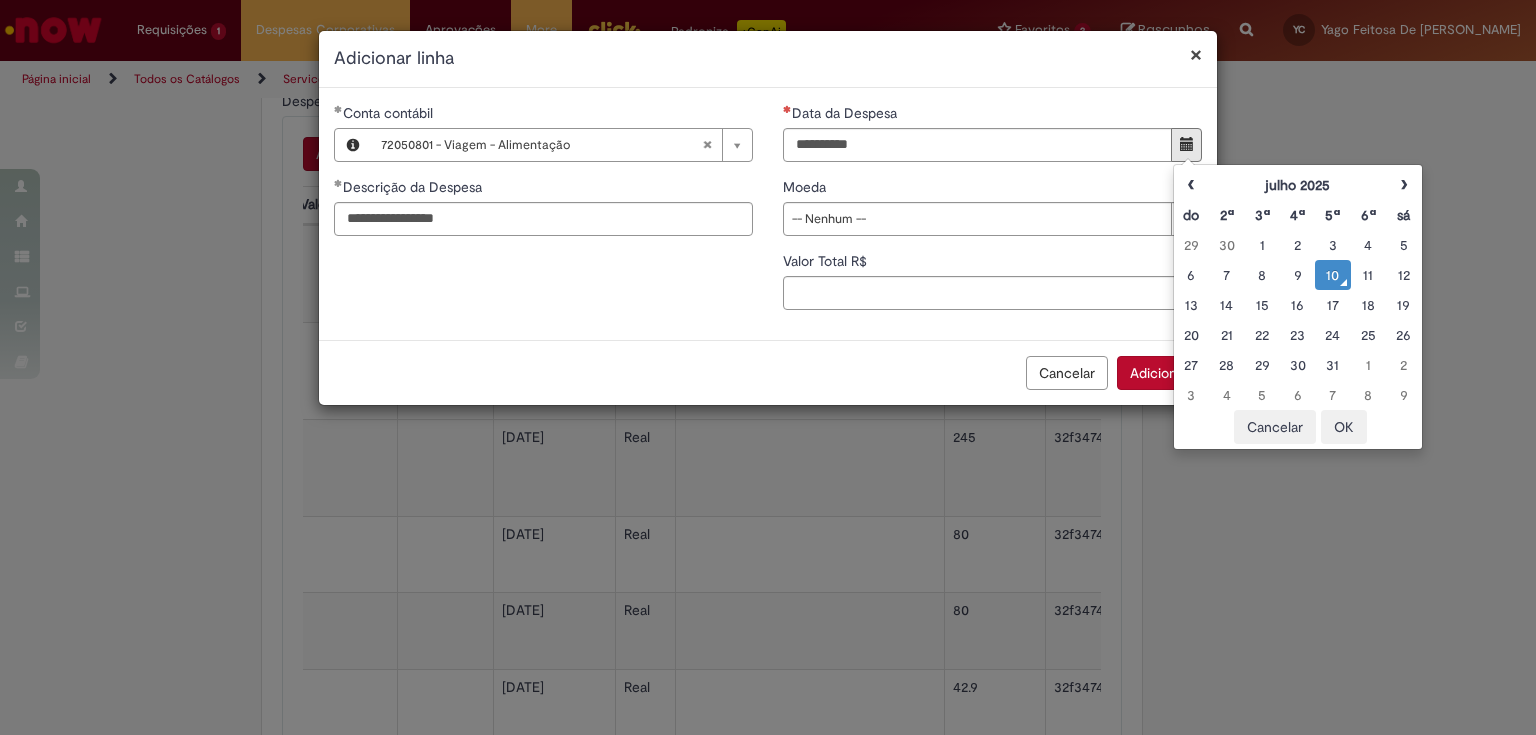 click on "do" at bounding box center [1191, 215] 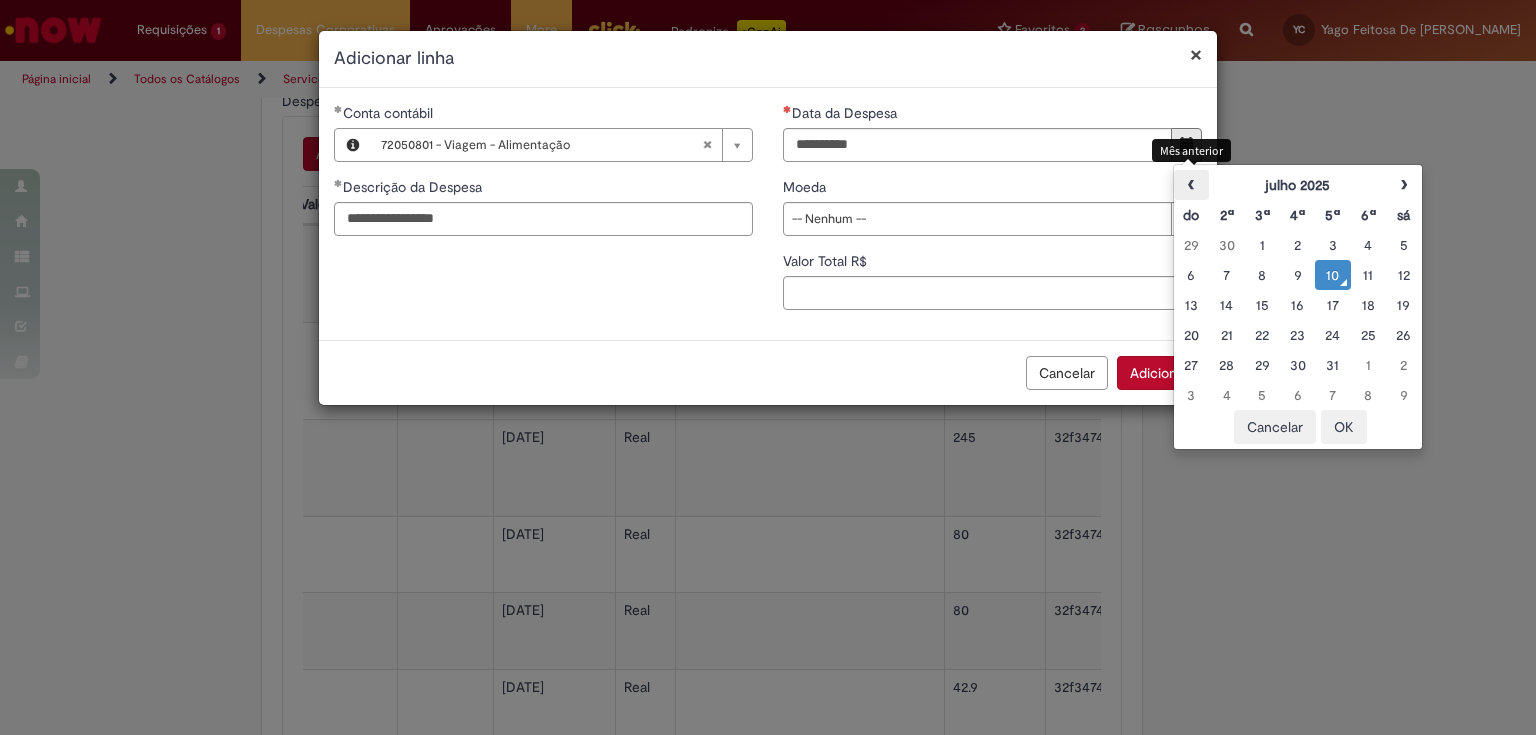 click on "‹" at bounding box center [1191, 185] 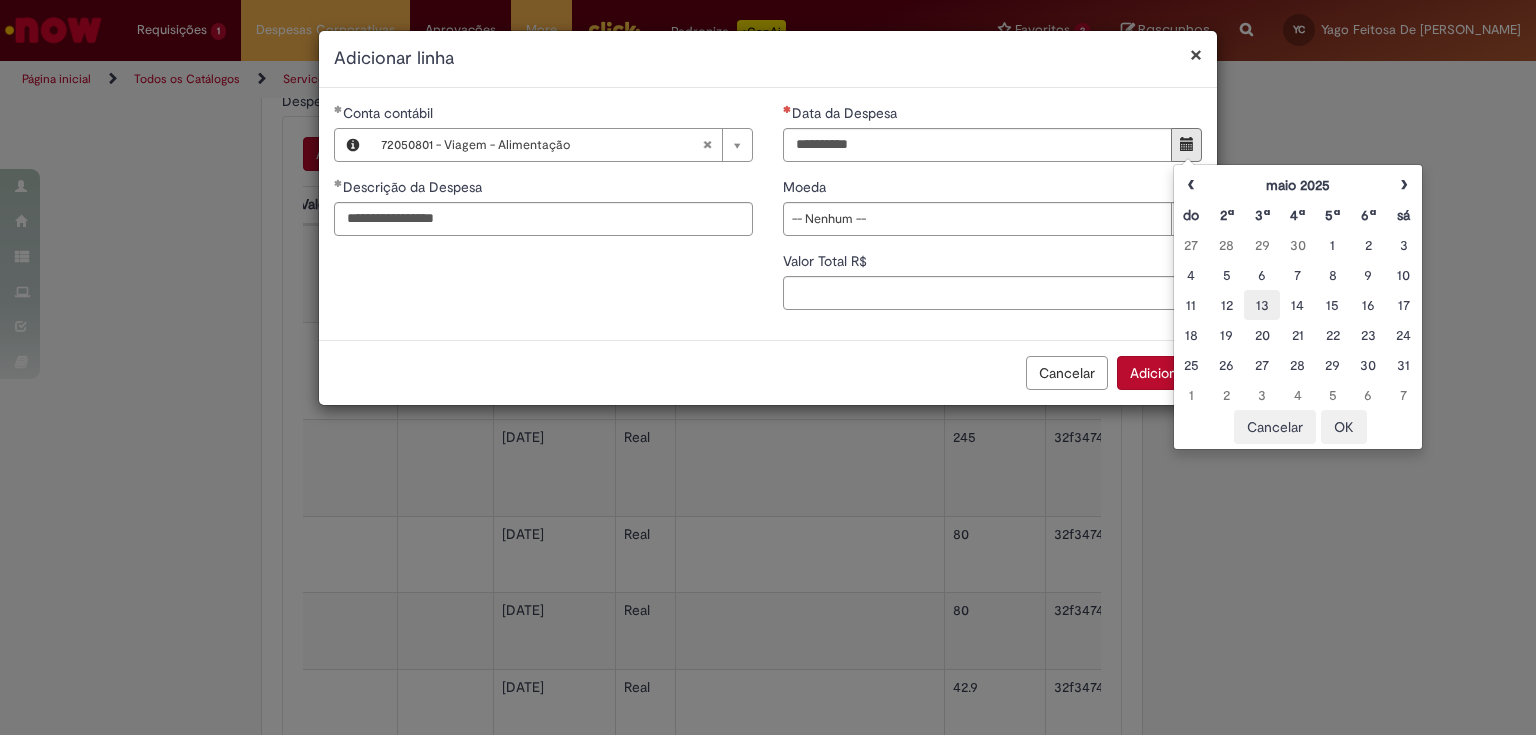 click on "13" at bounding box center (1261, 305) 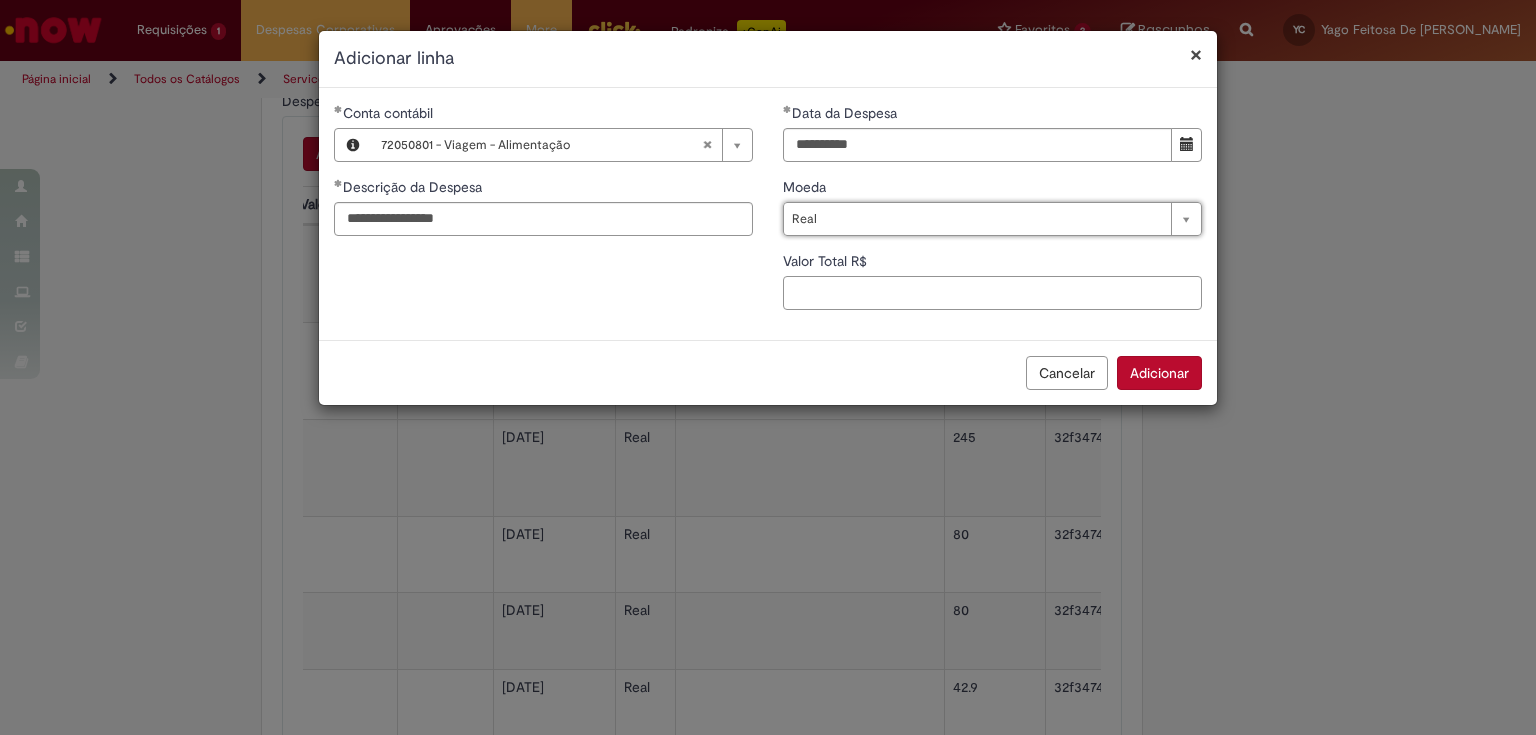 click on "Valor Total R$" at bounding box center [992, 293] 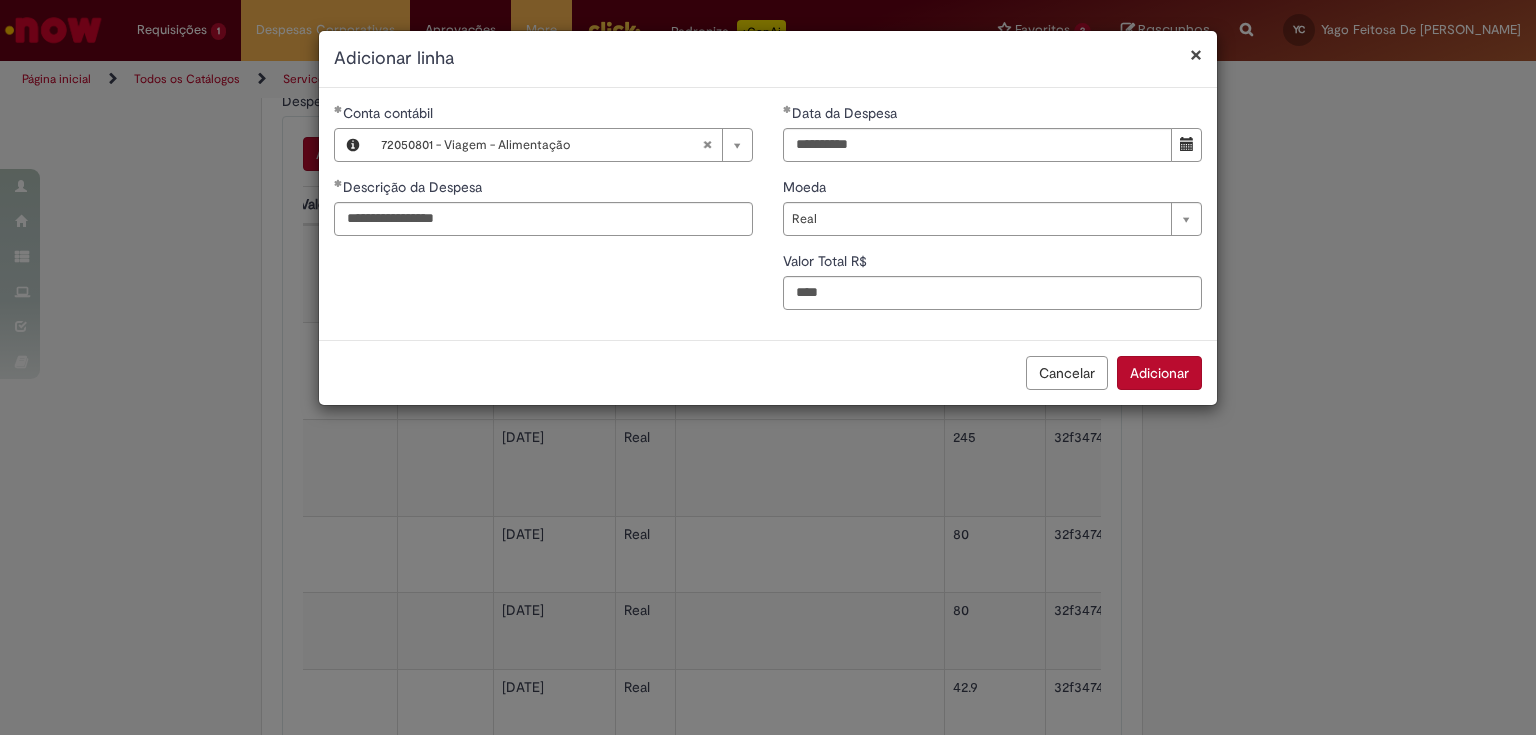 click on "Adicionar" at bounding box center [1159, 373] 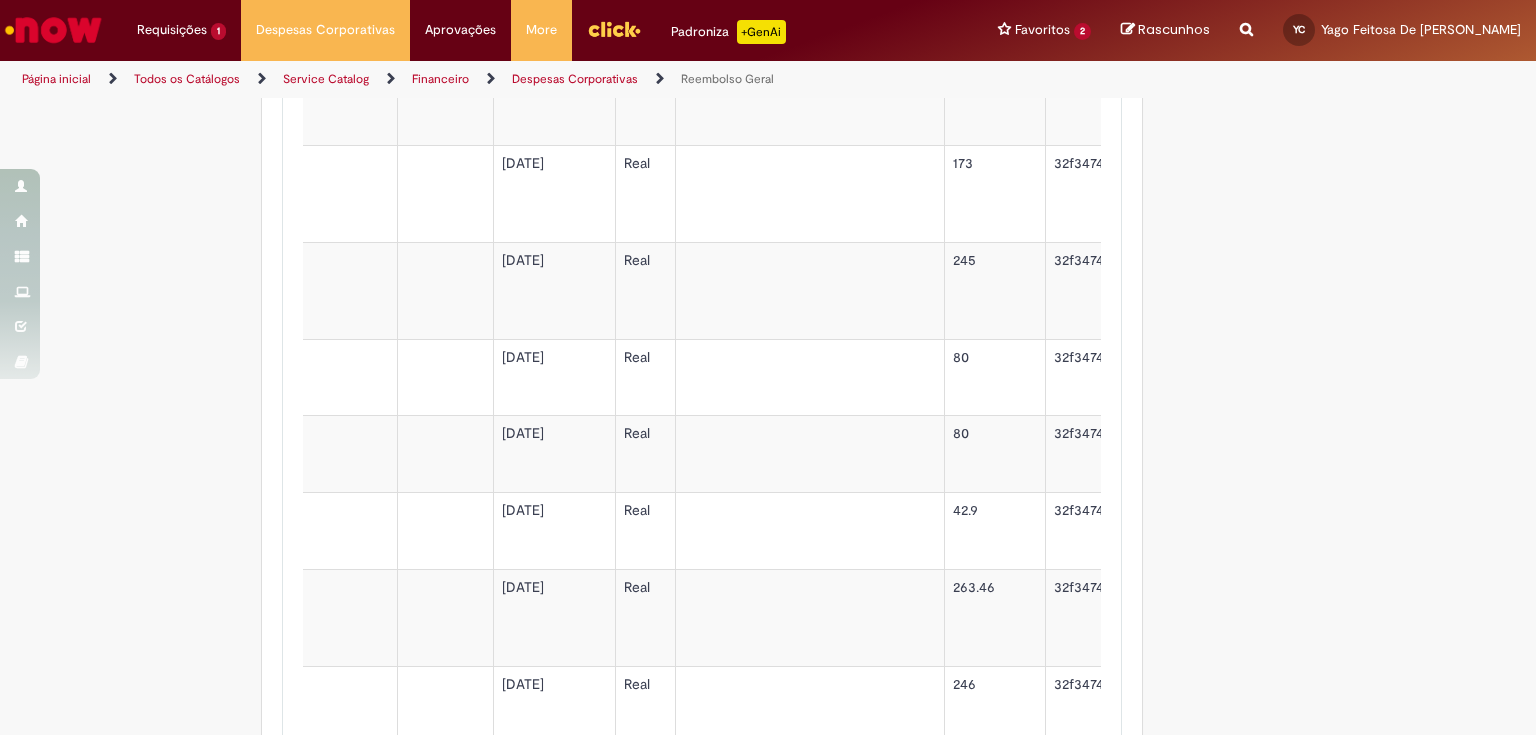 scroll, scrollTop: 991, scrollLeft: 0, axis: vertical 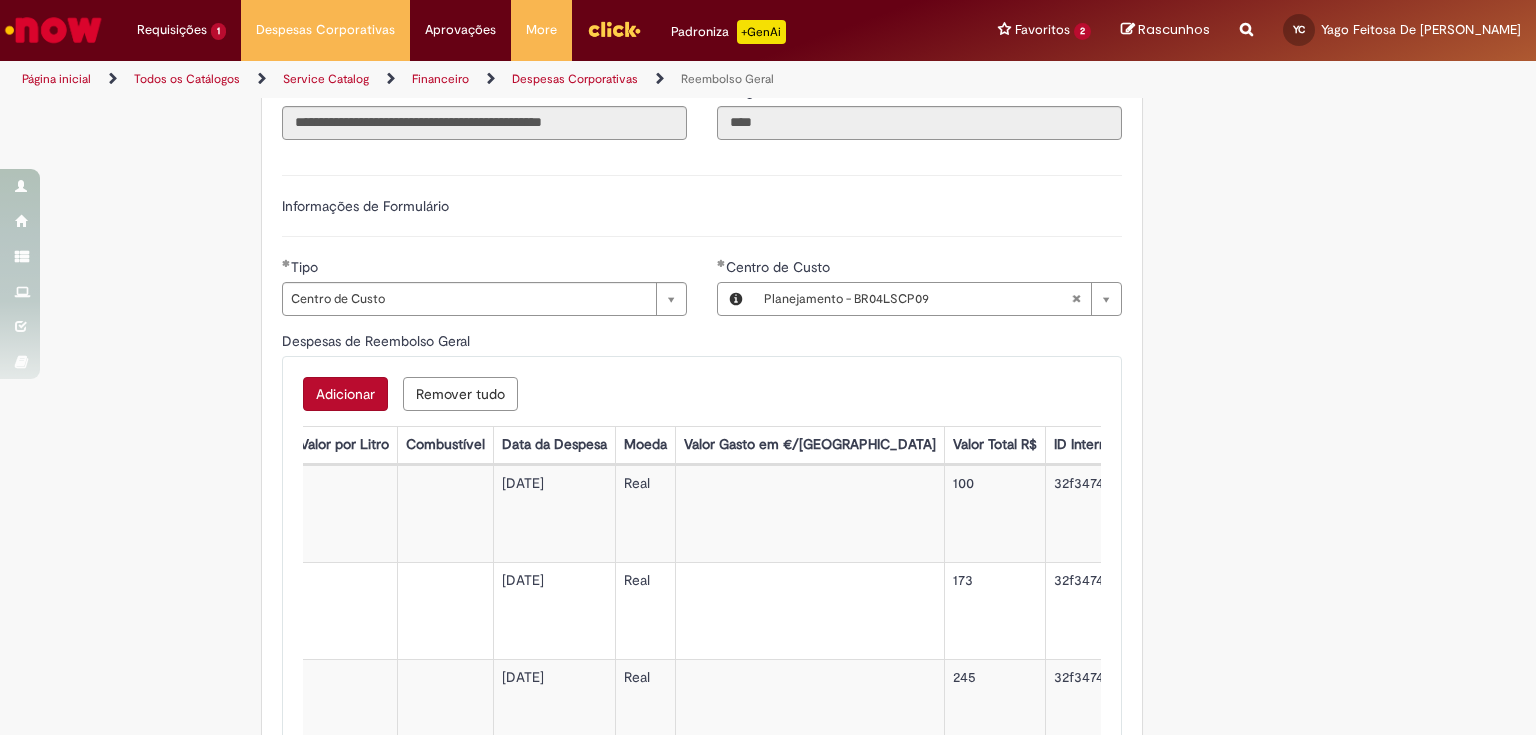 click on "Adicionar" at bounding box center [345, 394] 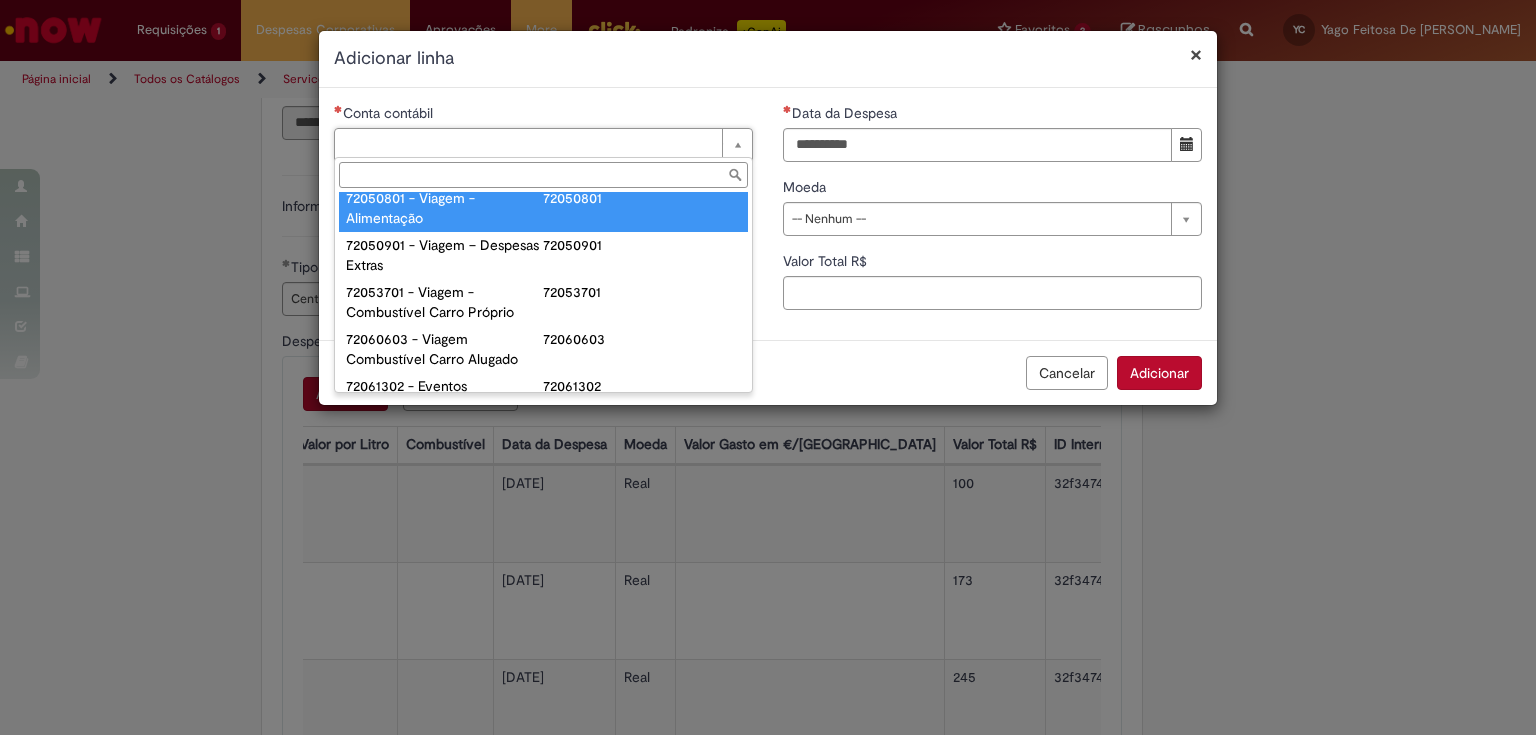 scroll, scrollTop: 1287, scrollLeft: 0, axis: vertical 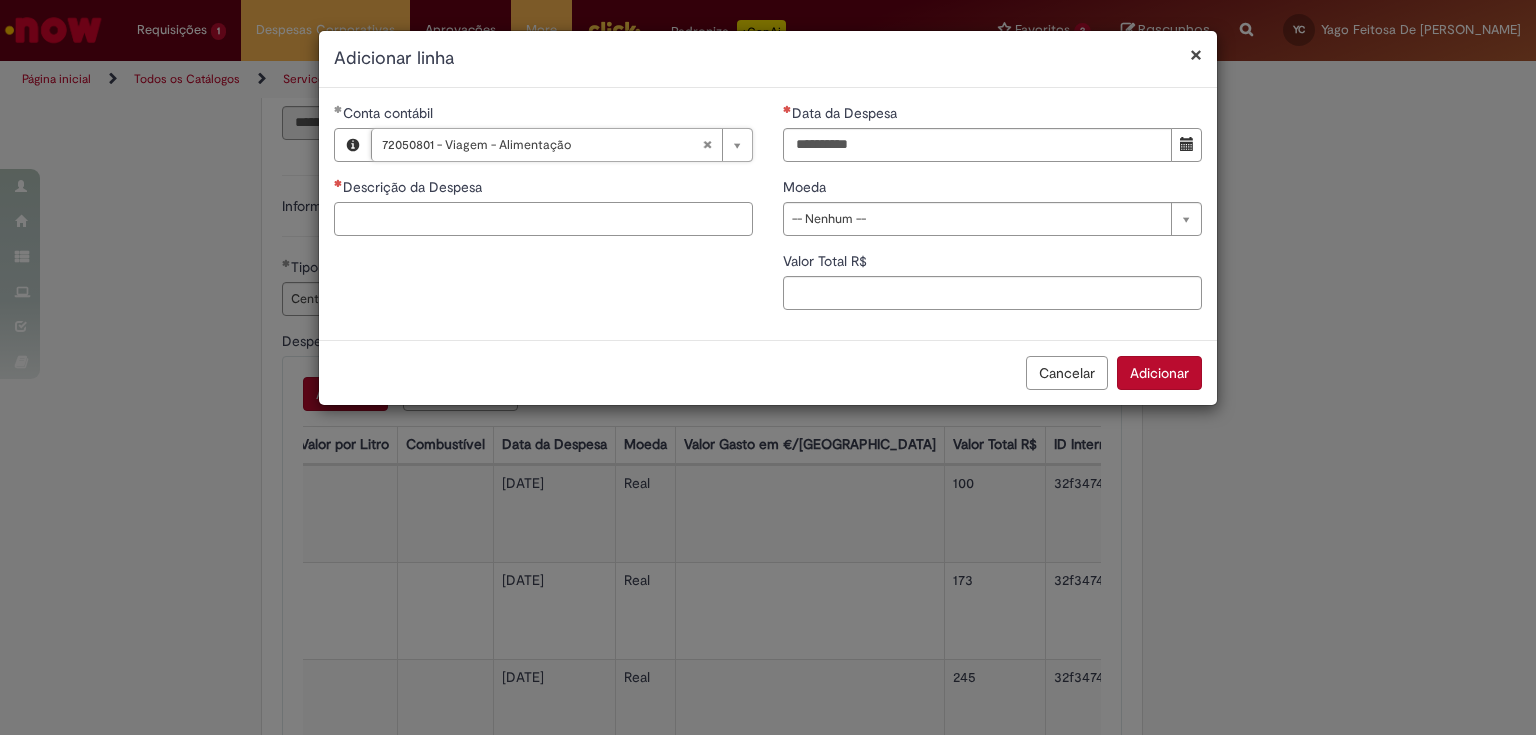 click on "Descrição da Despesa" at bounding box center [543, 219] 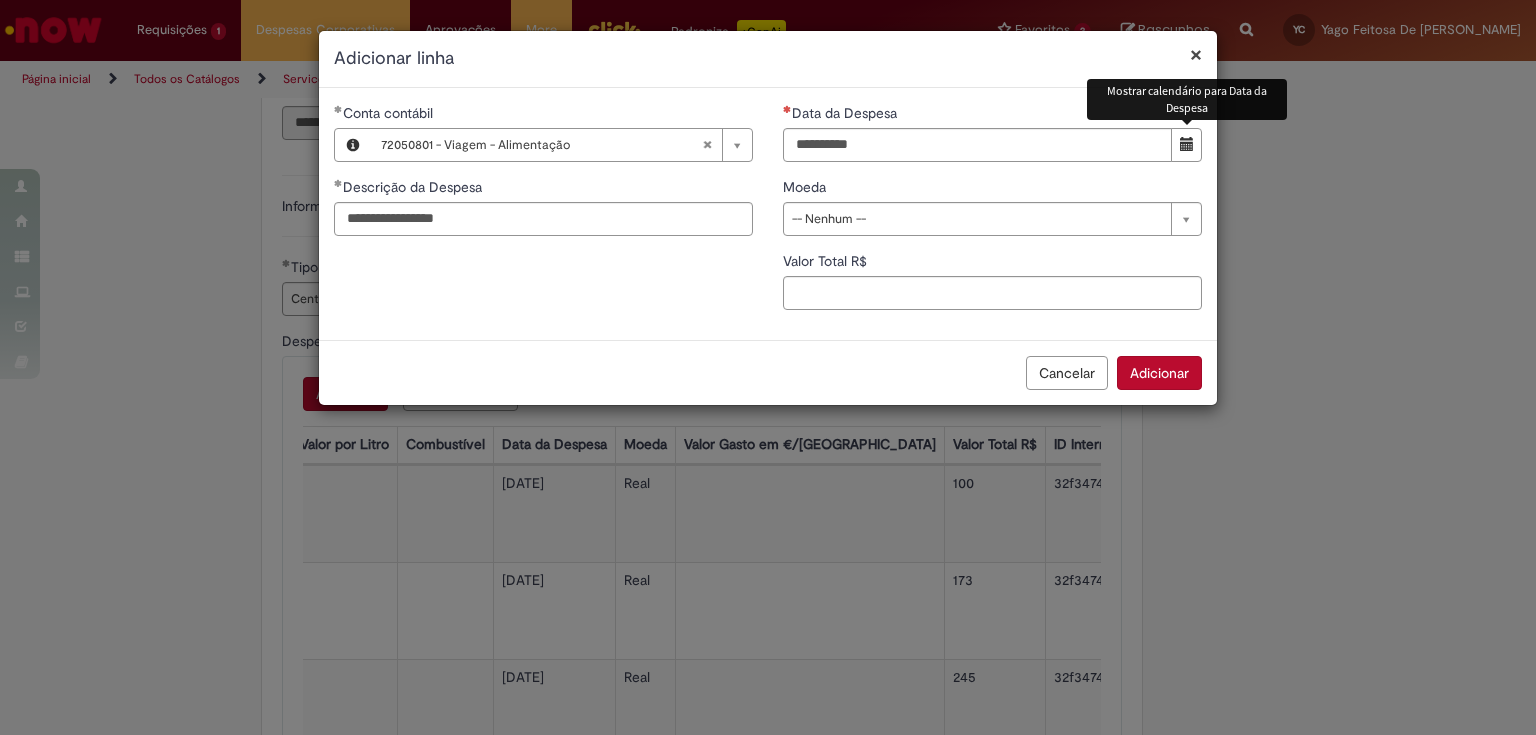 click at bounding box center (1186, 145) 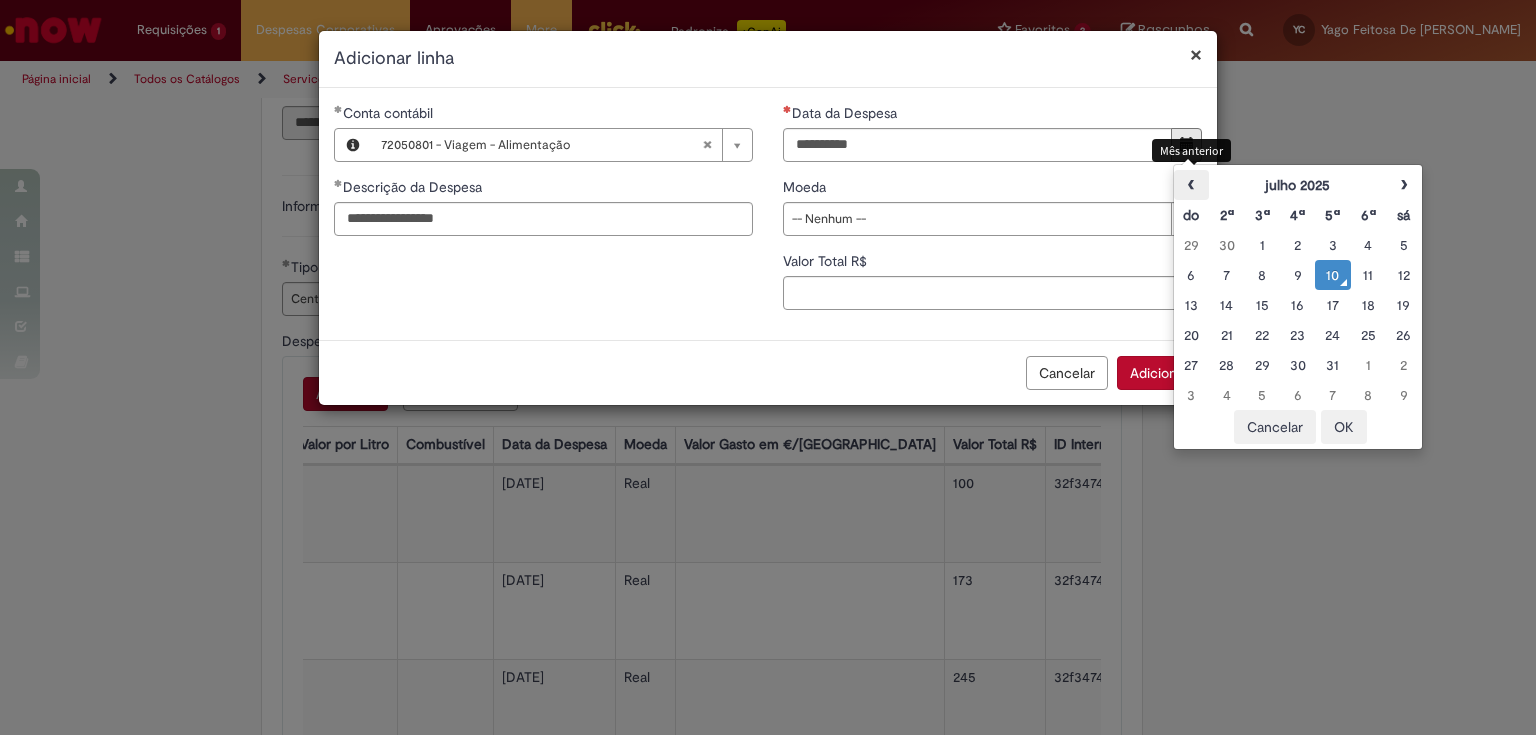 click on "‹" at bounding box center (1191, 185) 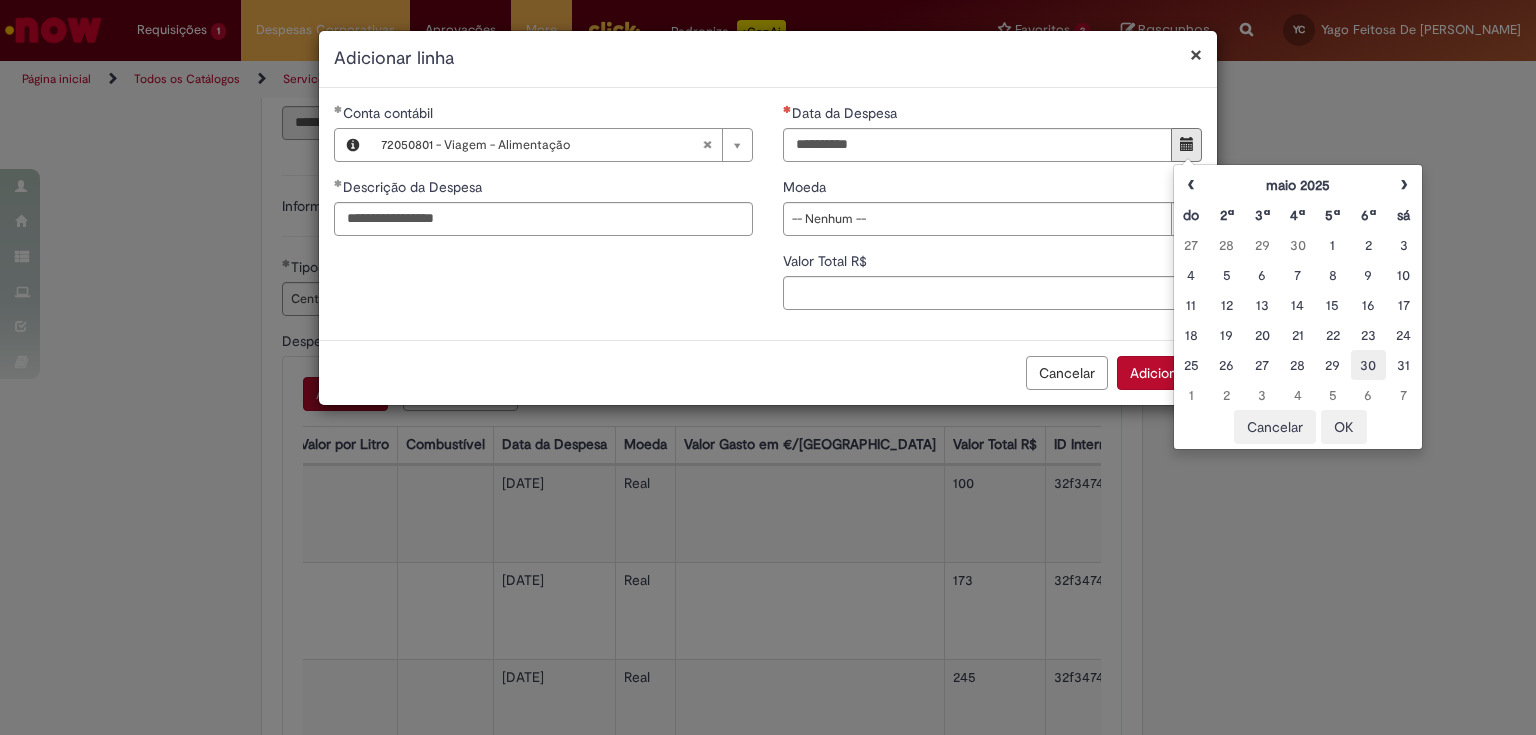 click on "30" at bounding box center (1368, 365) 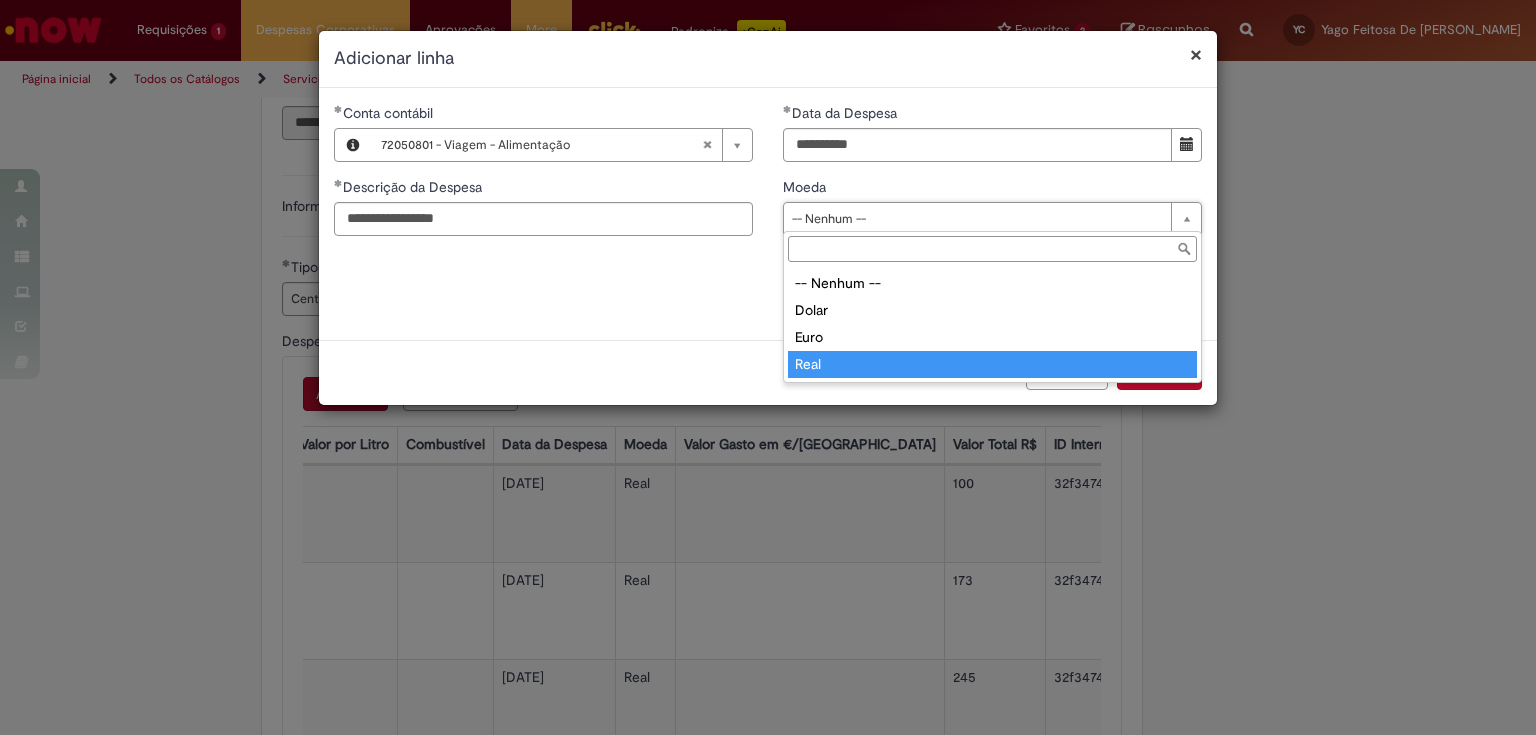 drag, startPoint x: 836, startPoint y: 363, endPoint x: 843, endPoint y: 300, distance: 63.387695 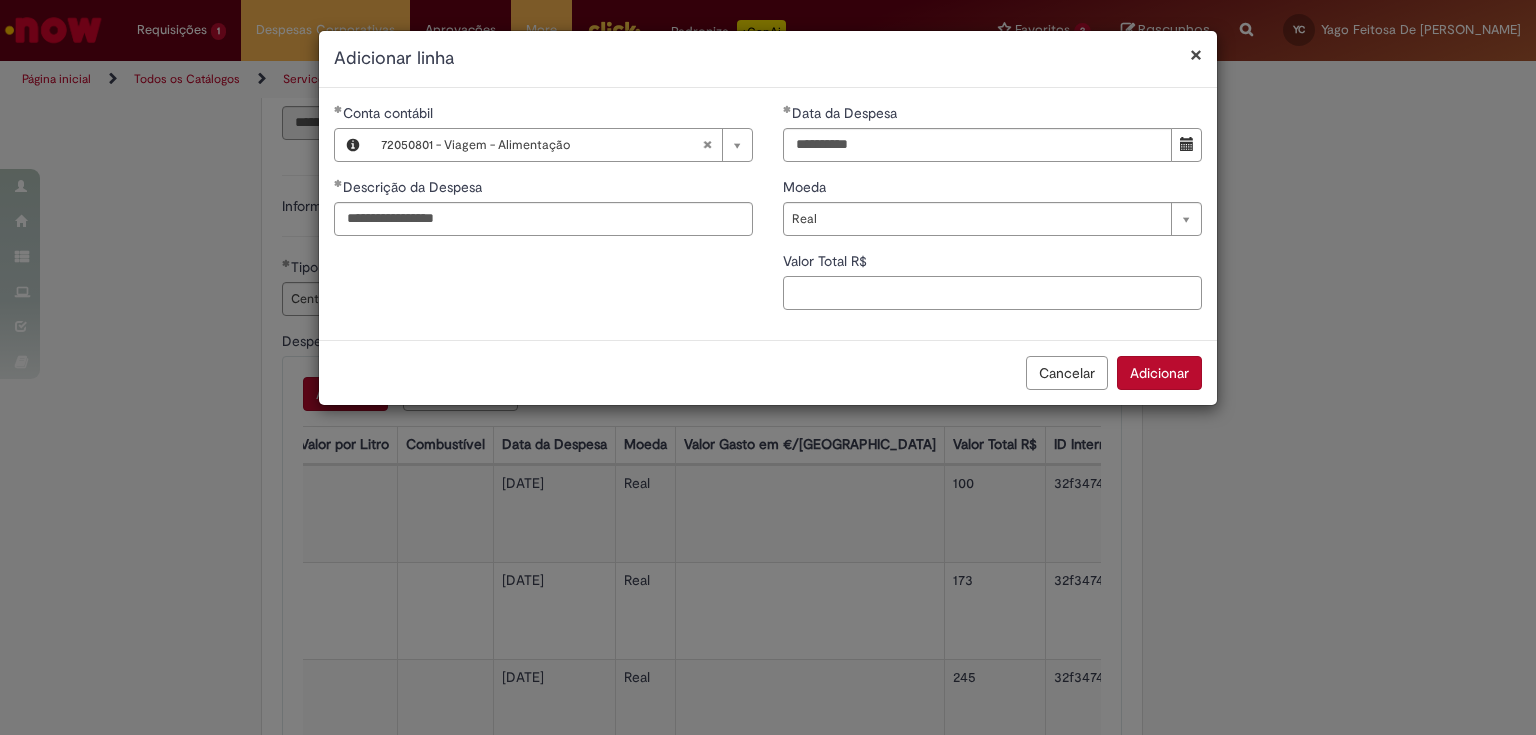 click on "Valor Total R$" at bounding box center [992, 293] 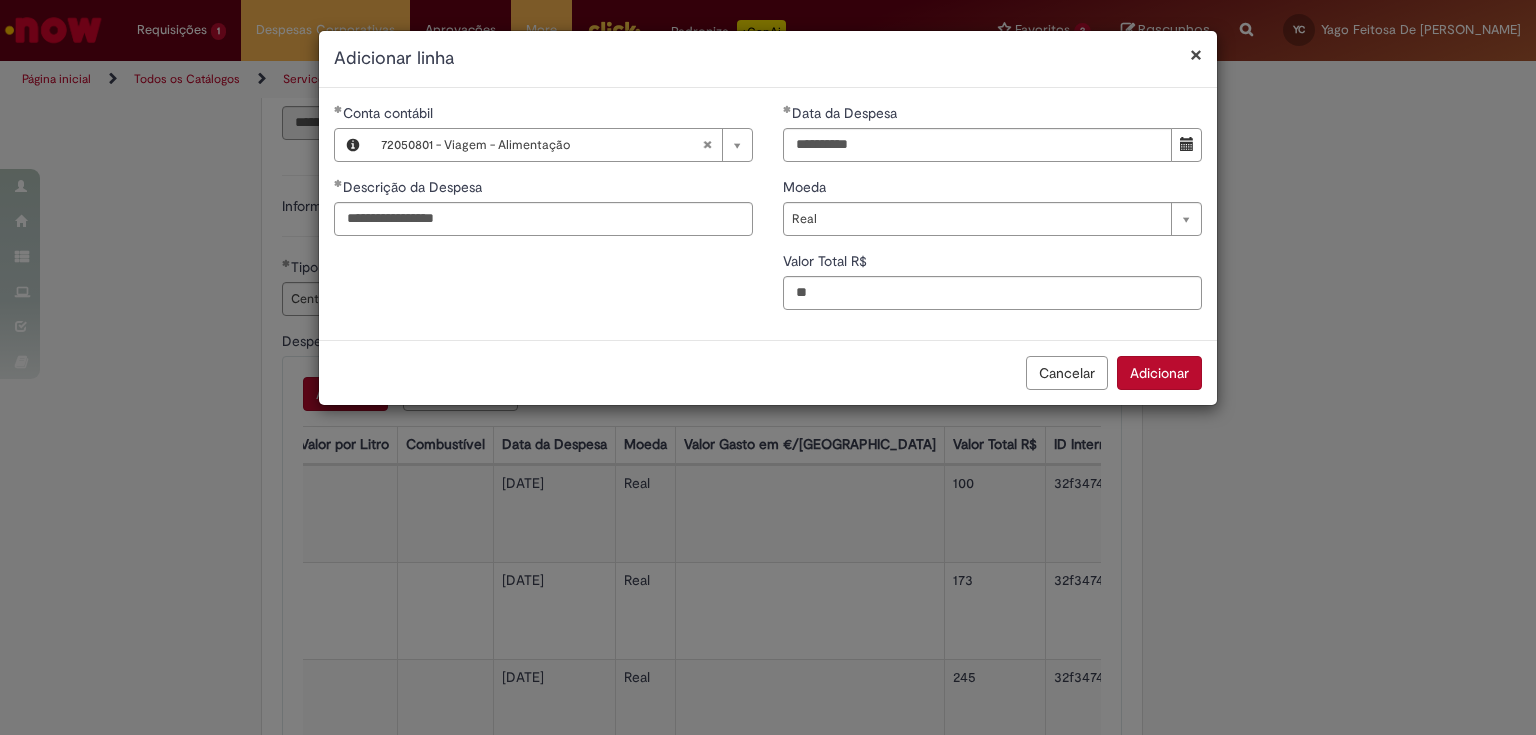 click on "Adicionar" at bounding box center (1159, 373) 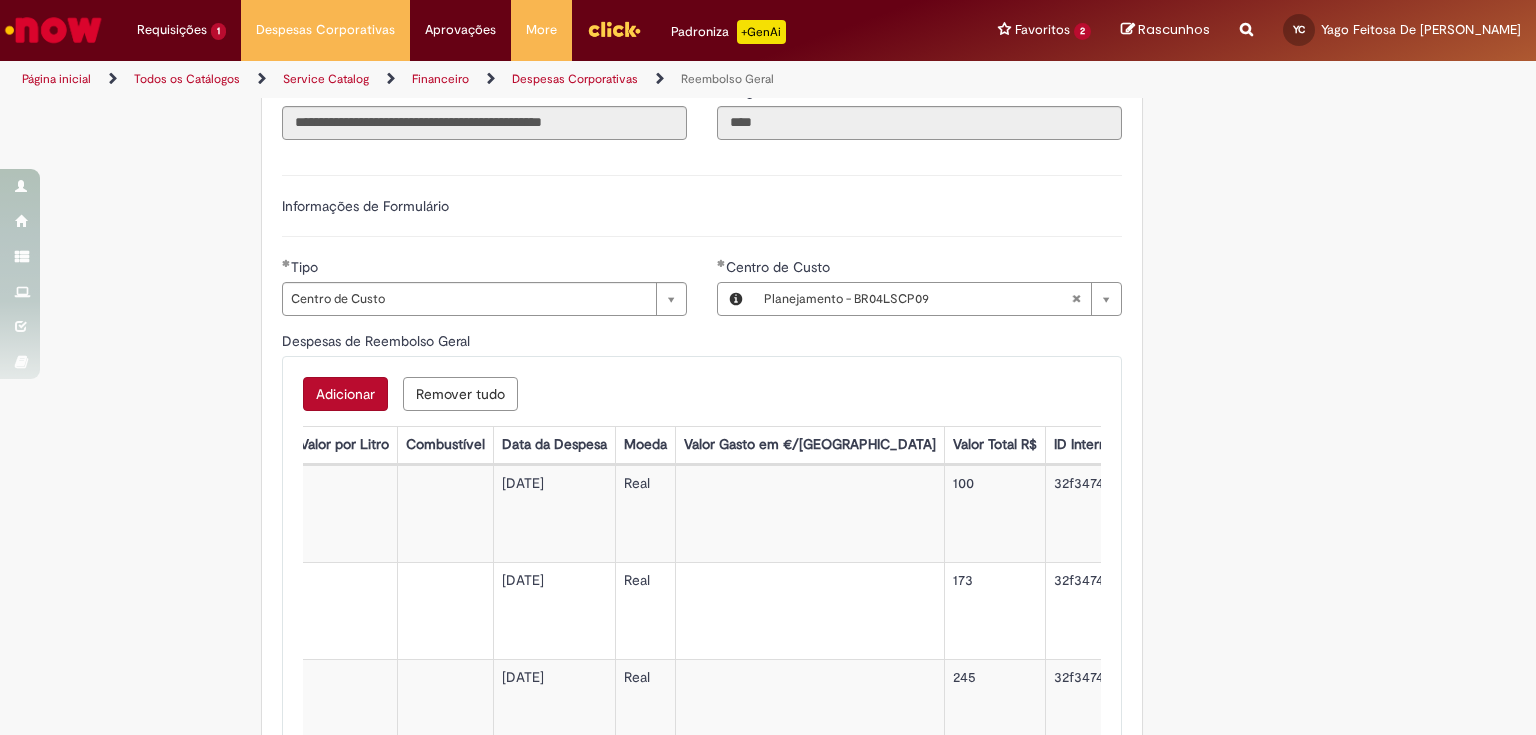 click on "Adicionar" at bounding box center [345, 394] 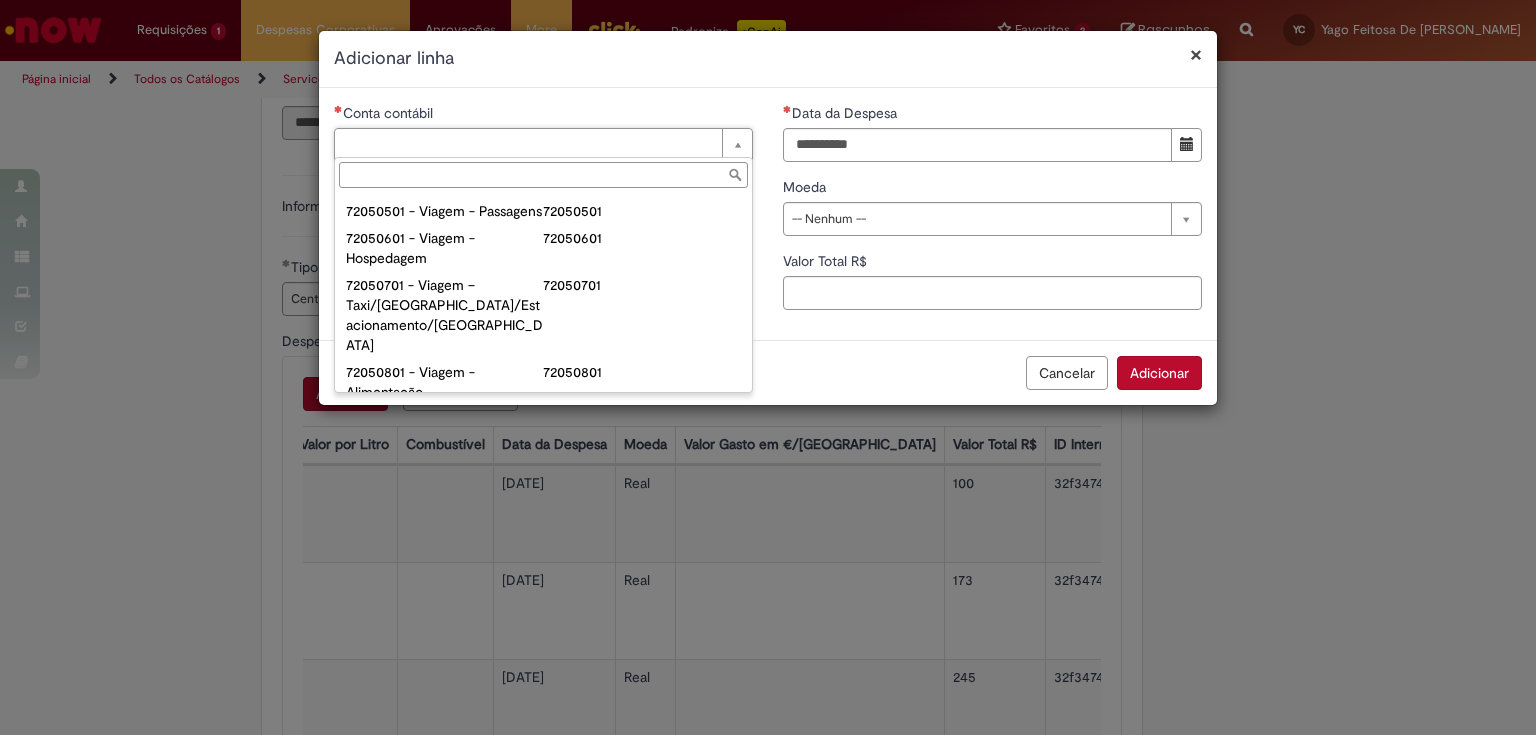 scroll, scrollTop: 1200, scrollLeft: 0, axis: vertical 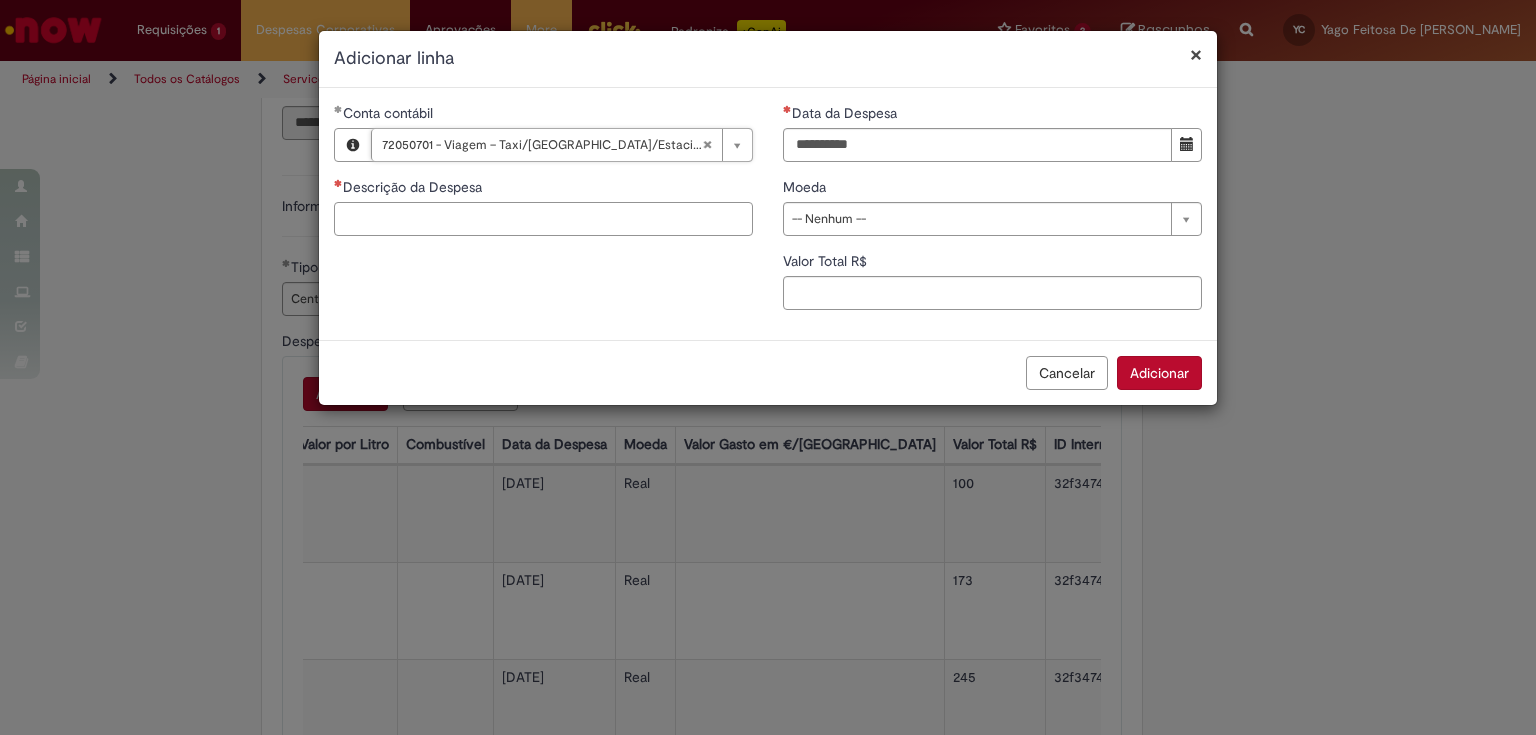 click on "Descrição da Despesa" at bounding box center (543, 219) 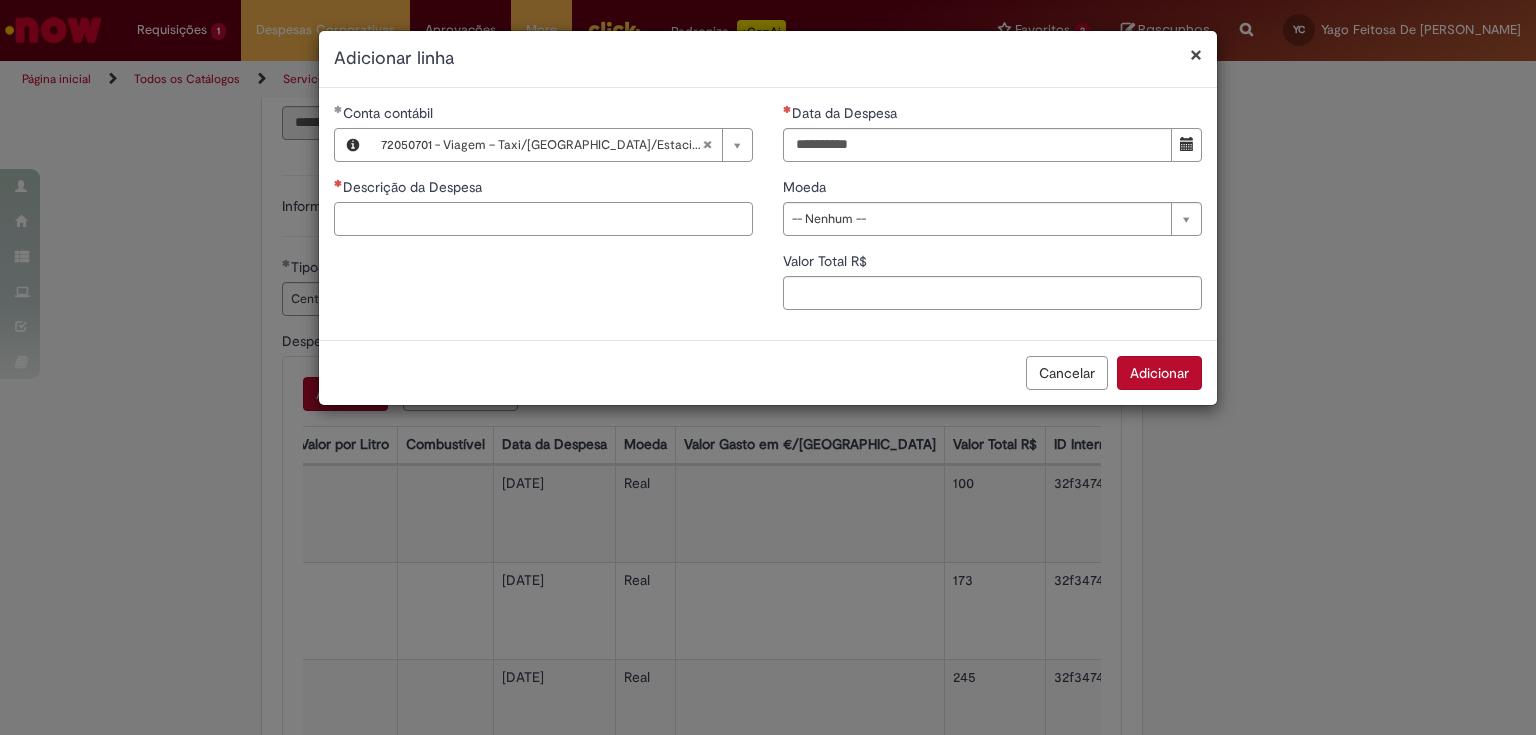 click on "Descrição da Despesa" at bounding box center (543, 219) 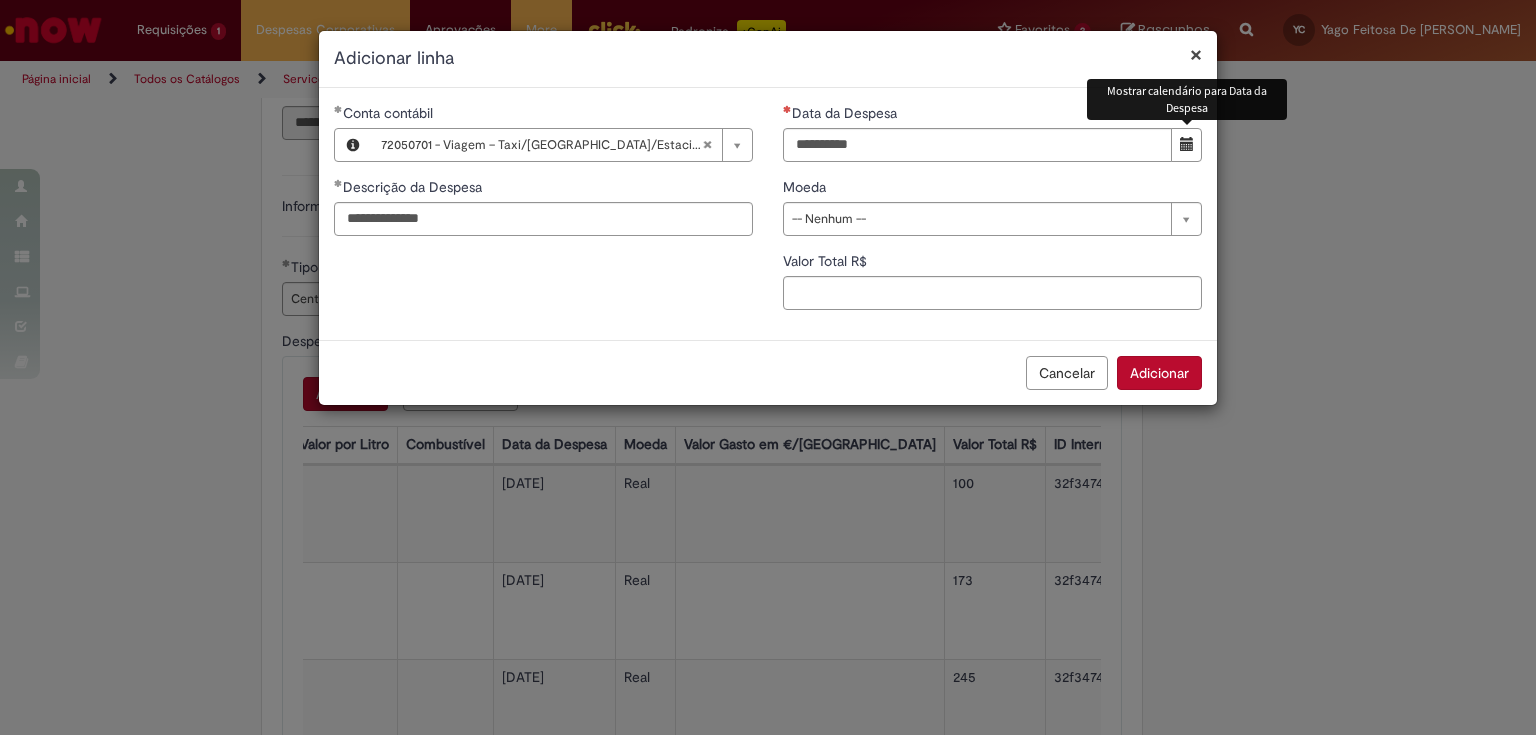 click at bounding box center (1187, 144) 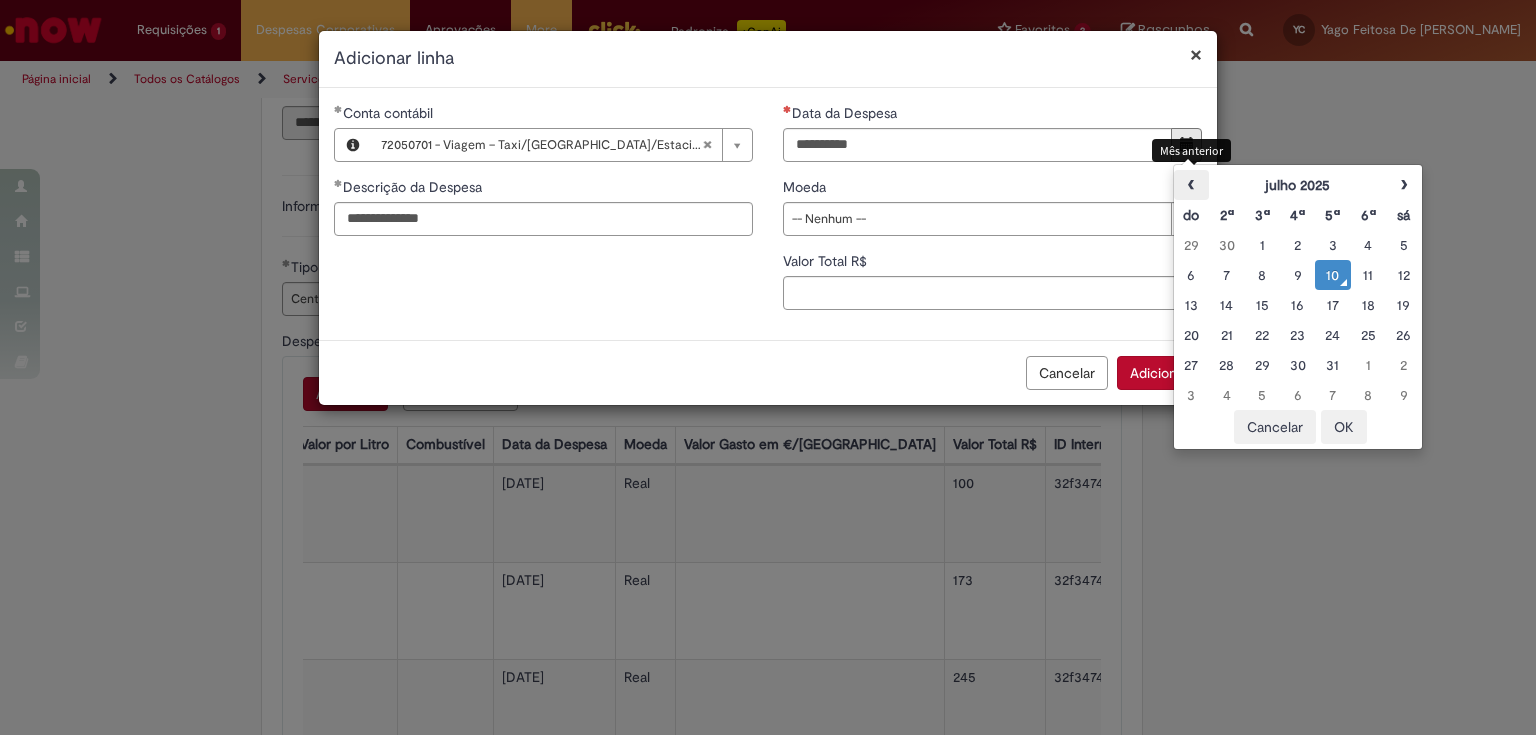 click on "‹" at bounding box center [1191, 185] 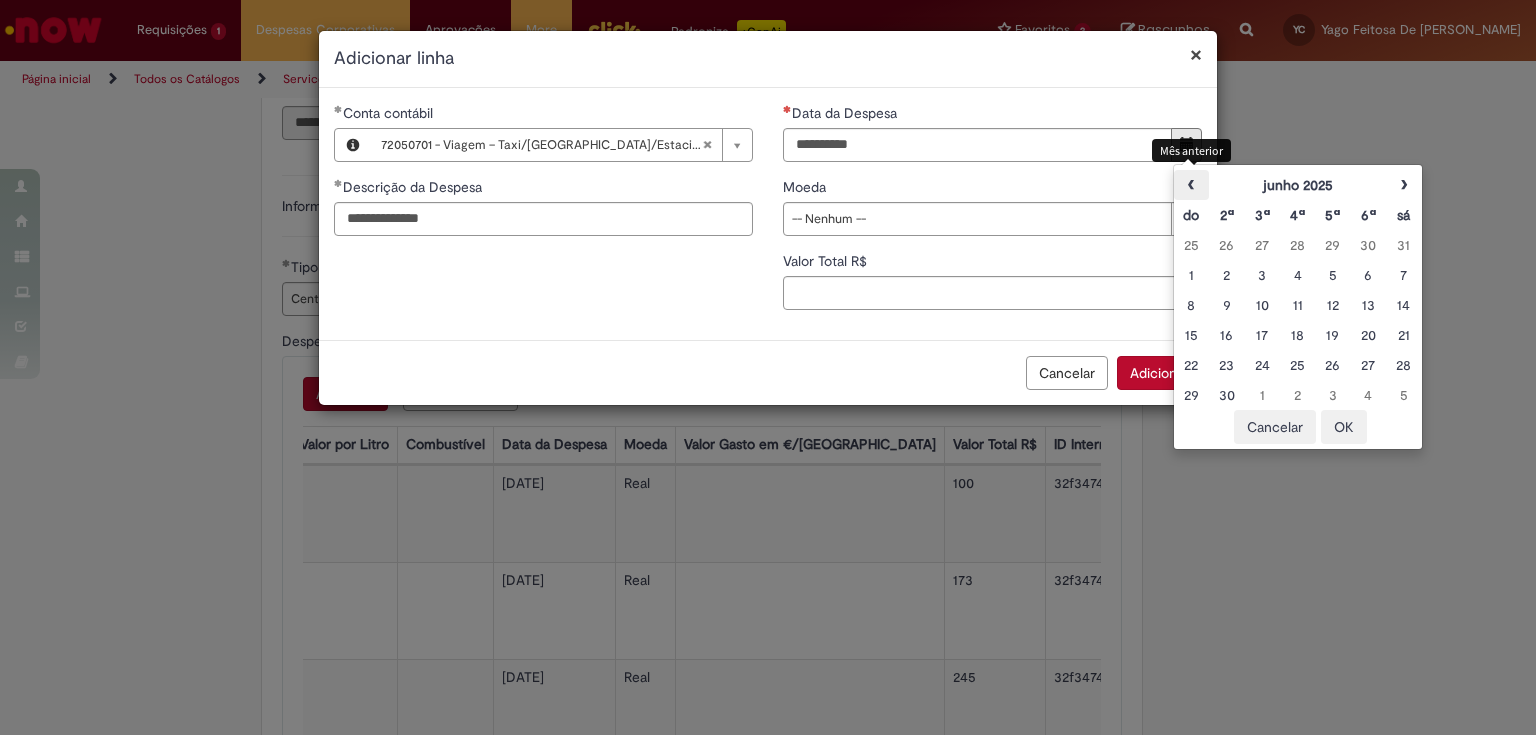 click on "‹" at bounding box center (1191, 185) 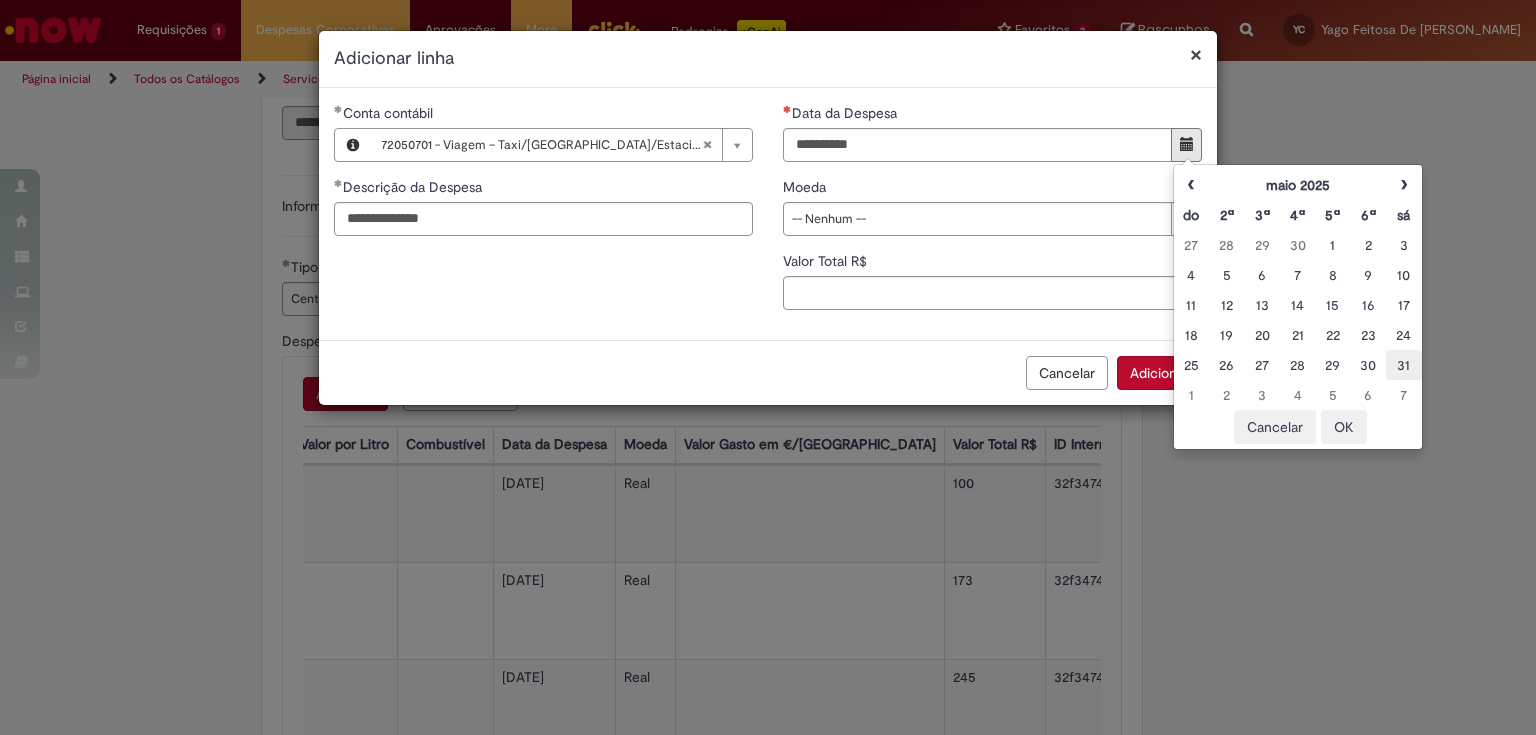click on "31" at bounding box center [1403, 365] 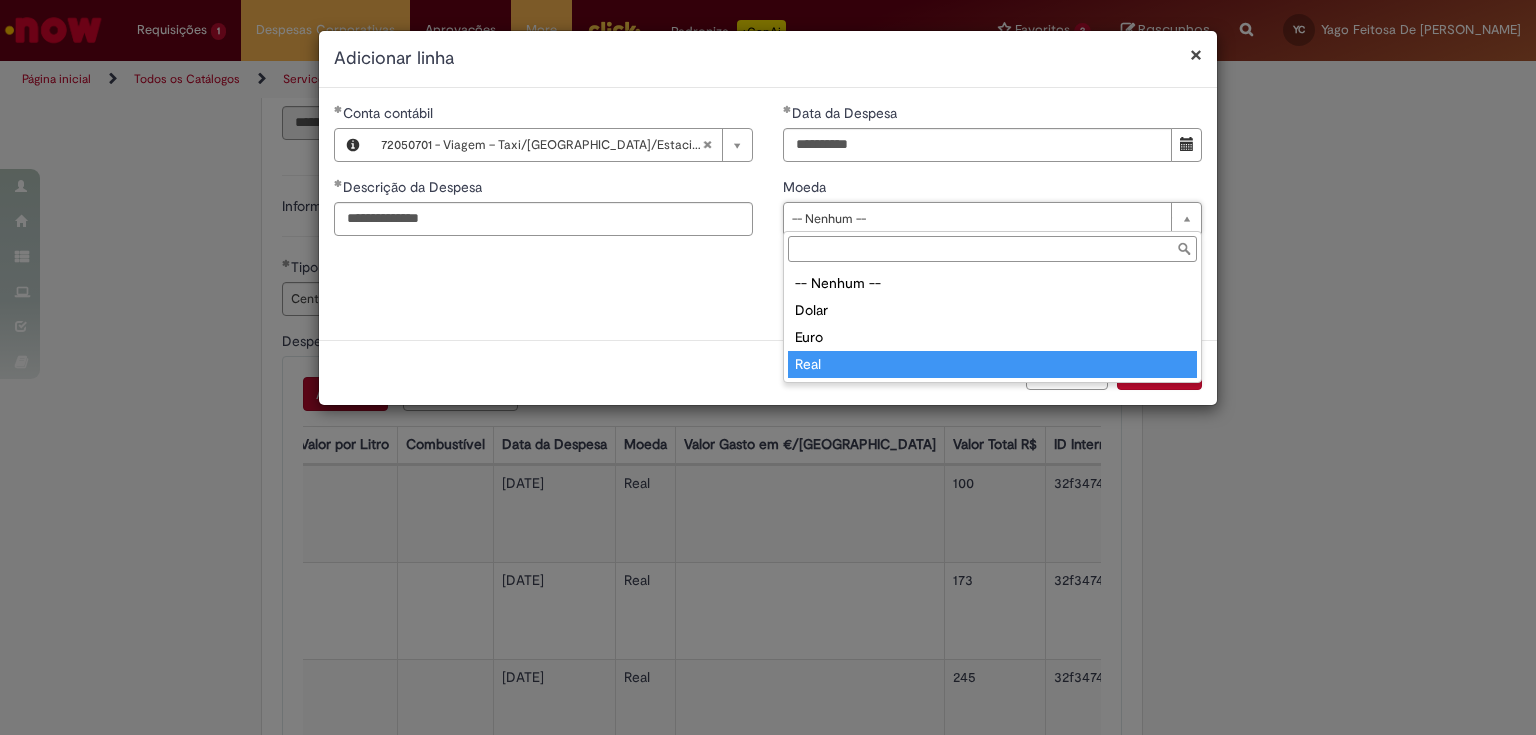 drag, startPoint x: 830, startPoint y: 365, endPoint x: 833, endPoint y: 302, distance: 63.07139 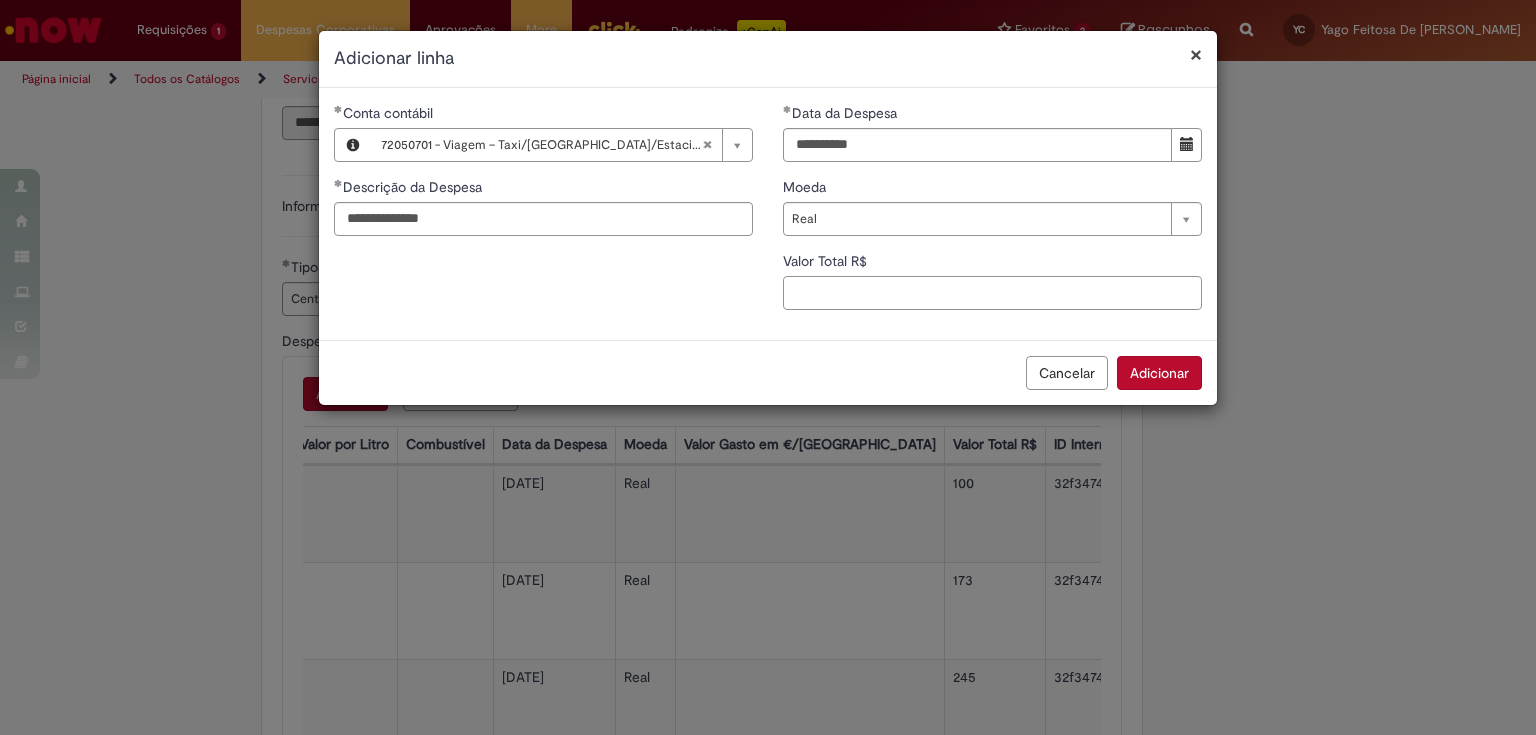 click on "Valor Total R$" at bounding box center (992, 293) 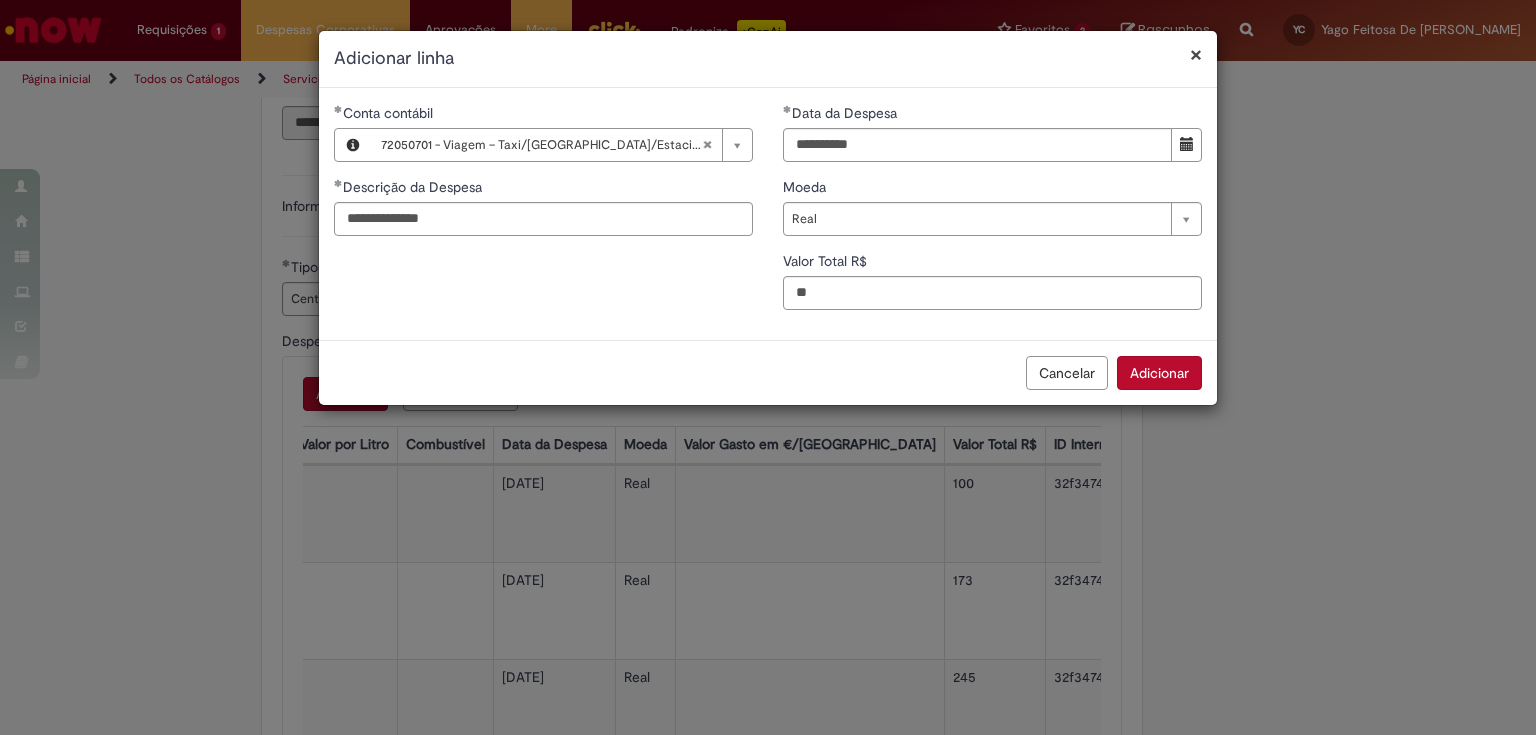 click on "Adicionar" at bounding box center (1159, 373) 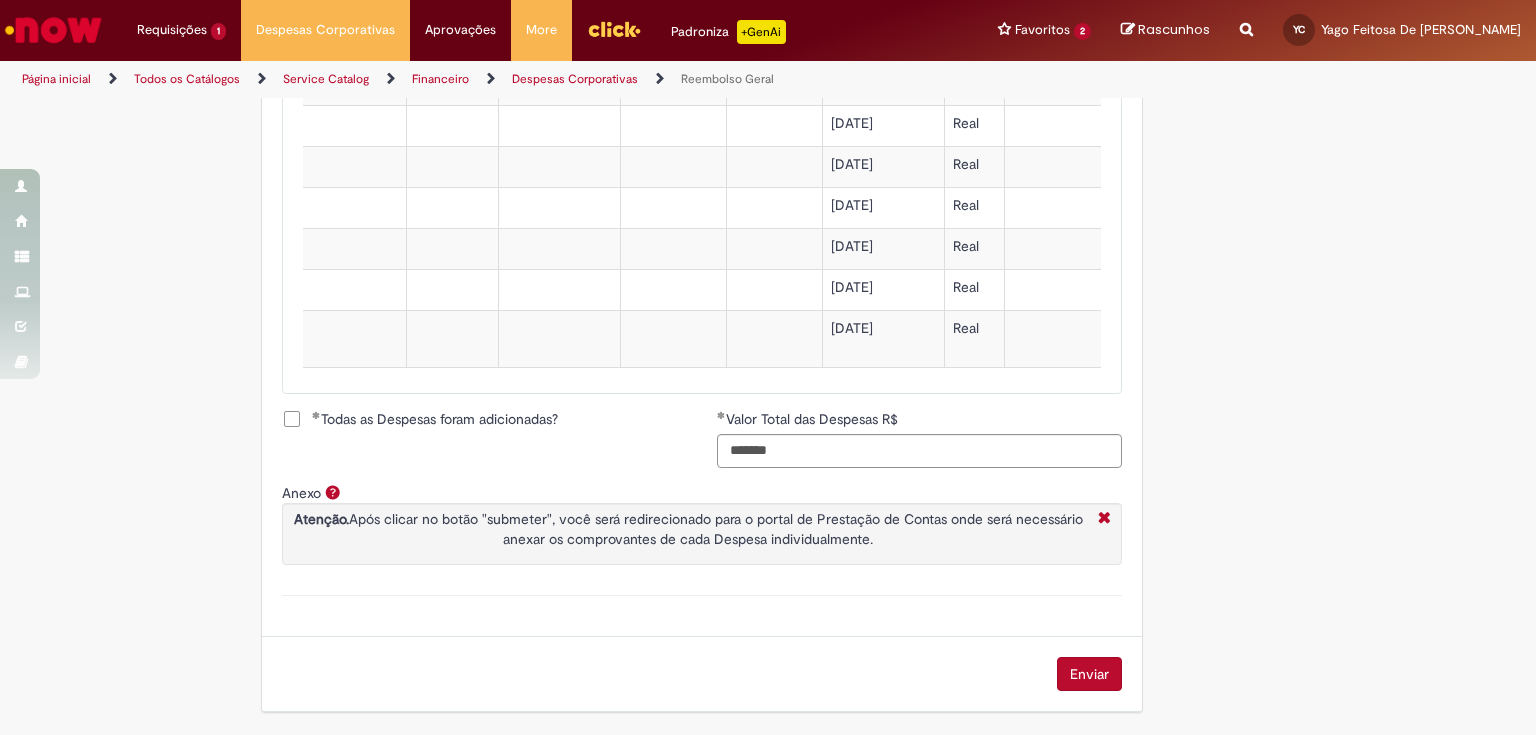 scroll, scrollTop: 2031, scrollLeft: 0, axis: vertical 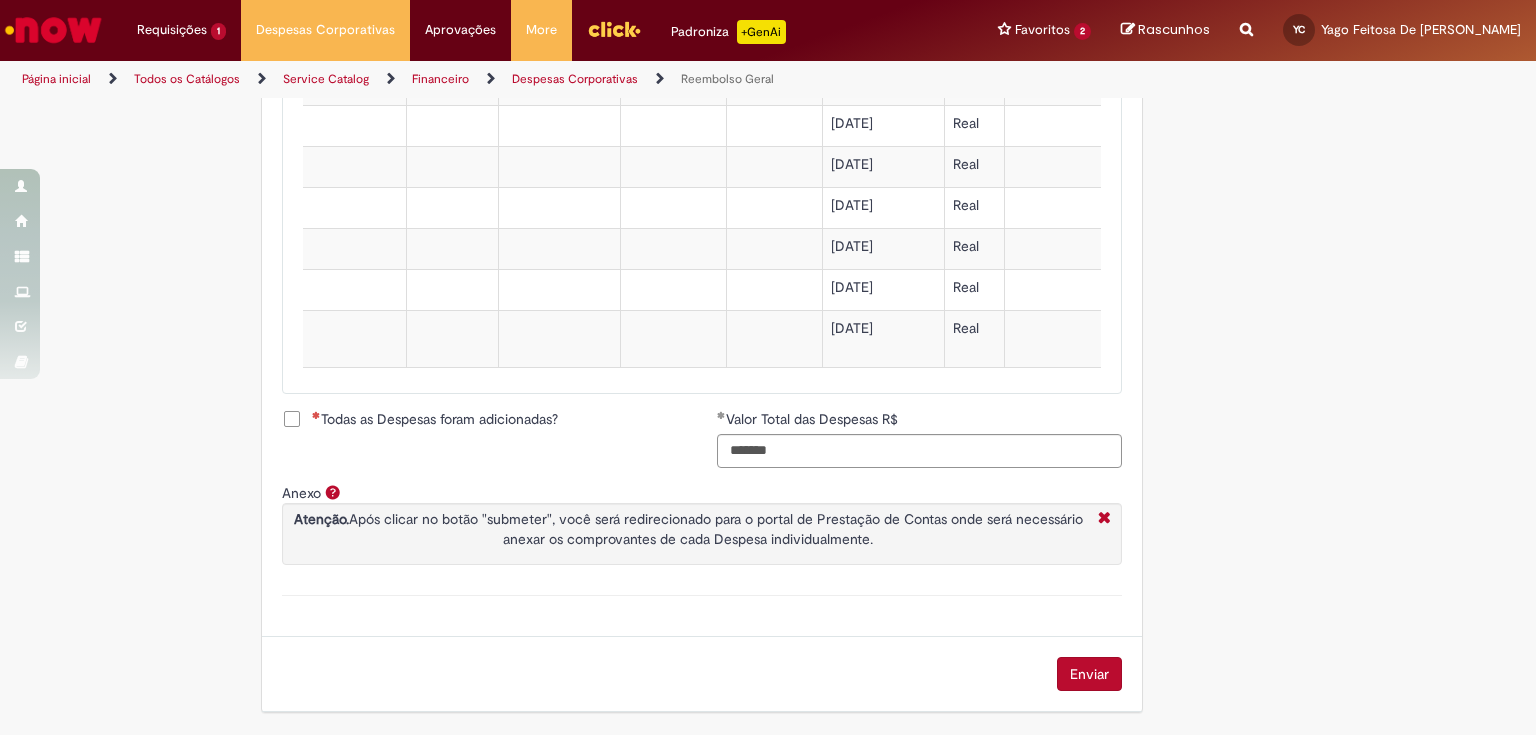 click on "Todas as Despesas foram adicionadas?" at bounding box center (435, 419) 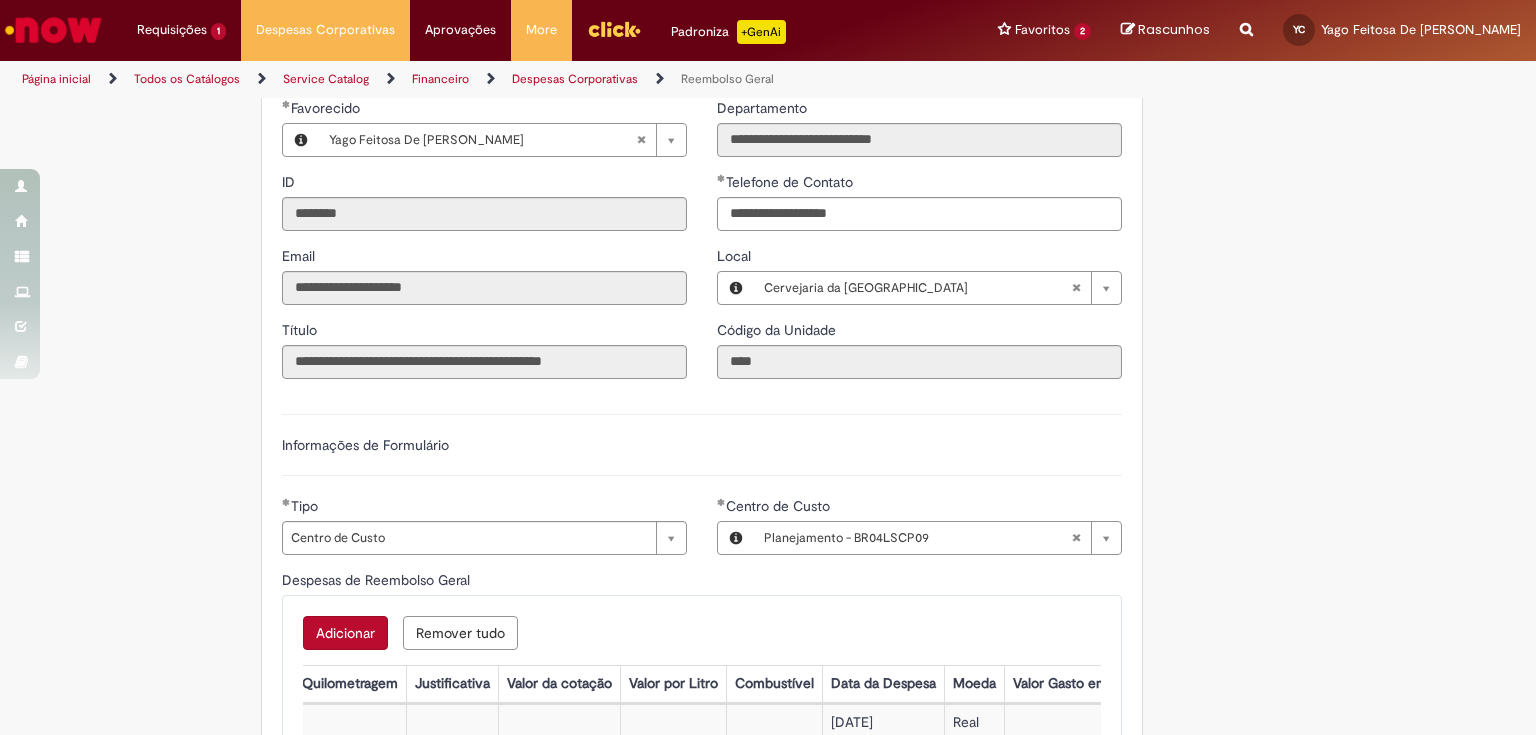 scroll, scrollTop: 351, scrollLeft: 0, axis: vertical 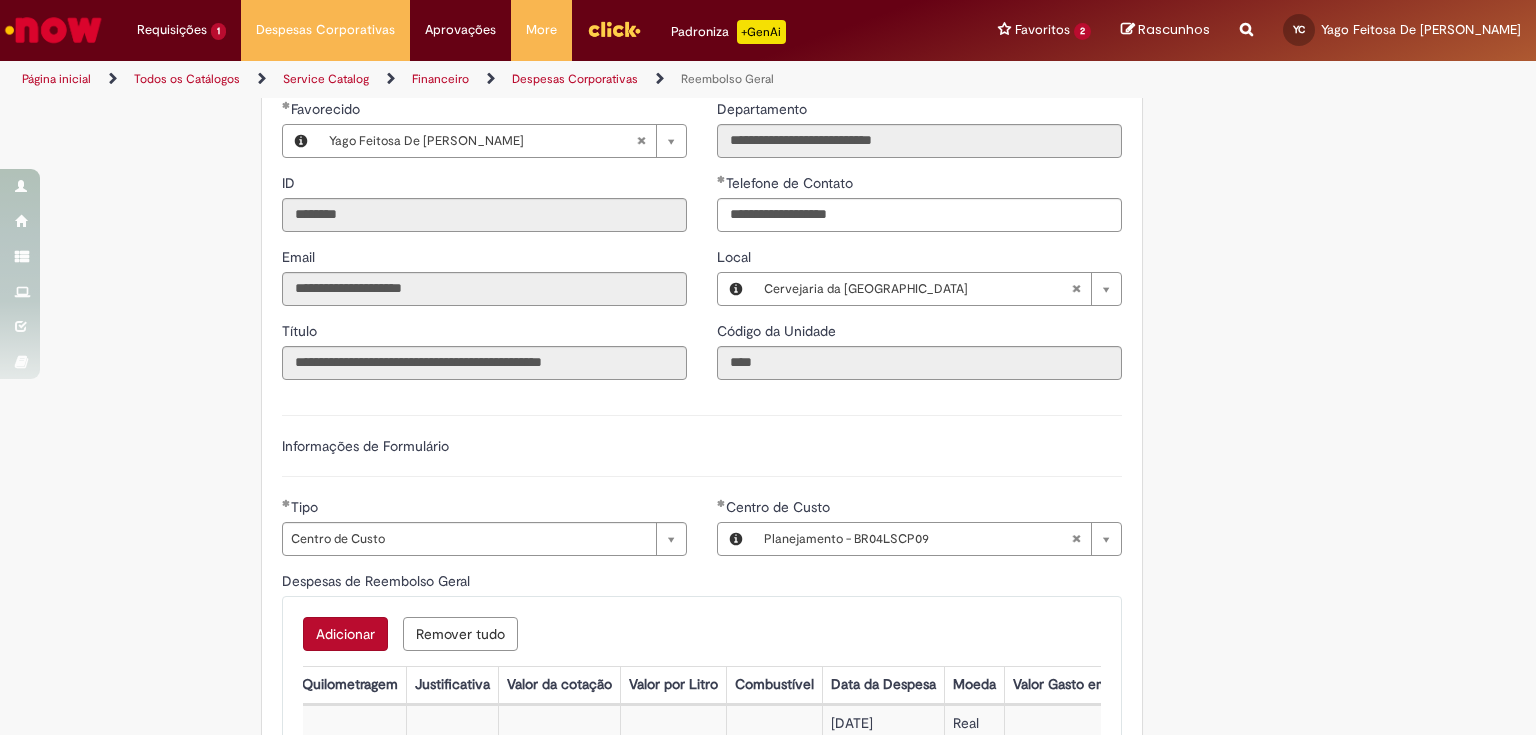 click on "Adicionar Remover tudo Despesas de Reembolso Geral Ações Conta contábil Descrição da Despesa Duração da viagem Quilometragem Justificativa Valor da cotação Valor por Litro Combustível Data da Despesa Moeda Valor Gasto em €/US Valor Total R$ ID Interno CC sap_a_integrar 72053701 -  Viagem  -  Combustível Carro Próprio COMBUSTIVEL VISITA CAMAÇARI [DATE] Real 100 32f3474cdb87095084b914031496196c s4 72053701 -  Viagem  -  Combustível Carro Próprio COMBUSTIVEL VISITA CAMAÇARI [DATE] Real 173 32f3474cdb87095084b914031496196c s4 72053701 -  Viagem  -  Combustível Carro Próprio COMBUSTIVEL [DATE] Real 245 32f3474cdb87095084b914031496196c s4 72050801 -  Viagem  -  Alimentação ALIMENTAÇÃO 31/05 [DATE] Real 80 32f3474cdb87095084b914031496196c s4 72050801 -  Viagem  -  Alimentação ALIMENTAÇÃO 28/05 [DATE] Real 80 32f3474cdb87095084b914031496196c s4 72050801 -  Viagem  -  Alimentação alimentação volta camaçari [DATE] Real 42.9 32f3474cdb87095084b914031496196c s4 s4" at bounding box center [702, 1265] 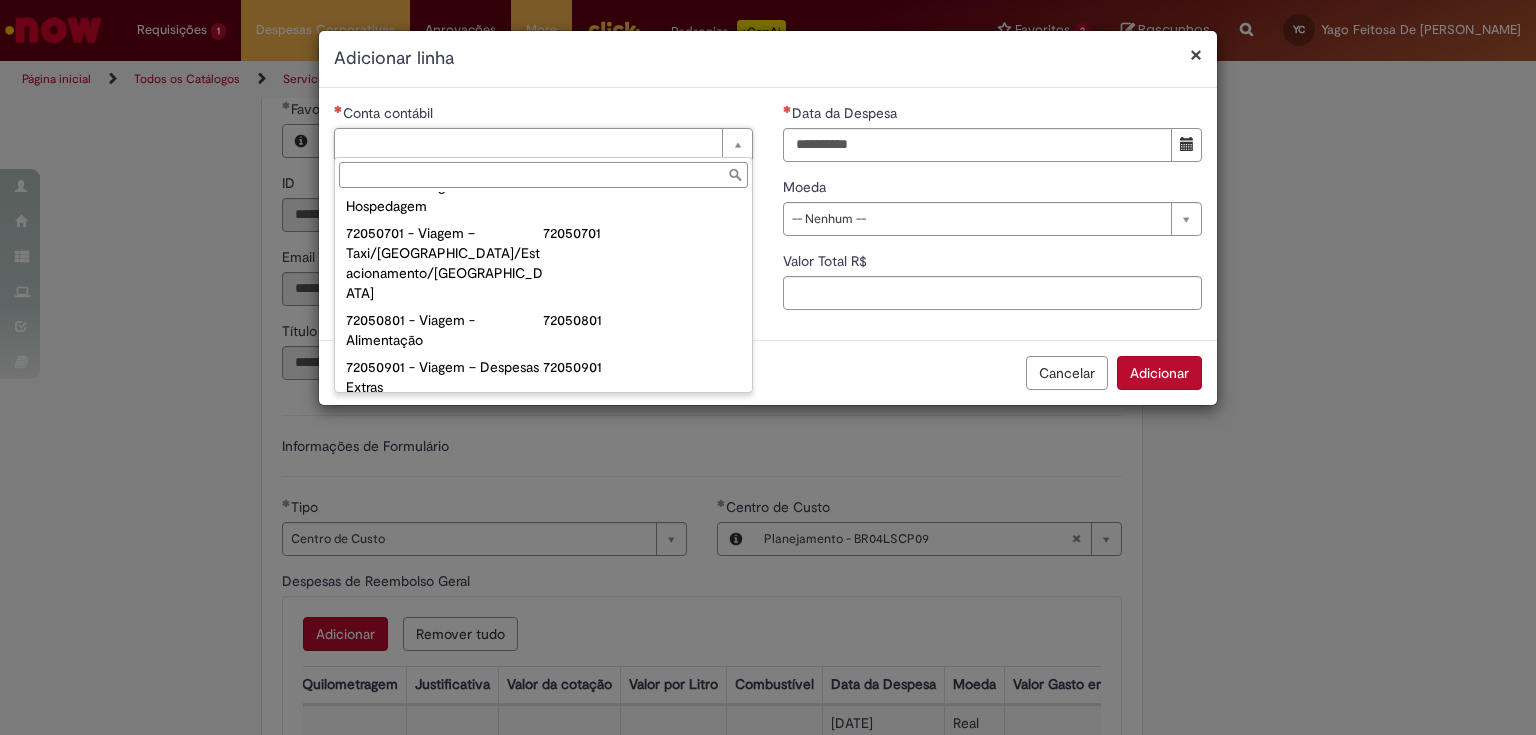 scroll, scrollTop: 1200, scrollLeft: 0, axis: vertical 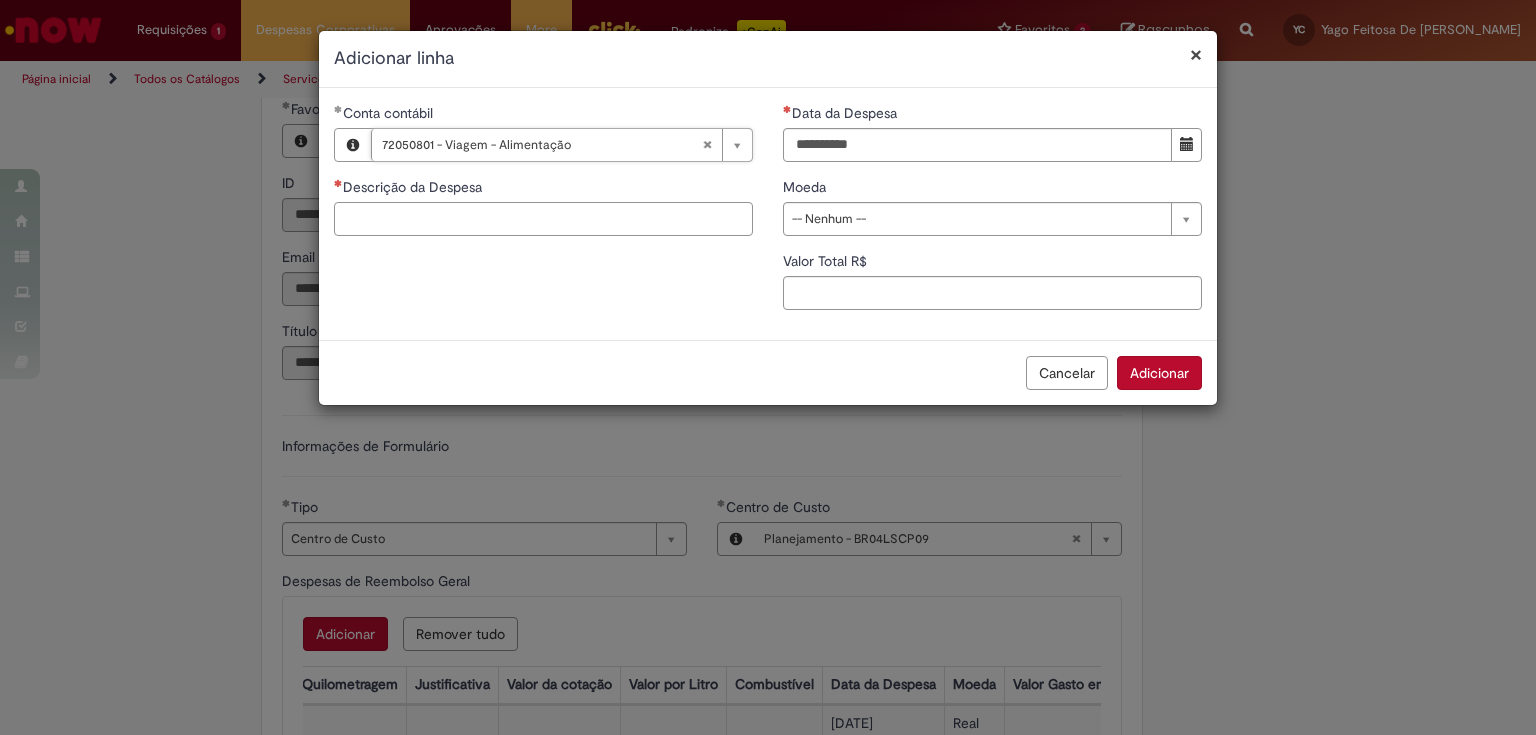 click on "Descrição da Despesa" at bounding box center (543, 219) 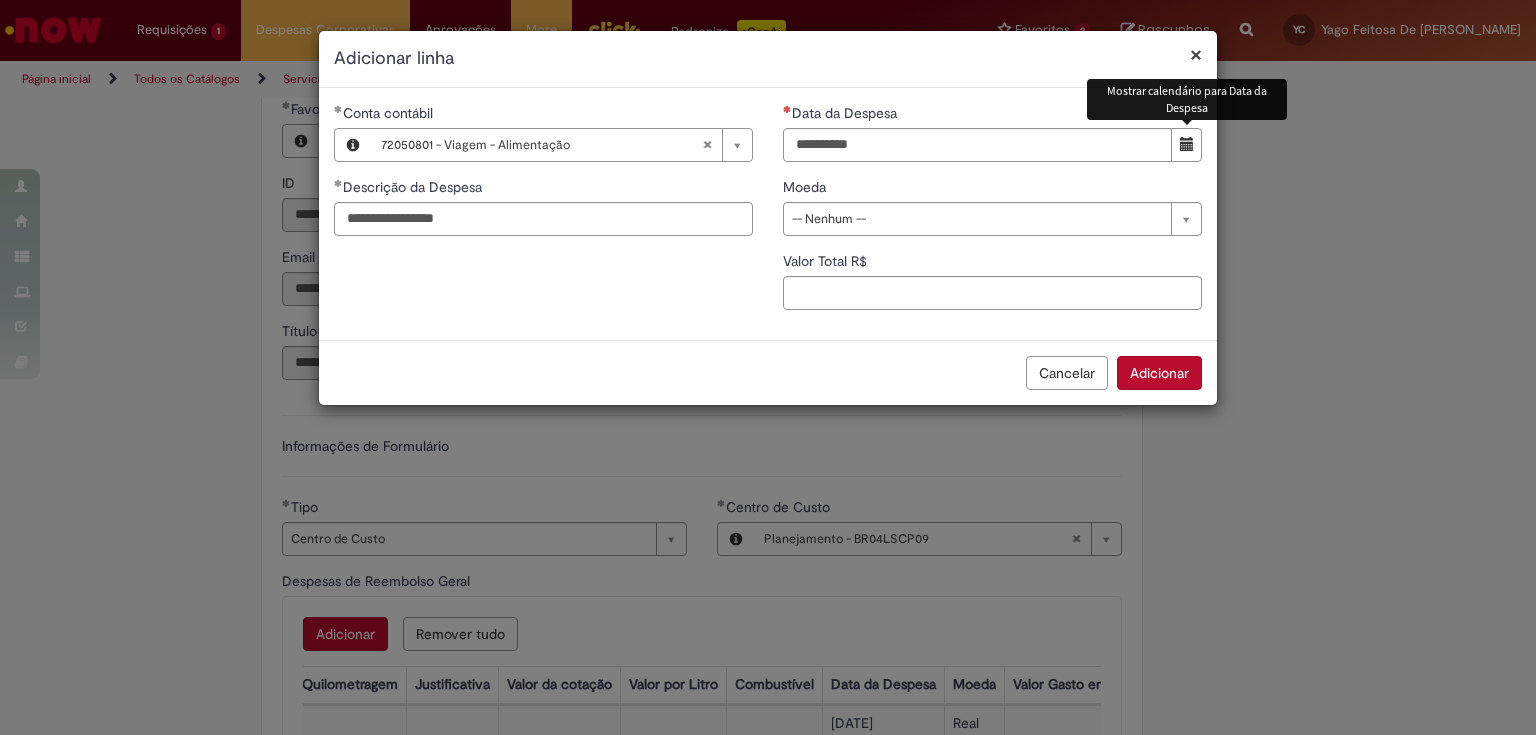 click at bounding box center [1186, 145] 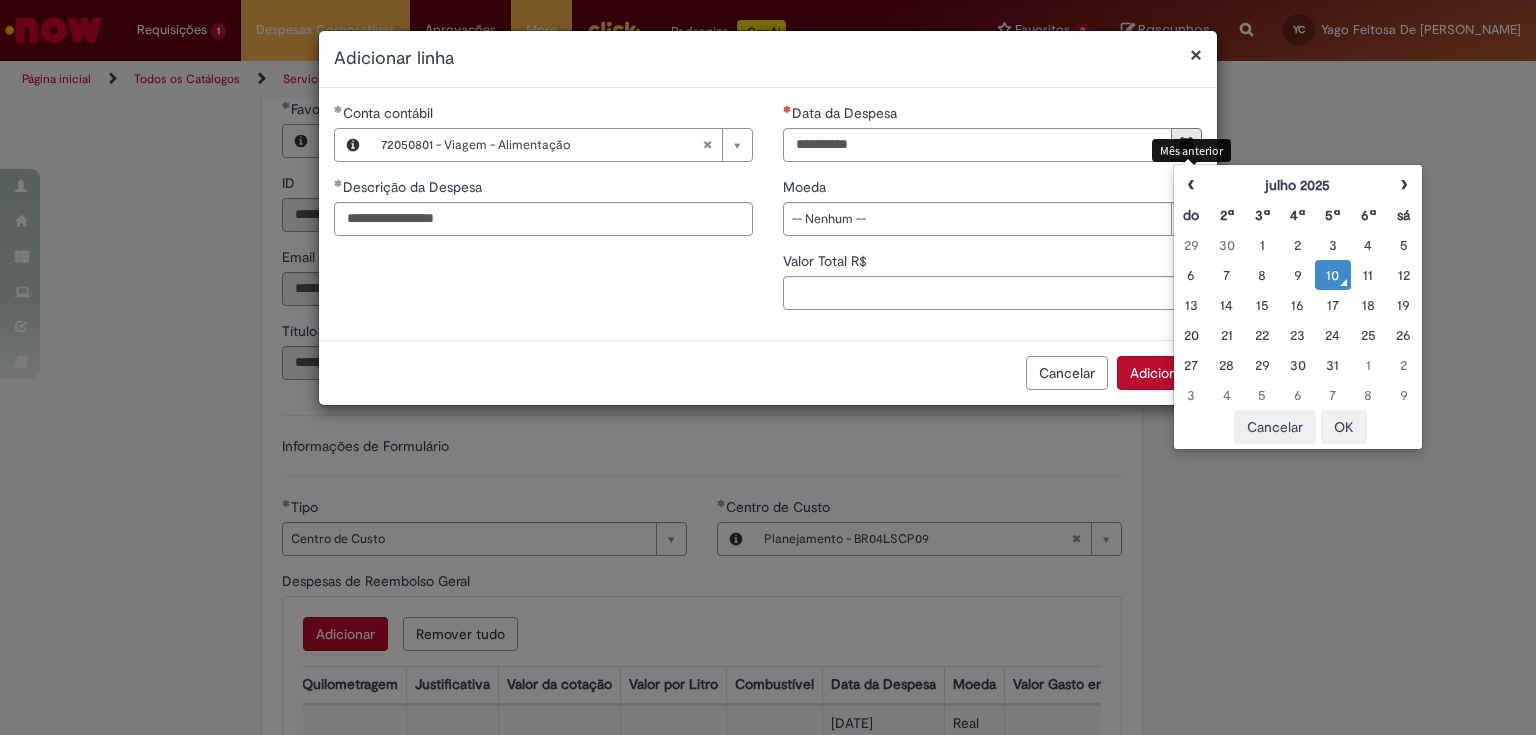 click on "Moeda" at bounding box center [992, 189] 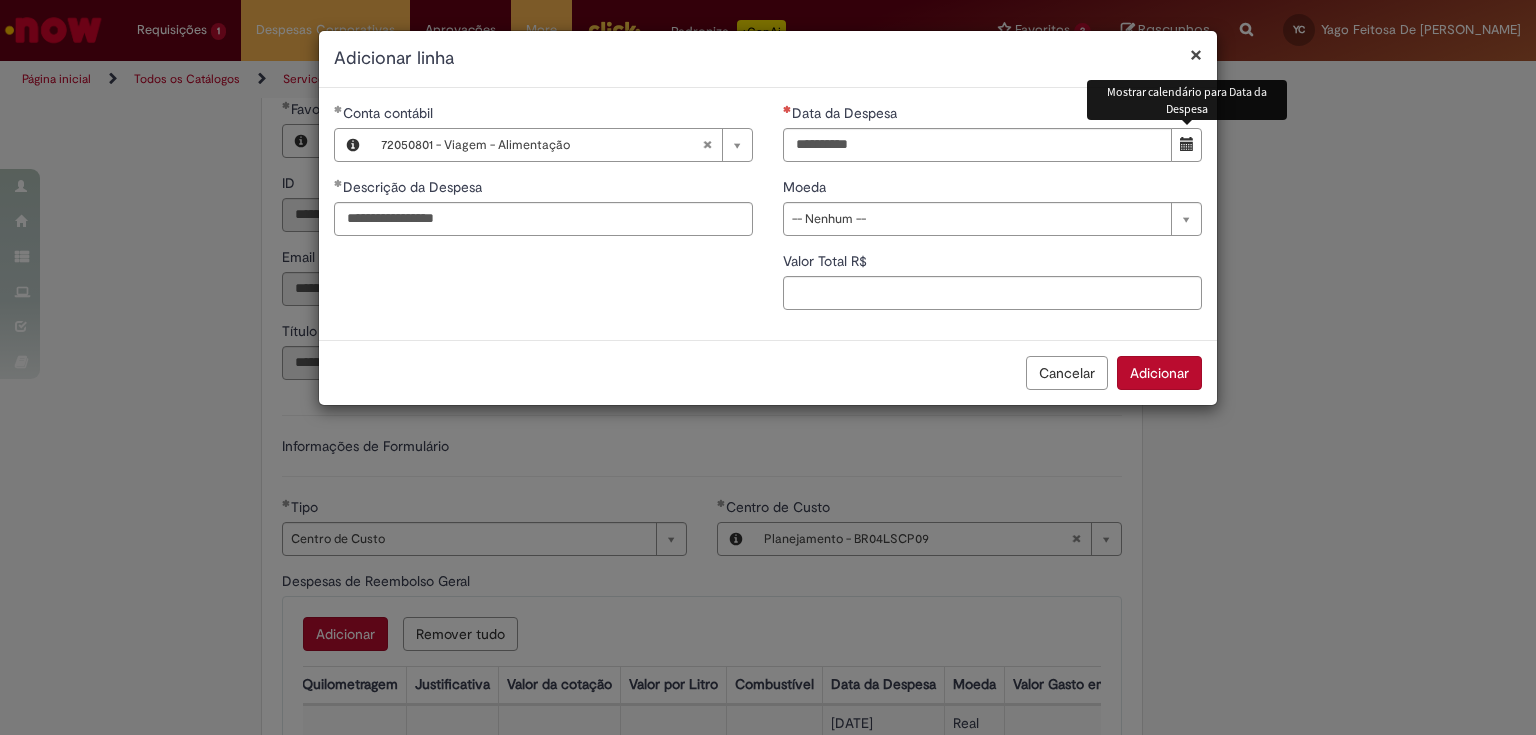 click at bounding box center [1186, 145] 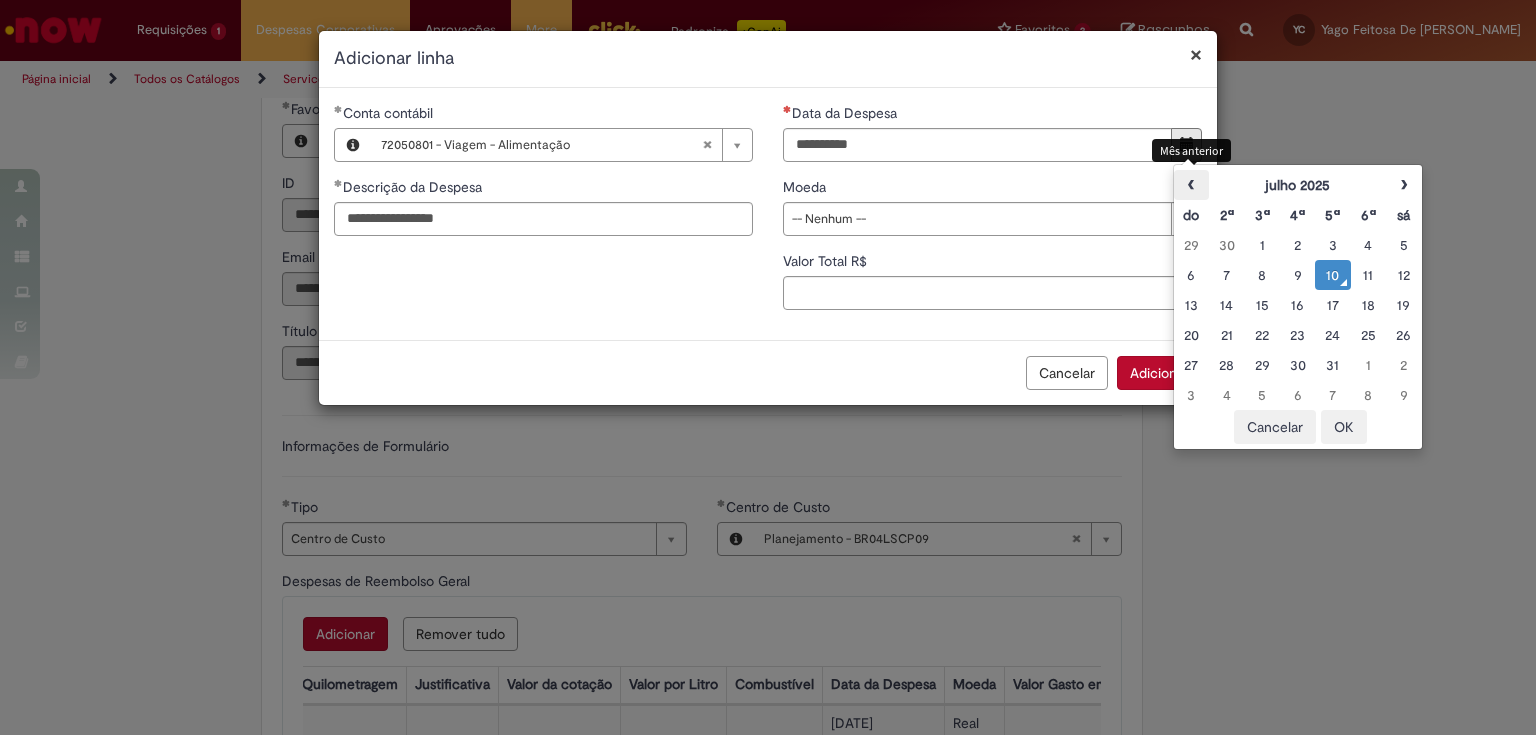 click on "‹" at bounding box center (1191, 185) 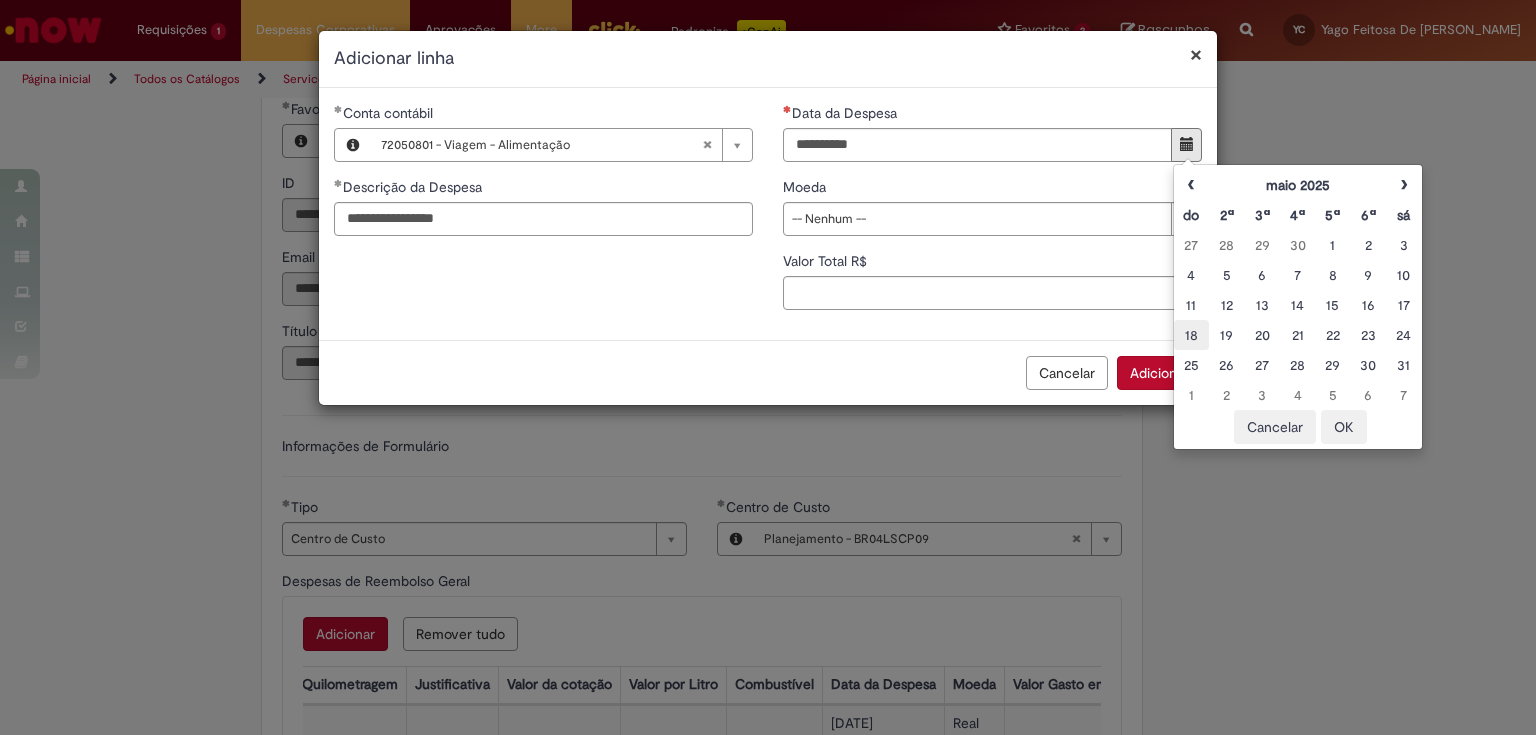 click on "18" at bounding box center [1191, 335] 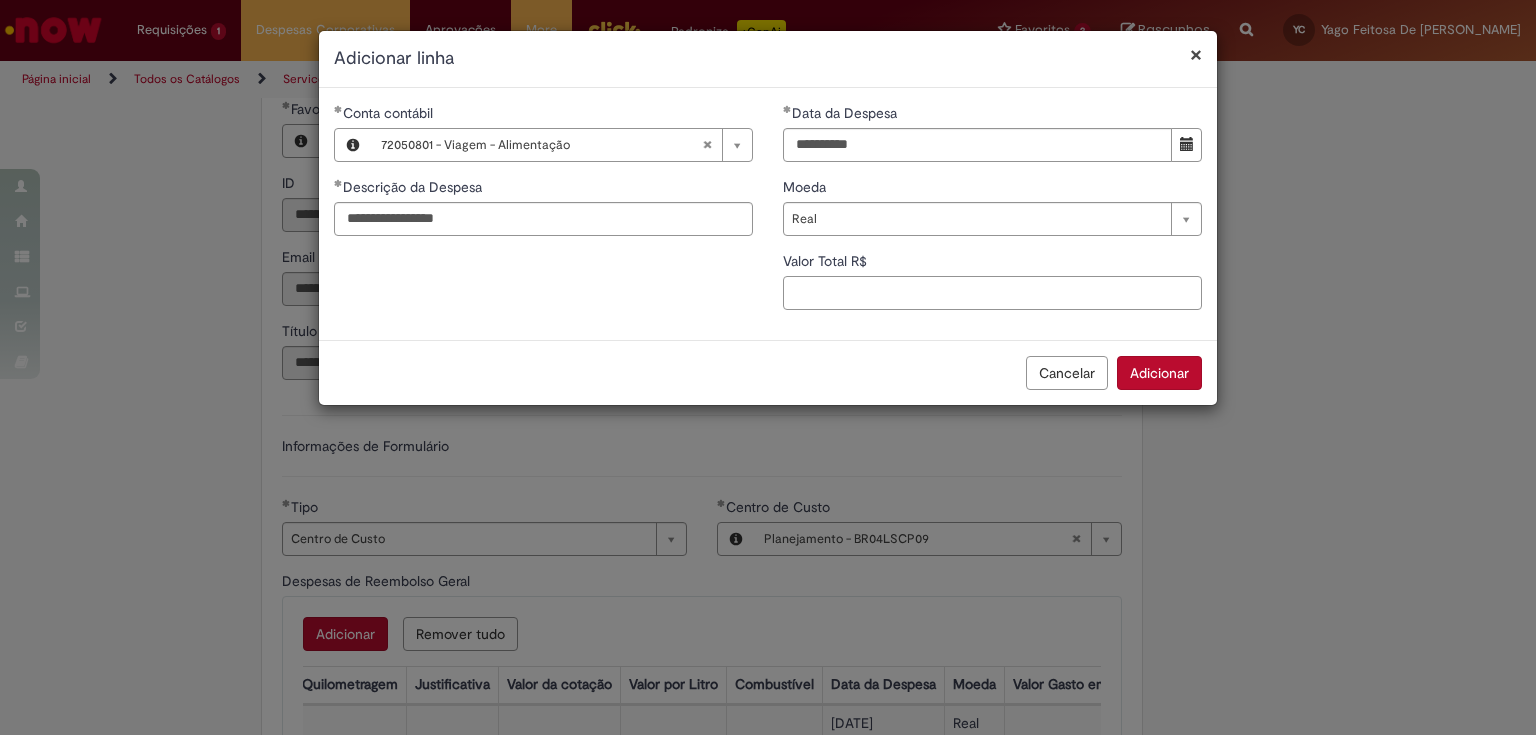click on "Valor Total R$" at bounding box center (992, 293) 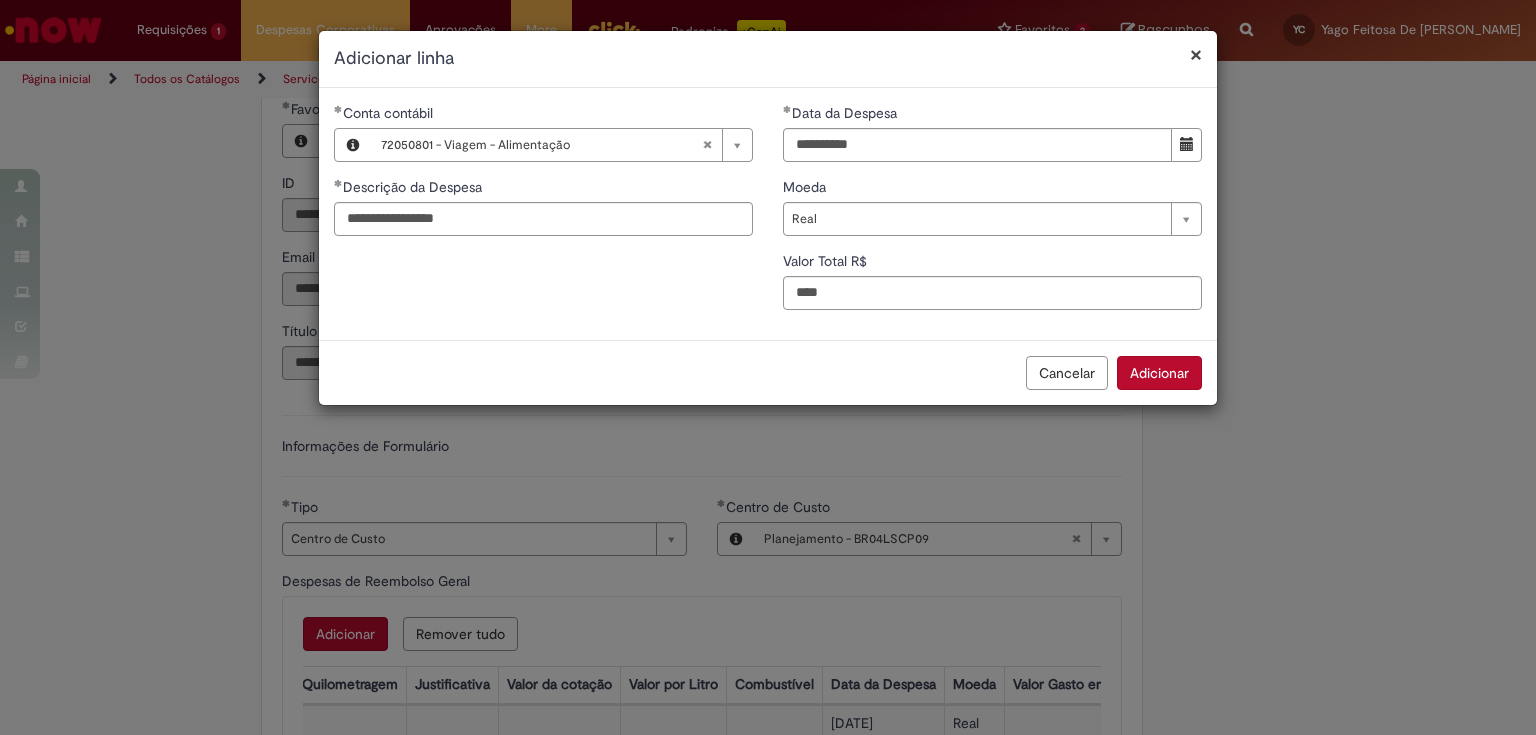 click on "Adicionar" at bounding box center [1159, 373] 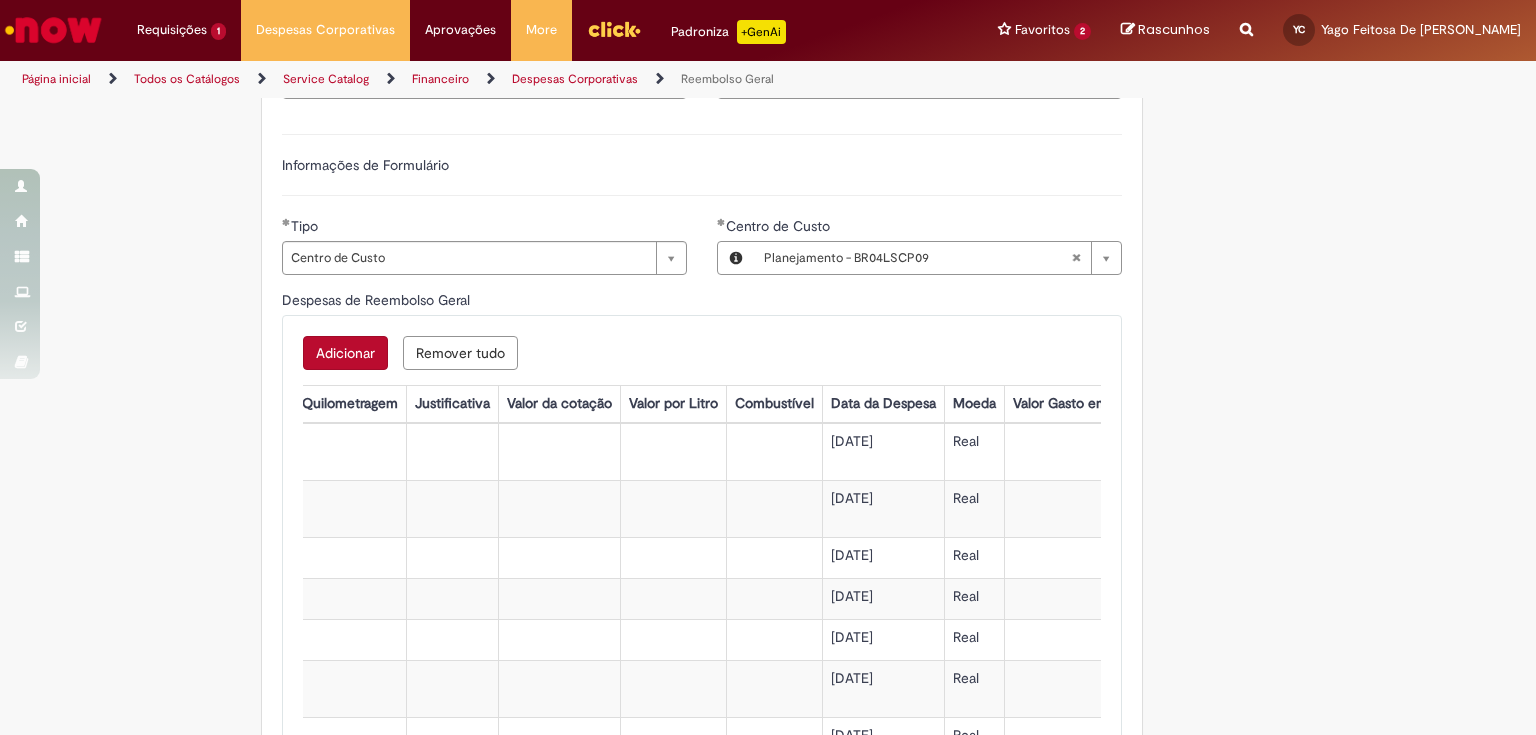 scroll, scrollTop: 671, scrollLeft: 0, axis: vertical 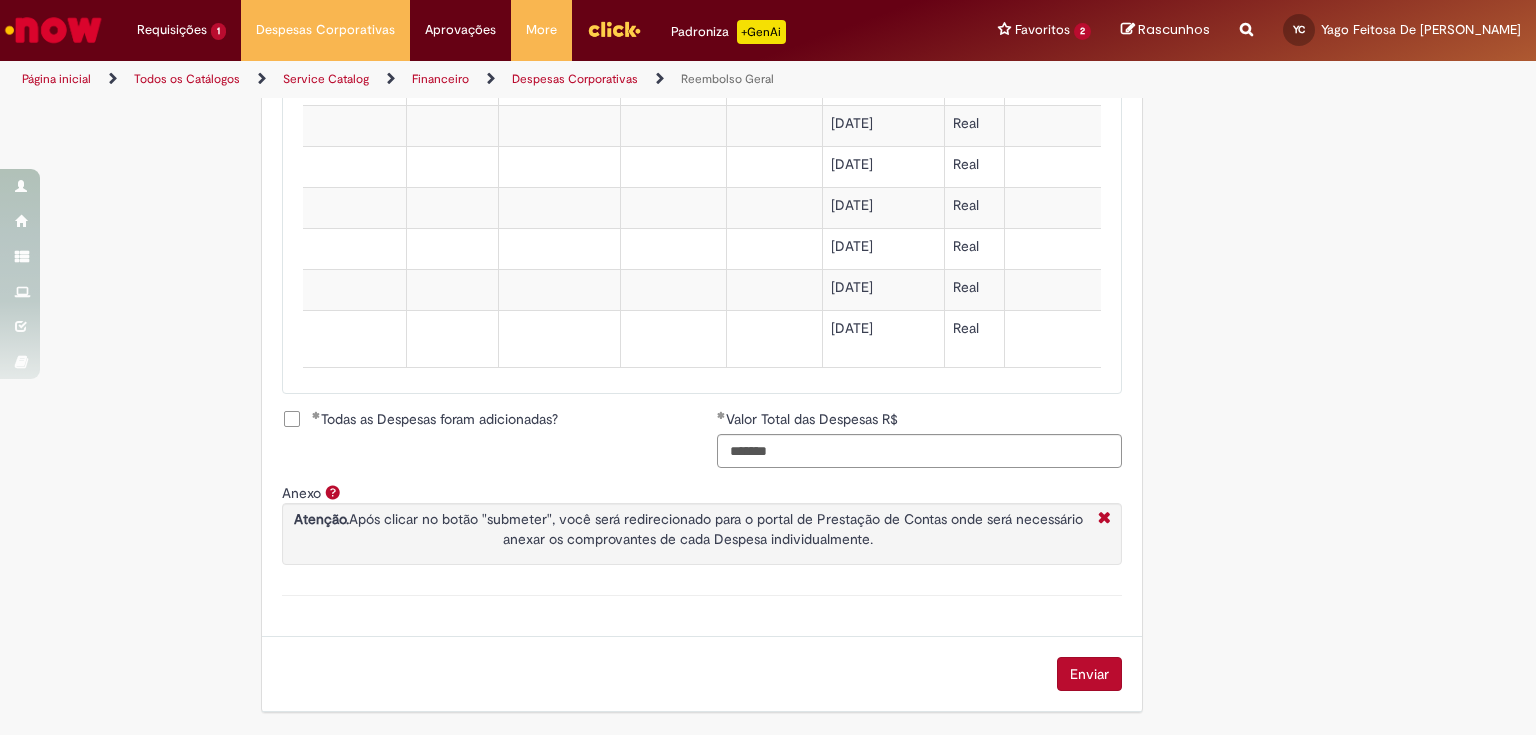 click on "Real" at bounding box center (974, 339) 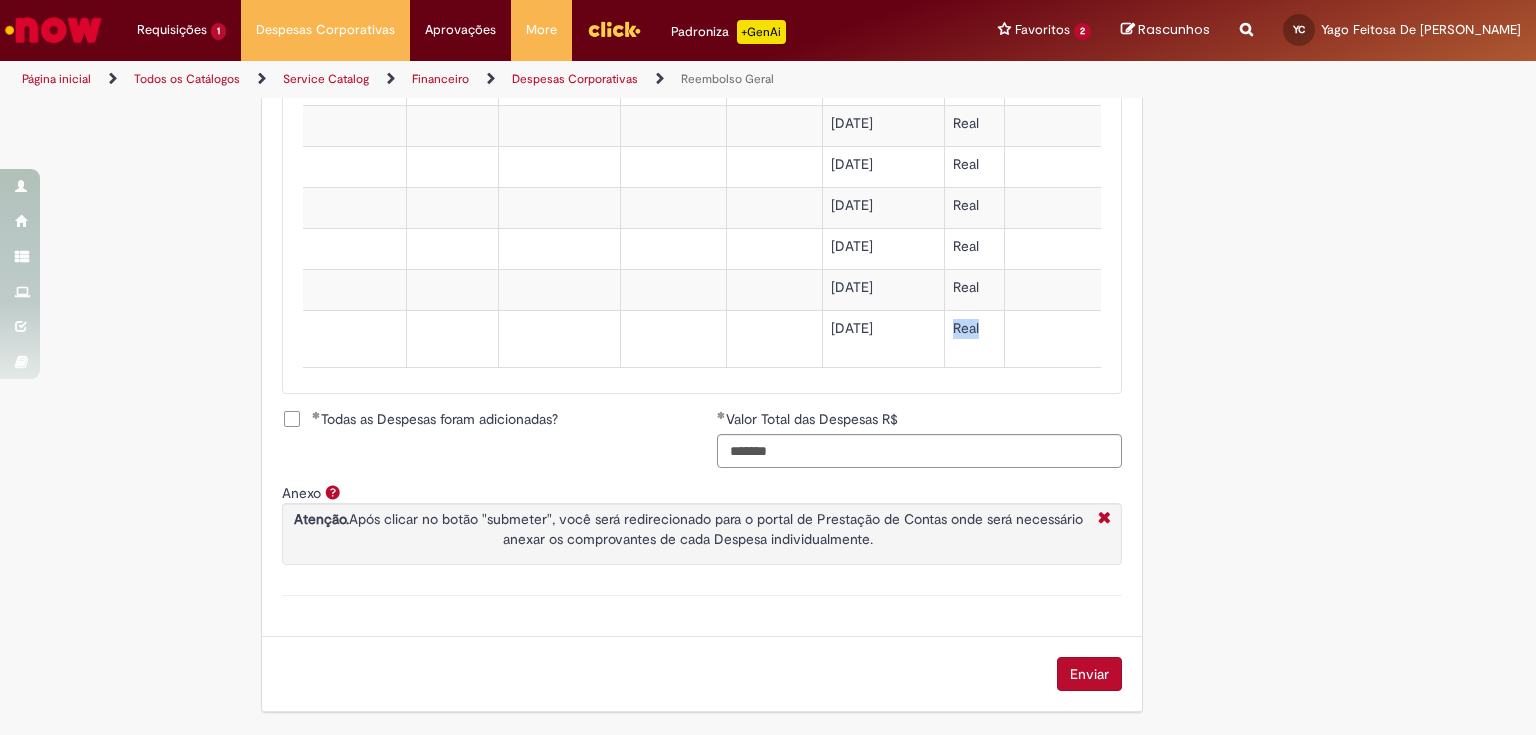 drag, startPoint x: 750, startPoint y: 309, endPoint x: 768, endPoint y: 350, distance: 44.777225 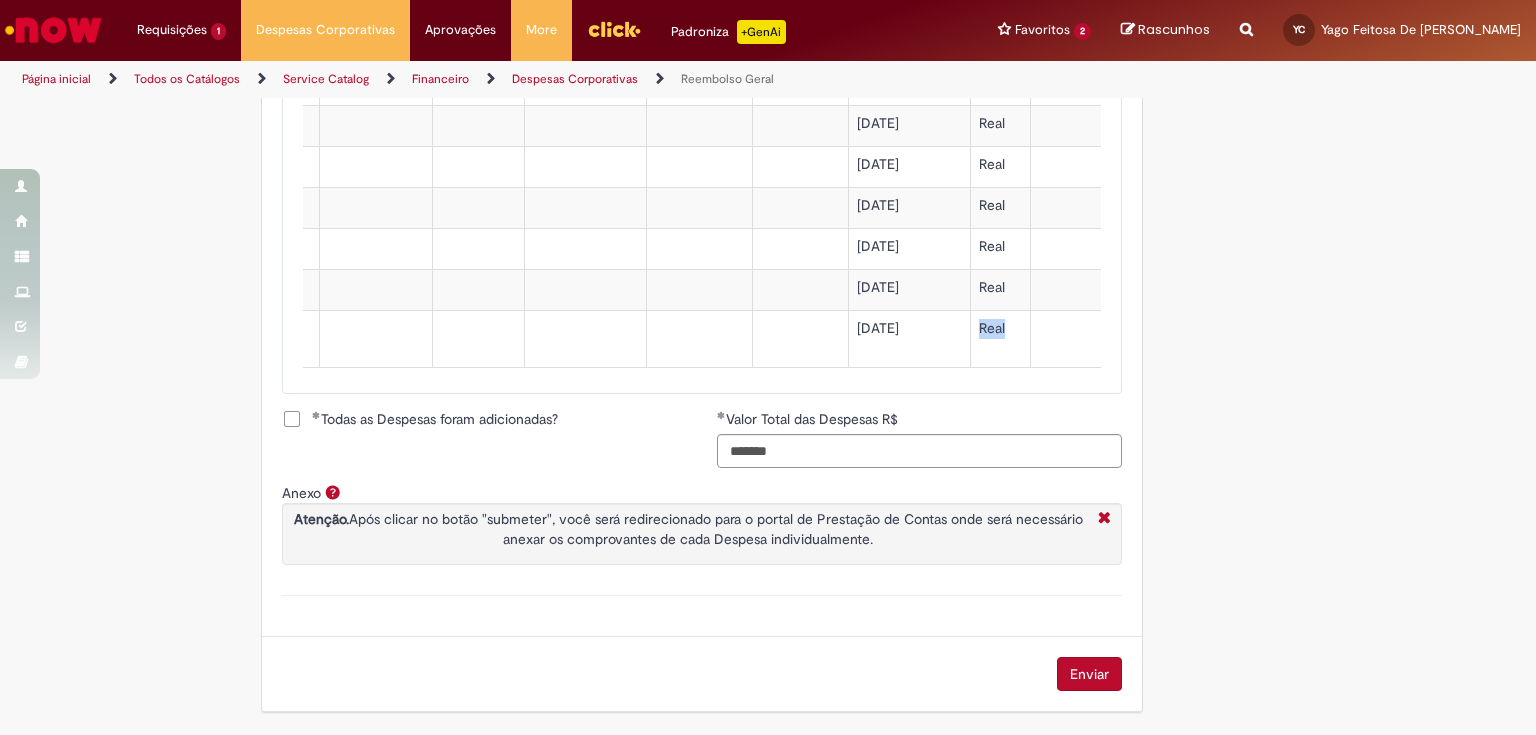scroll, scrollTop: 0, scrollLeft: 0, axis: both 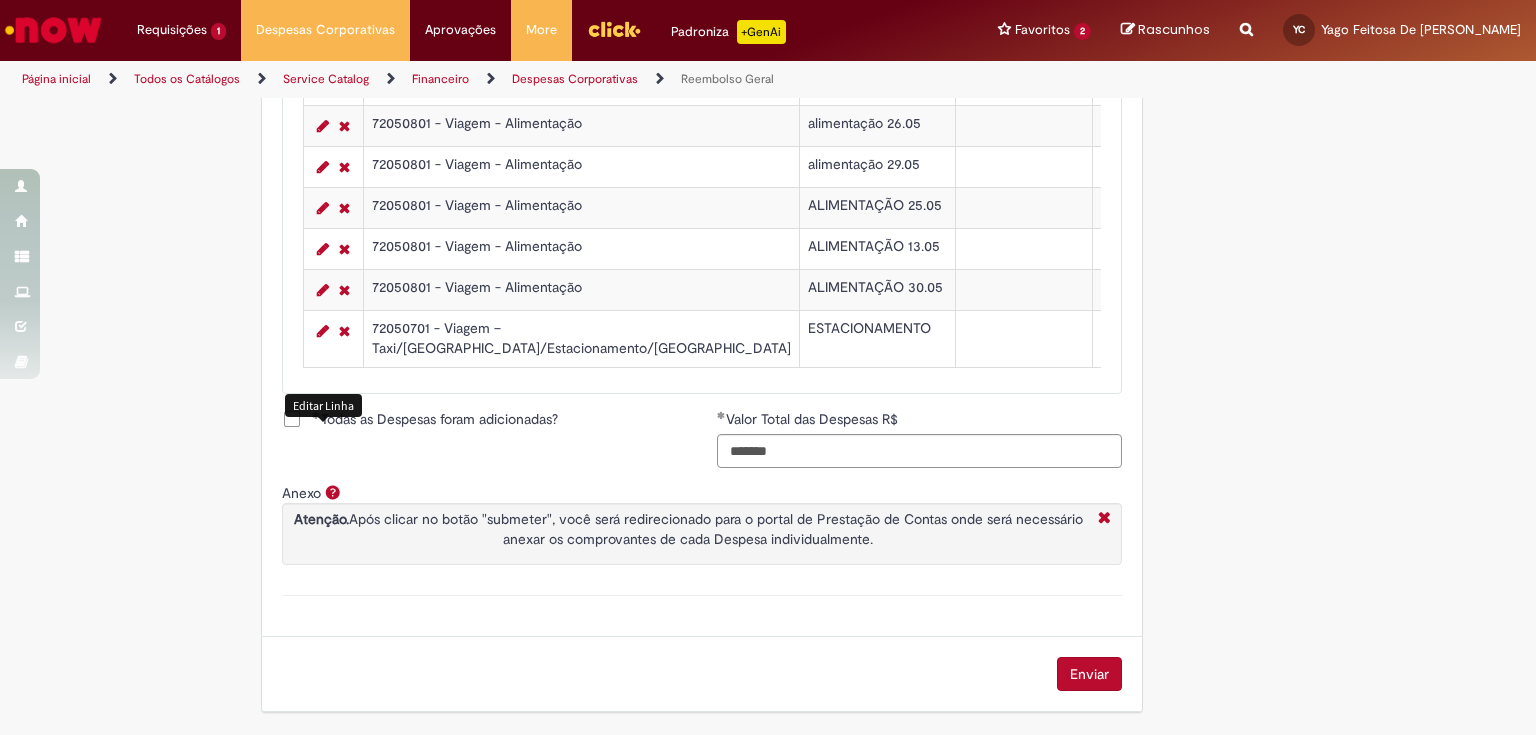 click at bounding box center [323, 331] 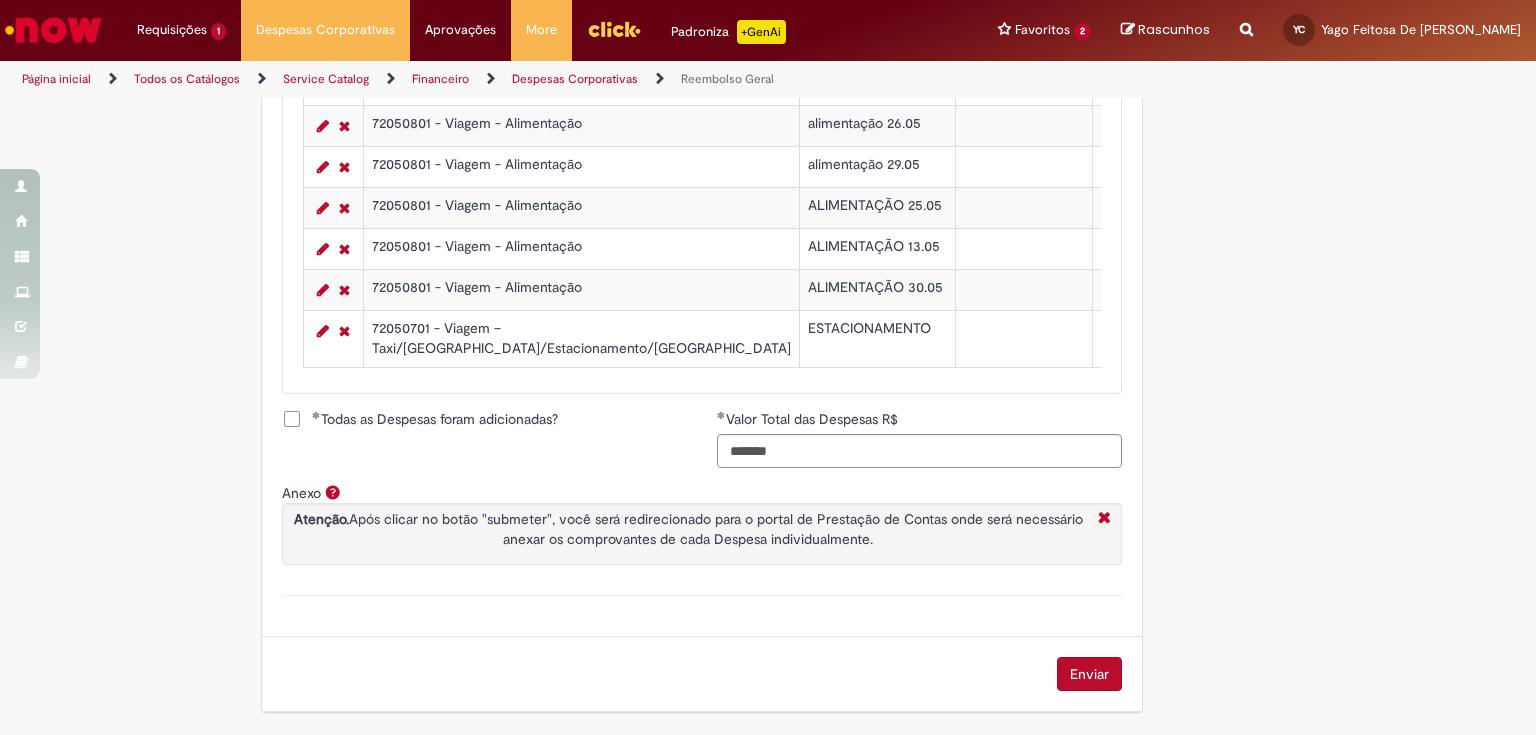 click on "Adicionar a Favoritos
Reembolso Geral
Reembolso de despesas de funcionários
Oferta destinada à solicitação de reembolso de despesas realizadas pelo funcionário, mas que devem ser ressarcidas pela Ambev
Sujeito à aprovação do gestor imediato
O pagamento do reembolso deve ser feito em uma  conta corrente de titularidade do solicitante , para atualizar seus dados bancários e garantir que o reembolso aconteça, utilizar a oferta  Cadastro de Dados Bancários:  [URL][DOMAIN_NAME]
Se o seu reembolso não for efetuado na data informada na solução do chamado, entrar em contato com o time pelo e-mail  [EMAIL_ADDRESS][DOMAIN_NAME] , após a atualização dos dados bancários, para que o pagamento seja reprocessado
sap a integrar ** Country Code **" at bounding box center [768, -529] 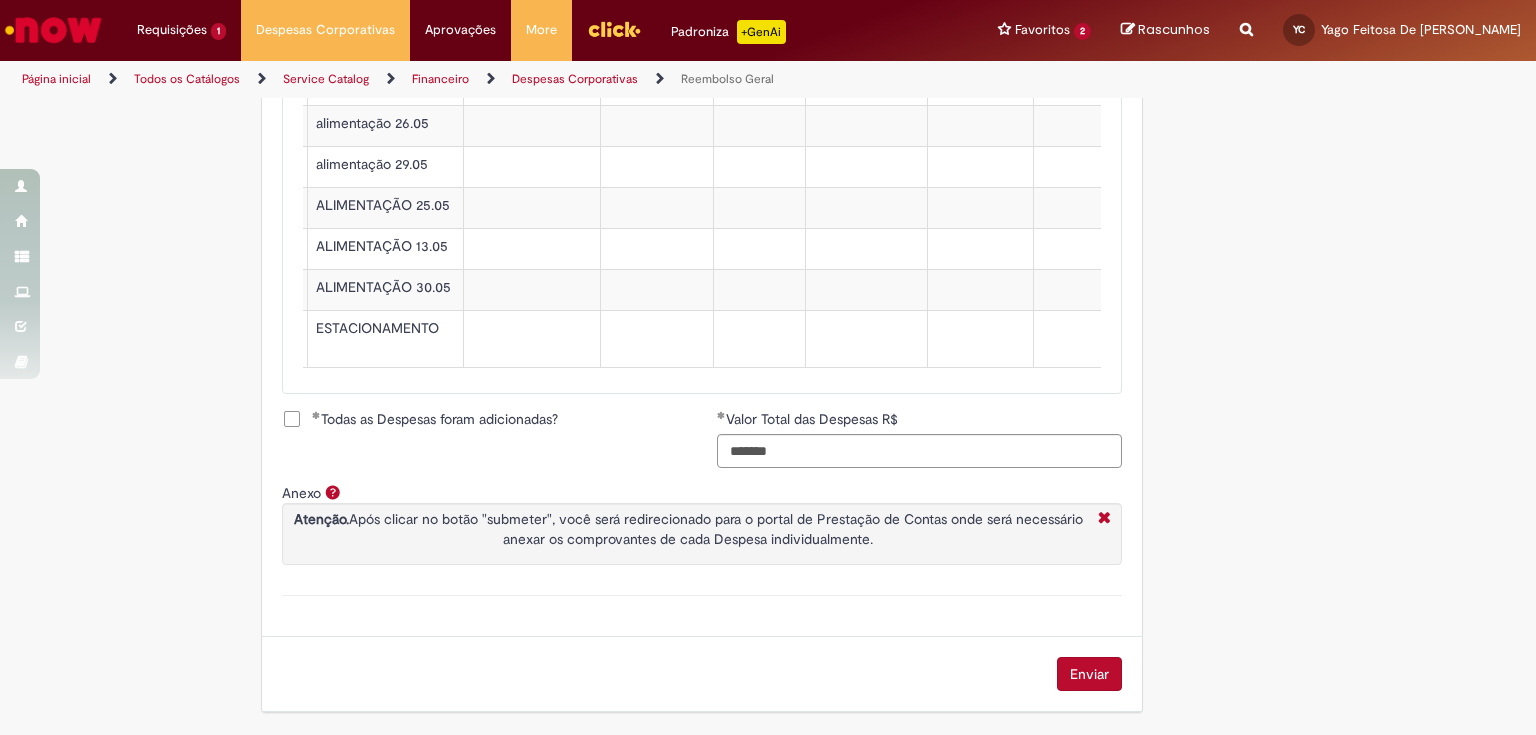scroll, scrollTop: 0, scrollLeft: 0, axis: both 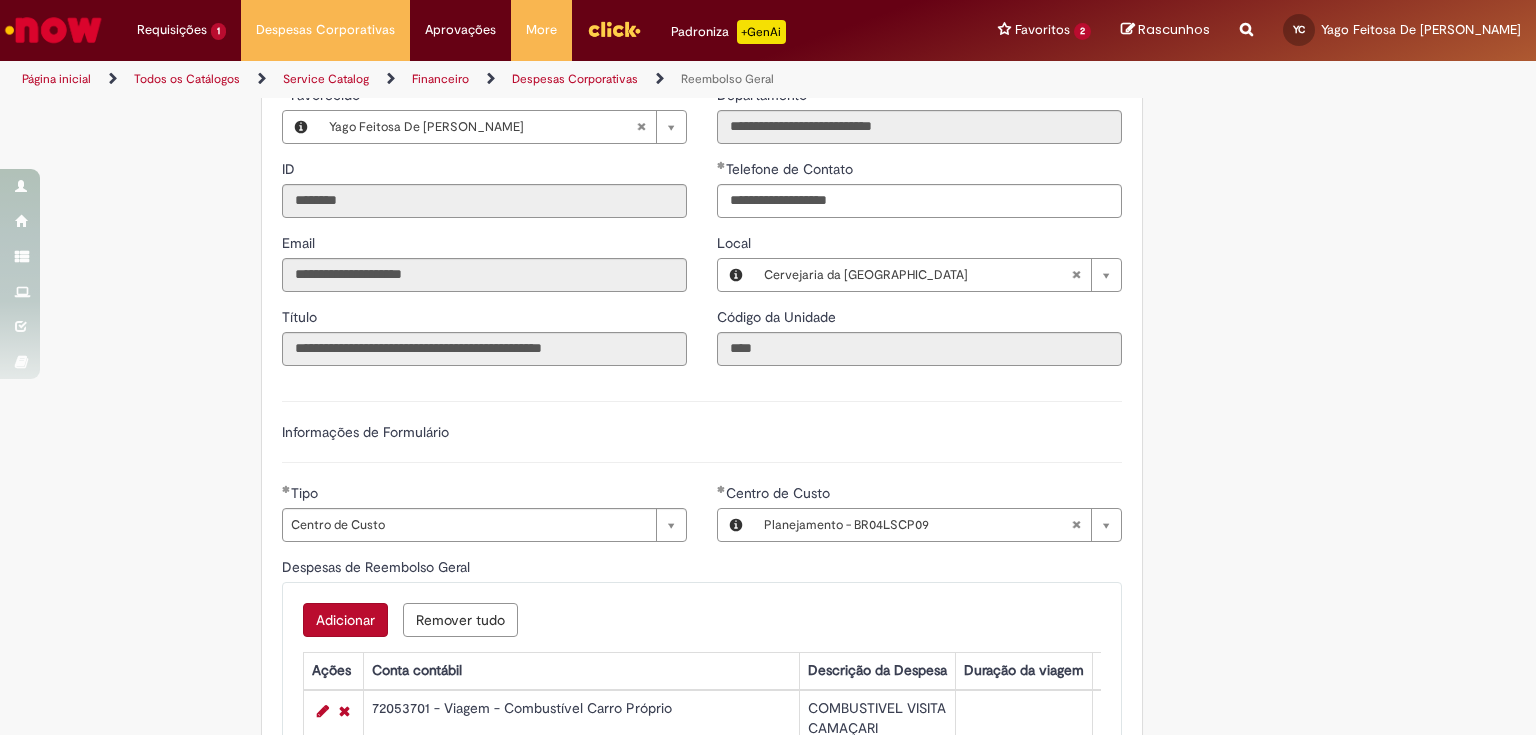 click on "Adicionar" at bounding box center (345, 620) 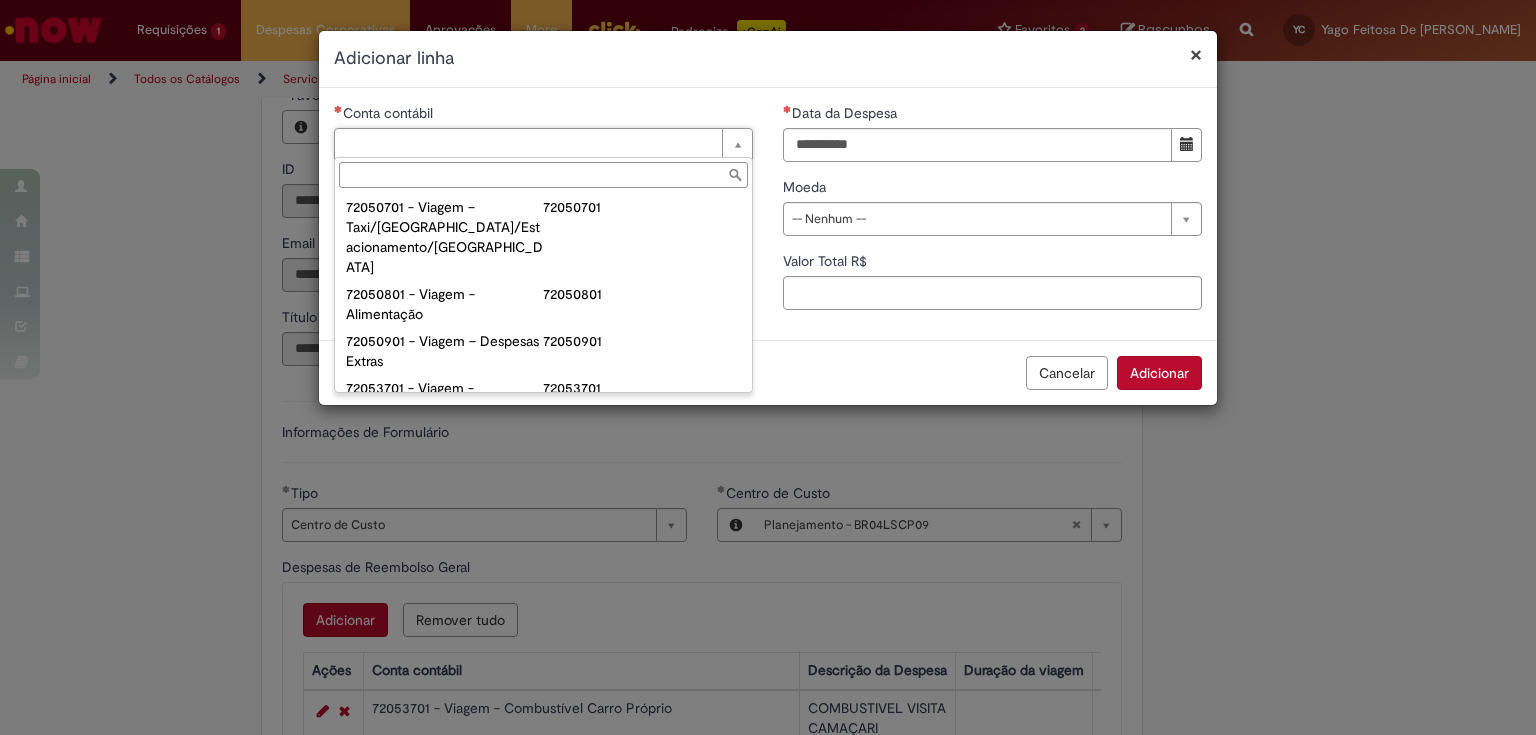 scroll, scrollTop: 1200, scrollLeft: 0, axis: vertical 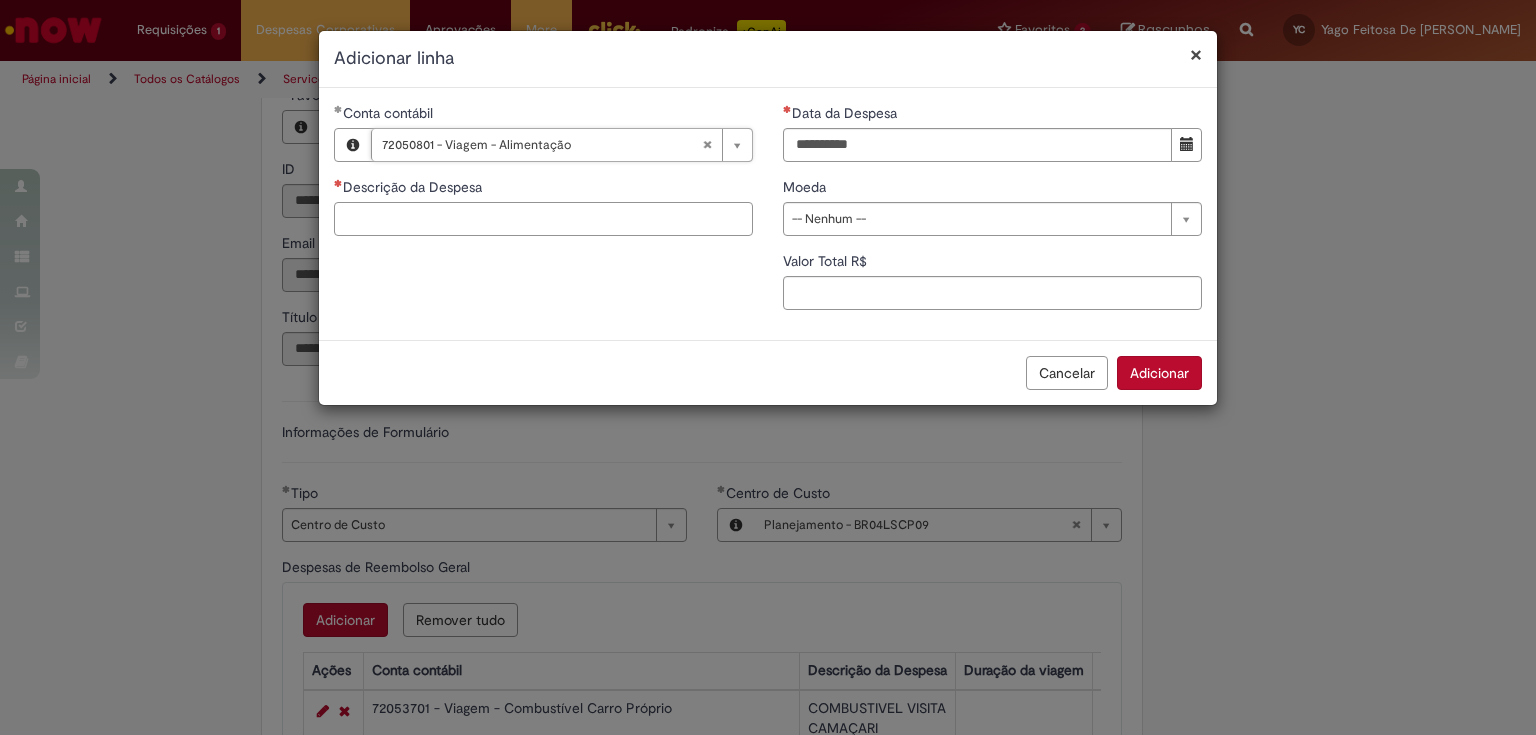 click on "Descrição da Despesa" at bounding box center (543, 219) 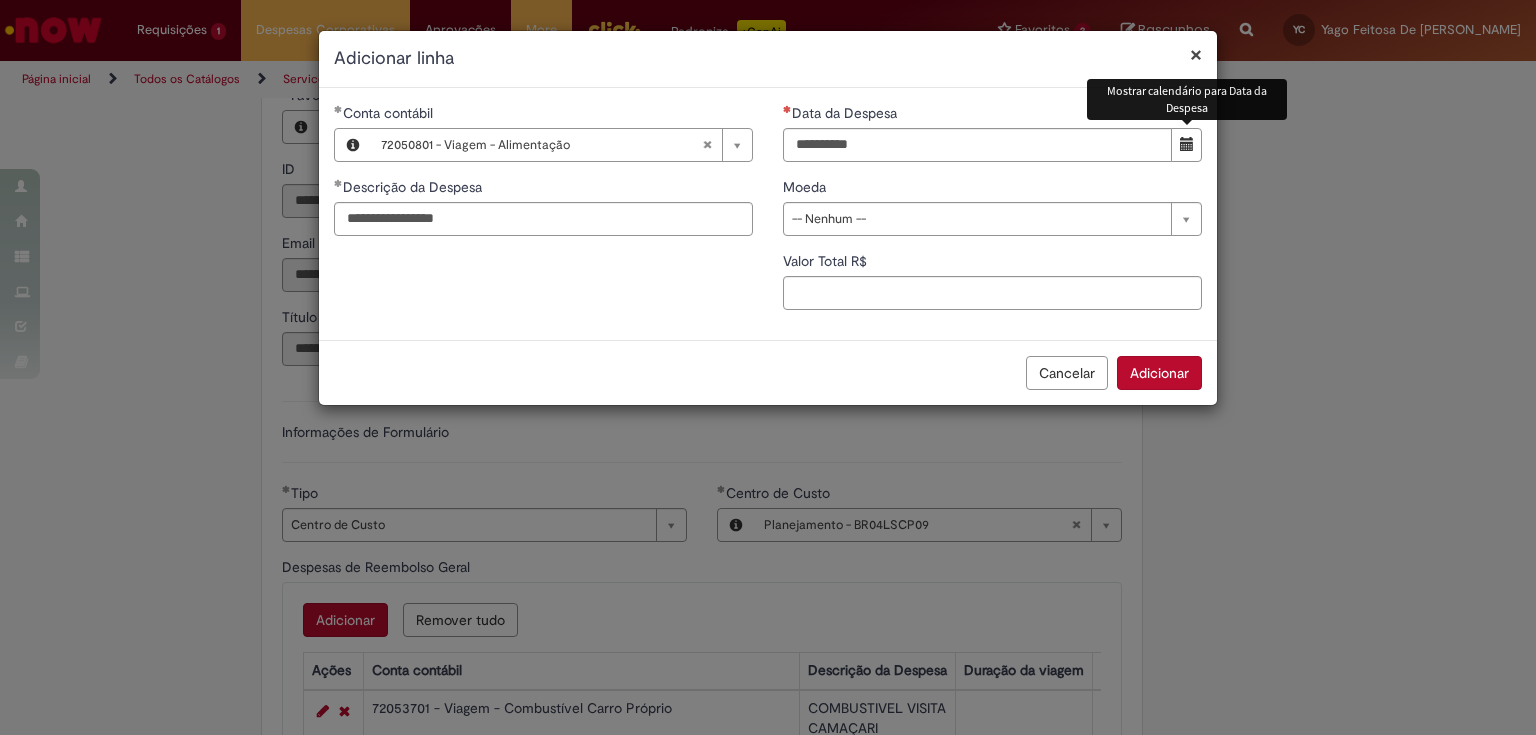 click at bounding box center [1187, 144] 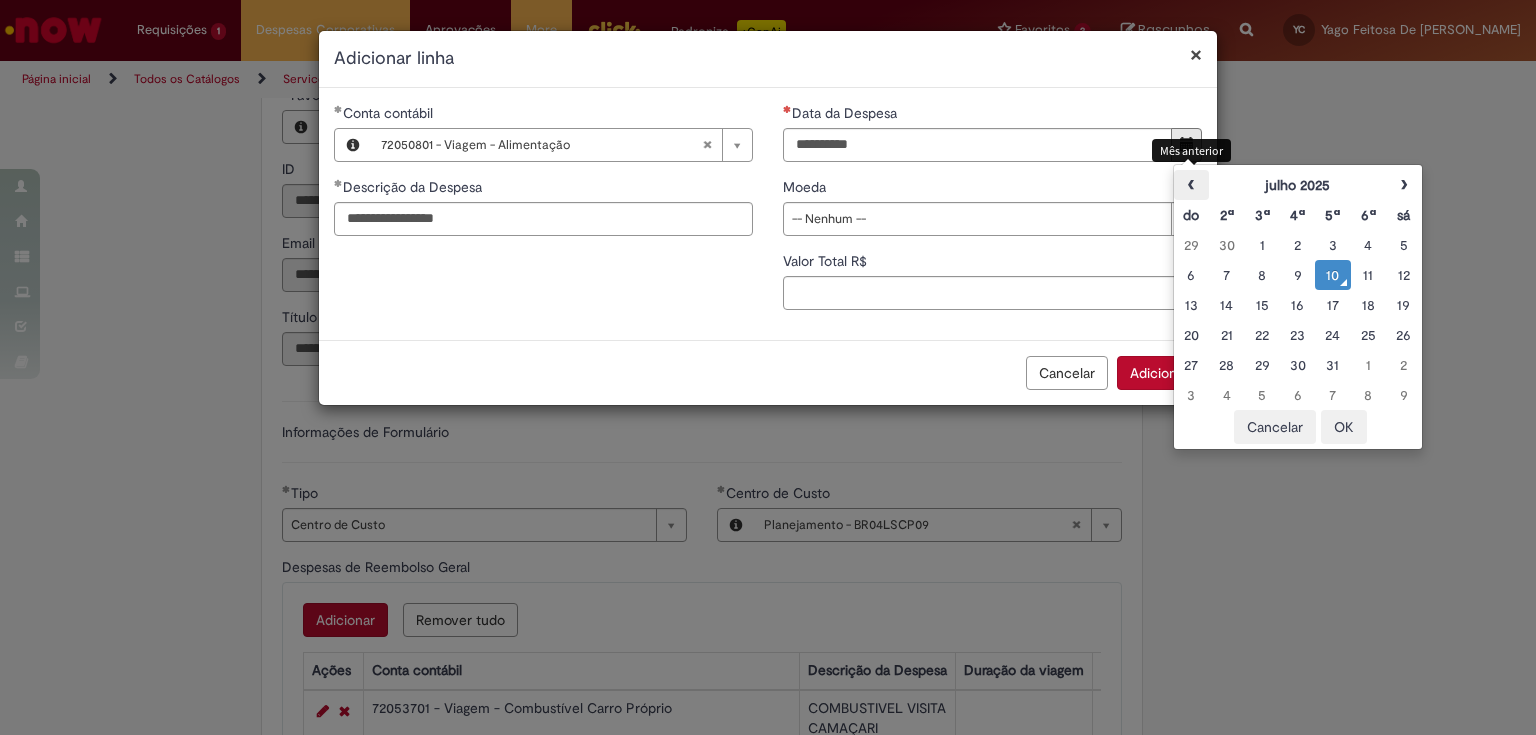 click on "‹" at bounding box center (1191, 185) 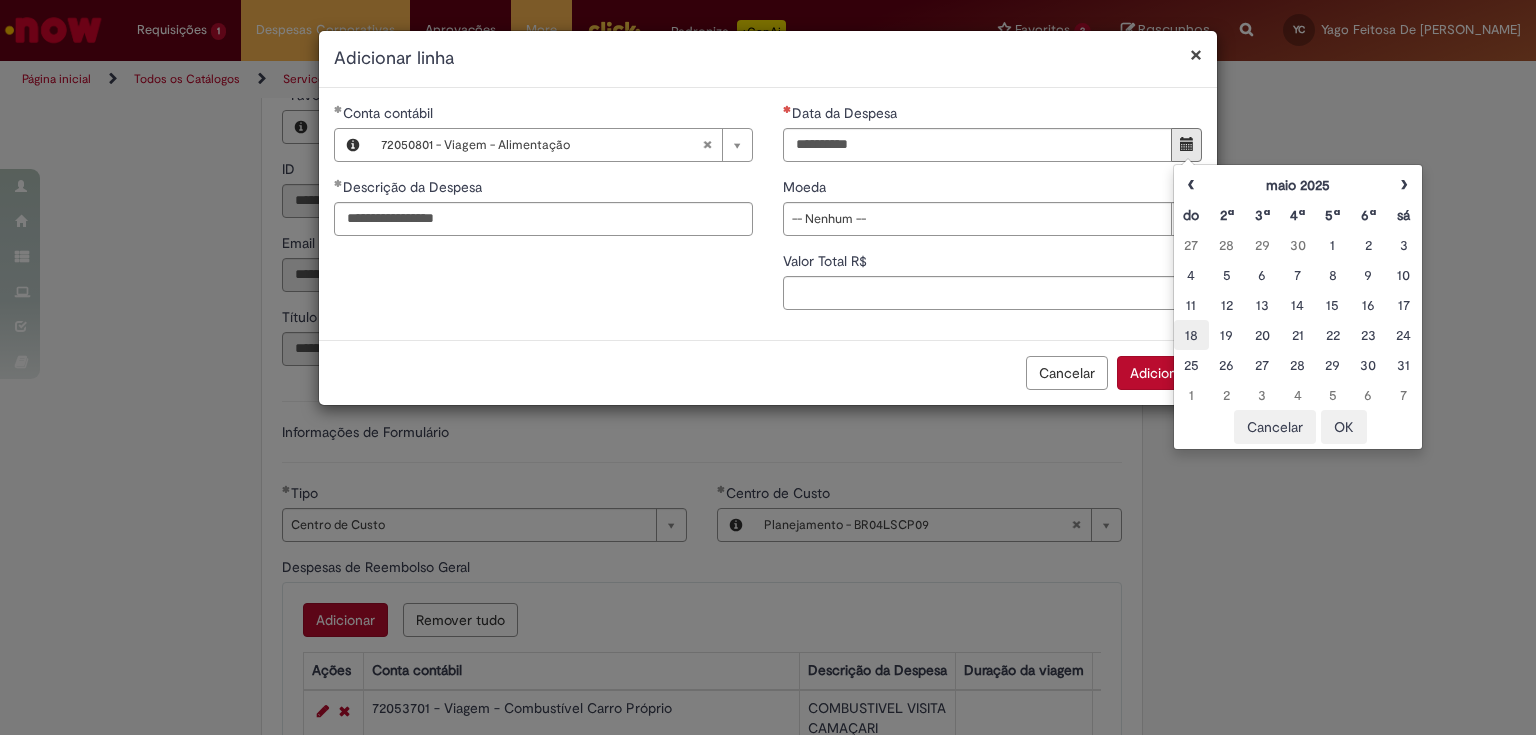click on "18" at bounding box center (1191, 335) 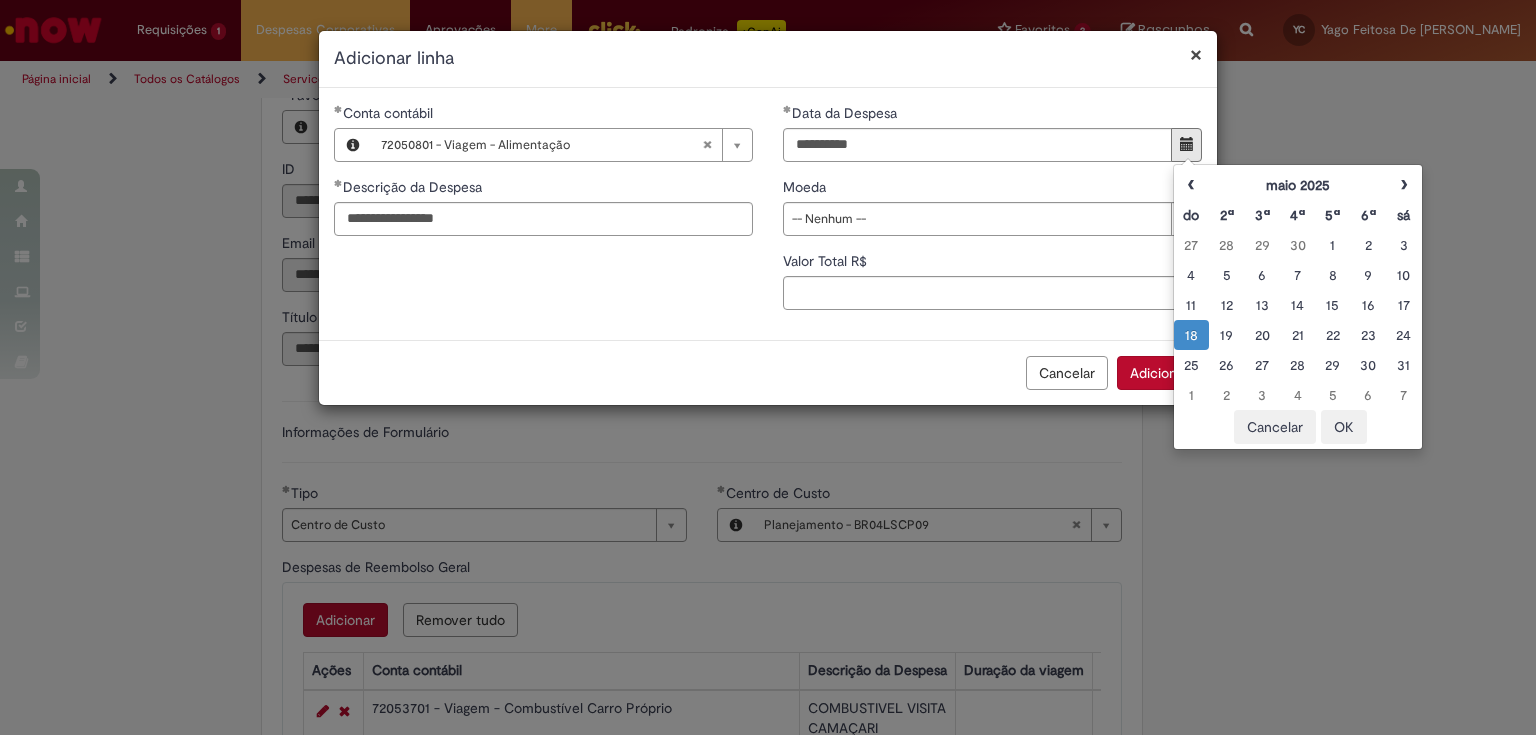 drag, startPoint x: 856, startPoint y: 216, endPoint x: 864, endPoint y: 237, distance: 22.472204 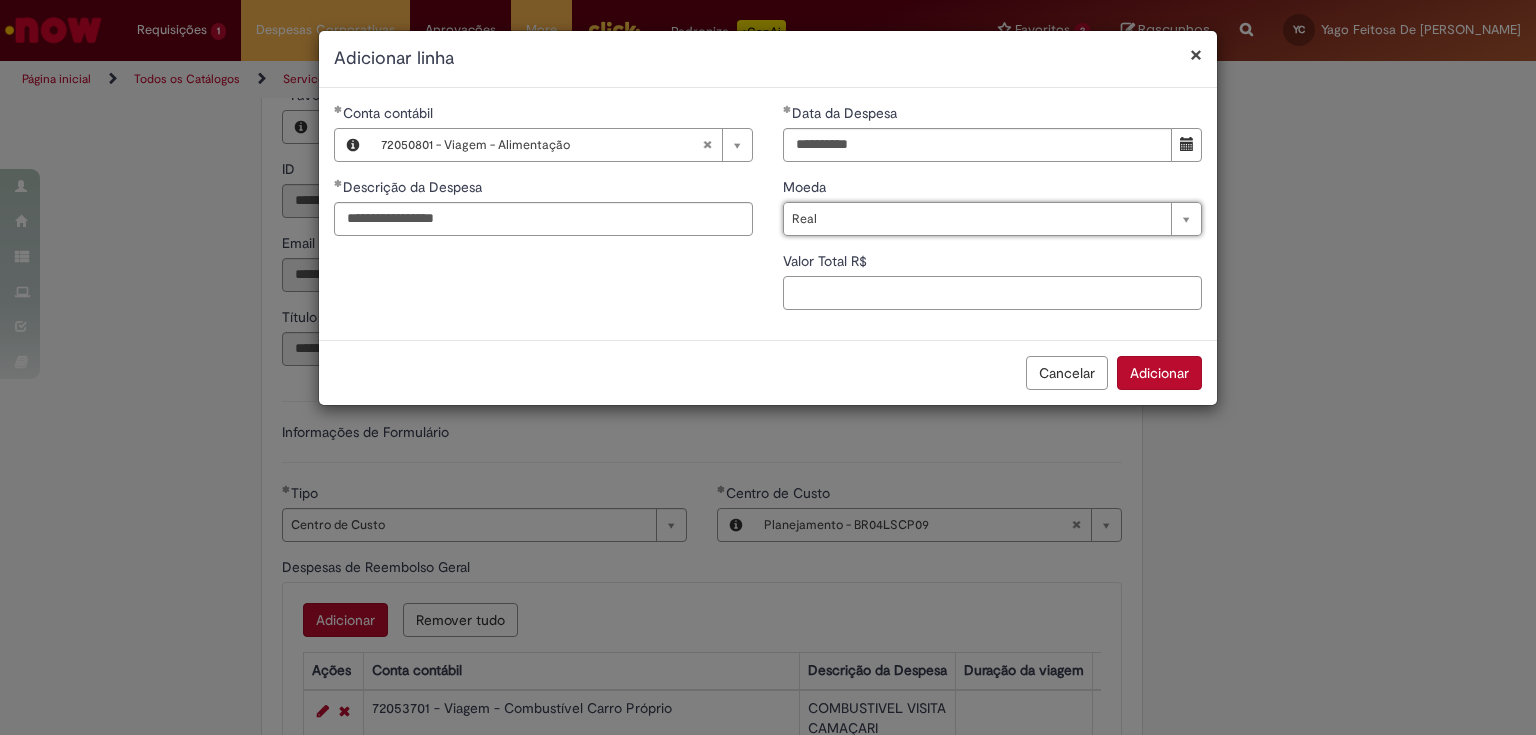 click on "Valor Total R$" at bounding box center [992, 293] 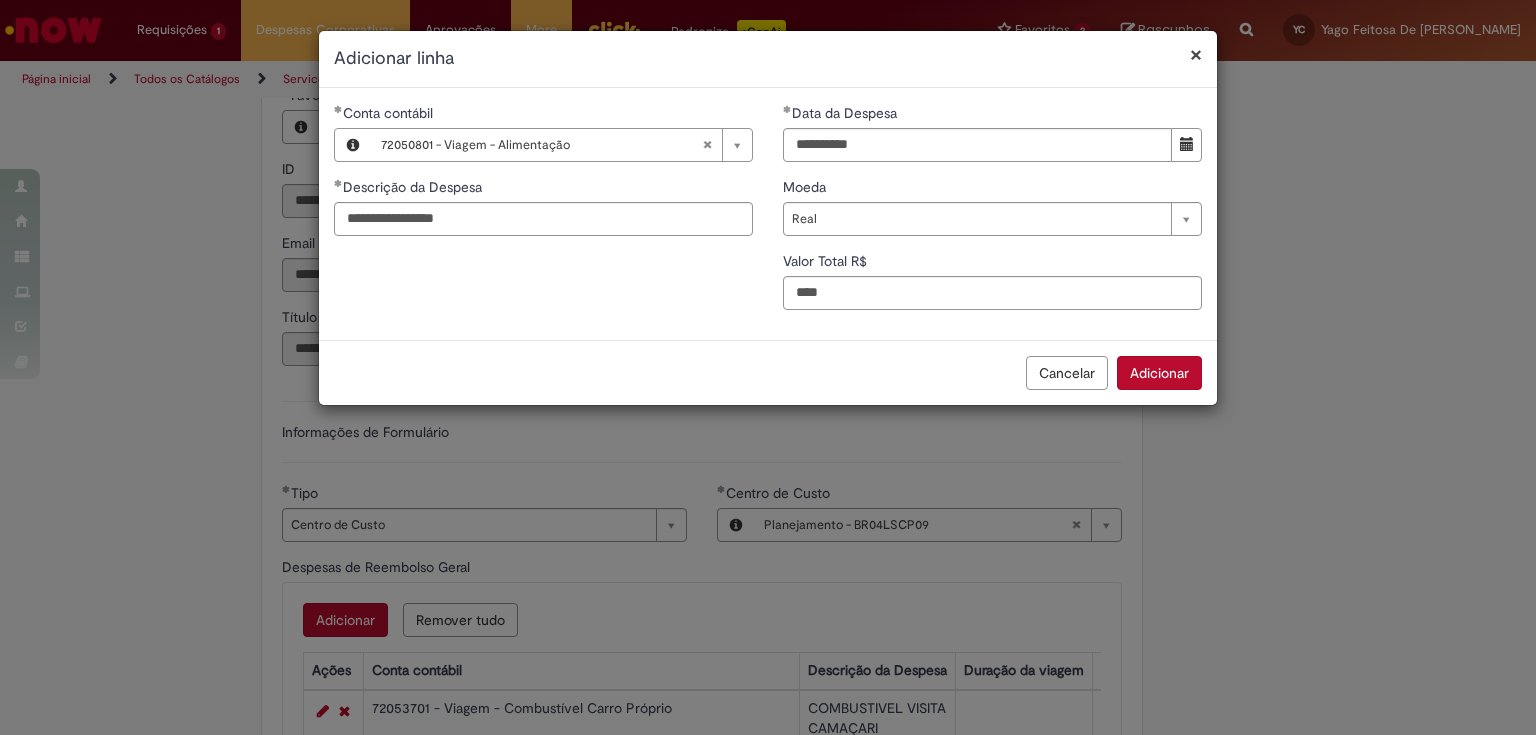 click on "Adicionar" at bounding box center [1159, 373] 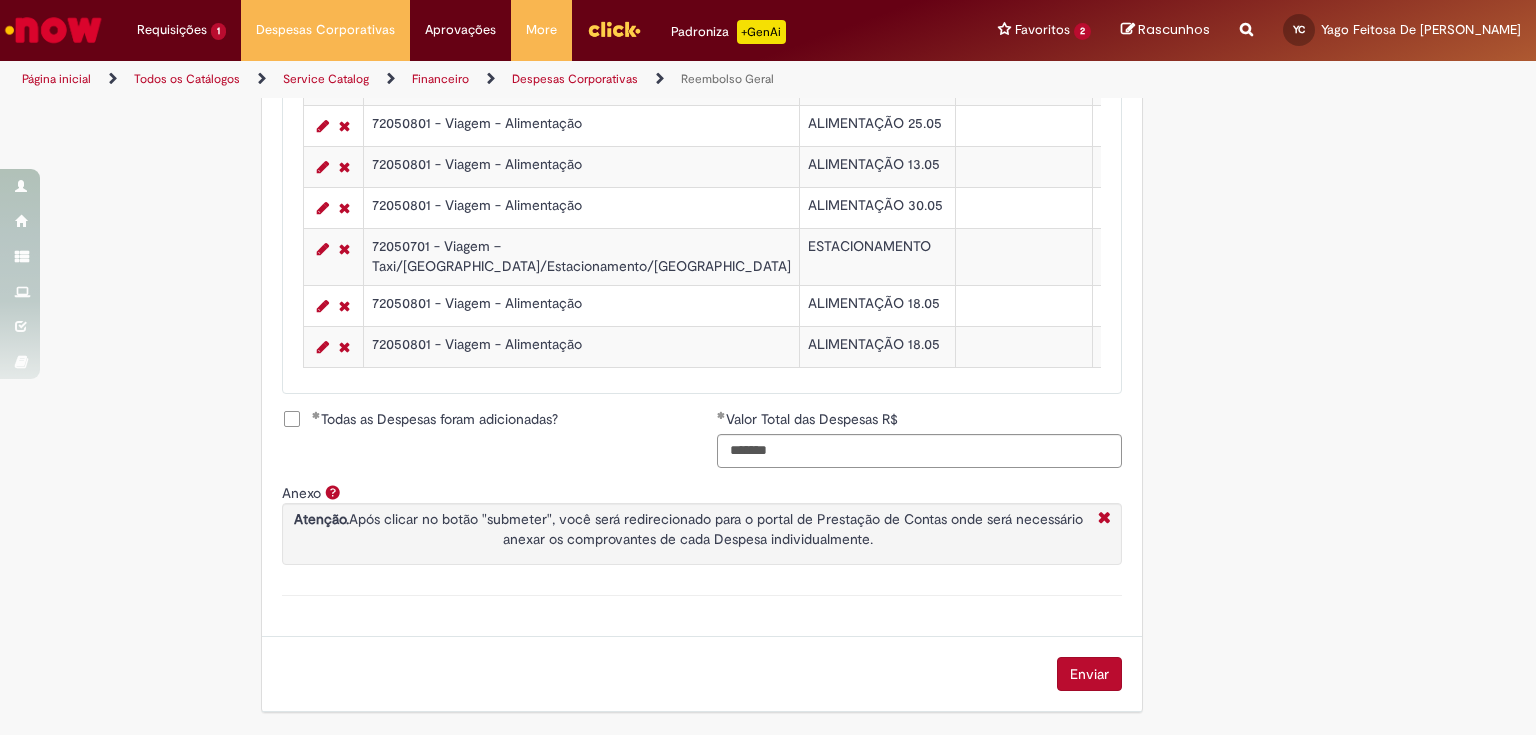 scroll, scrollTop: 2125, scrollLeft: 0, axis: vertical 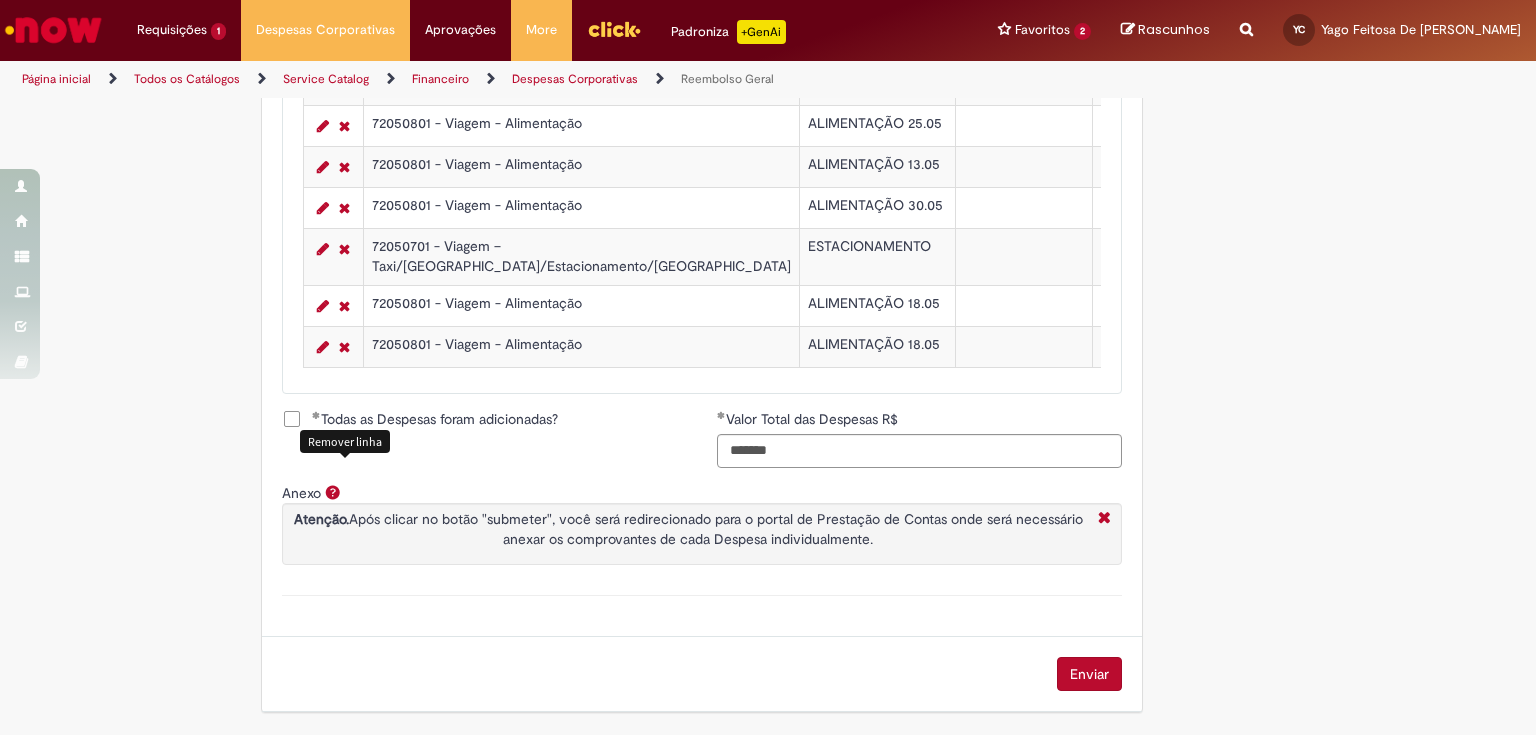 click at bounding box center [344, 347] 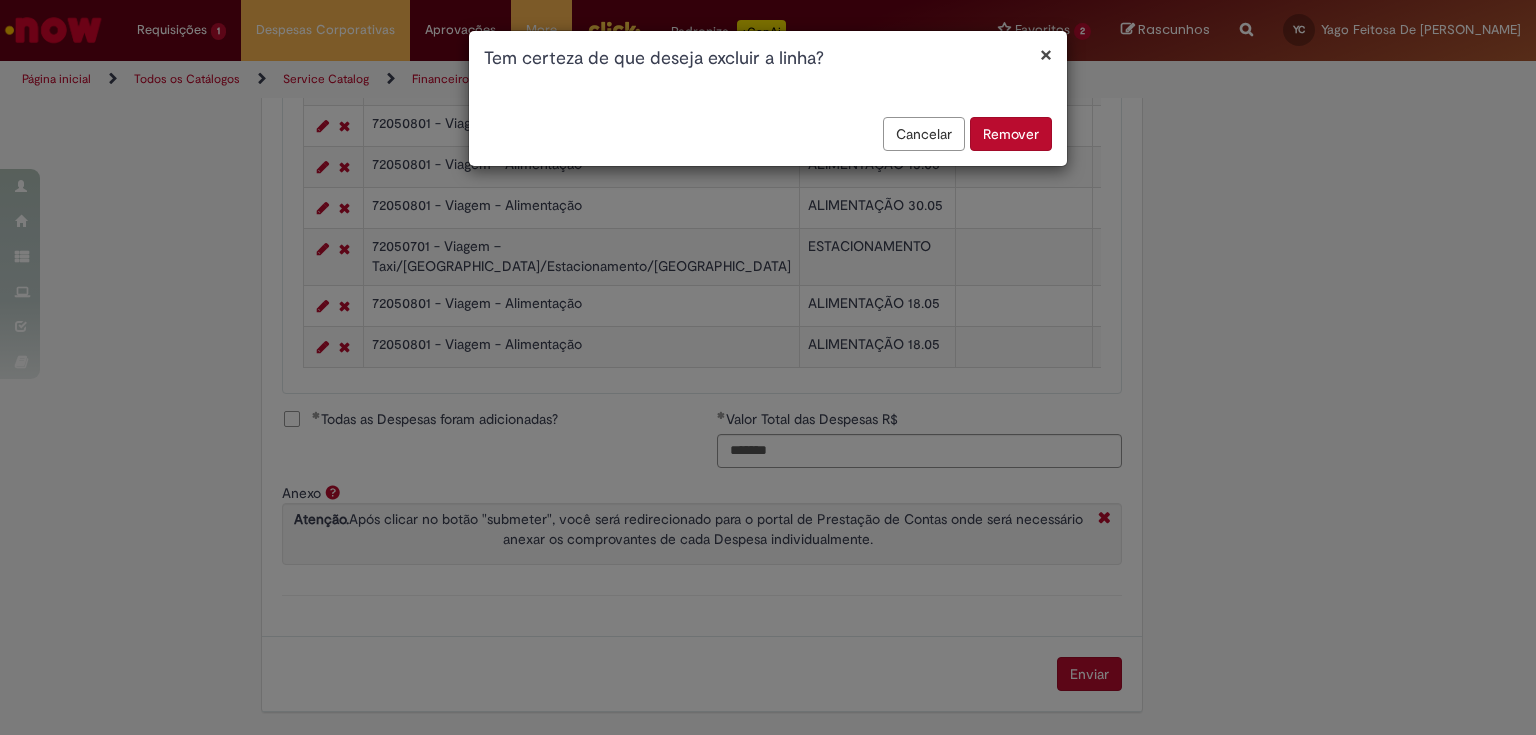 click on "Remover" at bounding box center [1011, 134] 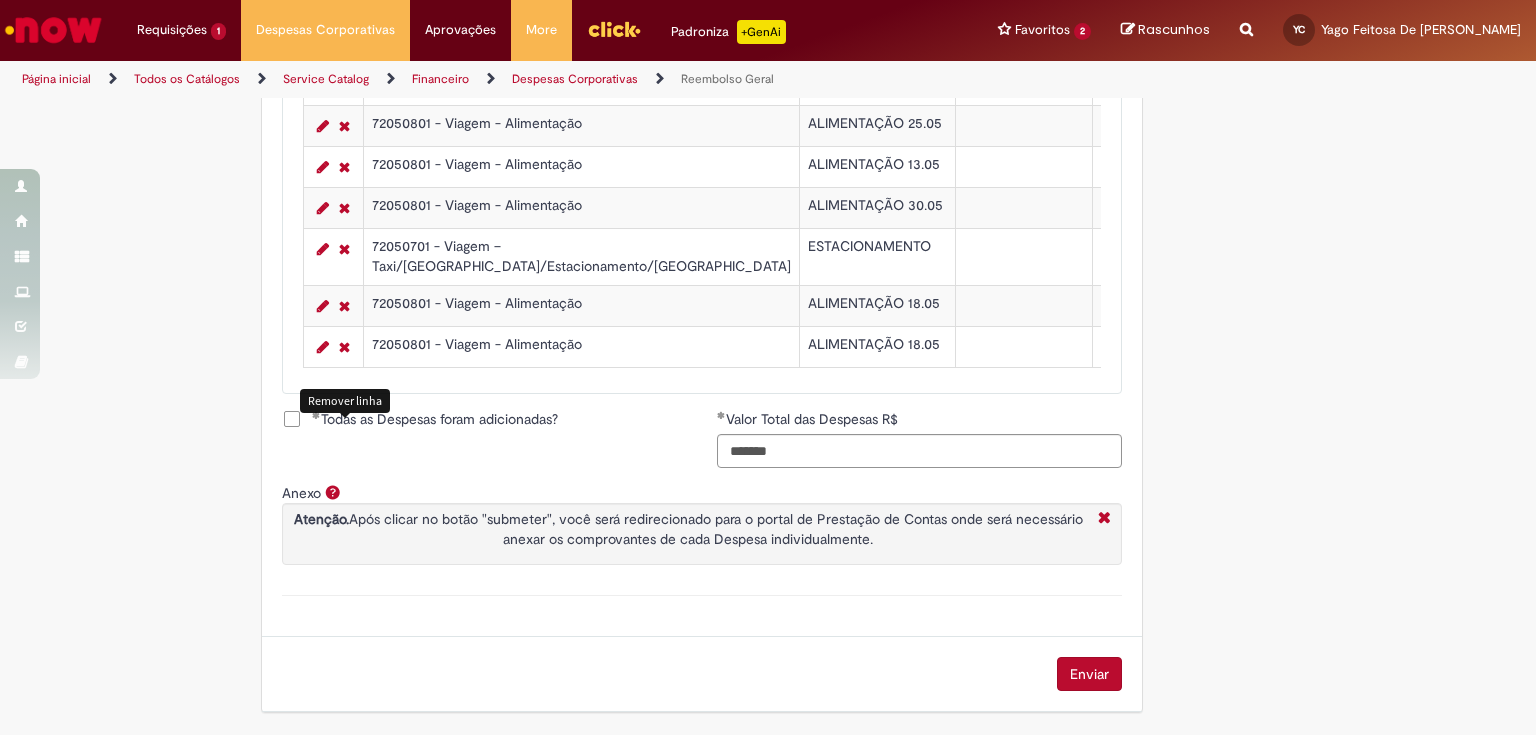 scroll, scrollTop: 2087, scrollLeft: 0, axis: vertical 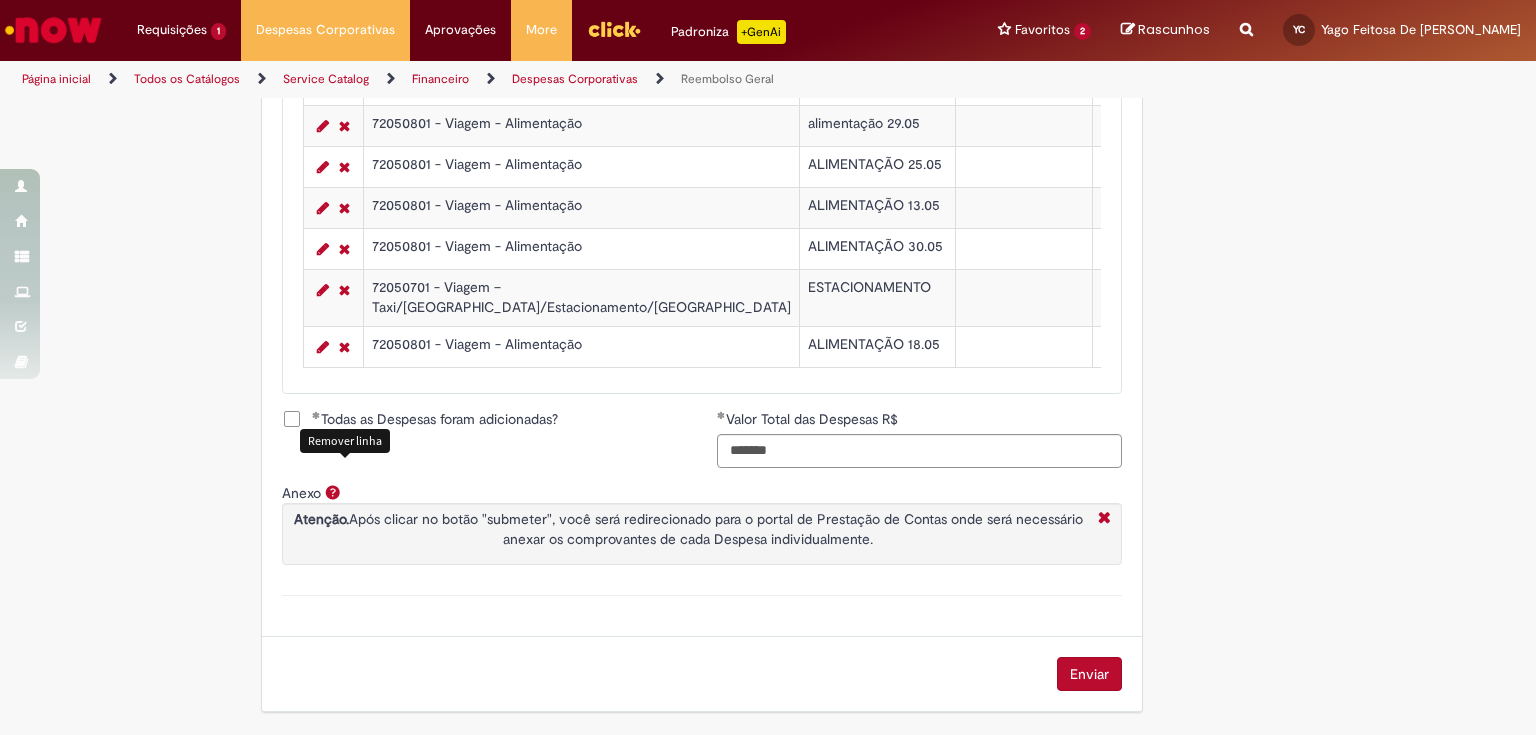 click on "Todas as Despesas foram adicionadas?" at bounding box center [435, 419] 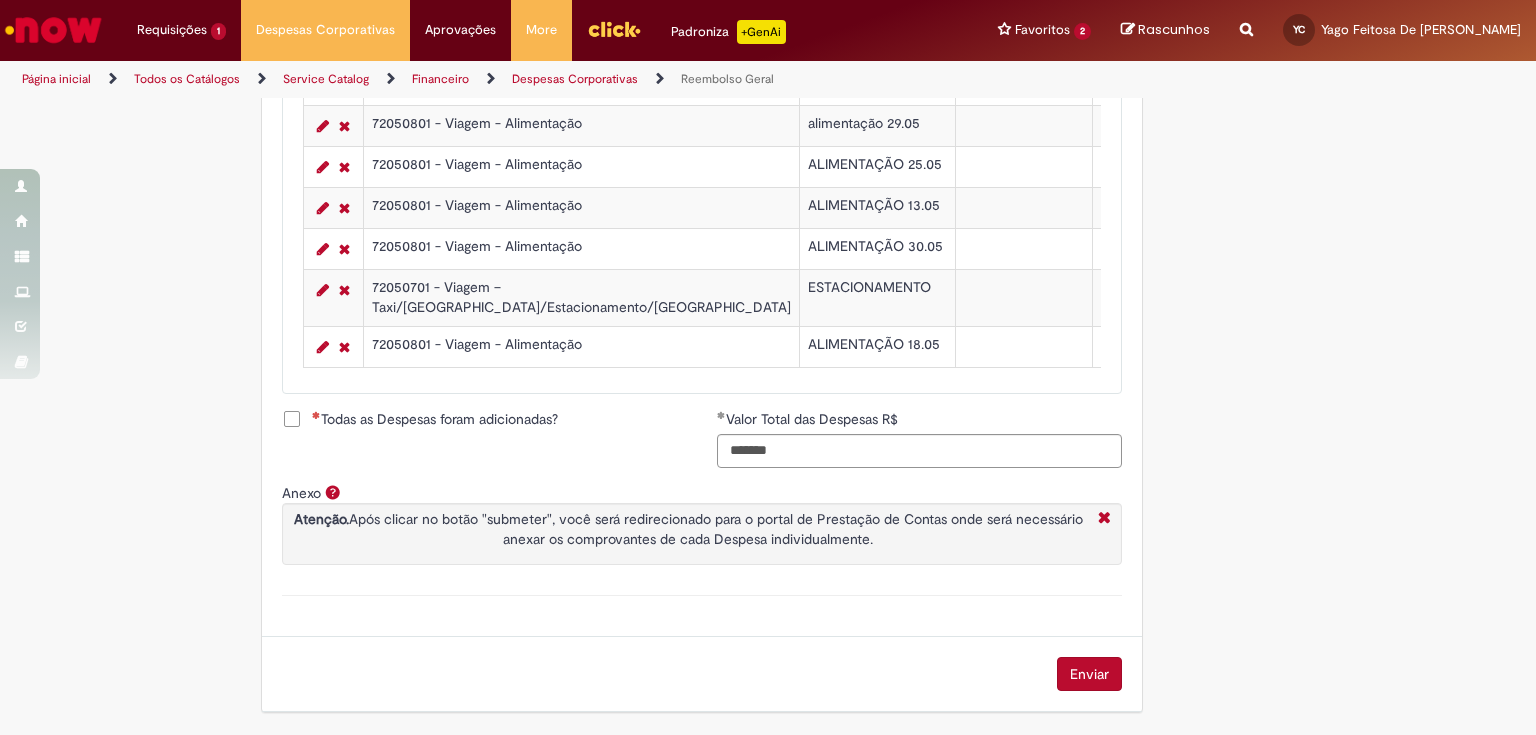 click on "Todas as Despesas foram adicionadas?" at bounding box center [435, 419] 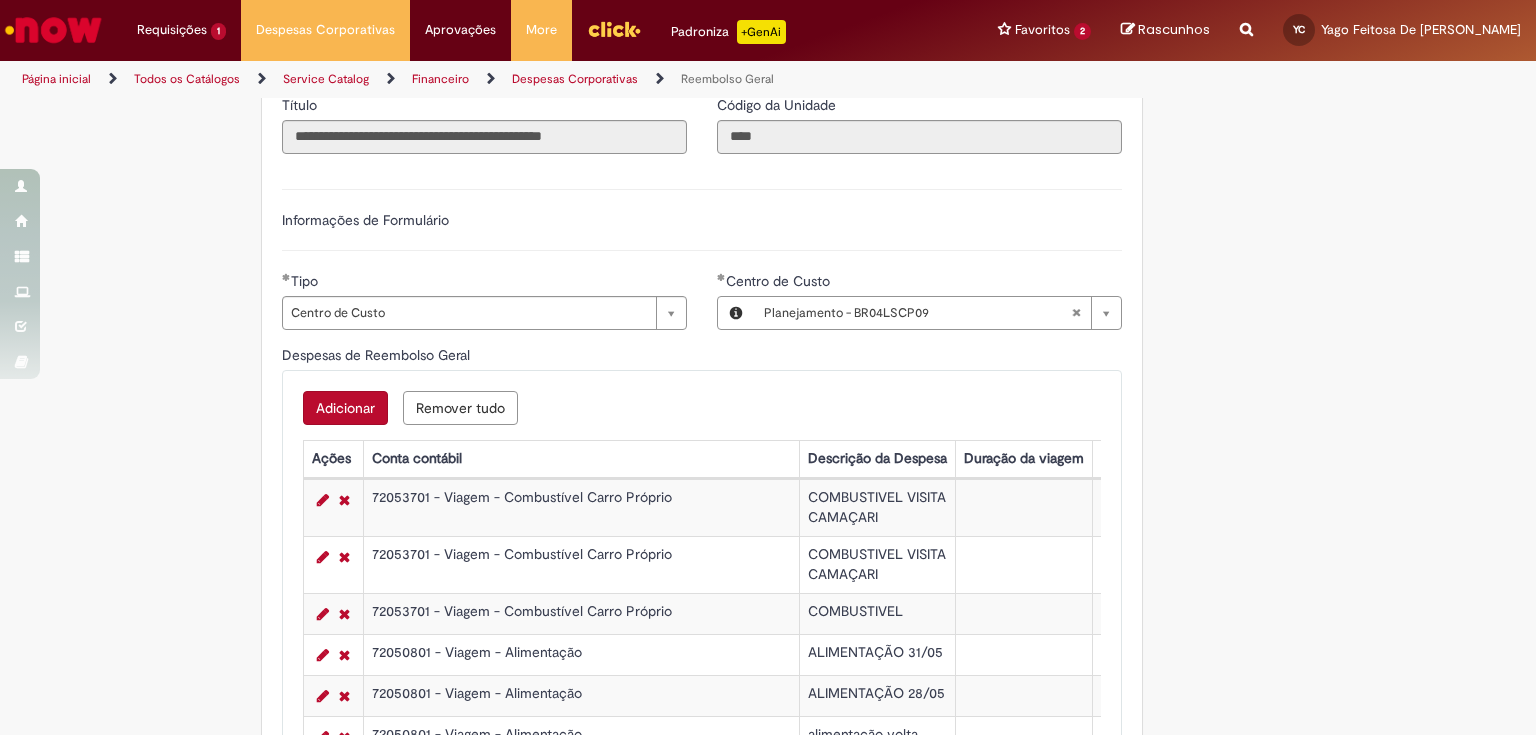 scroll, scrollTop: 567, scrollLeft: 0, axis: vertical 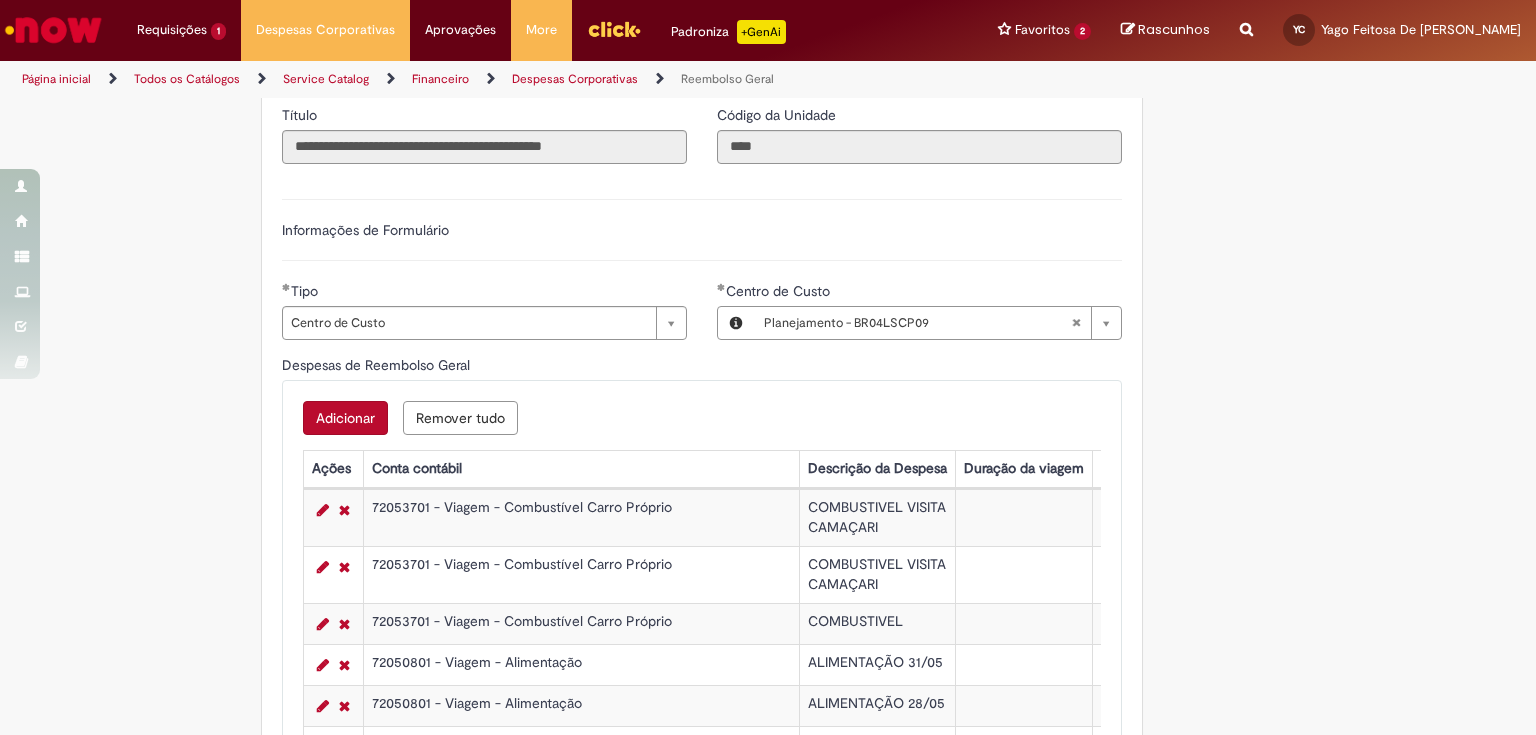 click on "Adicionar" at bounding box center [345, 418] 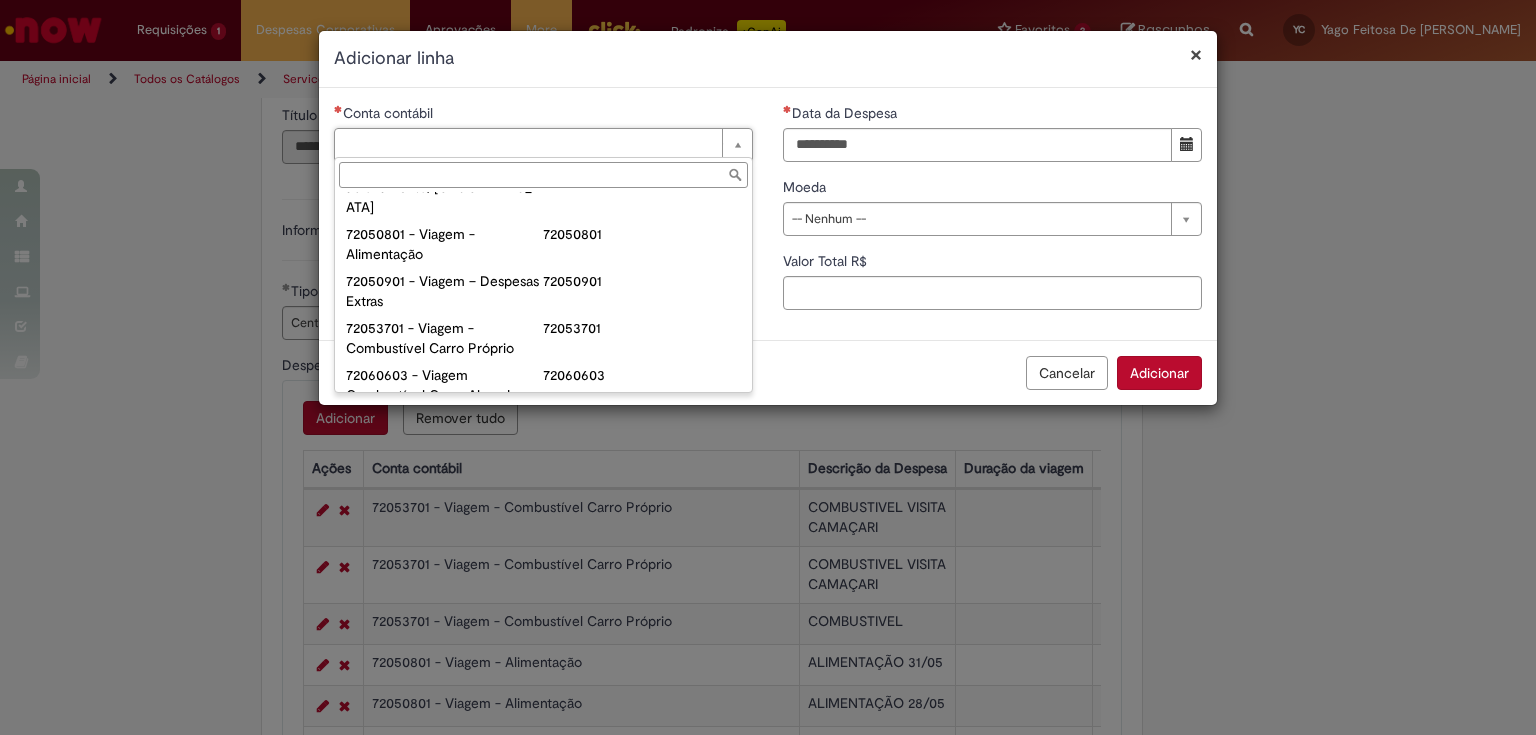 scroll, scrollTop: 1338, scrollLeft: 0, axis: vertical 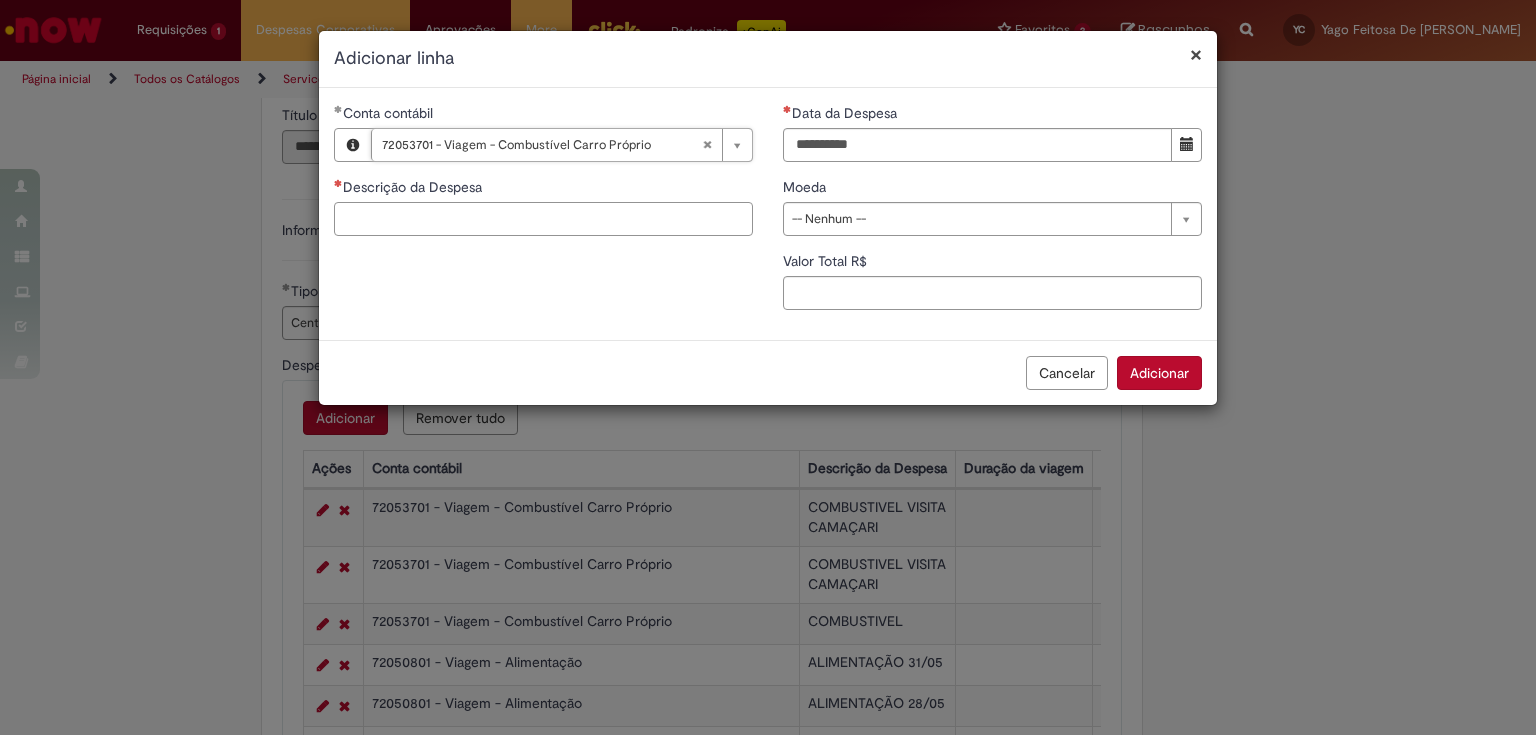 click on "Descrição da Despesa" at bounding box center [543, 219] 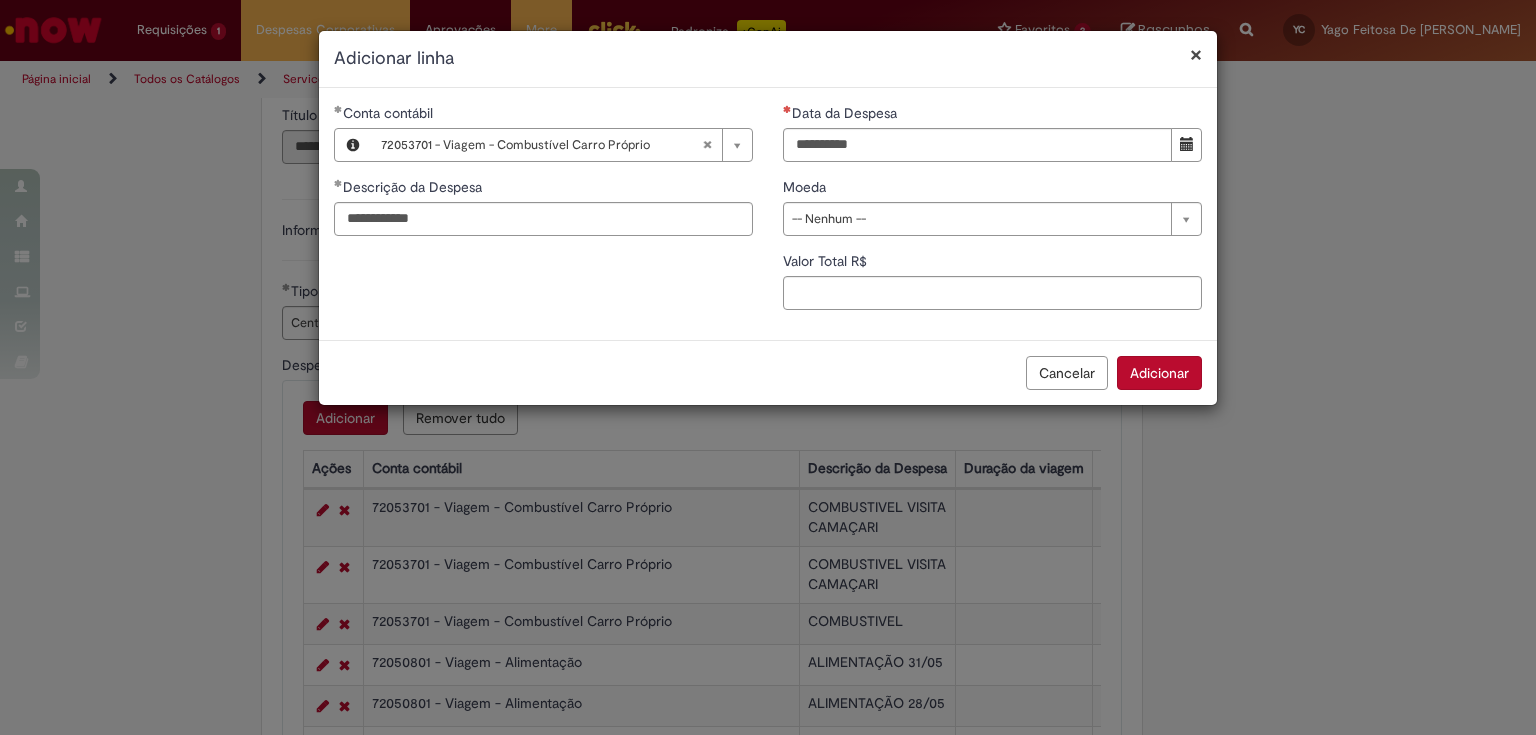click at bounding box center (1187, 144) 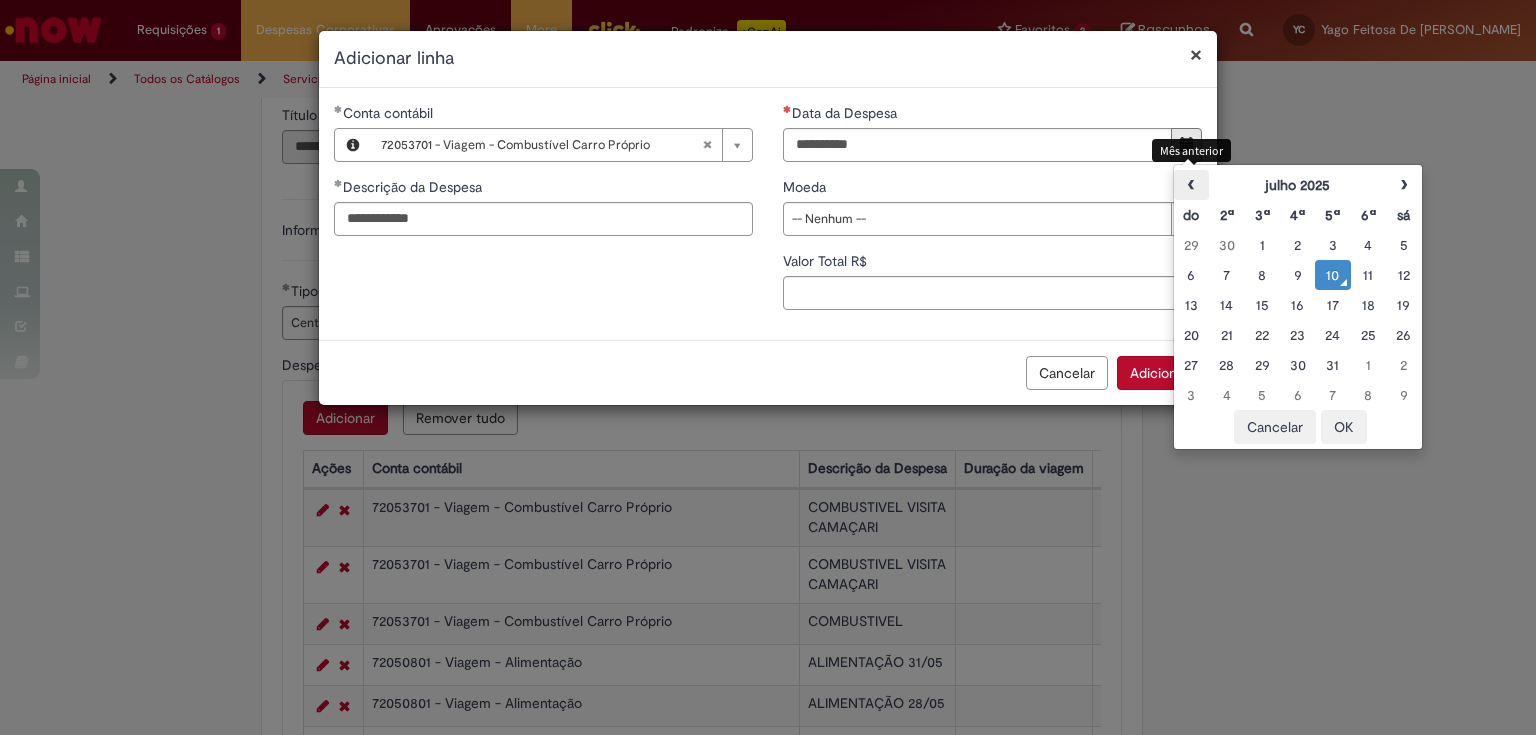 click on "‹" at bounding box center [1191, 185] 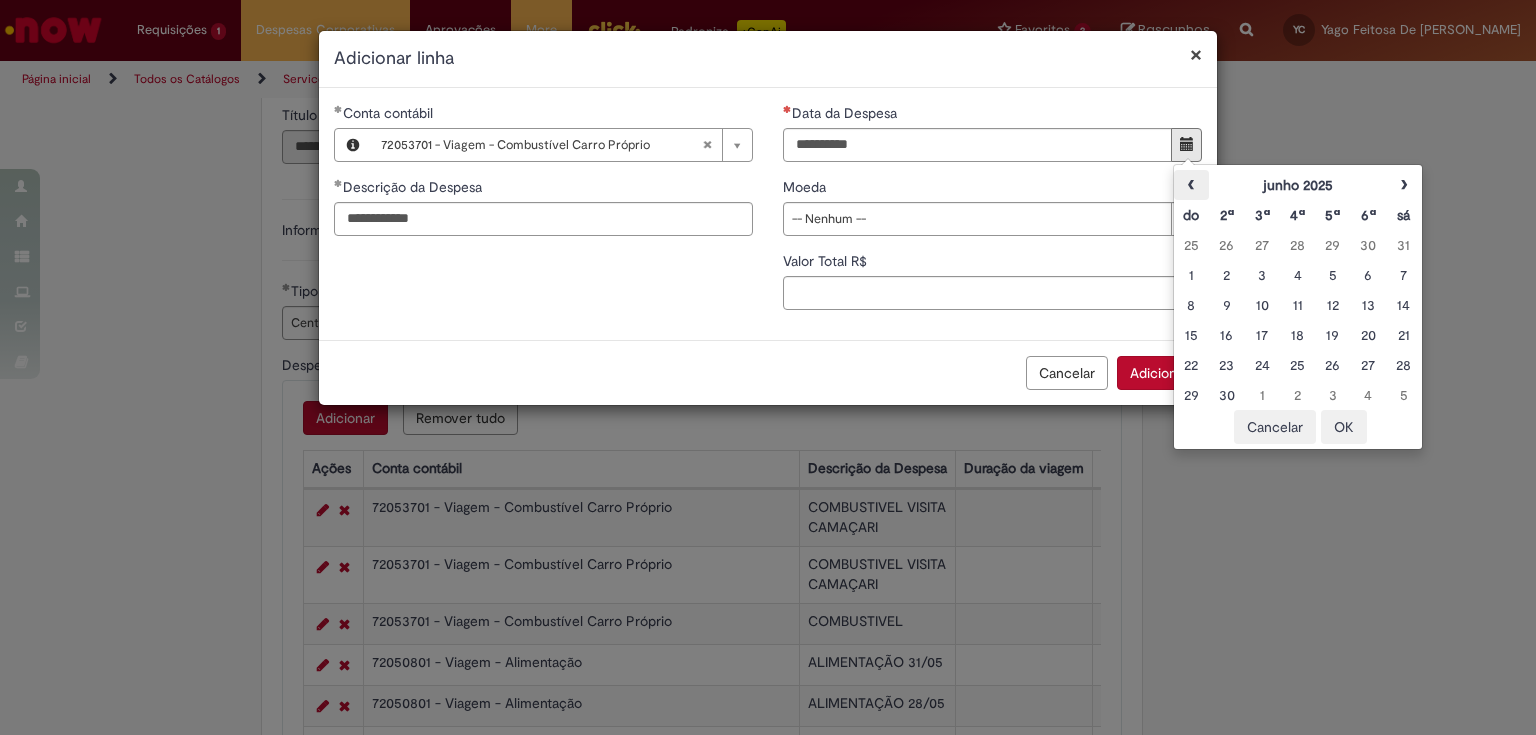 click on "‹" at bounding box center [1191, 185] 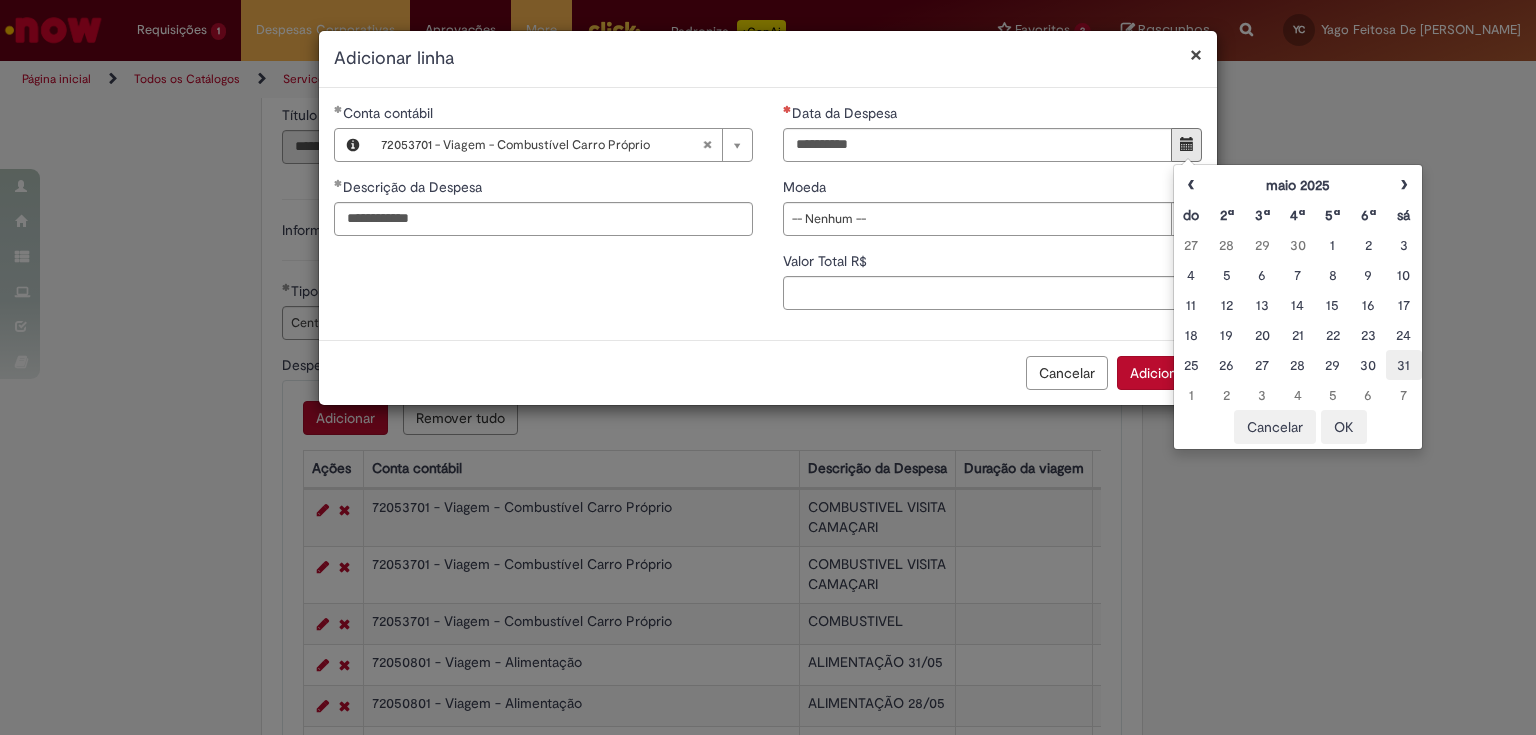 click on "31" at bounding box center [1403, 365] 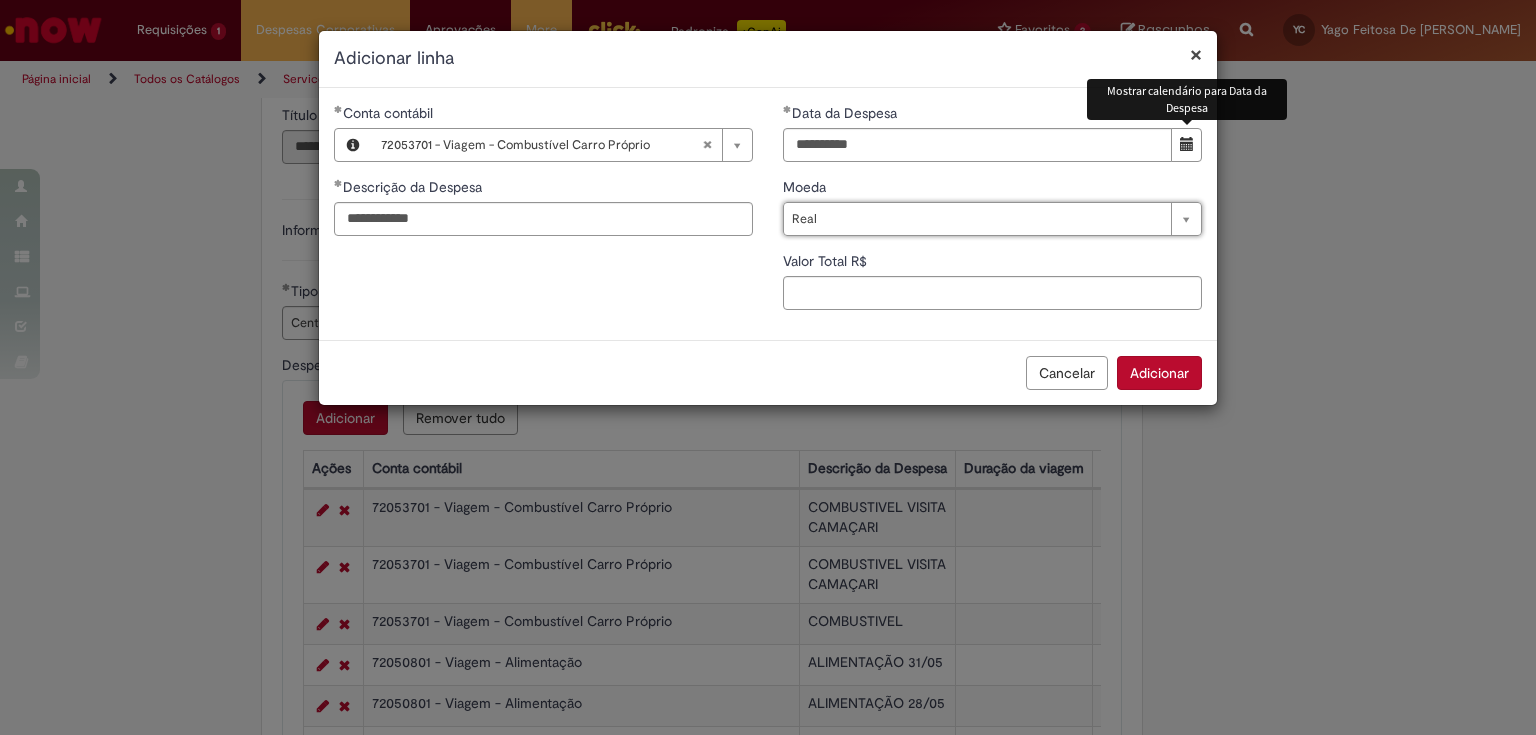click at bounding box center [1187, 144] 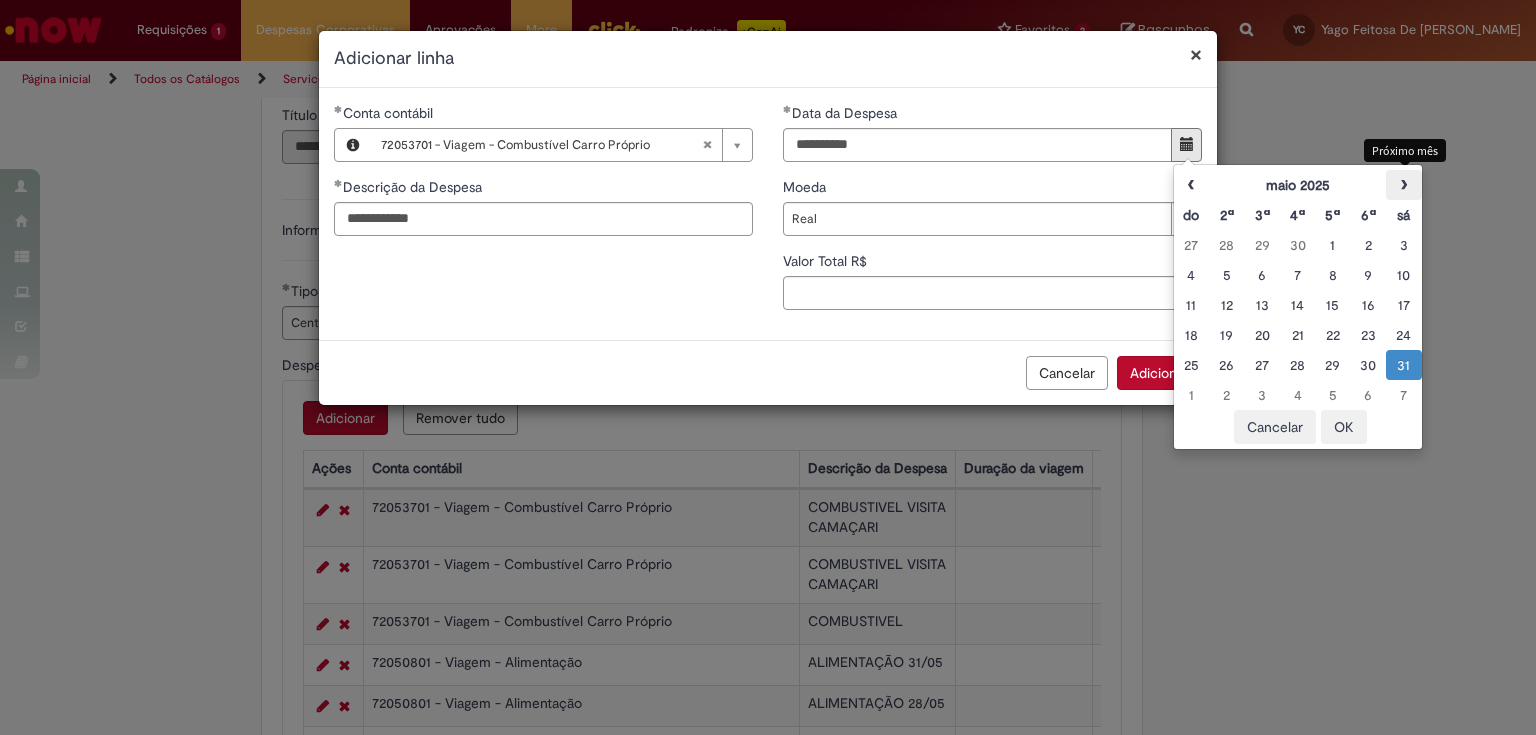 click on "›" at bounding box center (1403, 185) 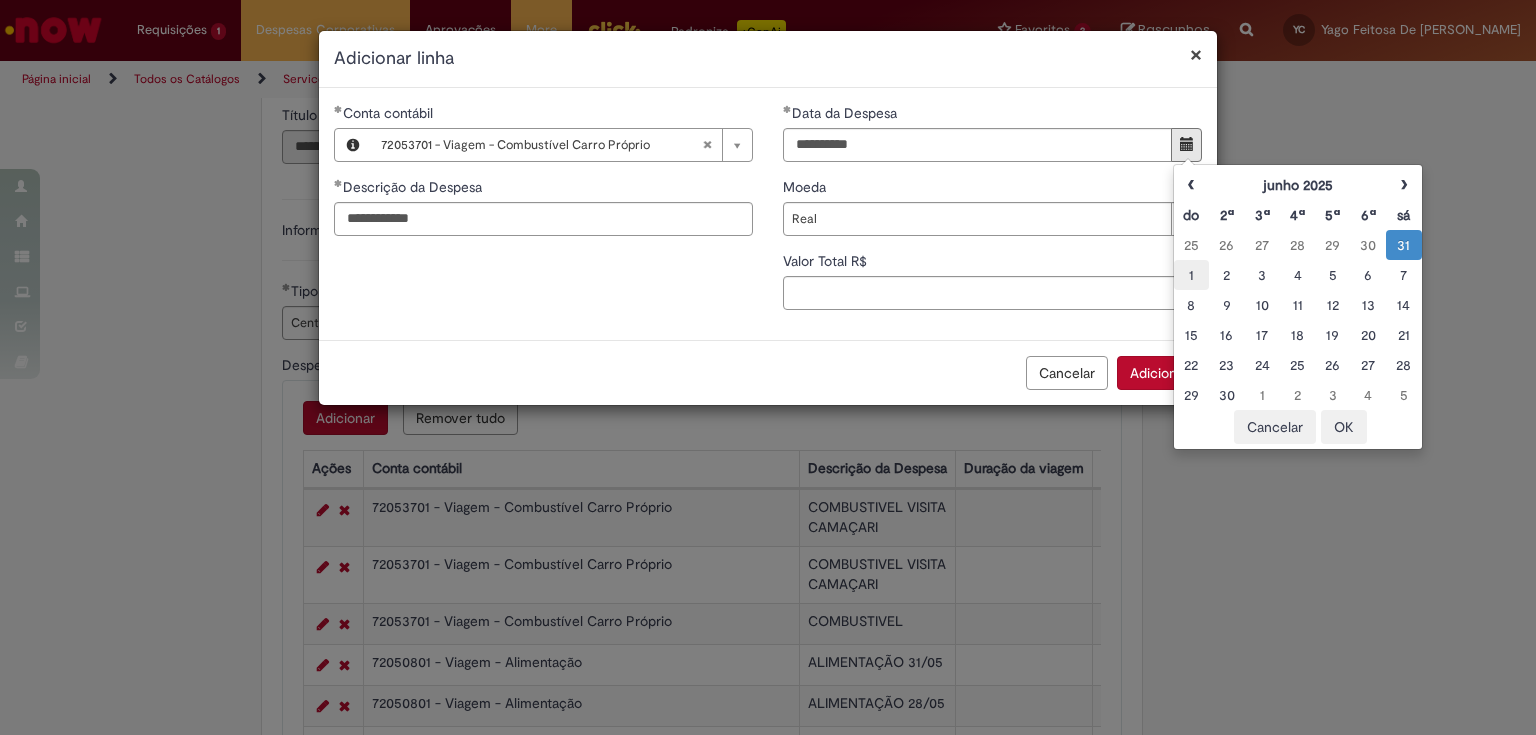 click on "1" at bounding box center [1191, 275] 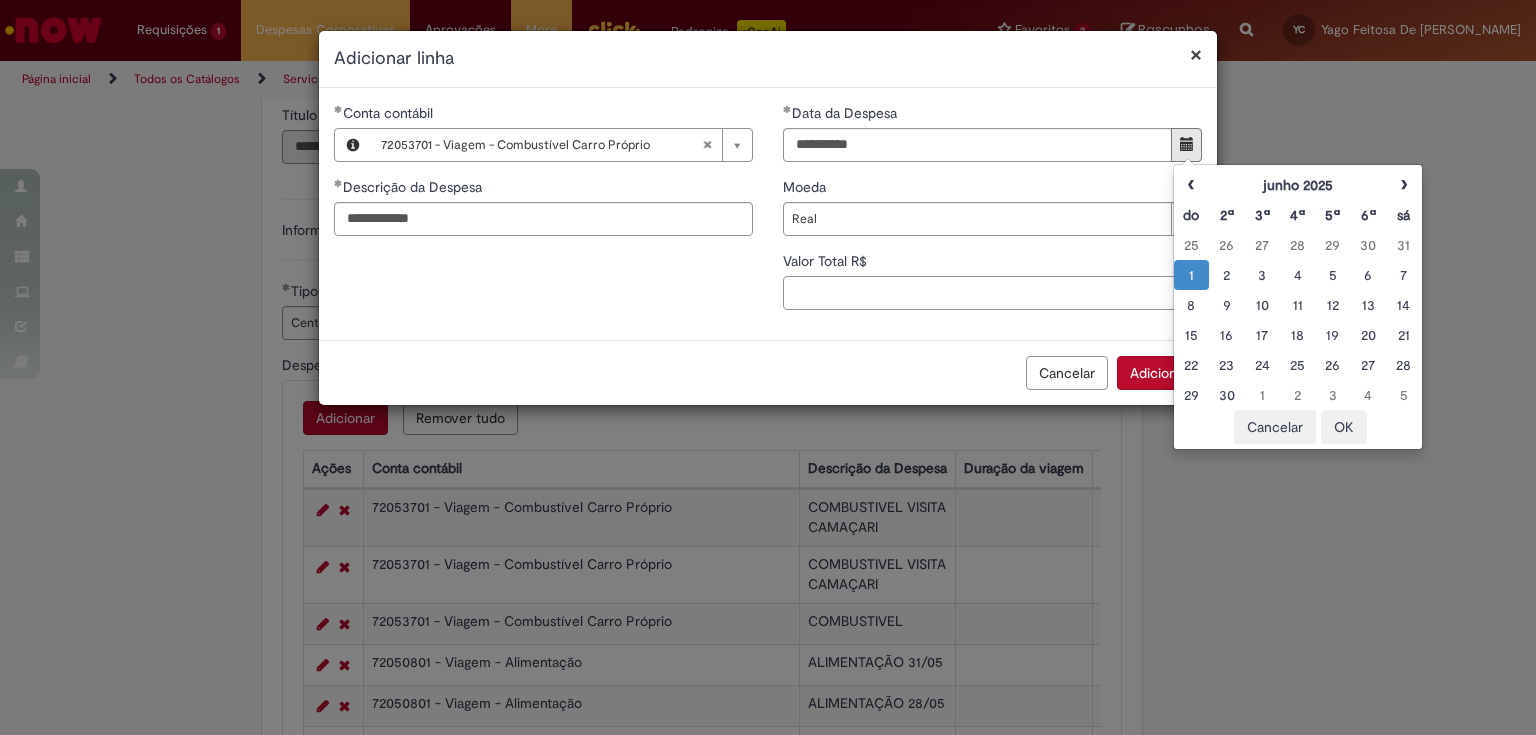 click on "Valor Total R$" at bounding box center (992, 293) 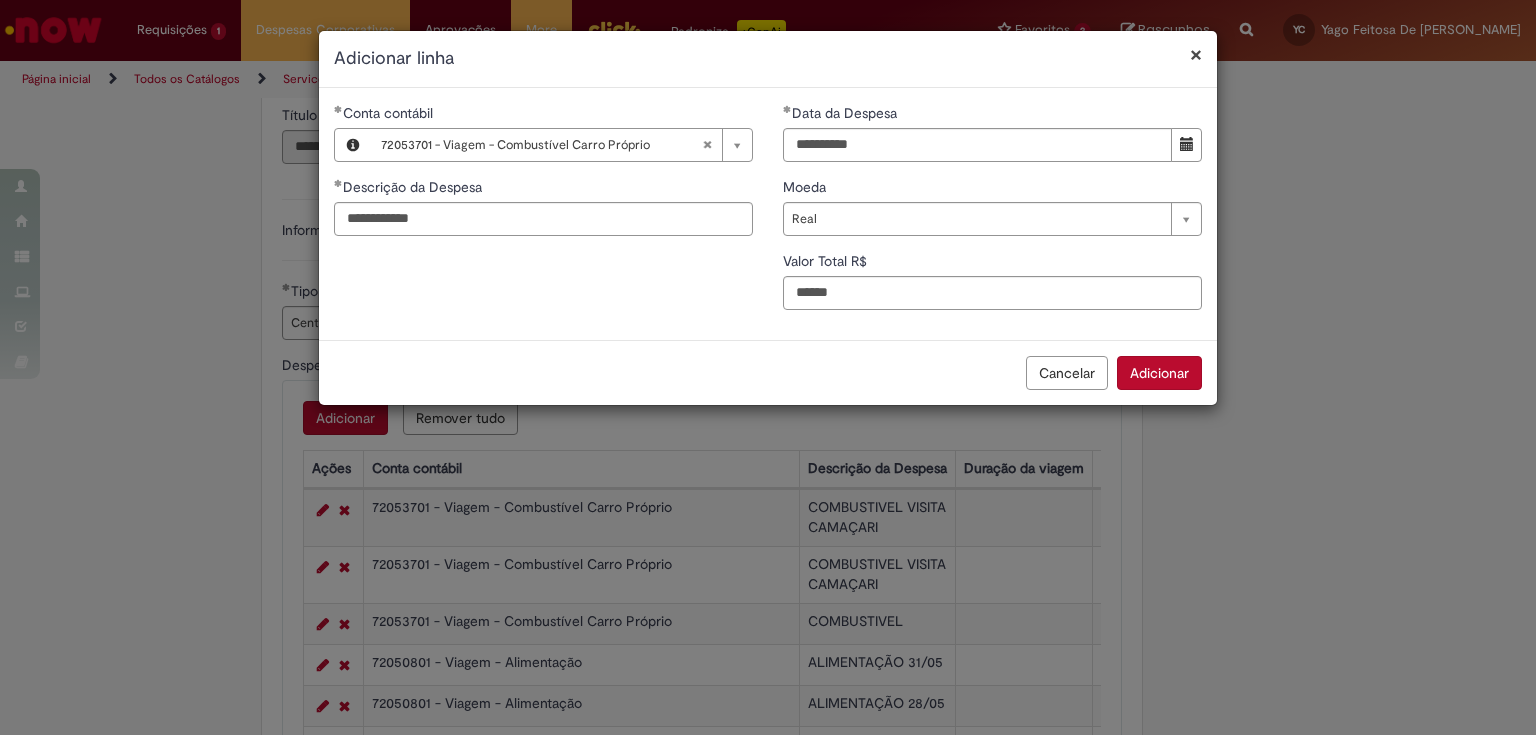 click on "Adicionar" at bounding box center [1159, 373] 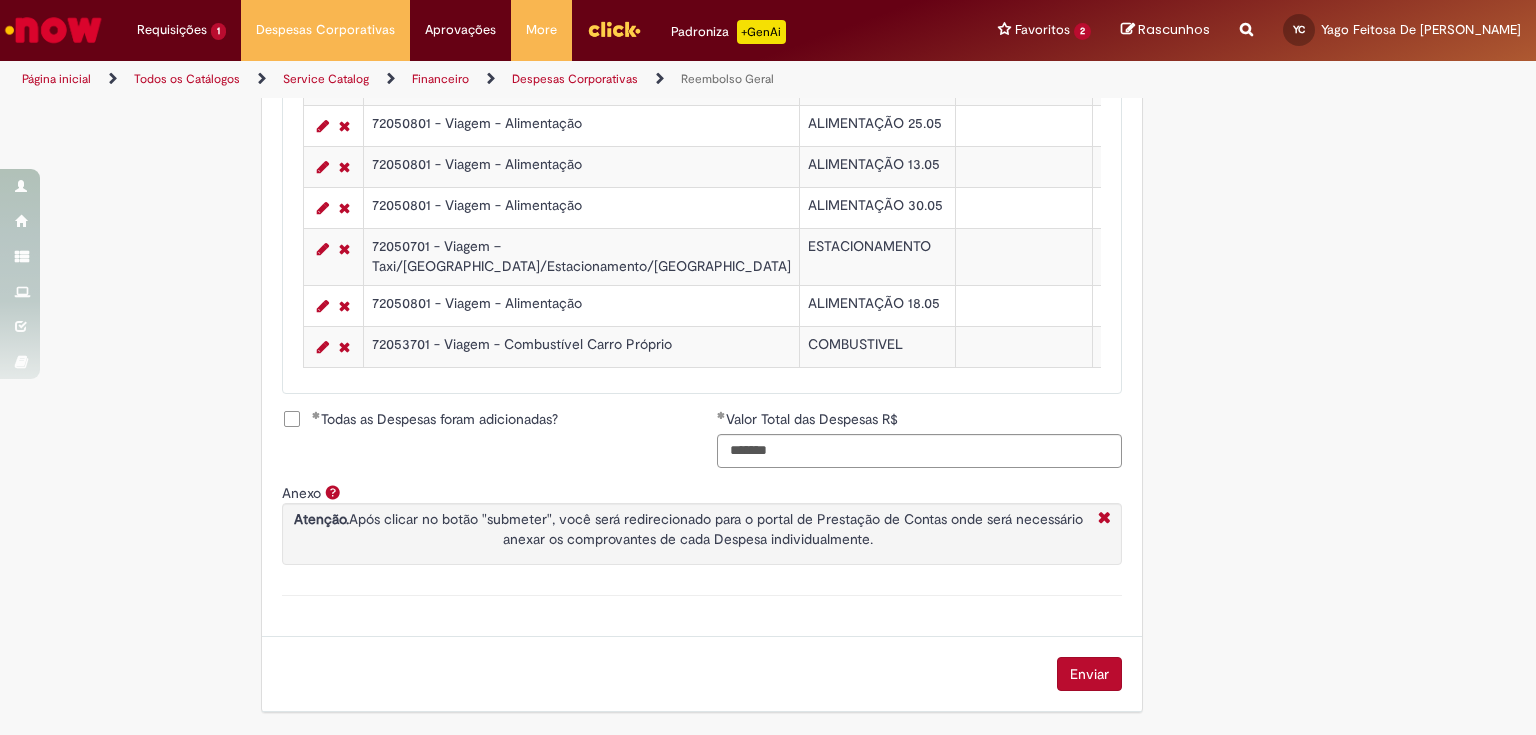 scroll, scrollTop: 2144, scrollLeft: 0, axis: vertical 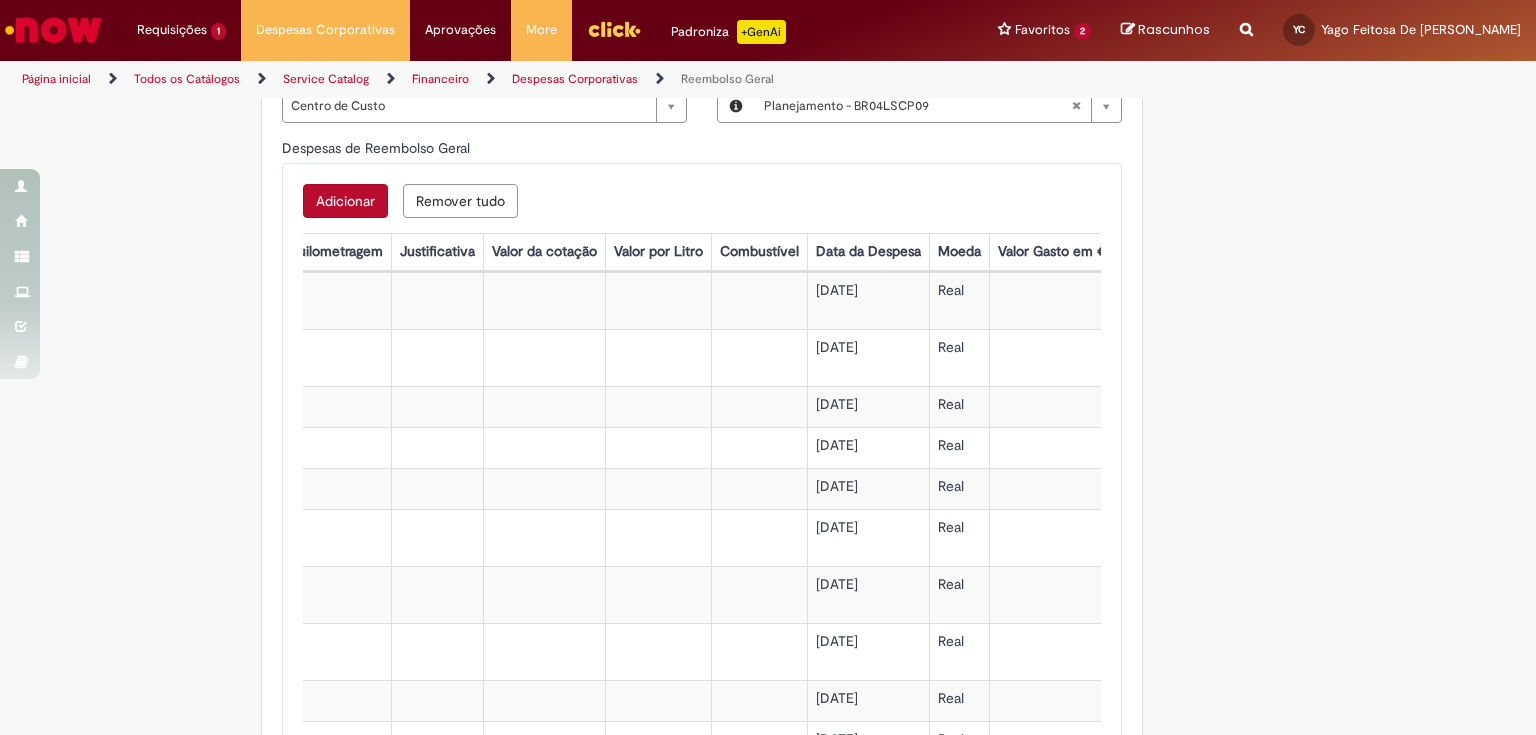 click on "Adicionar" at bounding box center [345, 201] 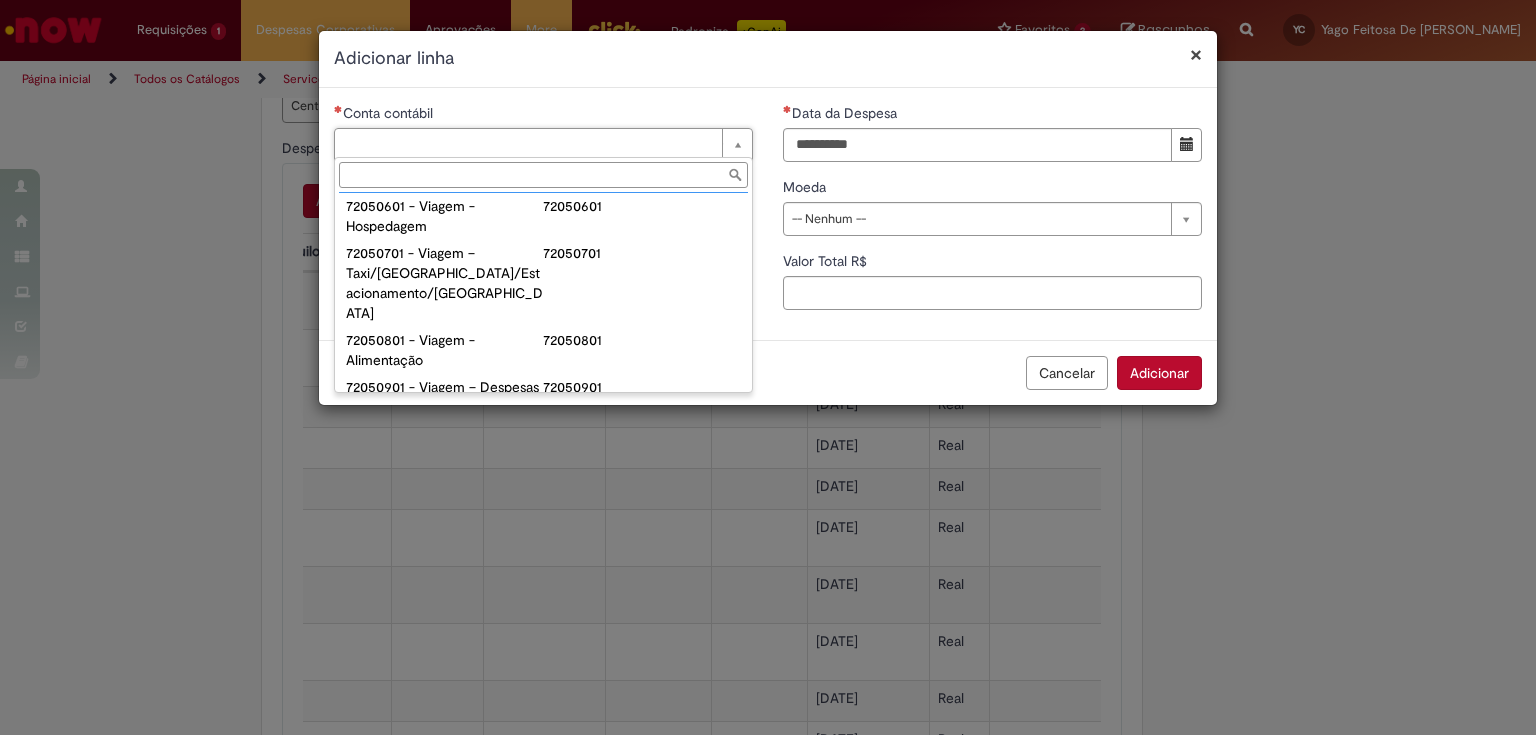 scroll, scrollTop: 1200, scrollLeft: 0, axis: vertical 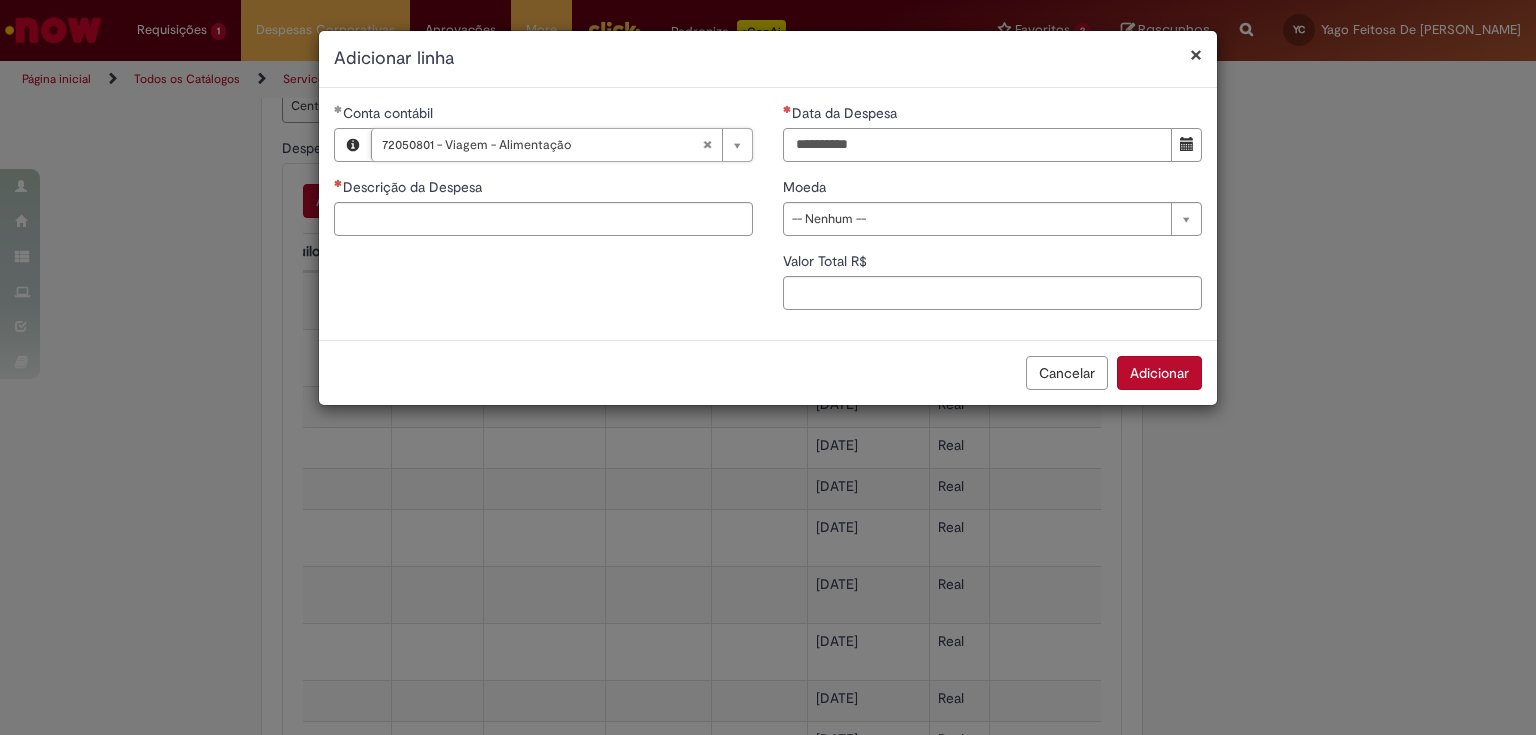click on "Data da Despesa" at bounding box center [977, 145] 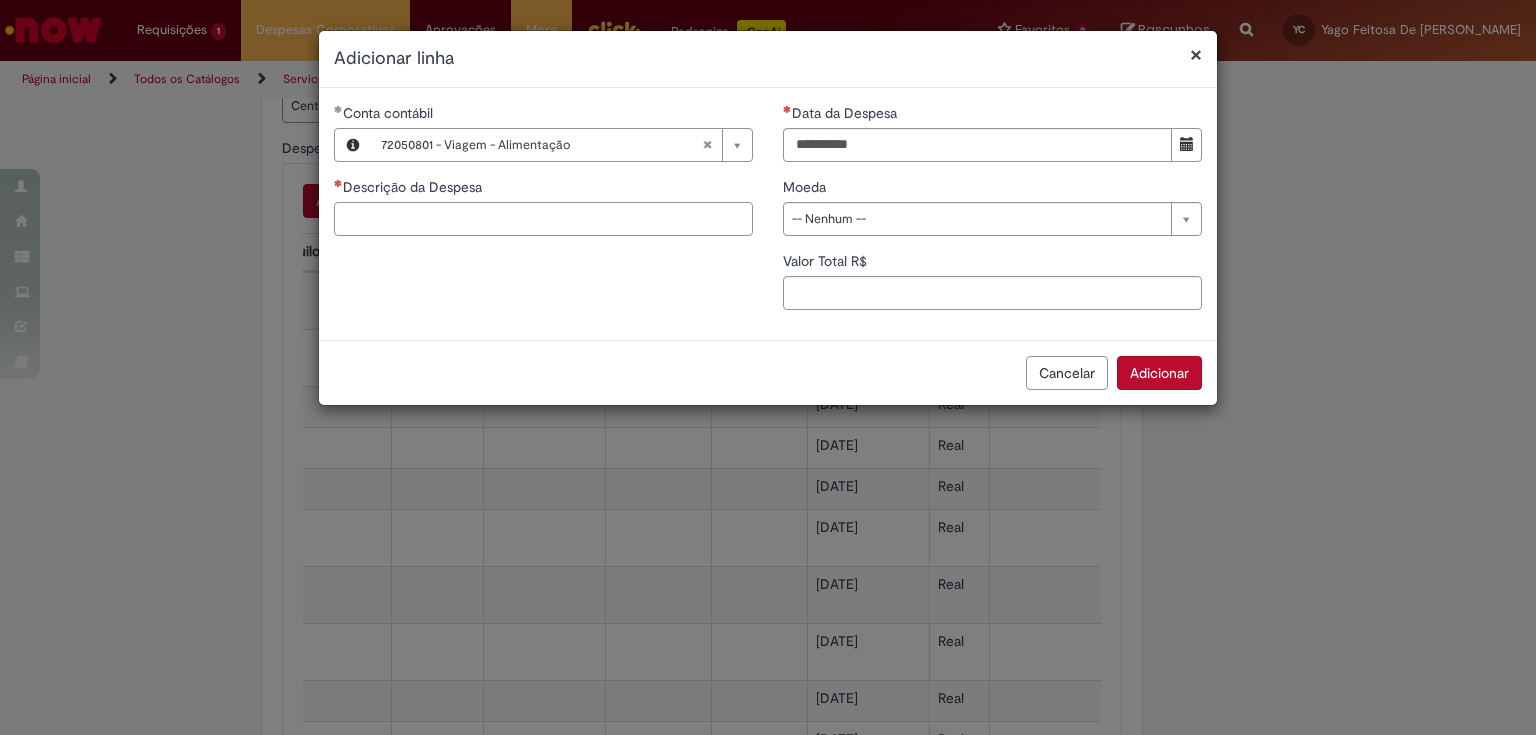 click on "Descrição da Despesa" at bounding box center [543, 219] 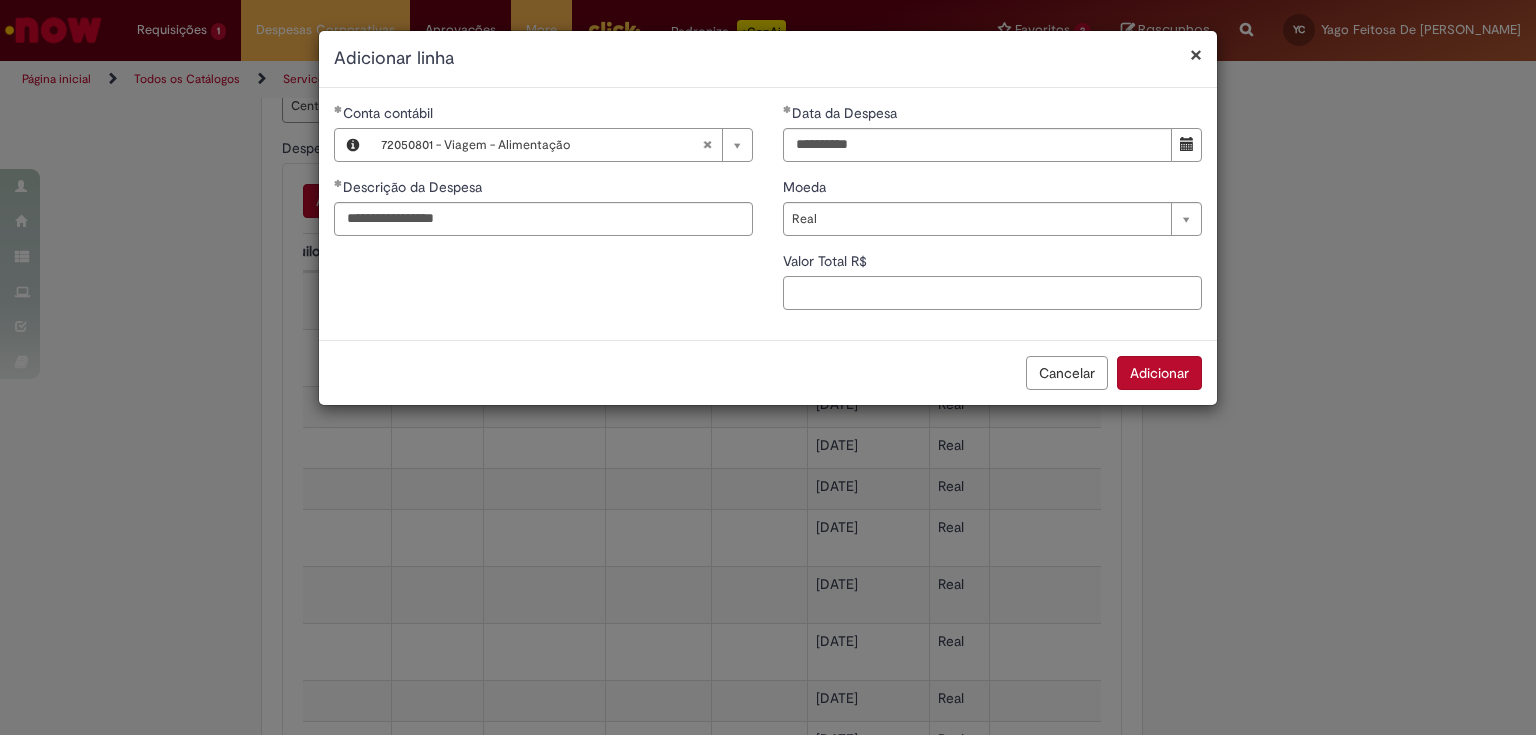 click on "Valor Total R$" at bounding box center (992, 293) 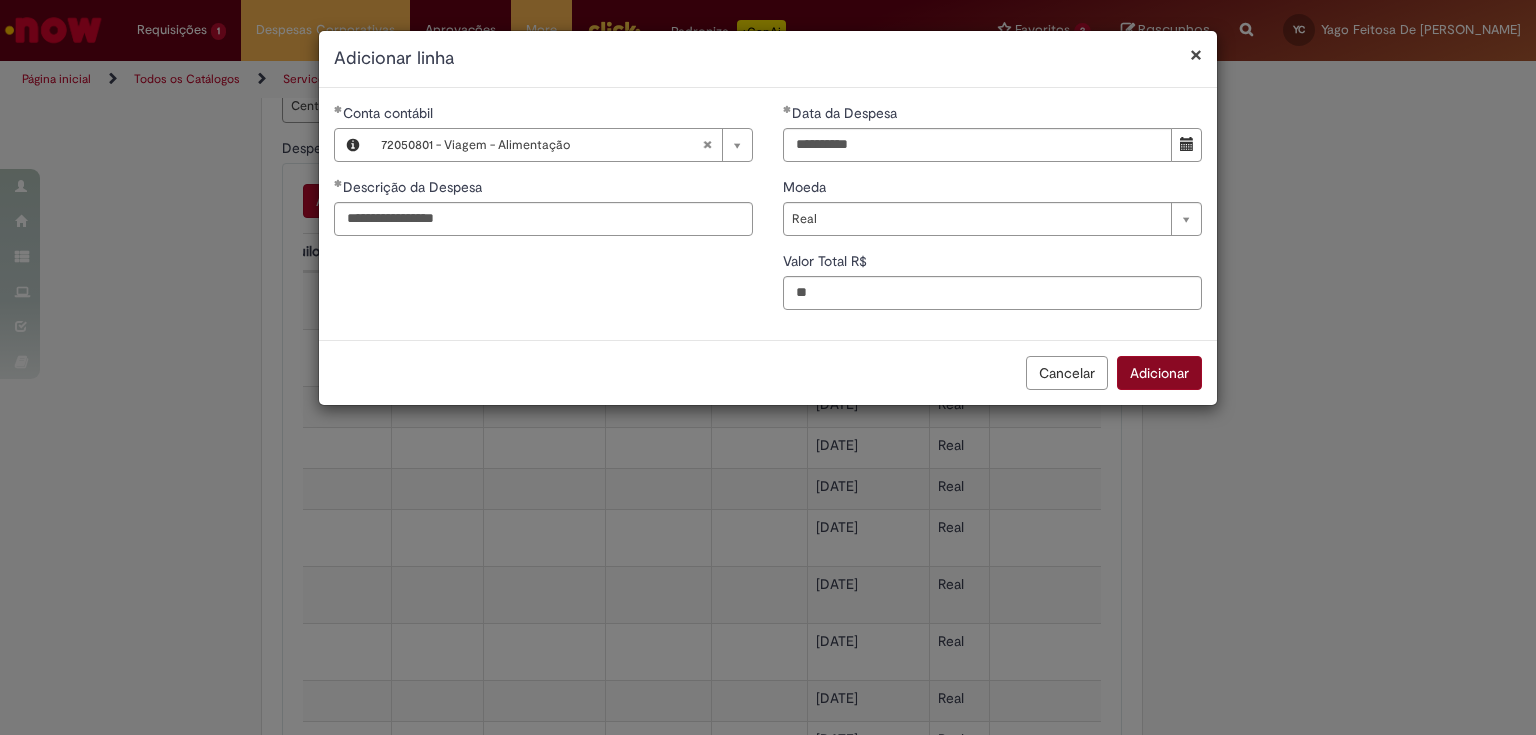 drag, startPoint x: 1170, startPoint y: 388, endPoint x: 1170, endPoint y: 376, distance: 12 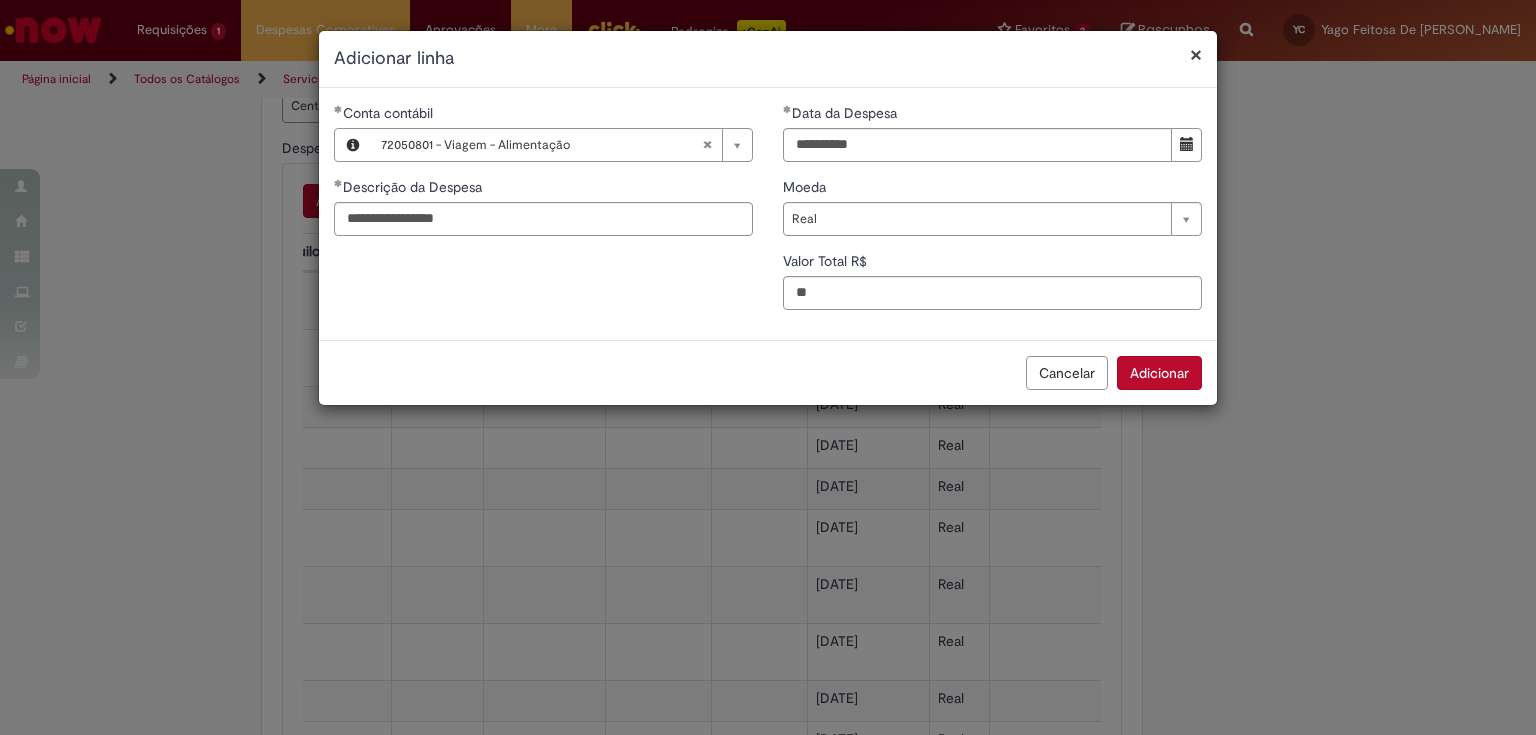 click on "Adicionar" at bounding box center [1159, 373] 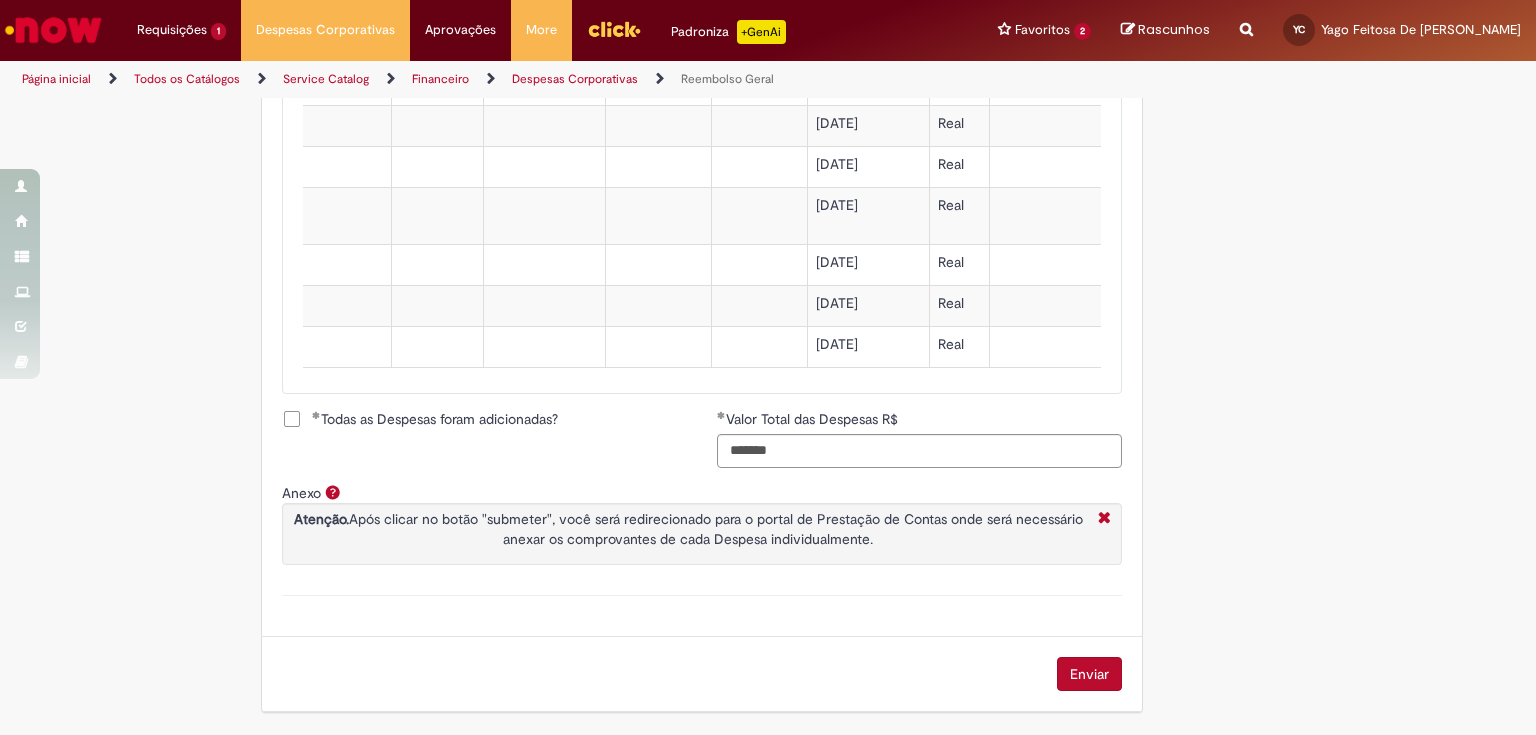 scroll, scrollTop: 2185, scrollLeft: 0, axis: vertical 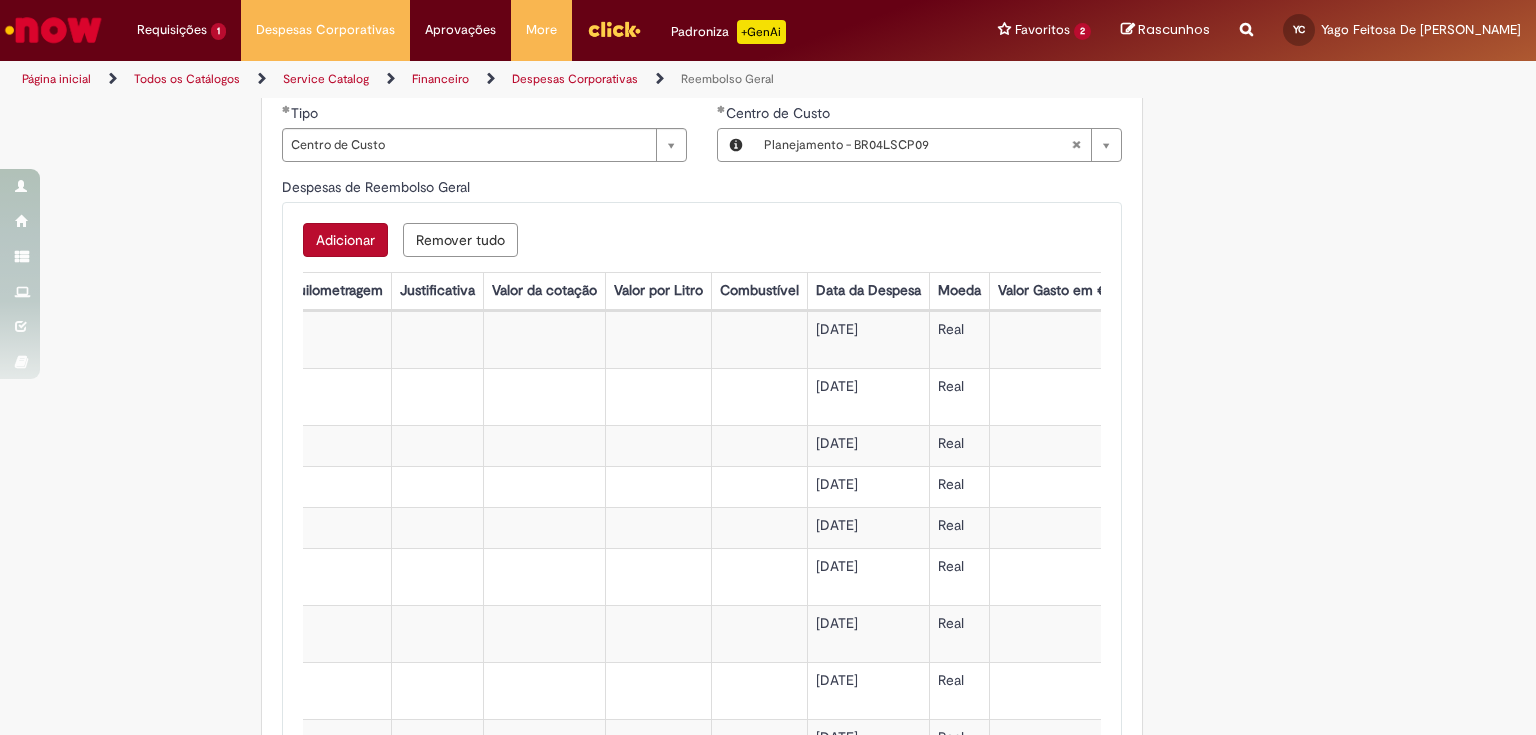 click on "Adicionar" at bounding box center [345, 240] 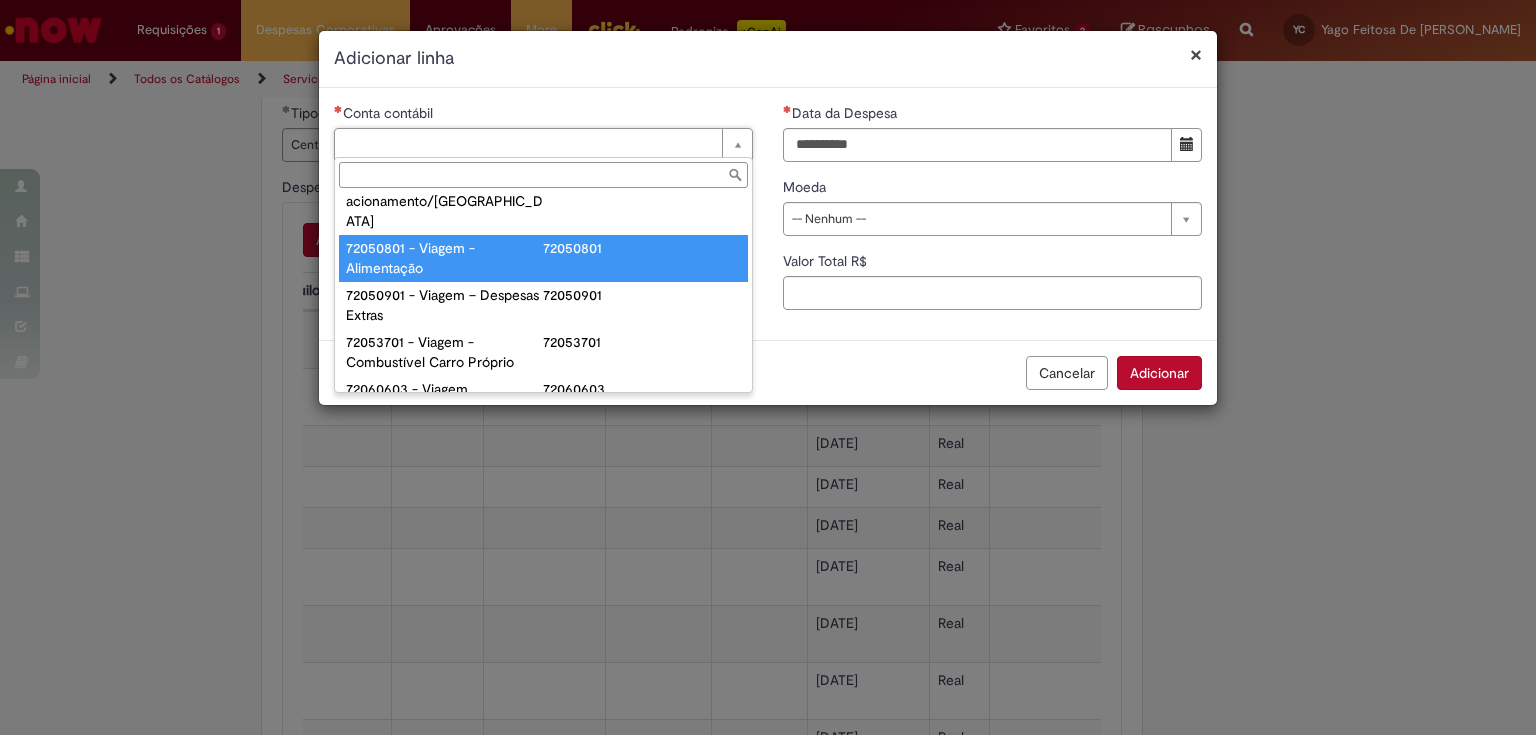 scroll, scrollTop: 1280, scrollLeft: 0, axis: vertical 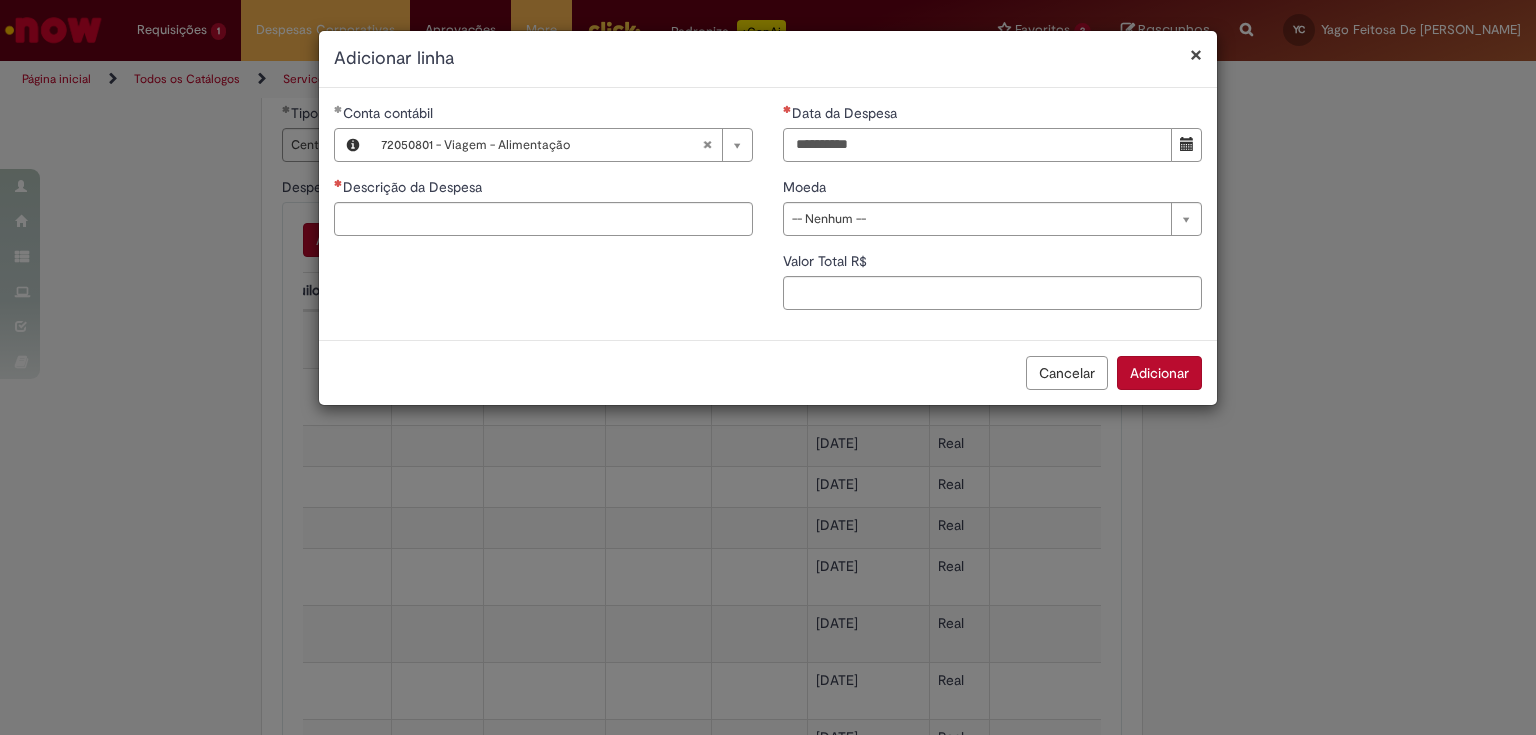 click on "Data da Despesa" at bounding box center (977, 145) 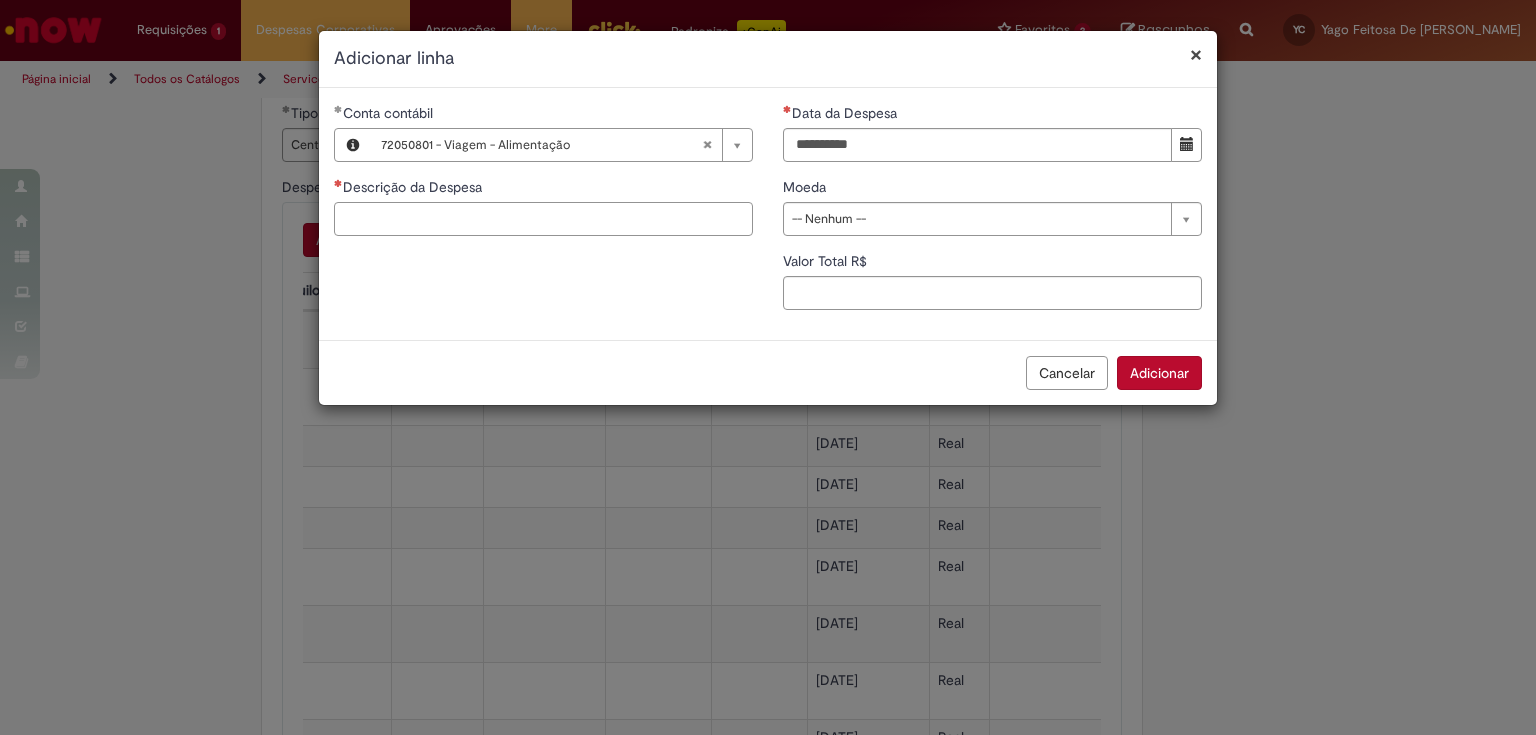click on "Descrição da Despesa" at bounding box center (543, 219) 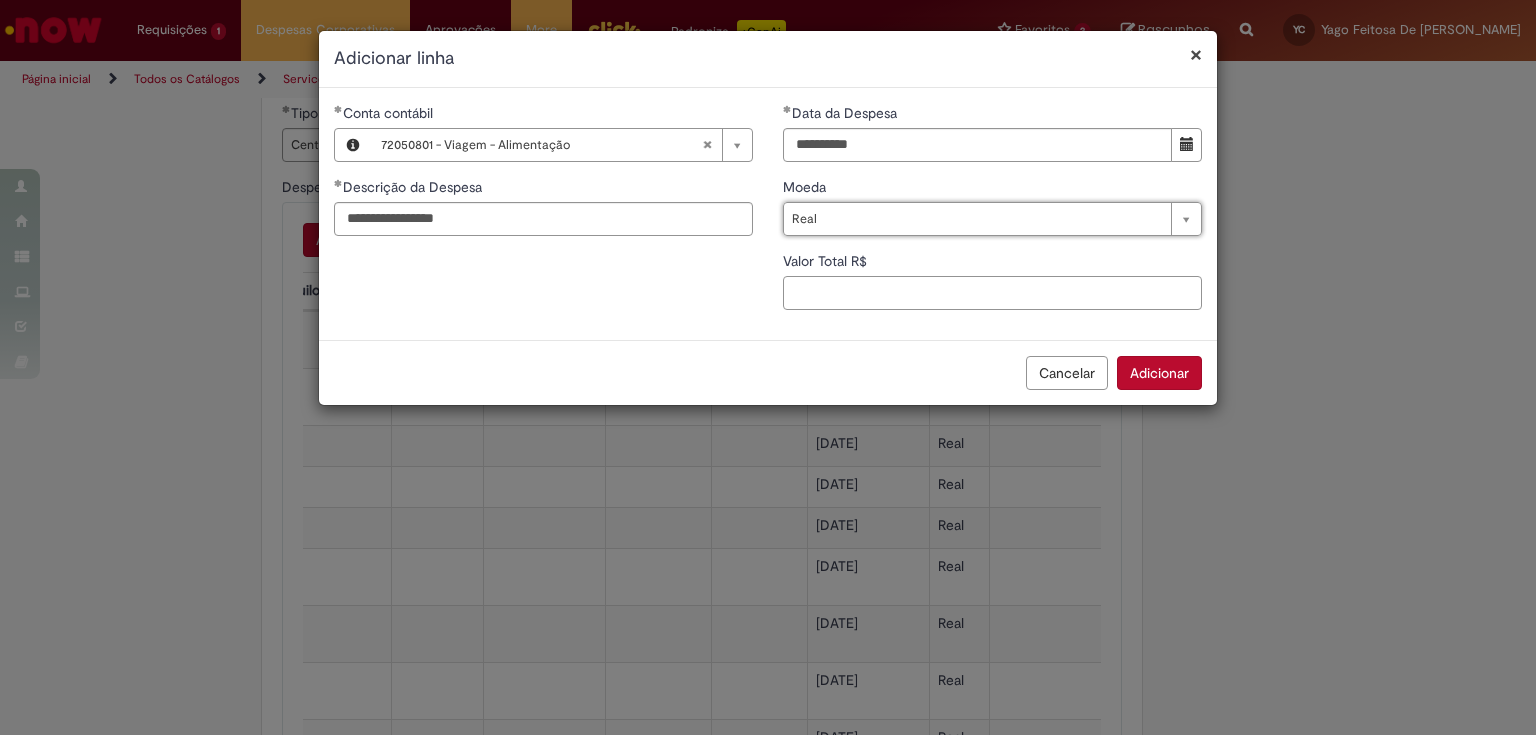 click on "Valor Total R$" at bounding box center (992, 293) 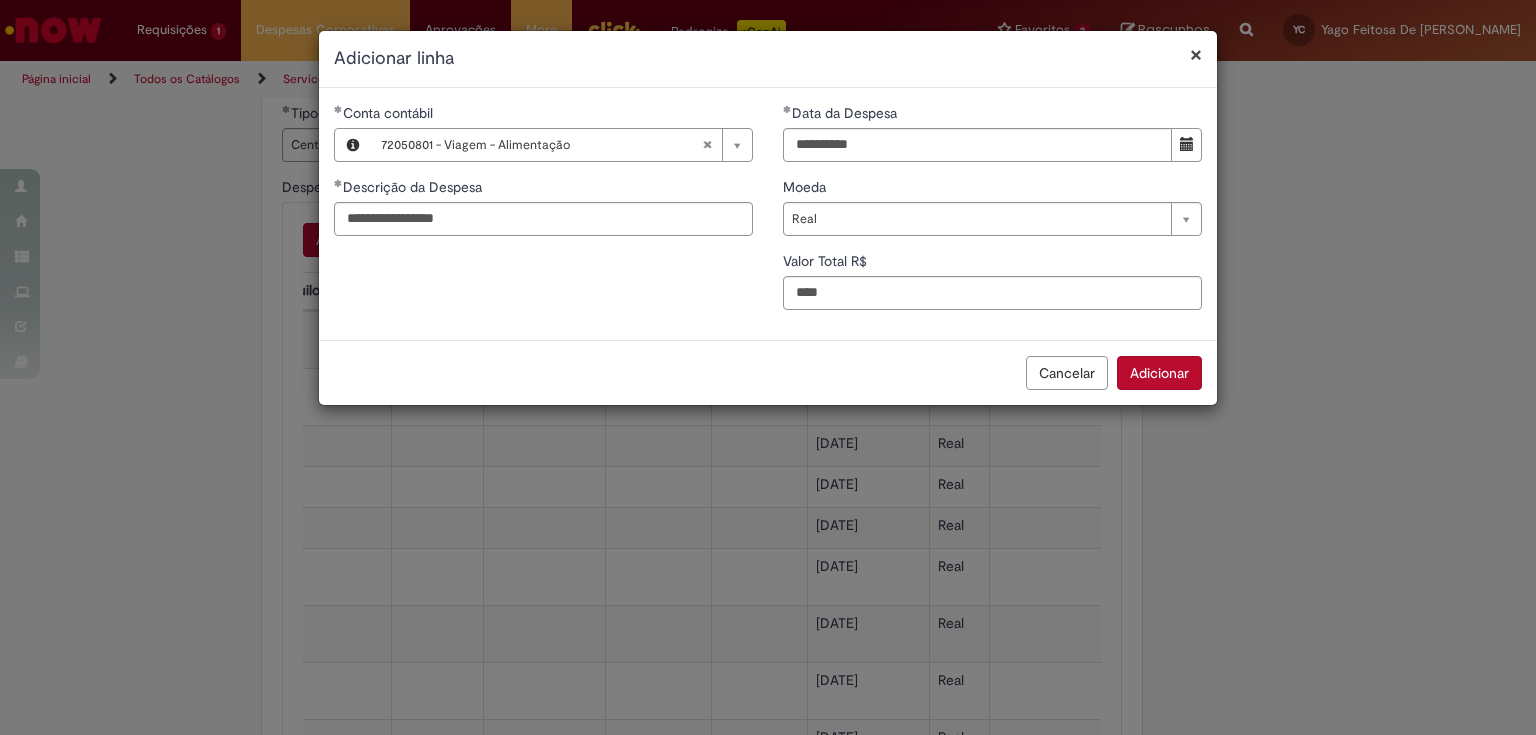 click on "Adicionar" at bounding box center [1159, 373] 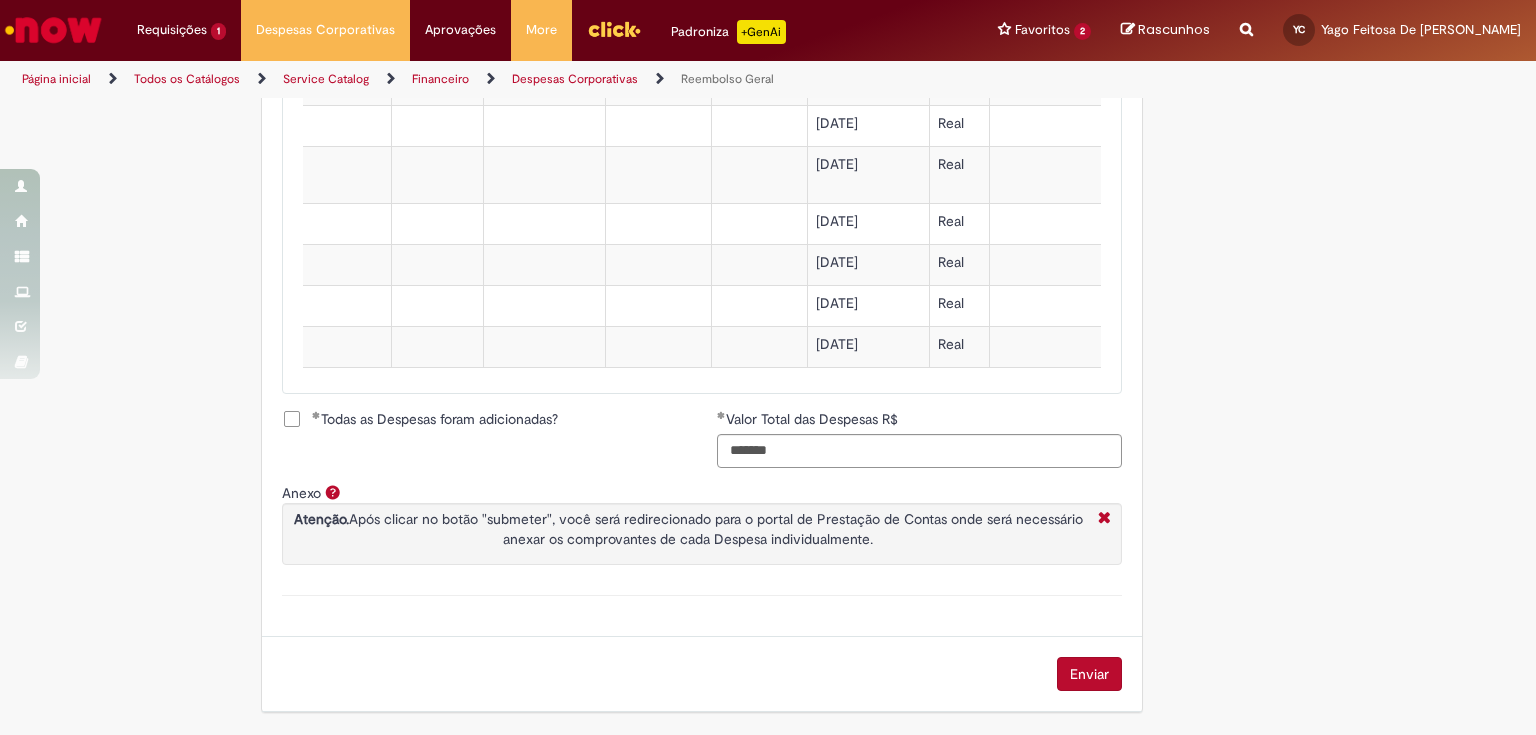 scroll, scrollTop: 2227, scrollLeft: 0, axis: vertical 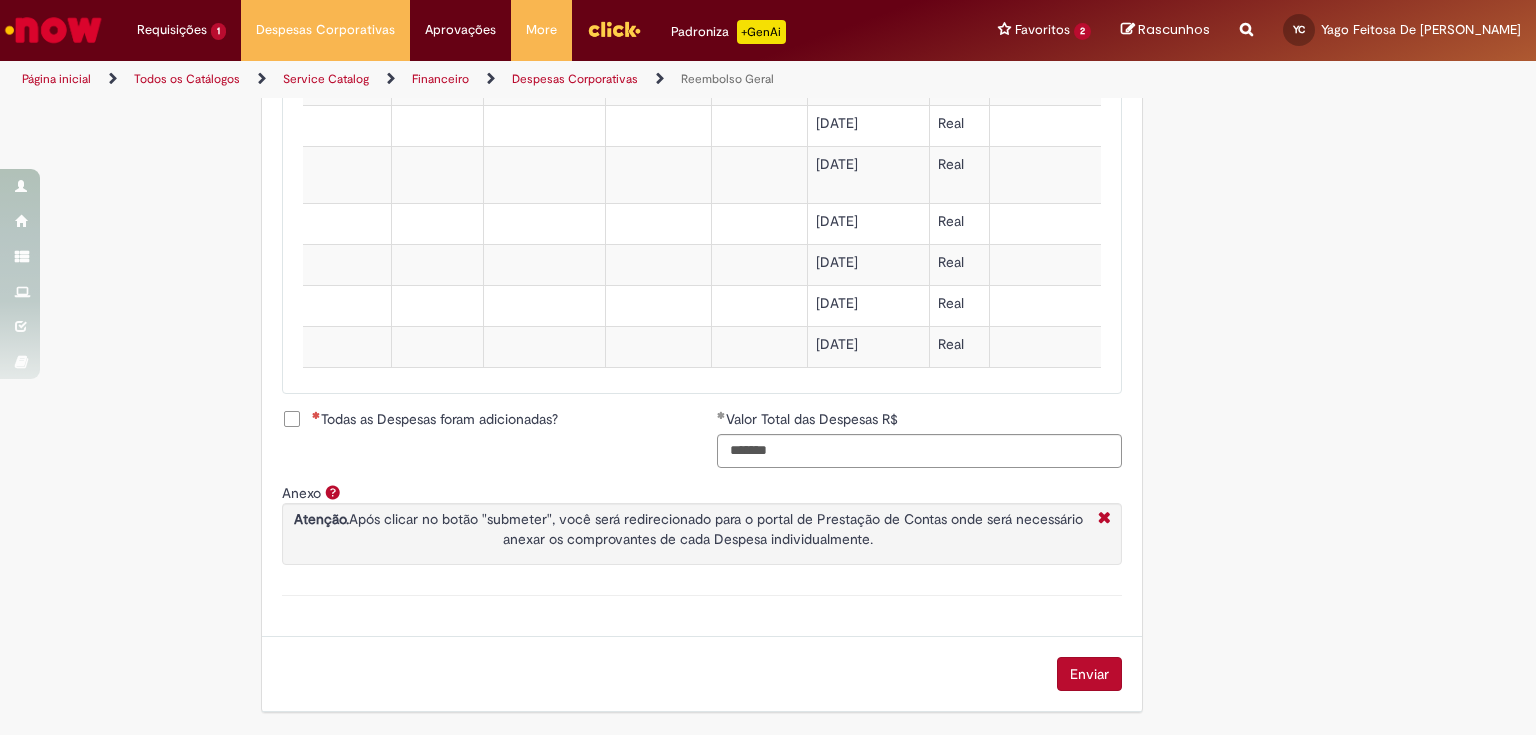 click on "Todas as Despesas foram adicionadas?" at bounding box center [435, 419] 